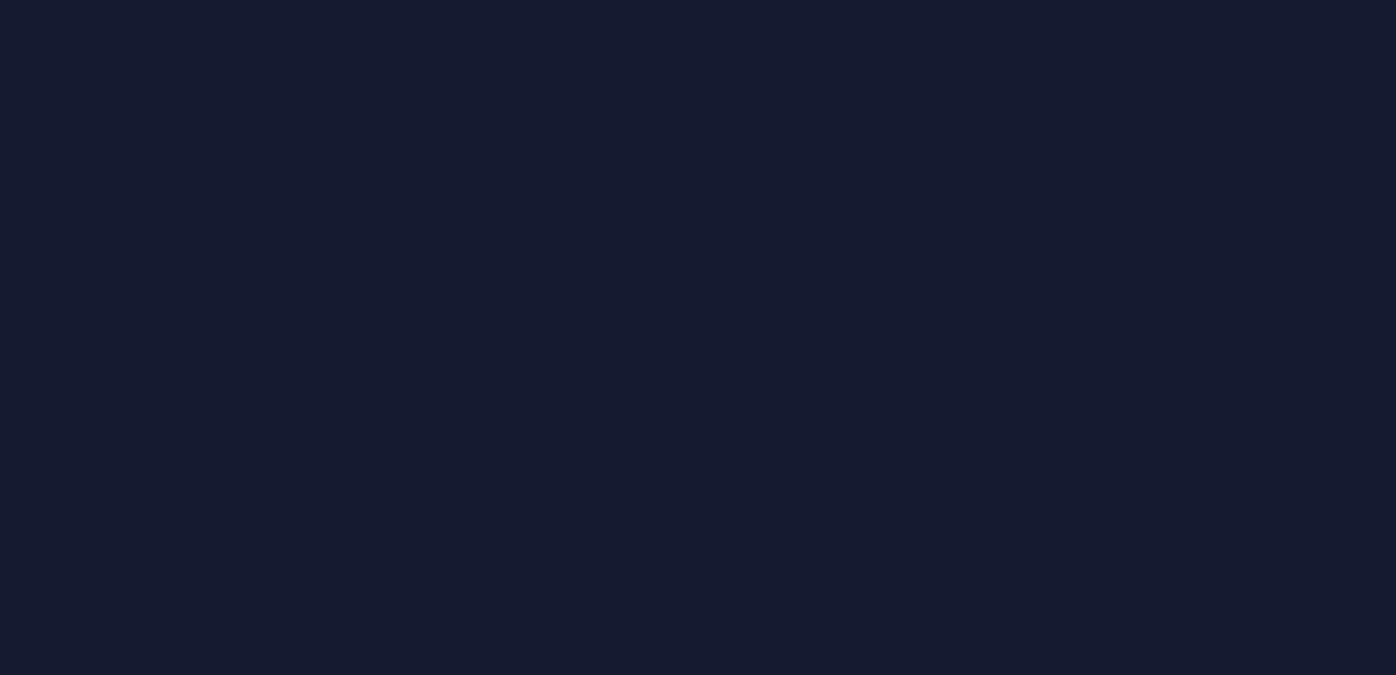 scroll, scrollTop: 0, scrollLeft: 0, axis: both 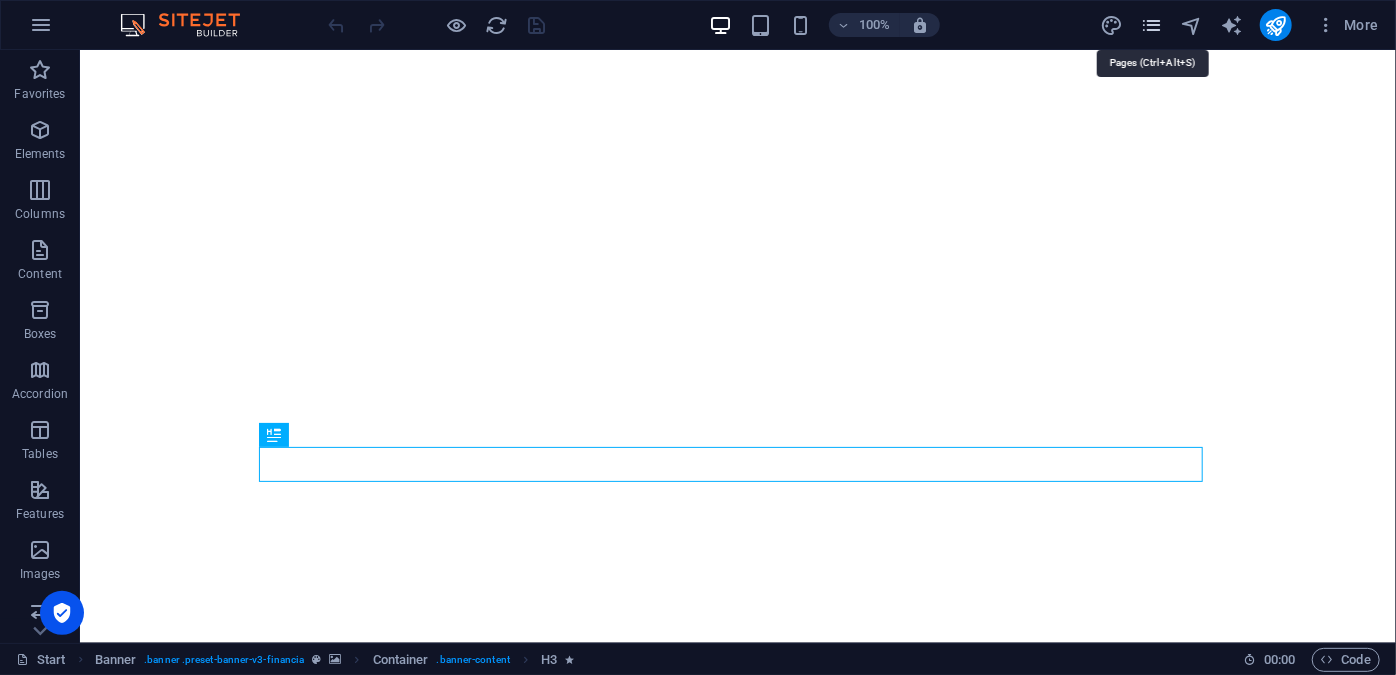 click at bounding box center (1151, 25) 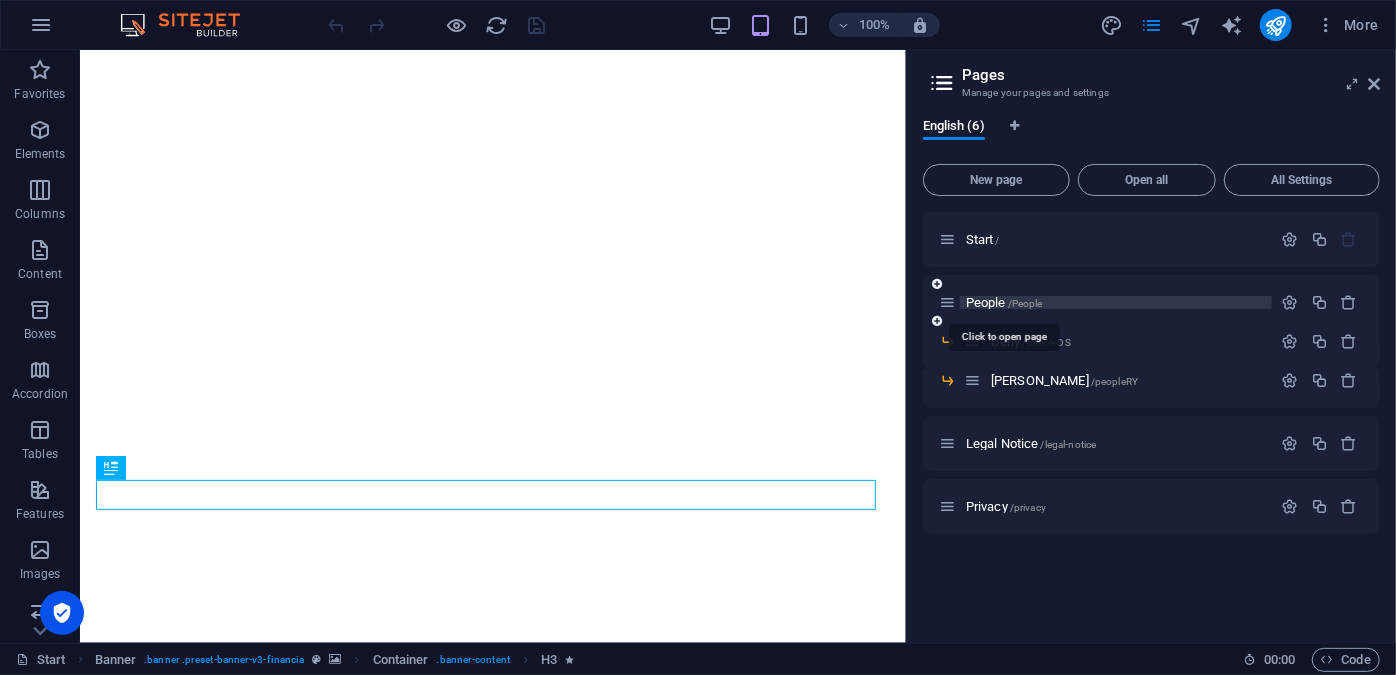 click on "/People" at bounding box center [1025, 303] 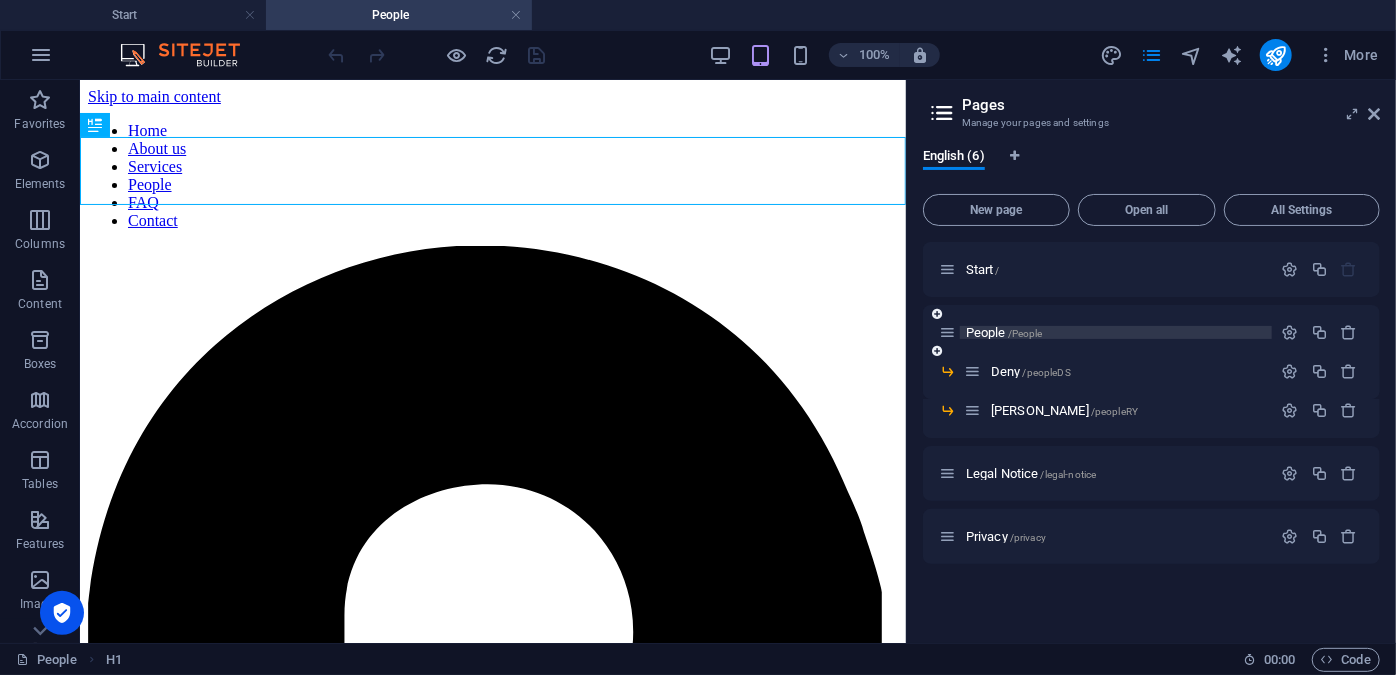 scroll, scrollTop: 0, scrollLeft: 0, axis: both 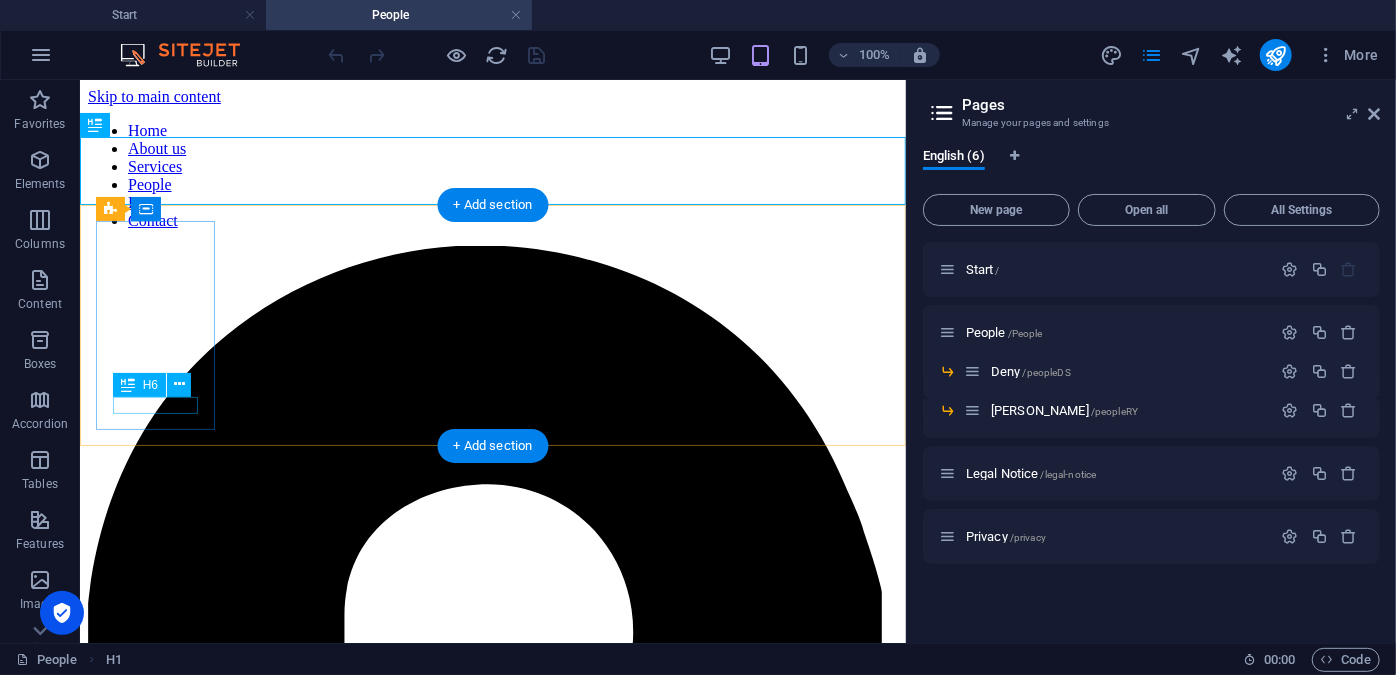 click on "partner" at bounding box center (492, 2593) 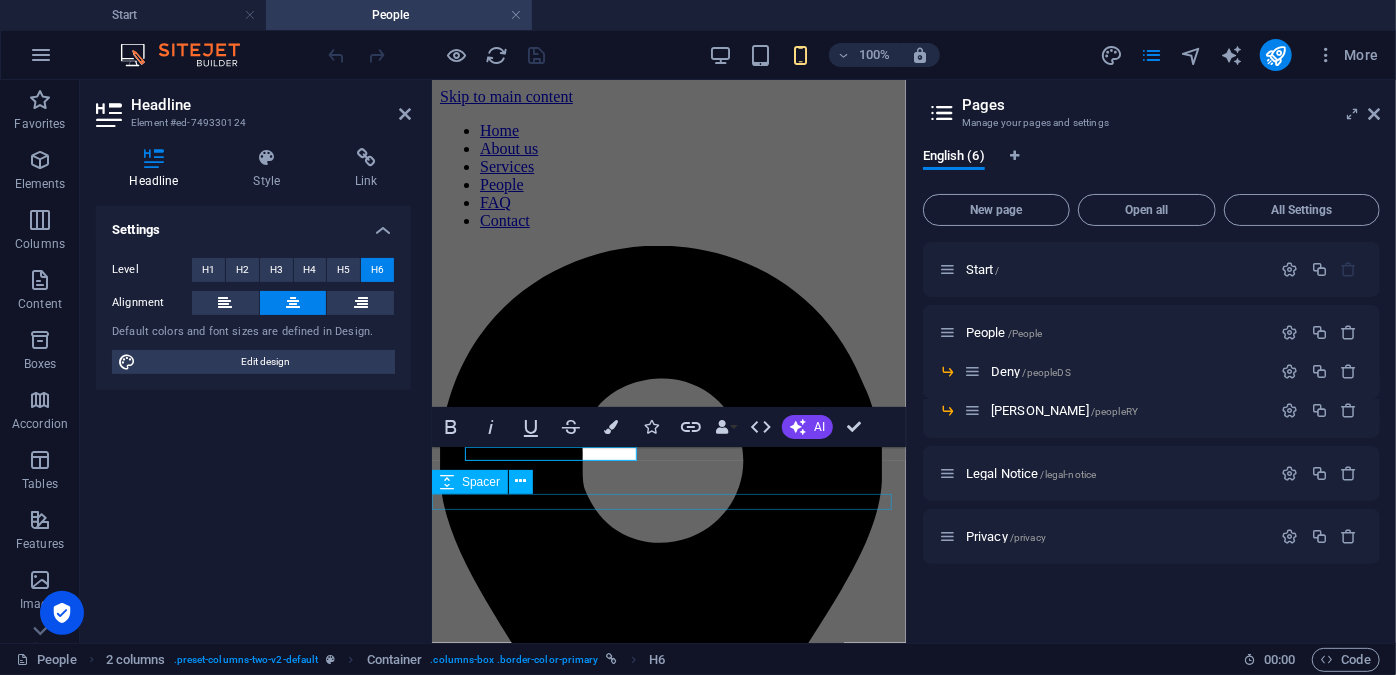 type 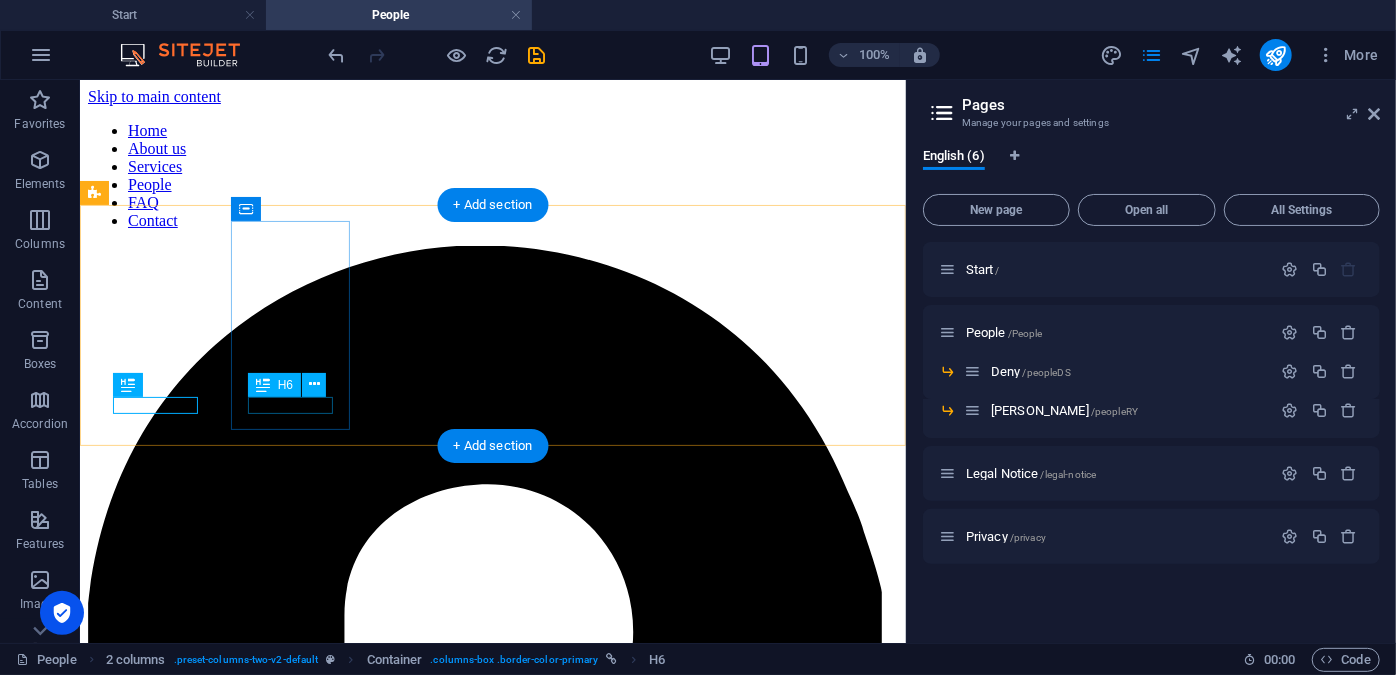 click on "associate" at bounding box center (492, 2939) 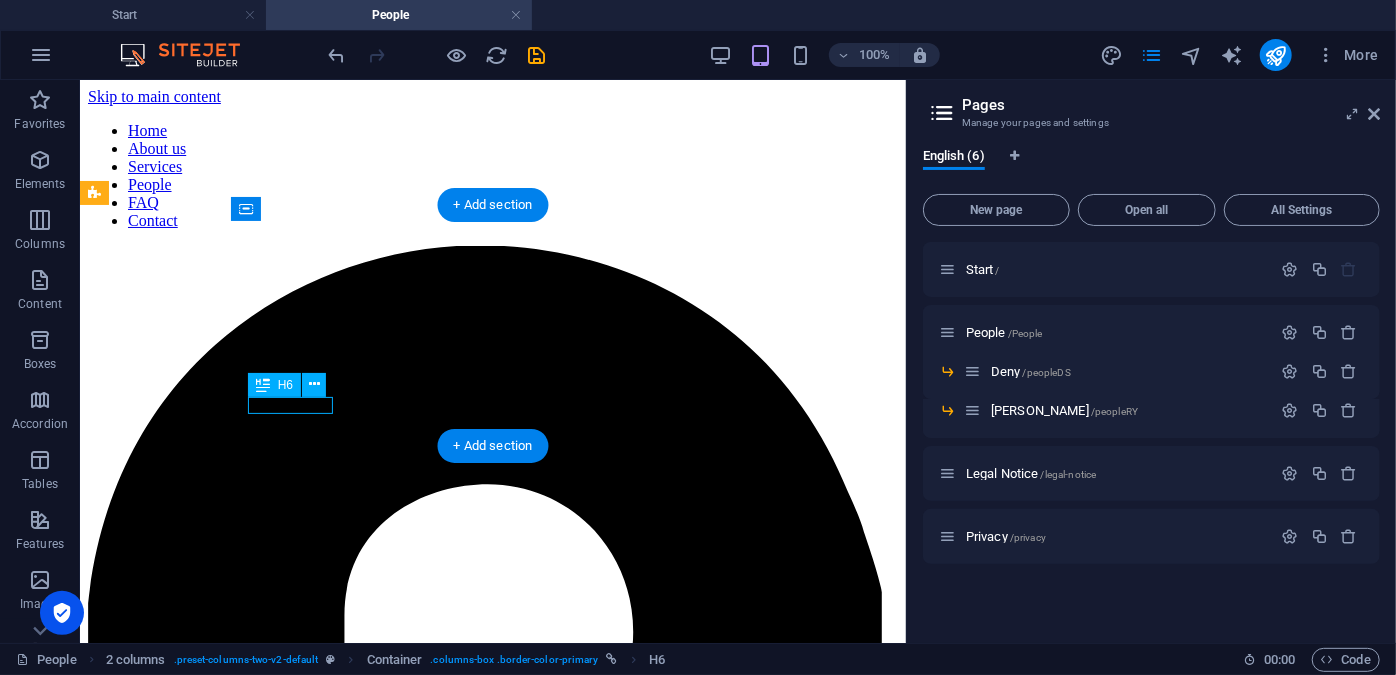 click on "associate" at bounding box center [492, 2939] 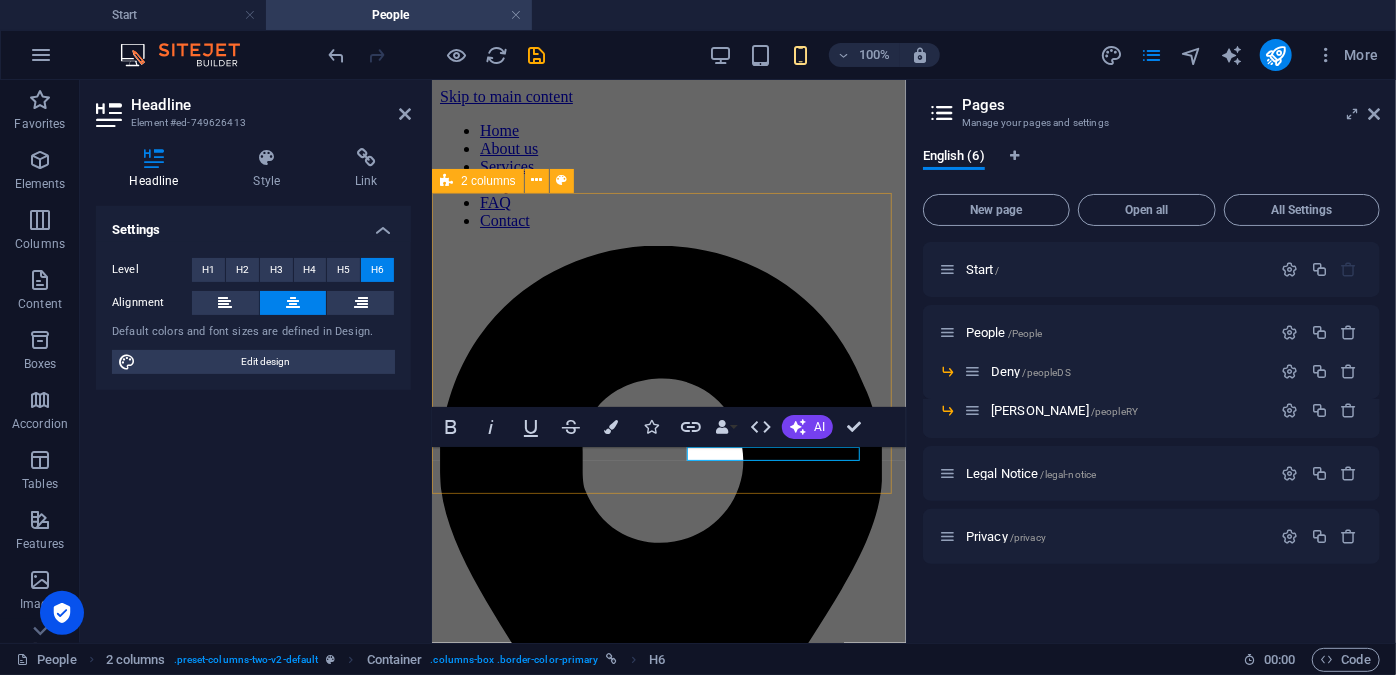 type 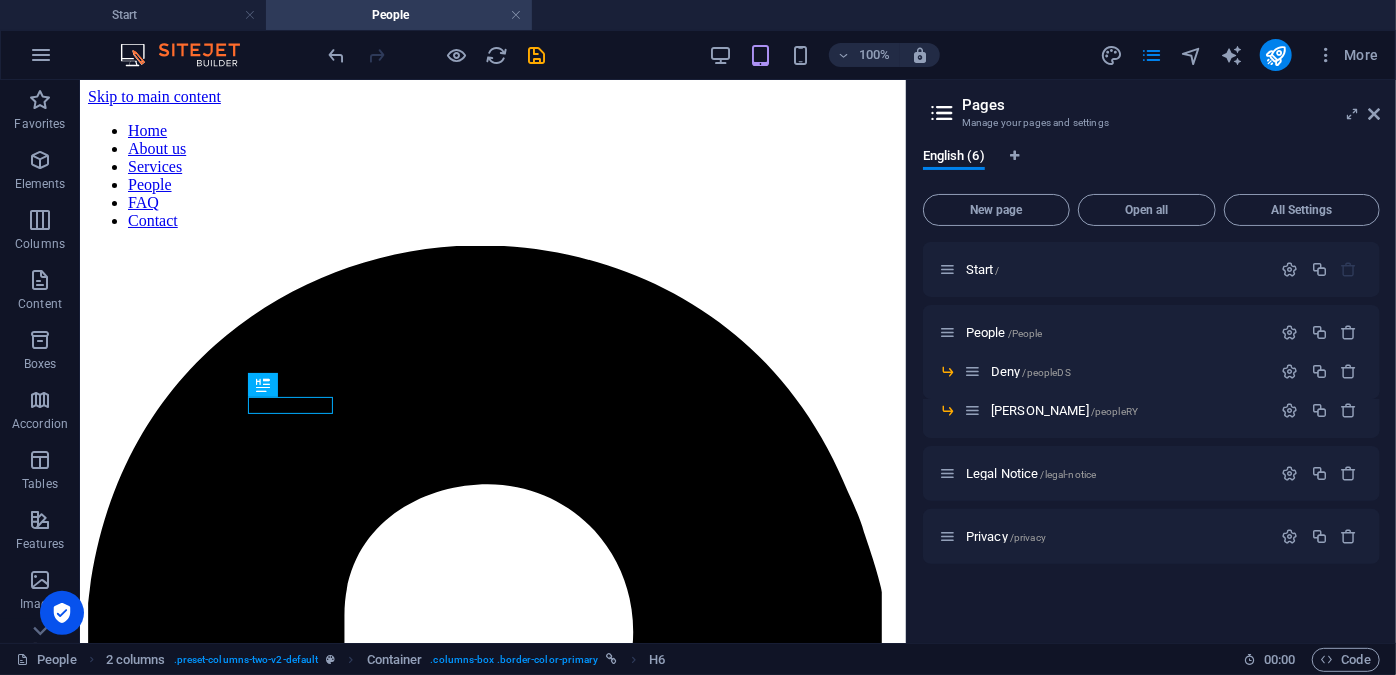 click on "Pages" at bounding box center (1171, 105) 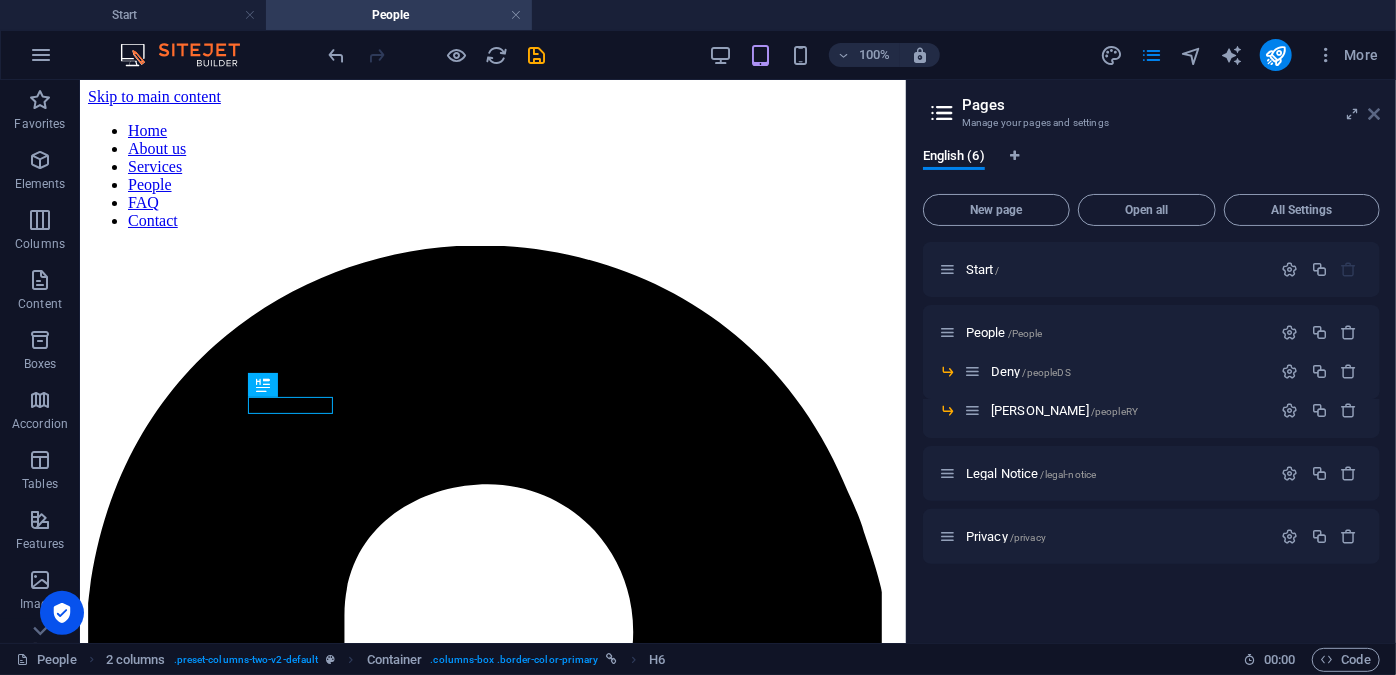 click at bounding box center (1374, 114) 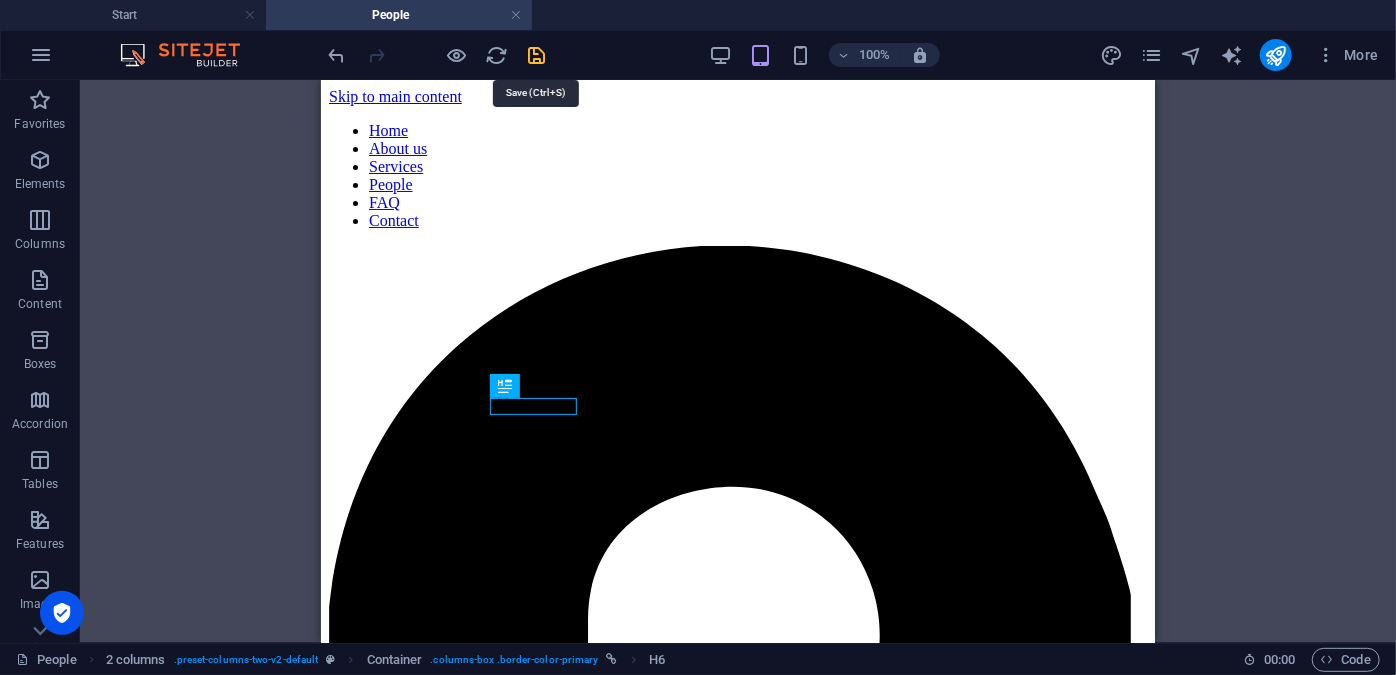 click at bounding box center [537, 55] 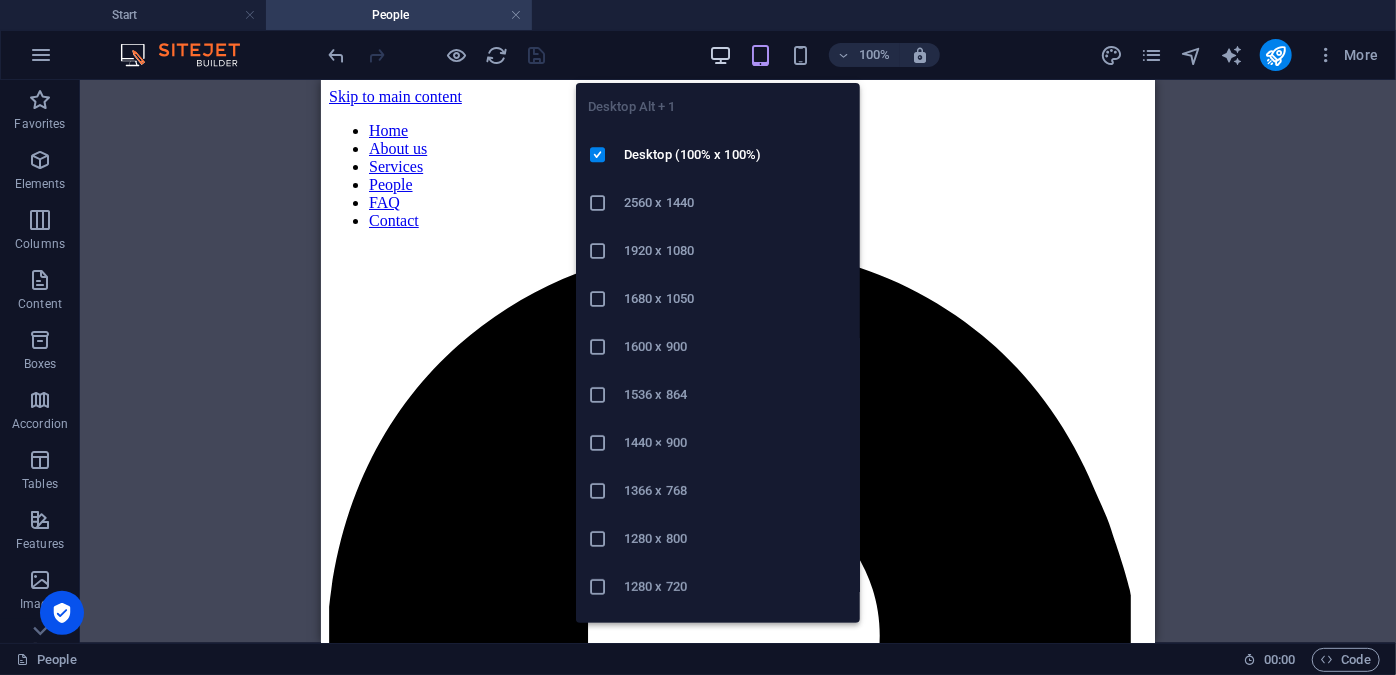 click at bounding box center [720, 55] 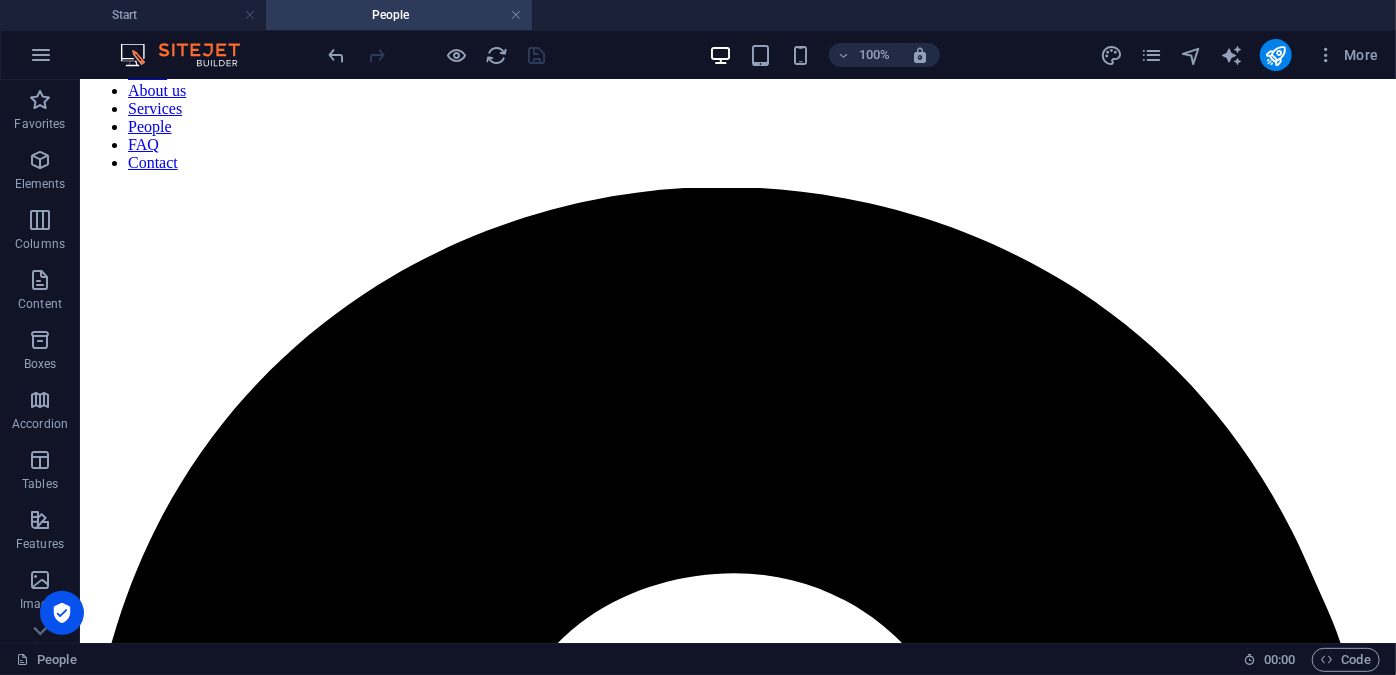 scroll, scrollTop: 69, scrollLeft: 0, axis: vertical 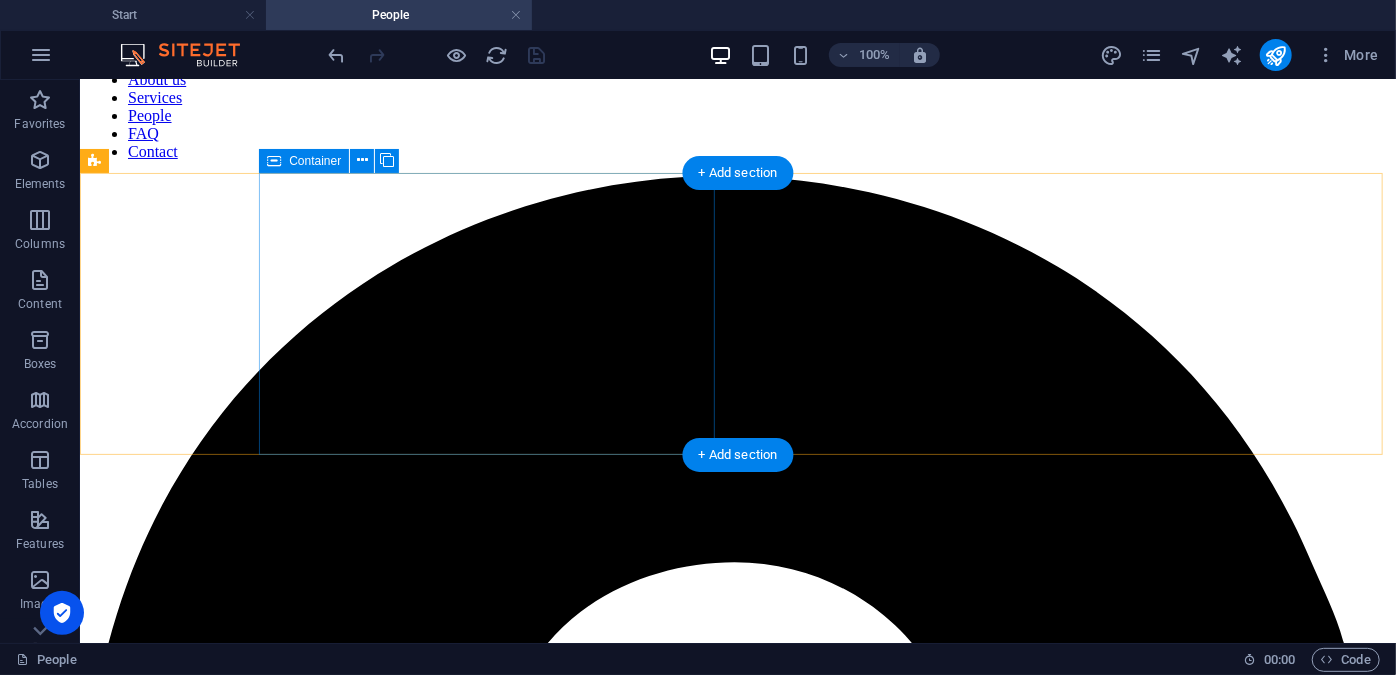 click on "[PERSON_NAME] Attorney" at bounding box center (737, 3587) 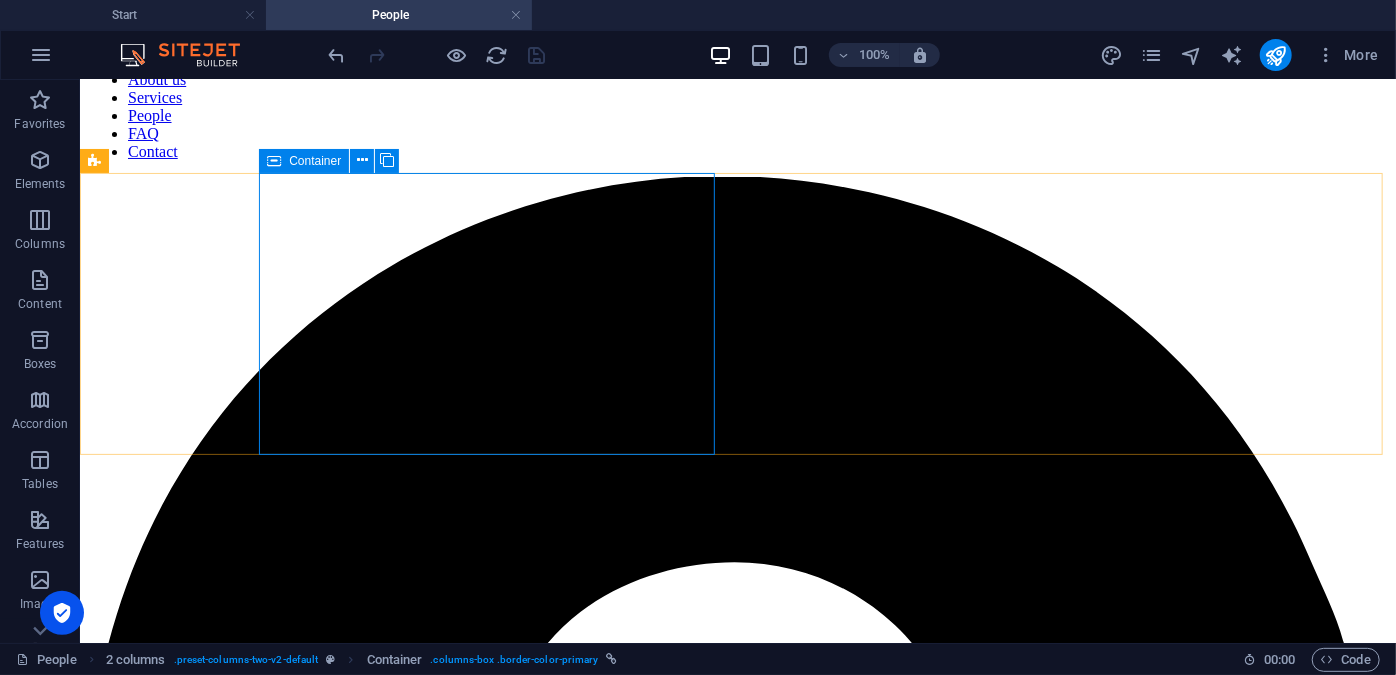 click on "Container" at bounding box center (315, 161) 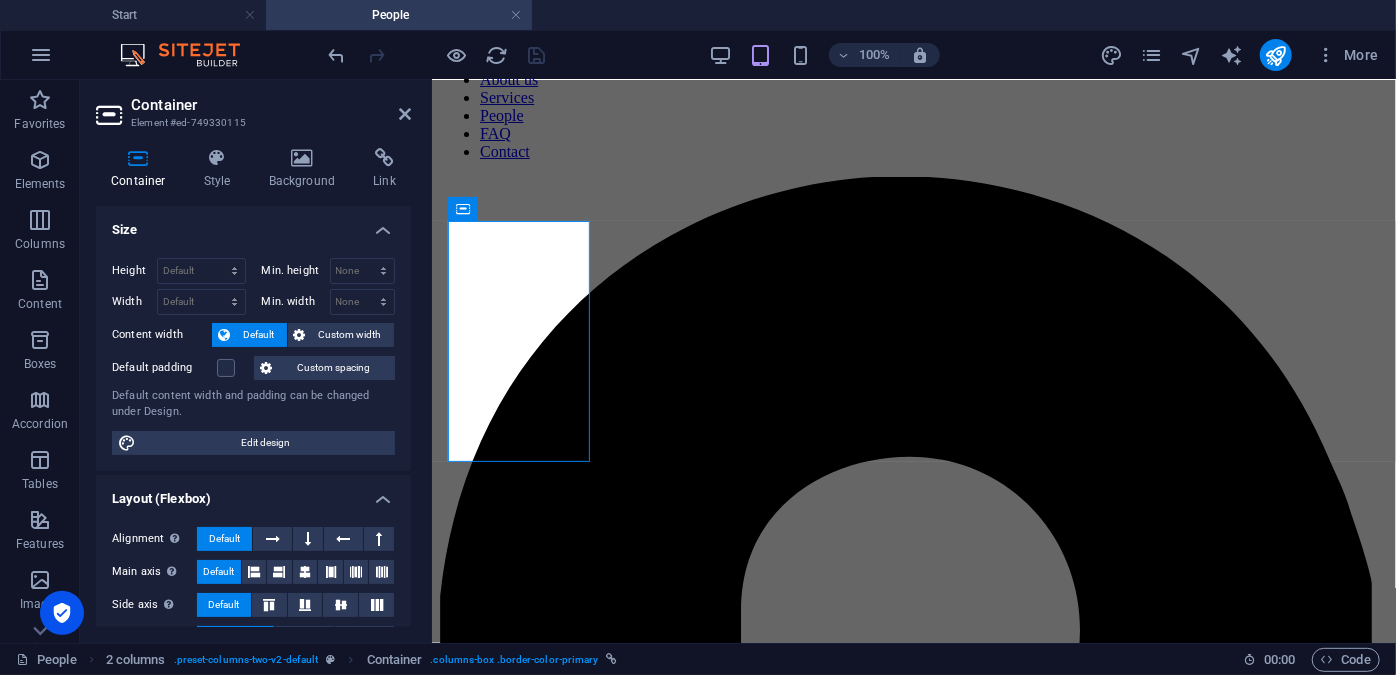 scroll, scrollTop: 0, scrollLeft: 0, axis: both 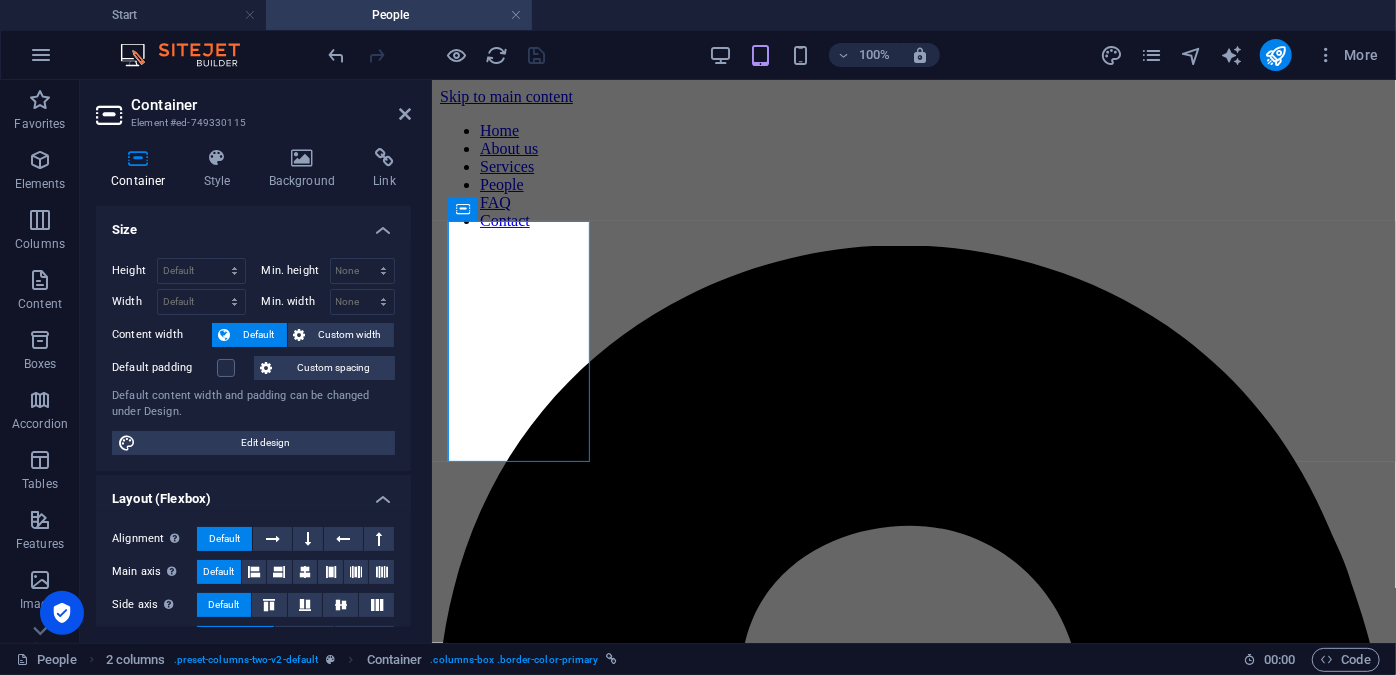 drag, startPoint x: 403, startPoint y: 376, endPoint x: 403, endPoint y: 395, distance: 19 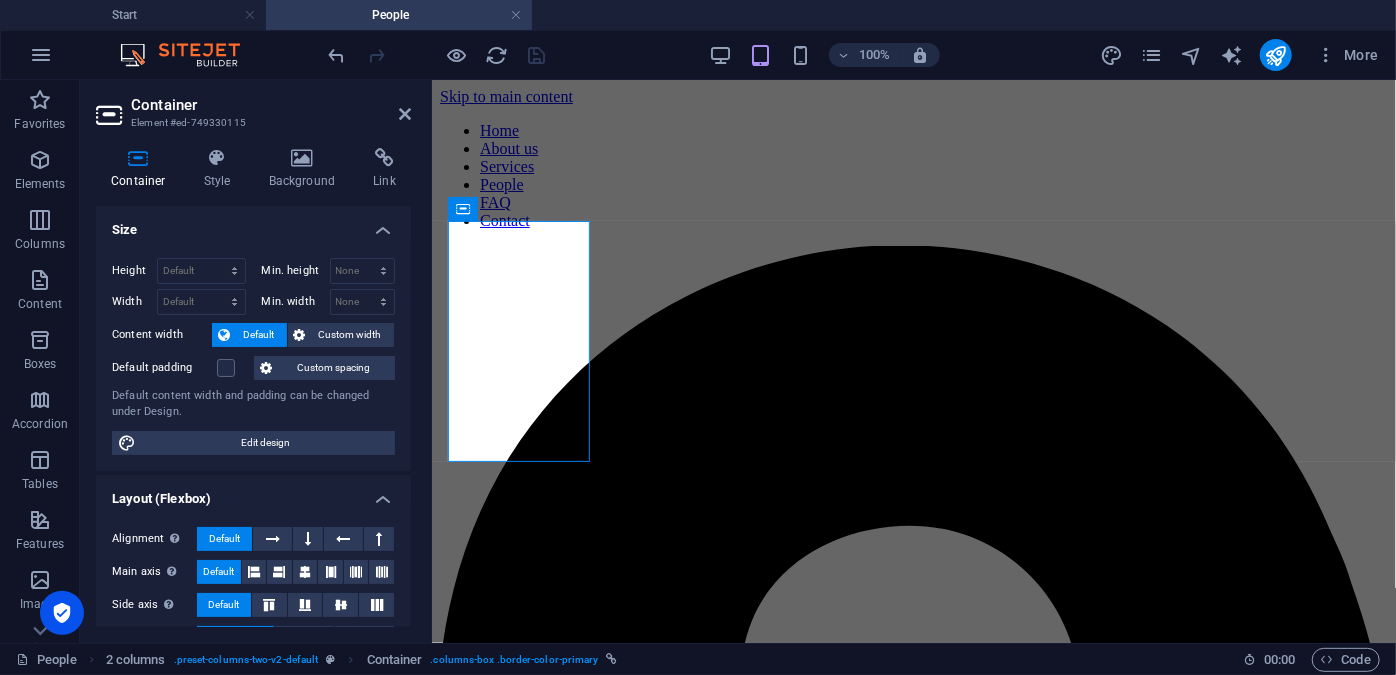 click on "Height Default px rem % vh vw Min. height None px rem % vh vw Width Default px rem % em vh vw Min. width None px rem % vh vw Content width Default Custom width Width Default px rem % em vh vw Min. width None px rem % vh vw Default padding Custom spacing Default content width and padding can be changed under Design. Edit design" at bounding box center (253, 356) 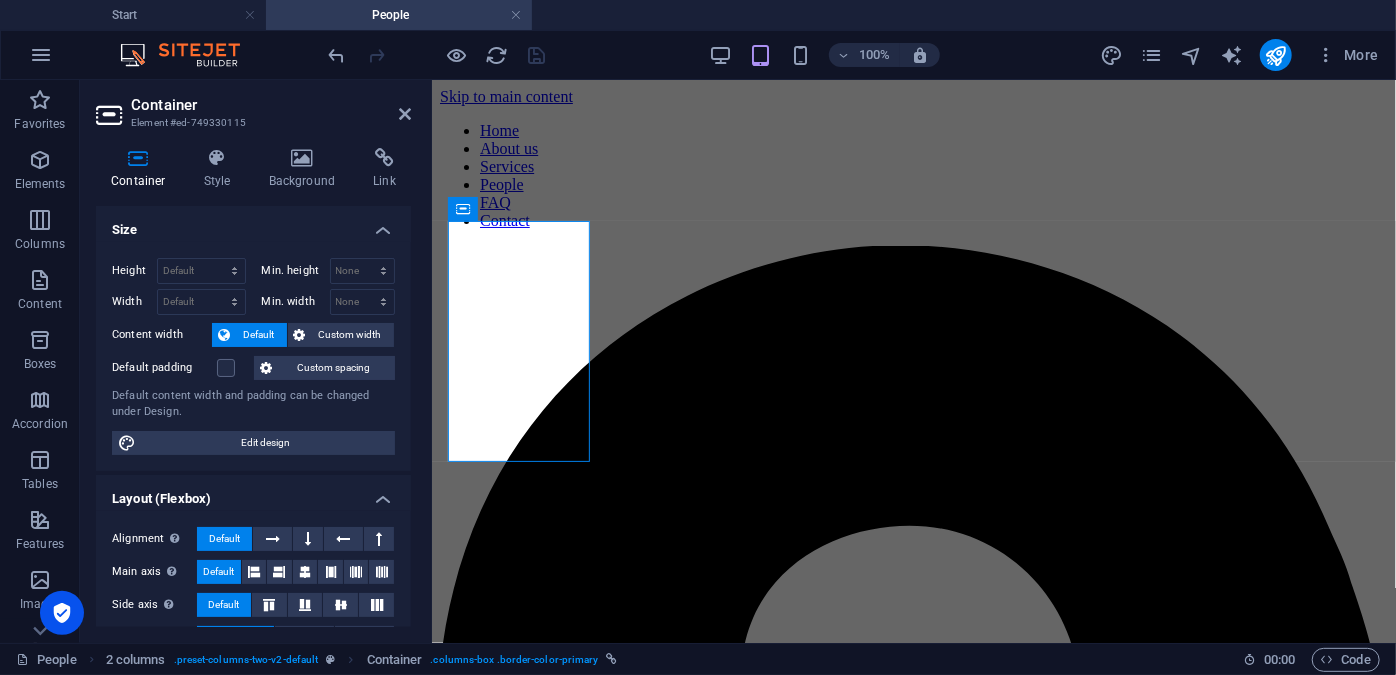 drag, startPoint x: 406, startPoint y: 381, endPoint x: 408, endPoint y: 404, distance: 23.086792 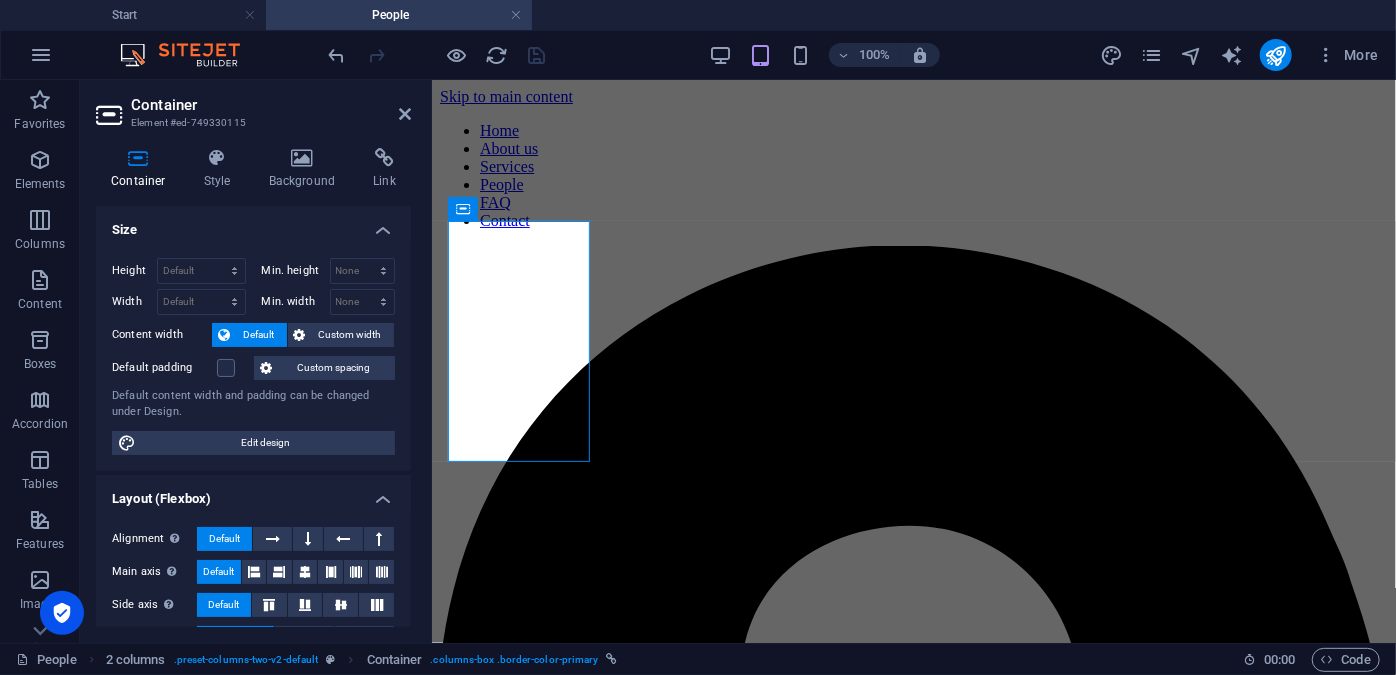 click on "Size Height Default px rem % vh vw Min. height None px rem % vh vw Width Default px rem % em vh vw Min. width None px rem % vh vw Content width Default Custom width Width Default px rem % em vh vw Min. width None px rem % vh vw Default padding Custom spacing Default content width and padding can be changed under Design. Edit design Layout (Flexbox) Alignment Determines the flex direction. Default Main axis Determine how elements should behave along the main axis inside this container (justify content). Default Side axis Control the vertical direction of the element inside of the container (align items). Default Wrap Default On Off Fill Controls the distances and direction of elements on the y-axis across several lines (align content). Default Accessibility ARIA helps assistive technologies (like screen readers) to understand the role, state, and behavior of web elements Role The ARIA role defines the purpose of an element.  Here you can find all explanations and recommendations None Alert Article Banner Timer" at bounding box center (253, 416) 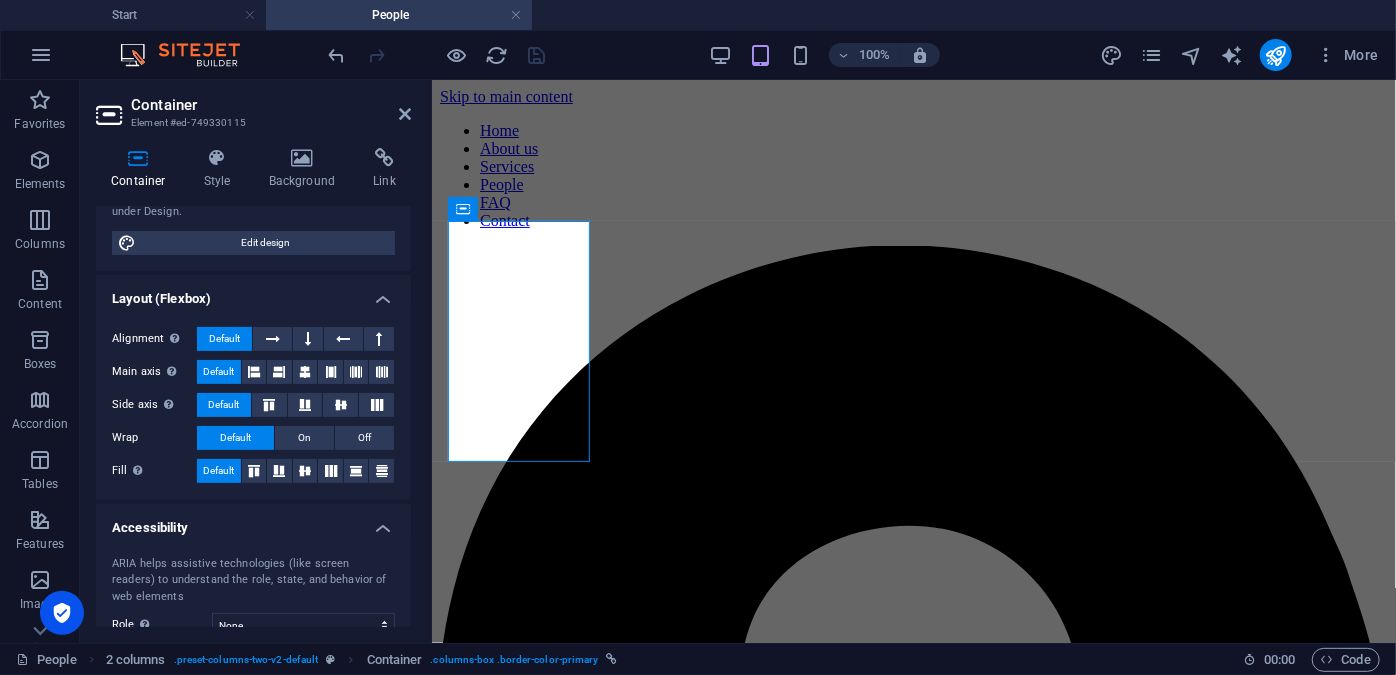 scroll, scrollTop: 171, scrollLeft: 0, axis: vertical 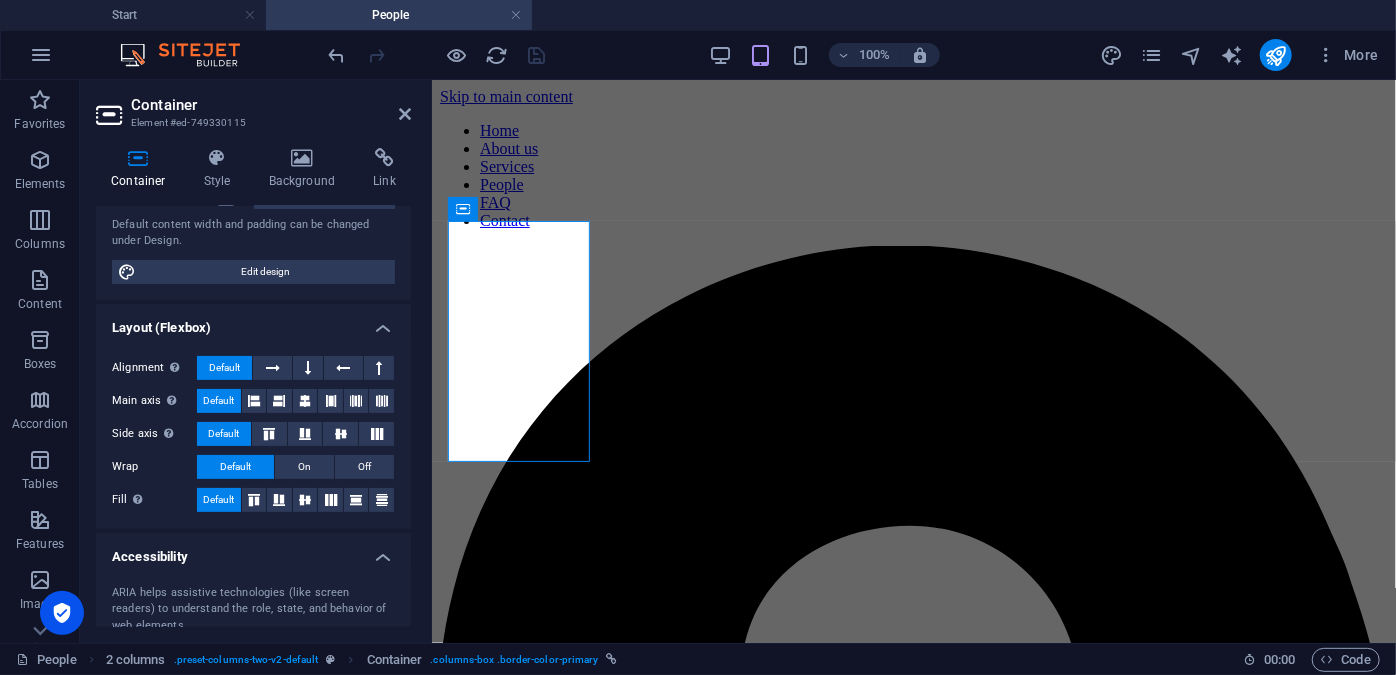 drag, startPoint x: 407, startPoint y: 403, endPoint x: 408, endPoint y: 432, distance: 29.017237 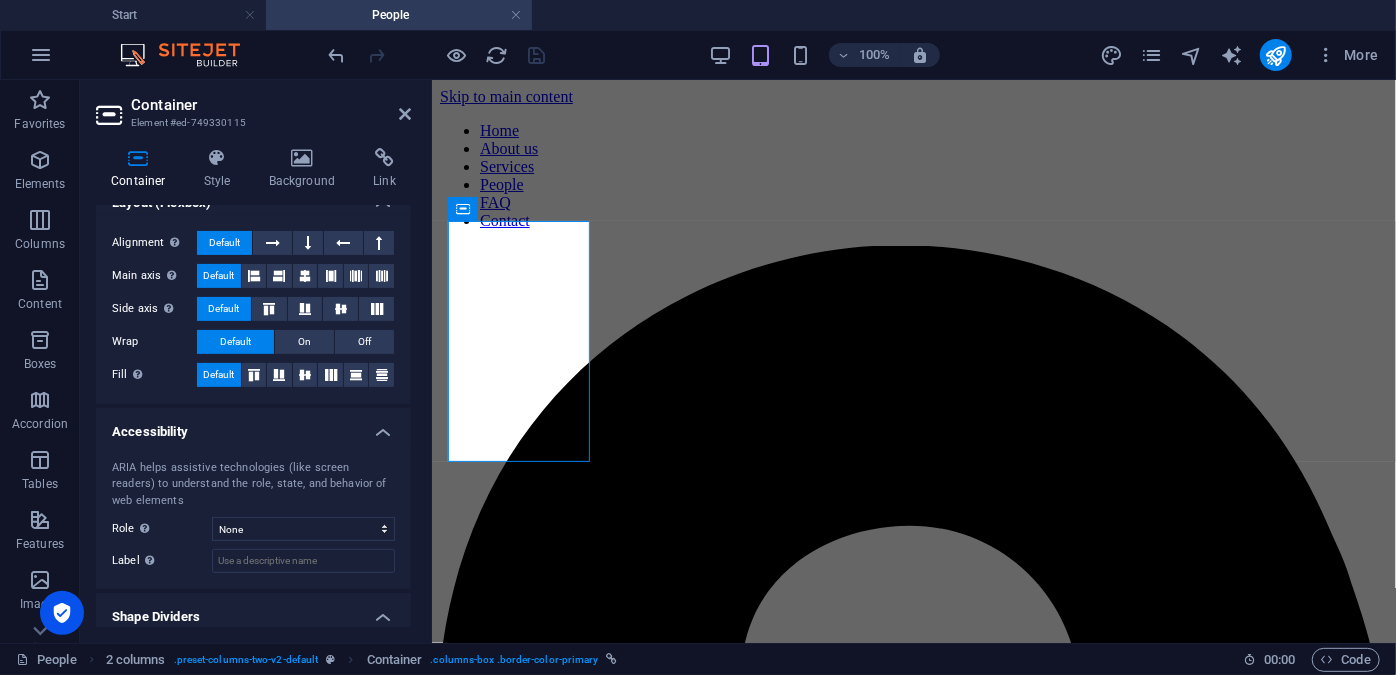scroll, scrollTop: 353, scrollLeft: 0, axis: vertical 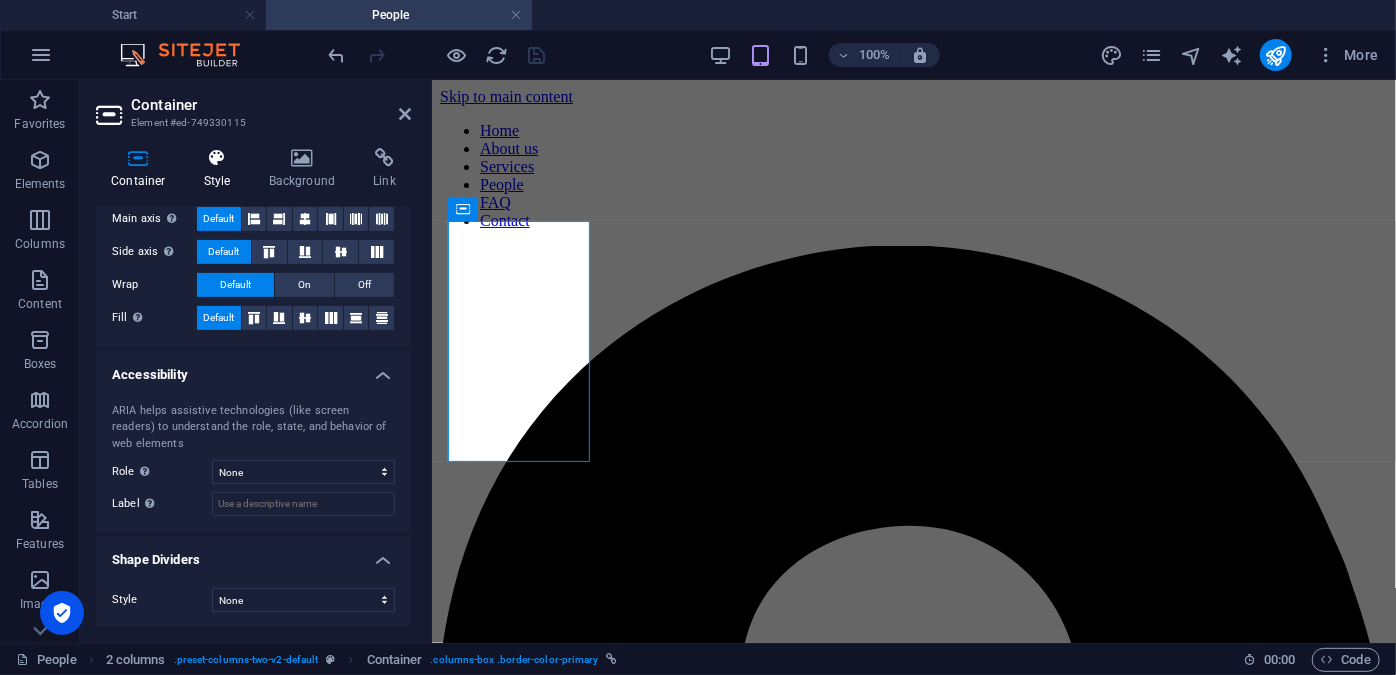 click on "Style" at bounding box center [221, 169] 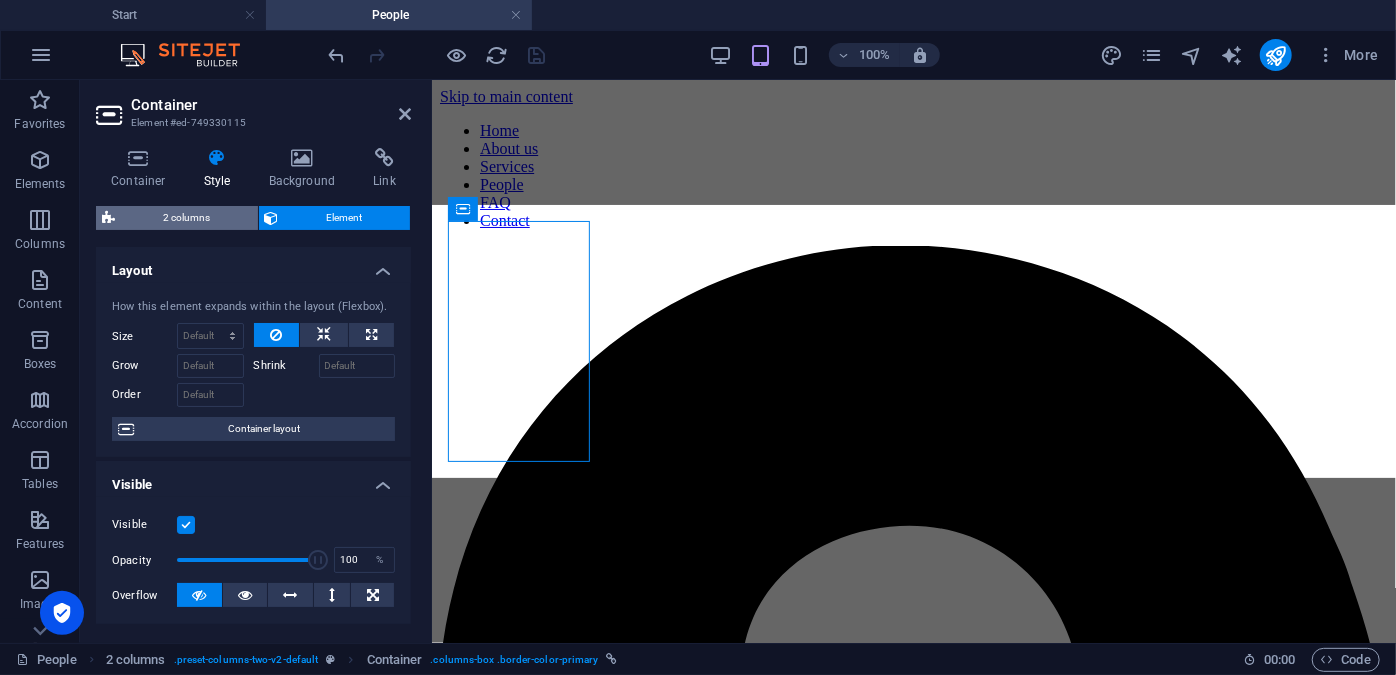 click on "2 columns" at bounding box center [186, 218] 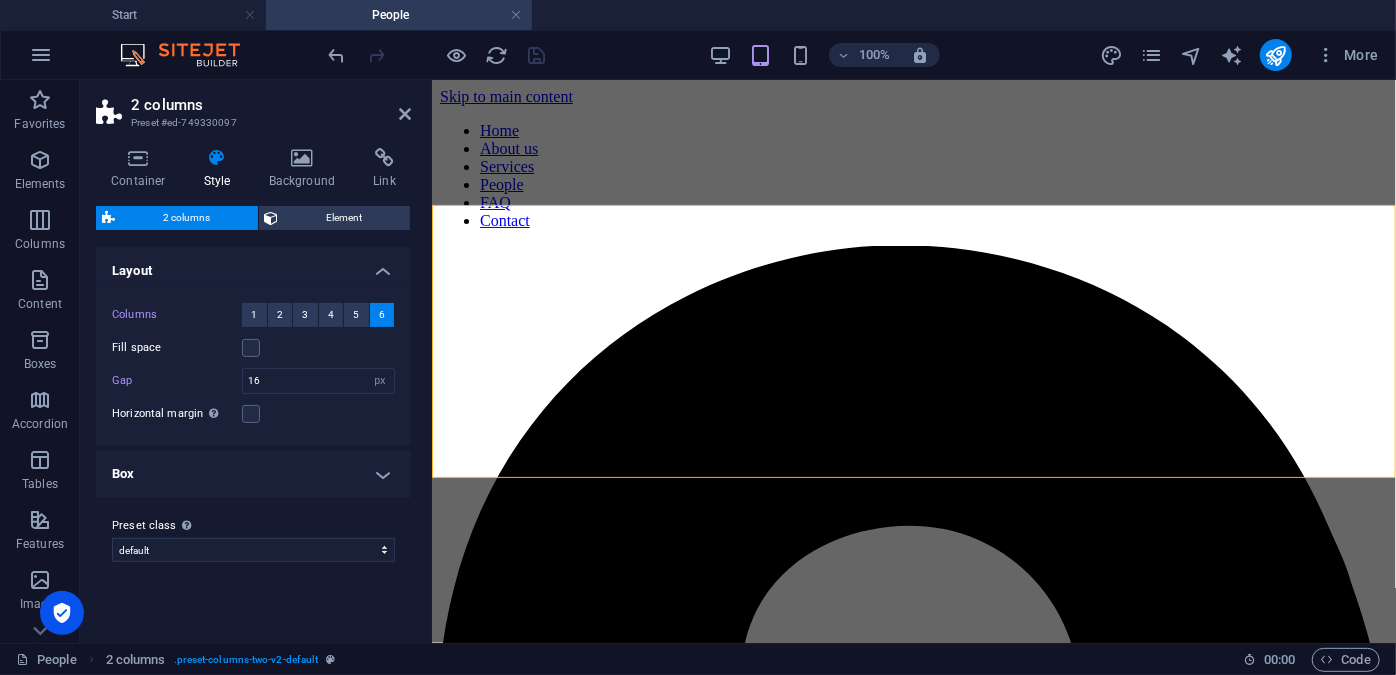 click on "Box" at bounding box center [253, 474] 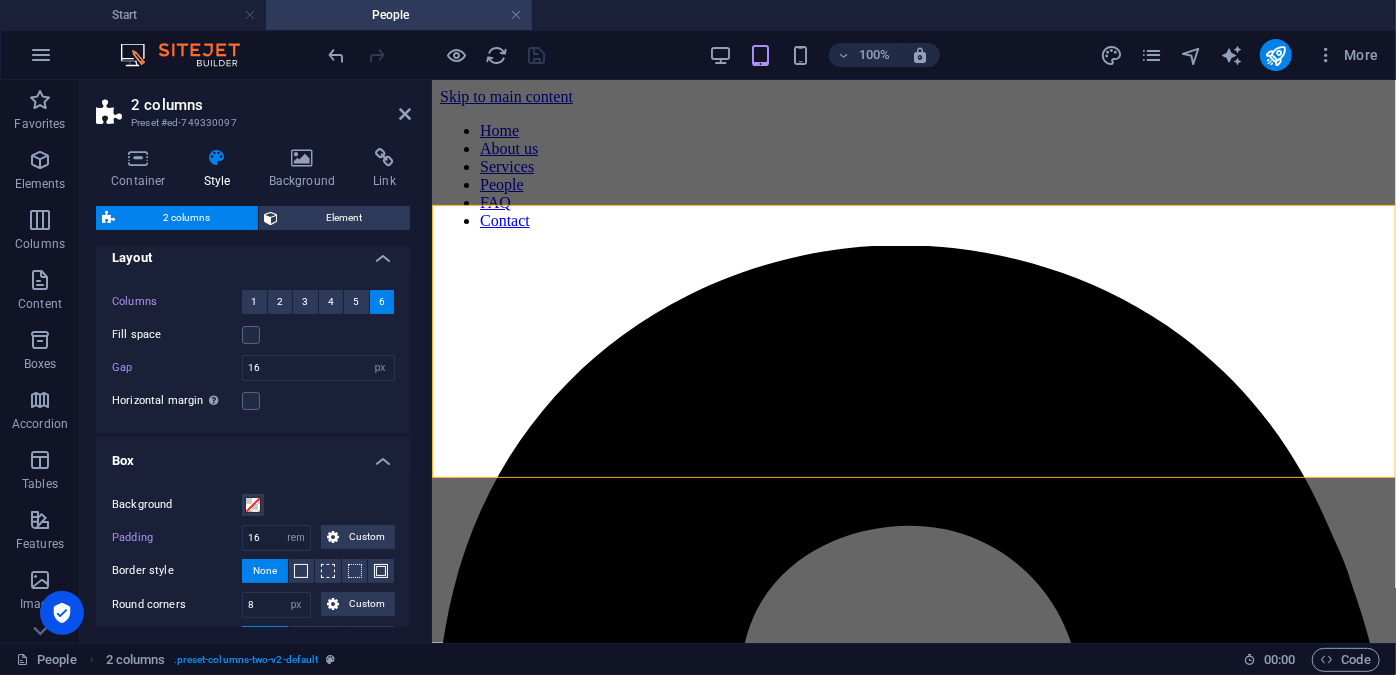 scroll, scrollTop: 0, scrollLeft: 0, axis: both 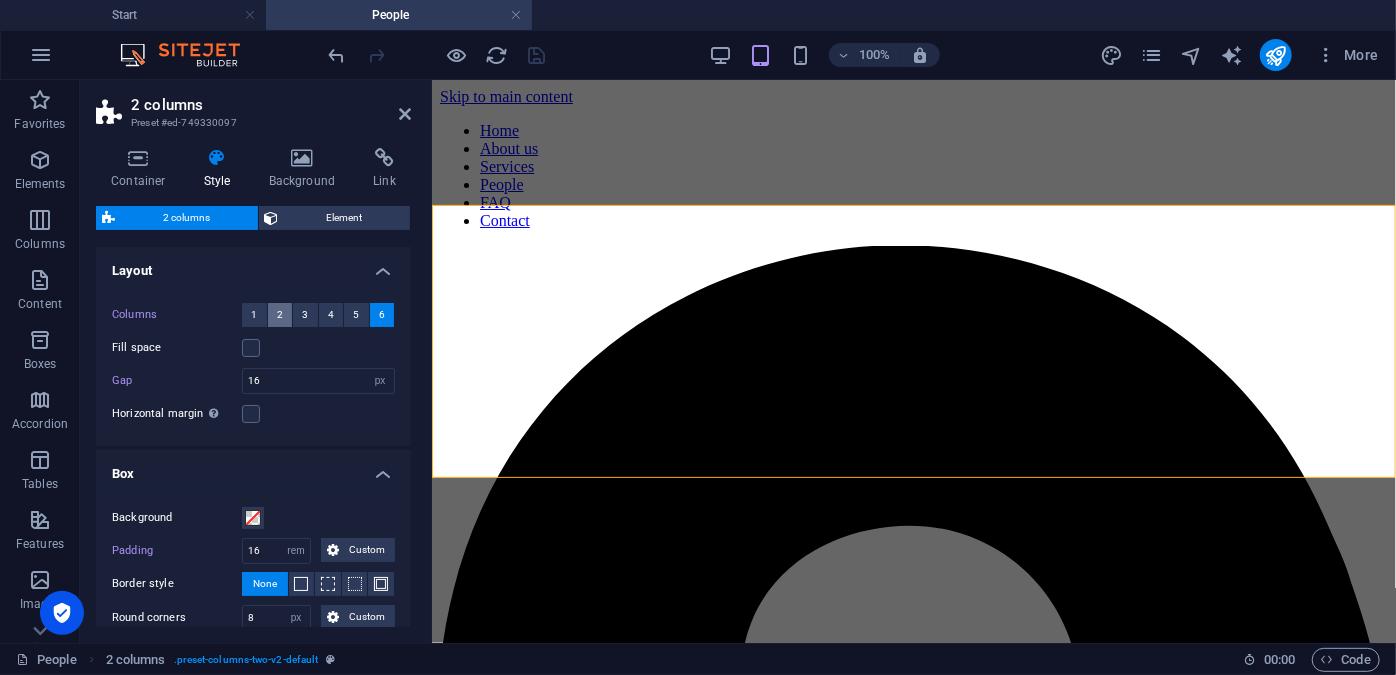 click on "2" at bounding box center (280, 315) 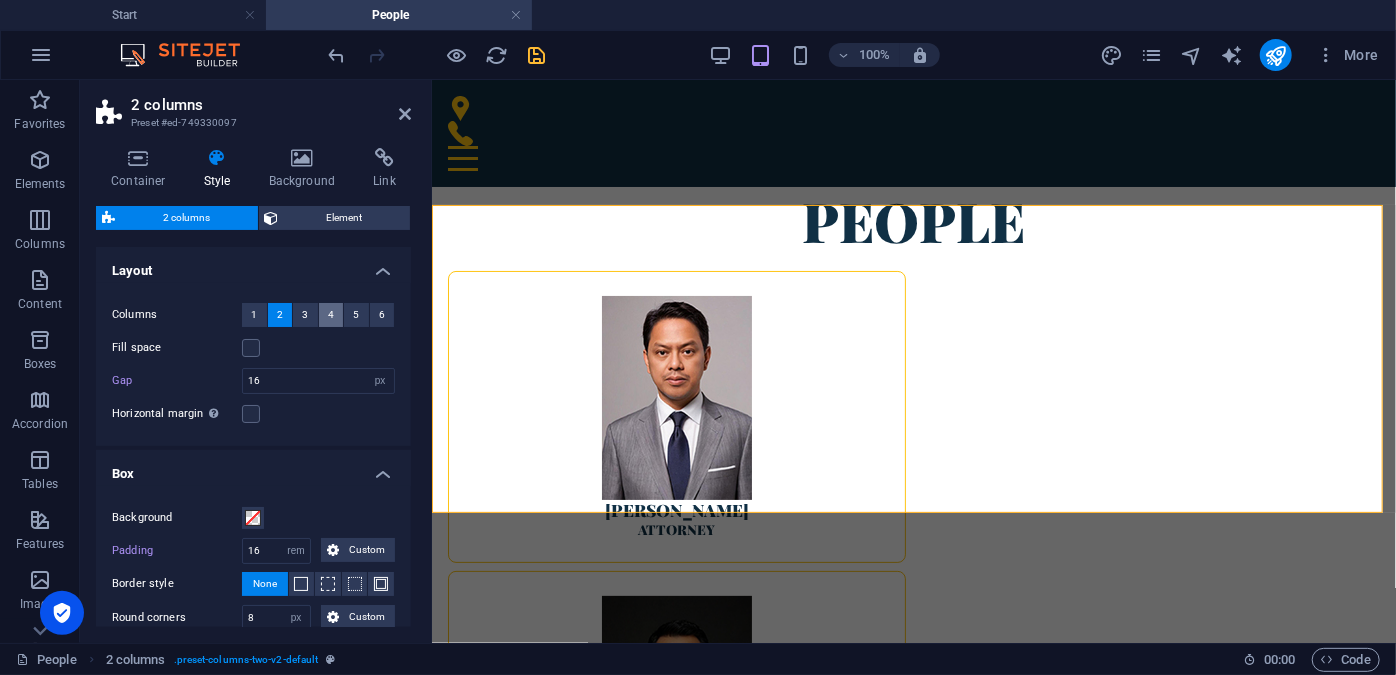 click on "4" at bounding box center [331, 315] 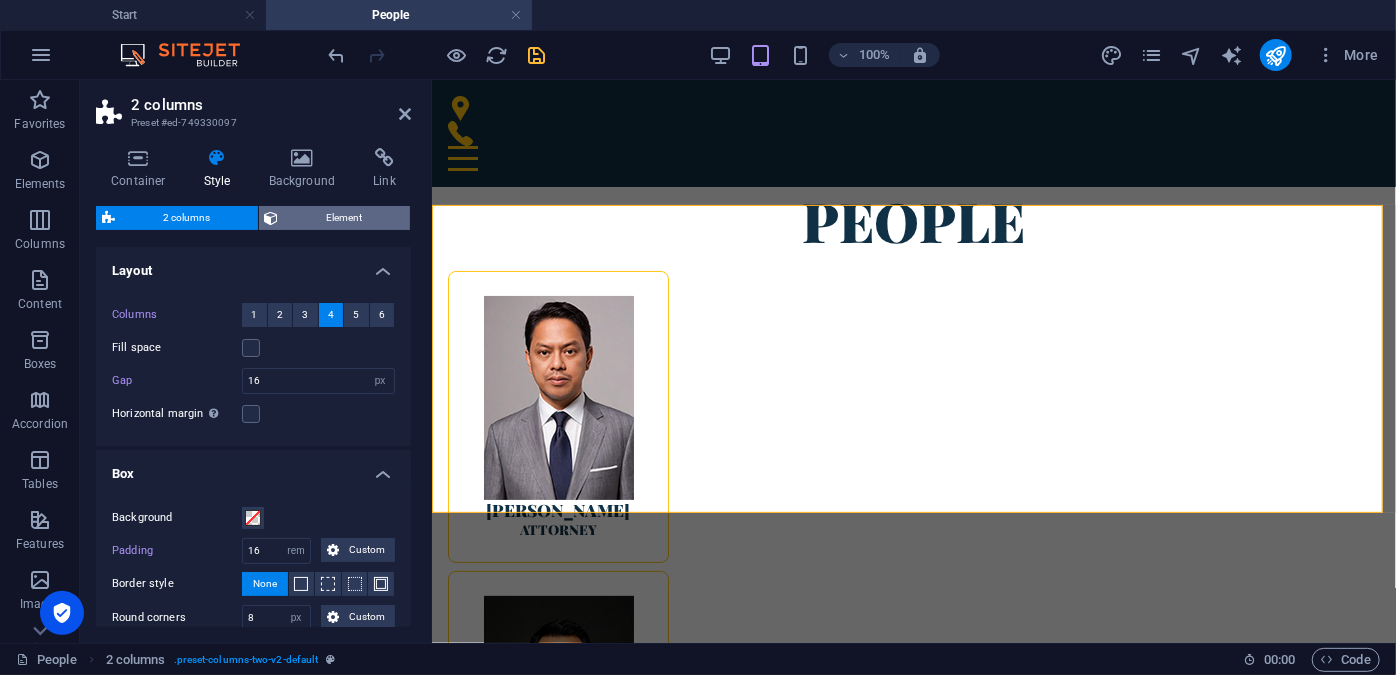 click on "Element" at bounding box center (345, 218) 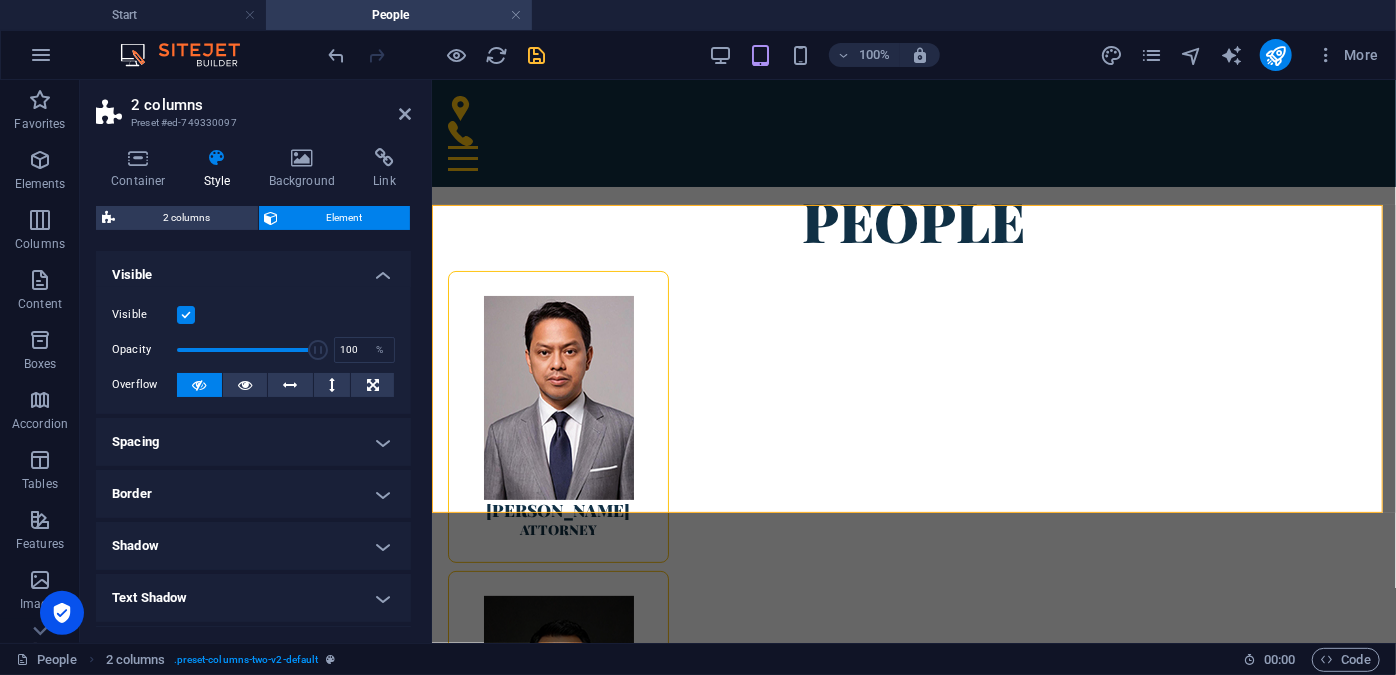 drag, startPoint x: 408, startPoint y: 287, endPoint x: 406, endPoint y: 308, distance: 21.095022 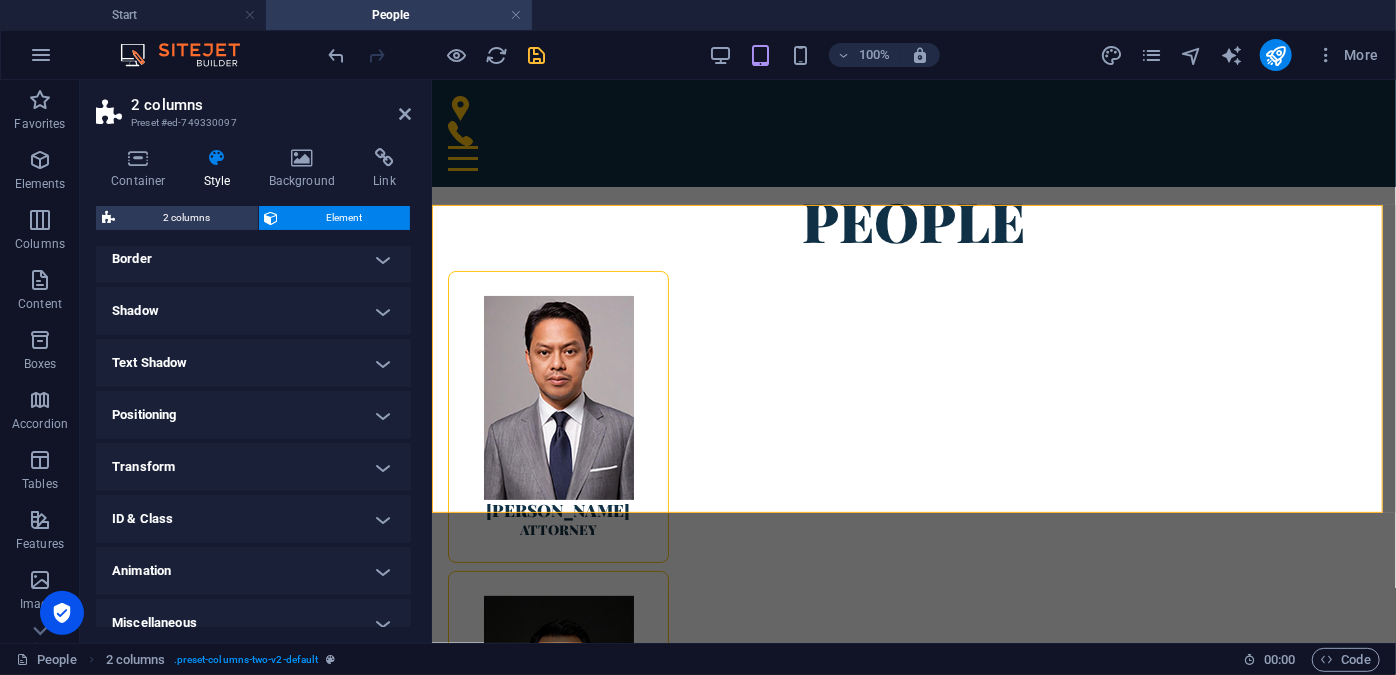 scroll, scrollTop: 254, scrollLeft: 0, axis: vertical 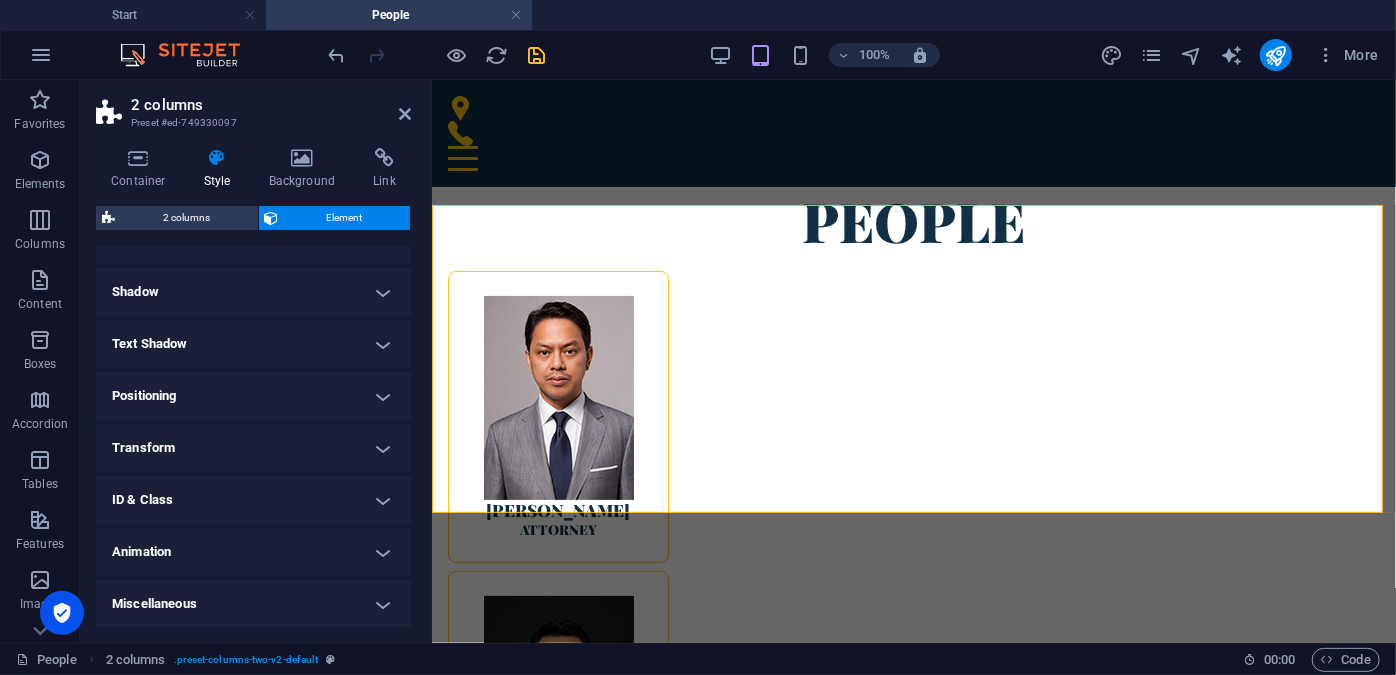 click on "Animation" at bounding box center [253, 552] 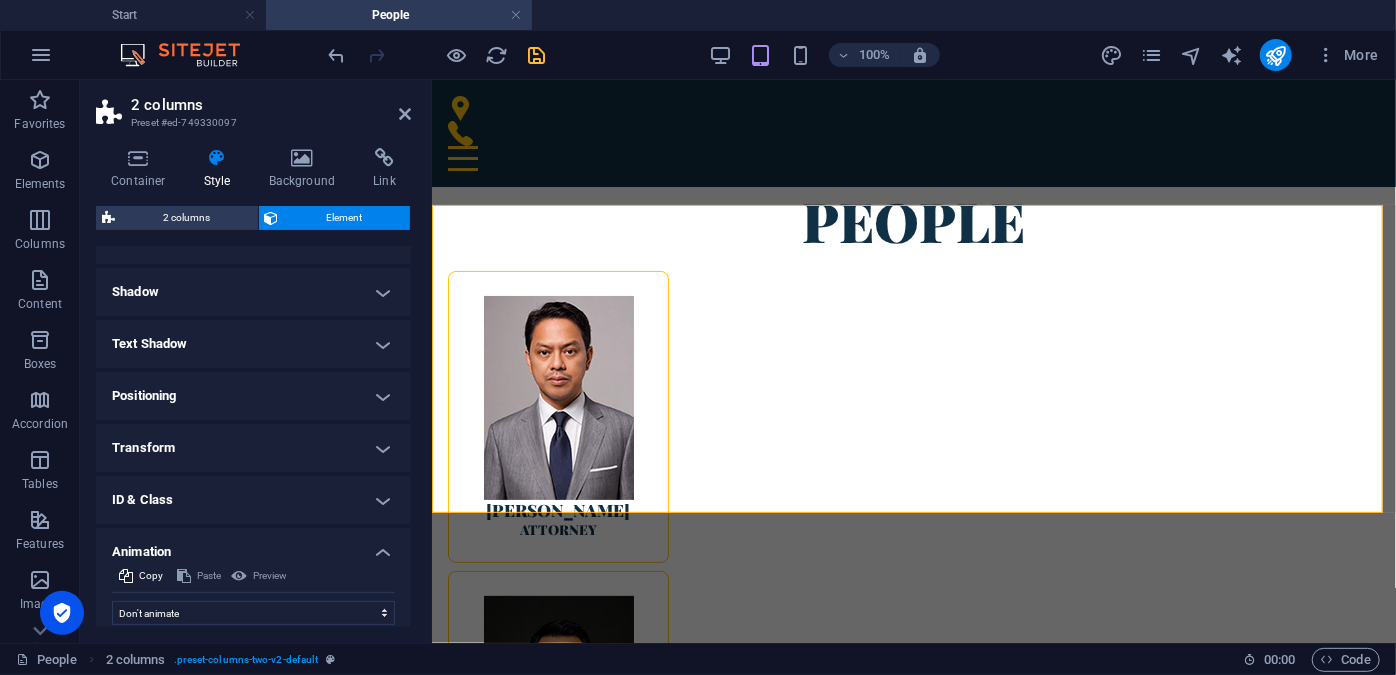 click on "Animation" at bounding box center (253, 546) 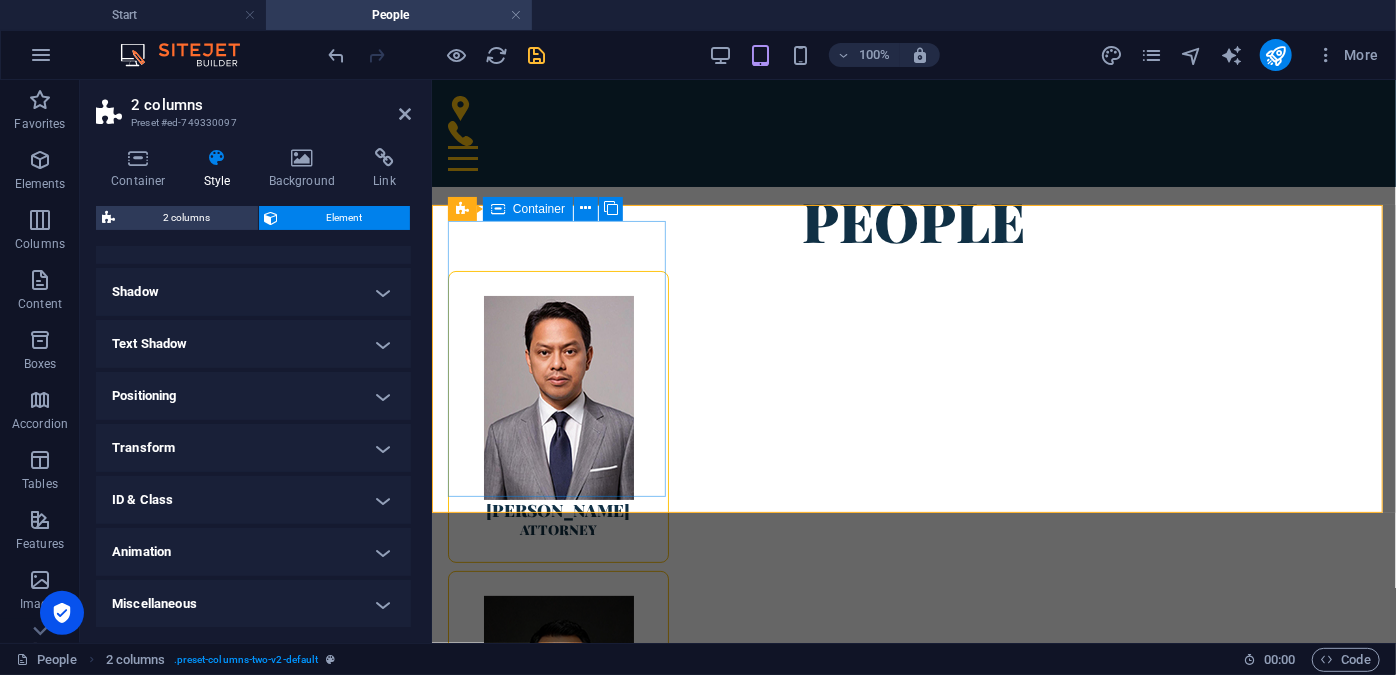 click on "[PERSON_NAME] Attorney" at bounding box center [557, 416] 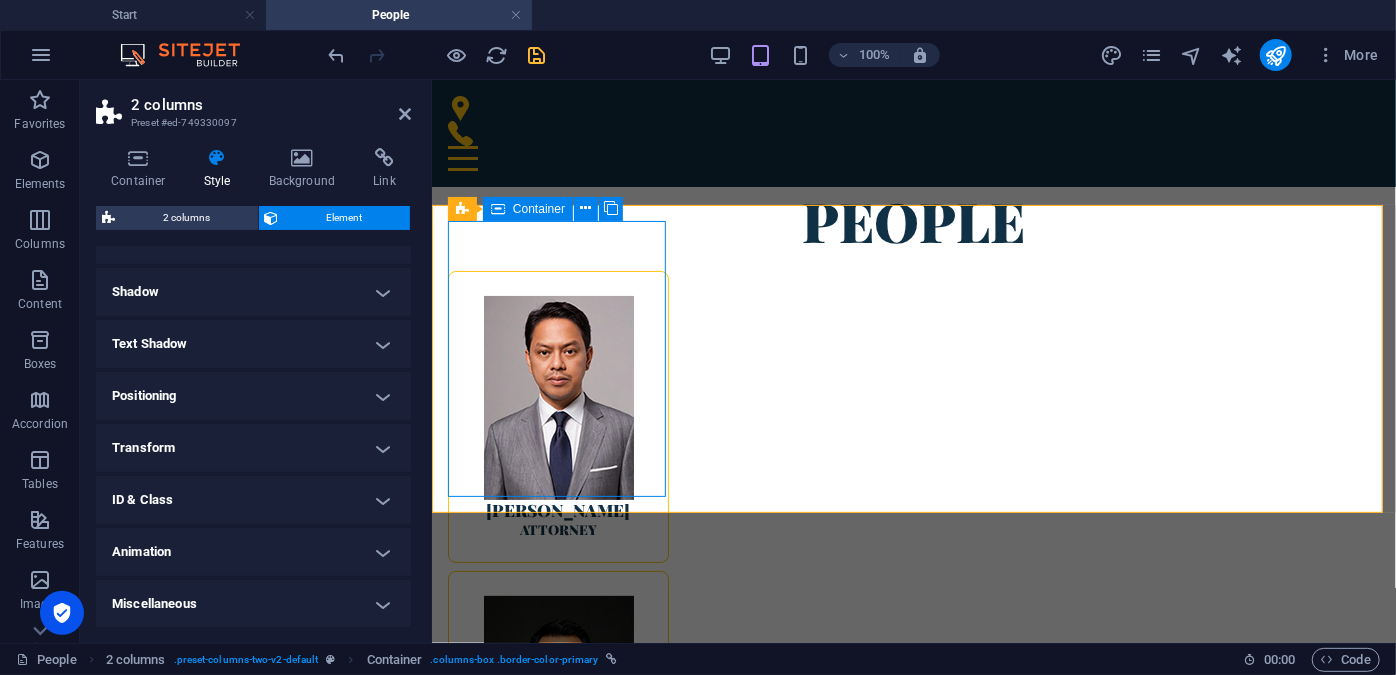 click on "[PERSON_NAME] Attorney" at bounding box center (557, 416) 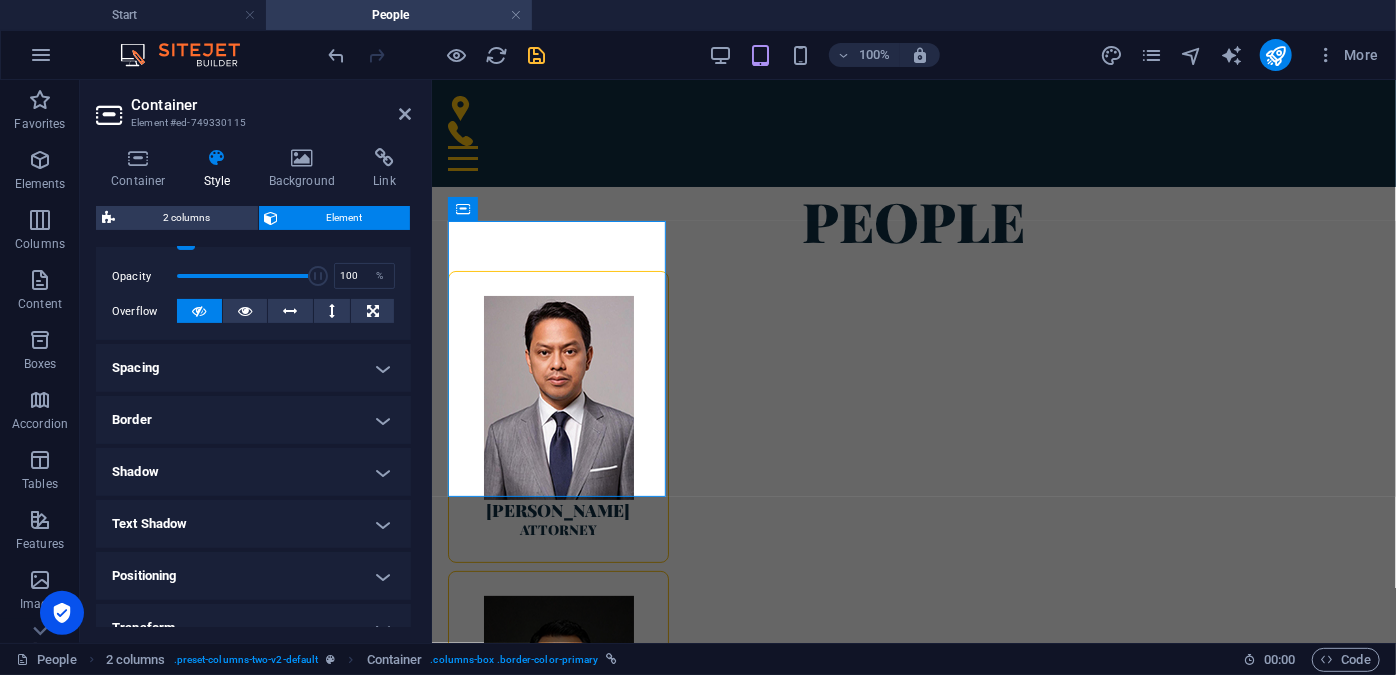 scroll, scrollTop: 287, scrollLeft: 0, axis: vertical 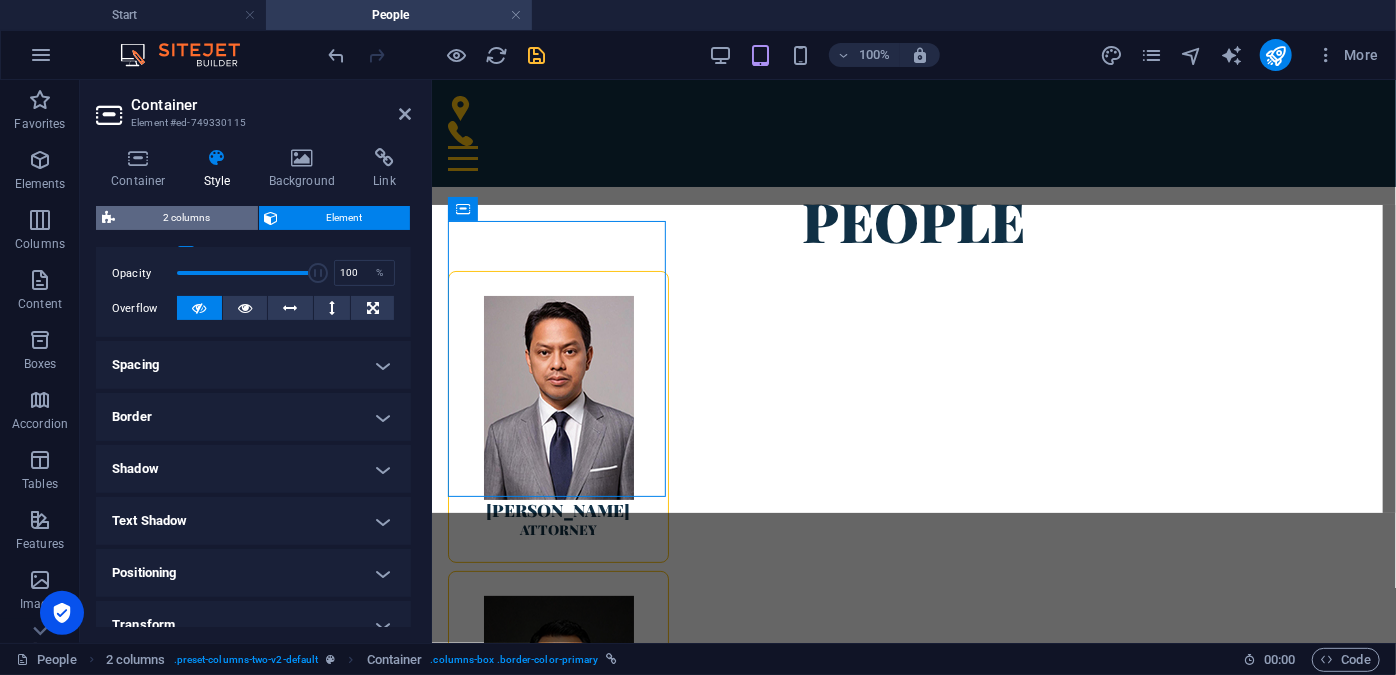 click on "2 columns" at bounding box center [186, 218] 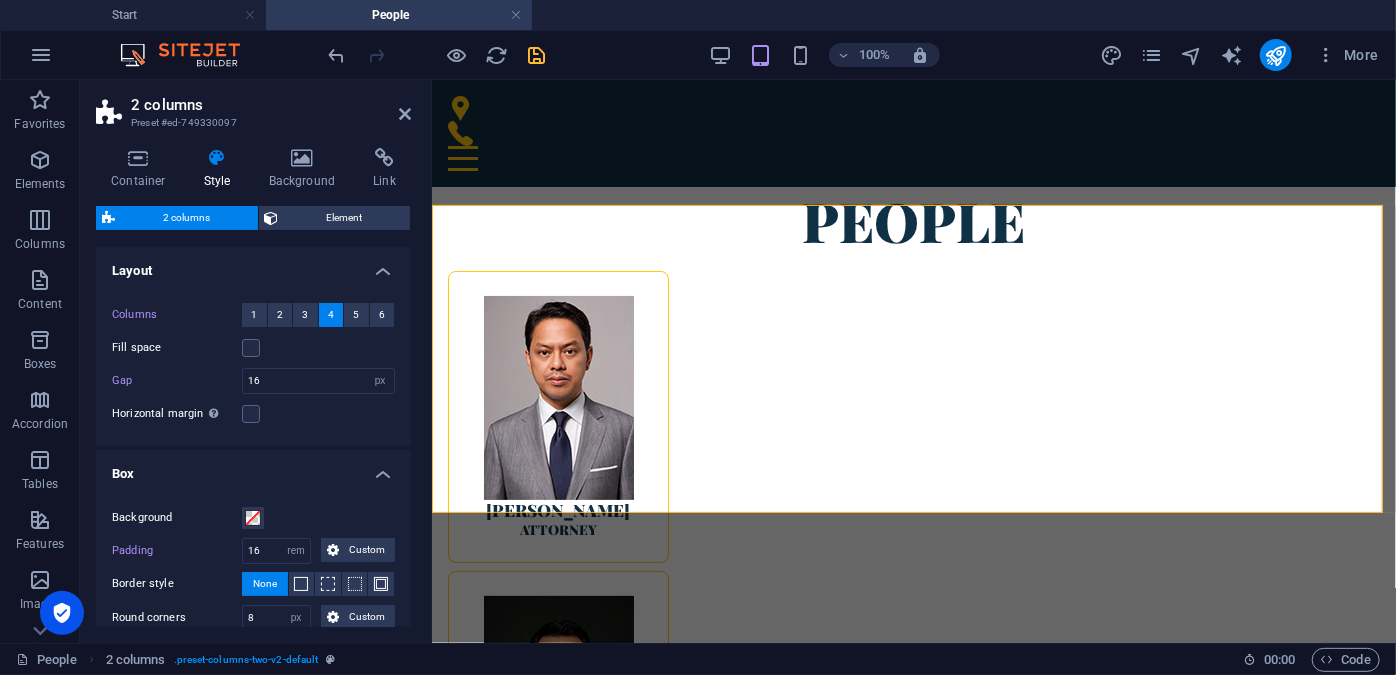 drag, startPoint x: 407, startPoint y: 357, endPoint x: 408, endPoint y: 372, distance: 15.033297 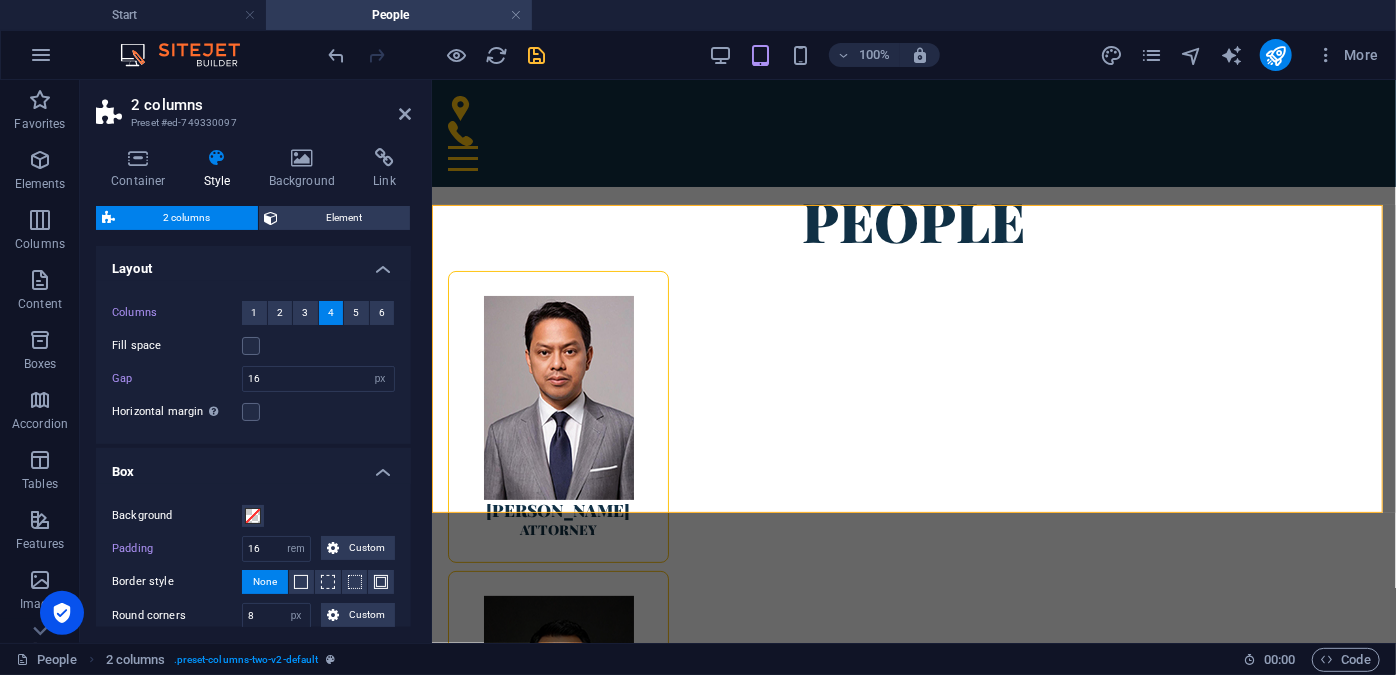 scroll, scrollTop: 0, scrollLeft: 0, axis: both 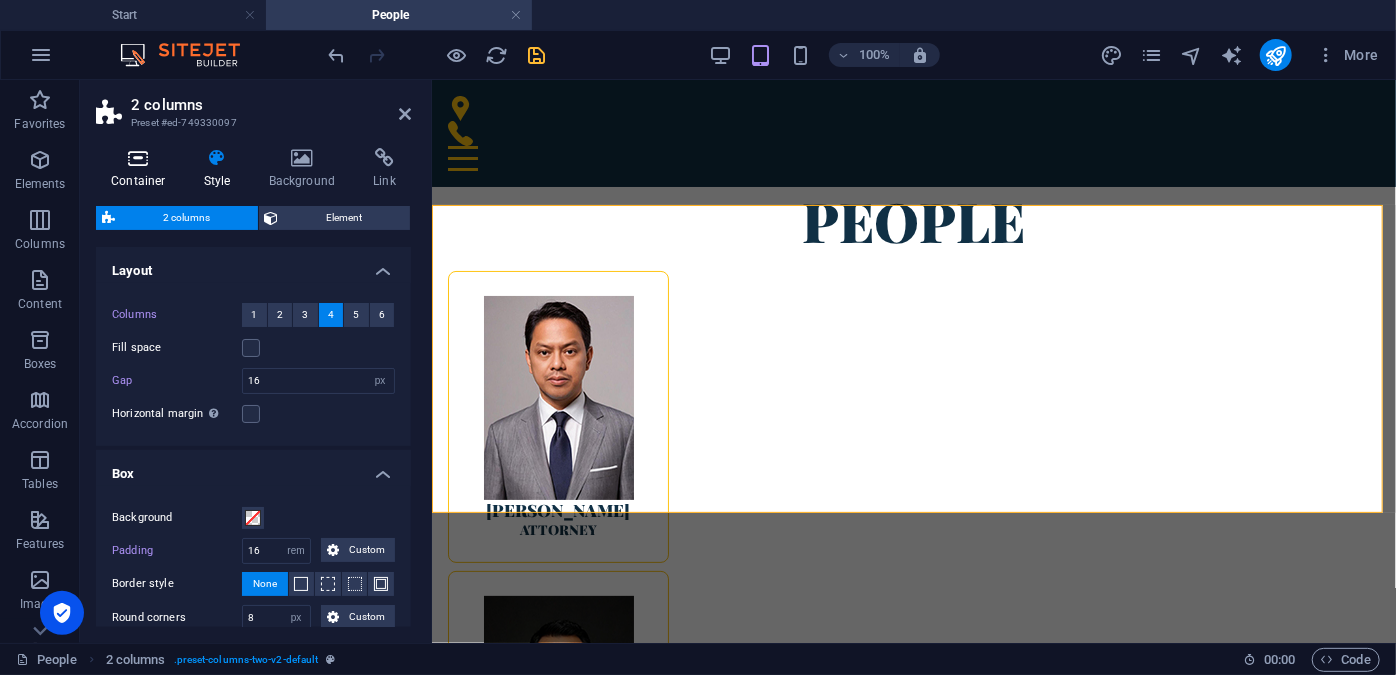 click on "Container" at bounding box center [142, 169] 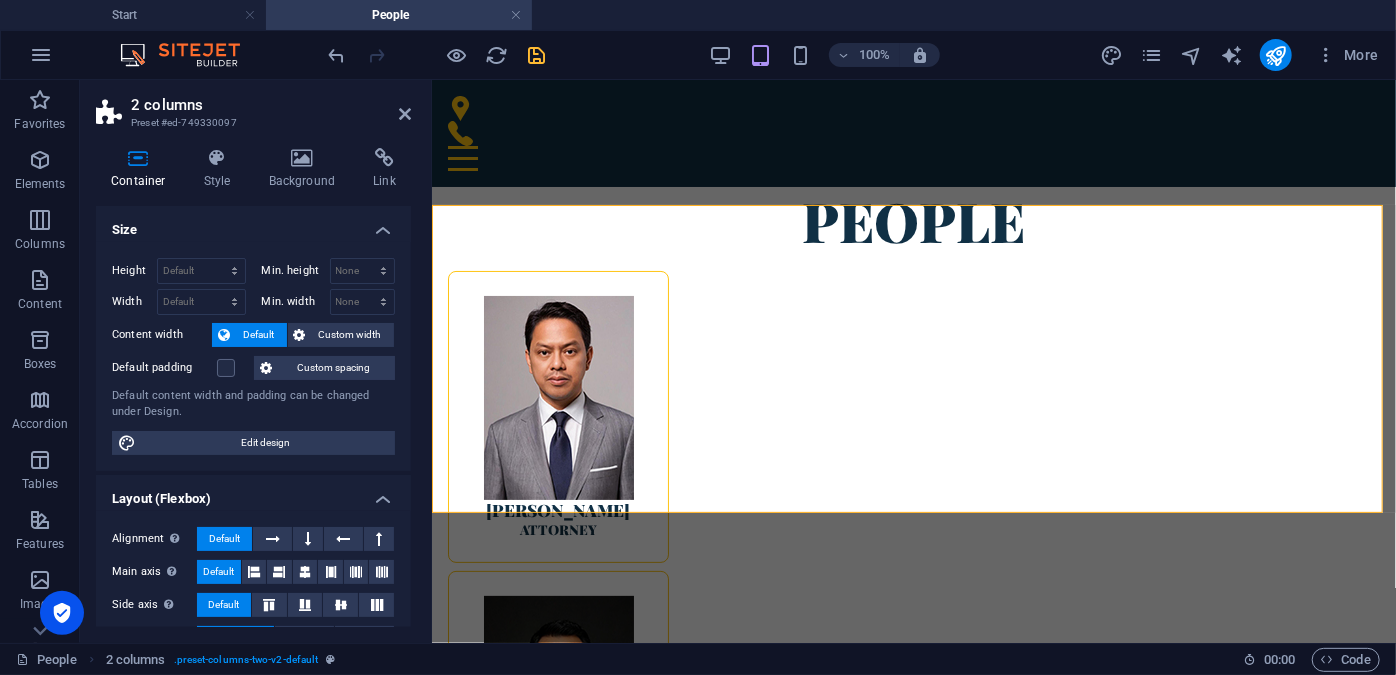 drag, startPoint x: 407, startPoint y: 288, endPoint x: 408, endPoint y: 306, distance: 18.027756 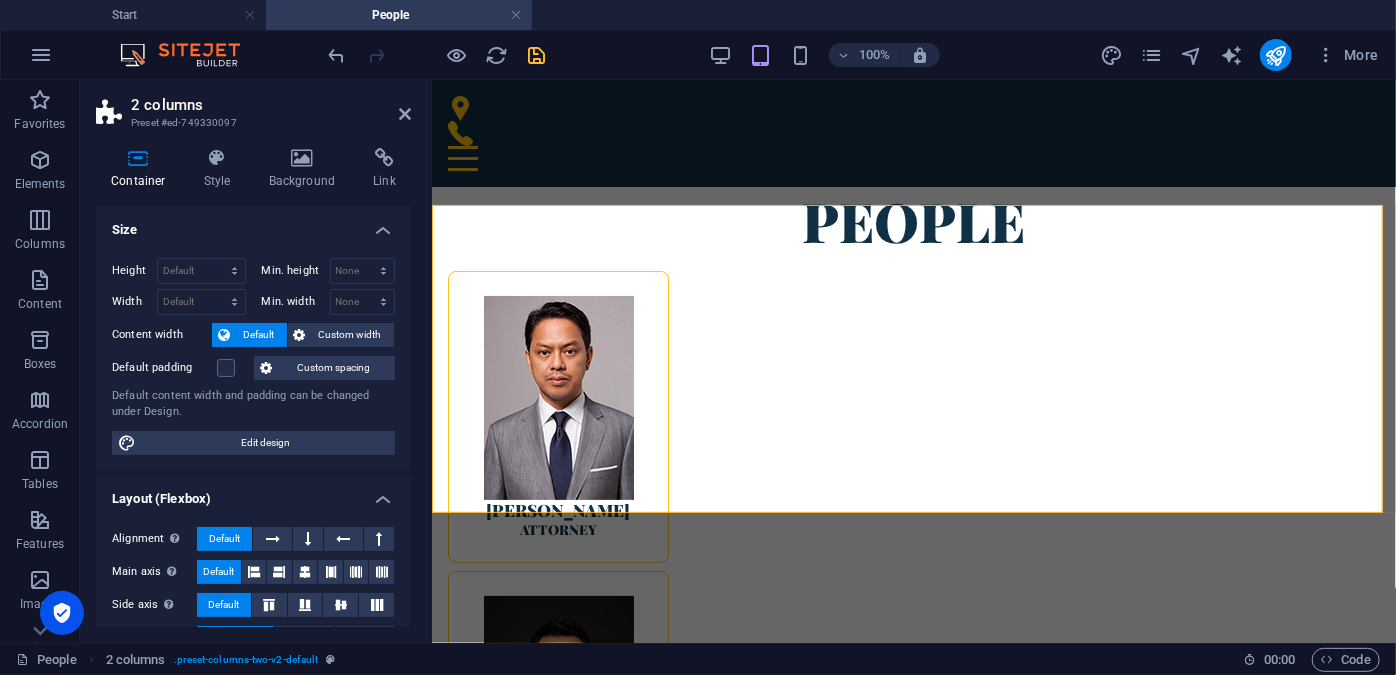 click on "Size Height Default px rem % vh vw Min. height None px rem % vh vw Width Default px rem % em vh vw Min. width None px rem % vh vw Content width Default Custom width Width Default px rem % em vh vw Min. width None px rem % vh vw Default padding Custom spacing Default content width and padding can be changed under Design. Edit design Layout (Flexbox) Alignment Determines the flex direction. Default Main axis Determine how elements should behave along the main axis inside this container (justify content). Default Side axis Control the vertical direction of the element inside of the container (align items). Default Wrap Default On Off Fill Controls the distances and direction of elements on the y-axis across several lines (align content). Default Accessibility ARIA helps assistive technologies (like screen readers) to understand the role, state, and behavior of web elements Role The ARIA role defines the purpose of an element.  Here you can find all explanations and recommendations None Alert Article Banner Timer" at bounding box center [253, 416] 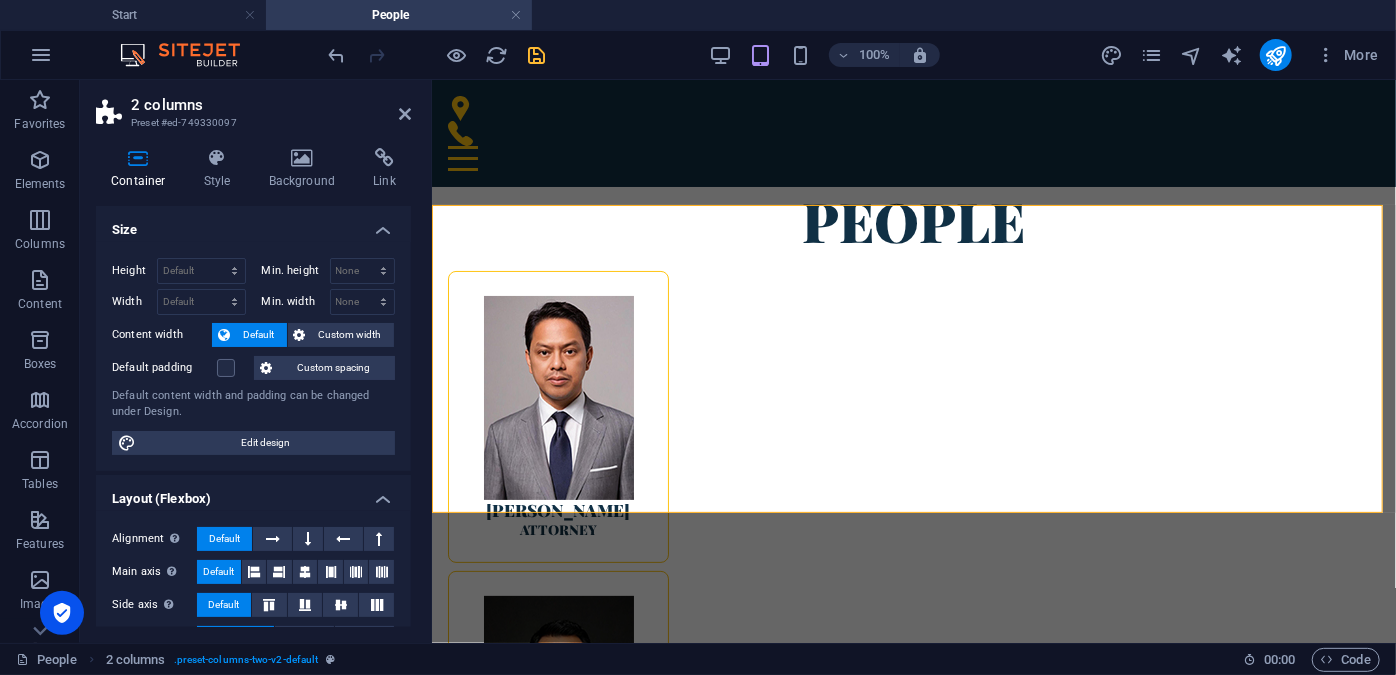 drag, startPoint x: 405, startPoint y: 285, endPoint x: 405, endPoint y: 311, distance: 26 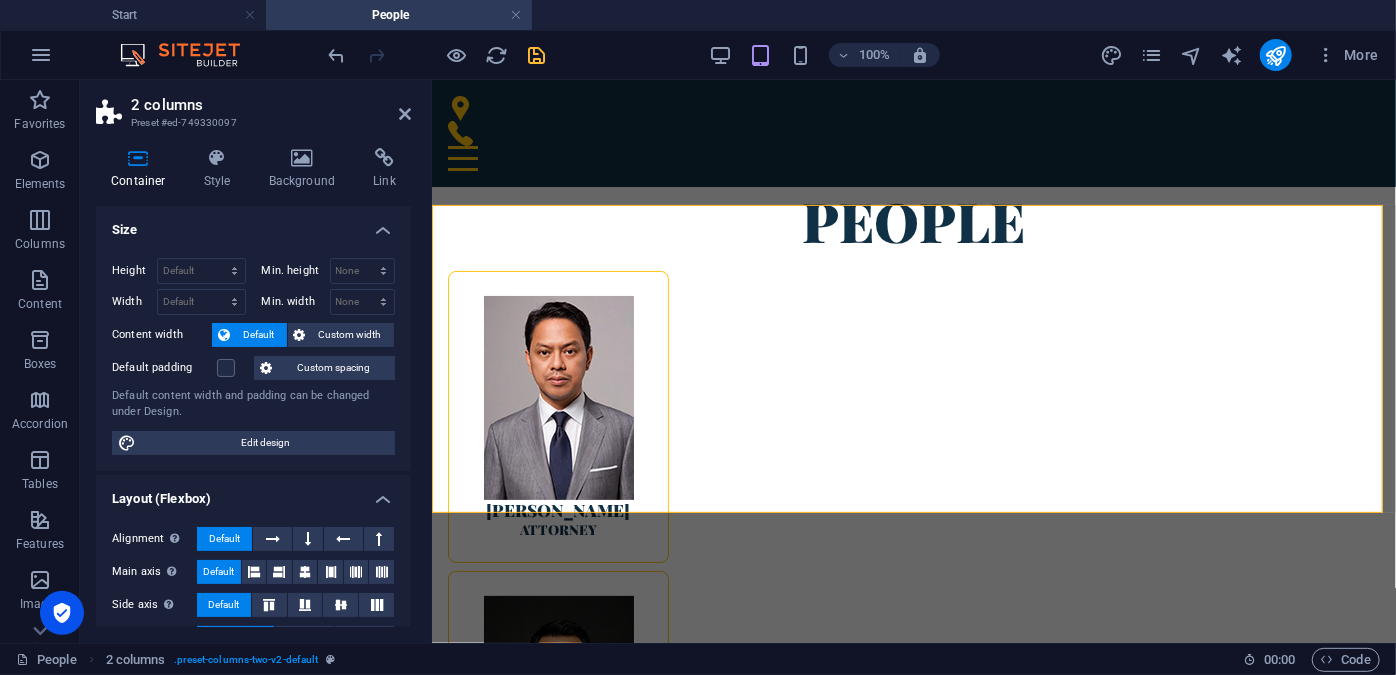 click on "Height Default px rem % vh vw Min. height None px rem % vh vw Width Default px rem % em vh vw Min. width None px rem % vh vw Content width Default Custom width Width Default px rem % em vh vw Min. width None px rem % vh vw Default padding Custom spacing Default content width and padding can be changed under Design. Edit design" at bounding box center [253, 356] 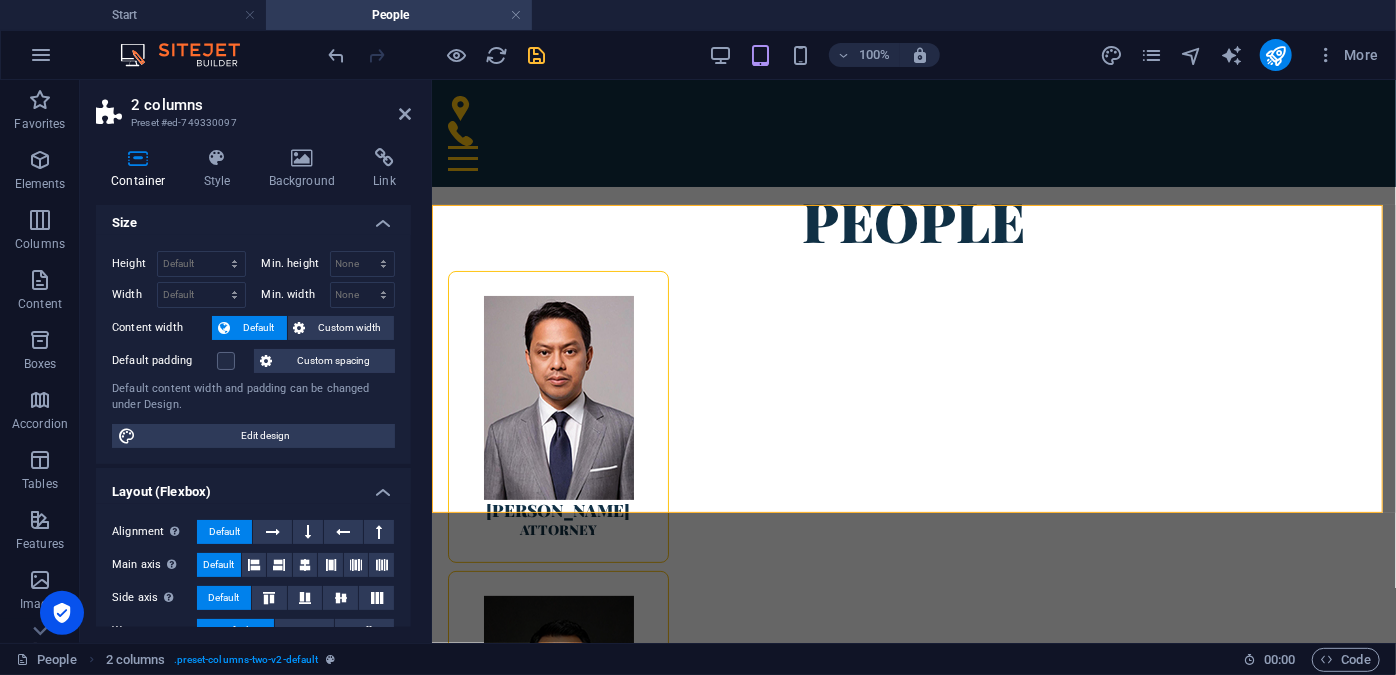 scroll, scrollTop: 0, scrollLeft: 0, axis: both 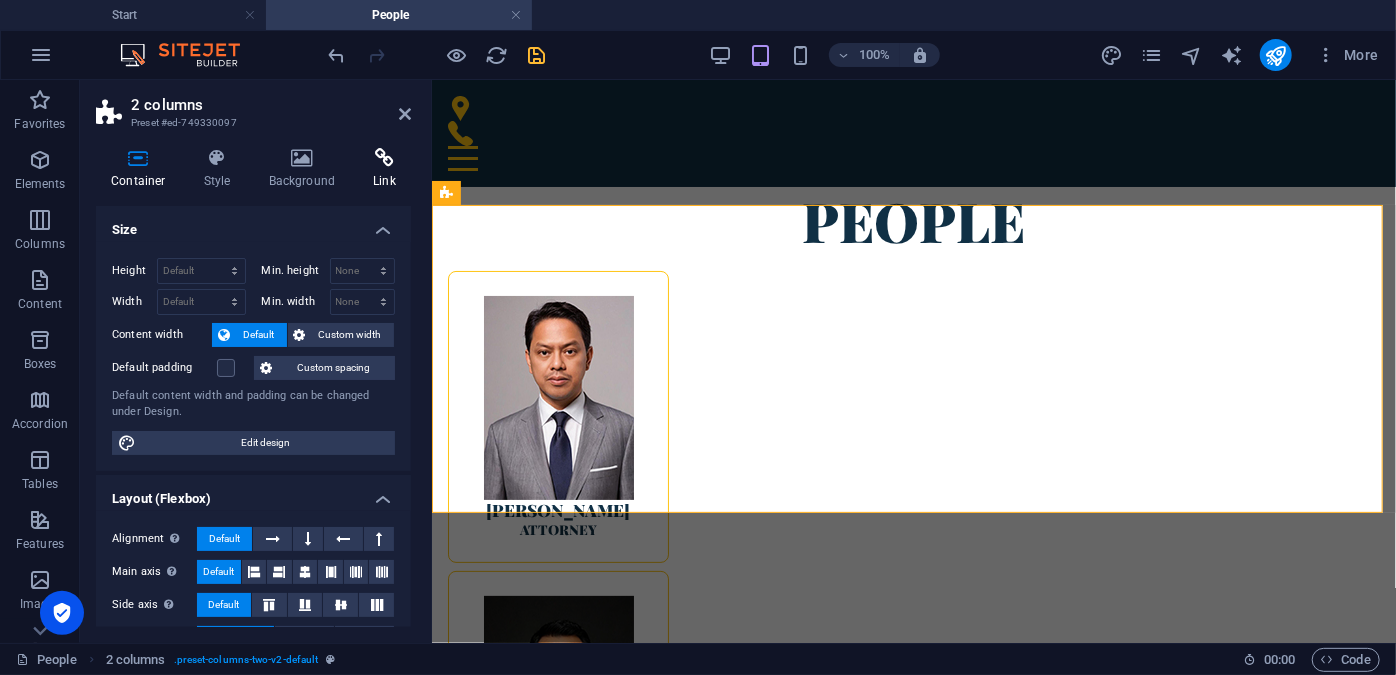 click on "Link" at bounding box center (384, 169) 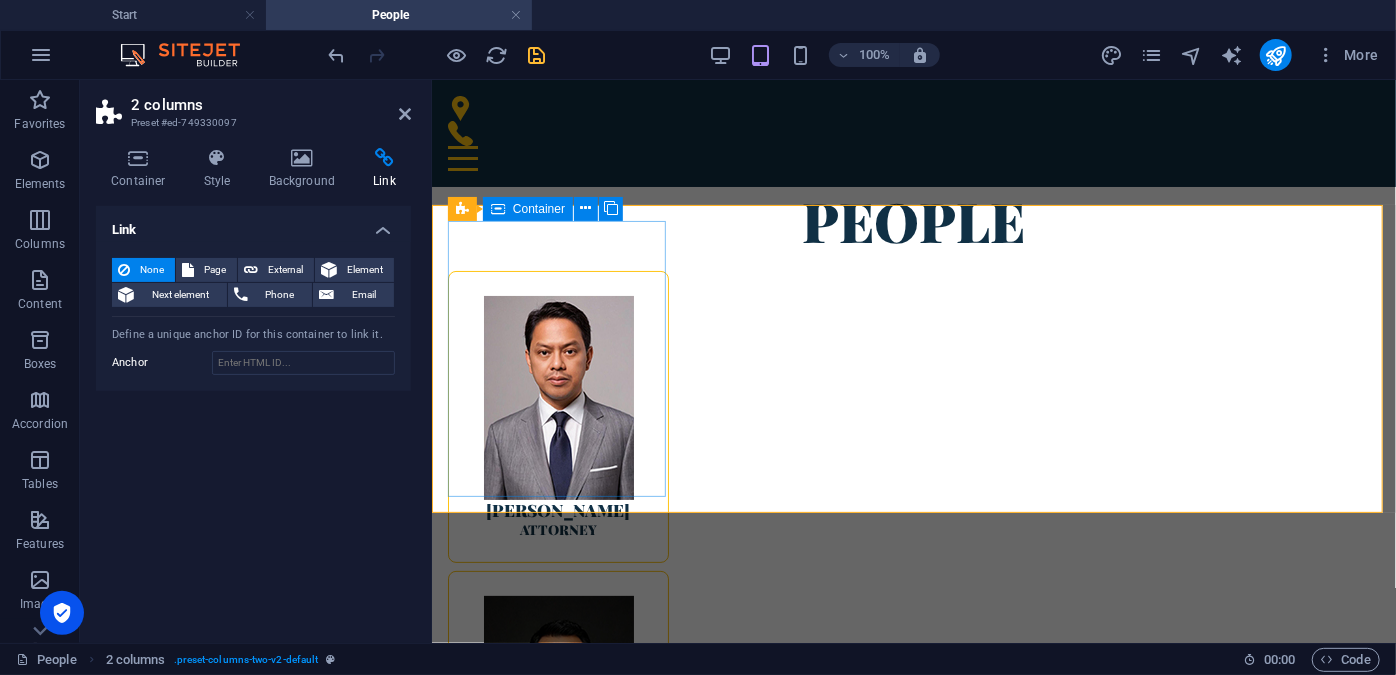 click on "[PERSON_NAME] Attorney" at bounding box center [557, 416] 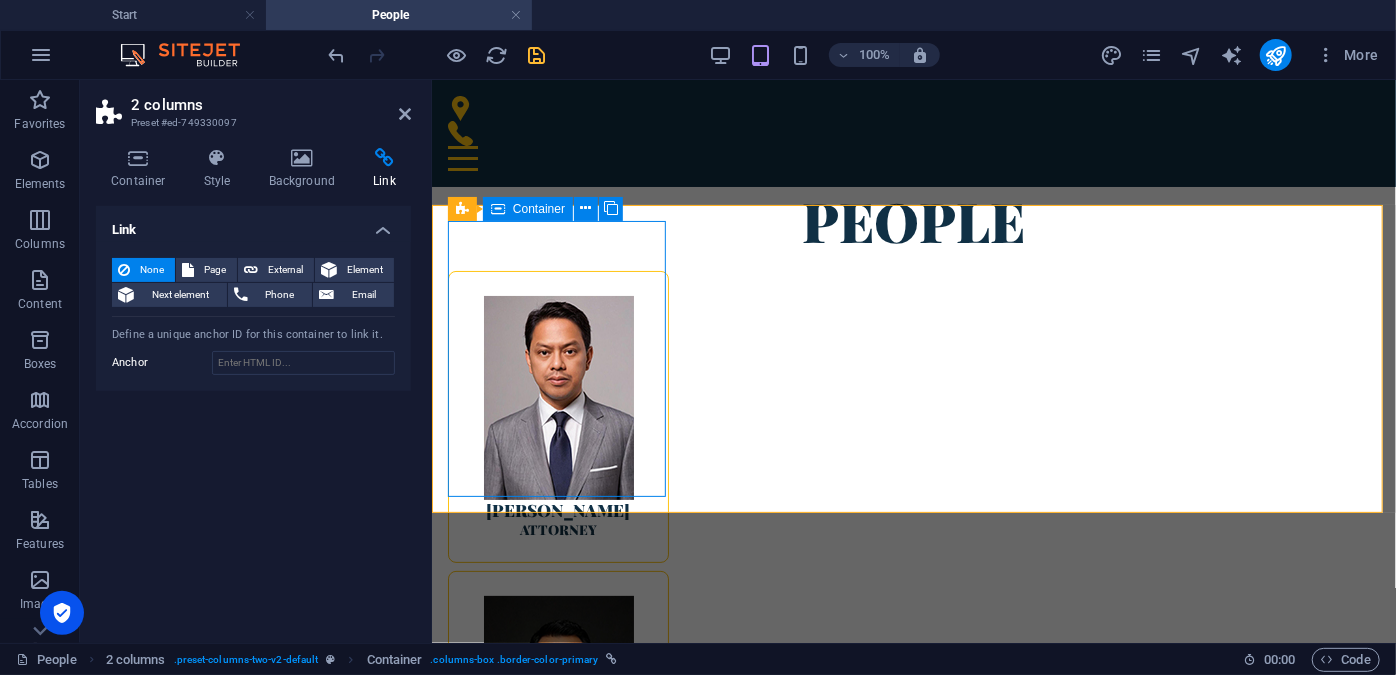 click on "[PERSON_NAME] Attorney" at bounding box center [557, 416] 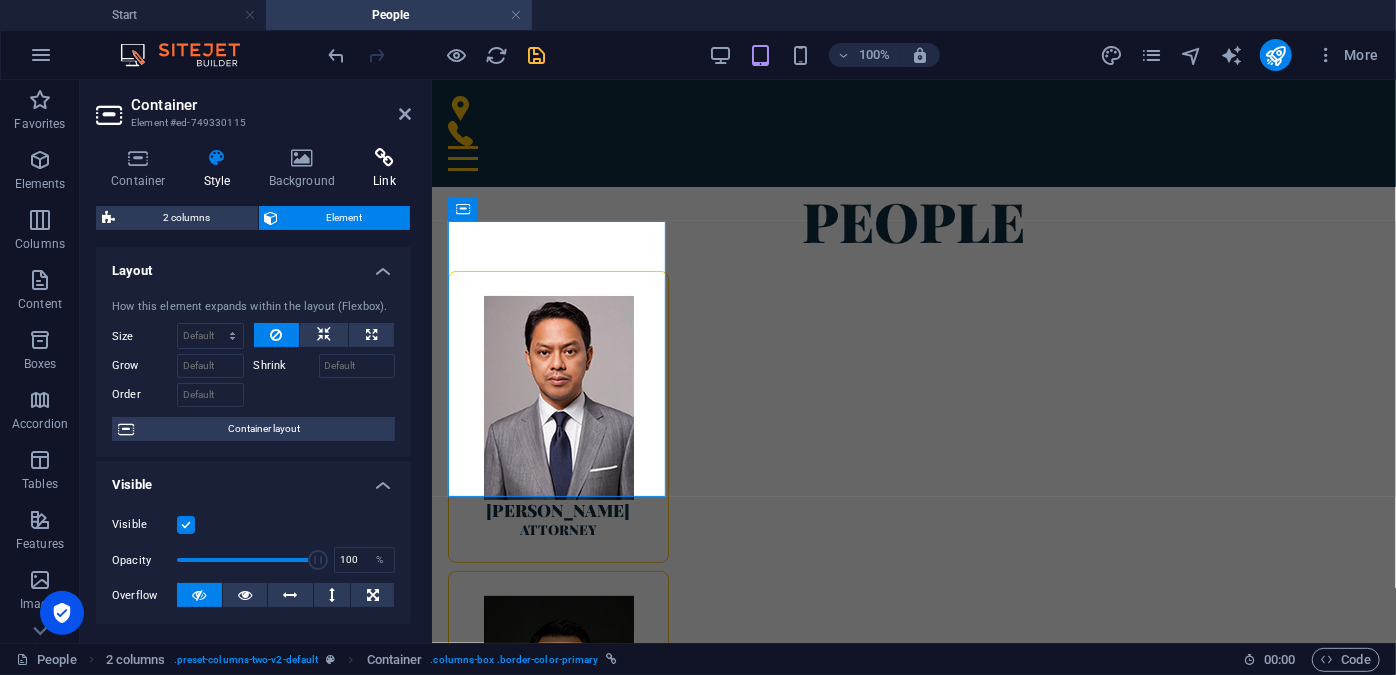 click on "Link" at bounding box center (384, 169) 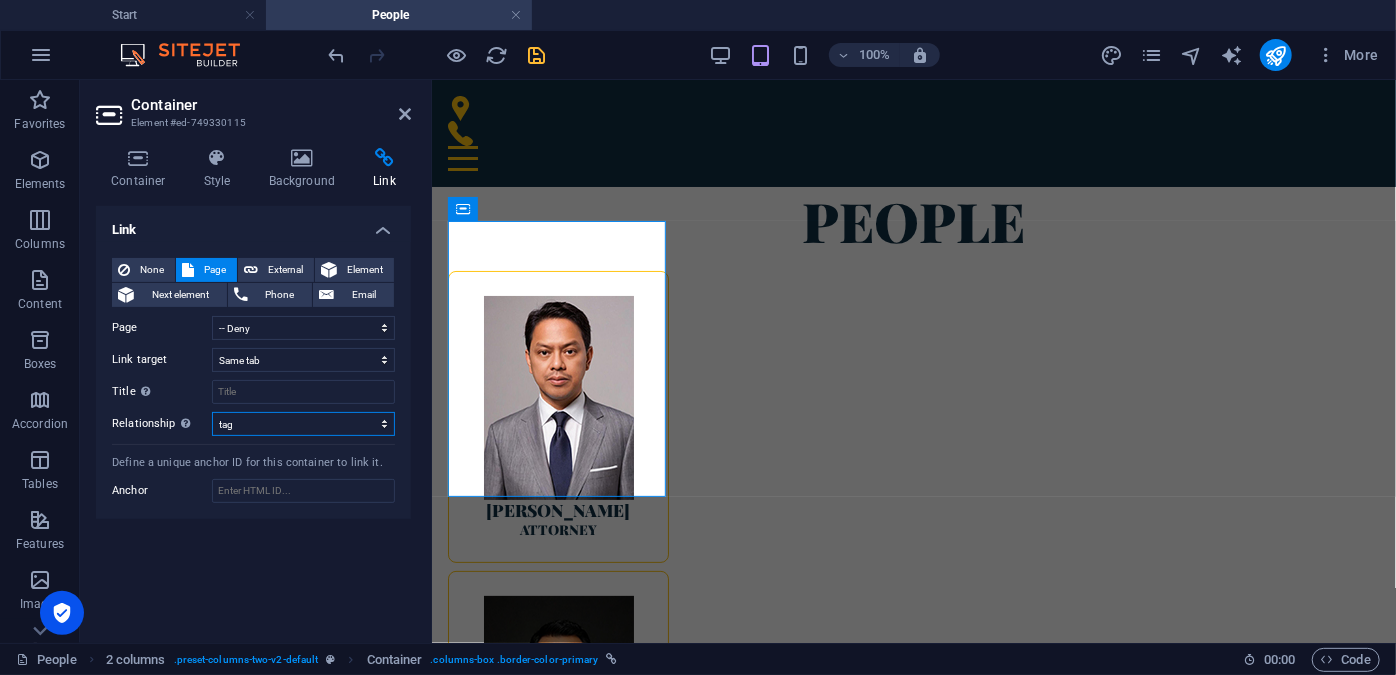 click on "alternate author bookmark external help license next nofollow noreferrer noopener prev search tag" at bounding box center (303, 424) 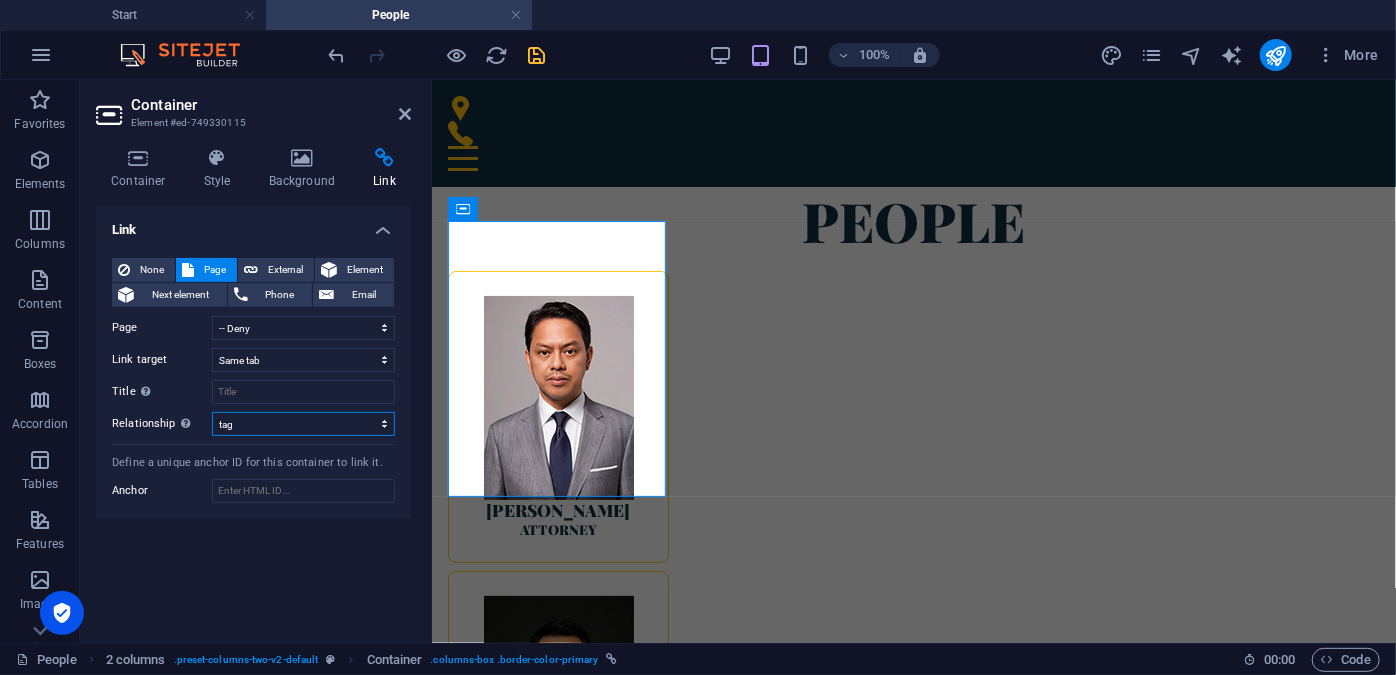 click on "alternate author bookmark external help license next nofollow noreferrer noopener prev search tag" at bounding box center (303, 424) 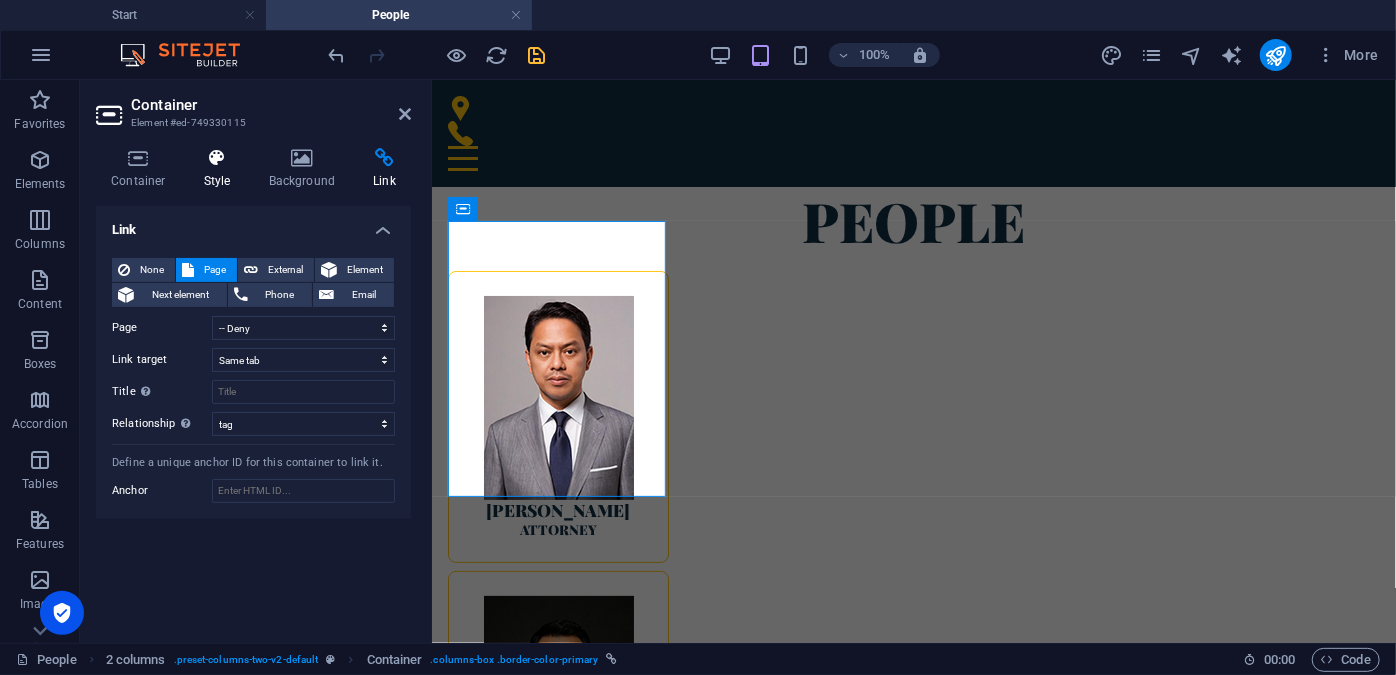 click on "Style" at bounding box center (221, 169) 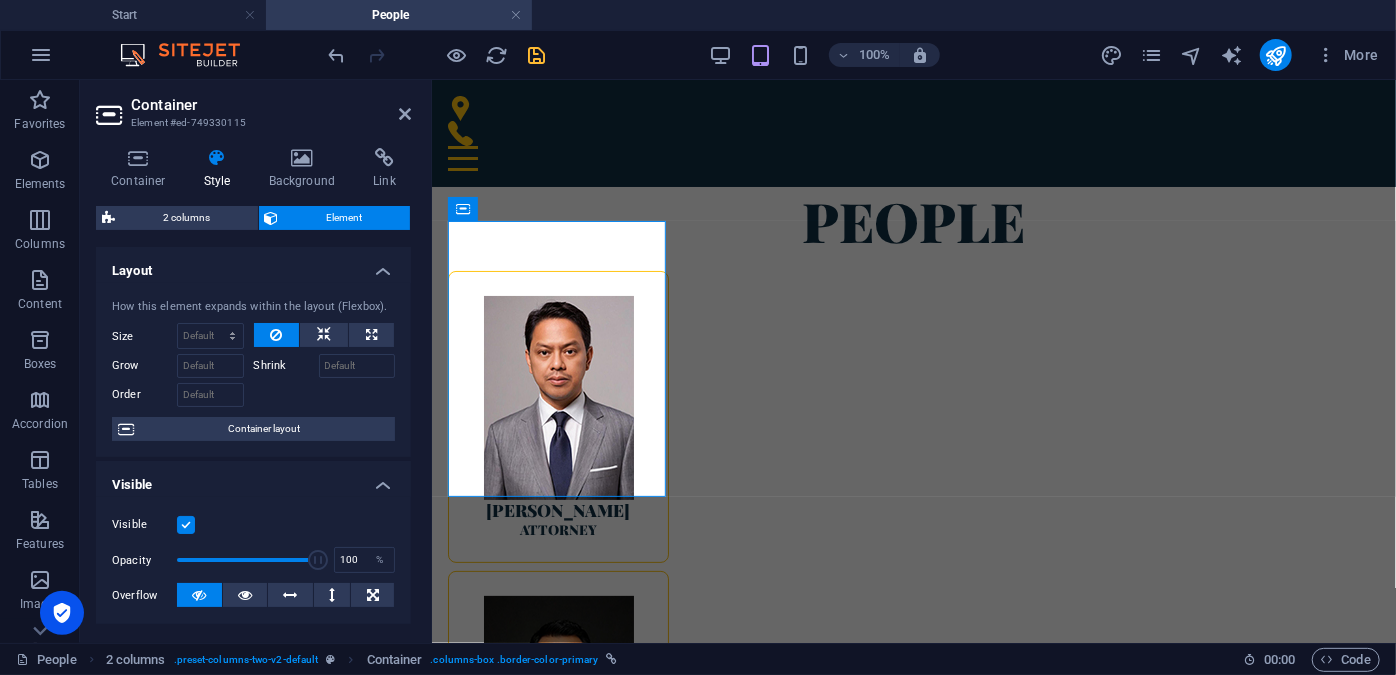 drag, startPoint x: 405, startPoint y: 303, endPoint x: 409, endPoint y: 320, distance: 17.464249 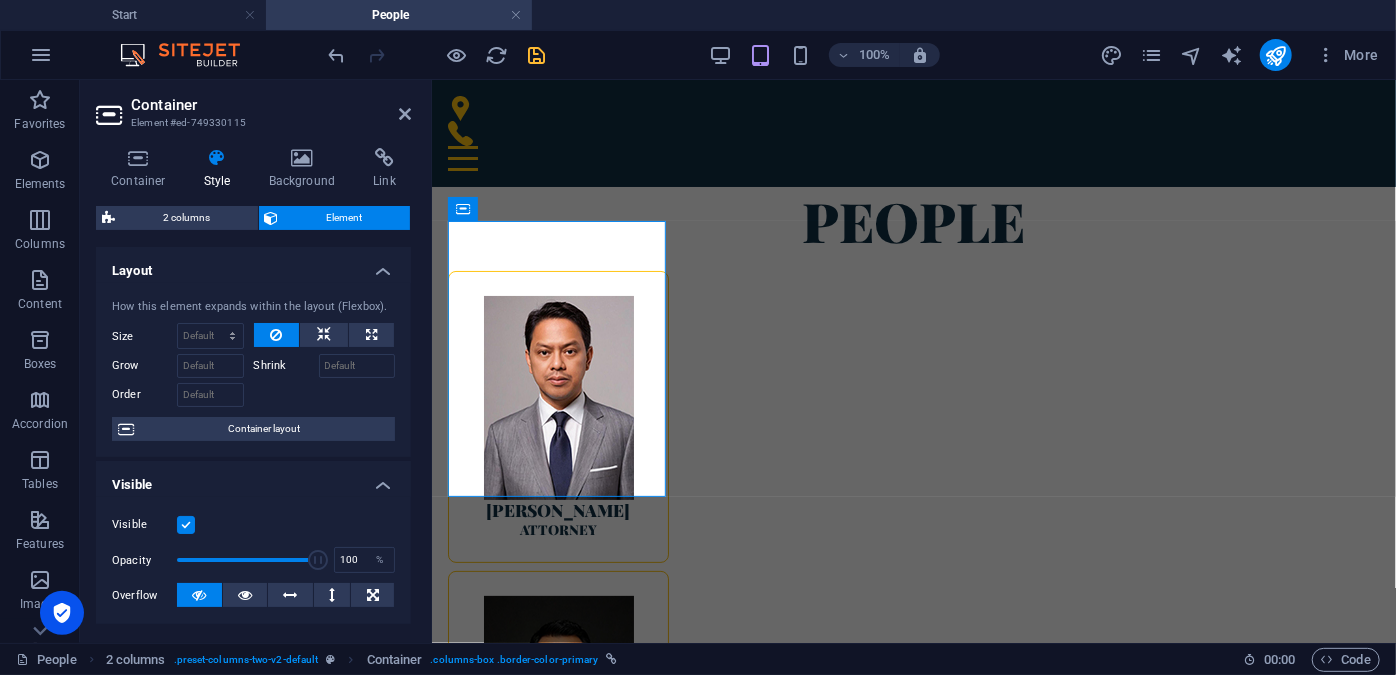 click on "Layout How this element expands within the layout (Flexbox). Size Default auto px % 1/1 1/2 1/3 1/4 1/5 1/6 1/7 1/8 1/9 1/10 Grow Shrink Order Container layout Visible Visible Opacity 100 % Overflow Spacing Margin Default auto px % rem vw vh Custom Custom auto px % rem vw vh auto px % rem vw vh auto px % rem vw vh auto px % rem vw vh Padding 16 Default px rem % vh vw Custom Custom 16 px rem % vh vw 16 px rem % vh vw 16 px rem % vh vw 16 px rem % vh vw Border Style              - Width 1 auto px rem % vh vw Custom Custom 1 auto px rem % vh vw 1 auto px rem % vh vw 1 auto px rem % vh vw 1 auto px rem % vh vw  - Color Round corners For background overlay and background images, the overflow must be hidden so that the round corners are visible Default px rem % vh vw Custom Custom px rem % vh vw px rem % vh vw px rem % vh vw px rem % vh vw Shadow Default None Outside Inside Color X offset 0 px rem vh vw Y offset 0 px rem vh vw Blur 0 px rem % vh vw Spread 0 px rem vh vw Text Shadow Default None Outside 0" at bounding box center [253, 437] 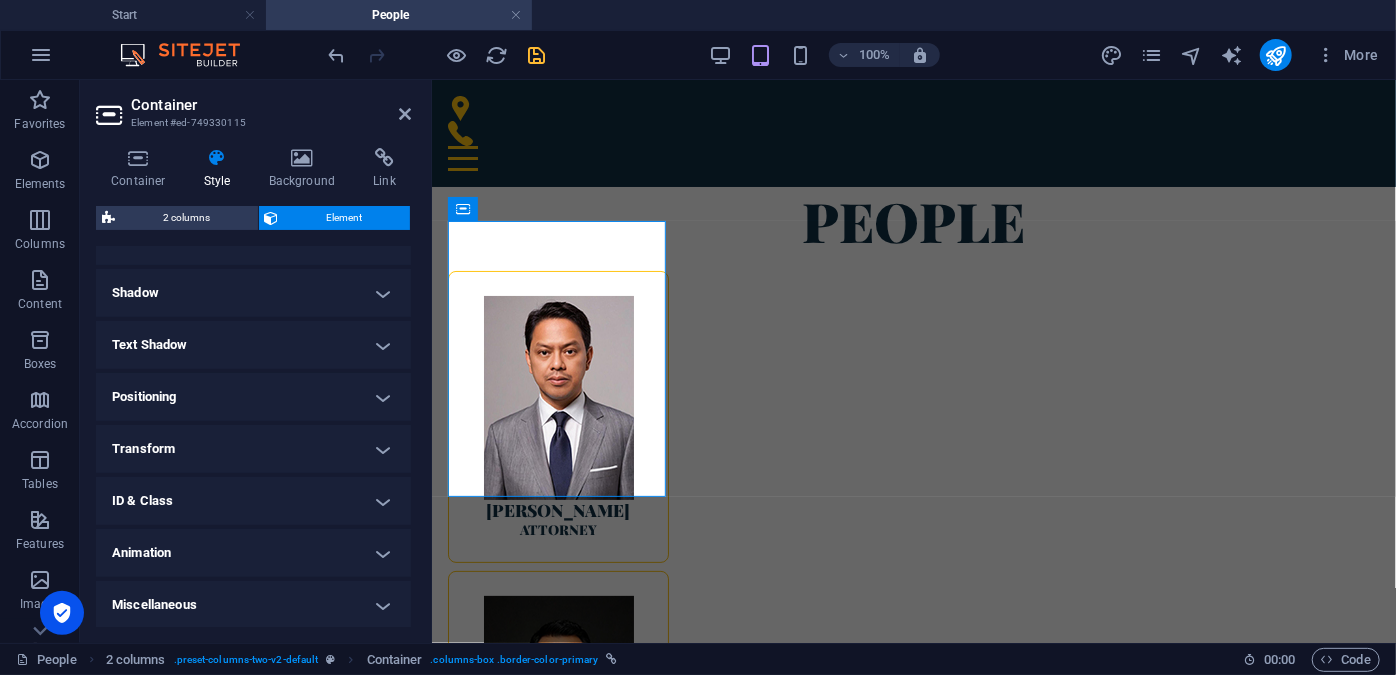 scroll, scrollTop: 464, scrollLeft: 0, axis: vertical 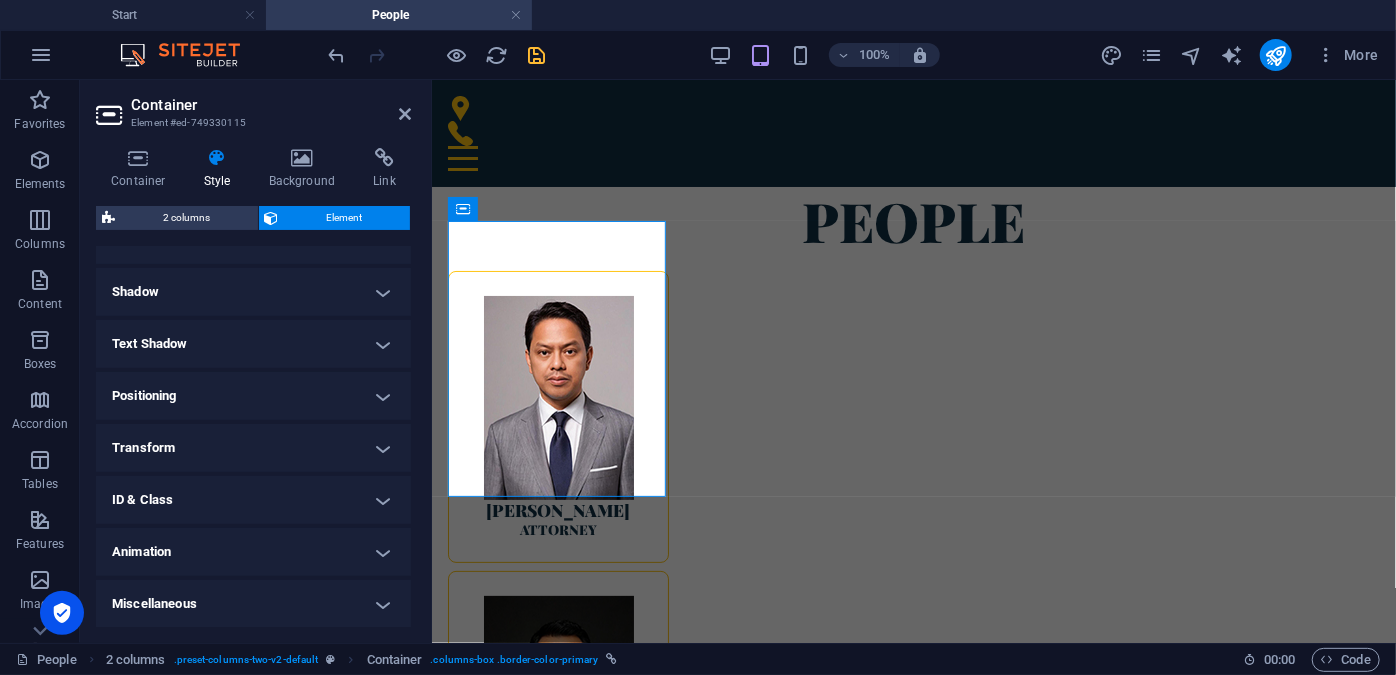 click on "Transform" at bounding box center (253, 448) 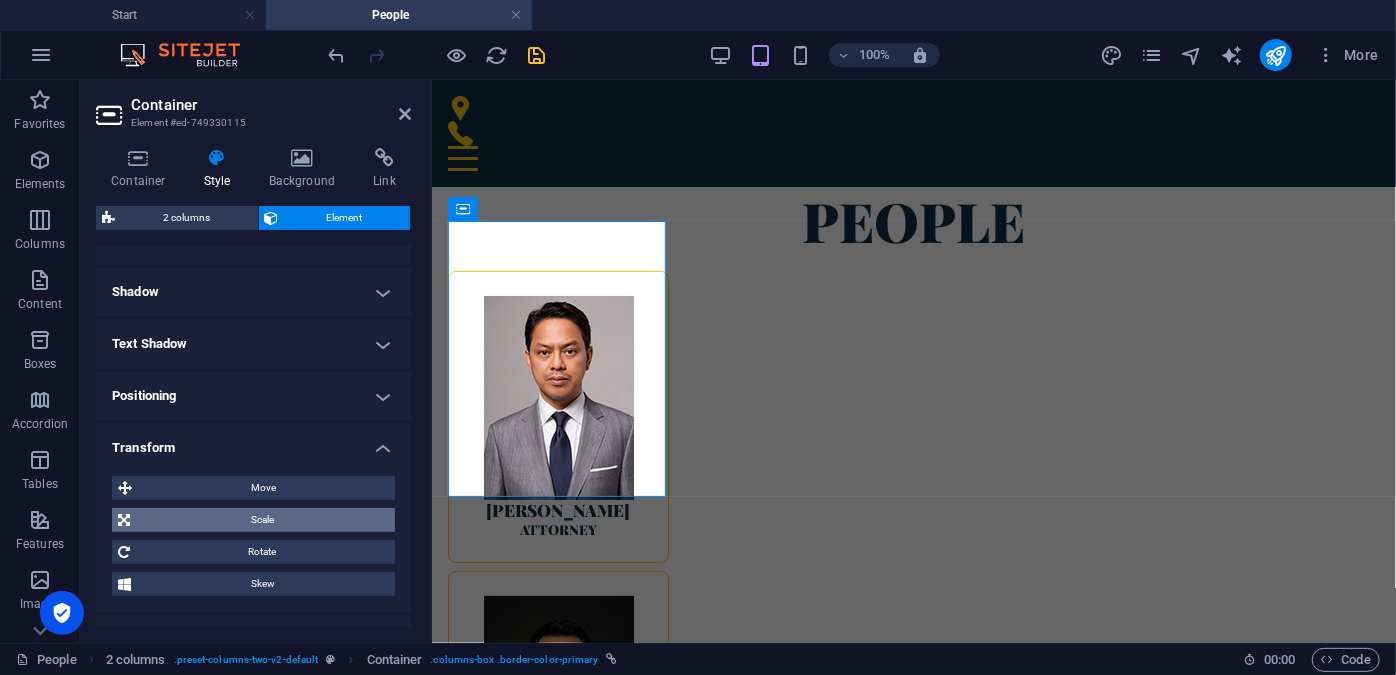 click on "Scale" at bounding box center (262, 520) 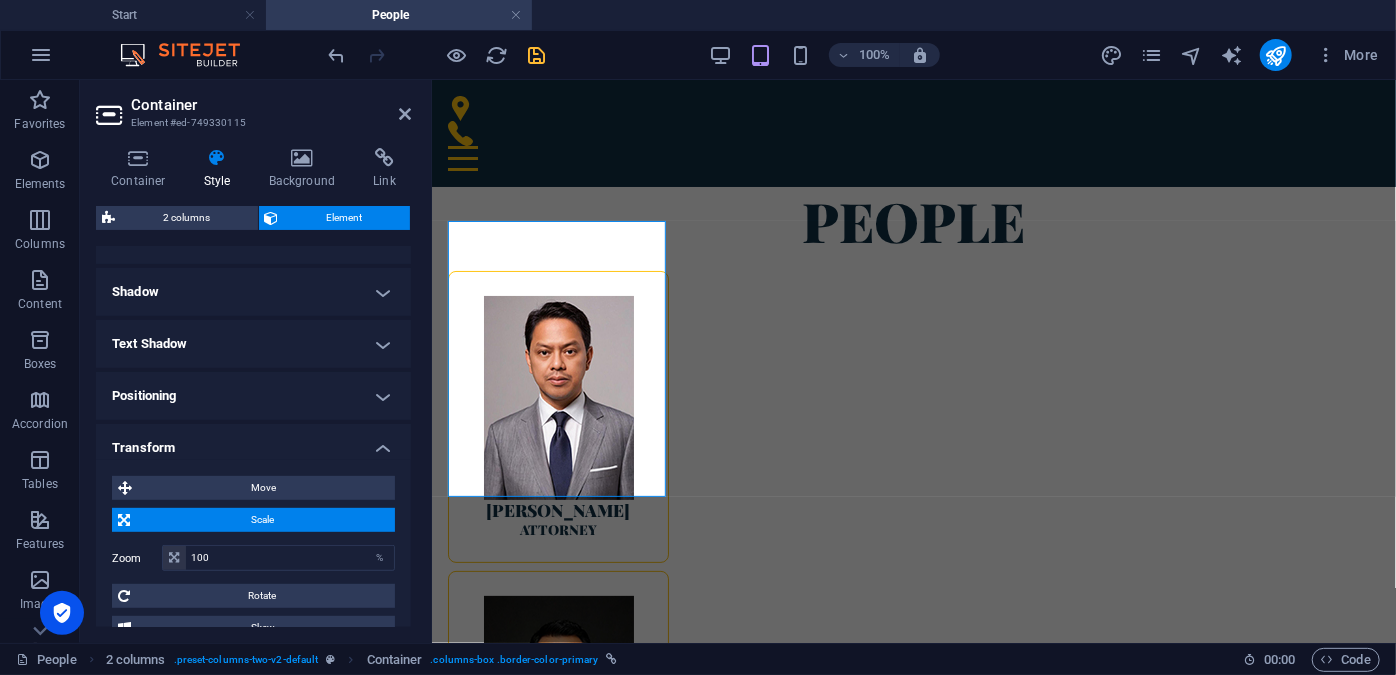 click on "Start People" at bounding box center (698, 15) 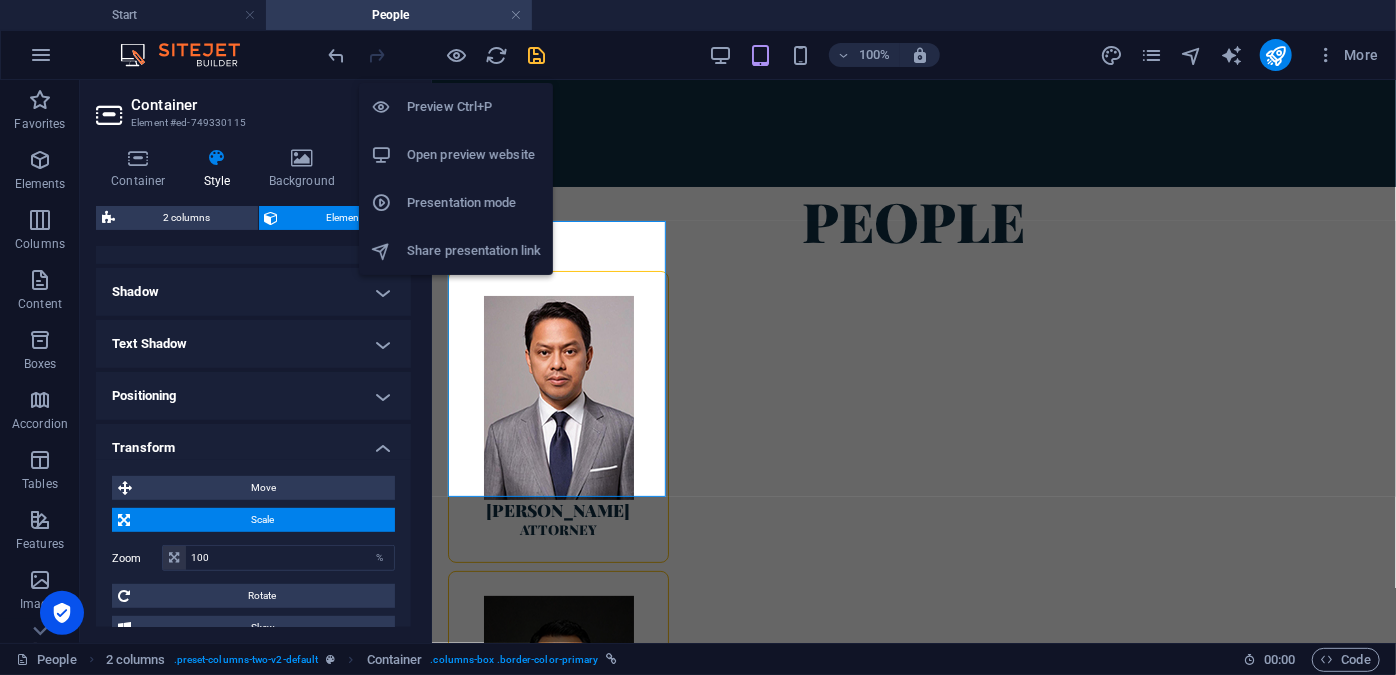 click on "Preview Ctrl+P" at bounding box center [474, 107] 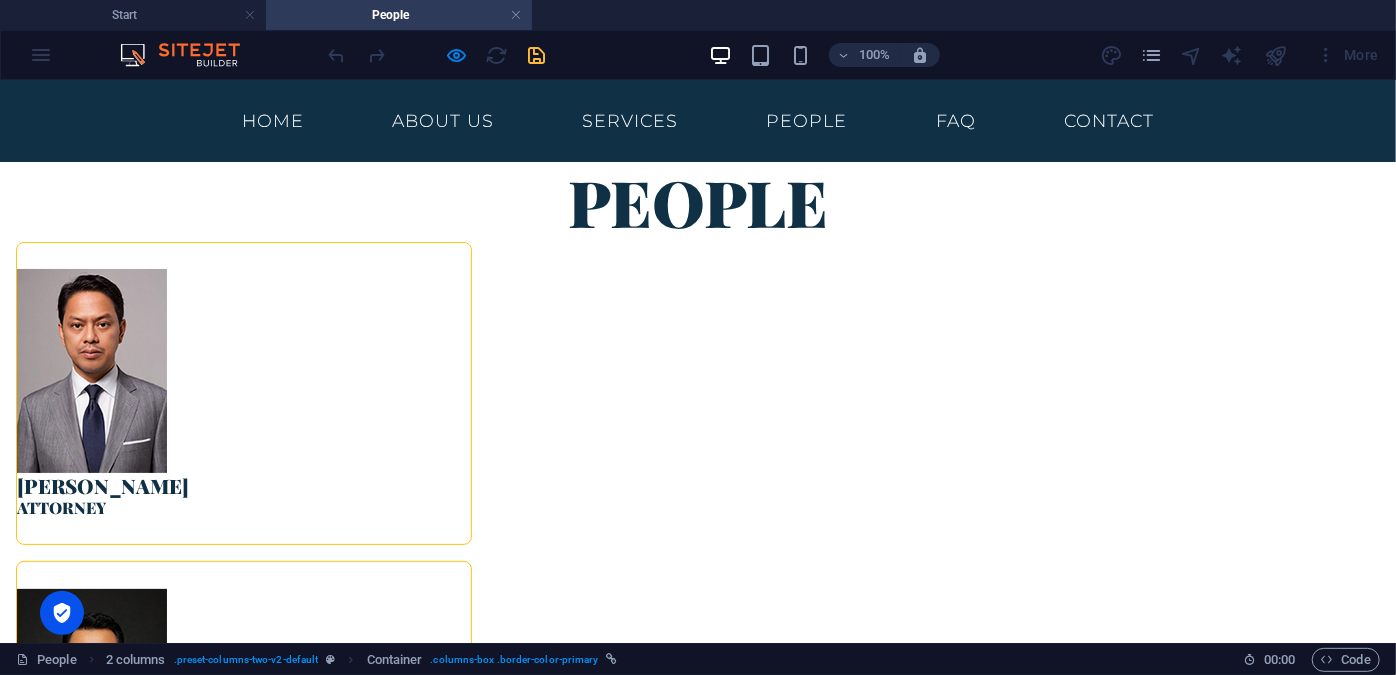 click at bounding box center (244, 370) 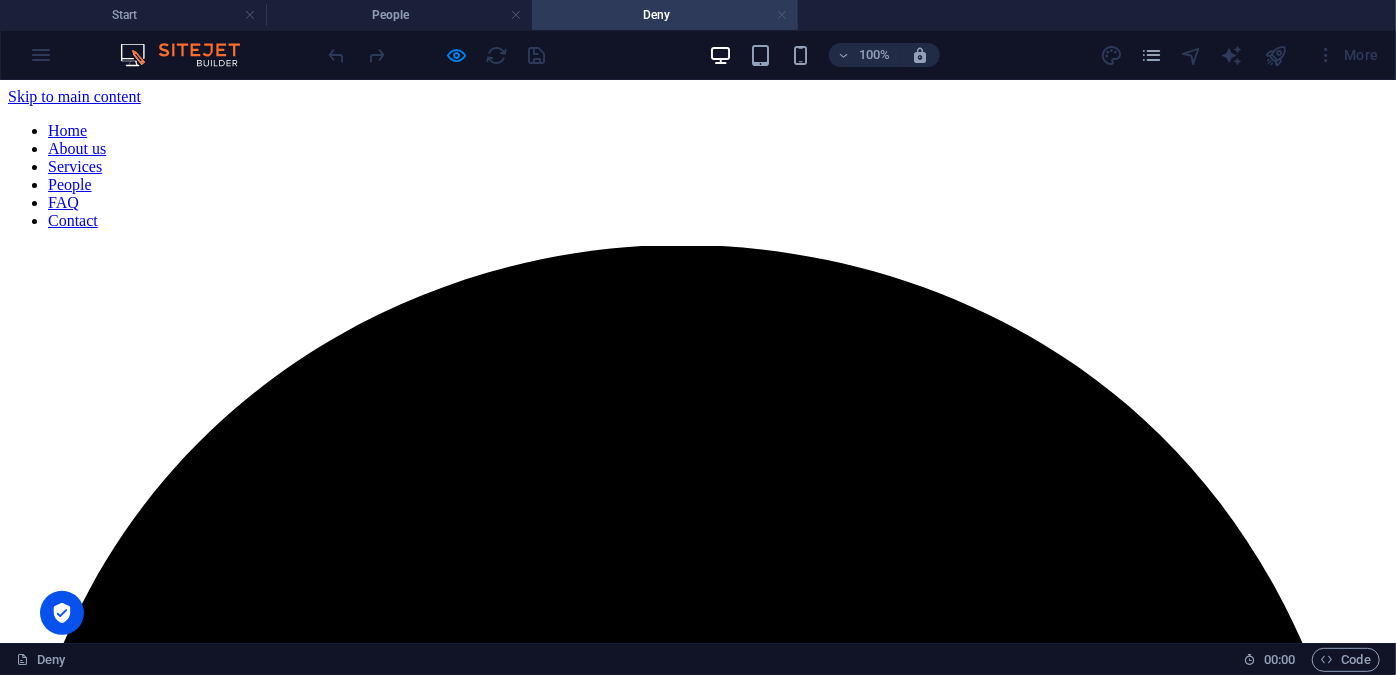 scroll, scrollTop: 0, scrollLeft: 0, axis: both 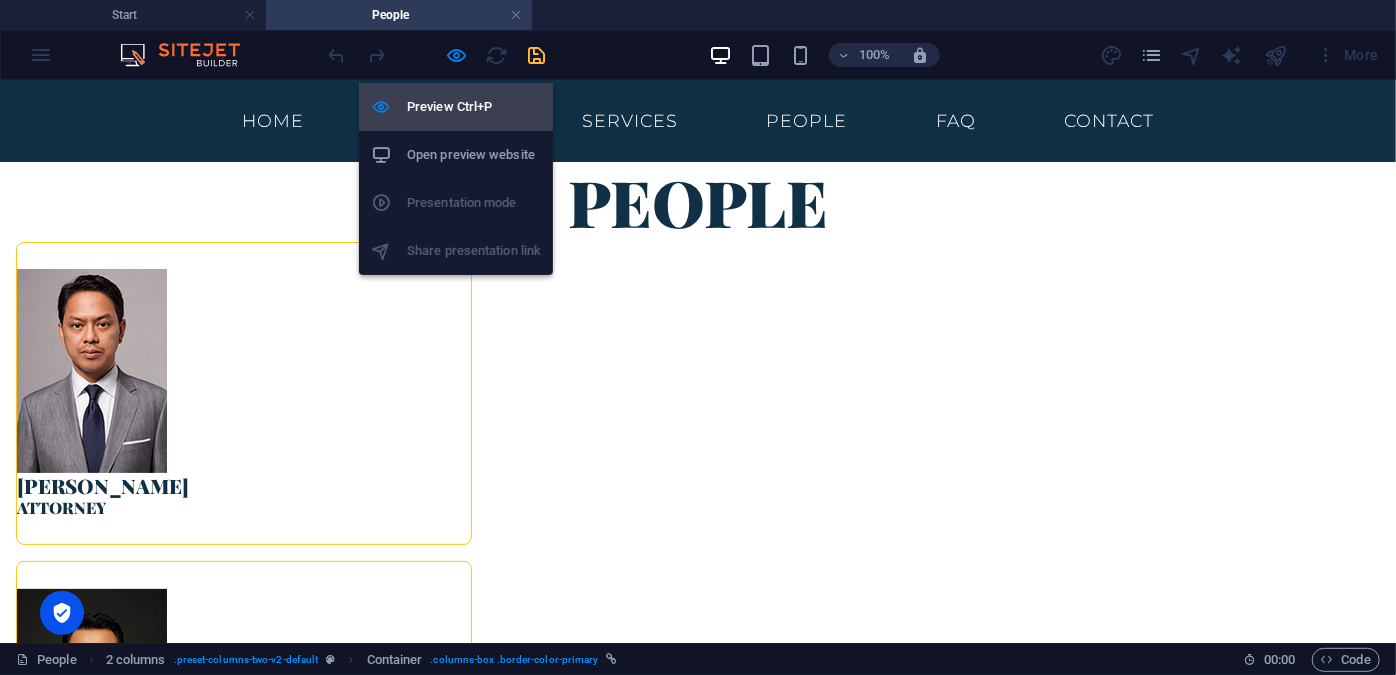 click on "Preview Ctrl+P" at bounding box center [474, 107] 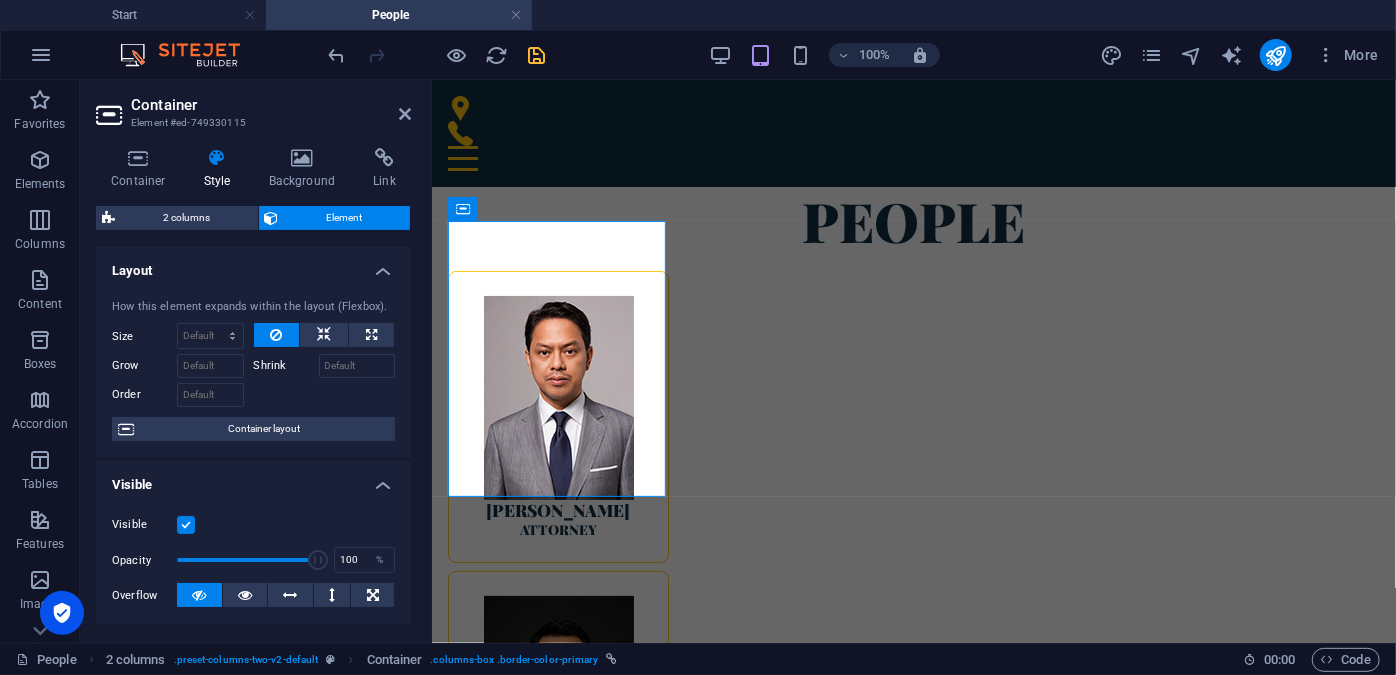 drag, startPoint x: 405, startPoint y: 319, endPoint x: 405, endPoint y: 330, distance: 11 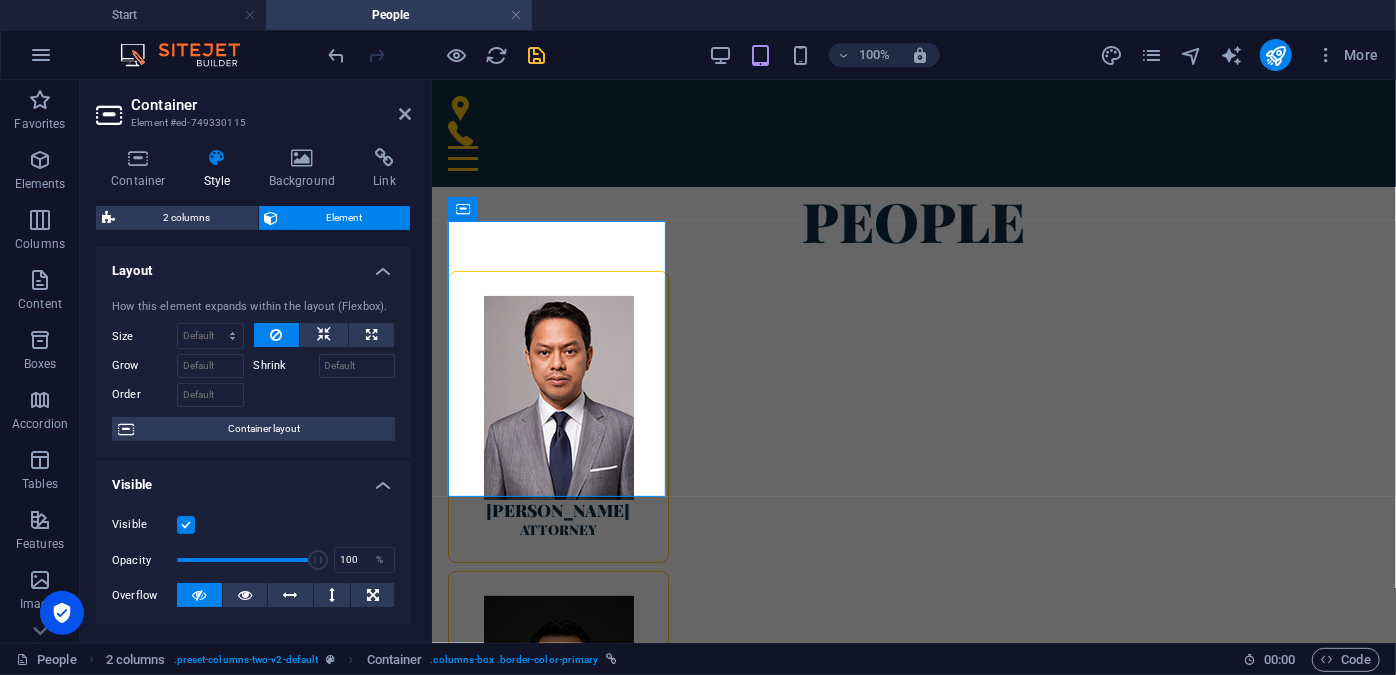 click on "How this element expands within the layout (Flexbox). Size Default auto px % 1/1 1/2 1/3 1/4 1/5 1/6 1/7 1/8 1/9 1/10 Grow Shrink Order Container layout" at bounding box center (253, 370) 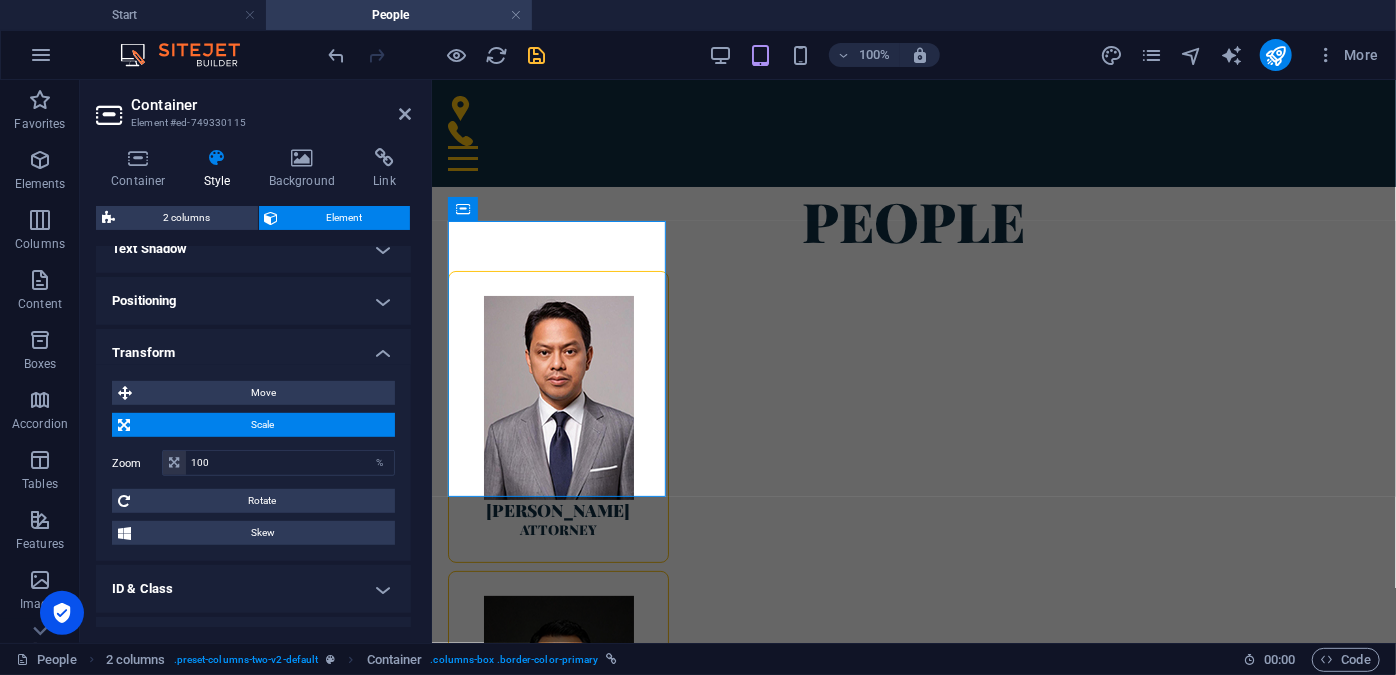 scroll, scrollTop: 560, scrollLeft: 0, axis: vertical 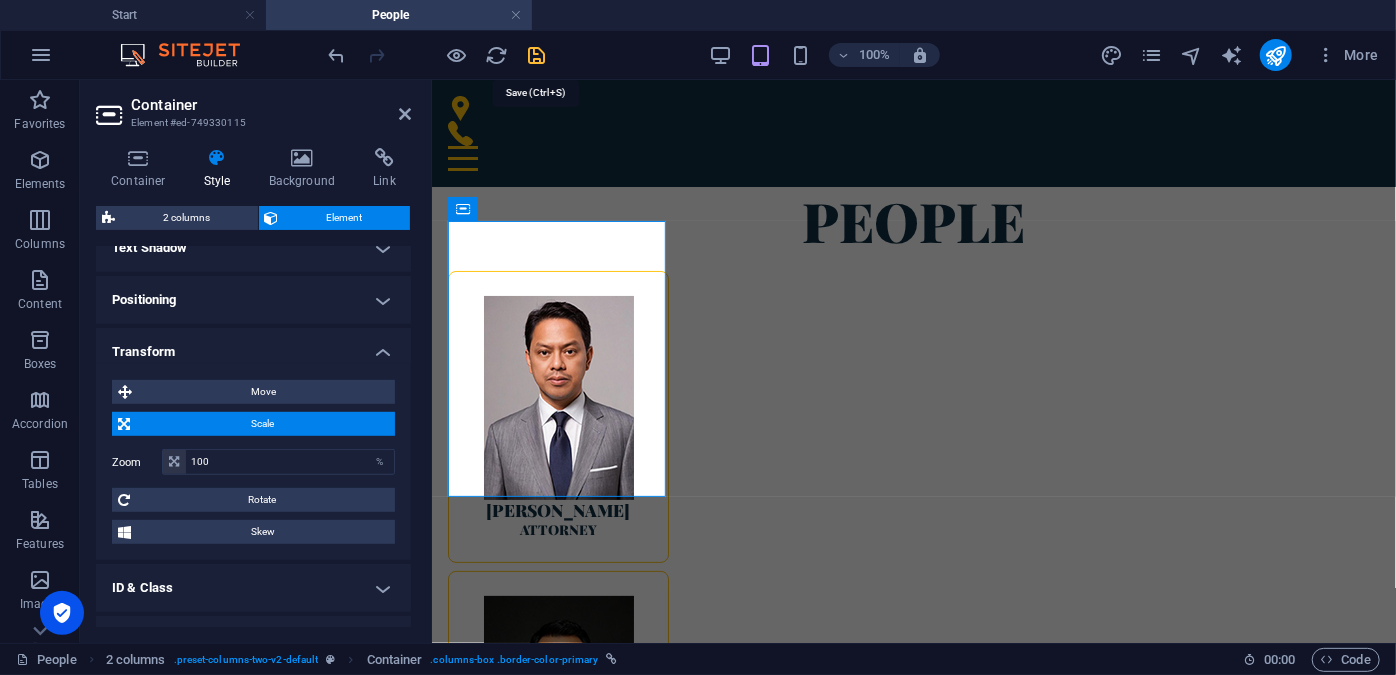 click at bounding box center (537, 55) 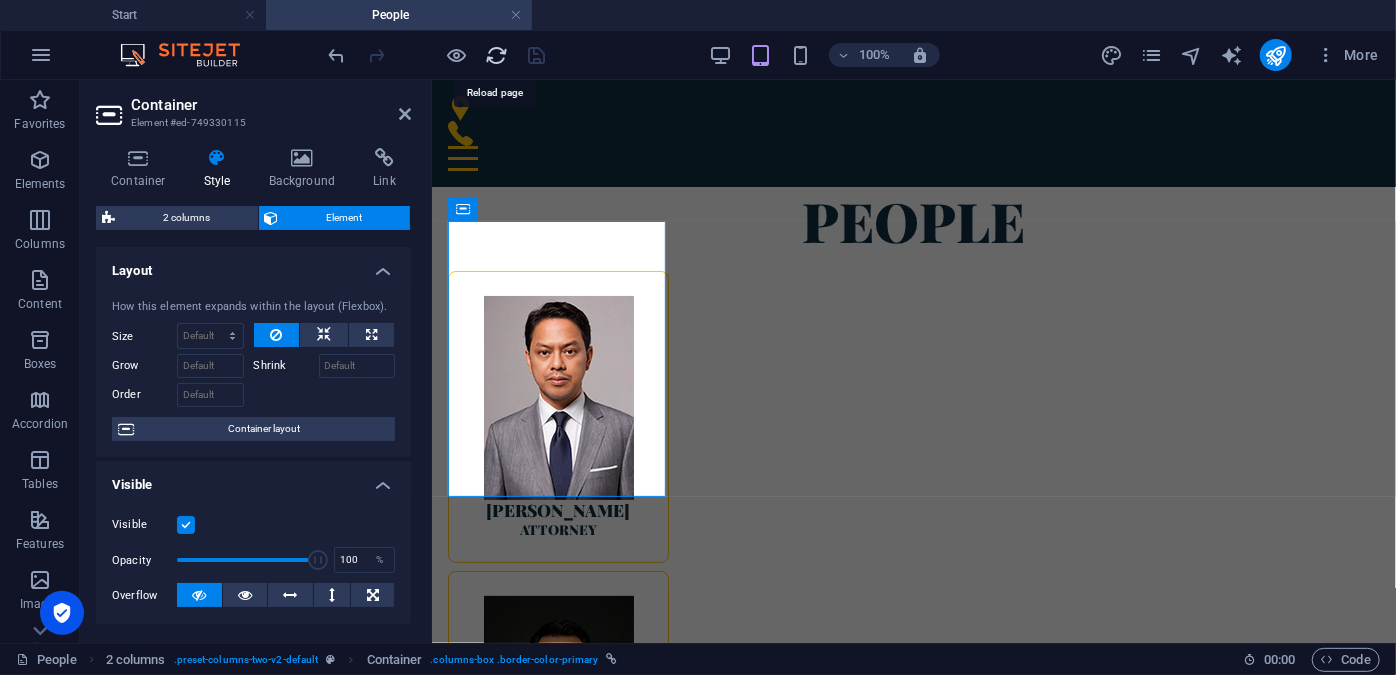 click at bounding box center (497, 55) 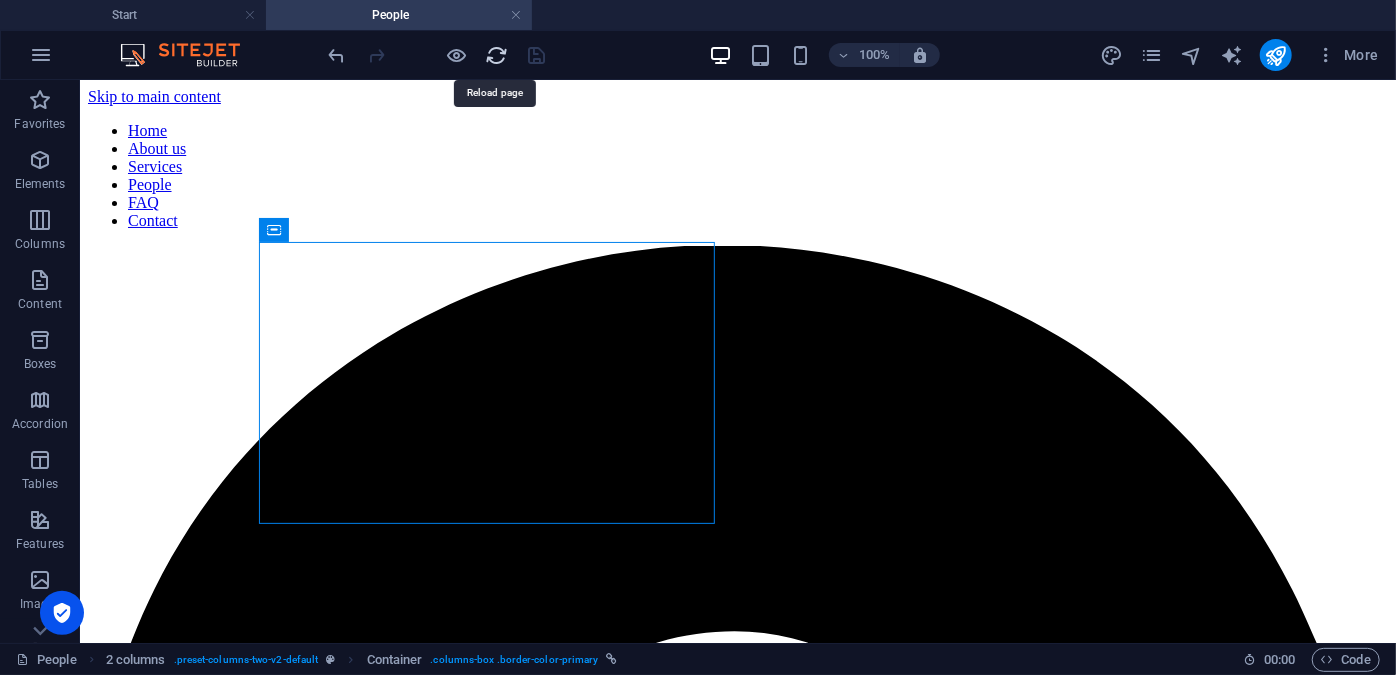 scroll, scrollTop: 0, scrollLeft: 0, axis: both 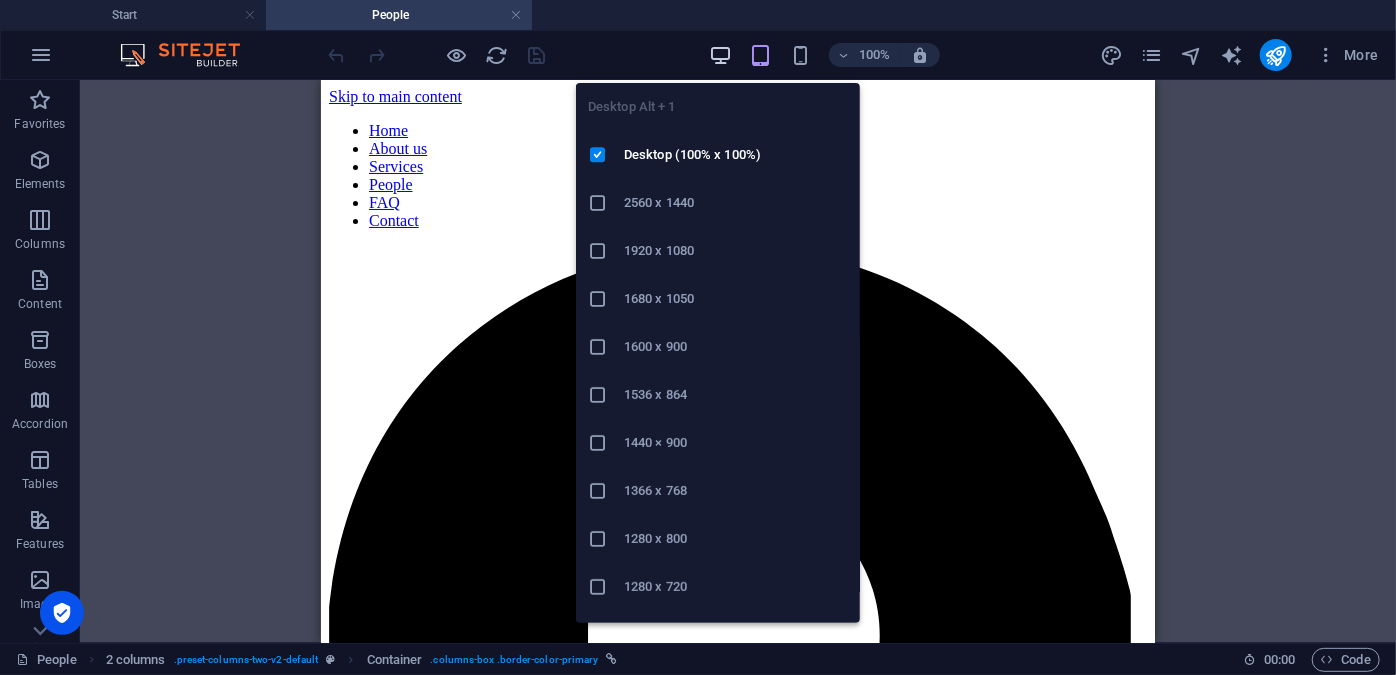 click at bounding box center [720, 55] 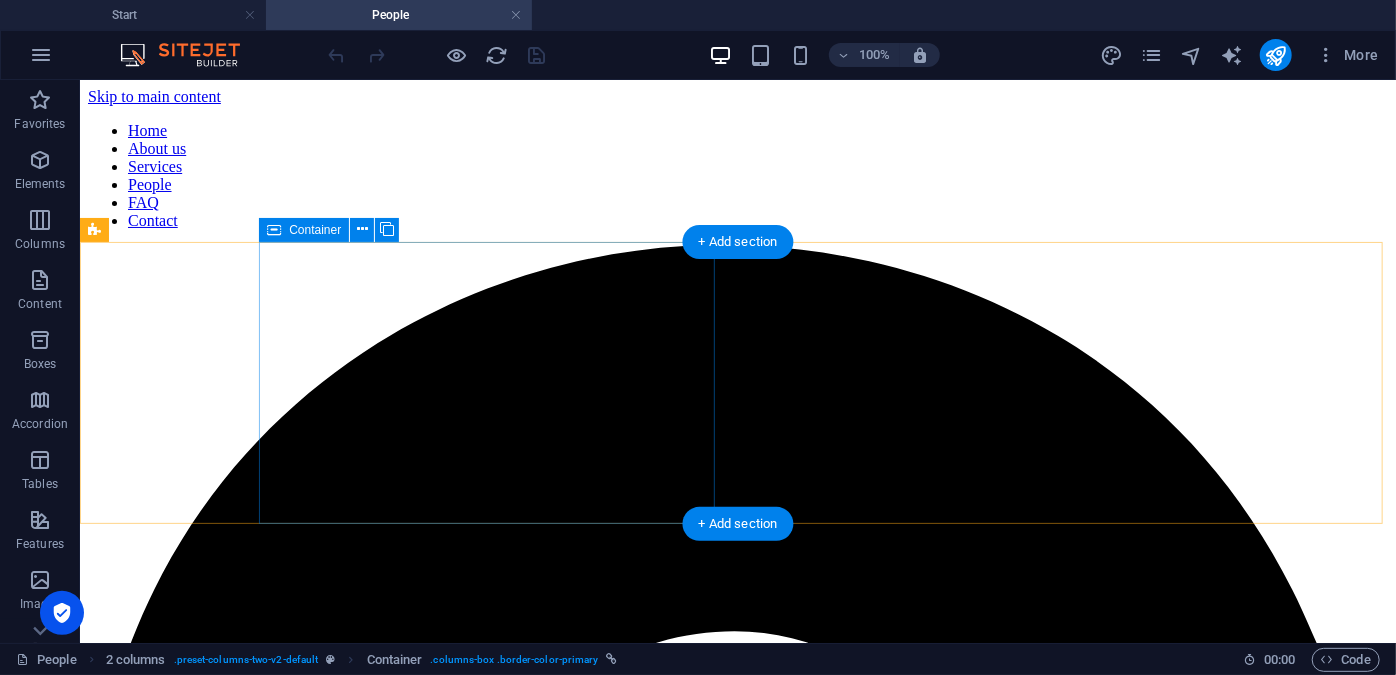 click on "[PERSON_NAME] Attorney" at bounding box center [737, 3656] 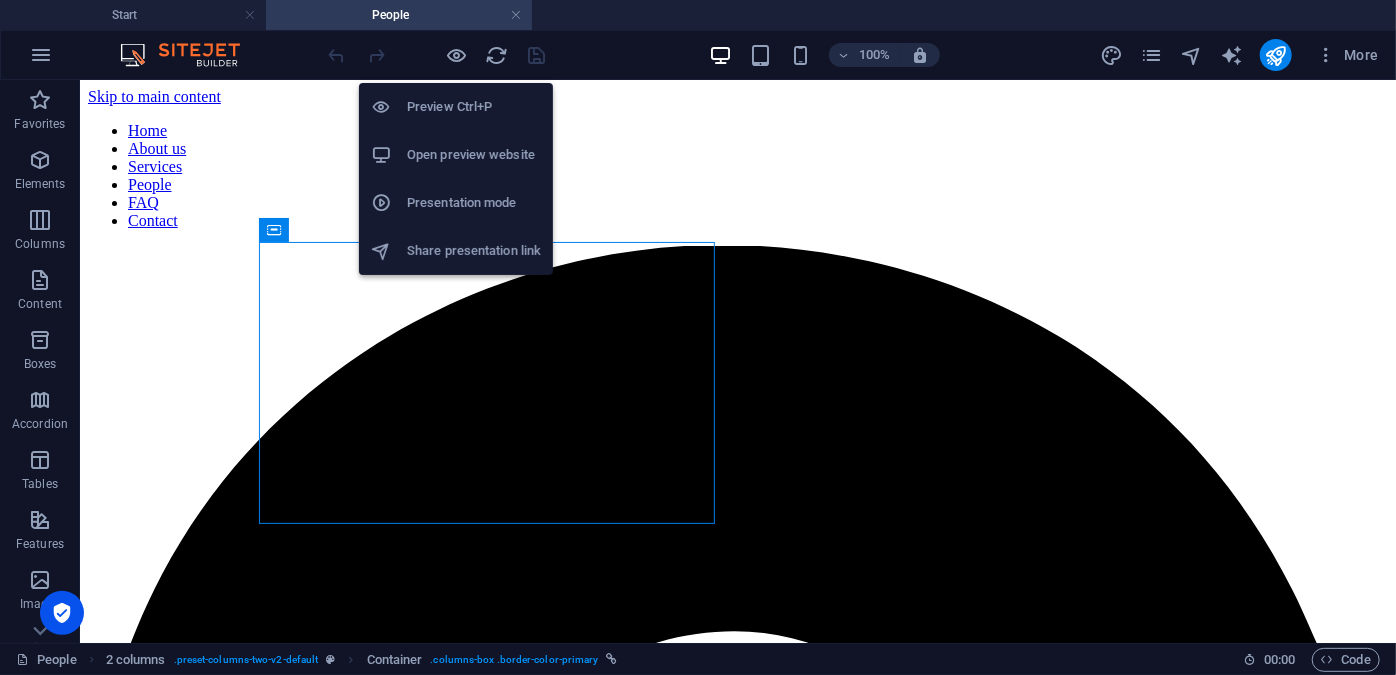 click on "Preview Ctrl+P" at bounding box center (474, 107) 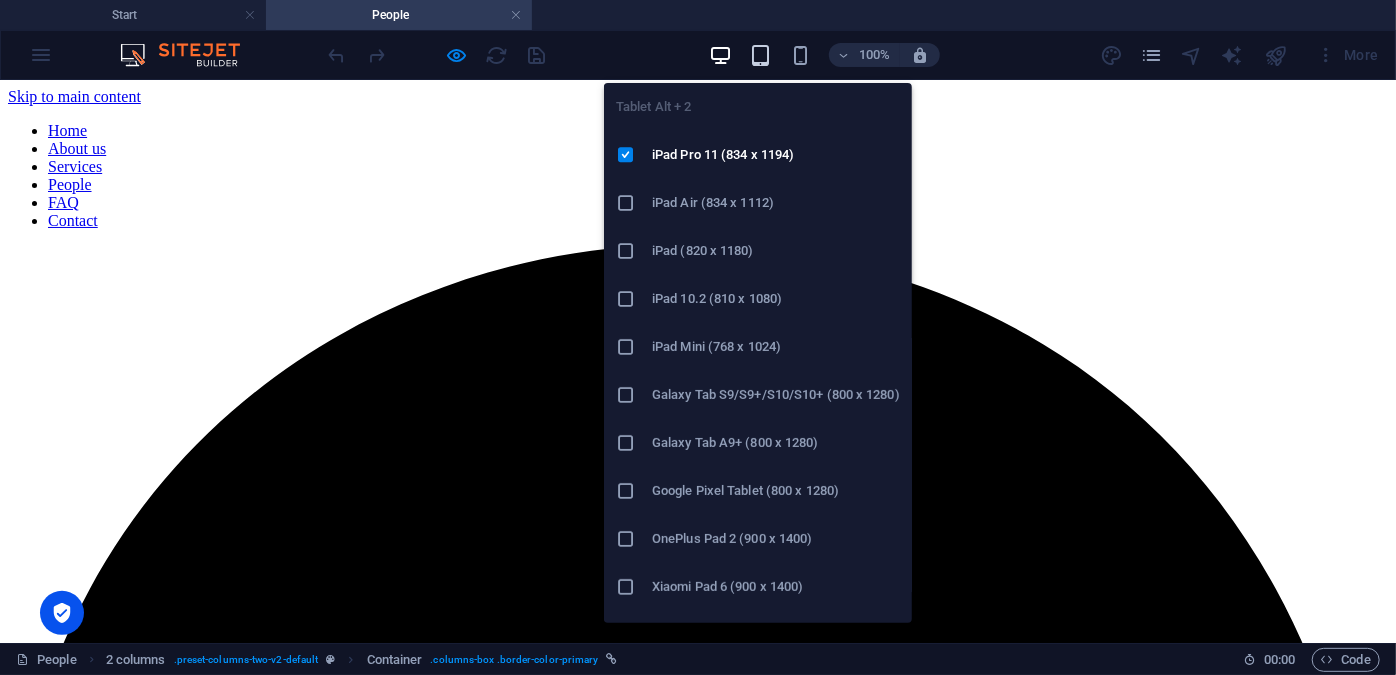 click at bounding box center [760, 55] 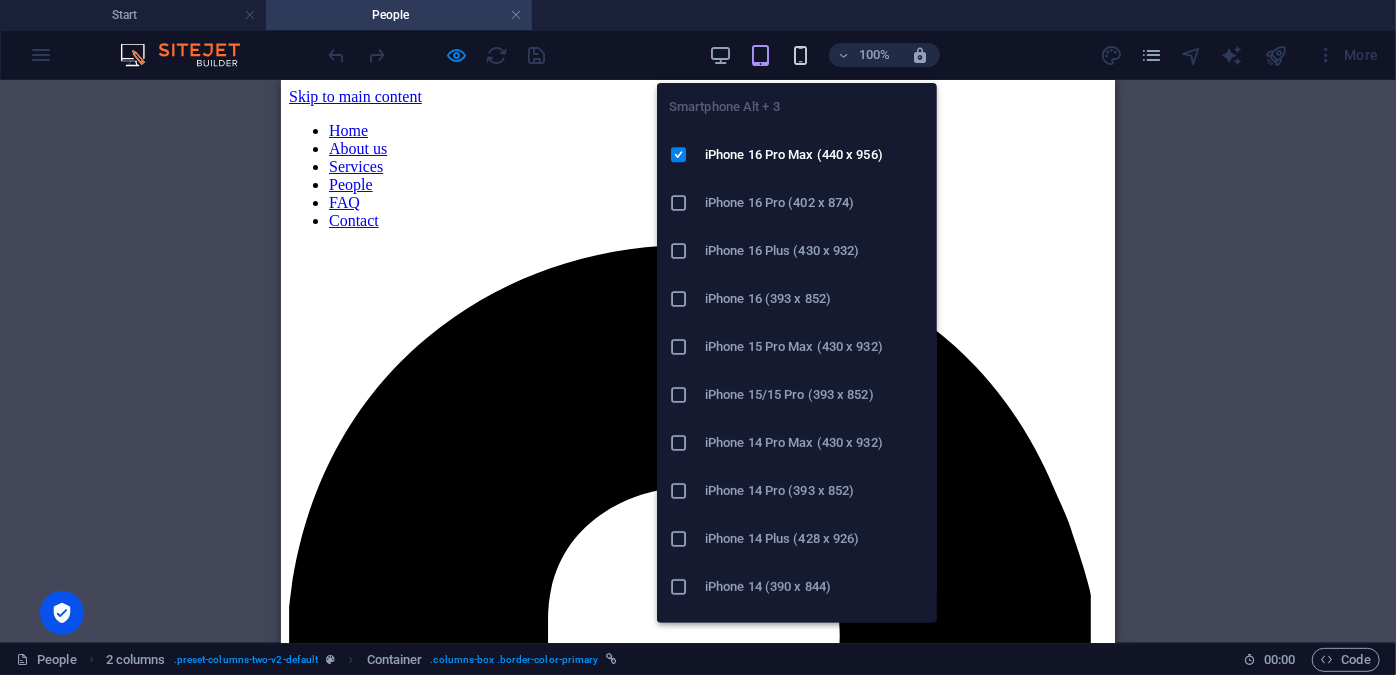 click at bounding box center (800, 55) 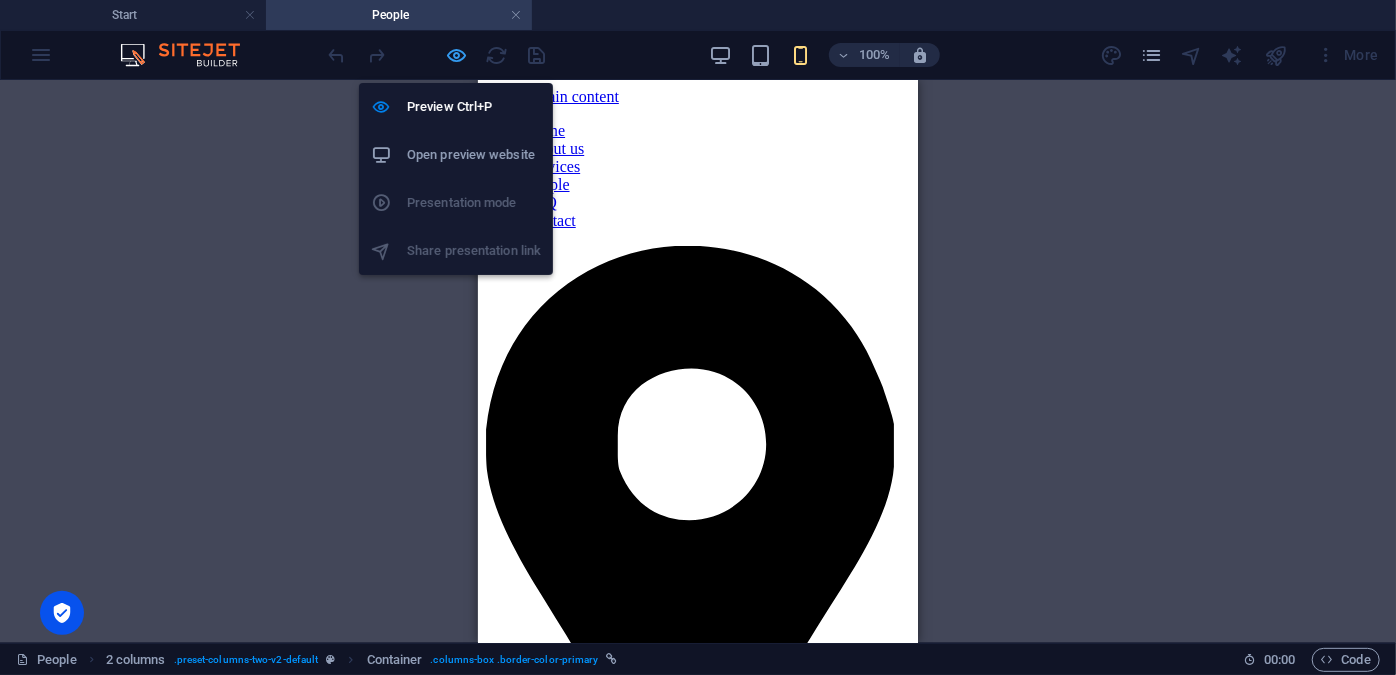 click at bounding box center (457, 55) 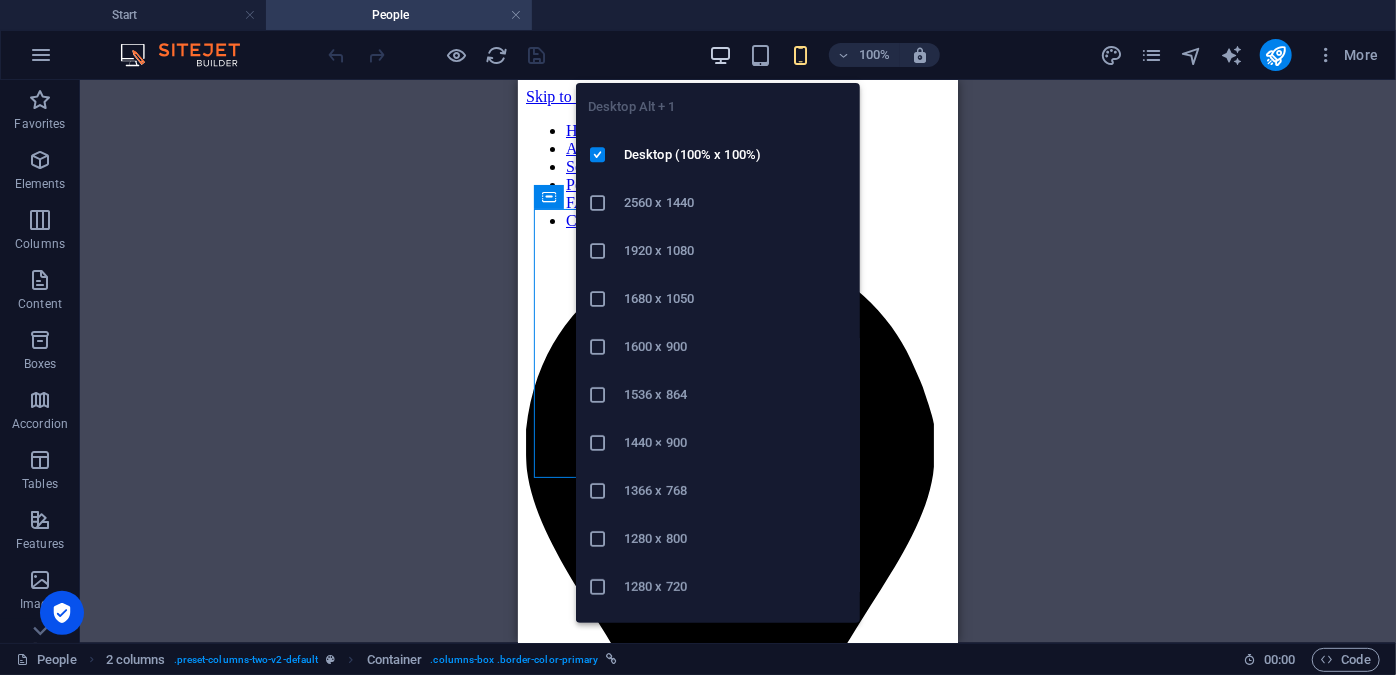 click at bounding box center [720, 55] 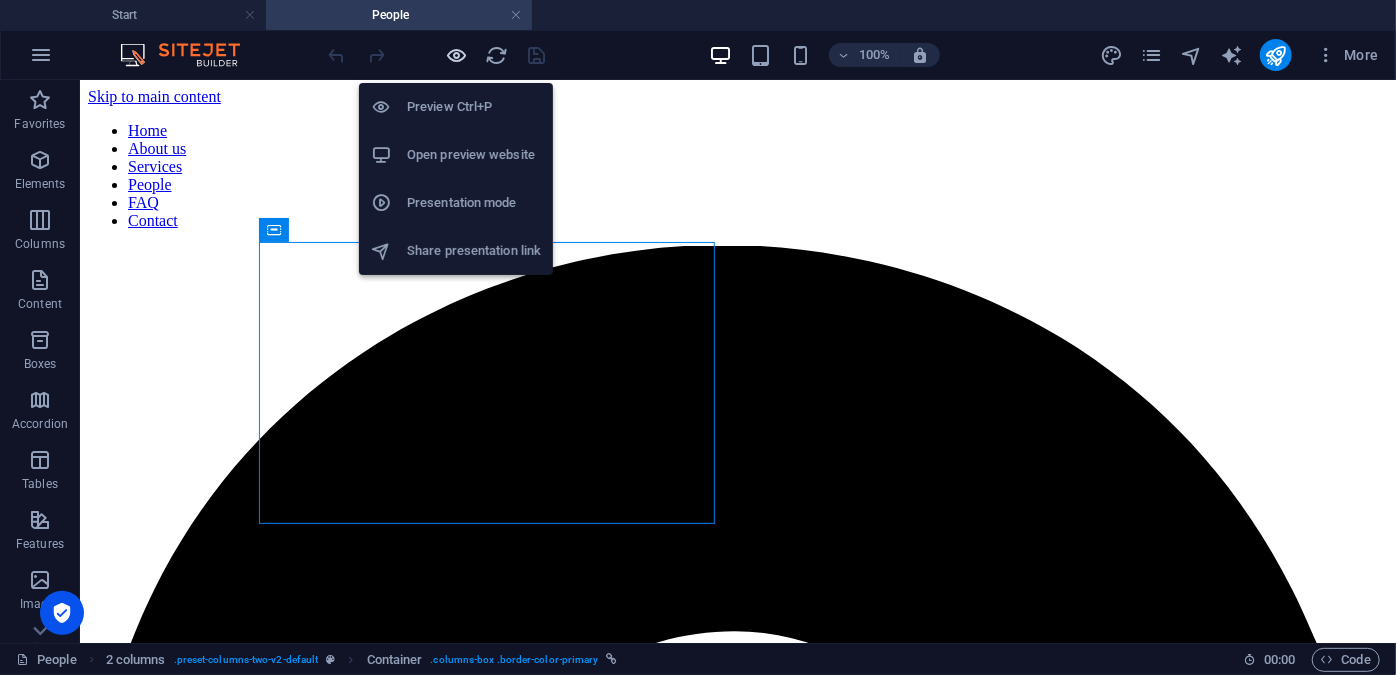click at bounding box center (457, 55) 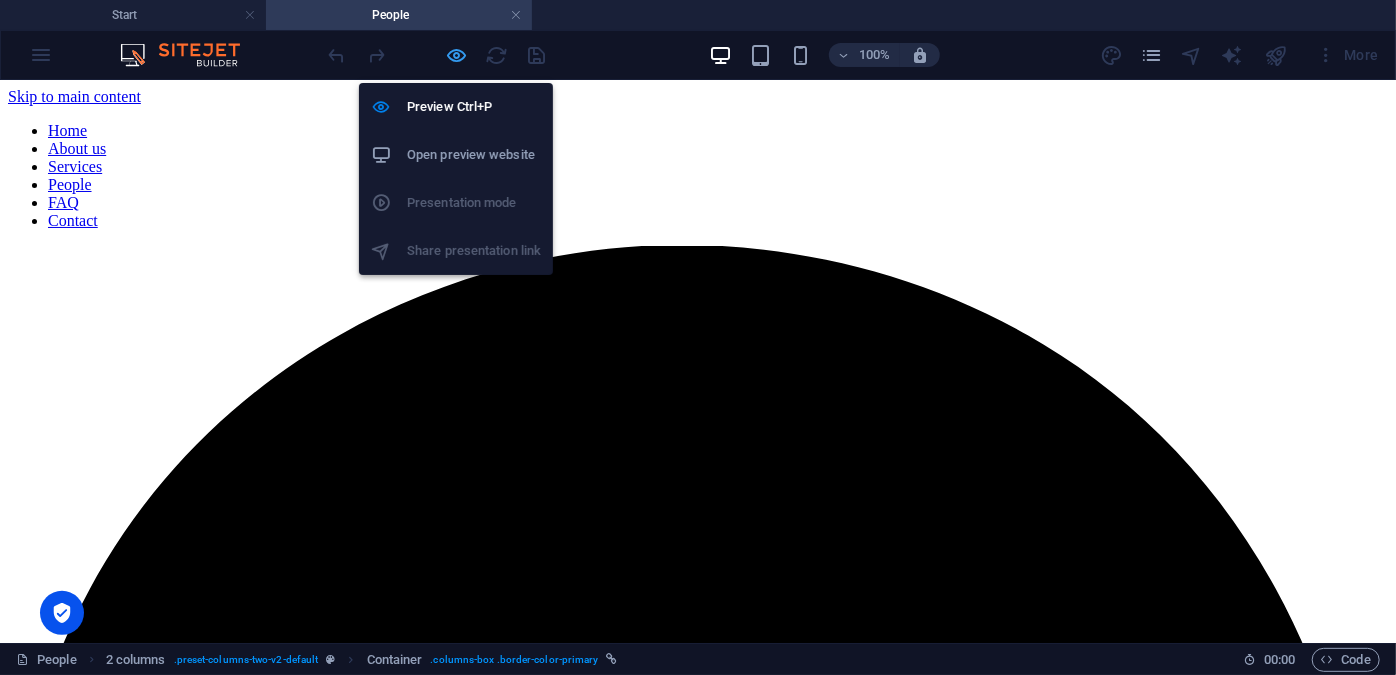 click at bounding box center [457, 55] 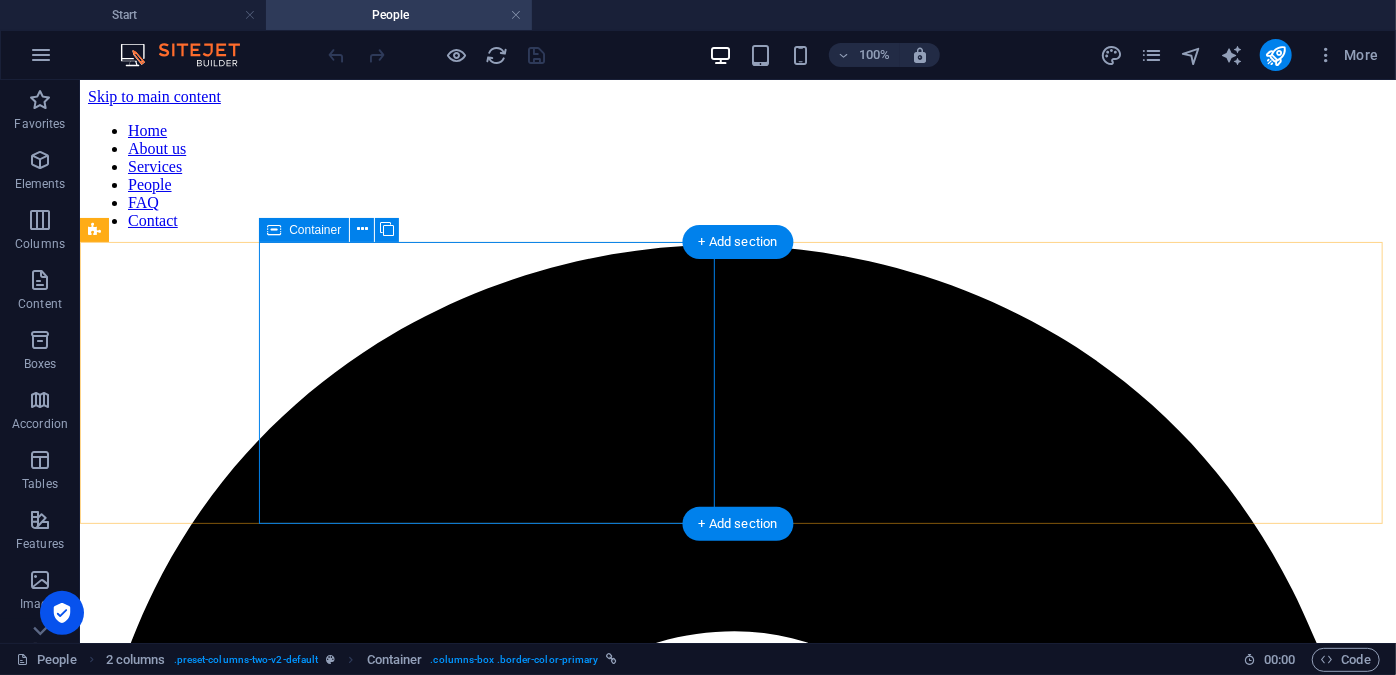 click on "[PERSON_NAME] Attorney" at bounding box center [737, 3656] 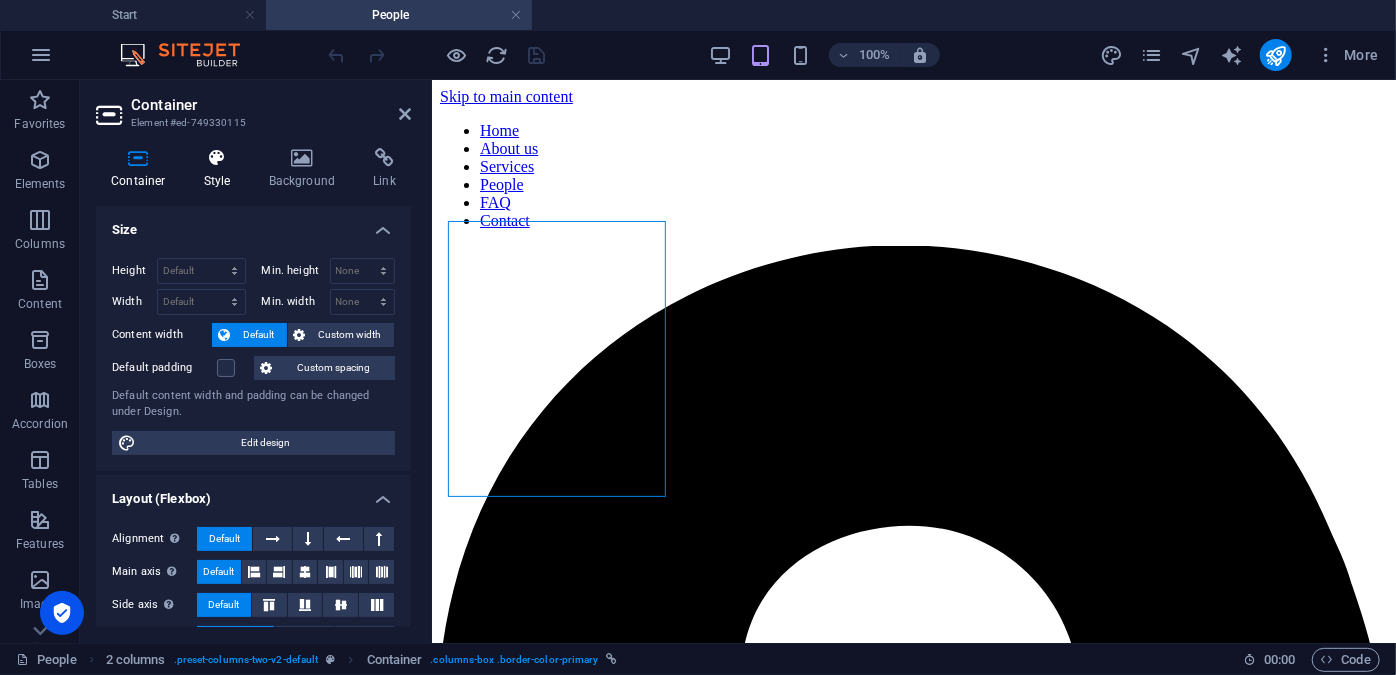 click on "Style" at bounding box center [221, 169] 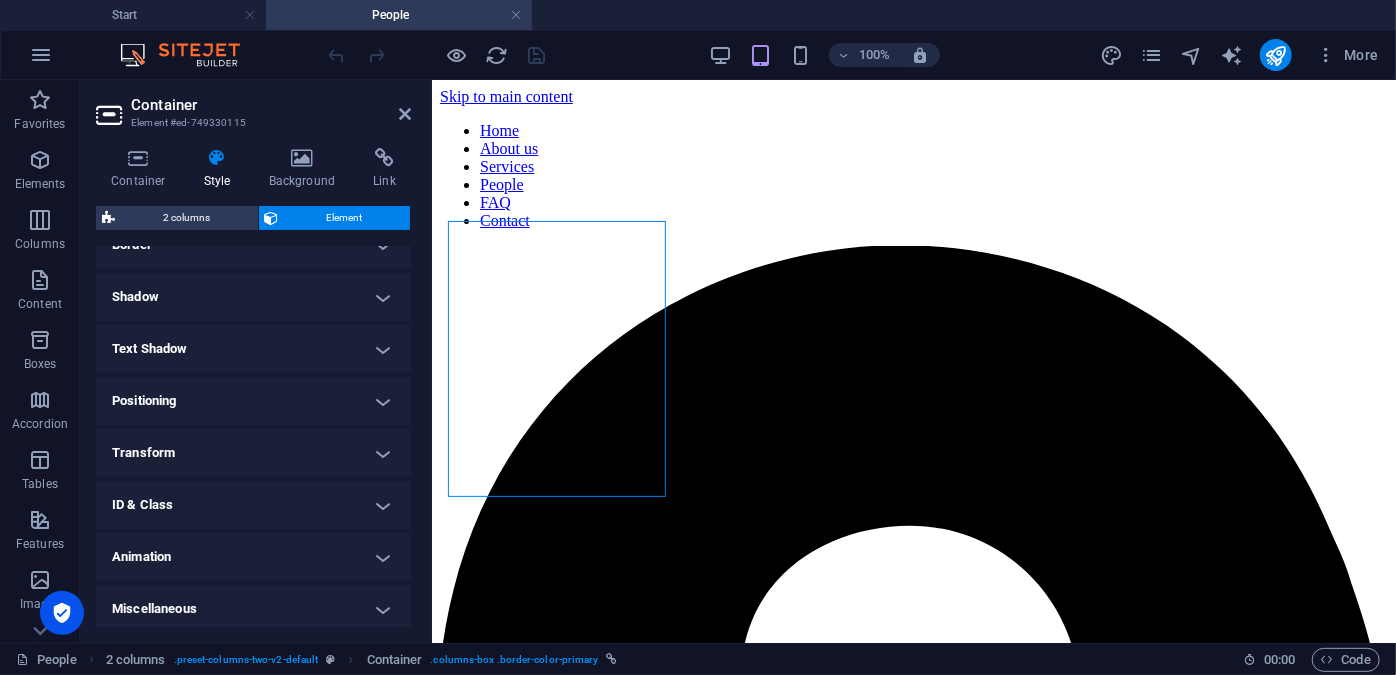 scroll, scrollTop: 464, scrollLeft: 0, axis: vertical 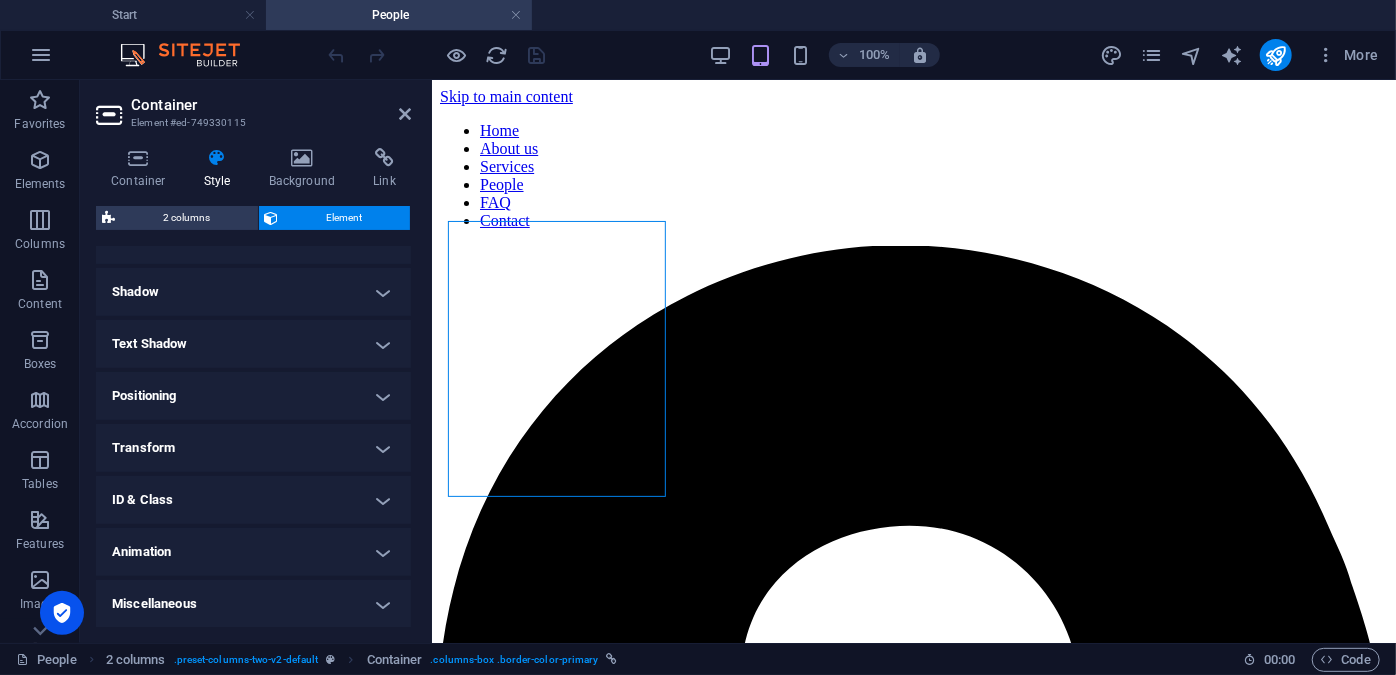 click on "Transform" at bounding box center (253, 448) 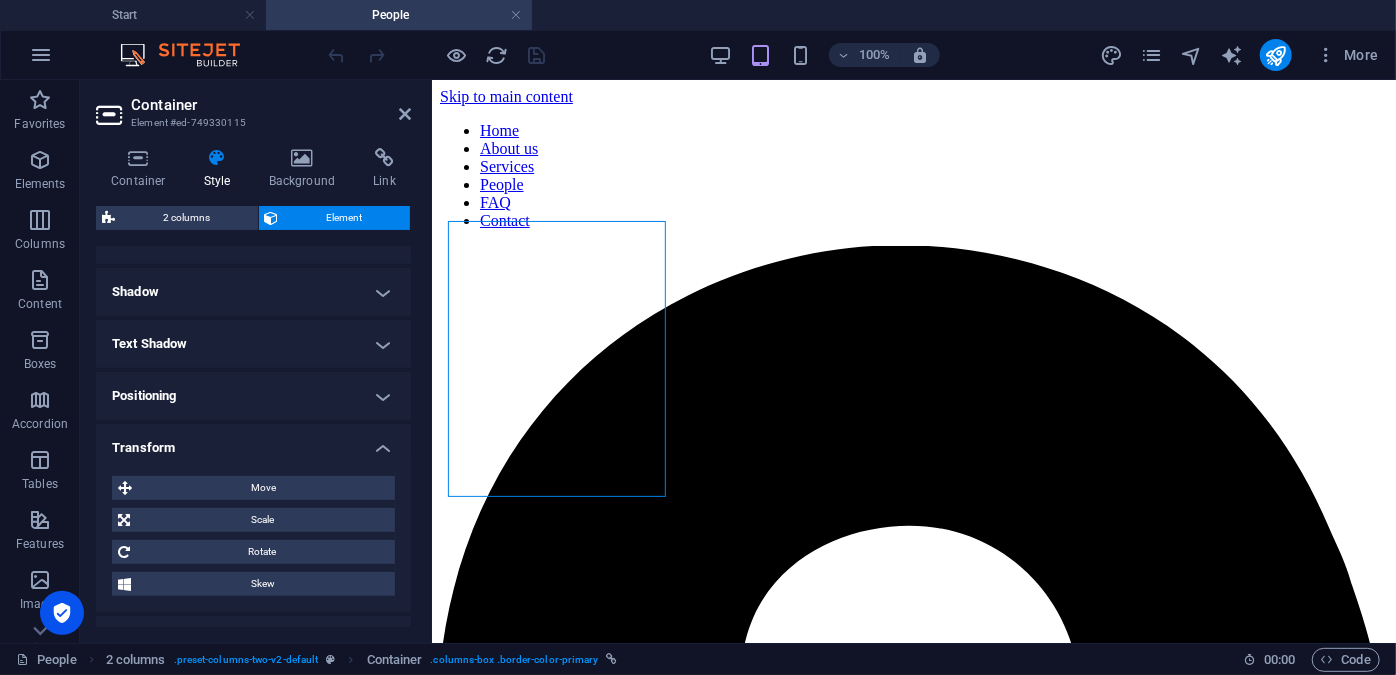drag, startPoint x: 405, startPoint y: 475, endPoint x: 404, endPoint y: 490, distance: 15.033297 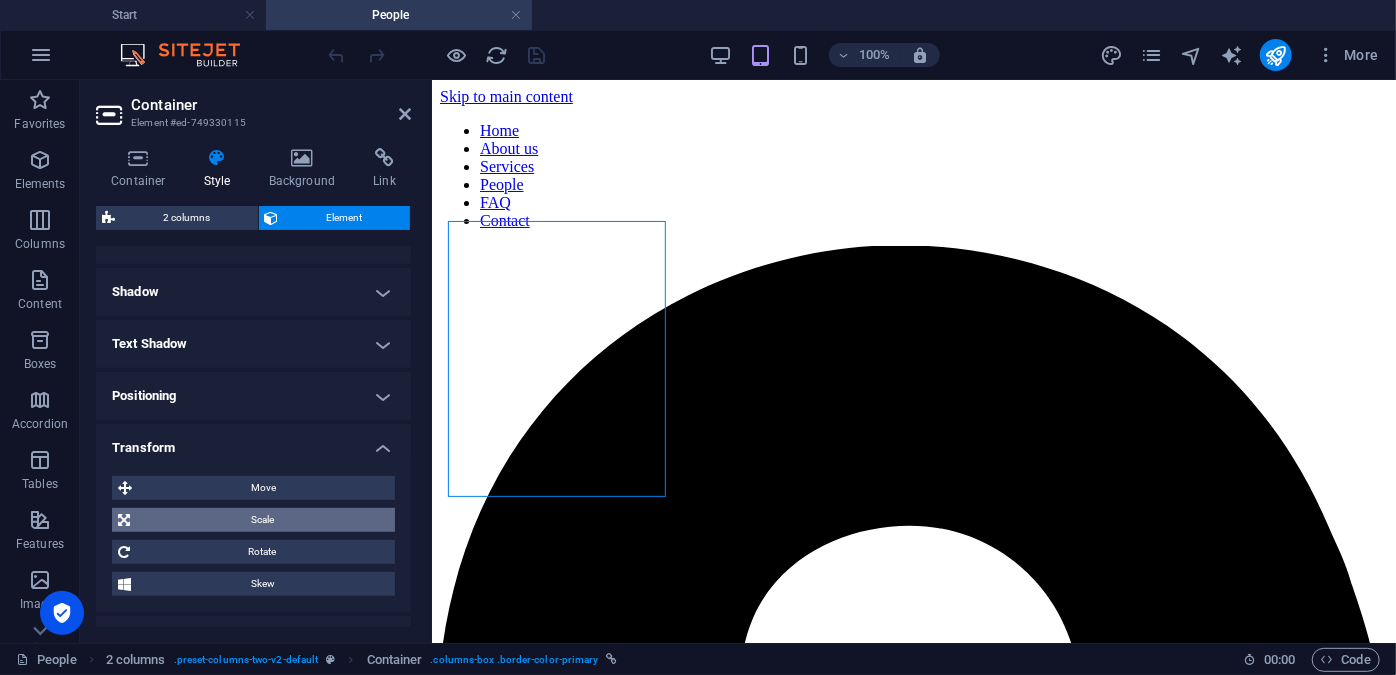 click on "Scale" at bounding box center [262, 520] 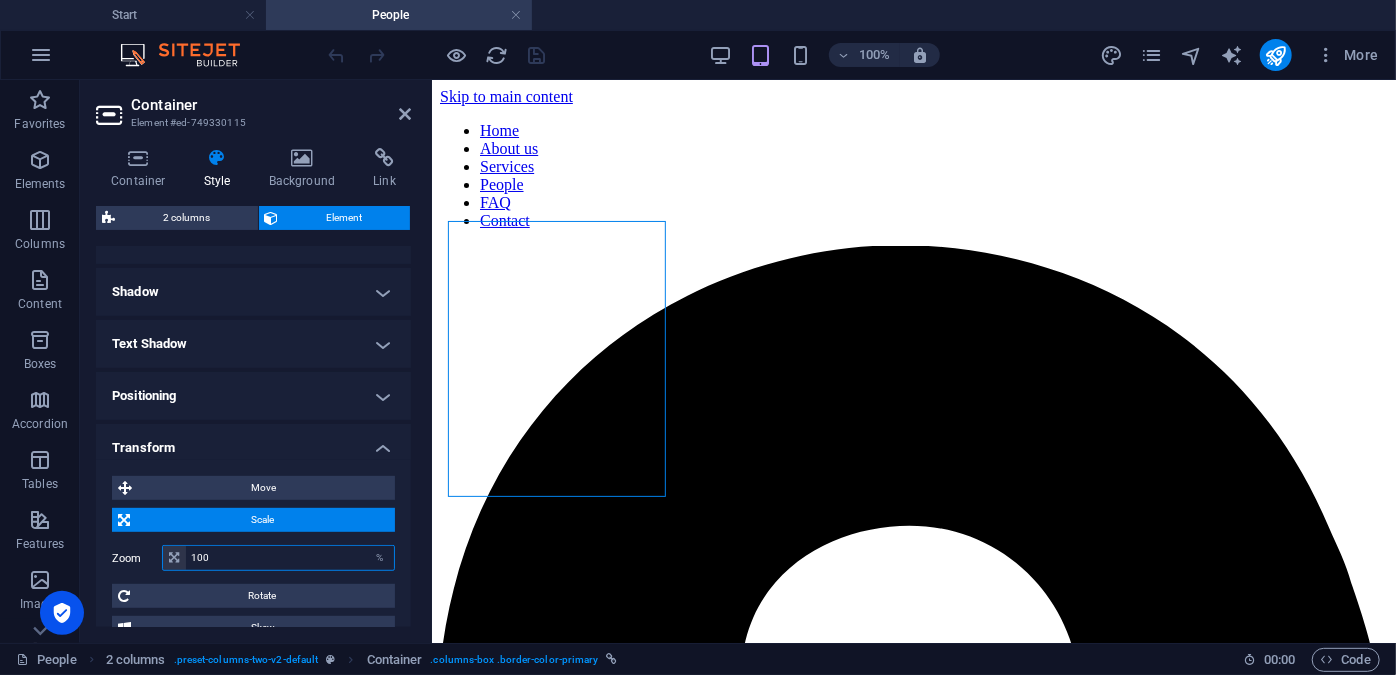 click on "100" at bounding box center (290, 558) 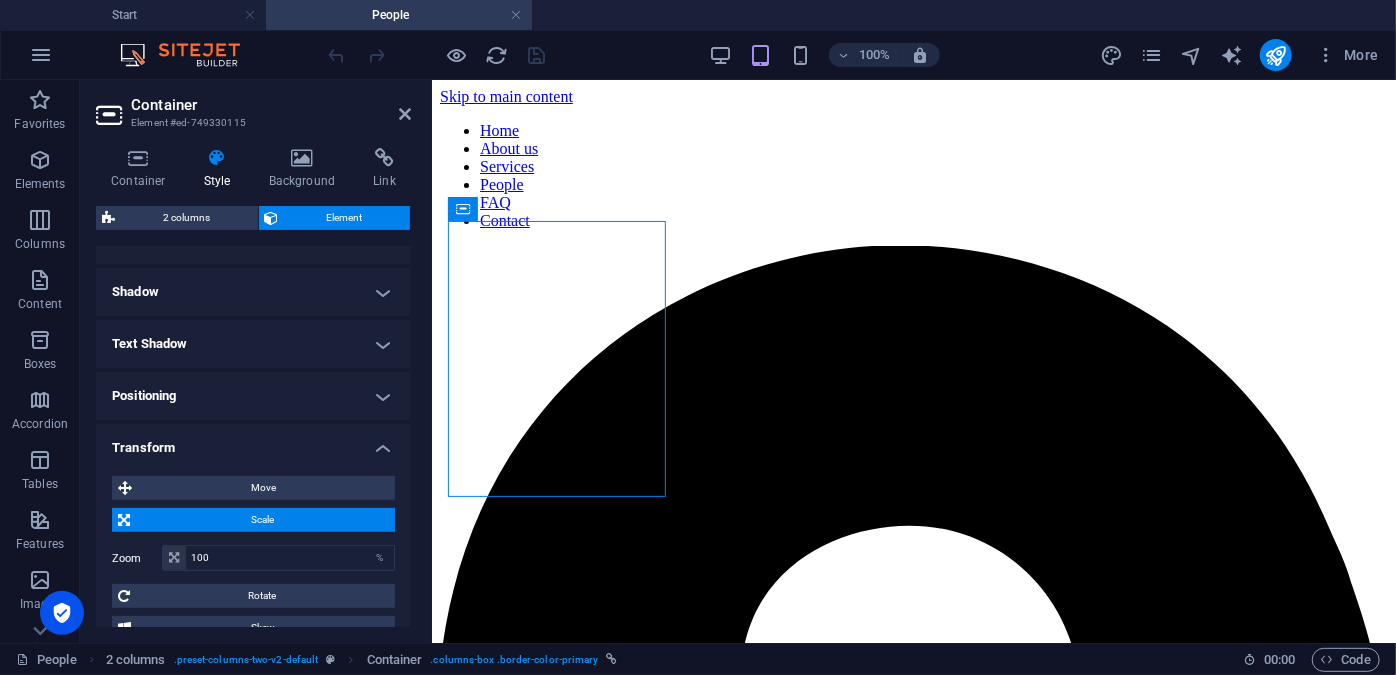 click on "Scale" at bounding box center (262, 520) 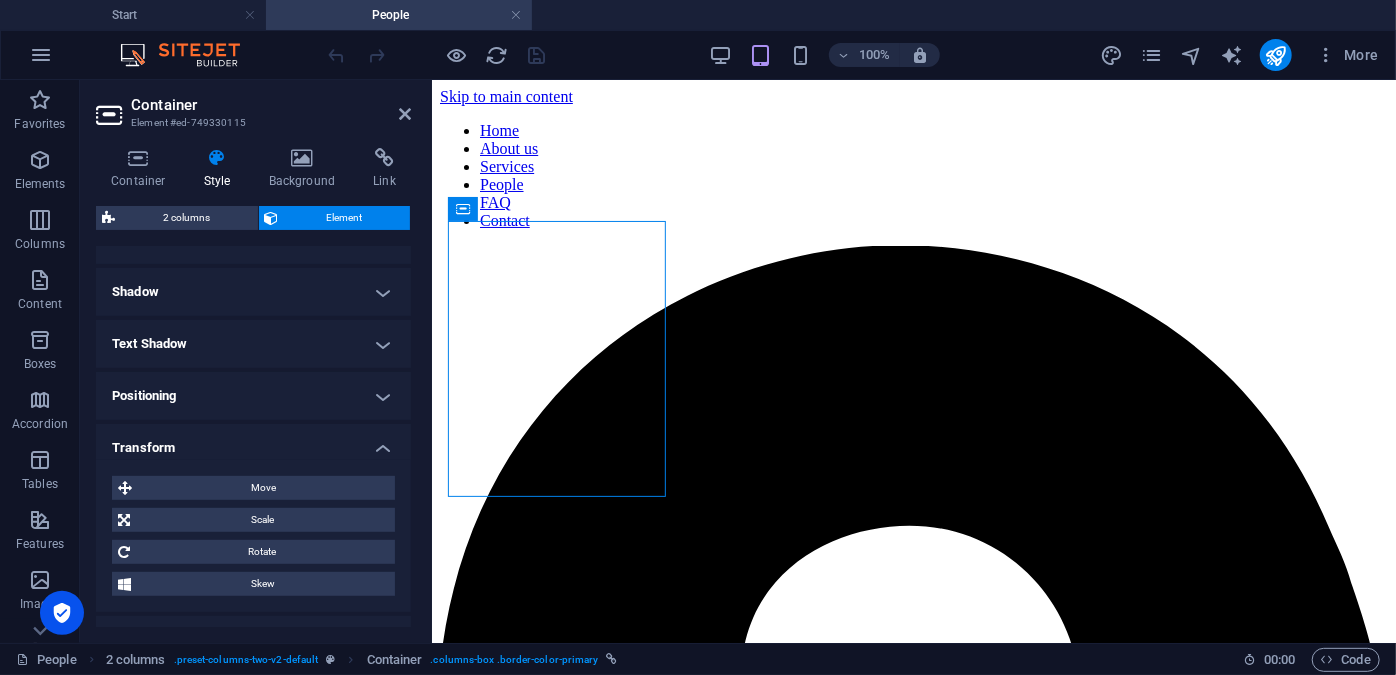 click on "Transform" at bounding box center [253, 442] 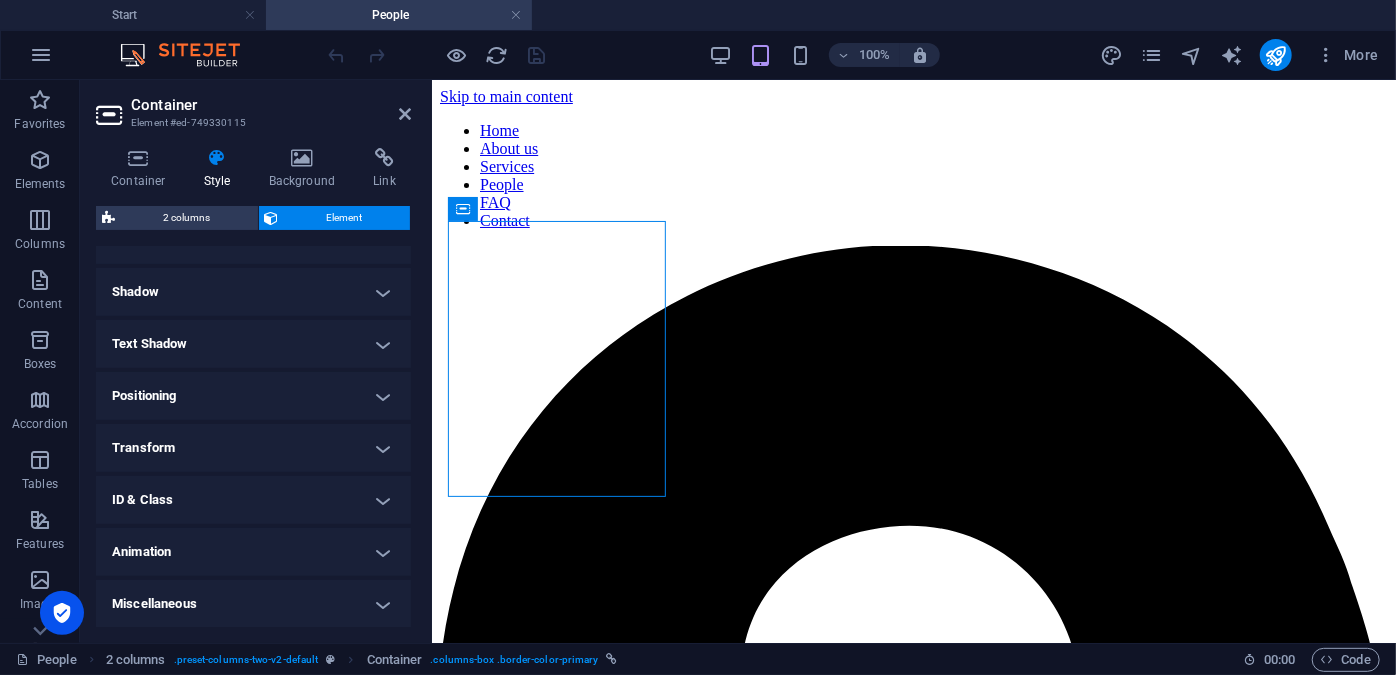 drag, startPoint x: 404, startPoint y: 488, endPoint x: 410, endPoint y: 474, distance: 15.231546 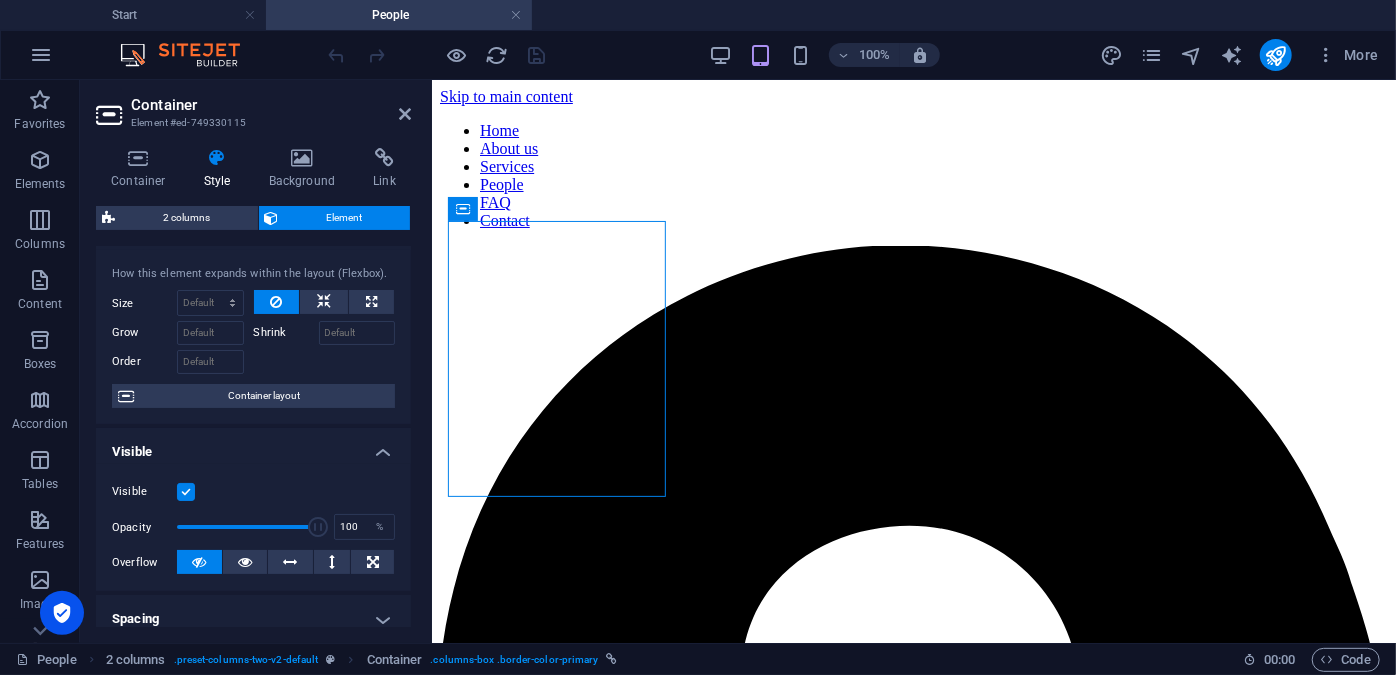 scroll, scrollTop: 0, scrollLeft: 0, axis: both 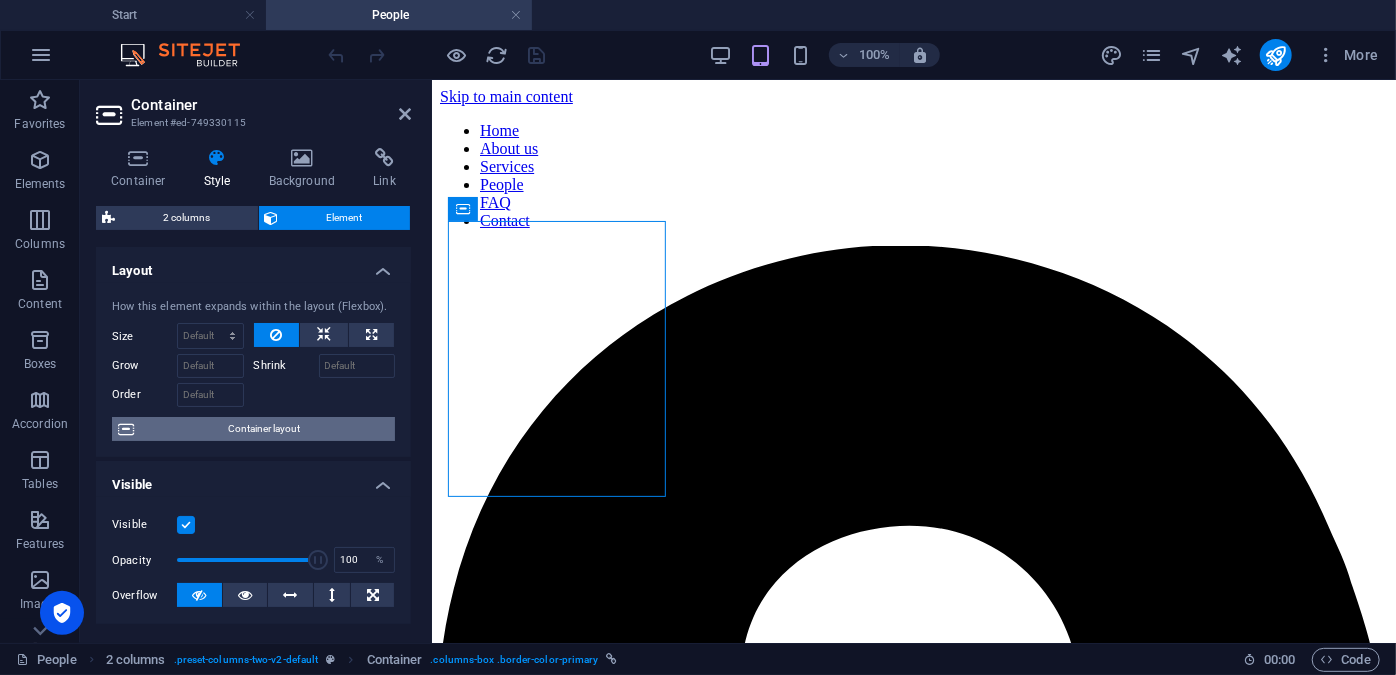 click on "Container layout" at bounding box center [264, 429] 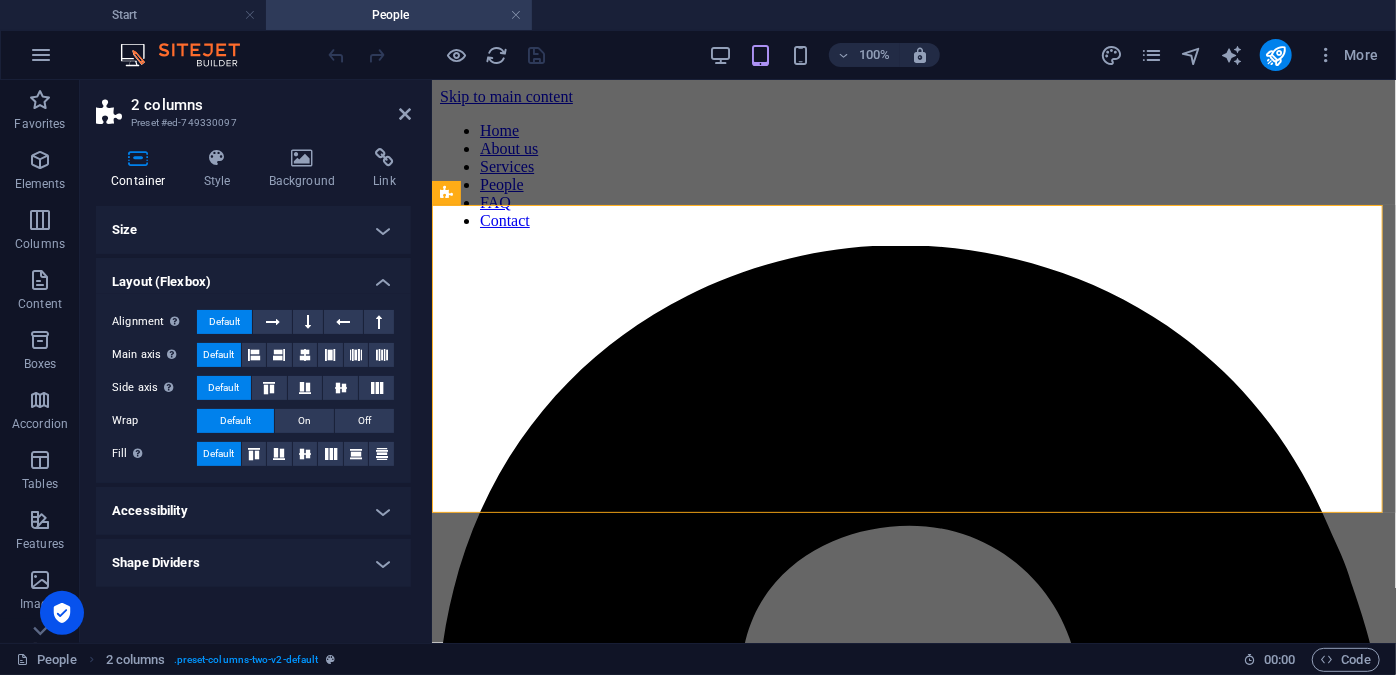 click on "Size" at bounding box center (253, 230) 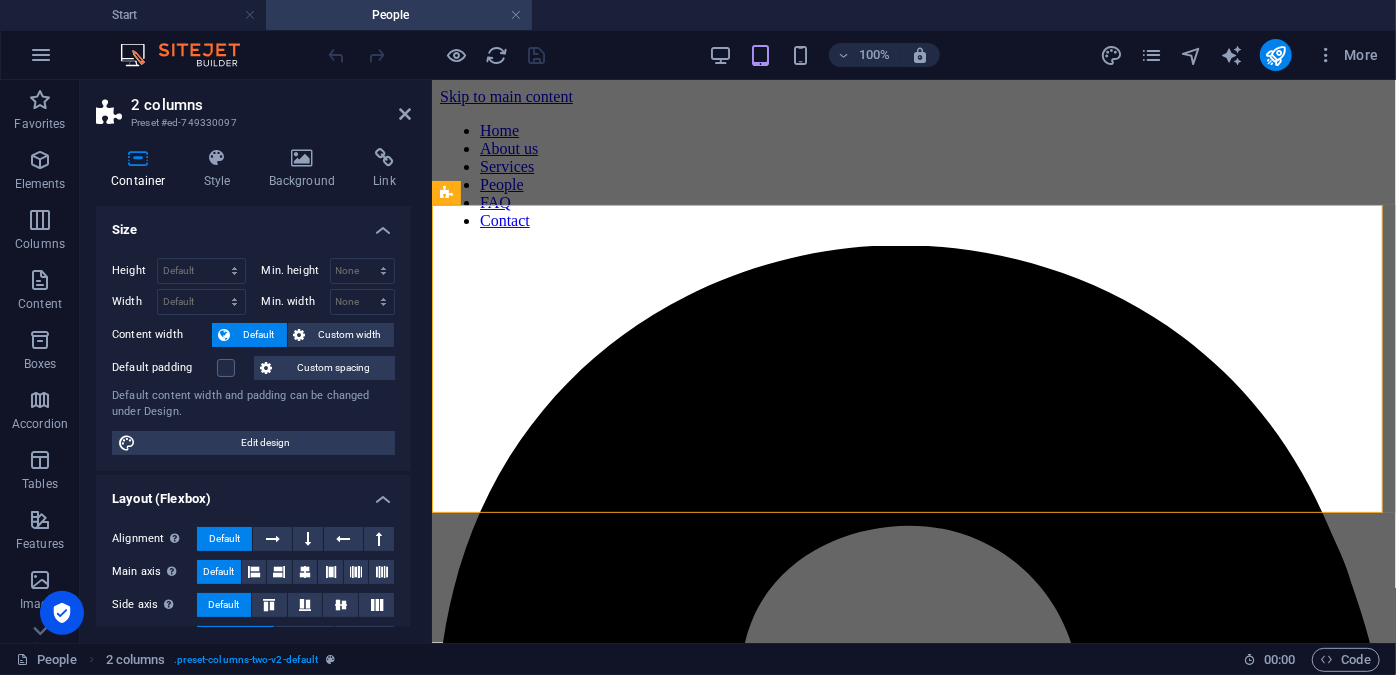 click on "Container Style Background Link Size Height Default px rem % vh vw Min. height None px rem % vh vw Width Default px rem % em vh vw Min. width None px rem % vh vw Content width Default Custom width Width Default px rem % em vh vw Min. width None px rem % vh vw Default padding Custom spacing Default content width and padding can be changed under Design. Edit design Layout (Flexbox) Alignment Determines the flex direction. Default Main axis Determine how elements should behave along the main axis inside this container (justify content). Default Side axis Control the vertical direction of the element inside of the container (align items). Default Wrap Default On Off Fill Controls the distances and direction of elements on the y-axis across several lines (align content). Default Accessibility ARIA helps assistive technologies (like screen readers) to understand the role, state, and behavior of web elements Role The ARIA role defines the purpose of an element.  None Alert Article Banner Comment Fan" at bounding box center (253, 387) 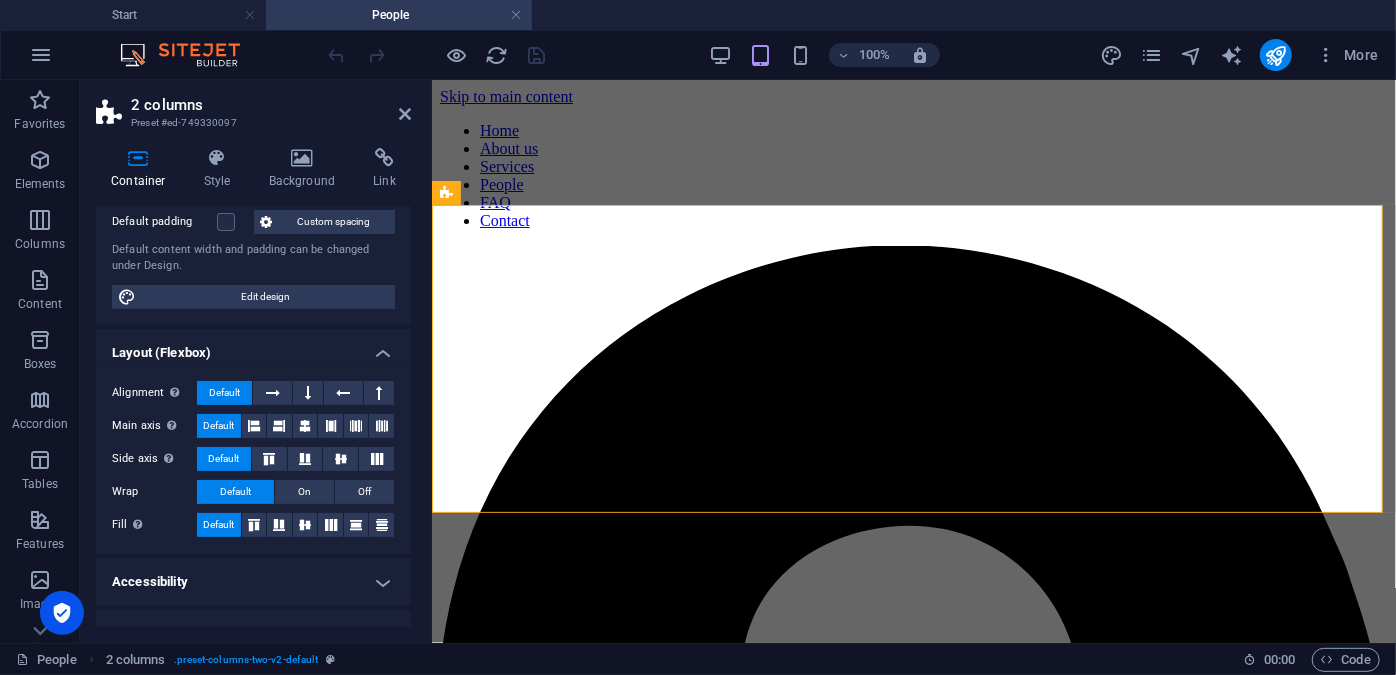 scroll, scrollTop: 175, scrollLeft: 0, axis: vertical 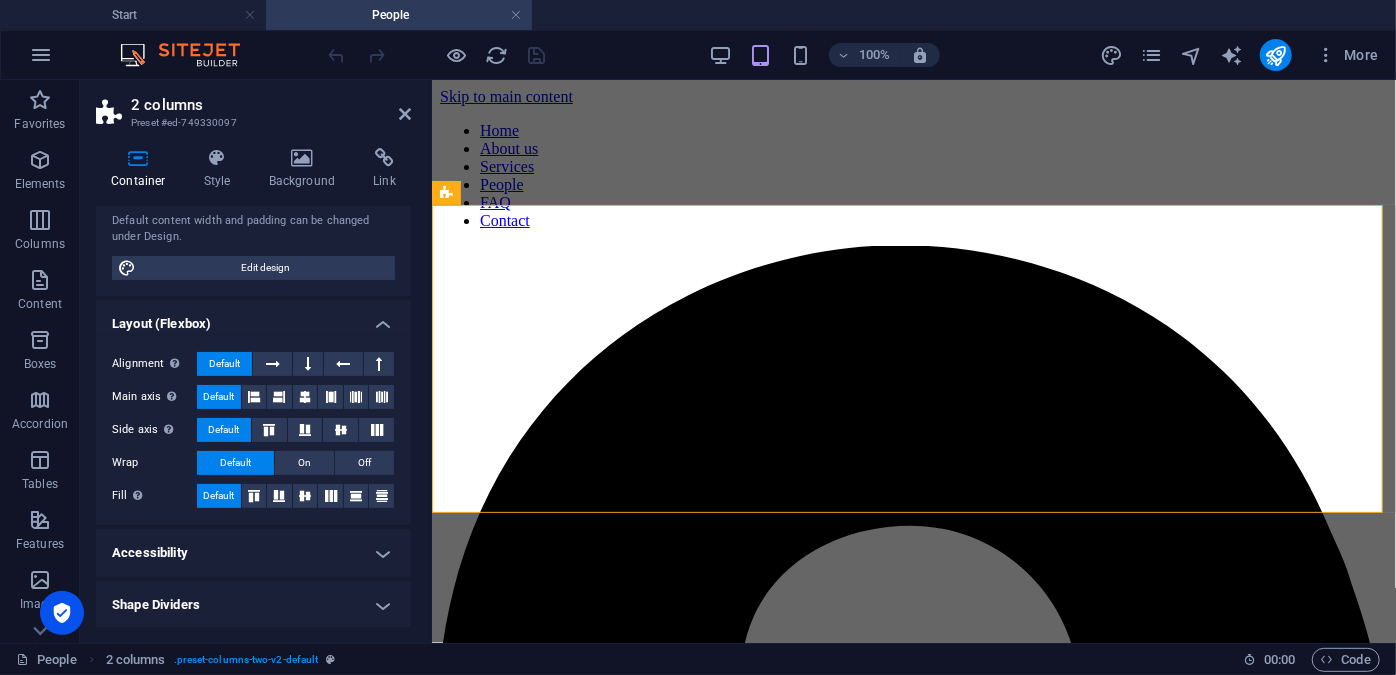 click on "Accessibility" at bounding box center (253, 553) 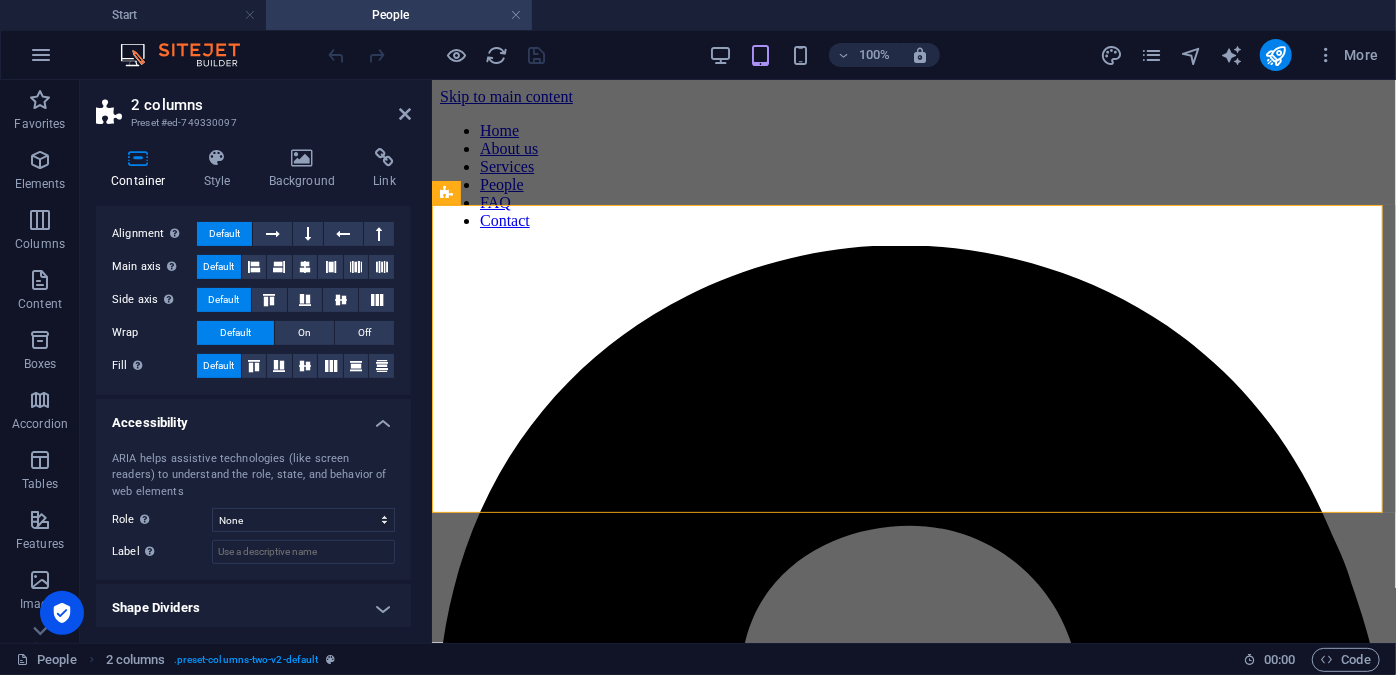 scroll, scrollTop: 309, scrollLeft: 0, axis: vertical 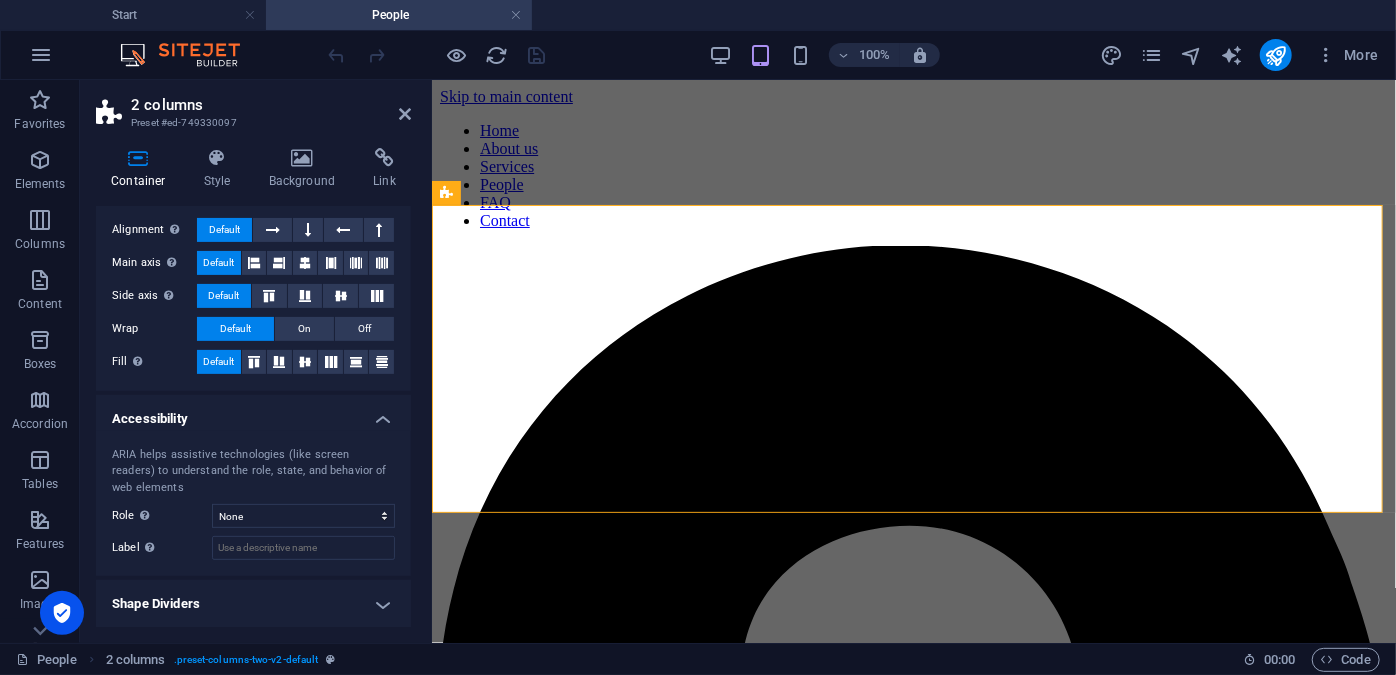 click on "Shape Dividers" at bounding box center [253, 604] 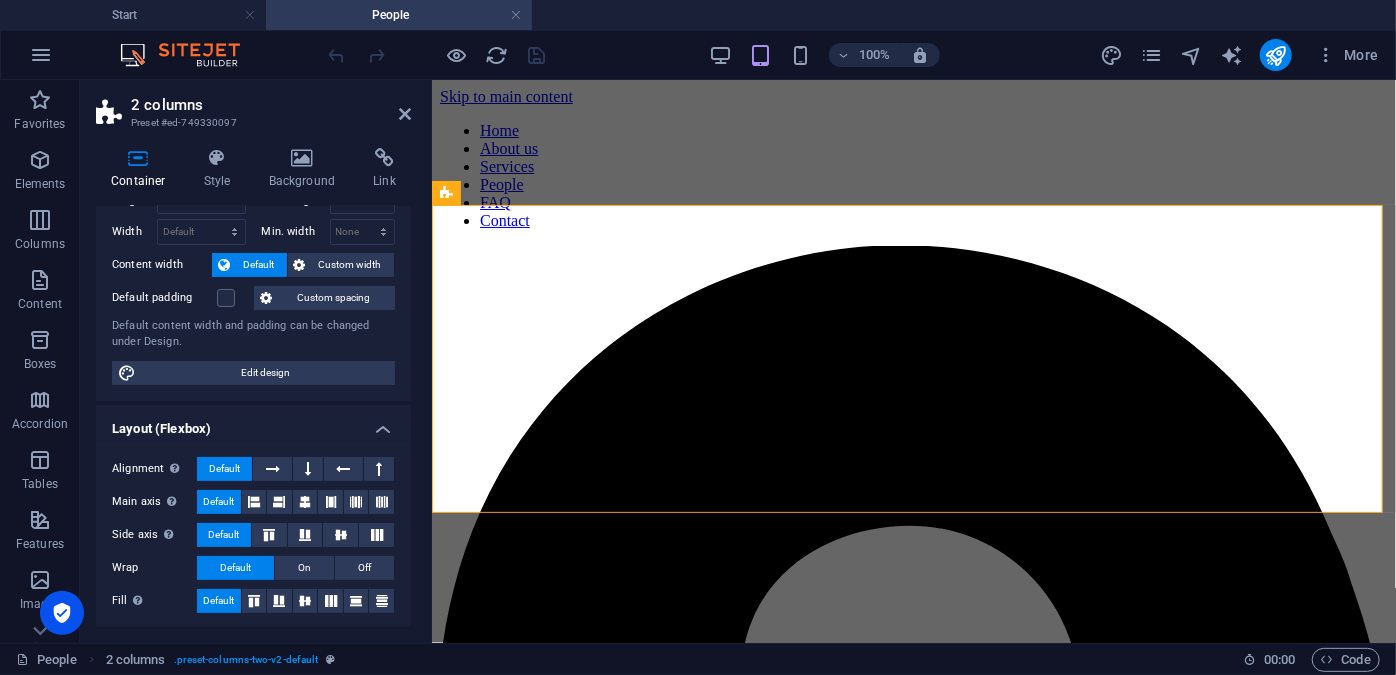 scroll, scrollTop: 0, scrollLeft: 0, axis: both 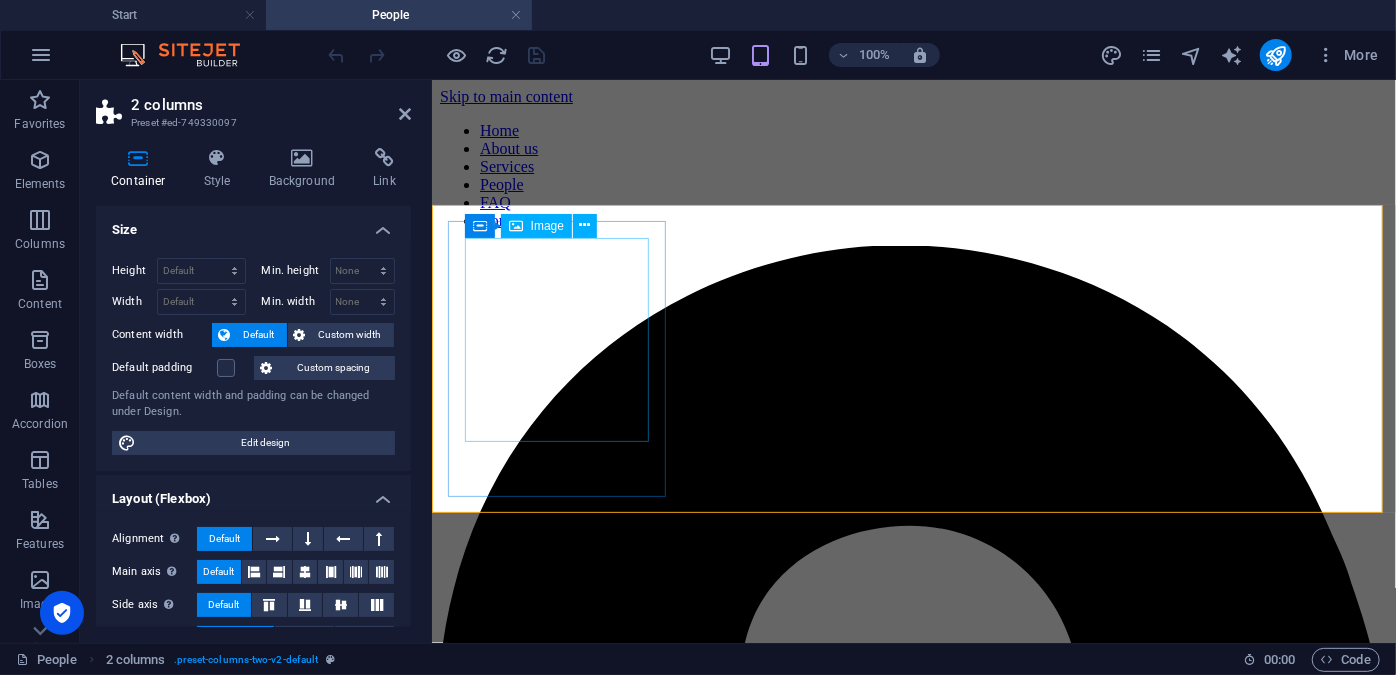 click at bounding box center [913, 2759] 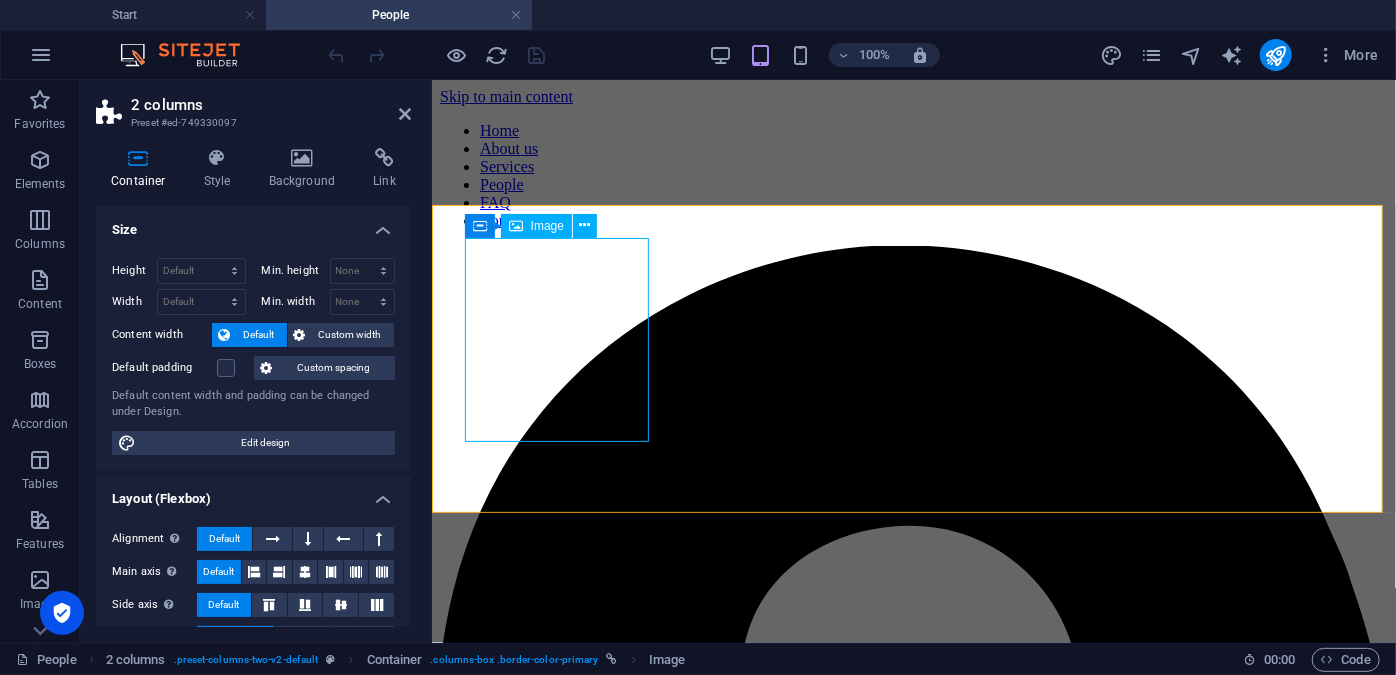 click at bounding box center (913, 2759) 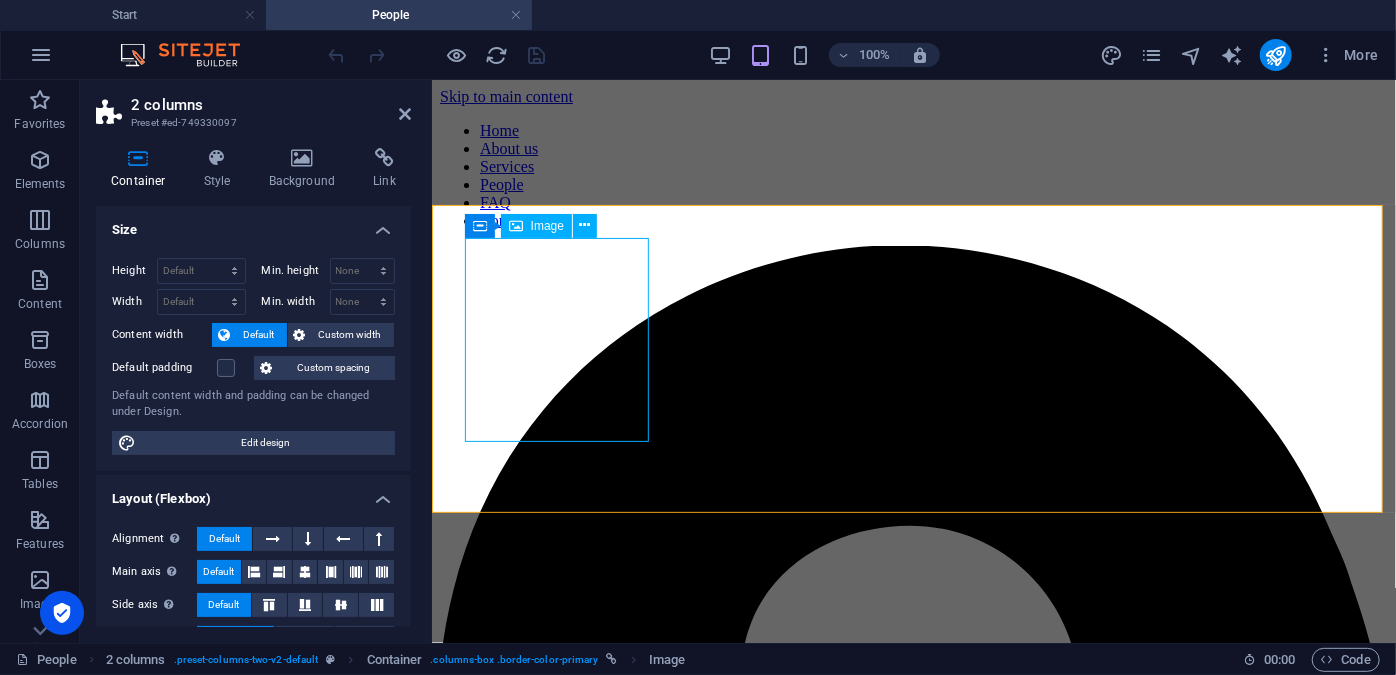 click at bounding box center (913, 2759) 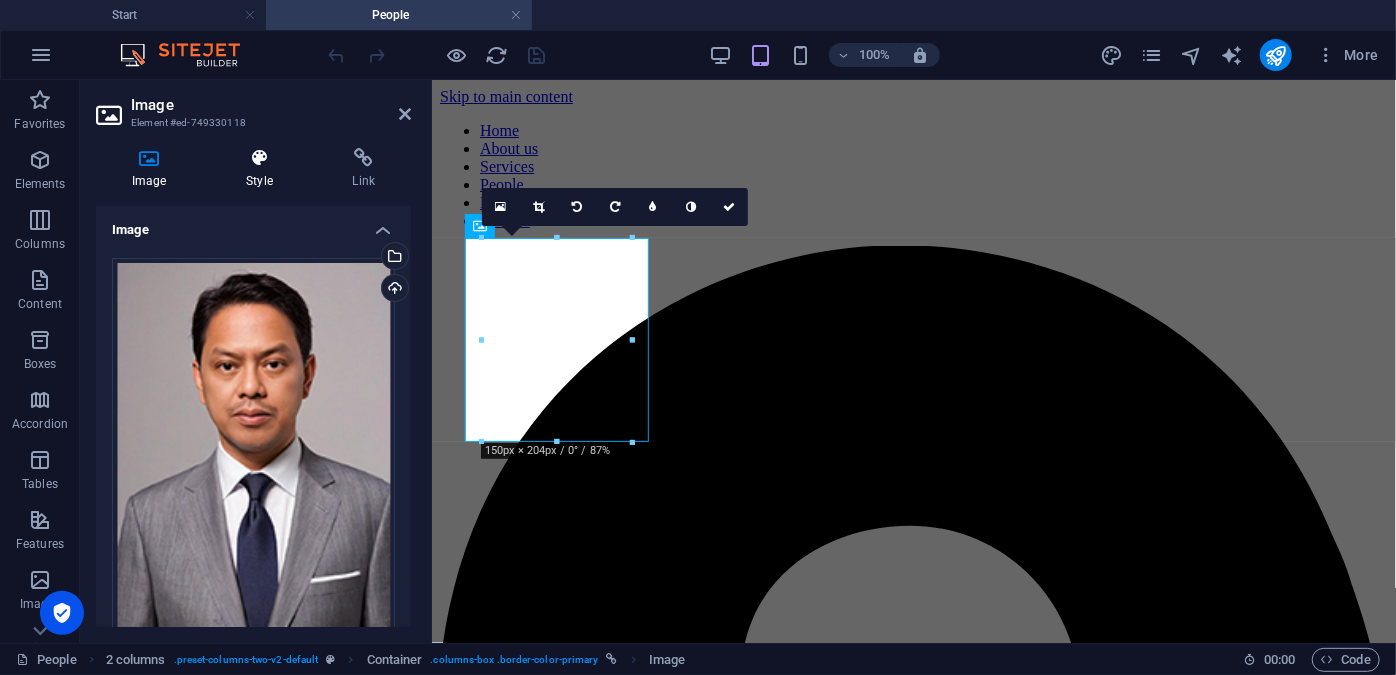 click at bounding box center (259, 158) 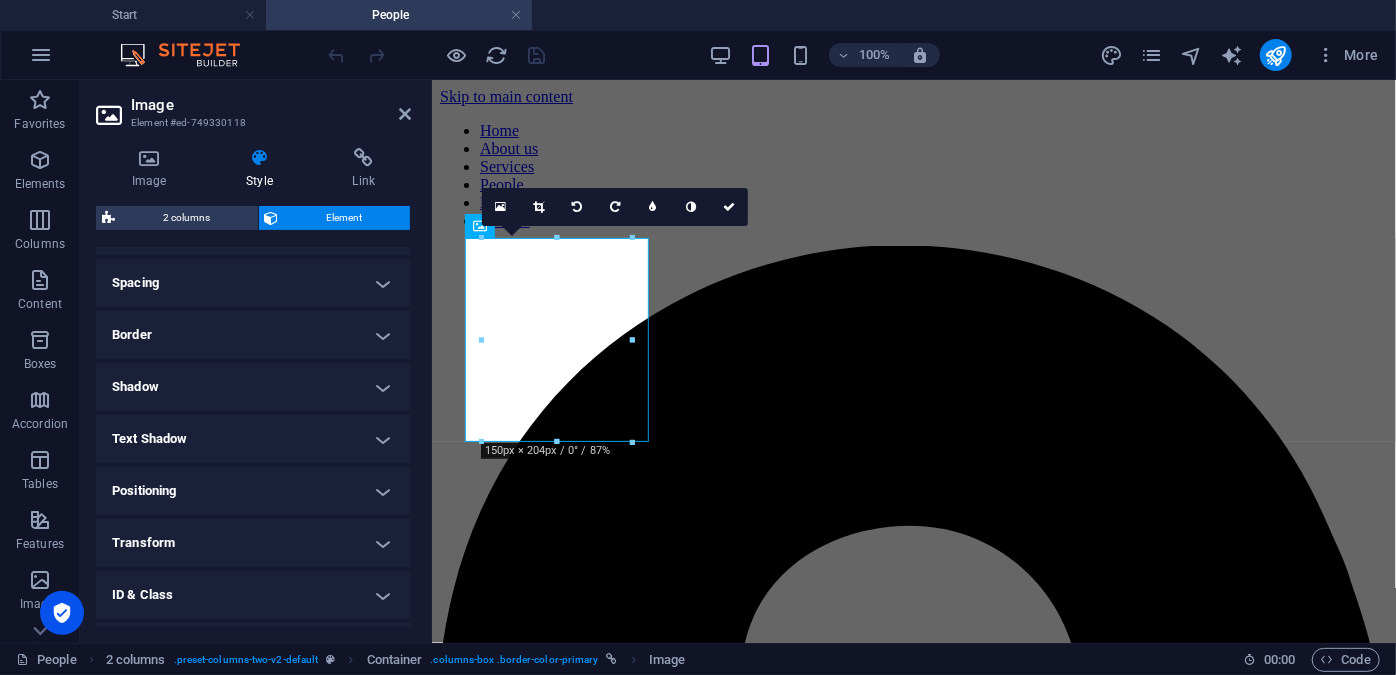 scroll, scrollTop: 464, scrollLeft: 0, axis: vertical 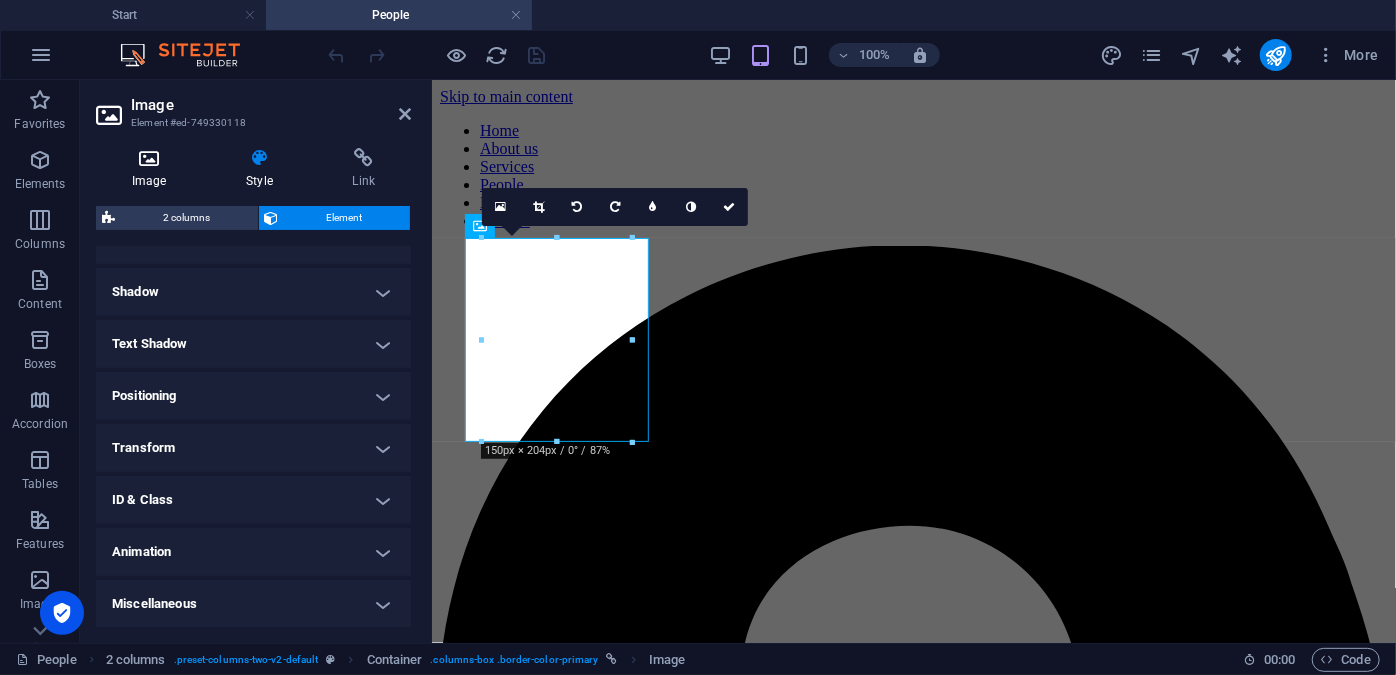 click on "Image" at bounding box center (153, 169) 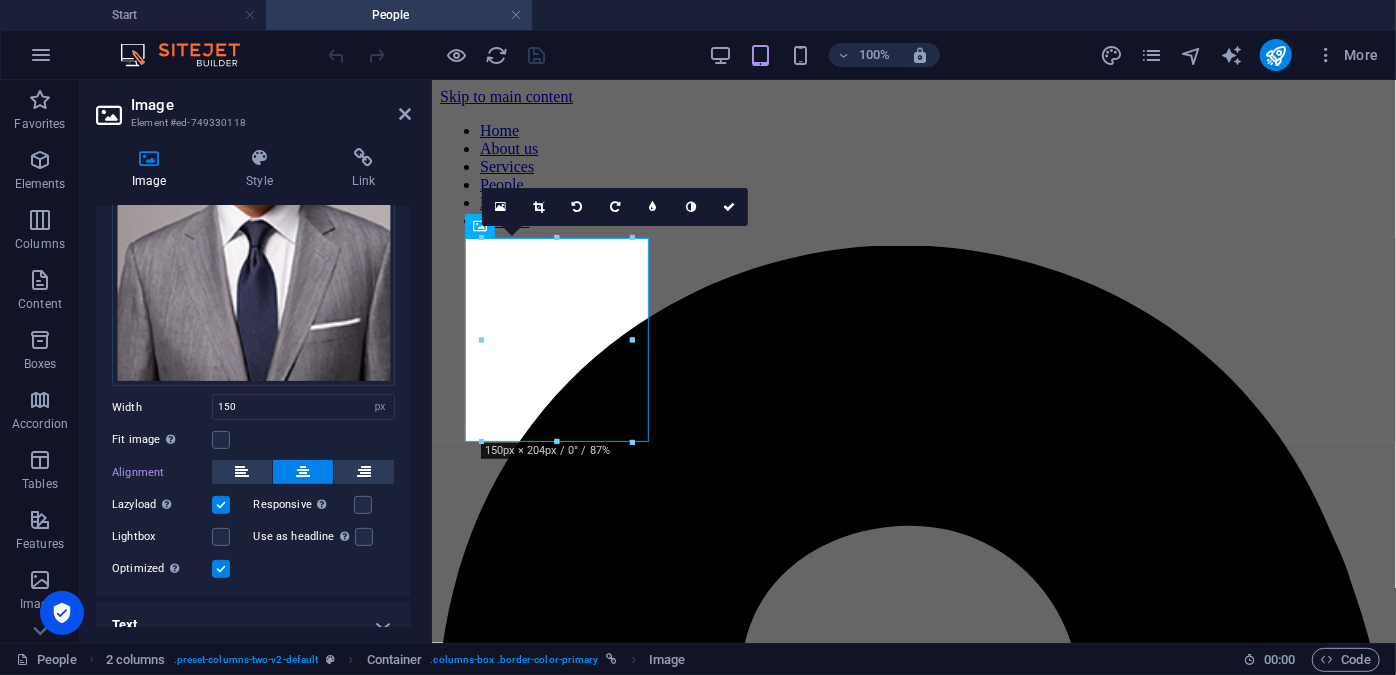 scroll, scrollTop: 269, scrollLeft: 0, axis: vertical 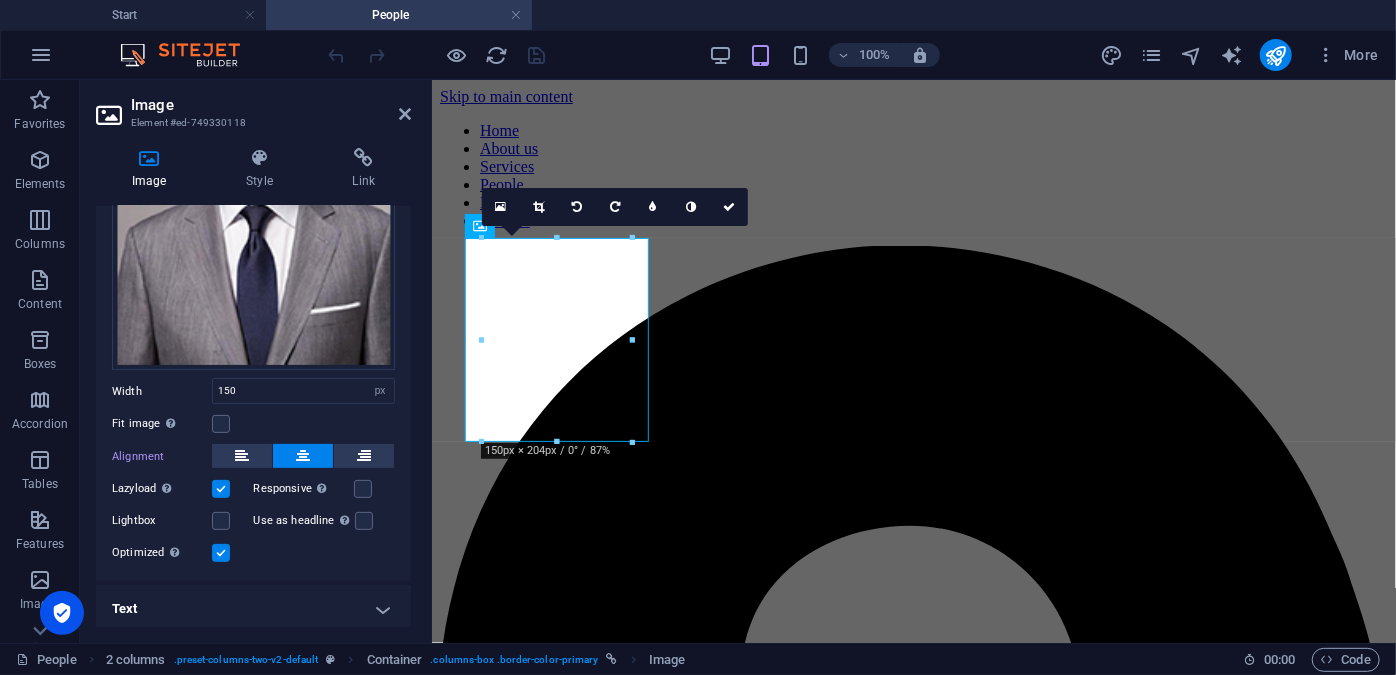 click on "Text" at bounding box center (253, 609) 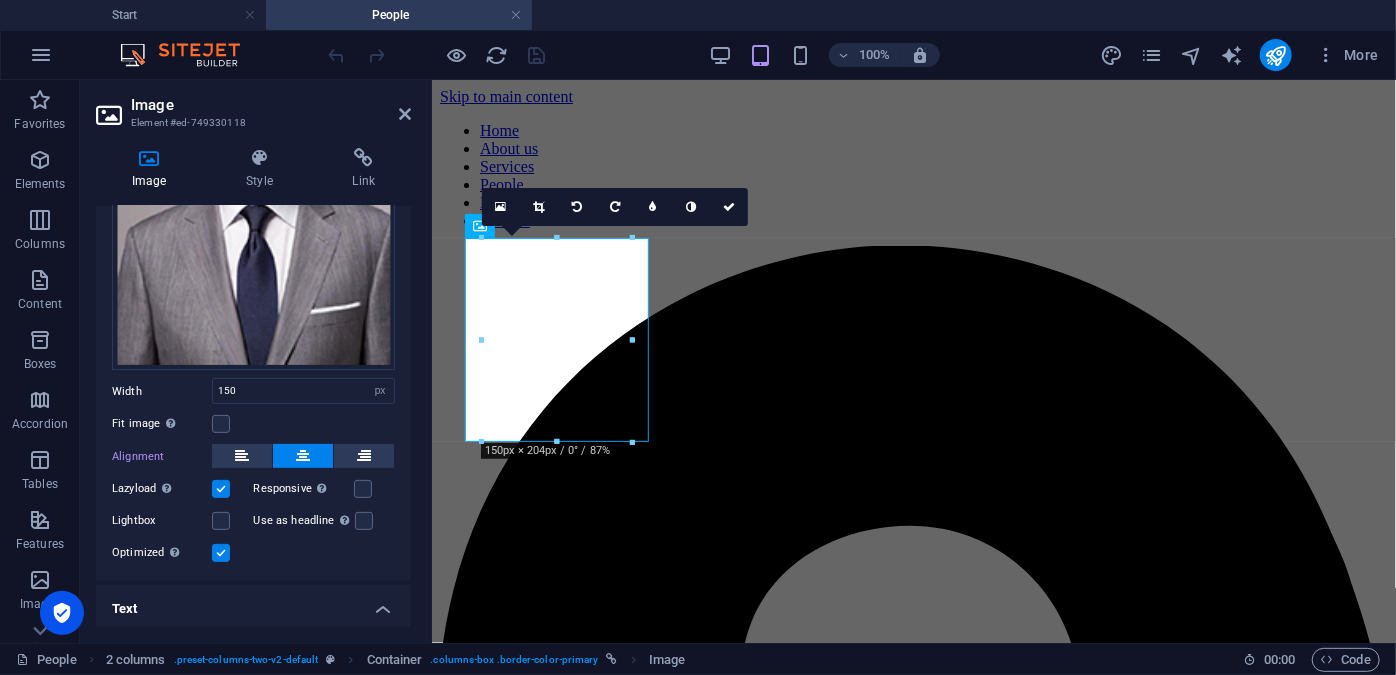 drag, startPoint x: 407, startPoint y: 522, endPoint x: 411, endPoint y: 559, distance: 37.215588 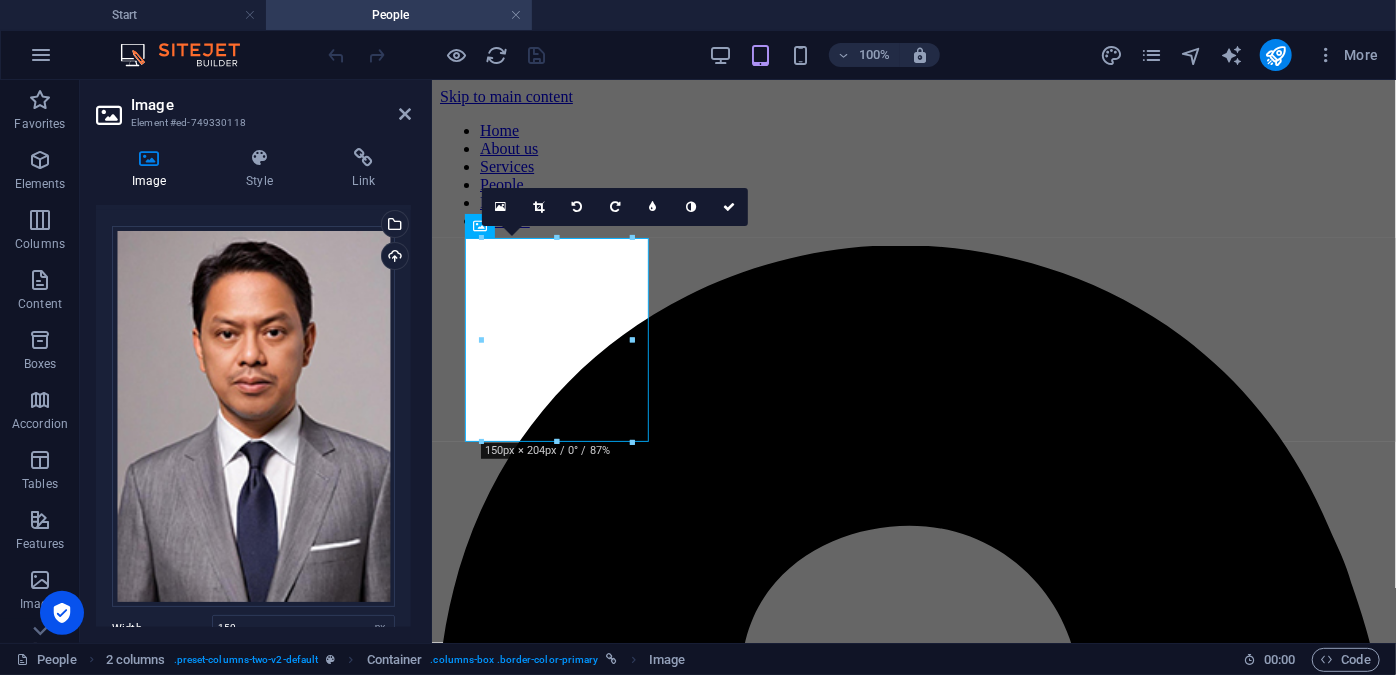 scroll, scrollTop: 0, scrollLeft: 0, axis: both 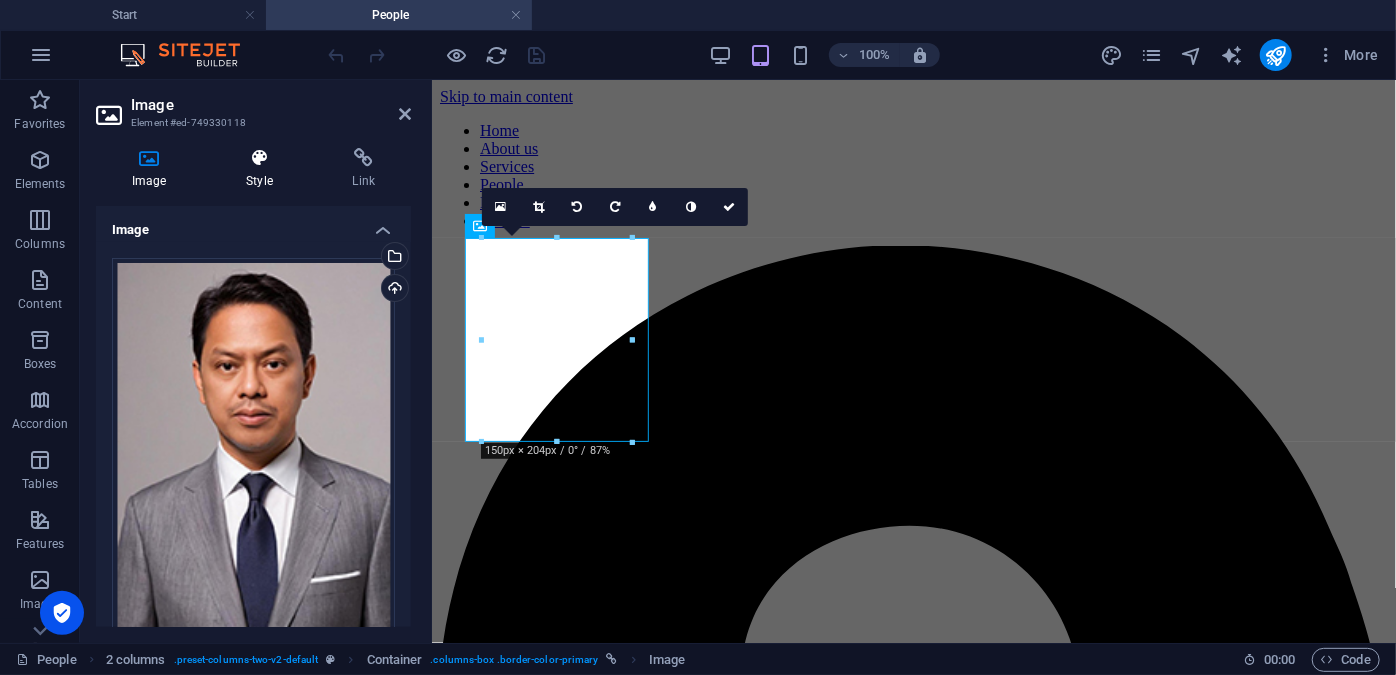 click at bounding box center (259, 158) 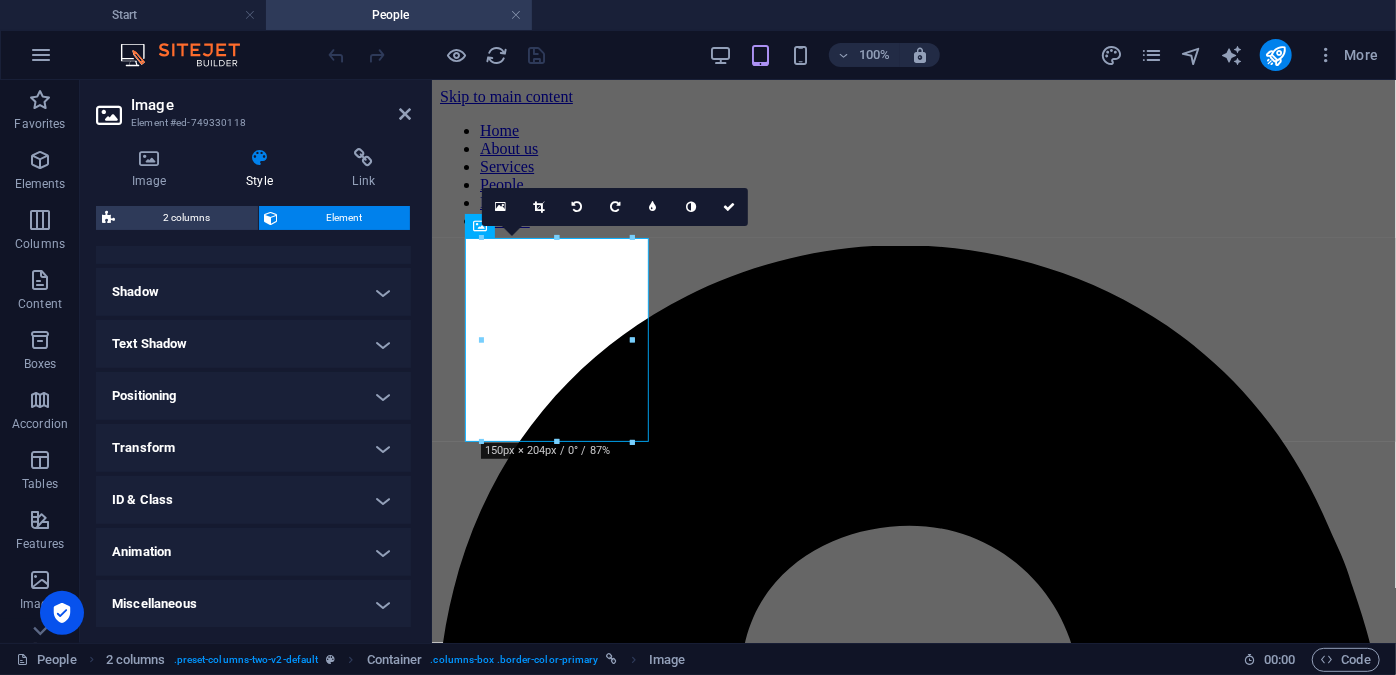drag, startPoint x: 405, startPoint y: 512, endPoint x: 408, endPoint y: 495, distance: 17.262676 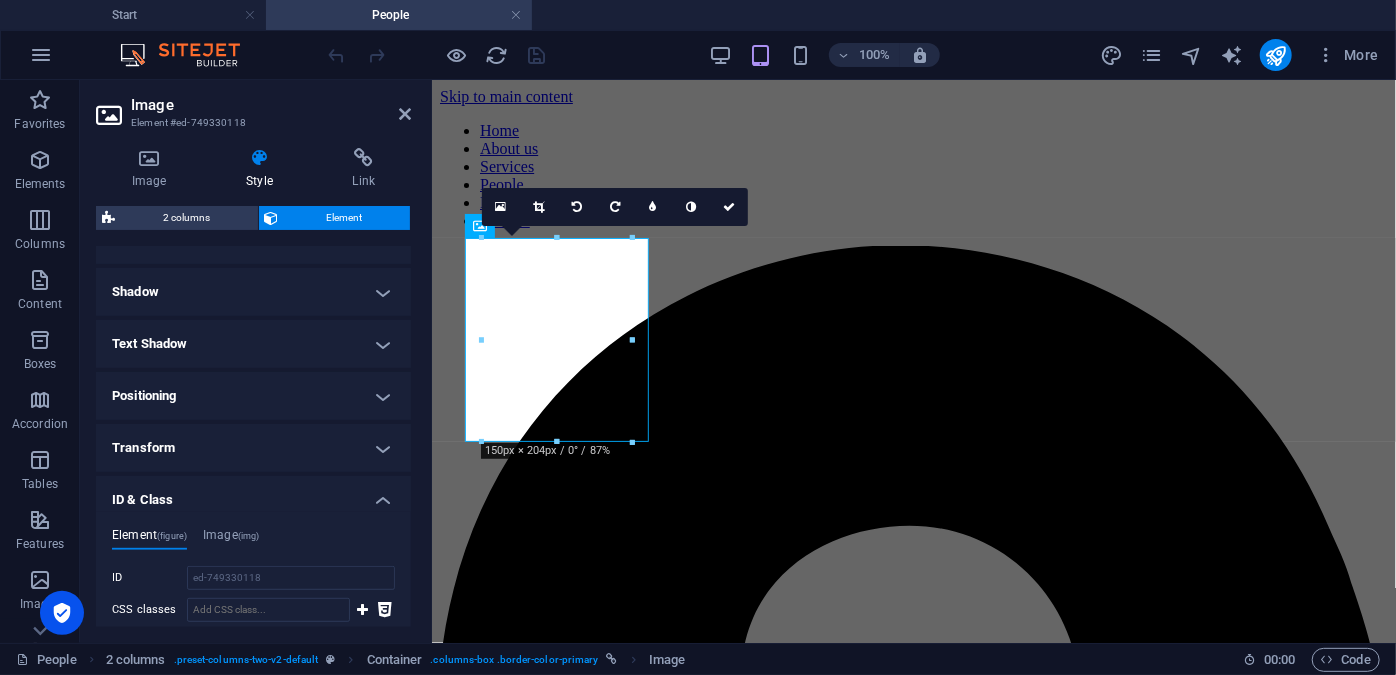 click on "ID & Class" at bounding box center [253, 494] 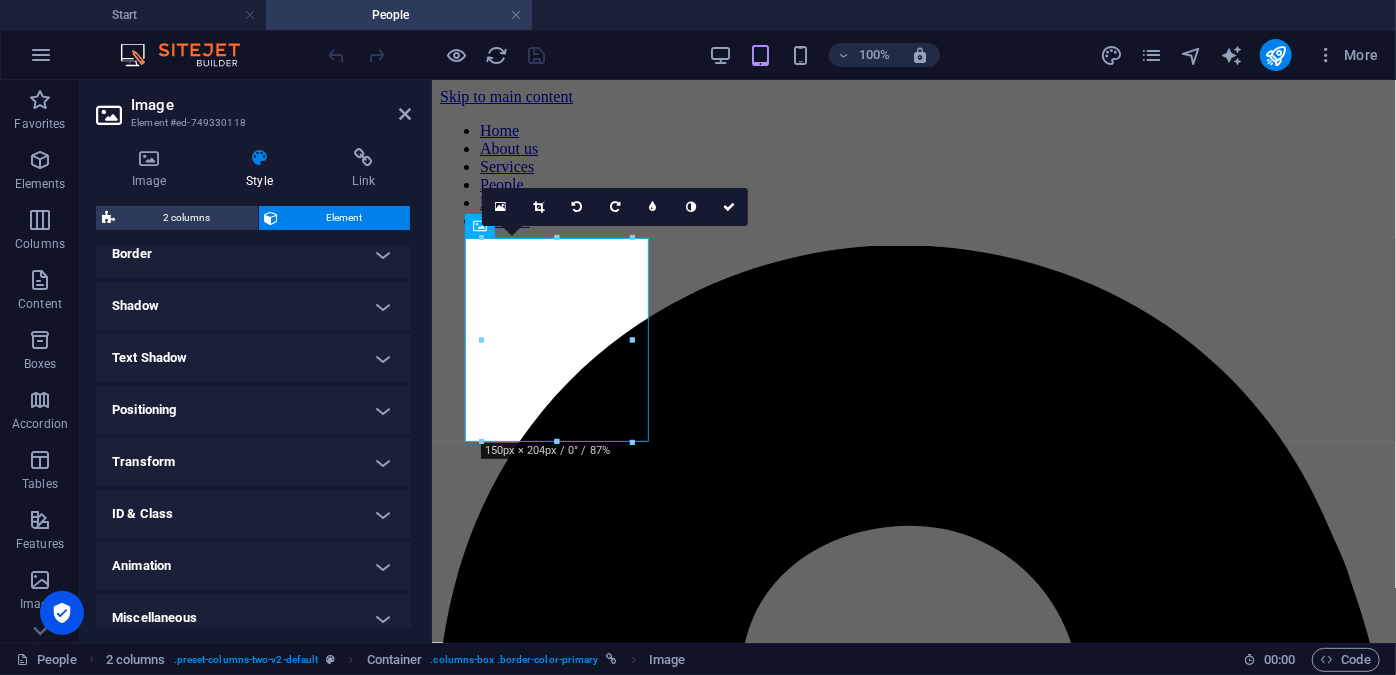 scroll, scrollTop: 464, scrollLeft: 0, axis: vertical 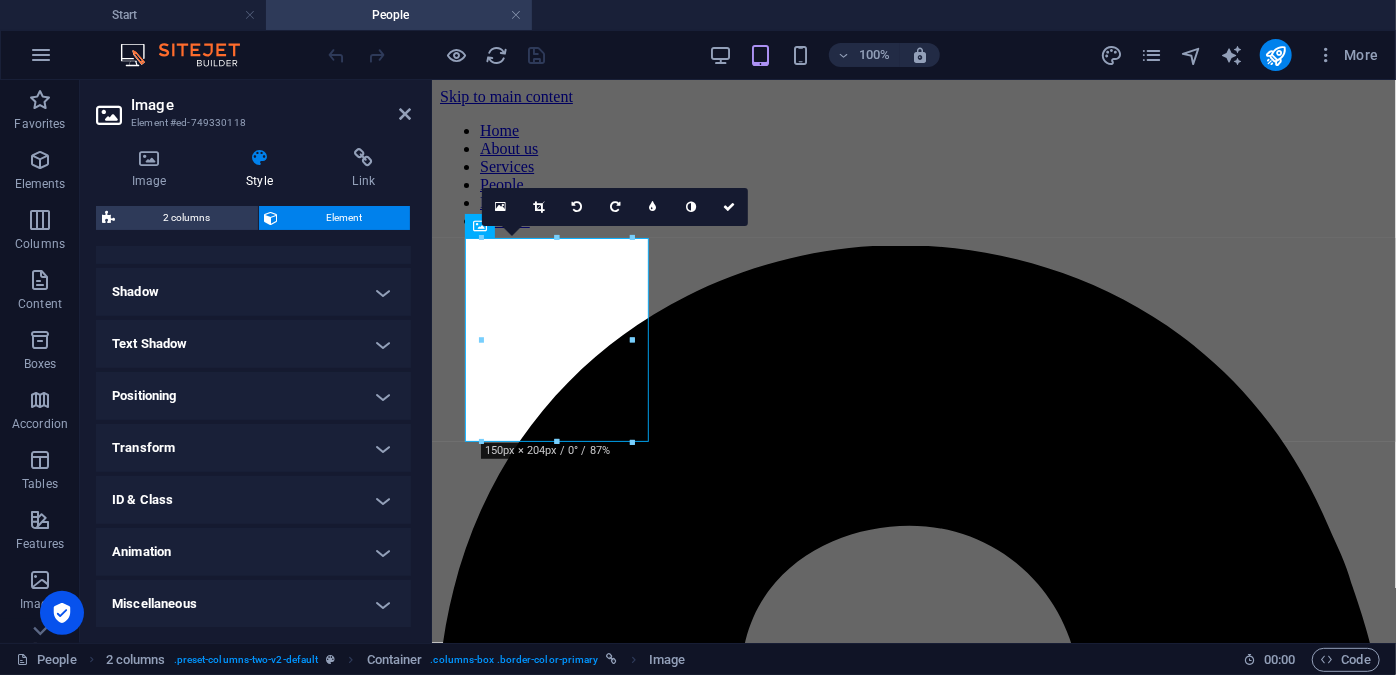 click on "Animation" at bounding box center (253, 552) 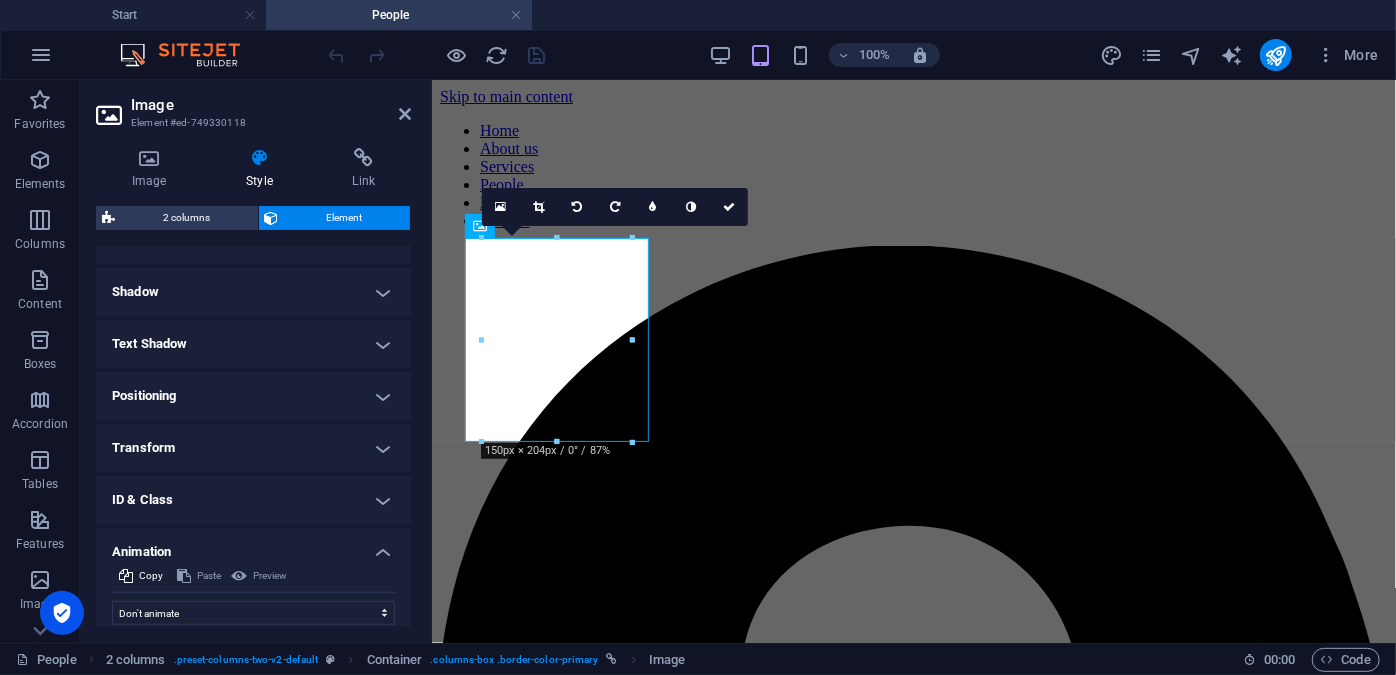 drag, startPoint x: 405, startPoint y: 525, endPoint x: 405, endPoint y: 548, distance: 23 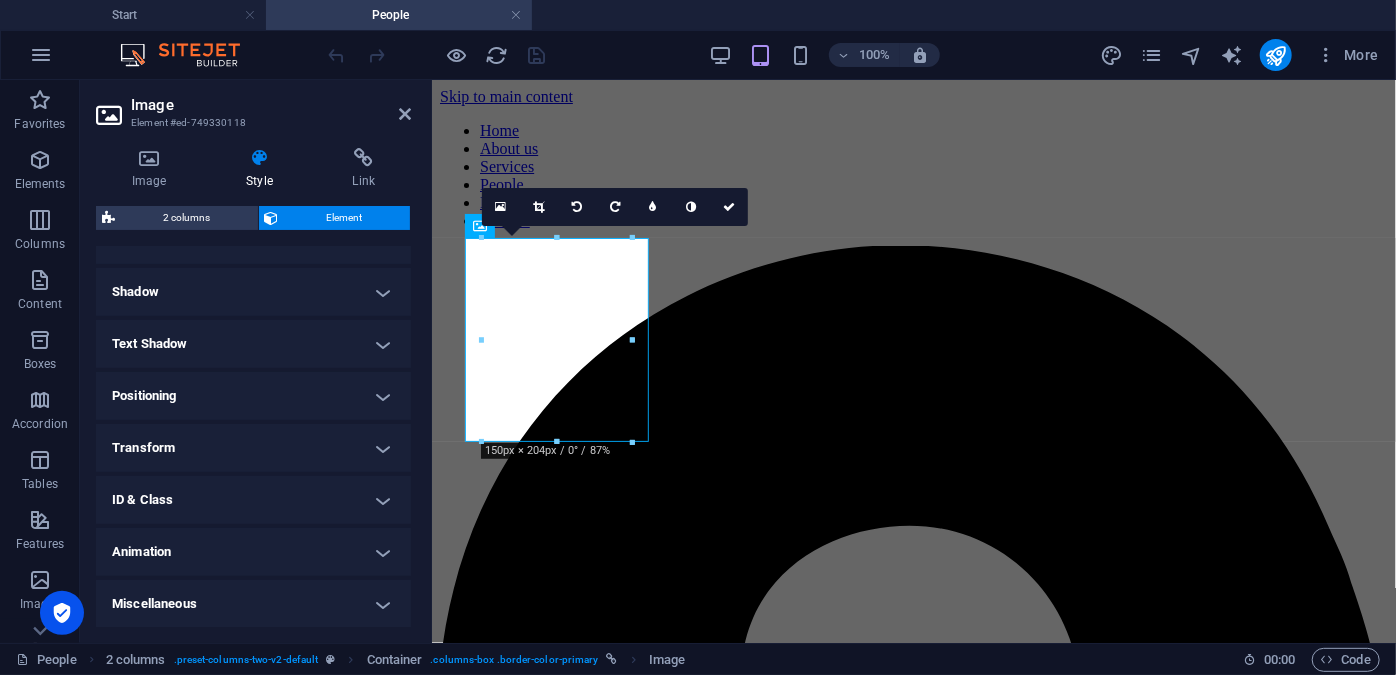 click on "Animation" at bounding box center (253, 552) 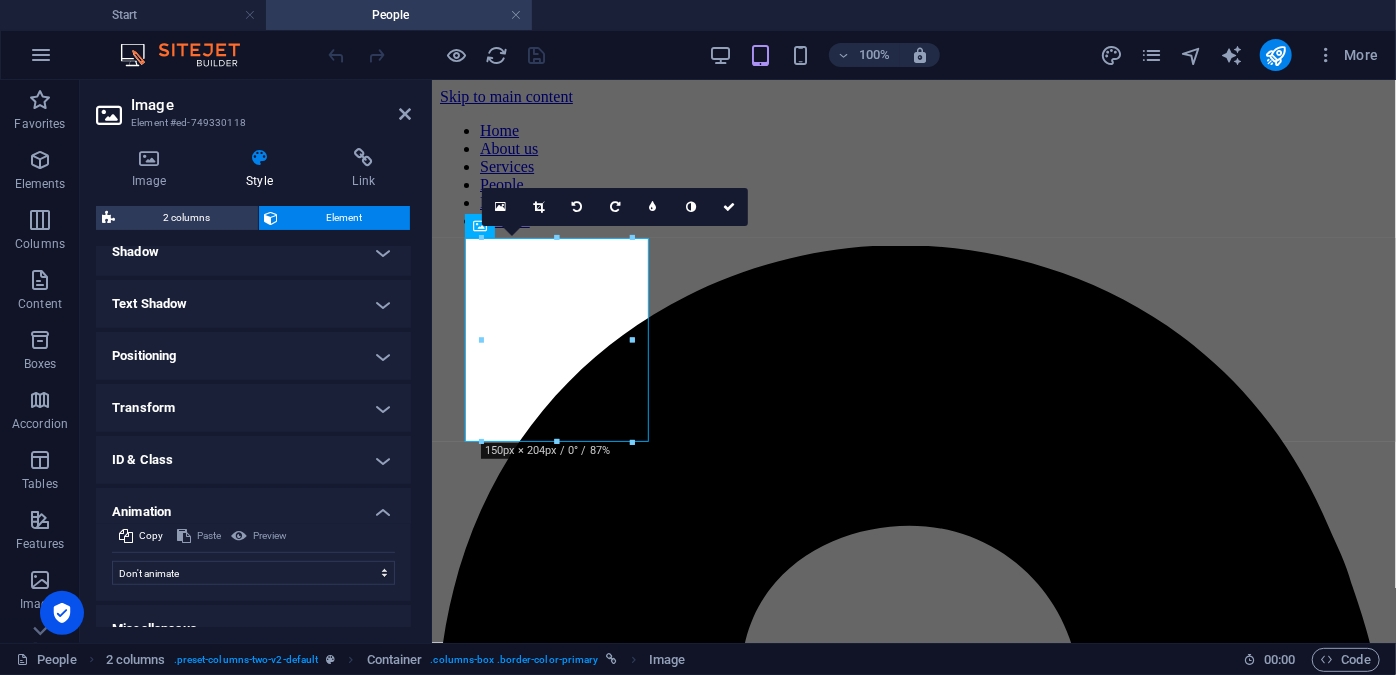 scroll, scrollTop: 529, scrollLeft: 0, axis: vertical 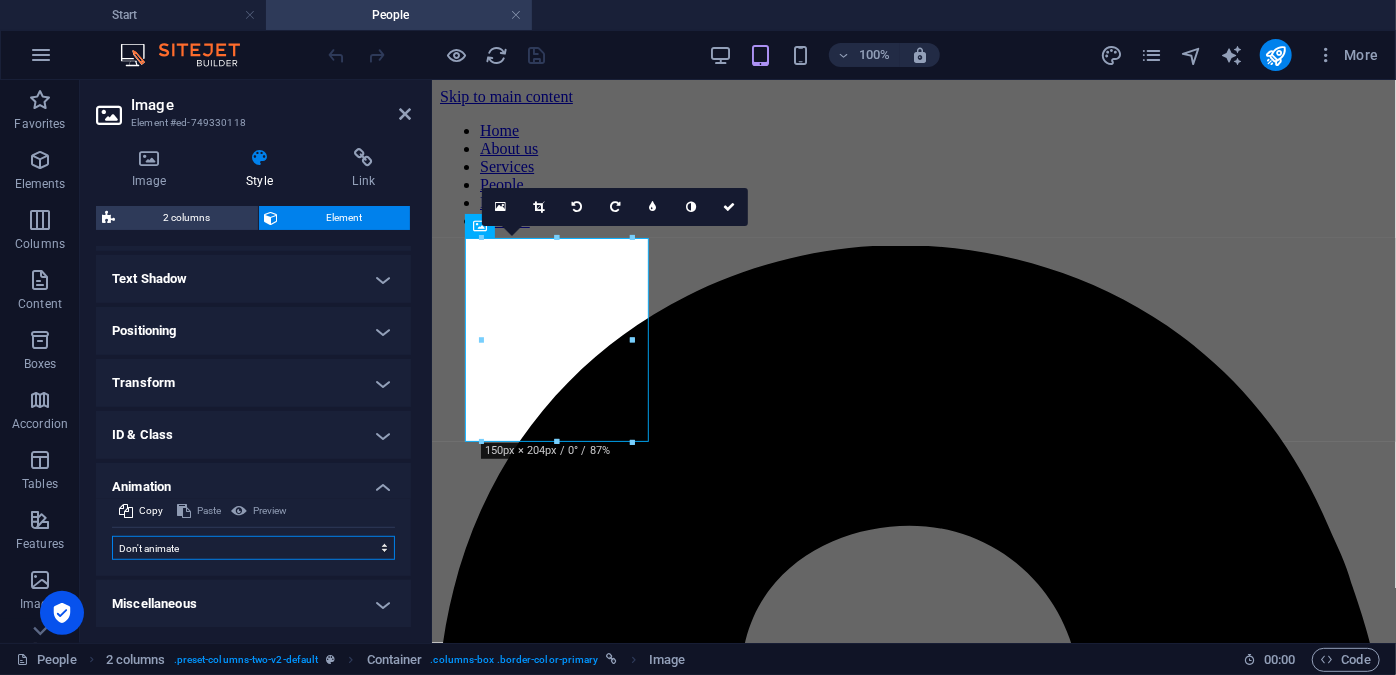 click on "Don't animate Show / Hide Slide up/down Zoom in/out Slide left to right Slide right to left Slide top to bottom Slide bottom to top Pulse Blink Open as overlay" at bounding box center [253, 548] 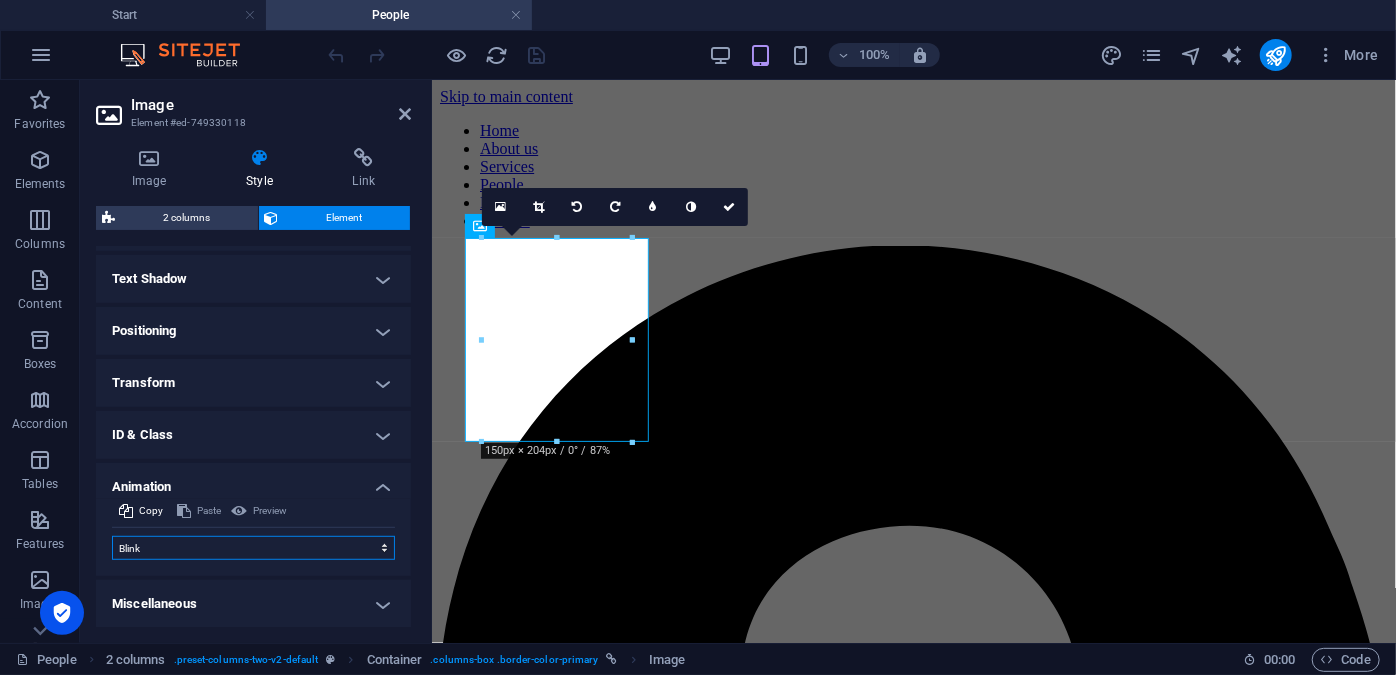 click on "Don't animate Show / Hide Slide up/down Zoom in/out Slide left to right Slide right to left Slide top to bottom Slide bottom to top Pulse Blink Open as overlay" at bounding box center [253, 548] 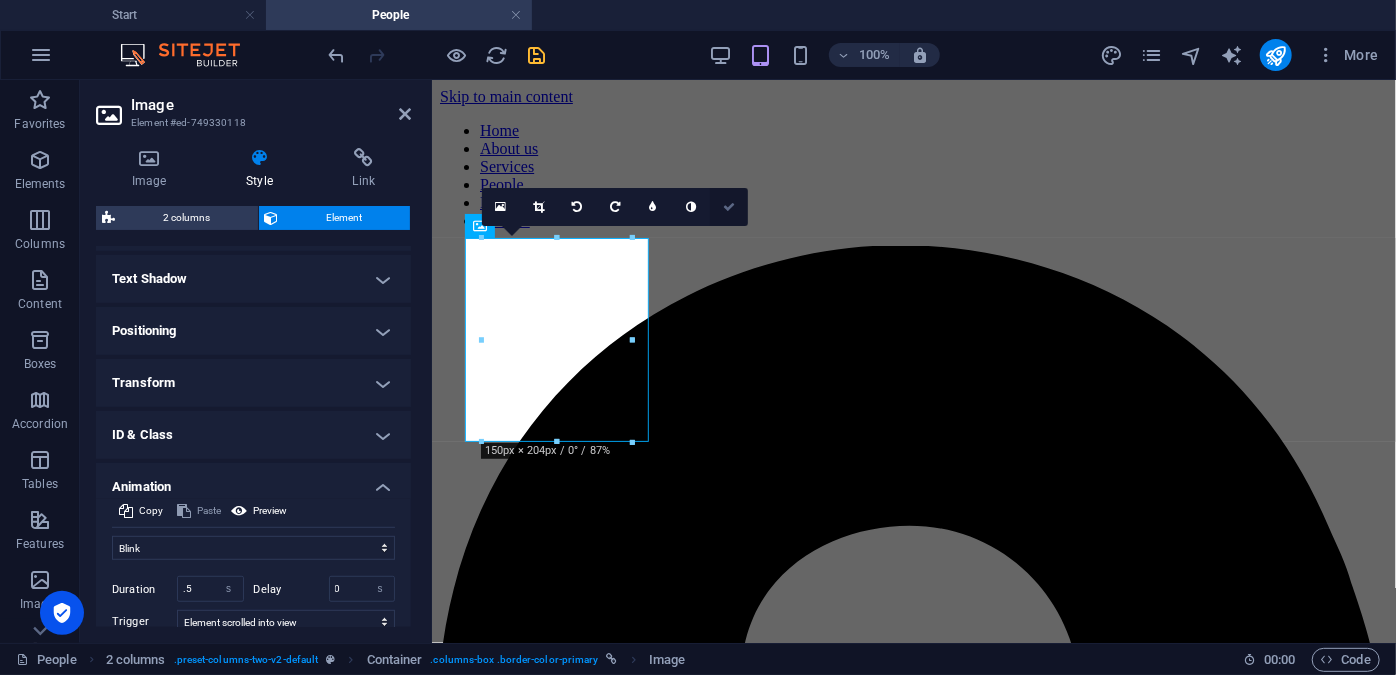 click at bounding box center [729, 207] 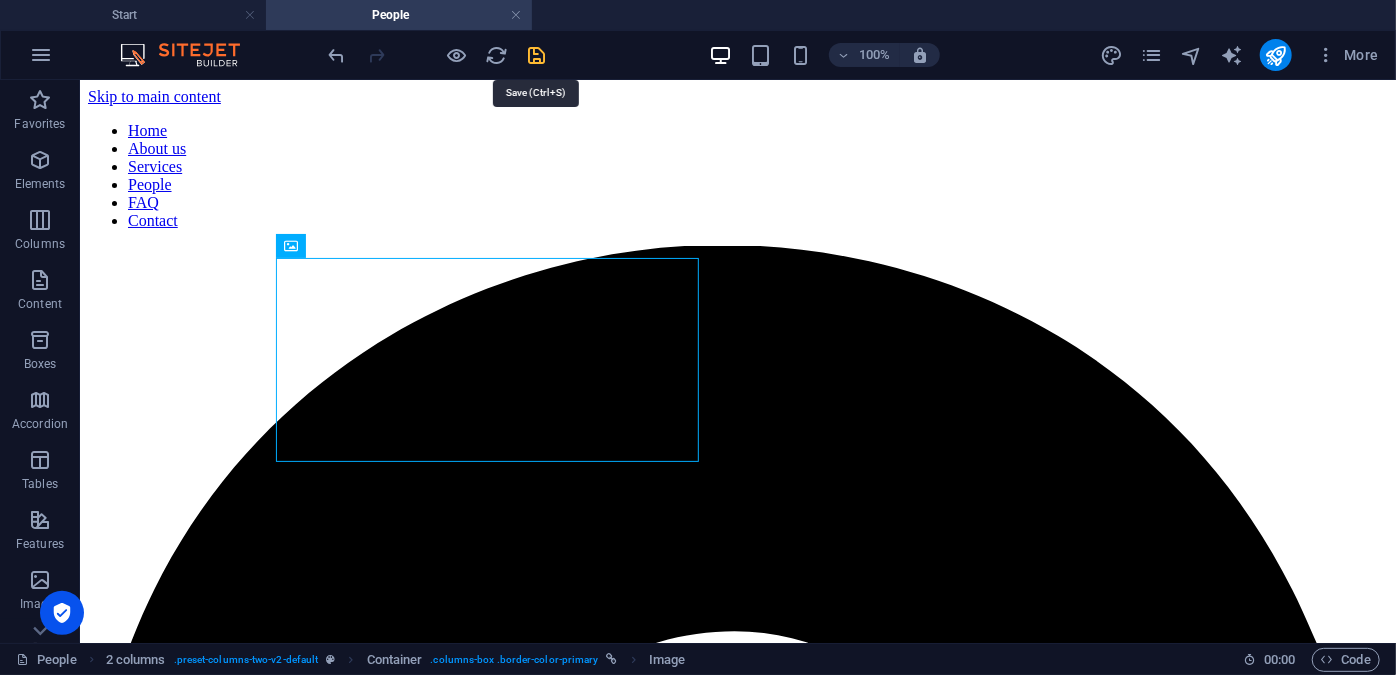 click at bounding box center [537, 55] 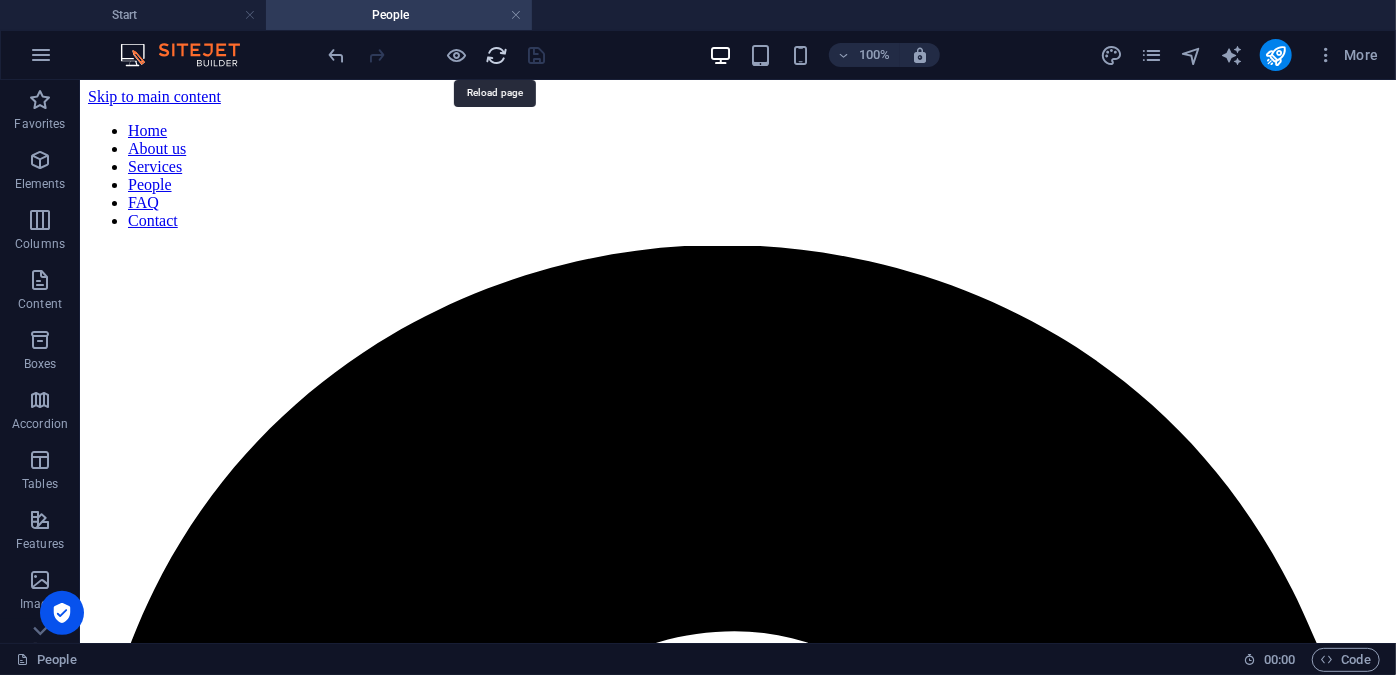 click at bounding box center (497, 55) 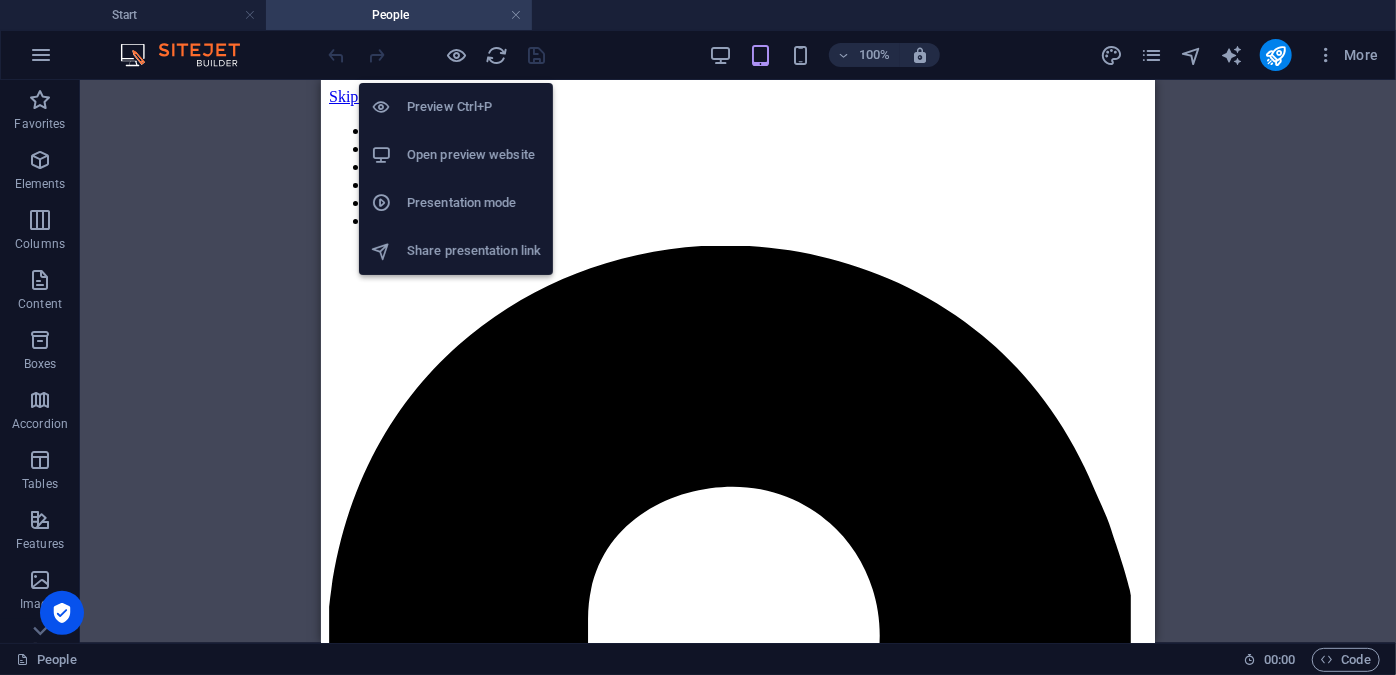 click on "Preview Ctrl+P" at bounding box center [474, 107] 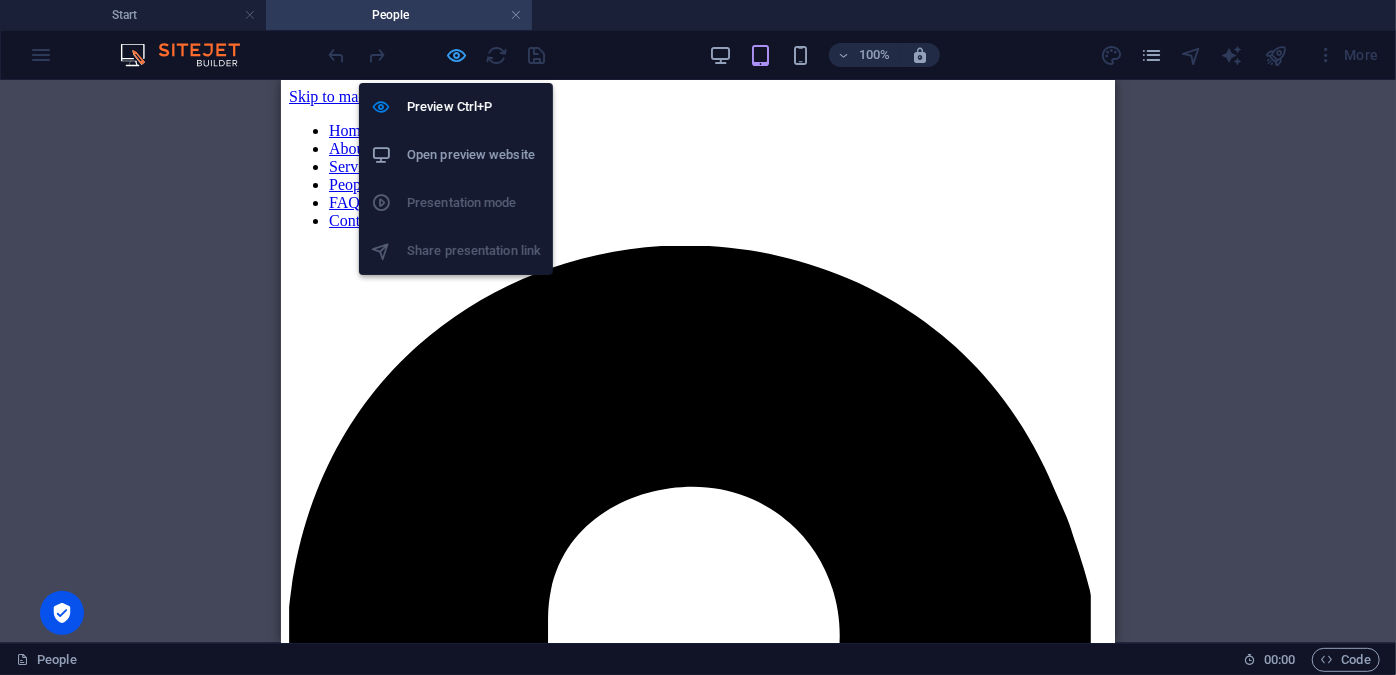 click at bounding box center [457, 55] 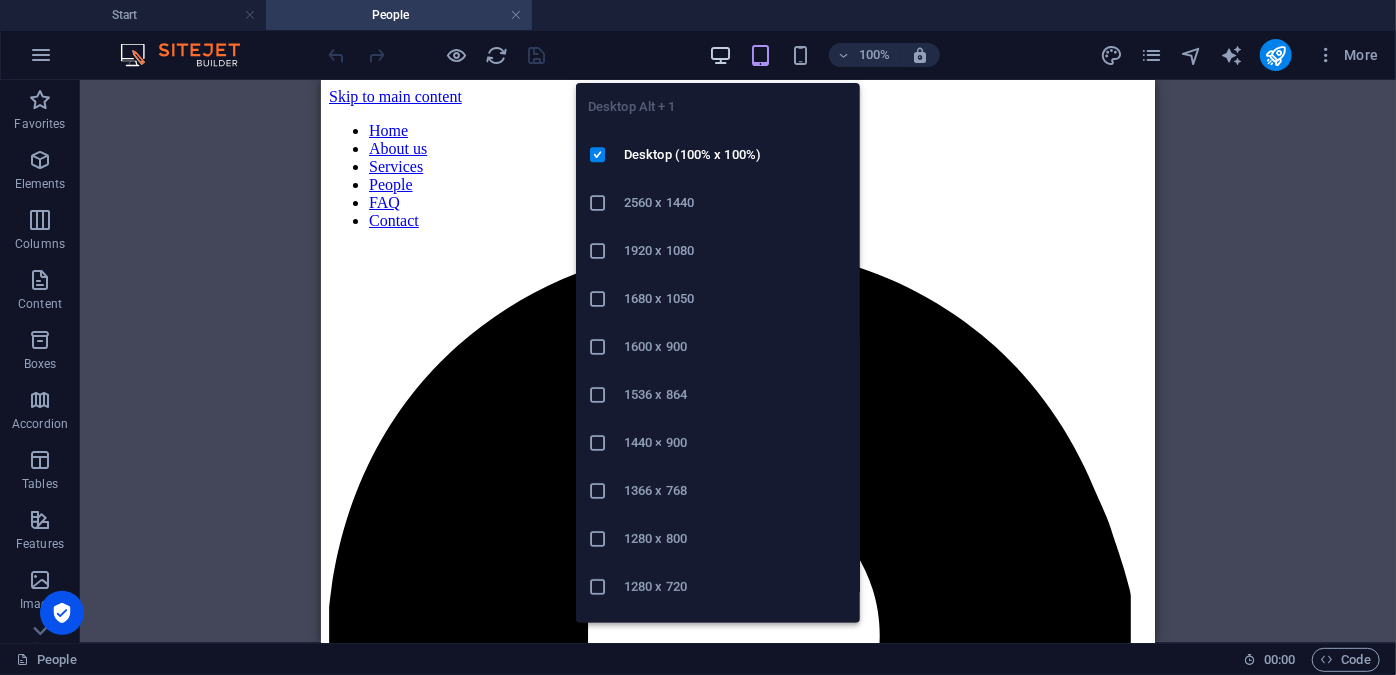 click at bounding box center (720, 55) 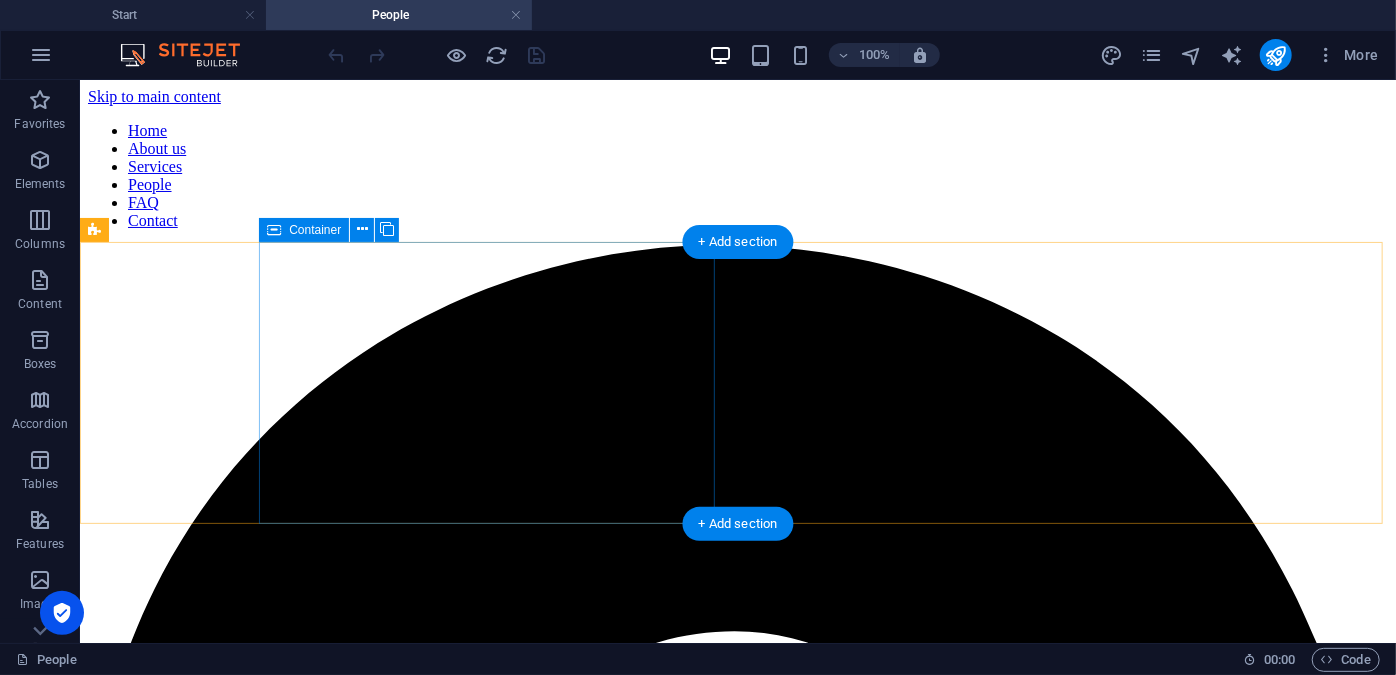 click on "[PERSON_NAME] Attorney" at bounding box center [737, 3656] 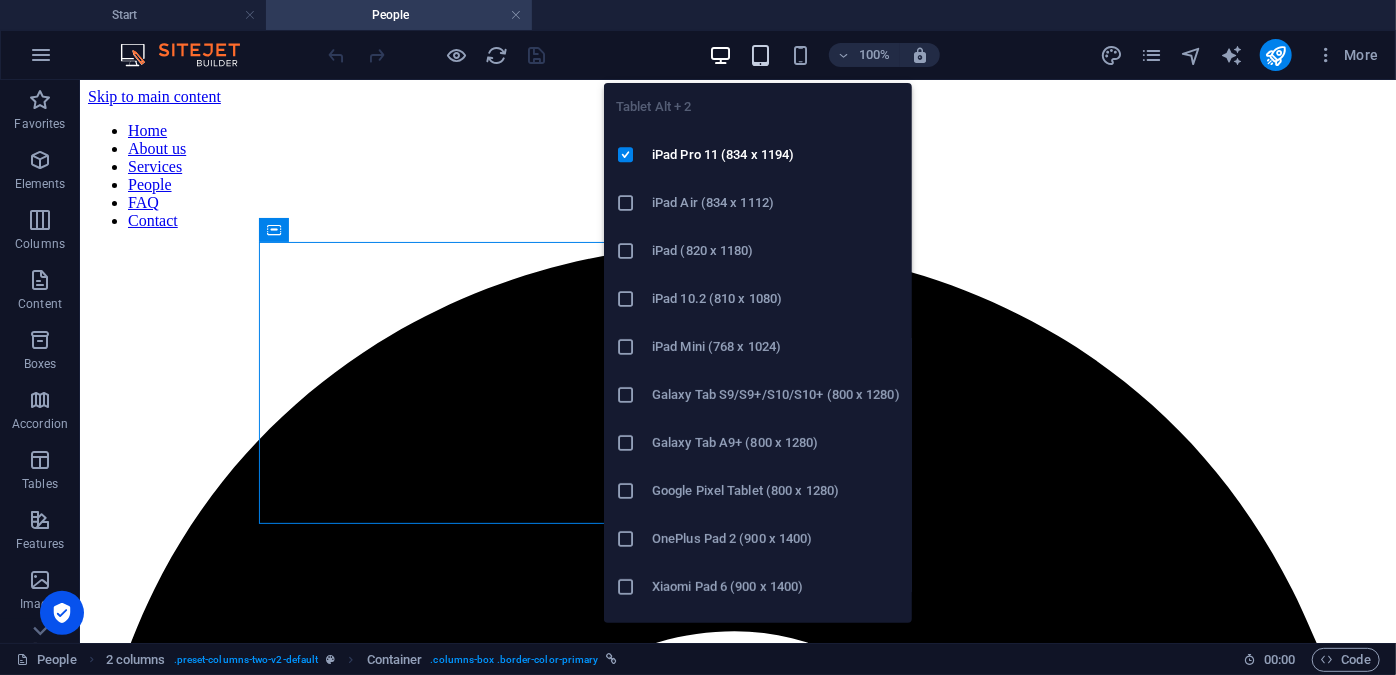 click at bounding box center (760, 55) 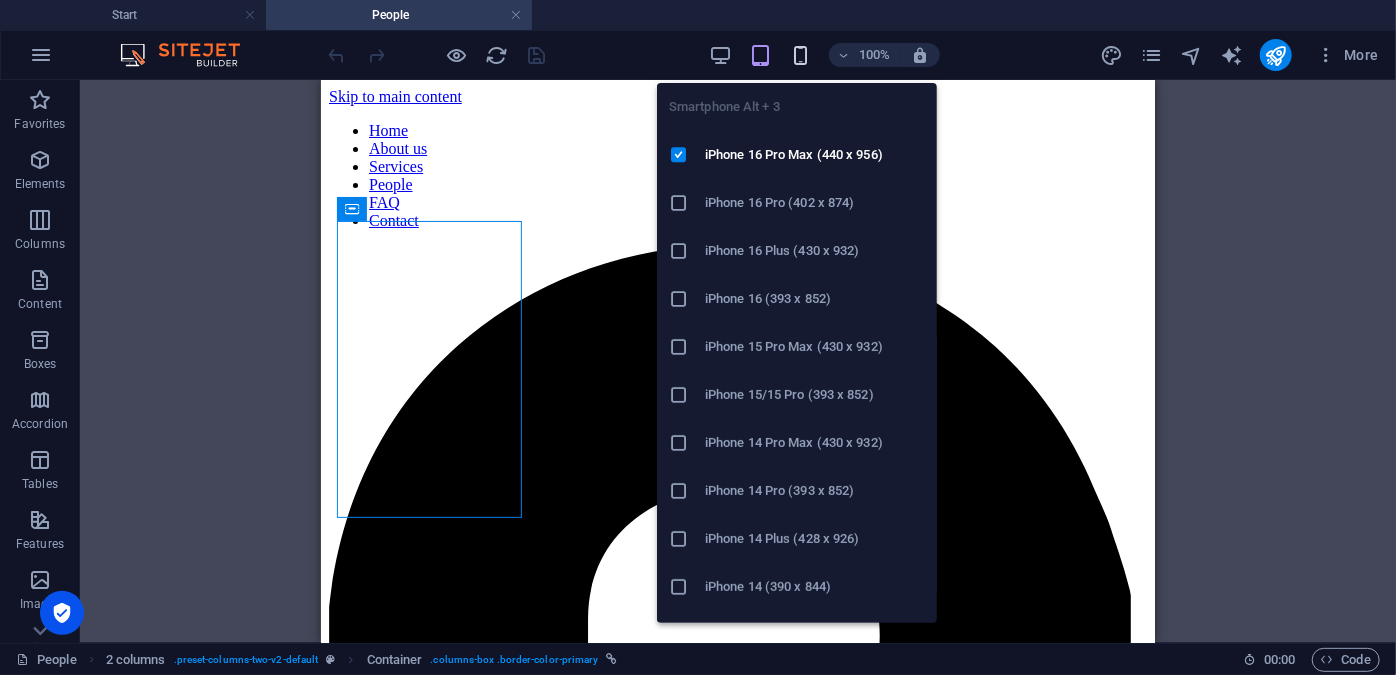 click at bounding box center [800, 55] 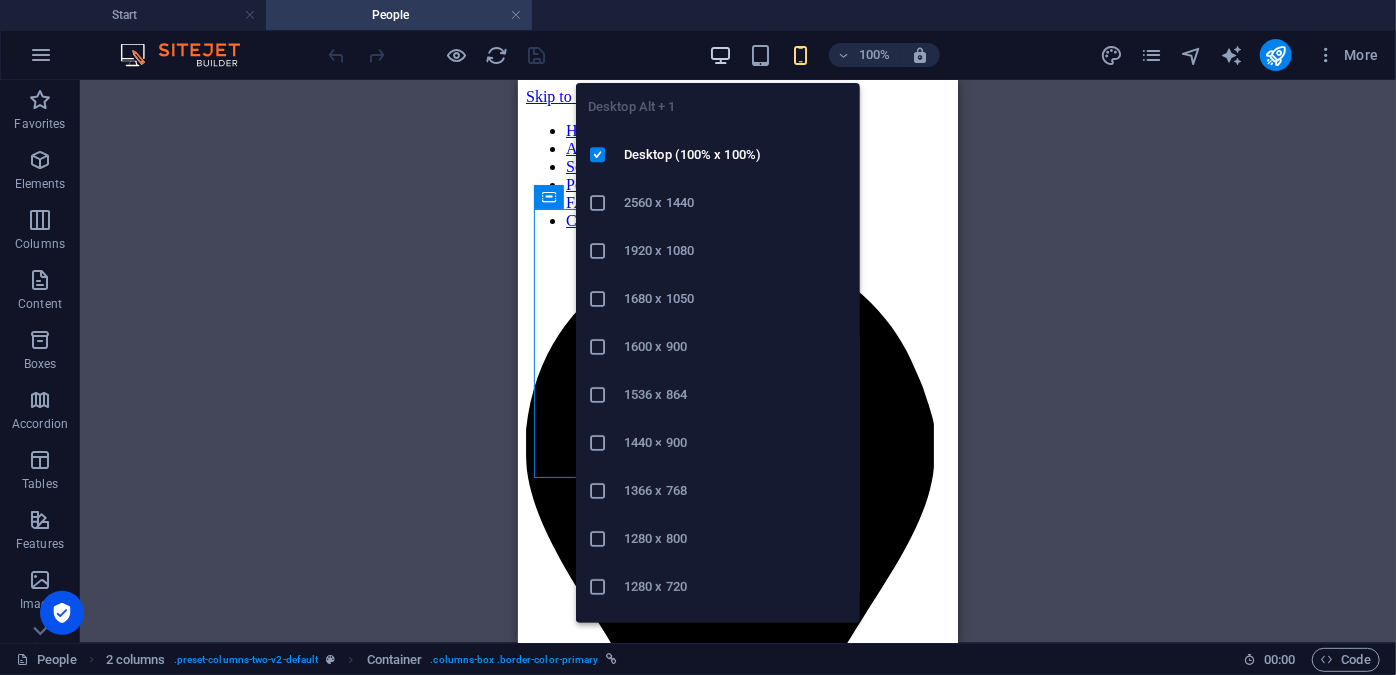 click at bounding box center [720, 55] 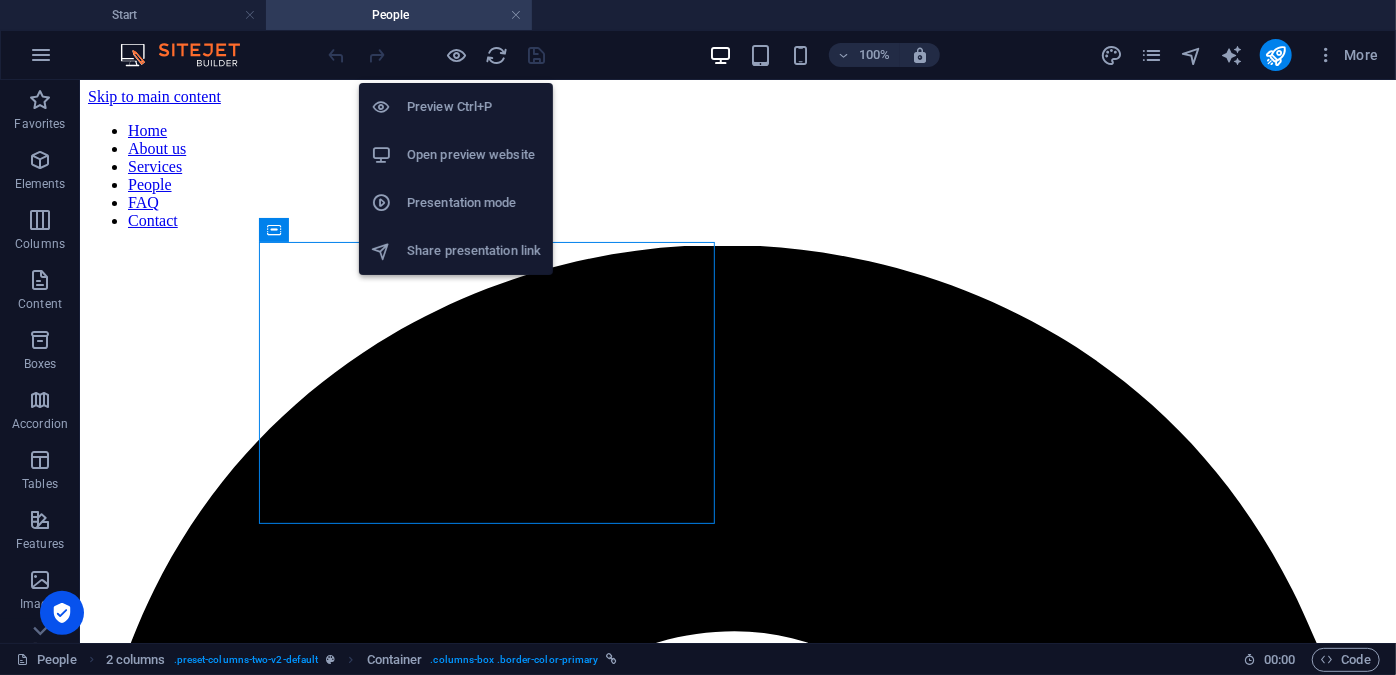 click on "Preview Ctrl+P" at bounding box center (474, 107) 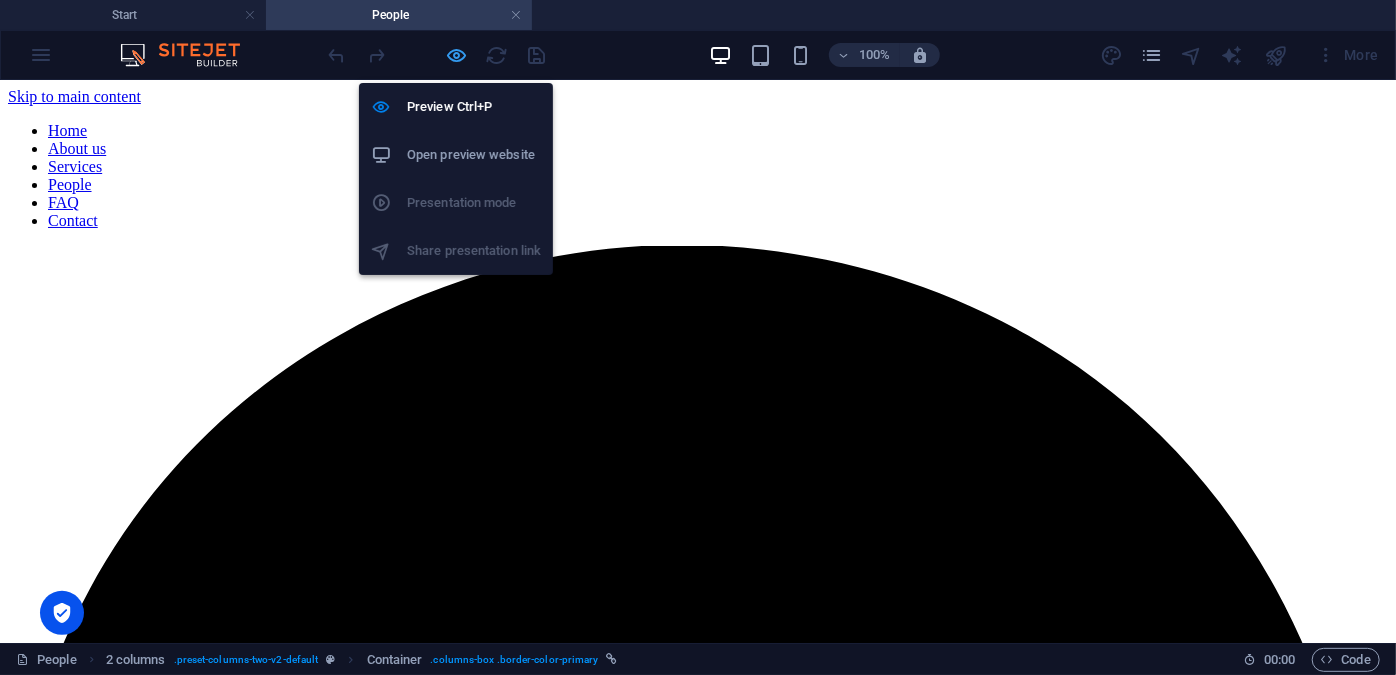 click at bounding box center (457, 55) 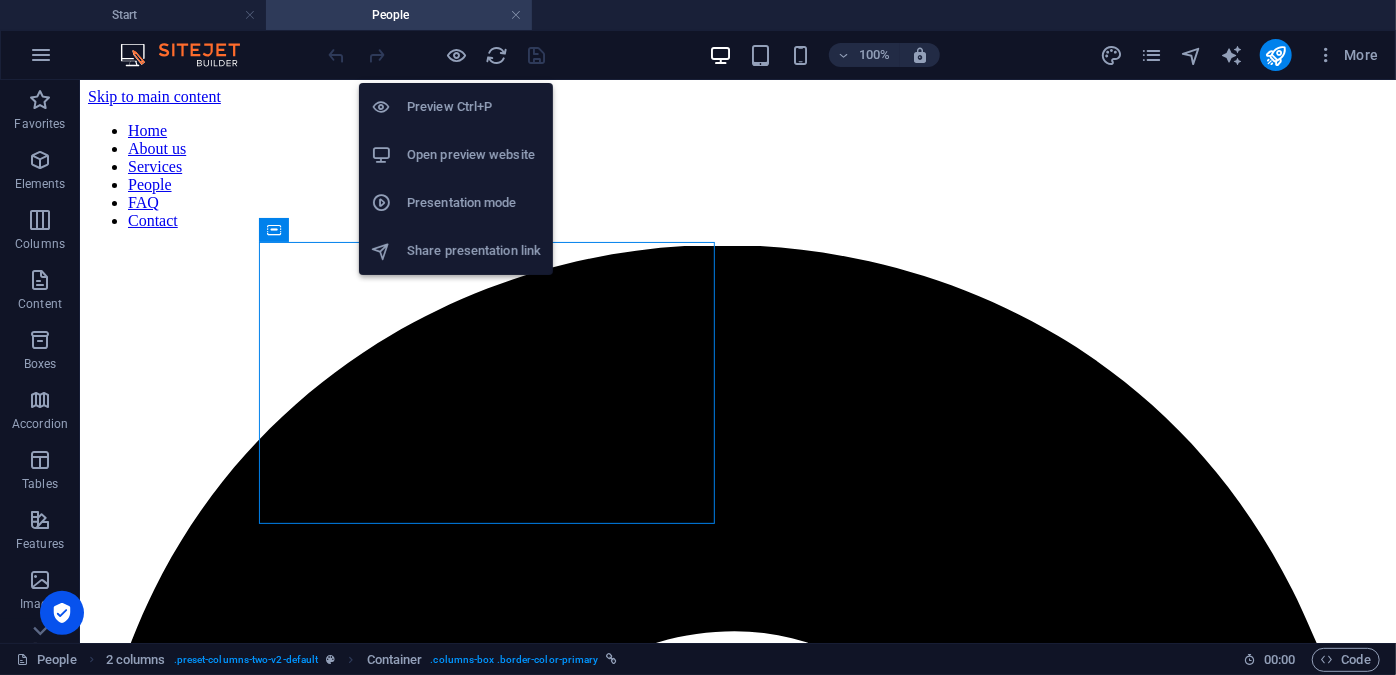click on "Preview Ctrl+P" at bounding box center [474, 107] 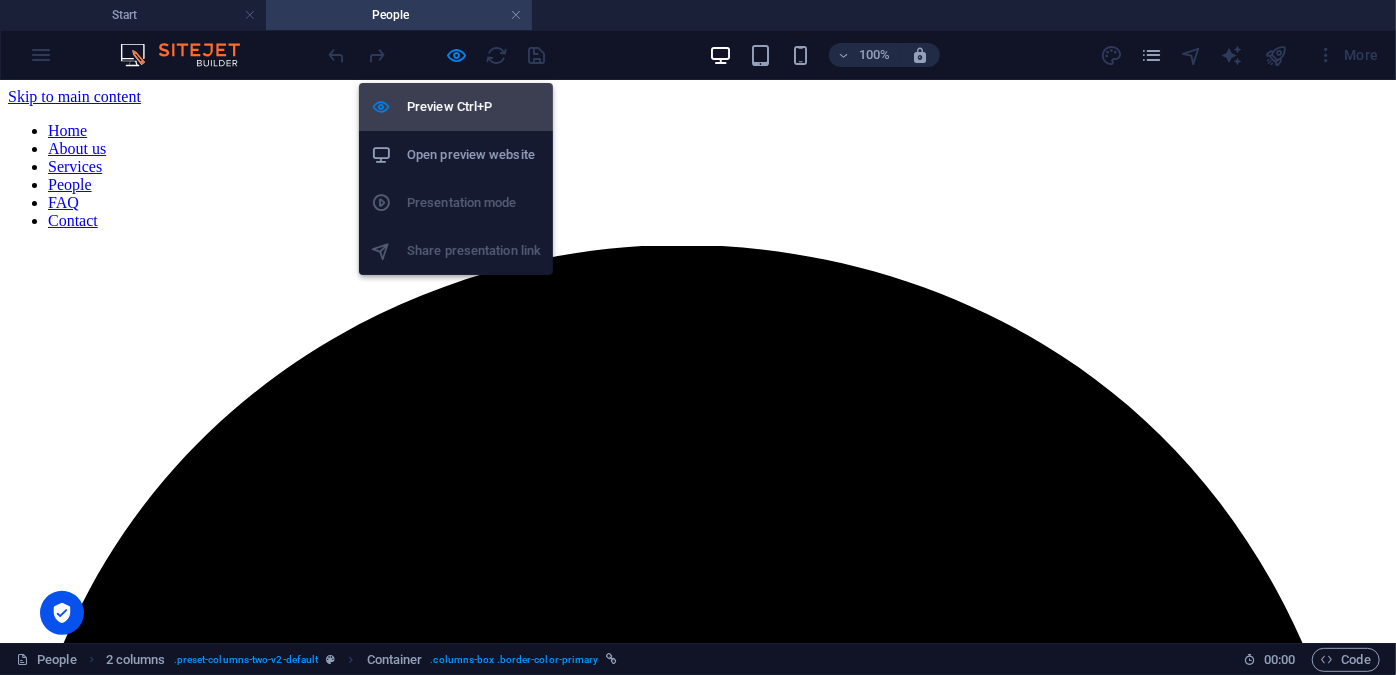 click on "Preview Ctrl+P" at bounding box center [474, 107] 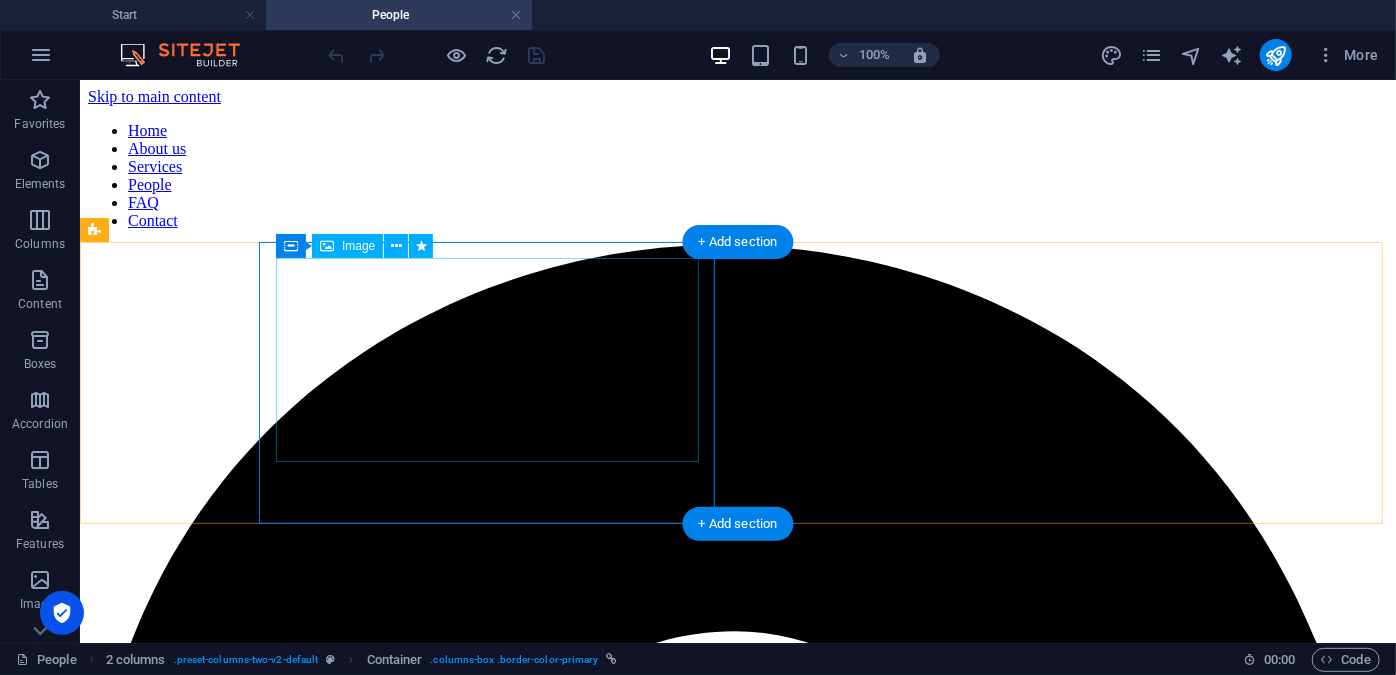 click at bounding box center [737, 3606] 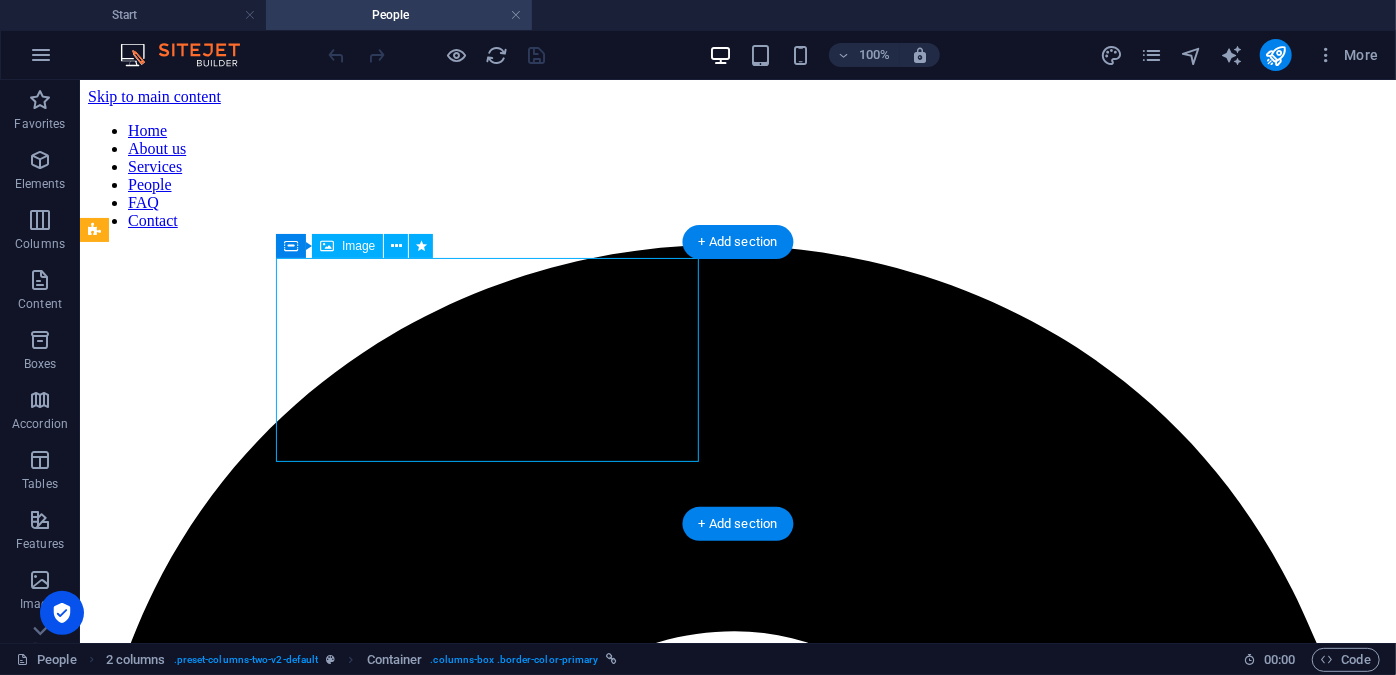 click at bounding box center [737, 3606] 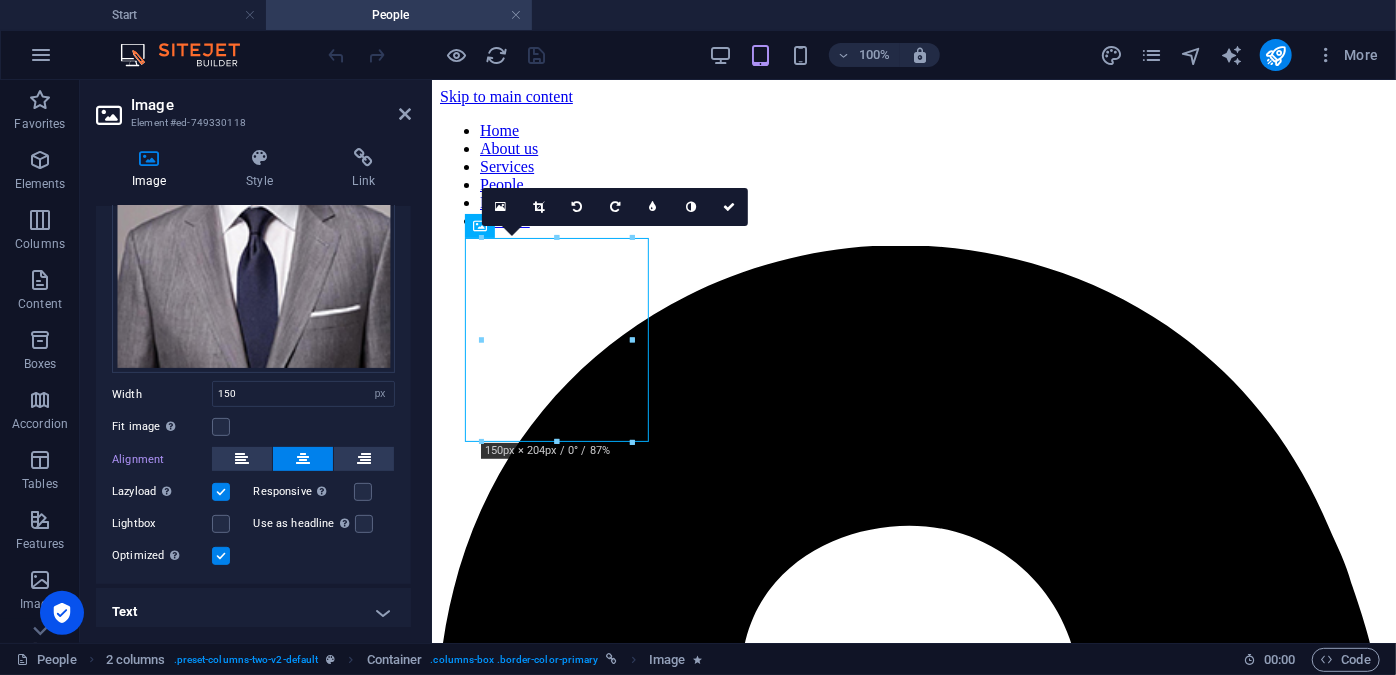 scroll, scrollTop: 269, scrollLeft: 0, axis: vertical 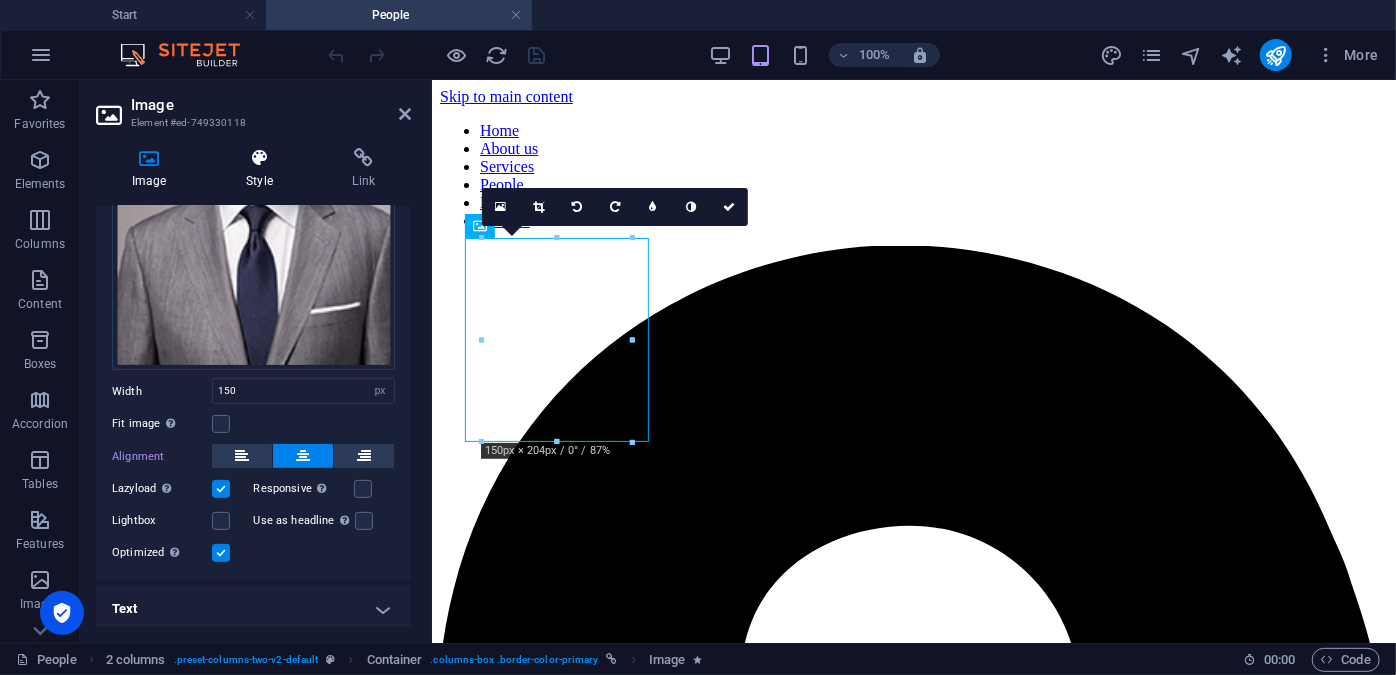 click on "Style" at bounding box center (263, 169) 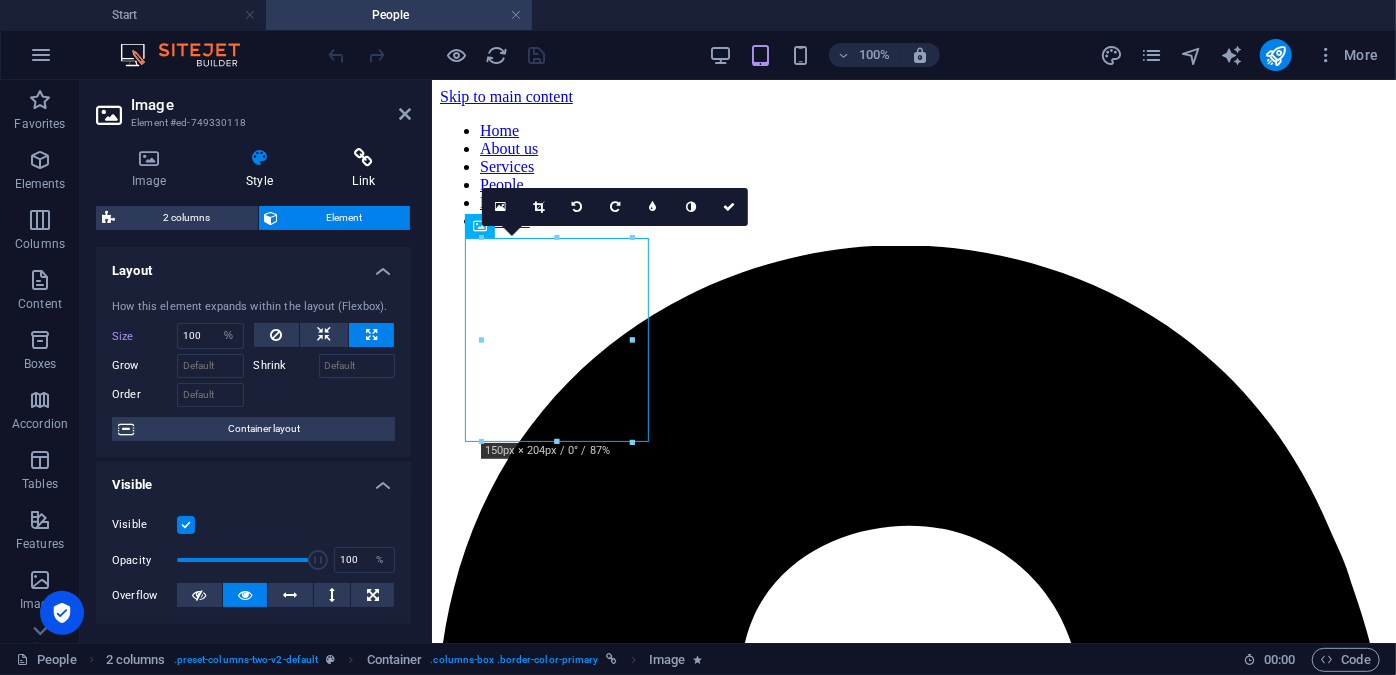 click on "Link" at bounding box center (364, 169) 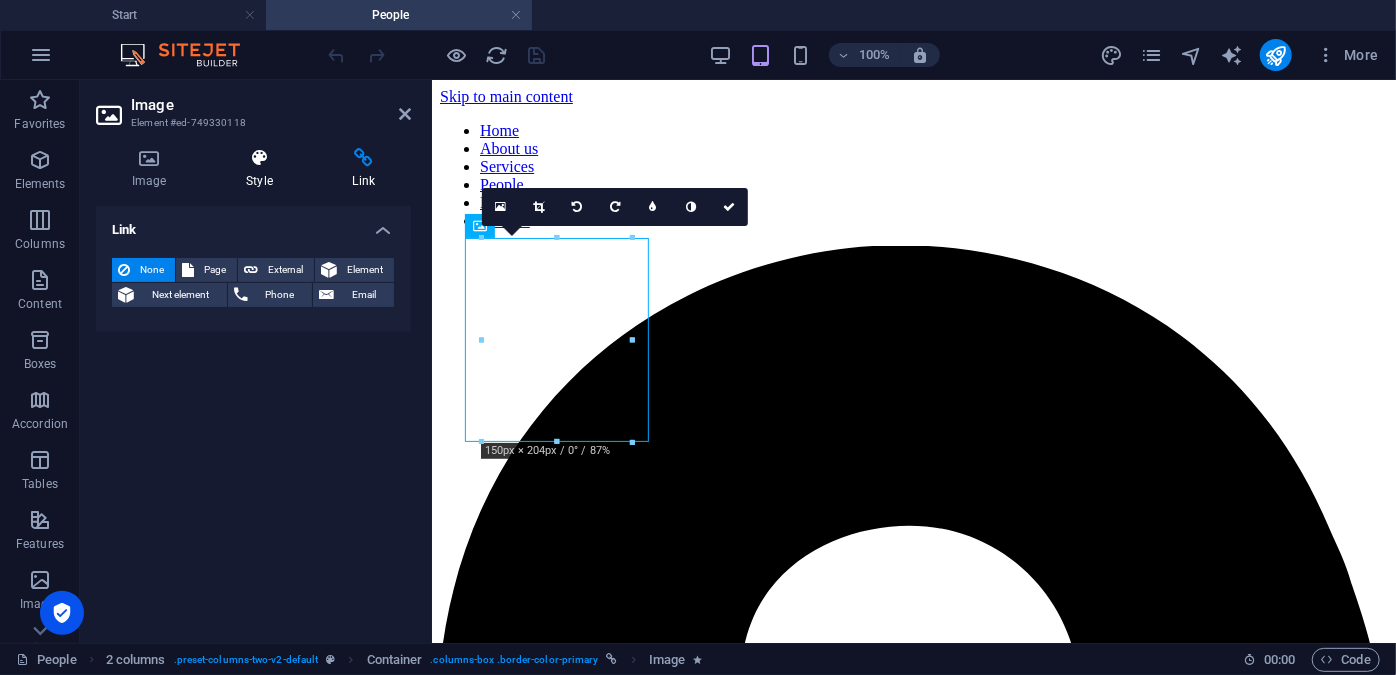 click on "Style" at bounding box center [263, 169] 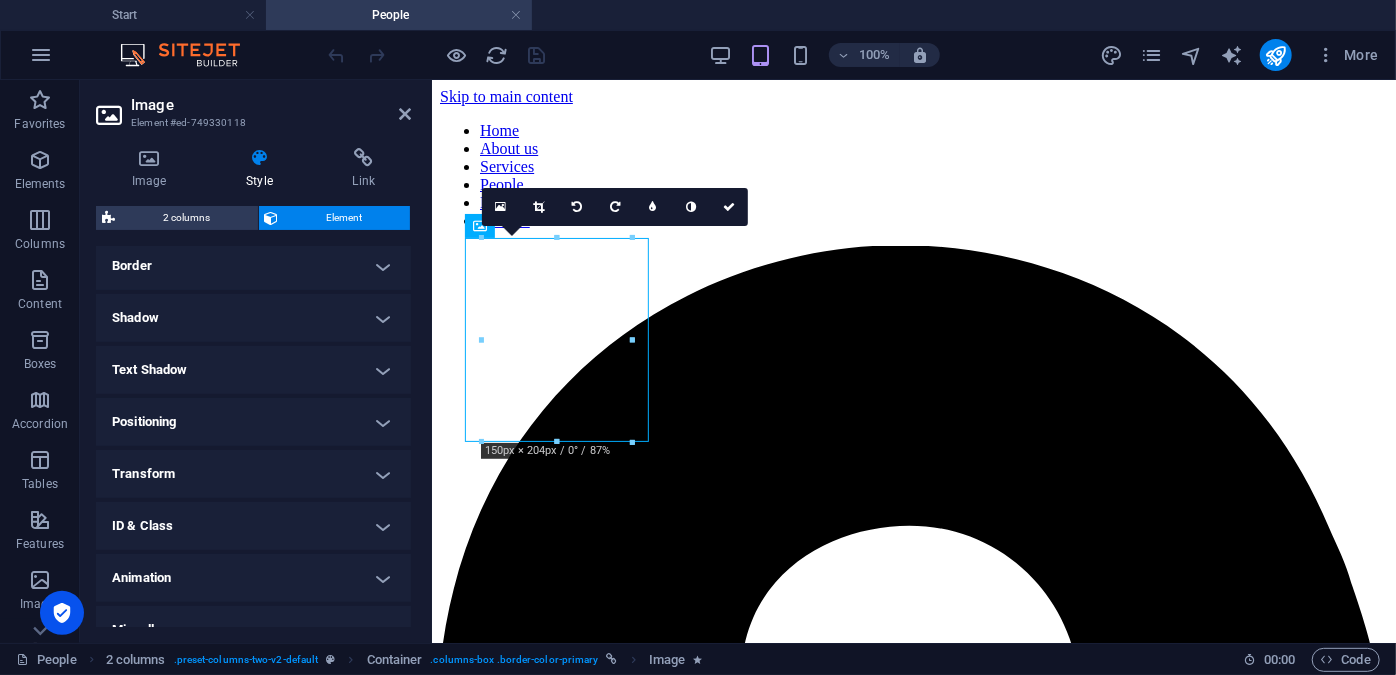 scroll, scrollTop: 464, scrollLeft: 0, axis: vertical 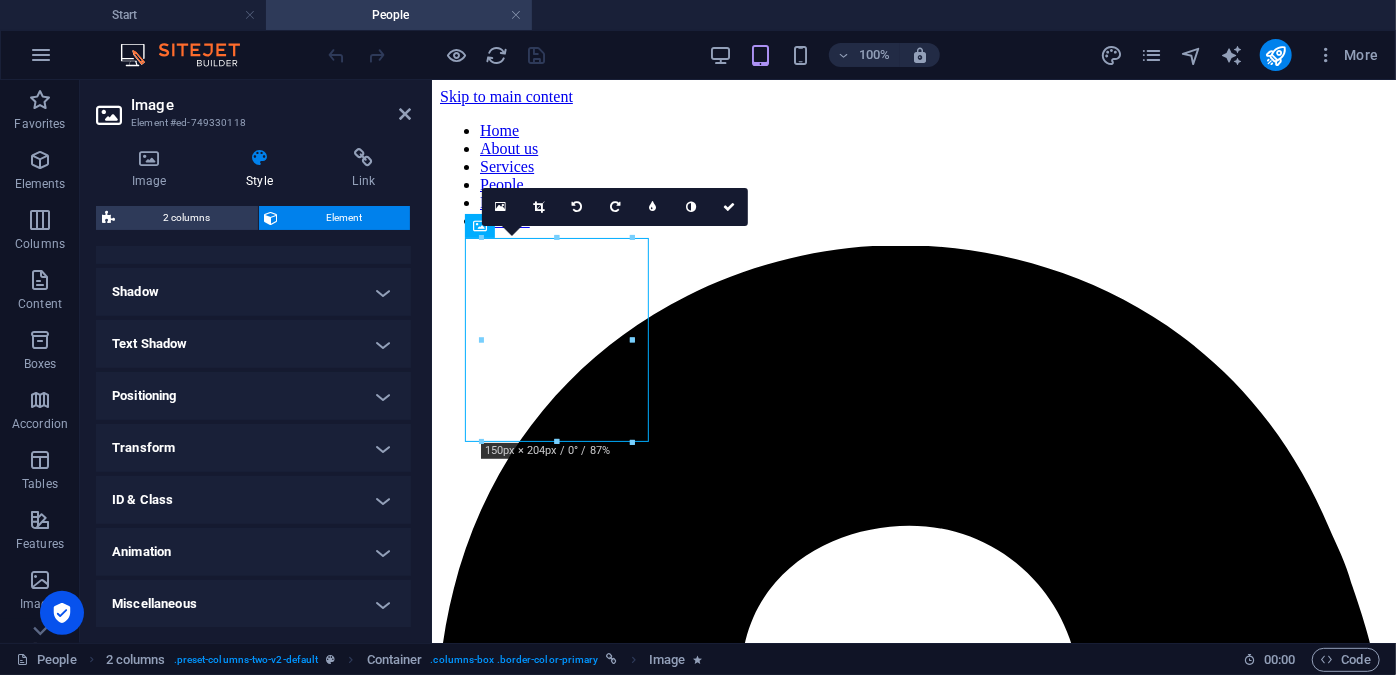click on "Animation" at bounding box center [253, 552] 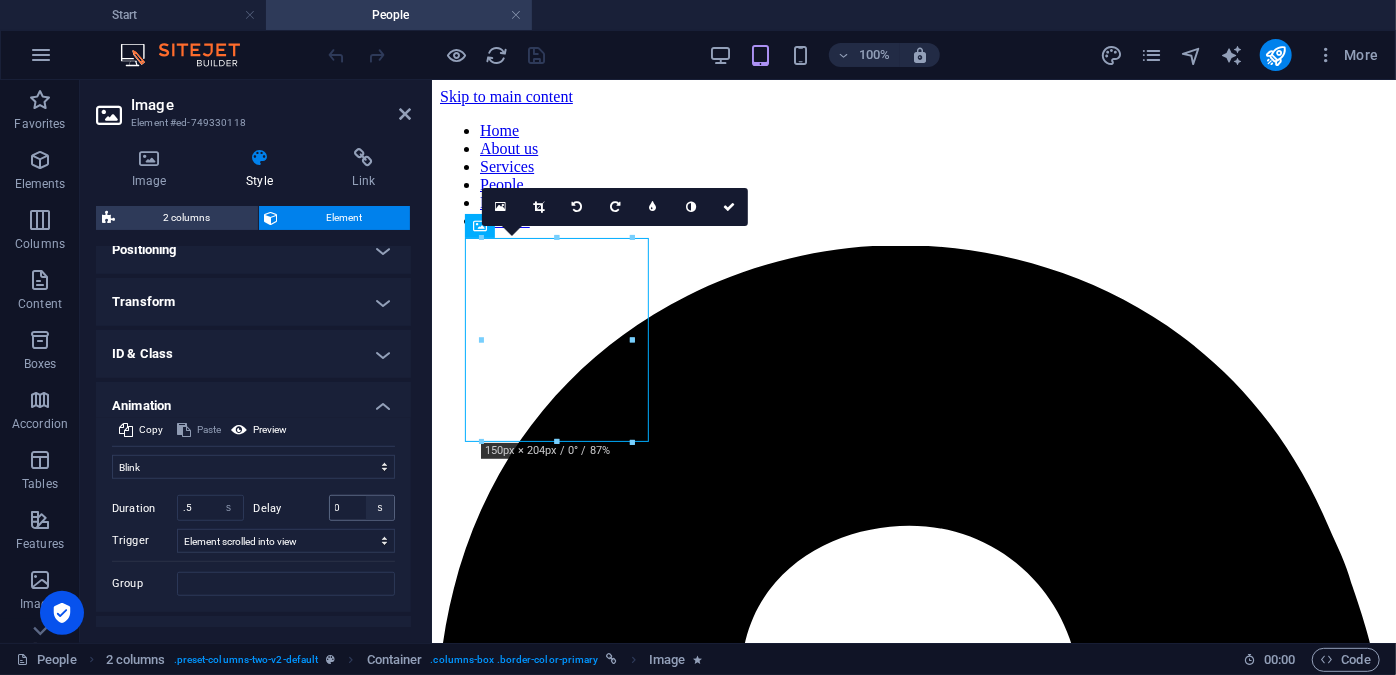 scroll, scrollTop: 597, scrollLeft: 0, axis: vertical 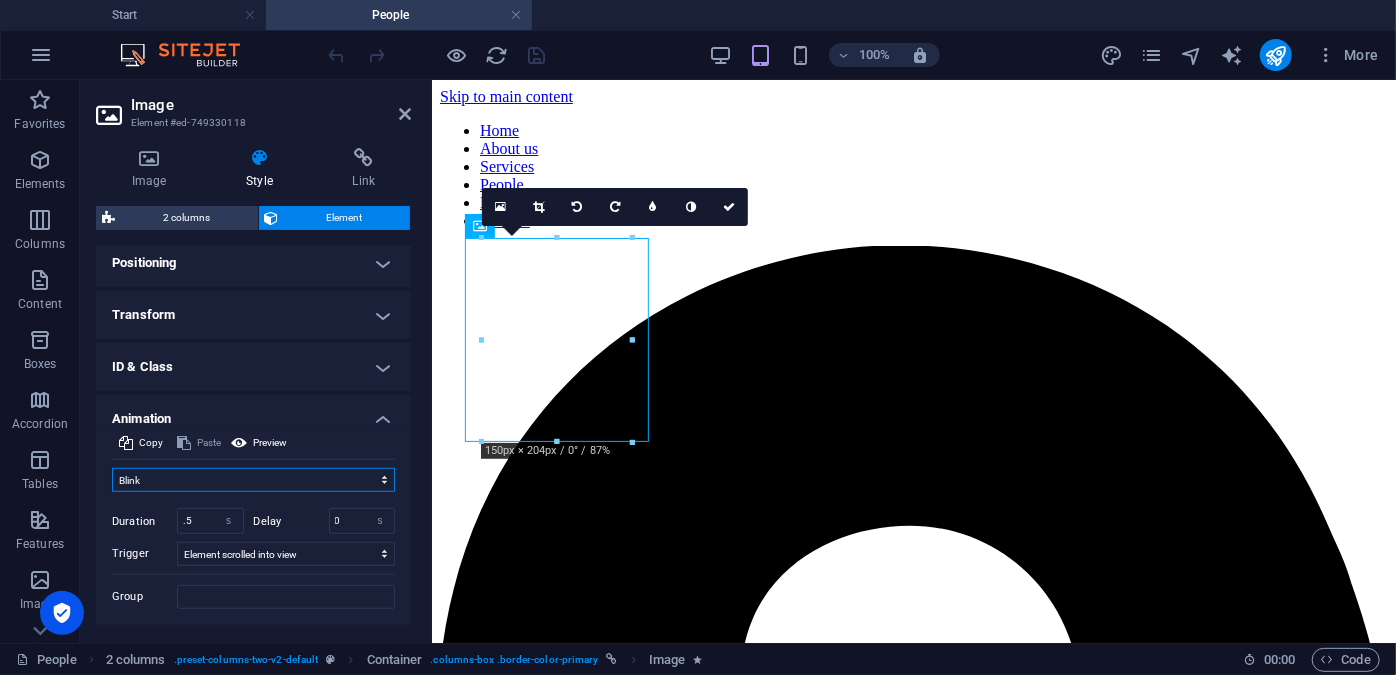 click on "Don't animate Show / Hide Slide up/down Zoom in/out Slide left to right Slide right to left Slide top to bottom Slide bottom to top Pulse Blink Open as overlay" at bounding box center (253, 480) 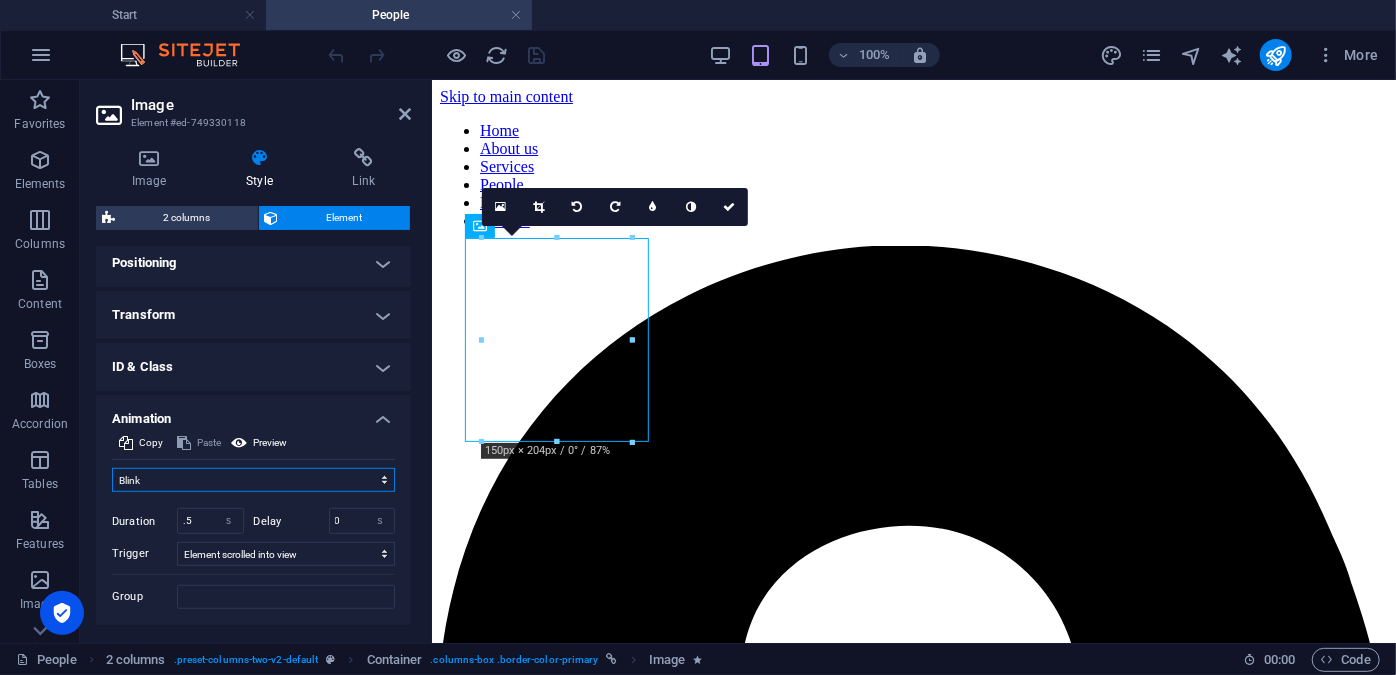 select on "overlay" 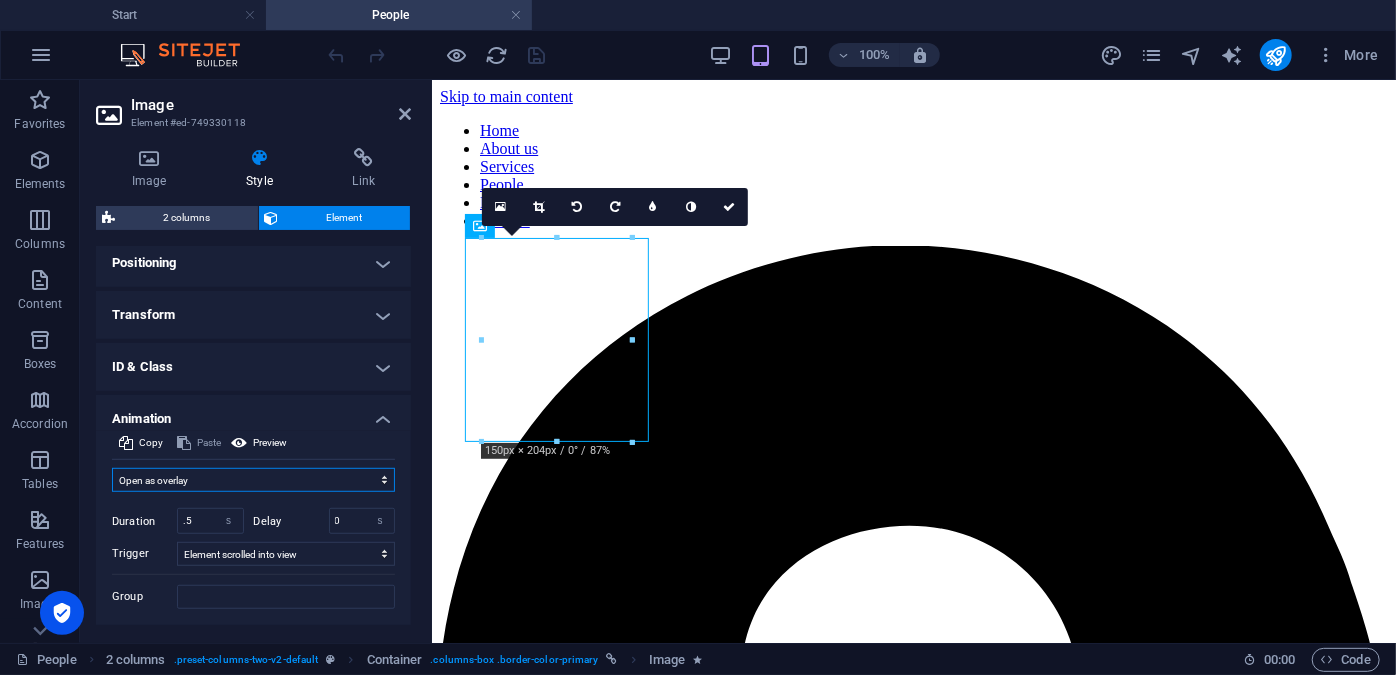 click on "Don't animate Show / Hide Slide up/down Zoom in/out Slide left to right Slide right to left Slide top to bottom Slide bottom to top Pulse Blink Open as overlay" at bounding box center [253, 480] 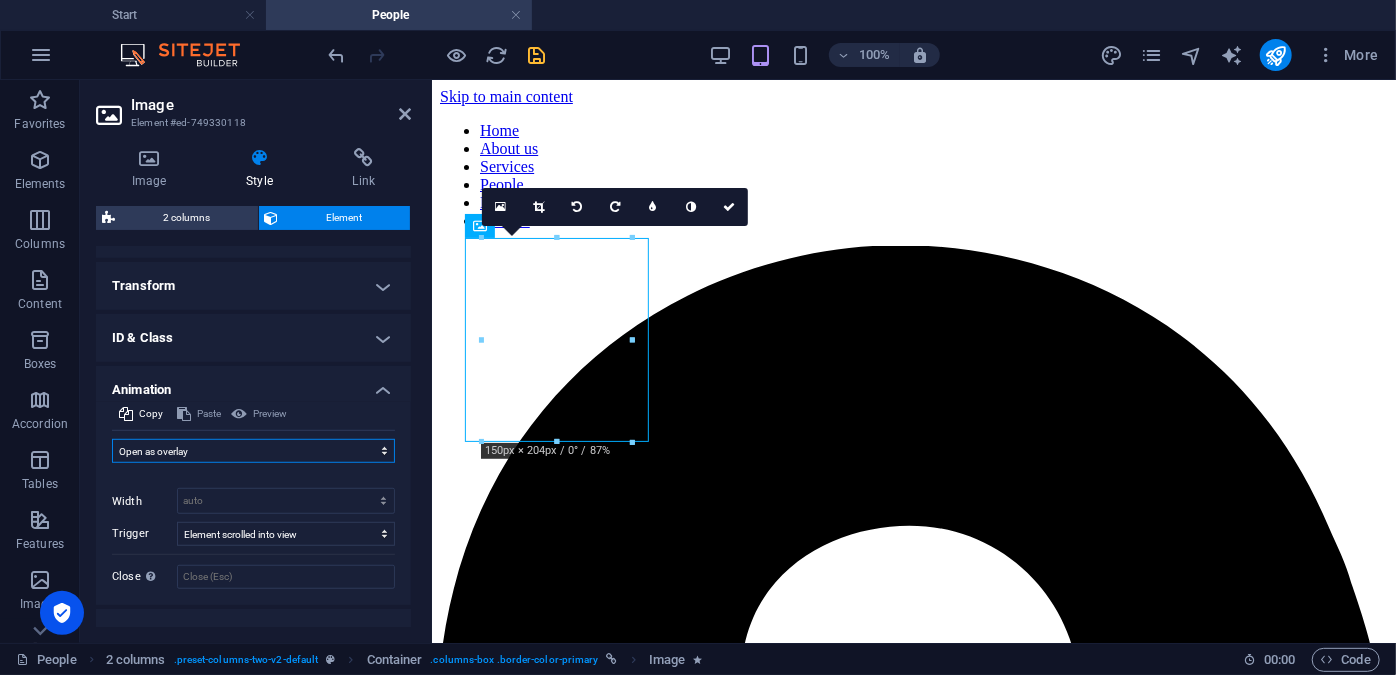 scroll, scrollTop: 654, scrollLeft: 0, axis: vertical 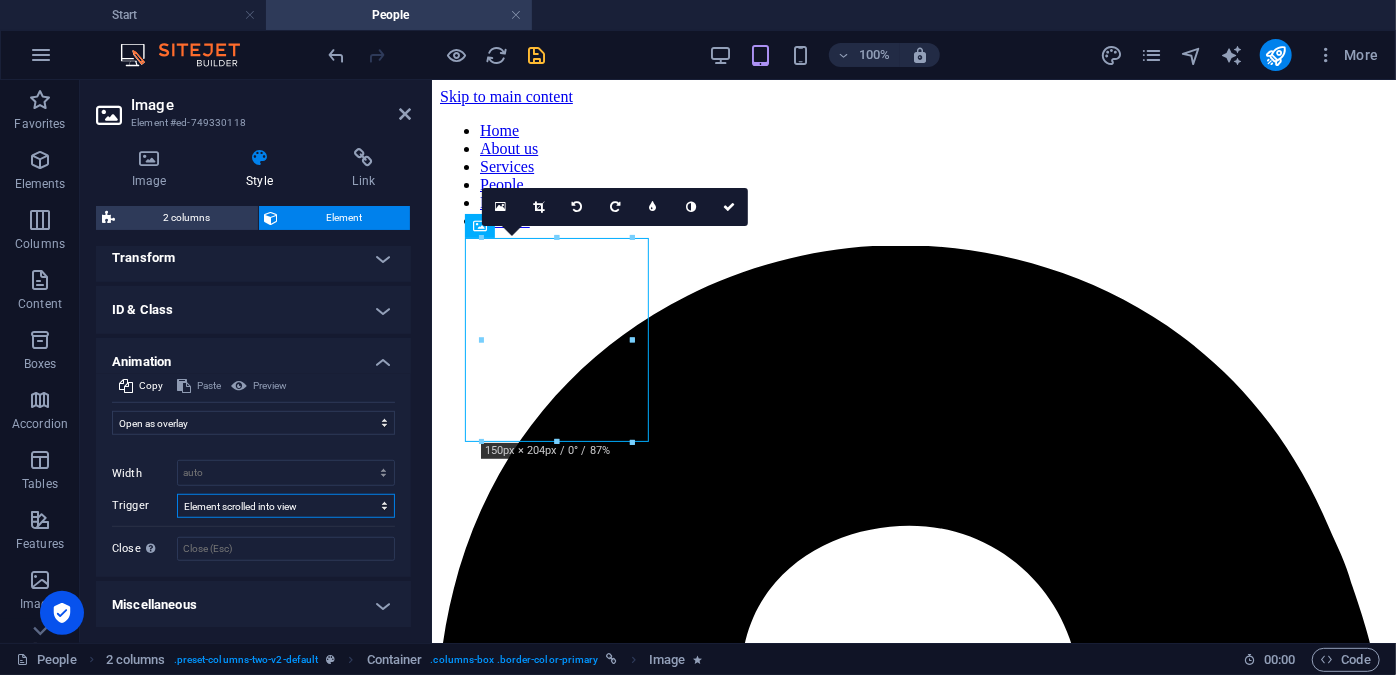 click on "No automatic trigger On page load Element scrolled into view" at bounding box center (286, 506) 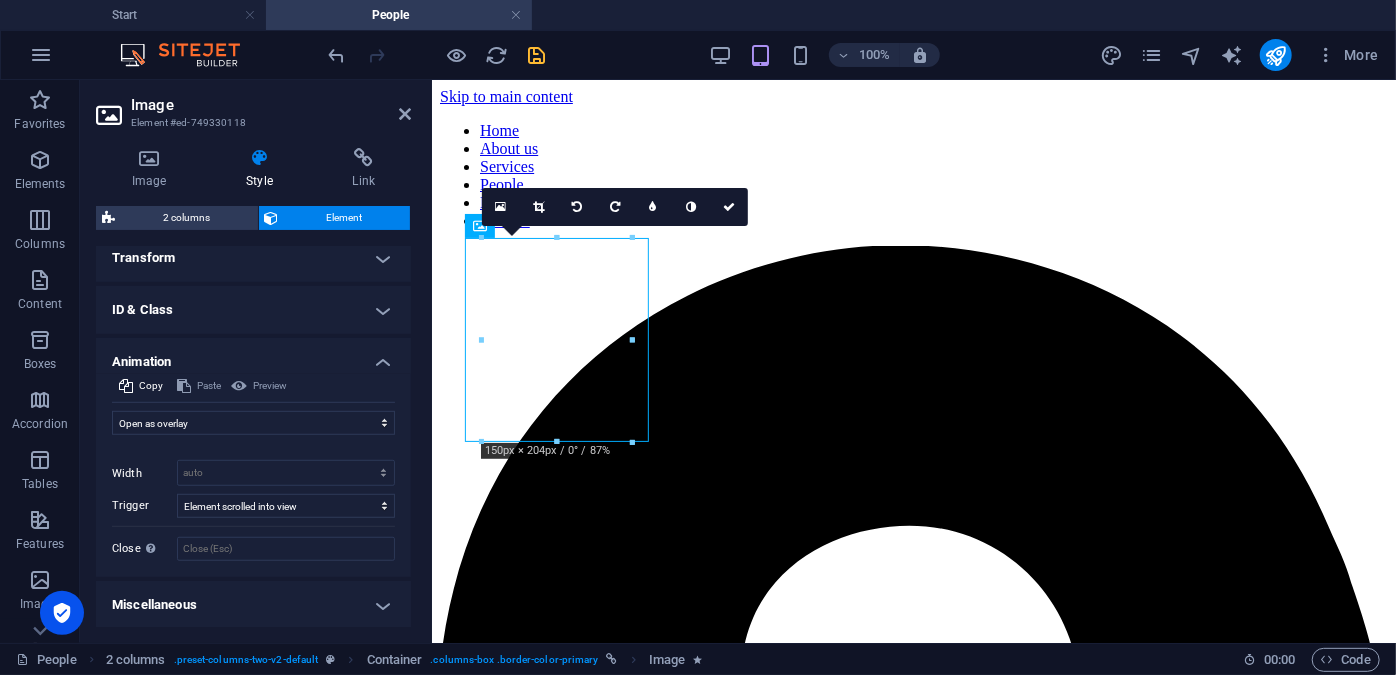 click on "Copy Paste Preview Don't animate Show / Hide Slide up/down Zoom in/out Slide left to right Slide right to left Slide top to bottom Slide bottom to top Pulse Blink Open as overlay Initial Element hidden Element shown Duration .5 s [PERSON_NAME] 0 s ms [PERSON_NAME] auto px % Trigger No automatic trigger On page load Element scrolled into view Close This label appears when hovering over the close button, indicating its function. Group Show Don't alter this element Hide this element Show this element Hide Don't alter this element Hide this element Show this element" at bounding box center (253, 475) 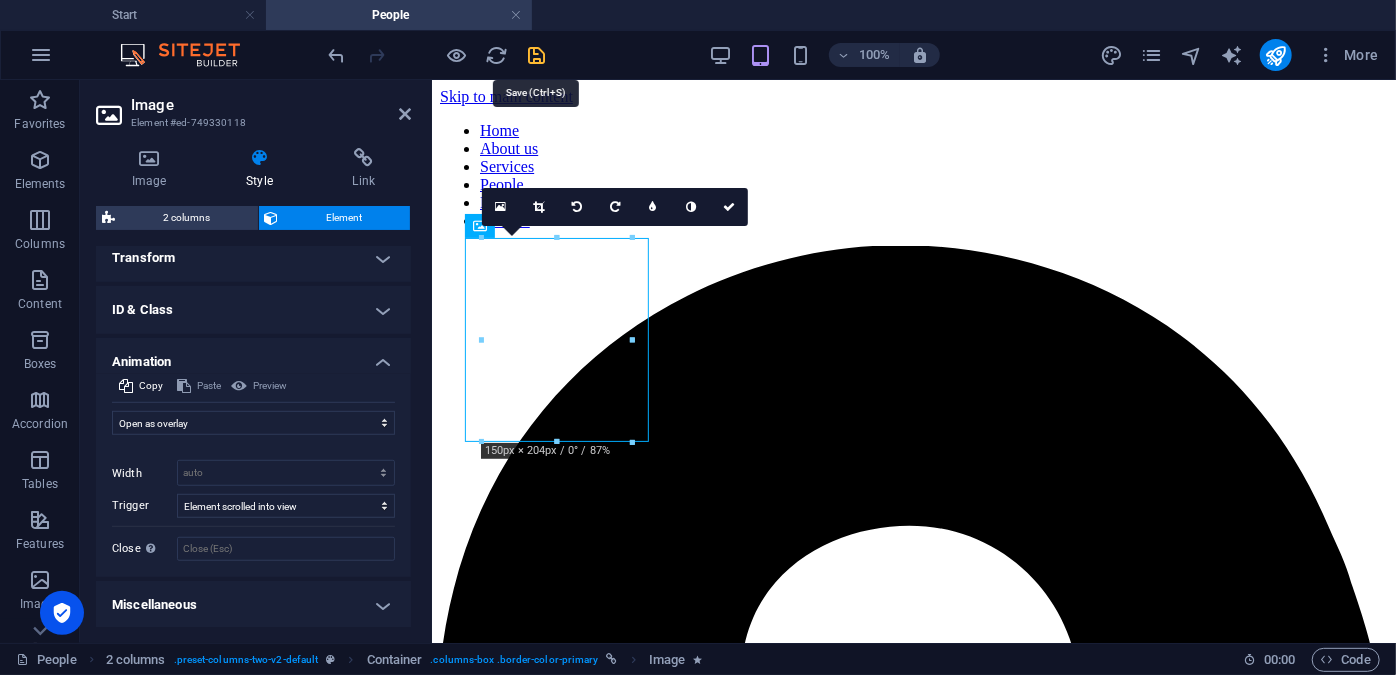 click at bounding box center [537, 55] 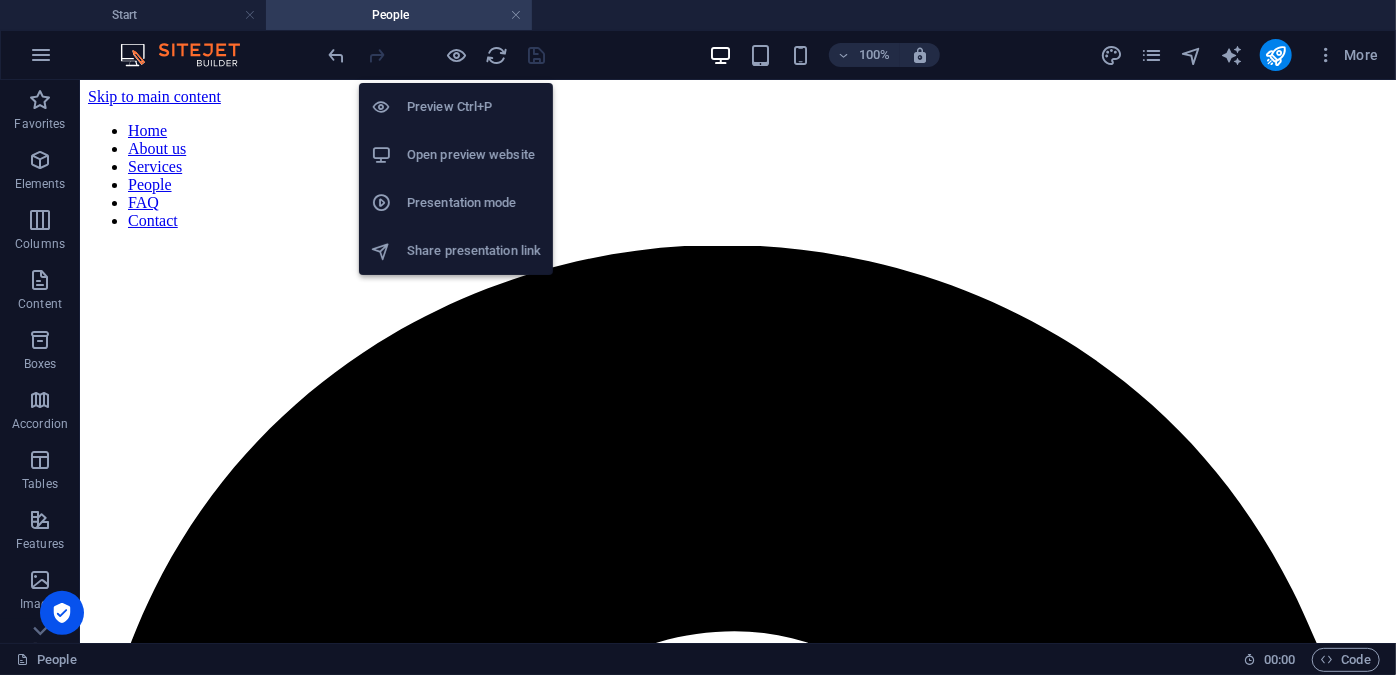 click on "Preview Ctrl+P" at bounding box center [474, 107] 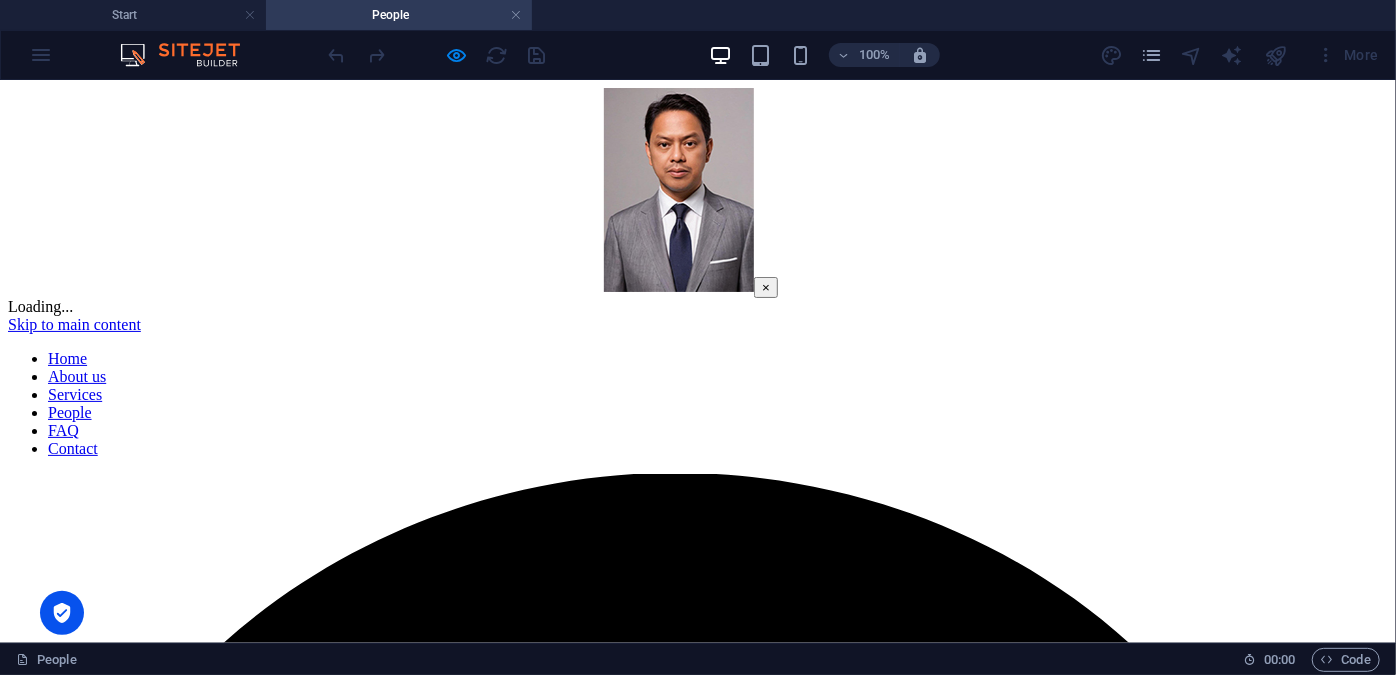 click on "×" at bounding box center [766, 286] 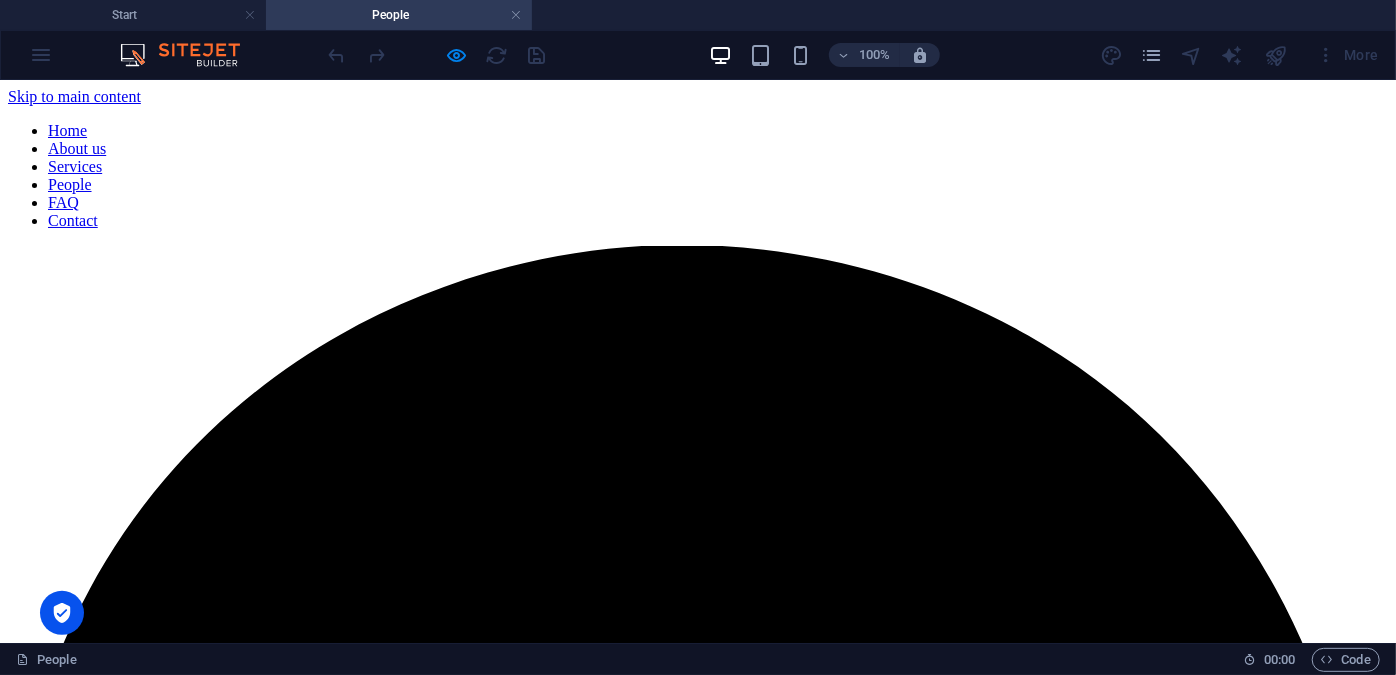 click on "[PERSON_NAME] Attorney" at bounding box center (698, 3937) 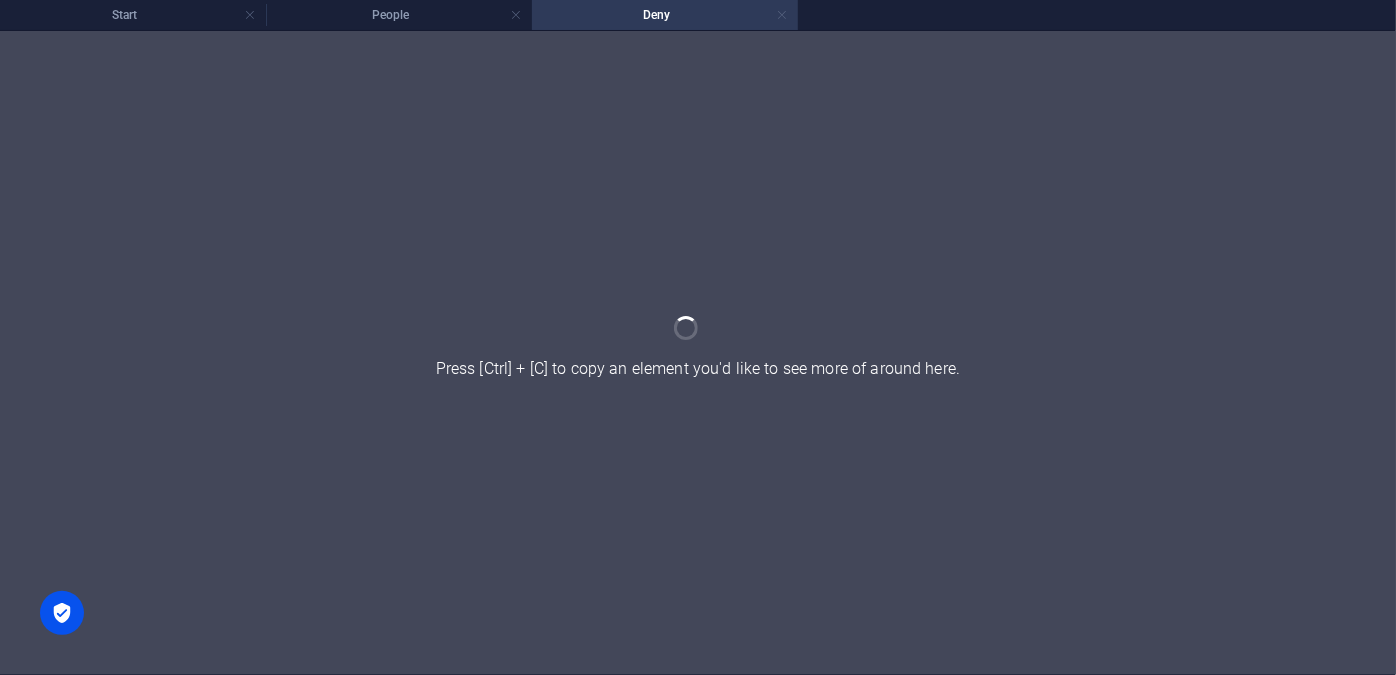 scroll, scrollTop: 0, scrollLeft: 0, axis: both 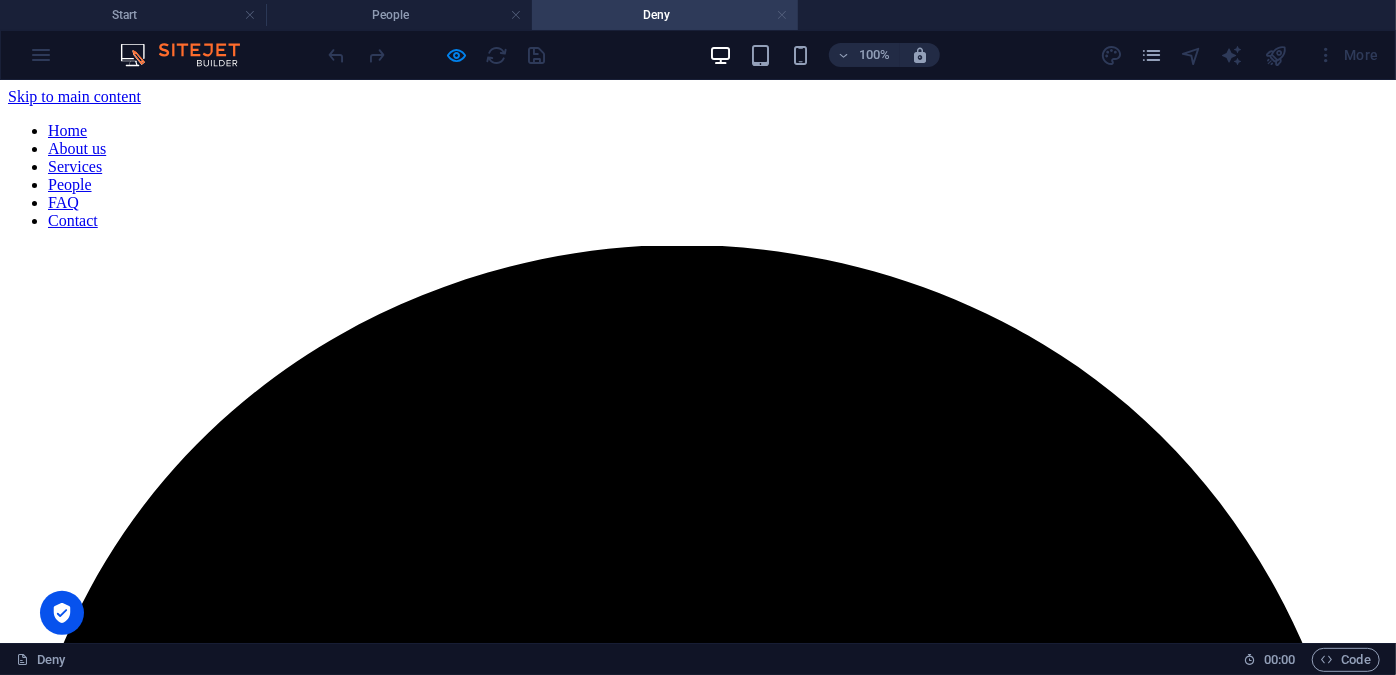 click at bounding box center (782, 15) 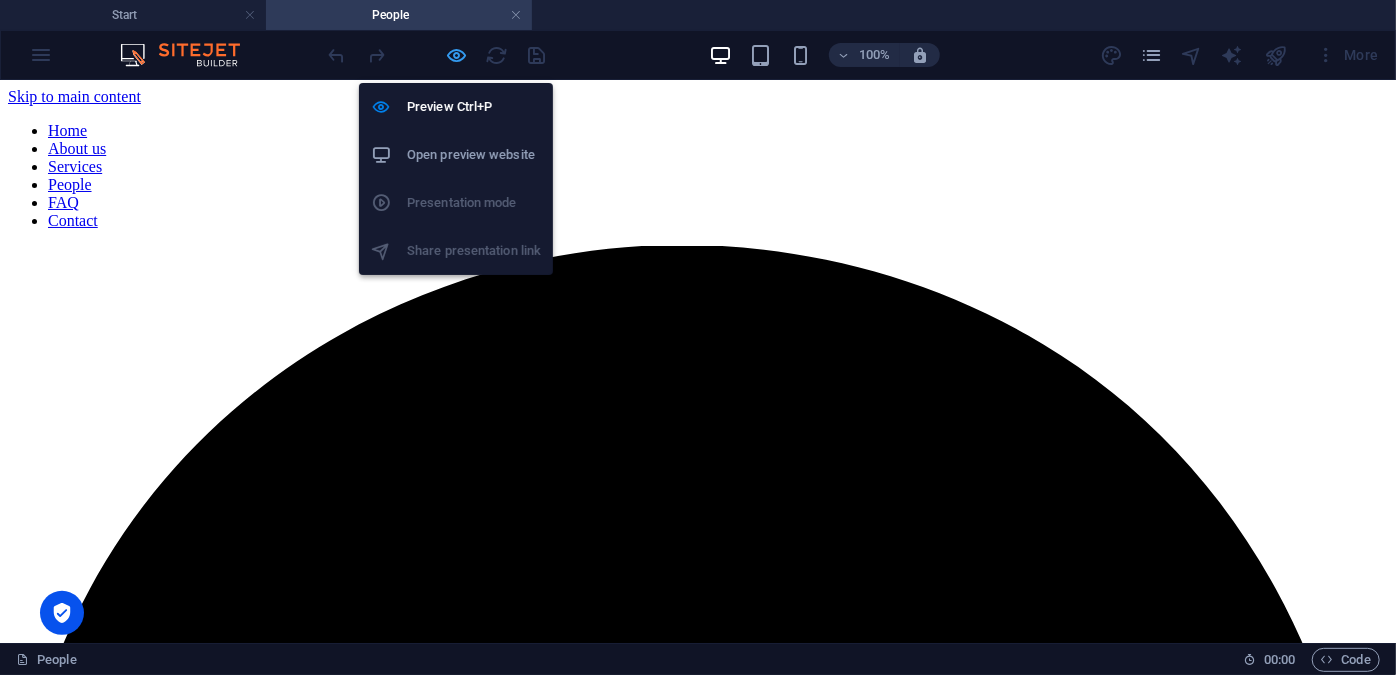 click at bounding box center (457, 55) 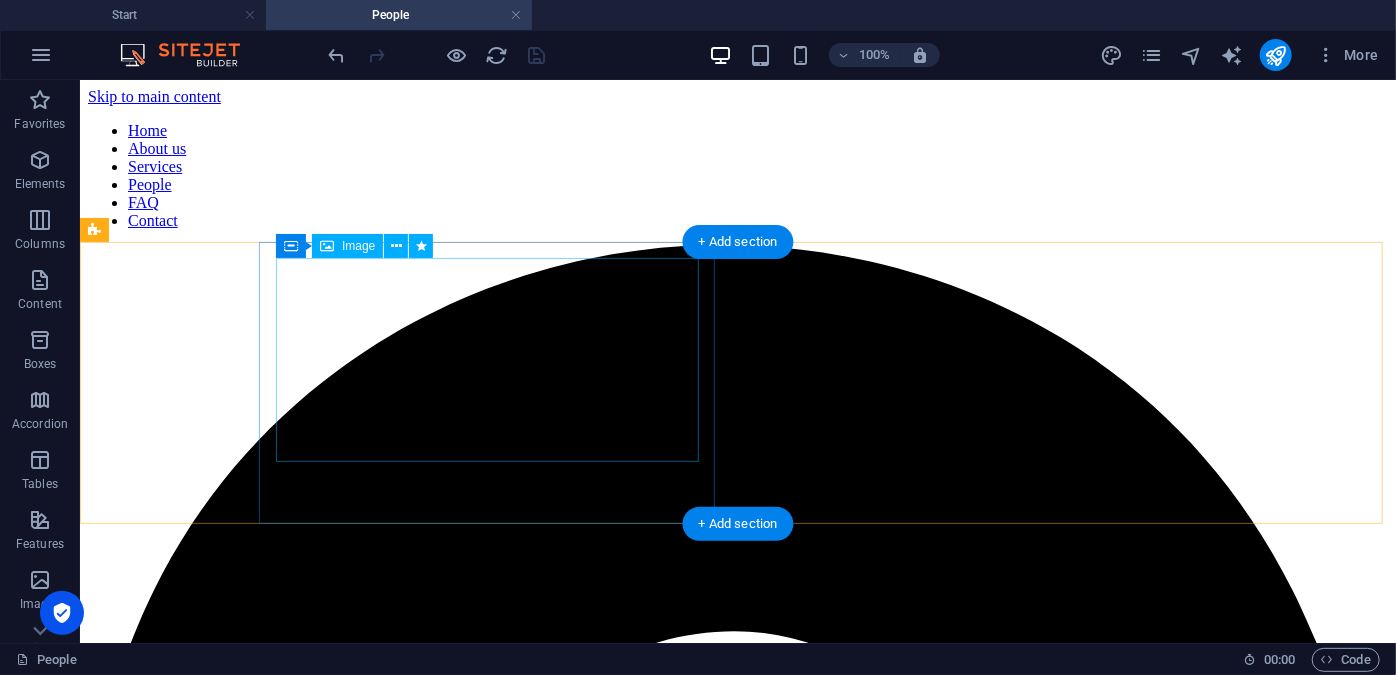 click at bounding box center [737, 3606] 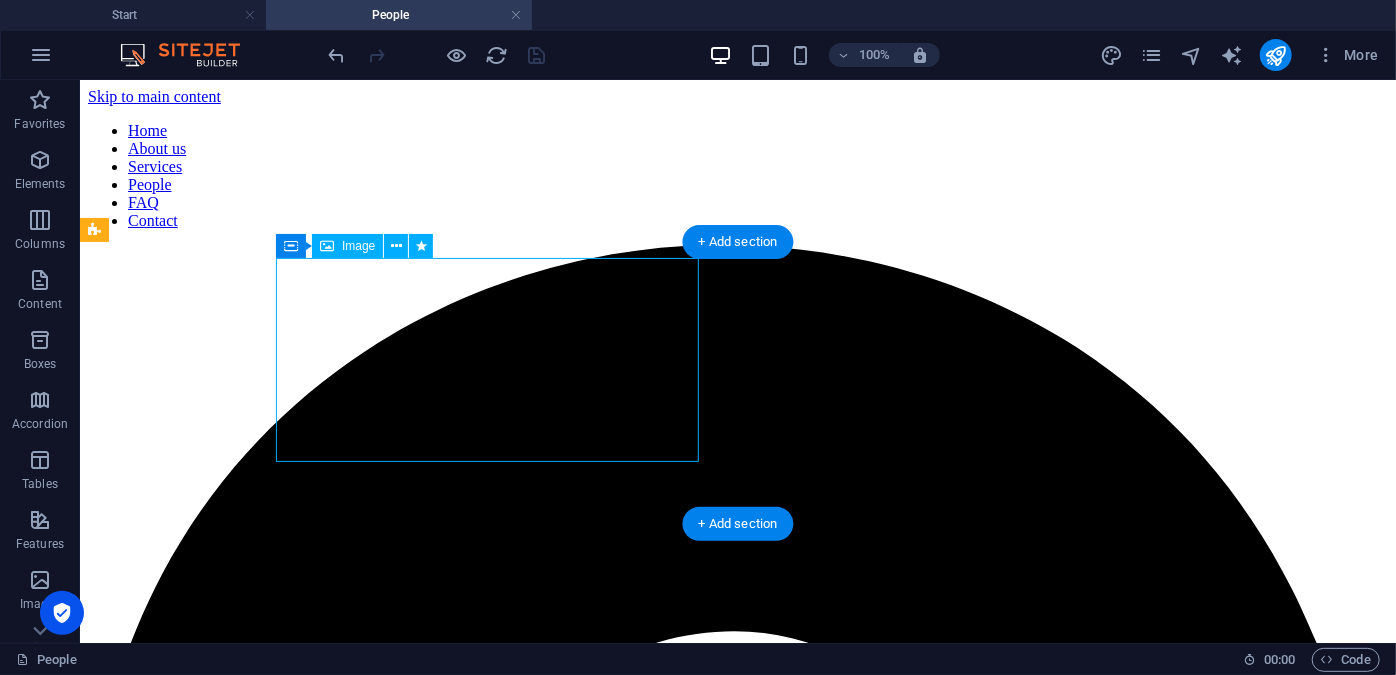 click at bounding box center (737, 3606) 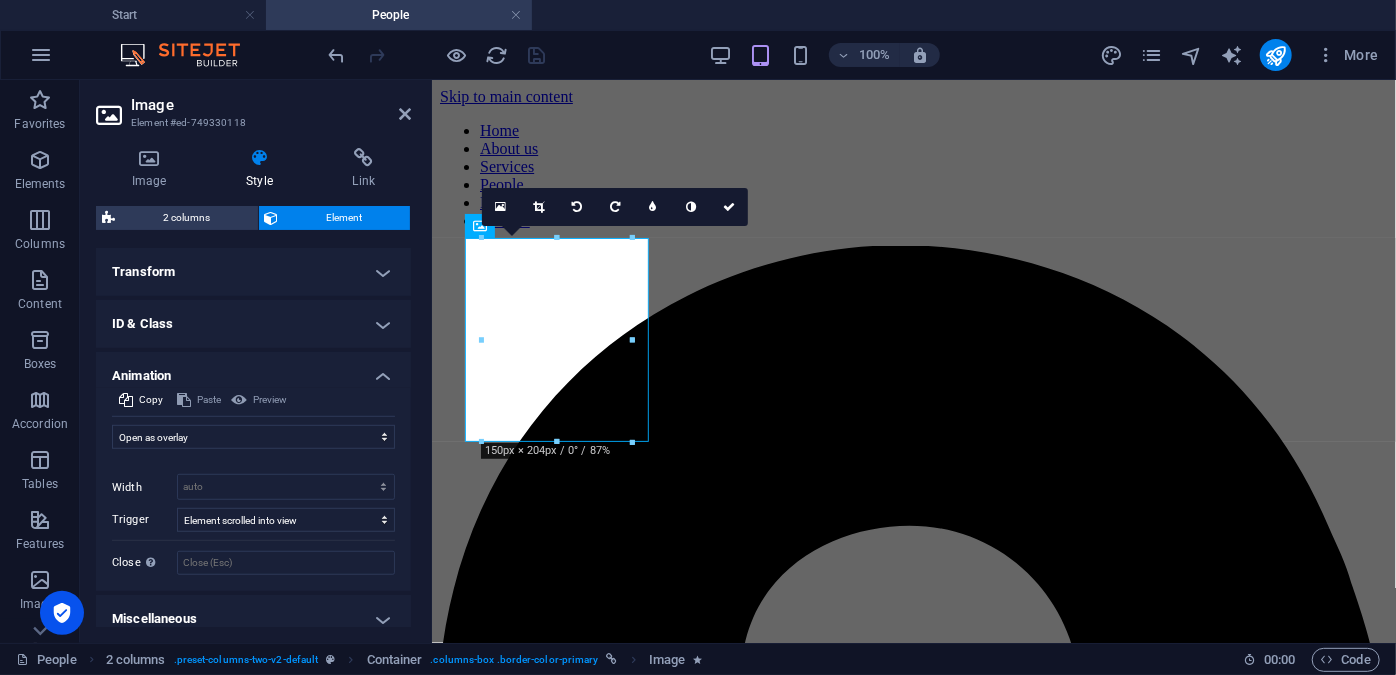scroll, scrollTop: 654, scrollLeft: 0, axis: vertical 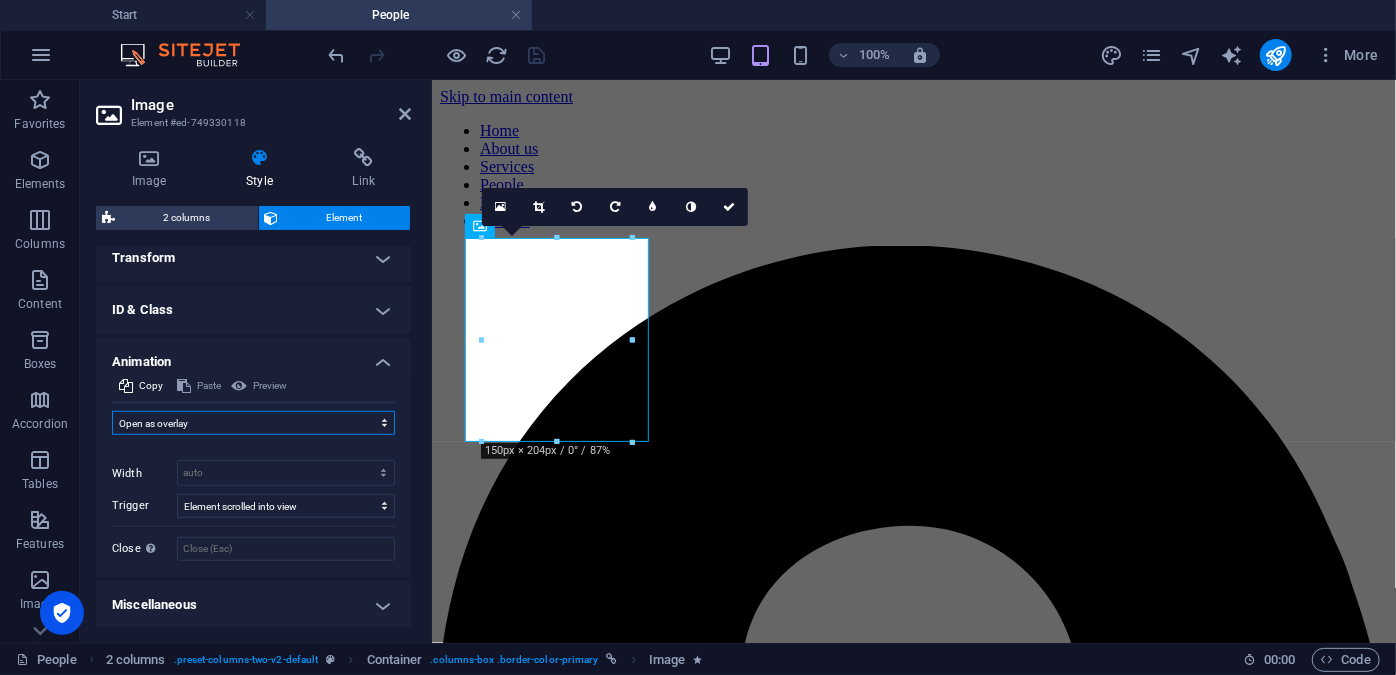 click on "Don't animate Show / Hide Slide up/down Zoom in/out Slide left to right Slide right to left Slide top to bottom Slide bottom to top Pulse Blink Open as overlay" at bounding box center (253, 423) 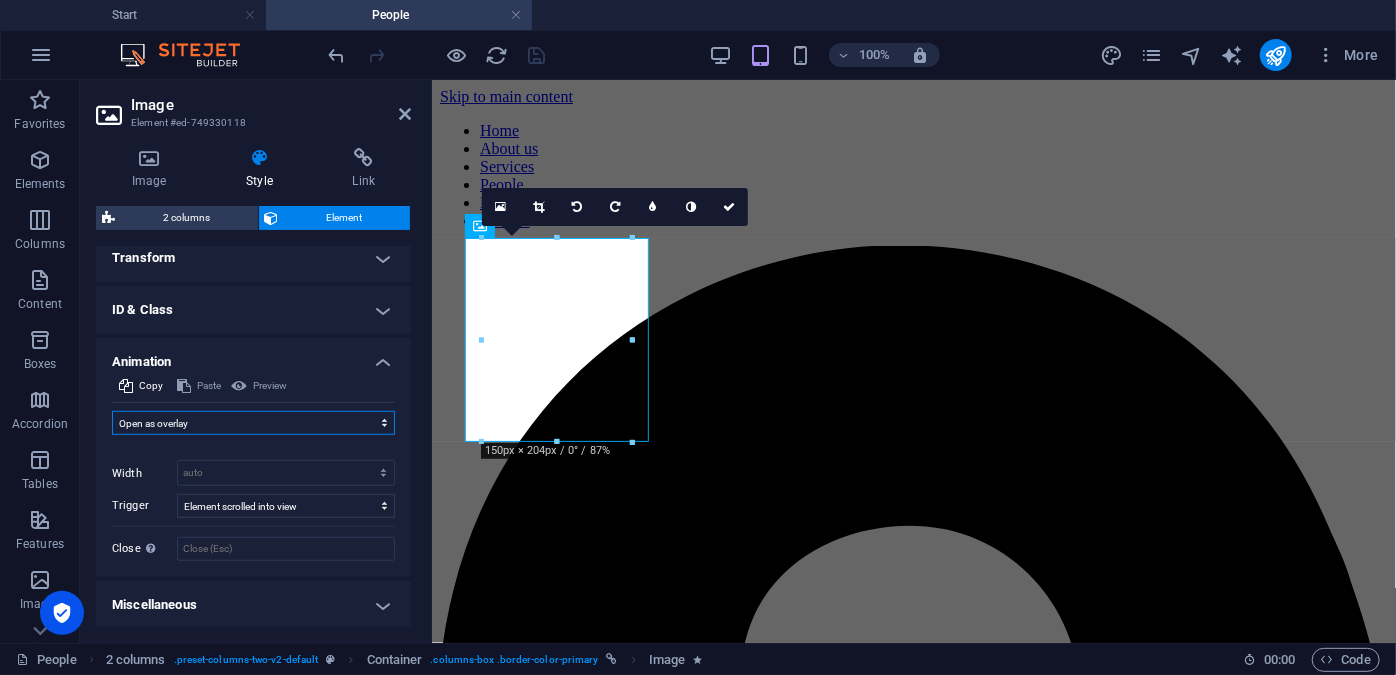 select on "none" 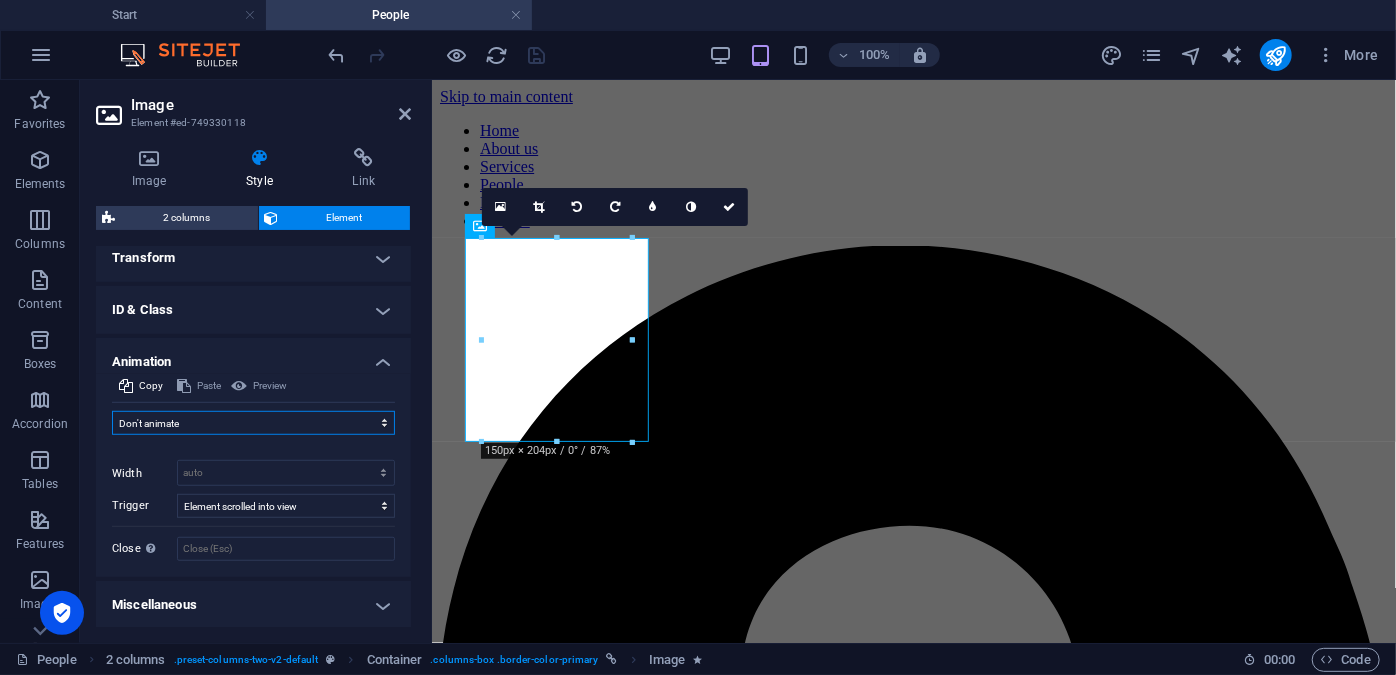 click on "Don't animate Show / Hide Slide up/down Zoom in/out Slide left to right Slide right to left Slide top to bottom Slide bottom to top Pulse Blink Open as overlay" at bounding box center (253, 423) 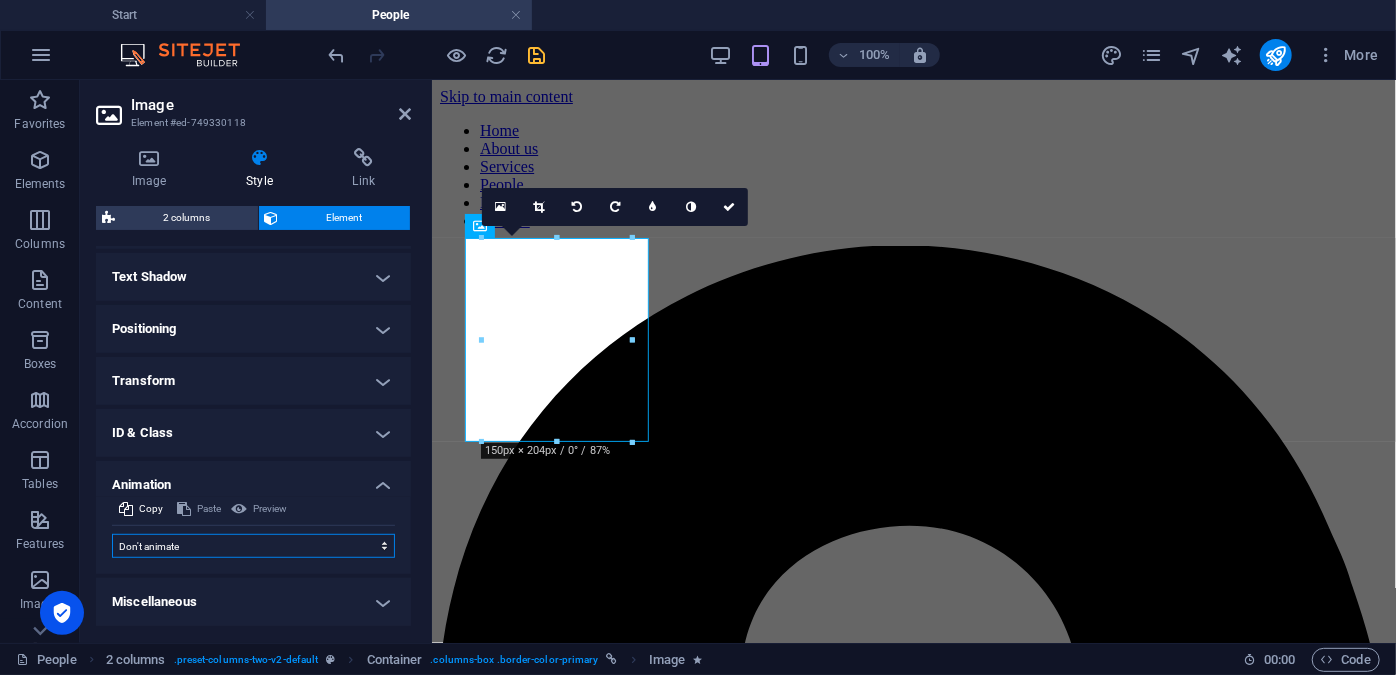 scroll, scrollTop: 529, scrollLeft: 0, axis: vertical 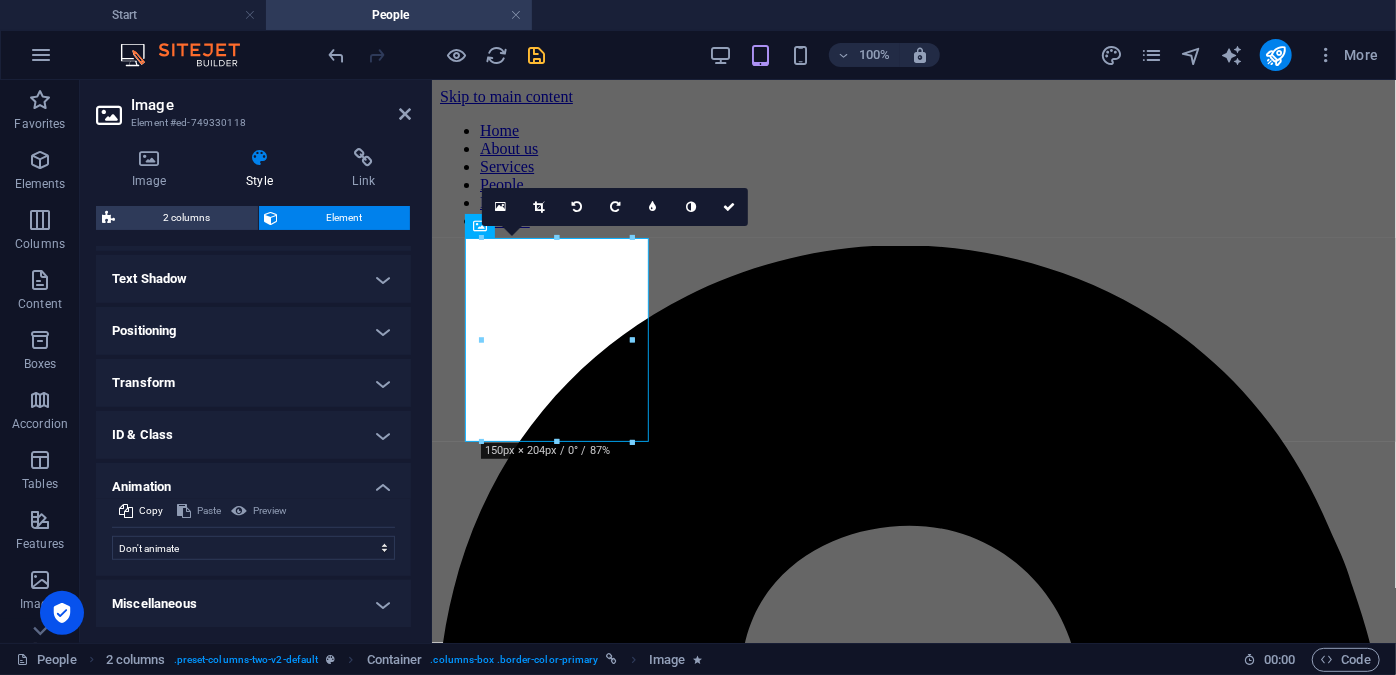 click on "Animation" at bounding box center (253, 481) 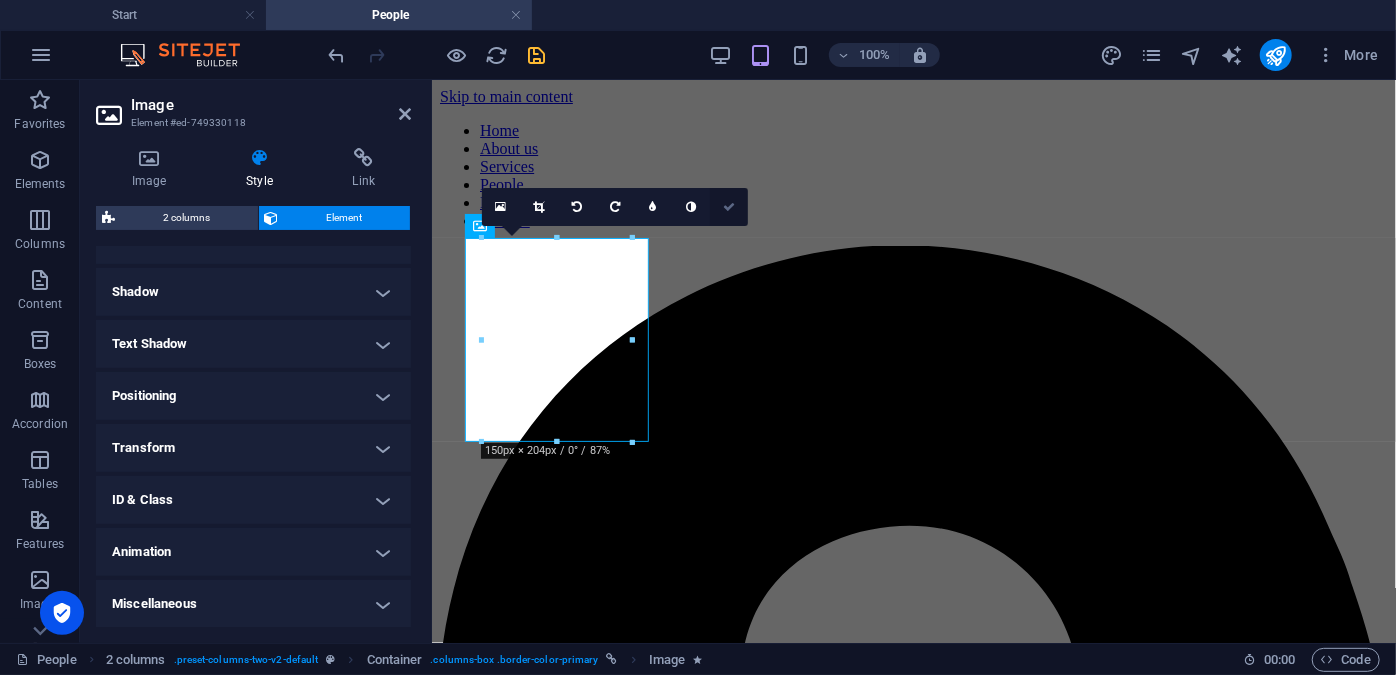 click at bounding box center (729, 207) 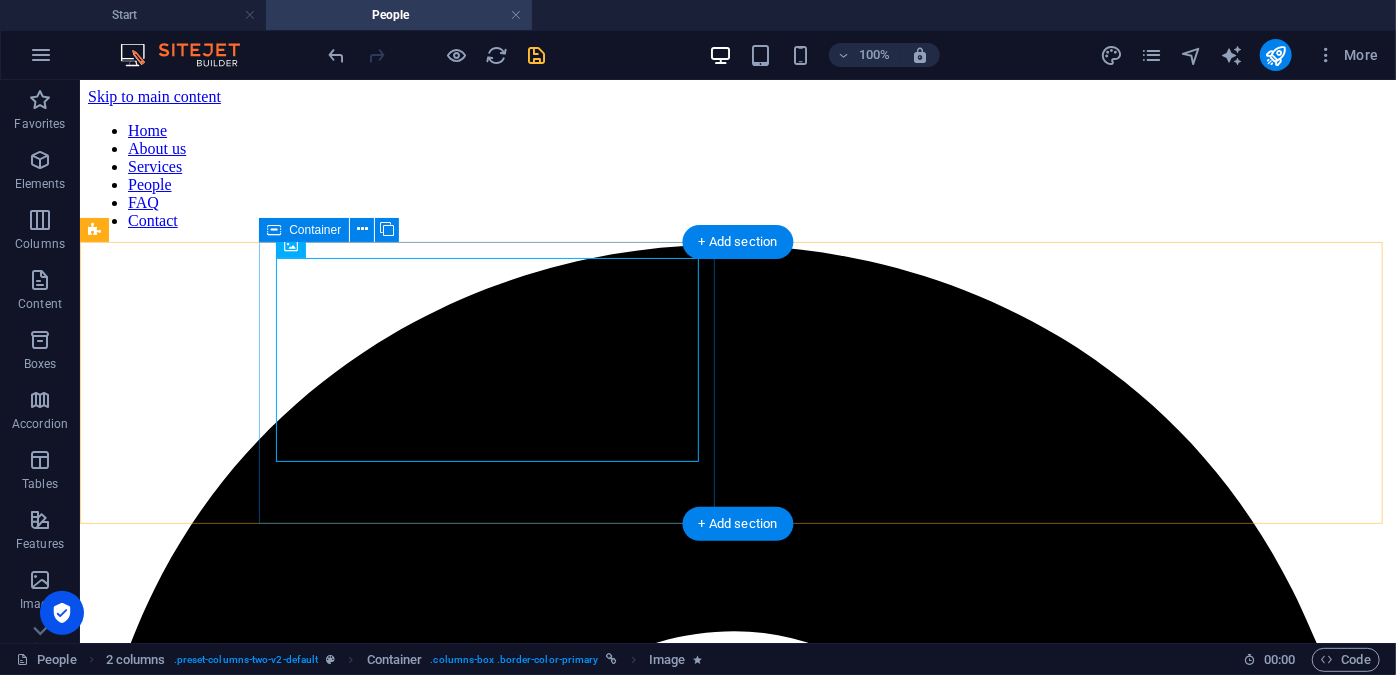 click on "[PERSON_NAME] Attorney" at bounding box center (737, 3656) 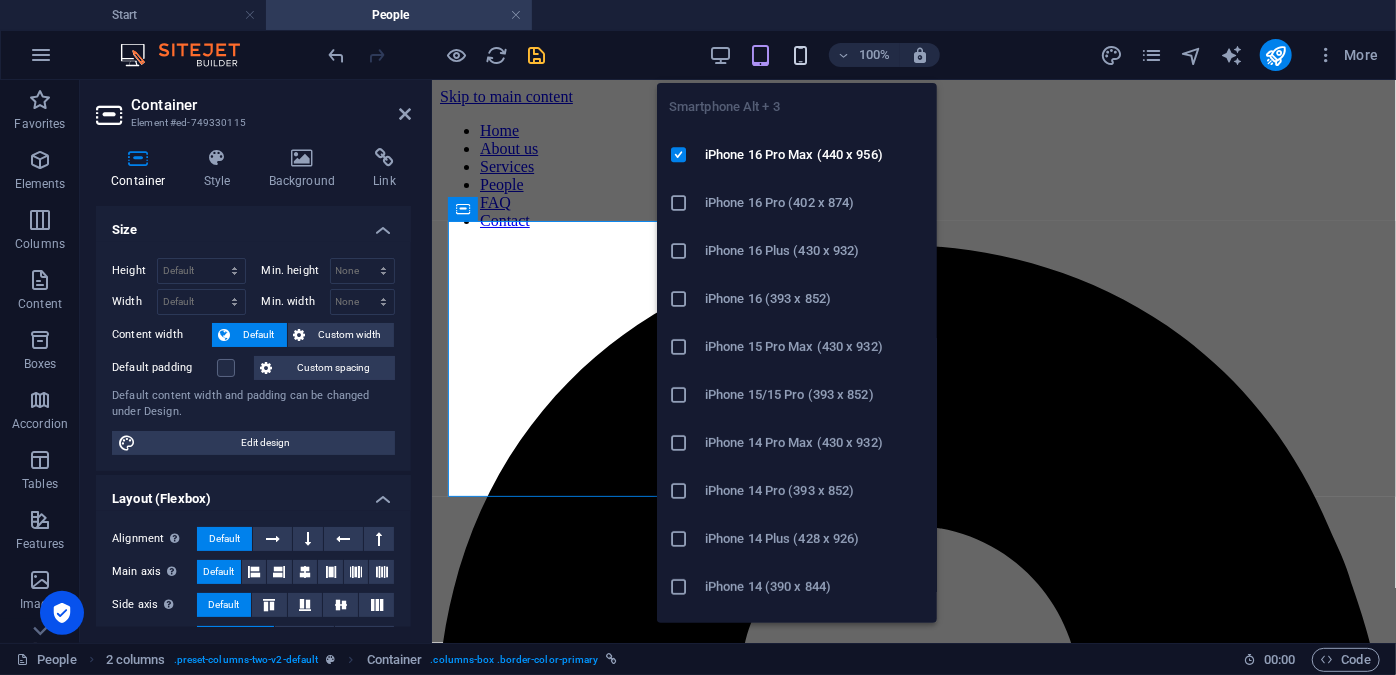 click at bounding box center [800, 55] 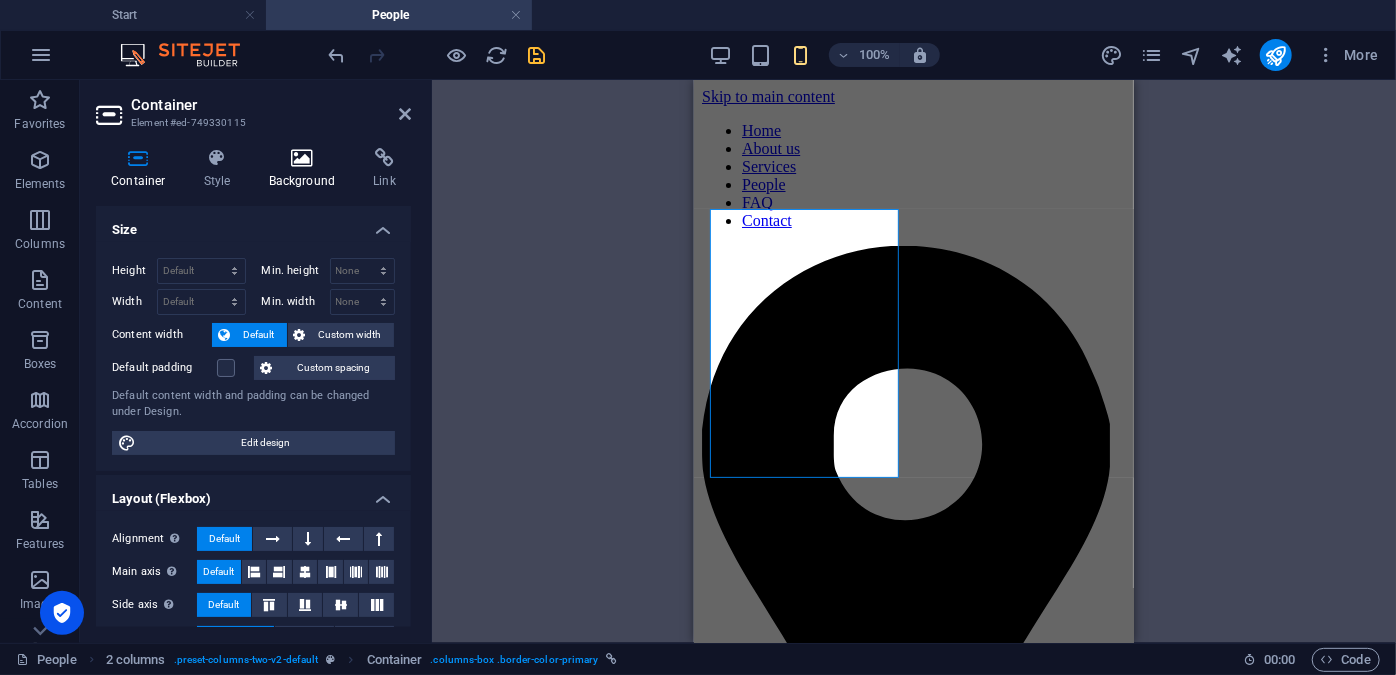 click on "Background" at bounding box center [306, 169] 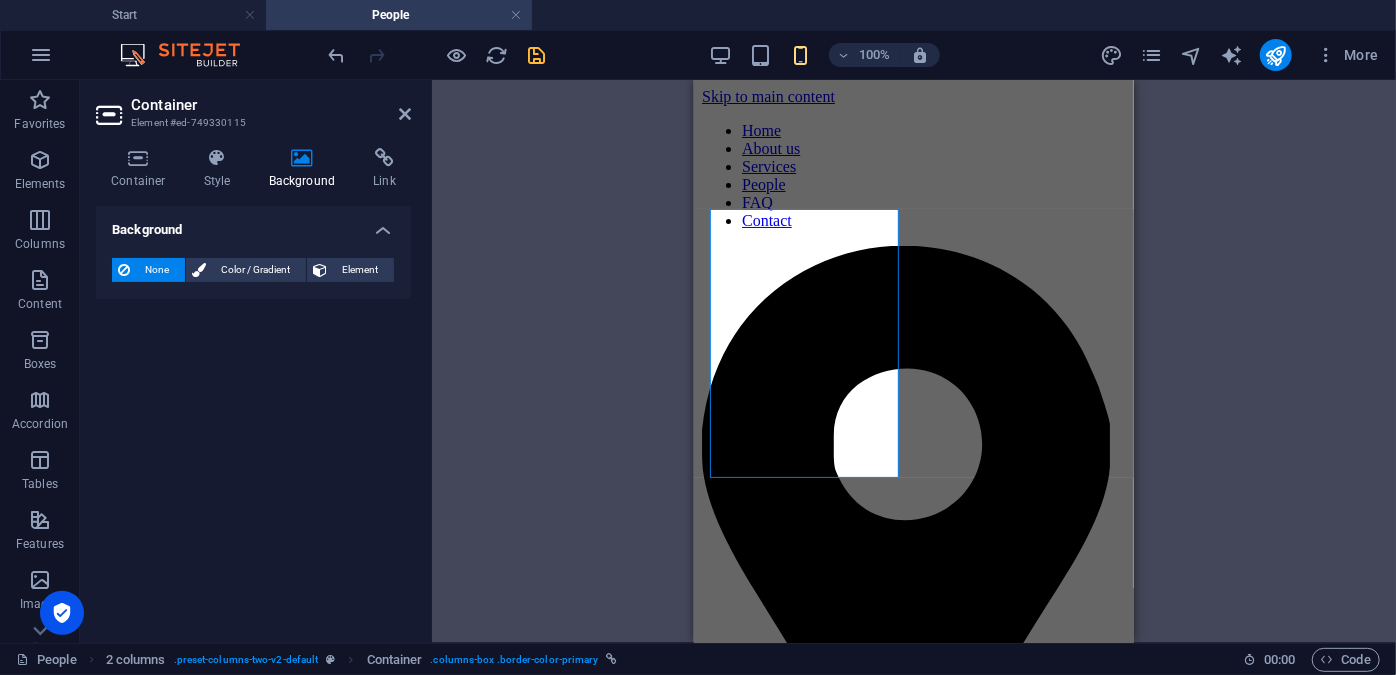 click on "Background" at bounding box center [253, 224] 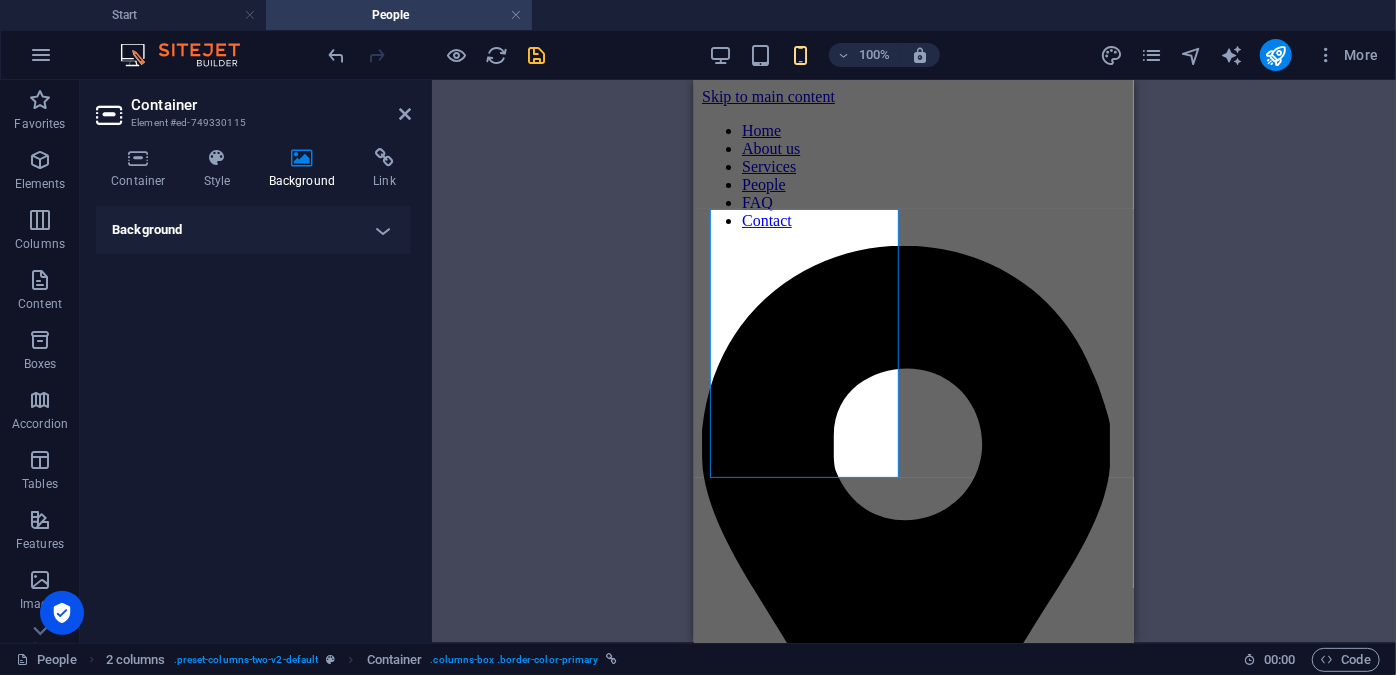 click on "Background" at bounding box center (253, 230) 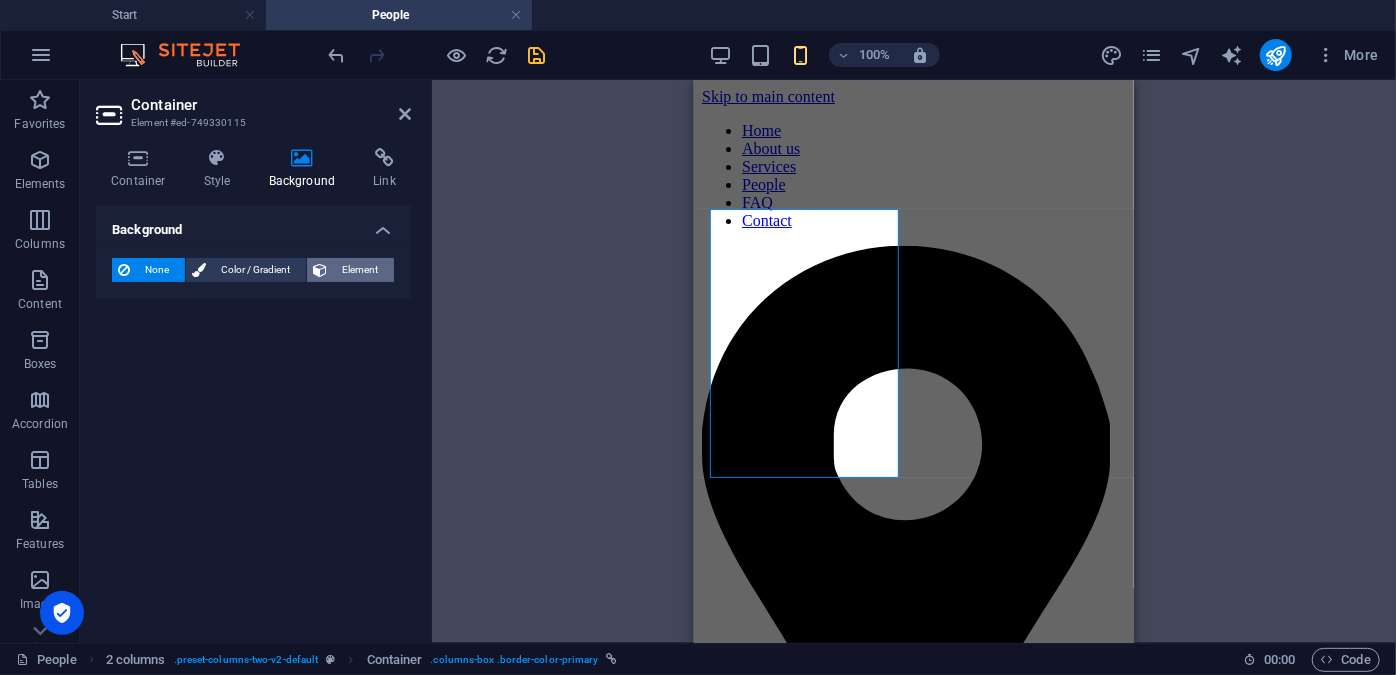click on "Element" at bounding box center (360, 270) 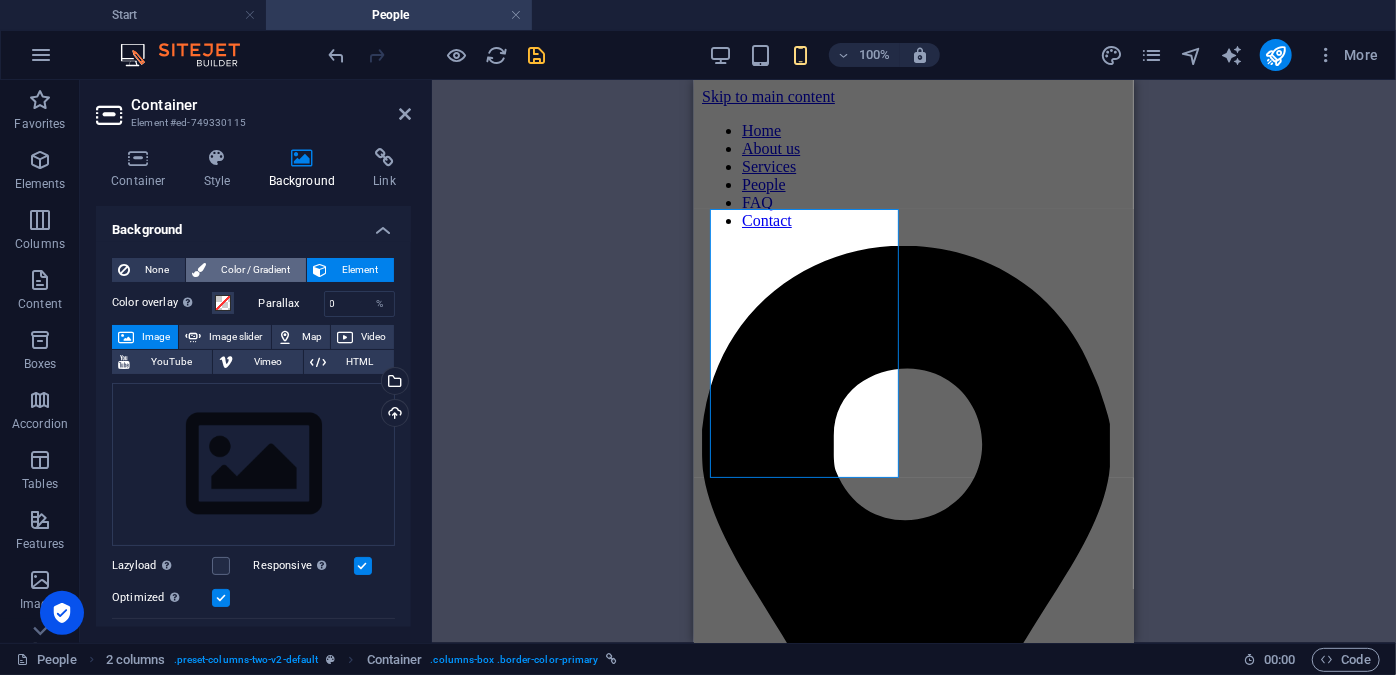 click on "Color / Gradient" at bounding box center [256, 270] 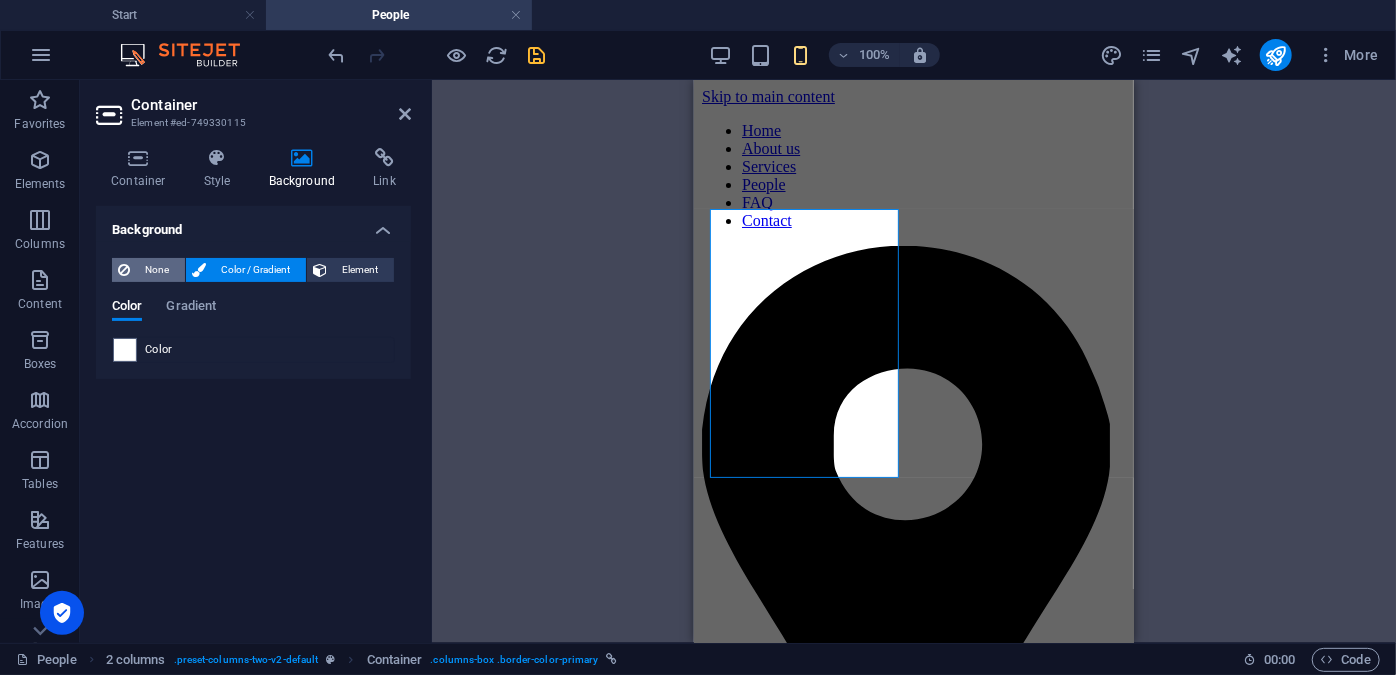 click on "None" at bounding box center [157, 270] 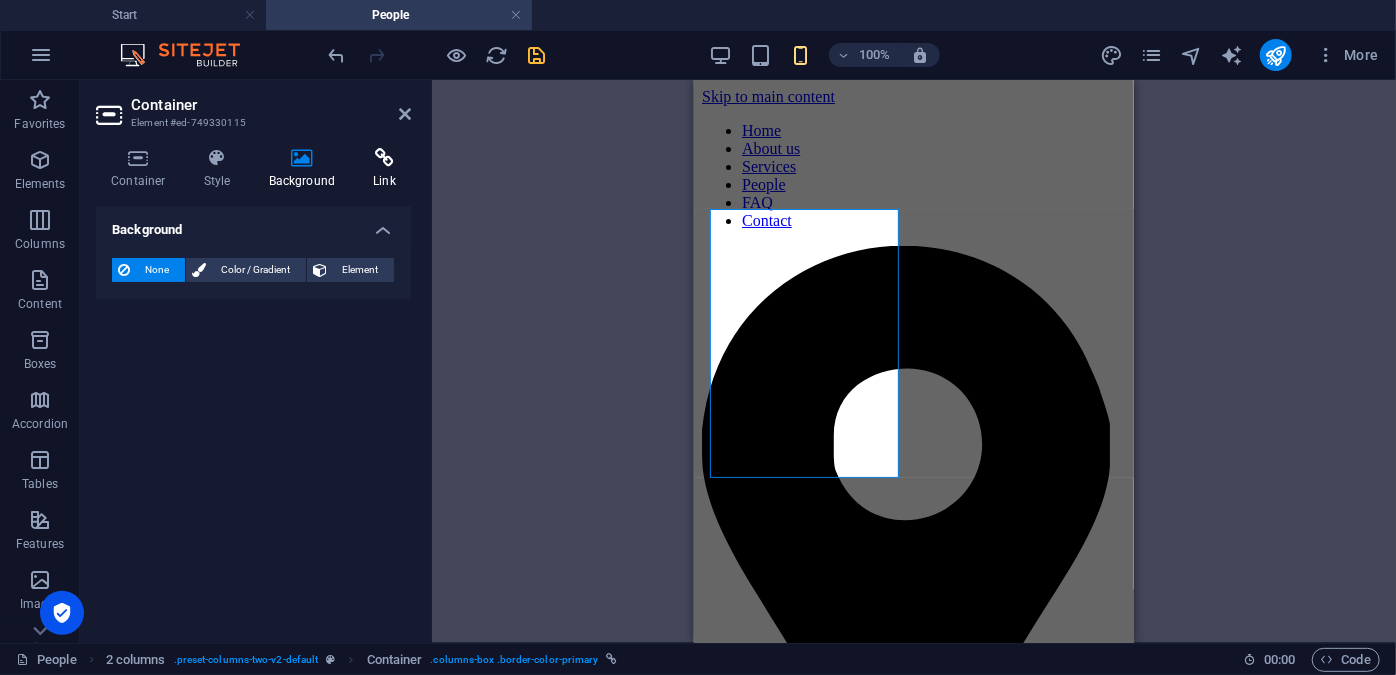 click on "Link" at bounding box center (384, 169) 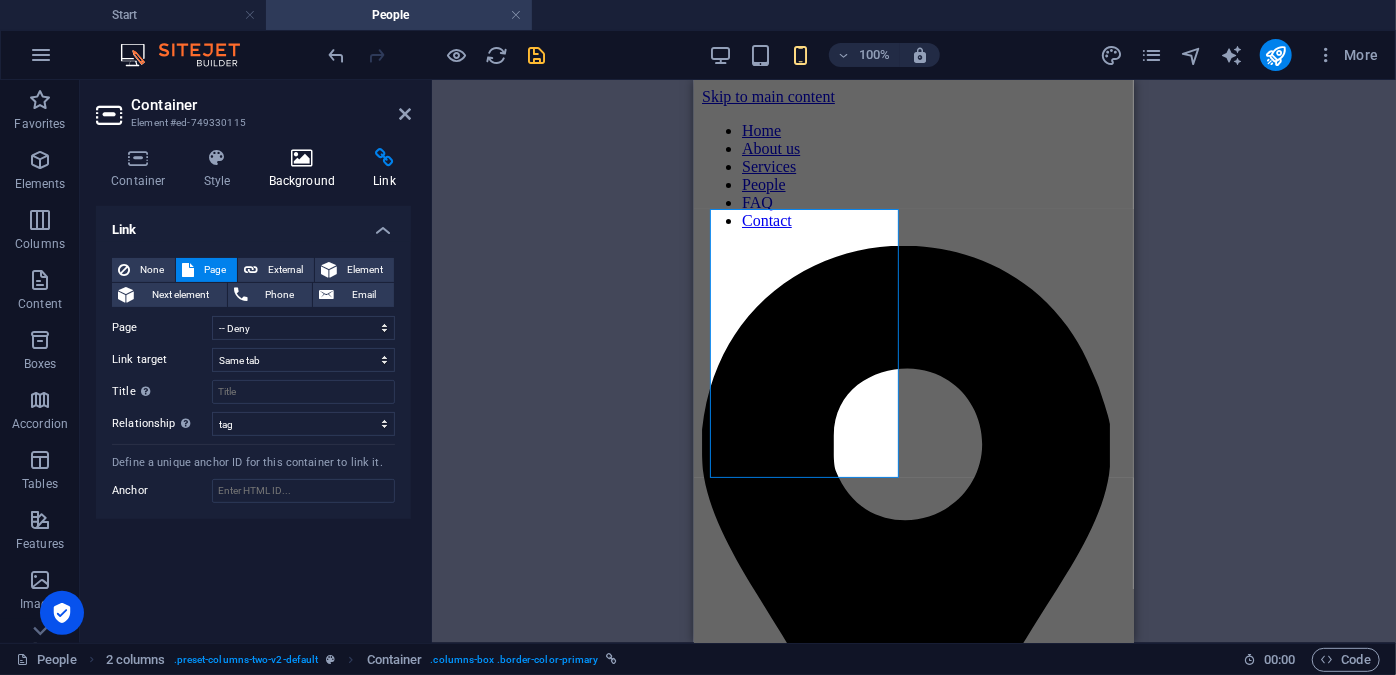 click on "Background" at bounding box center (306, 169) 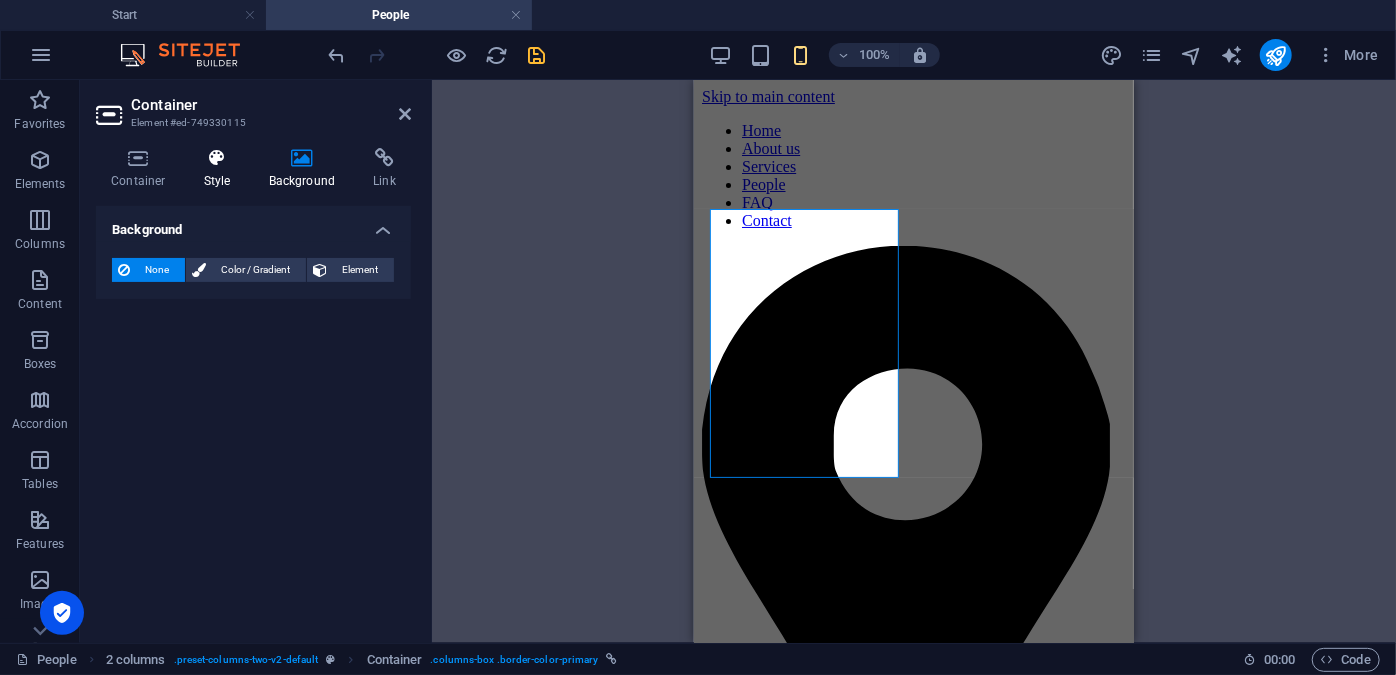 click on "Style" at bounding box center (221, 169) 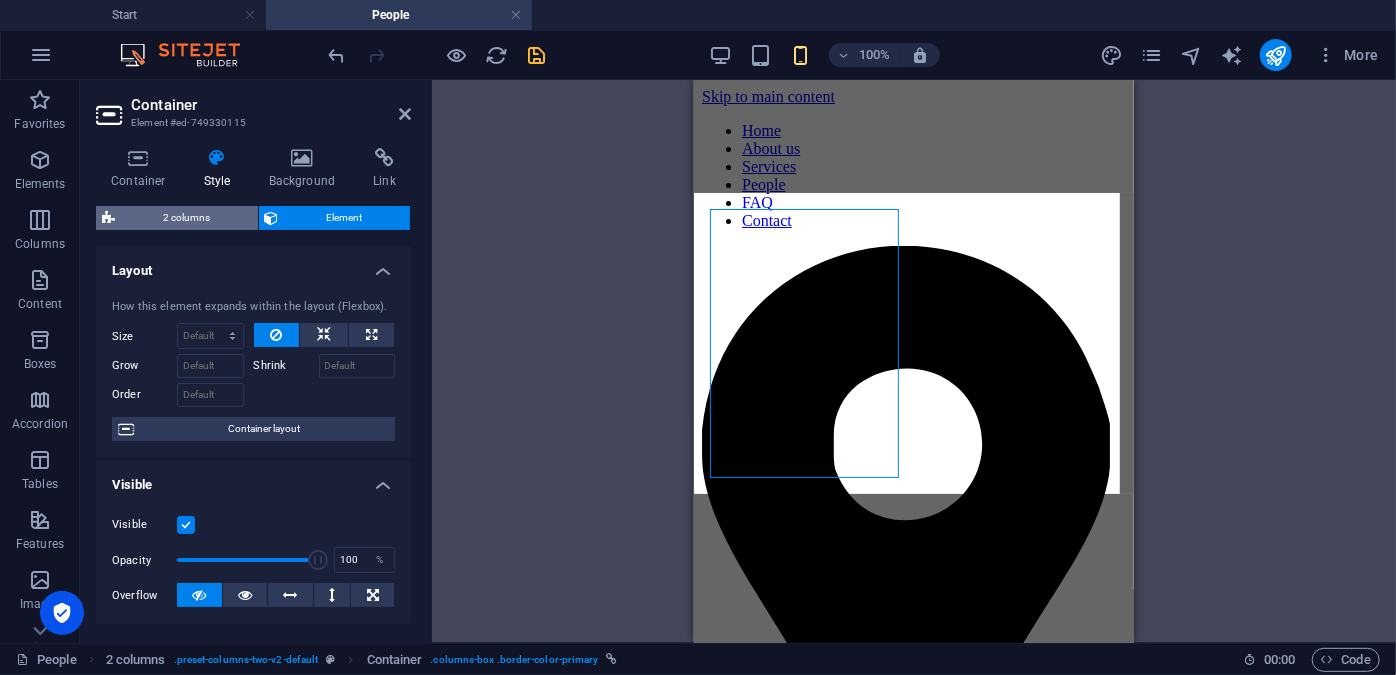 click on "2 columns" at bounding box center (186, 218) 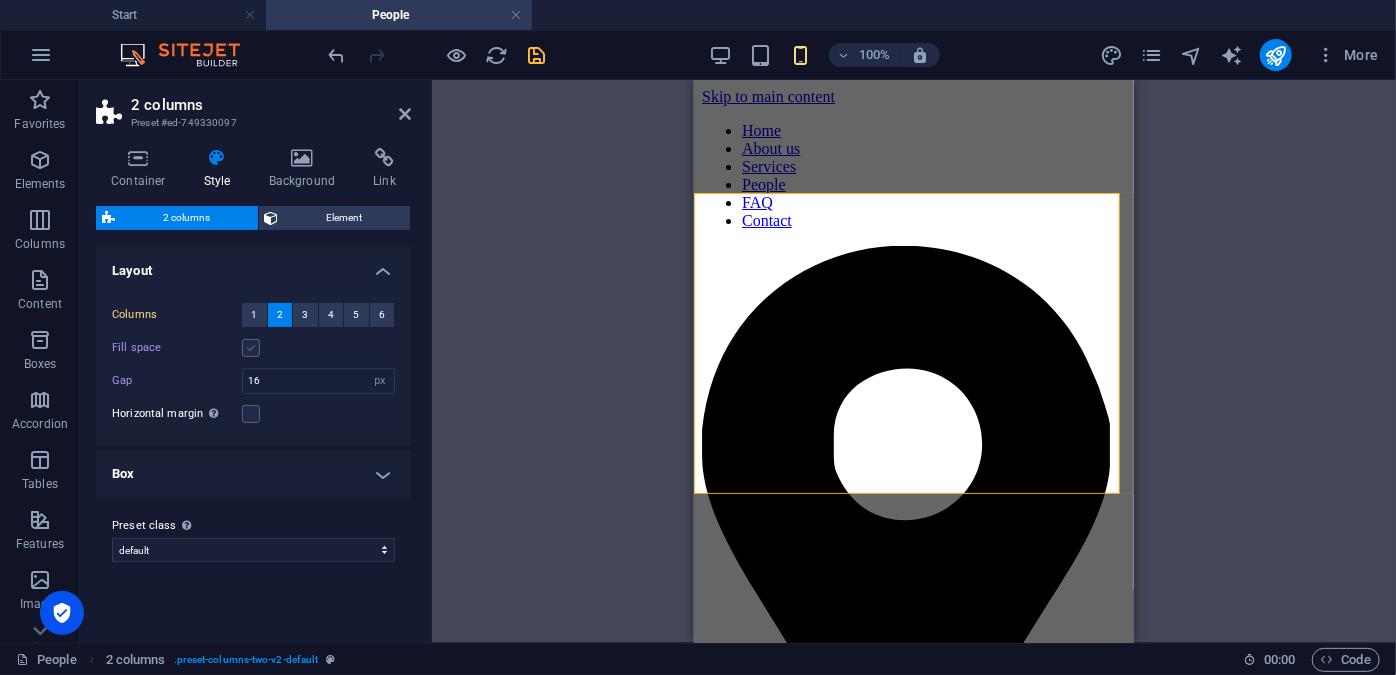 click at bounding box center [251, 348] 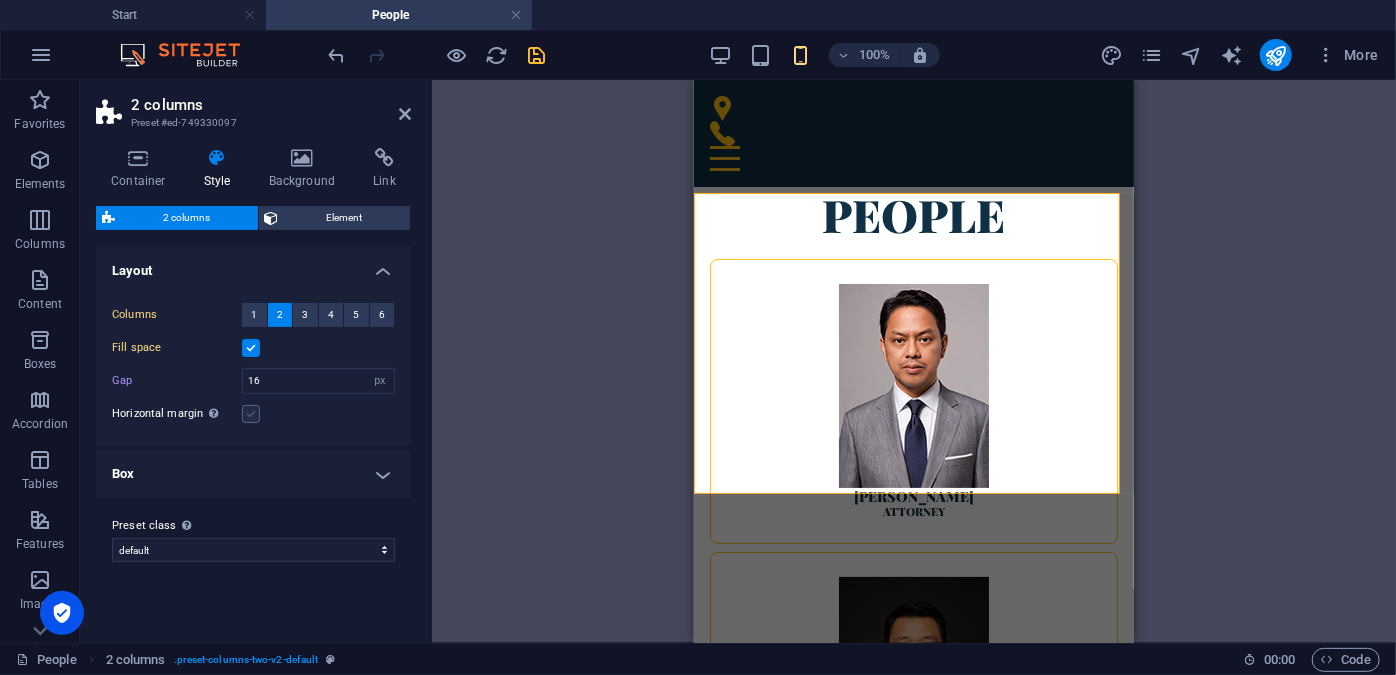 click at bounding box center (251, 414) 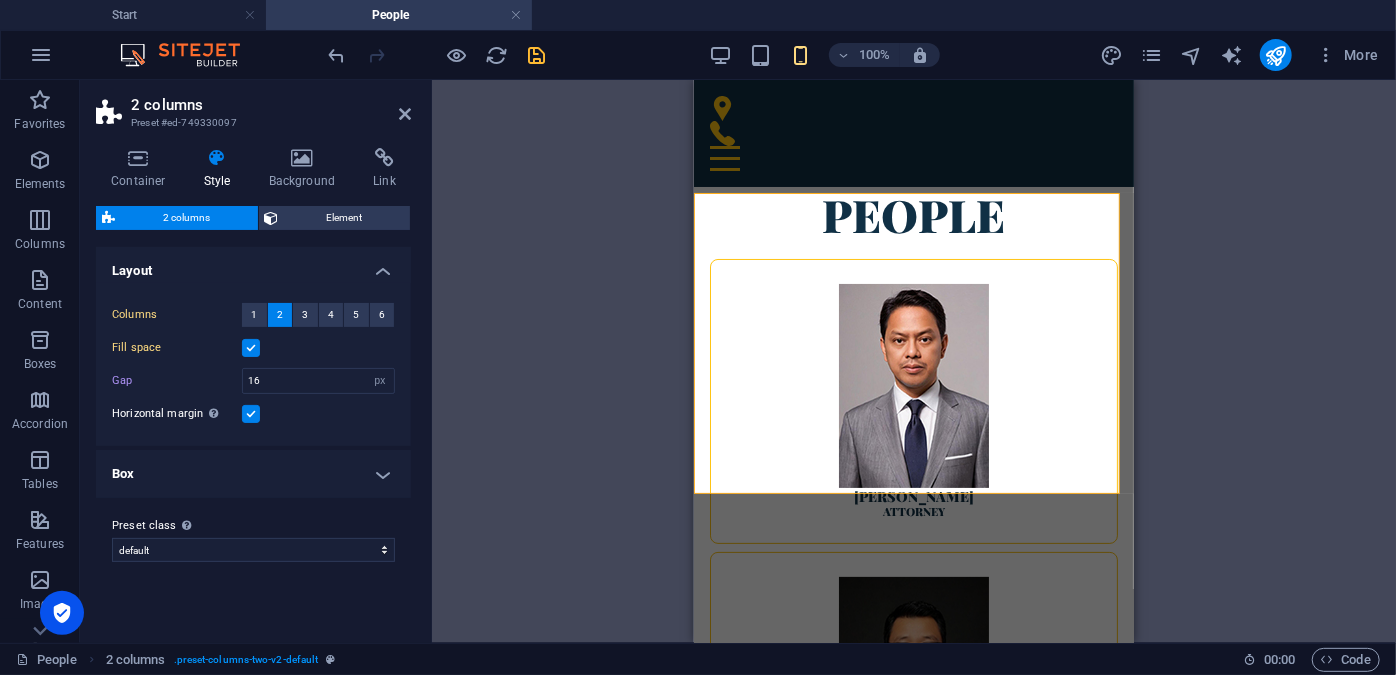 click on "Box" at bounding box center [253, 474] 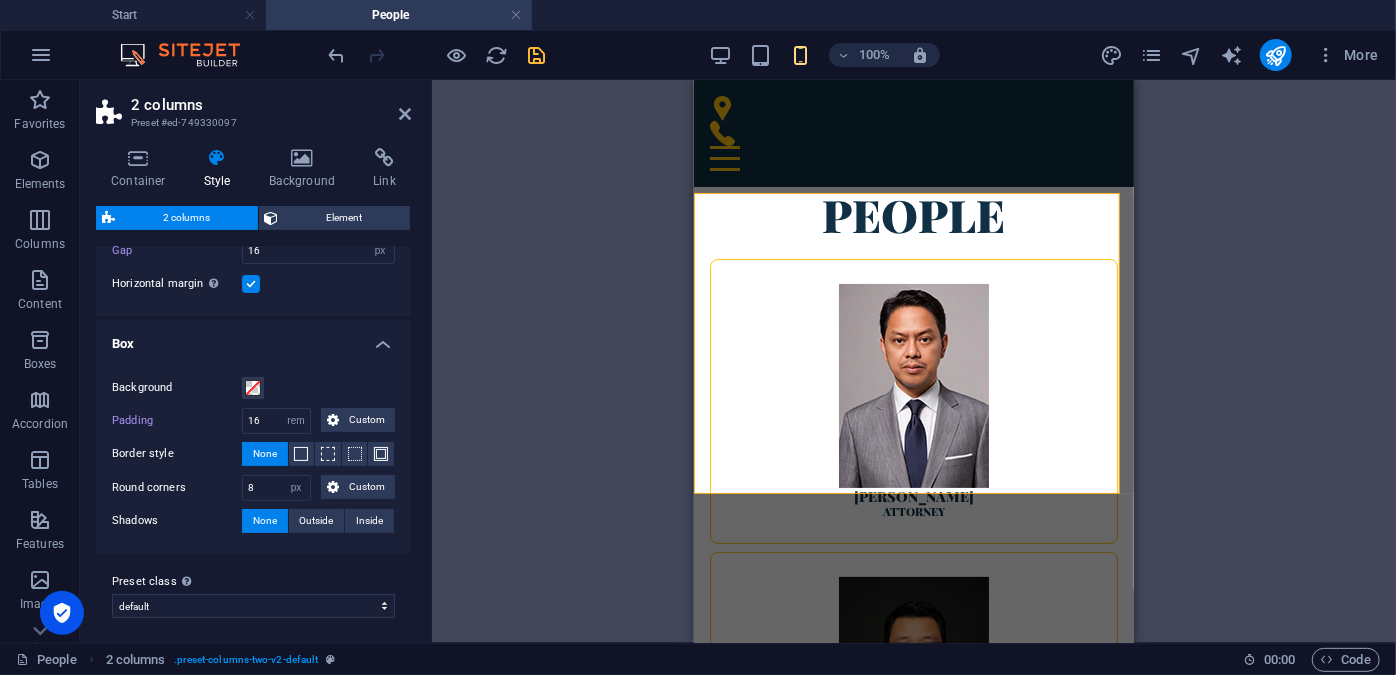 scroll, scrollTop: 135, scrollLeft: 0, axis: vertical 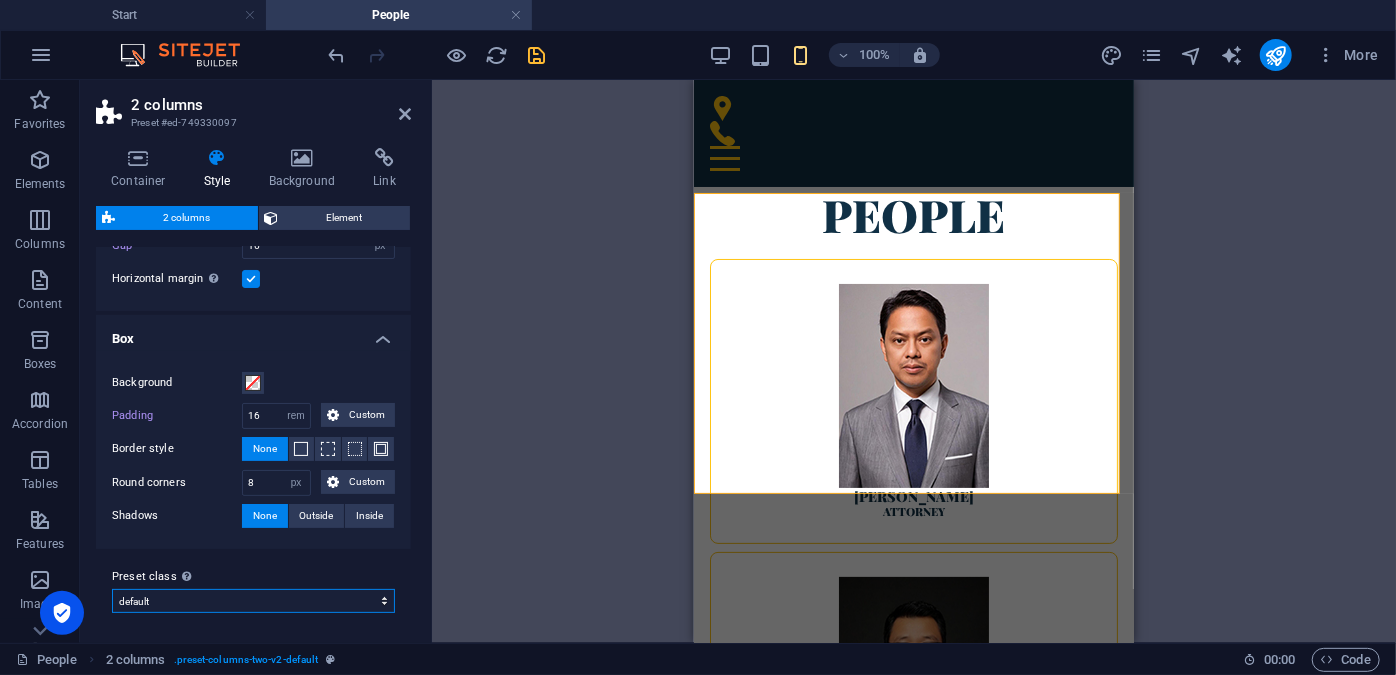 click on "default Add preset class" at bounding box center (253, 601) 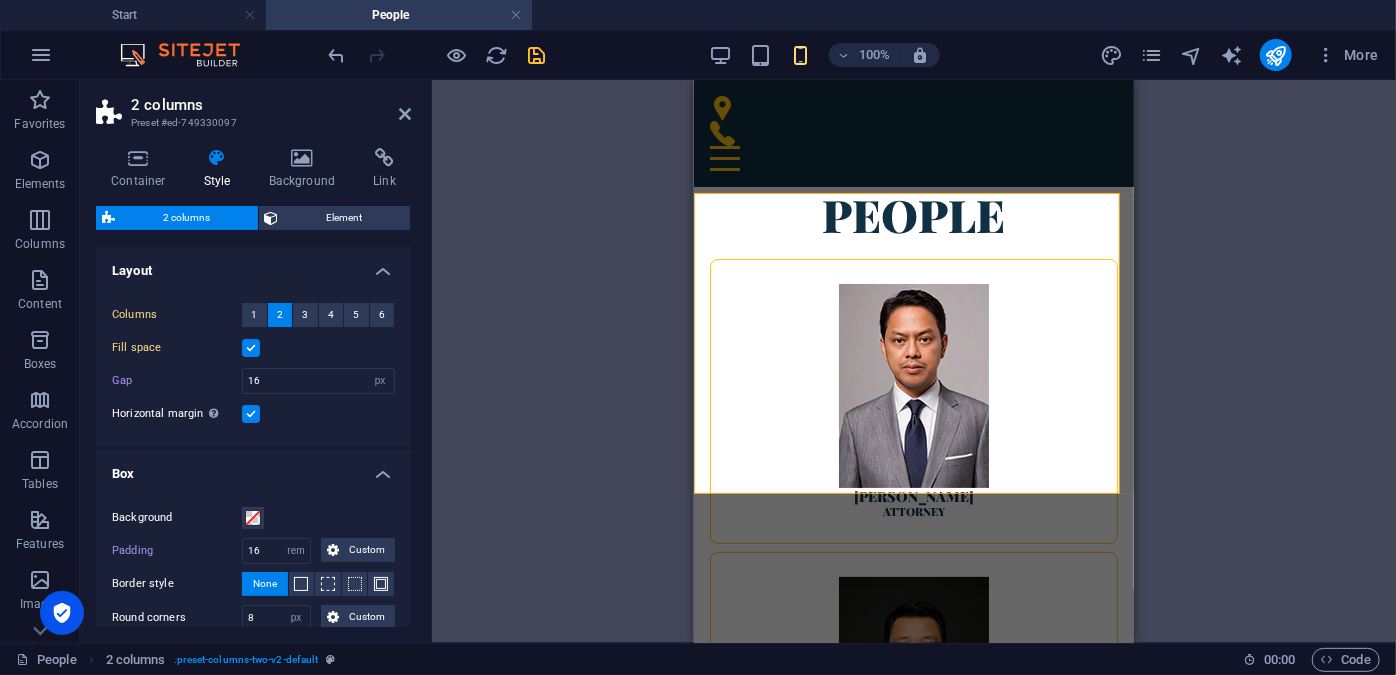 drag, startPoint x: 406, startPoint y: 494, endPoint x: 408, endPoint y: 508, distance: 14.142136 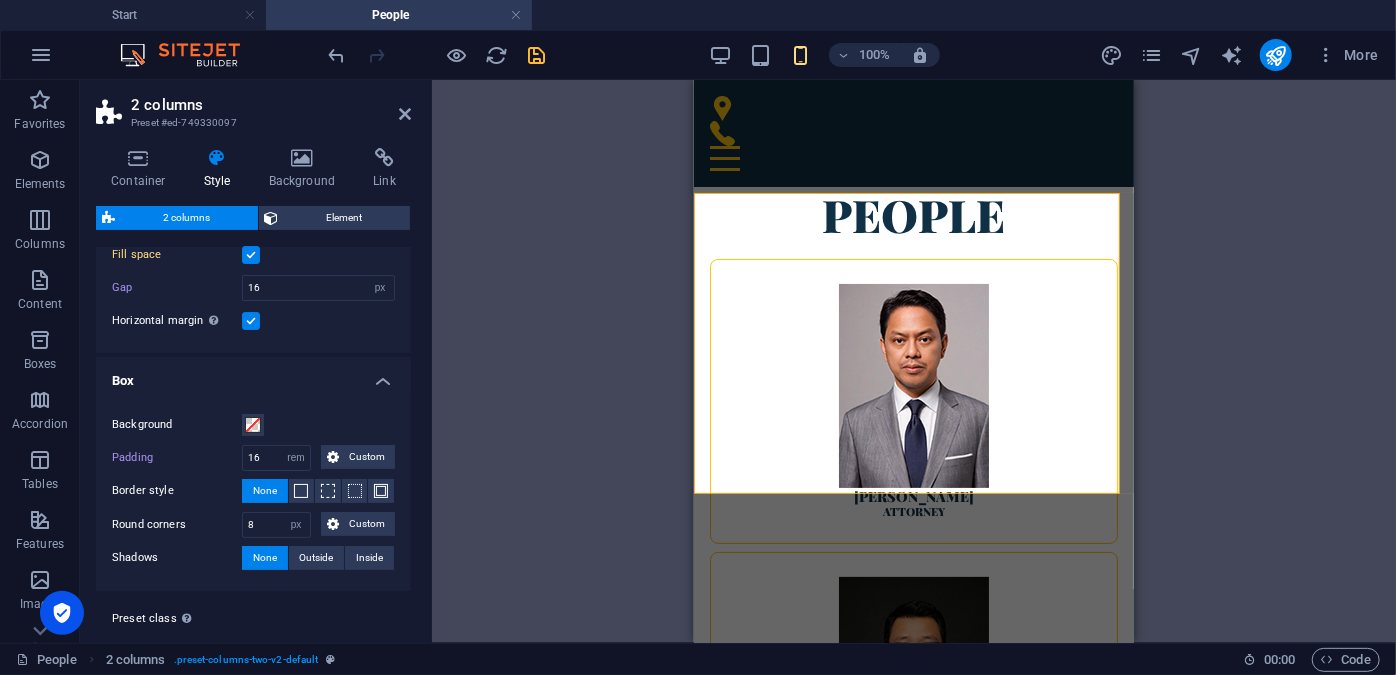 scroll, scrollTop: 135, scrollLeft: 0, axis: vertical 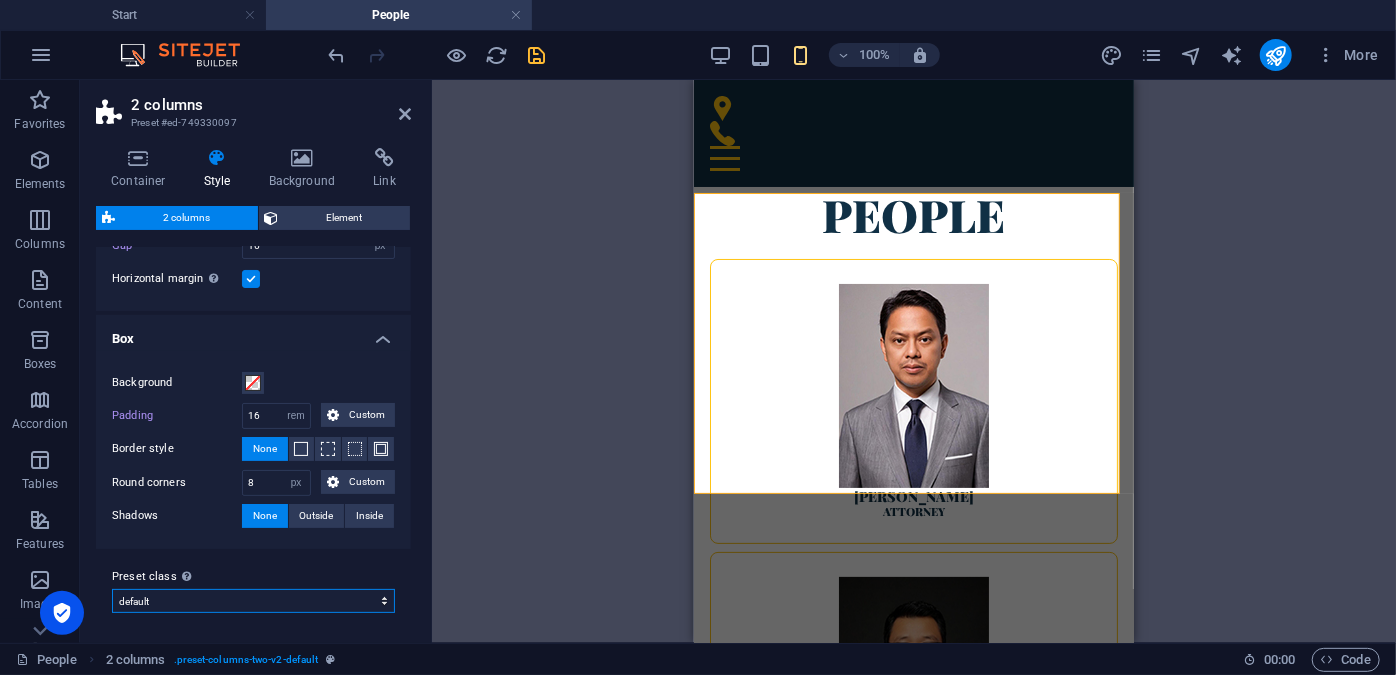 click on "default Add preset class" at bounding box center (253, 601) 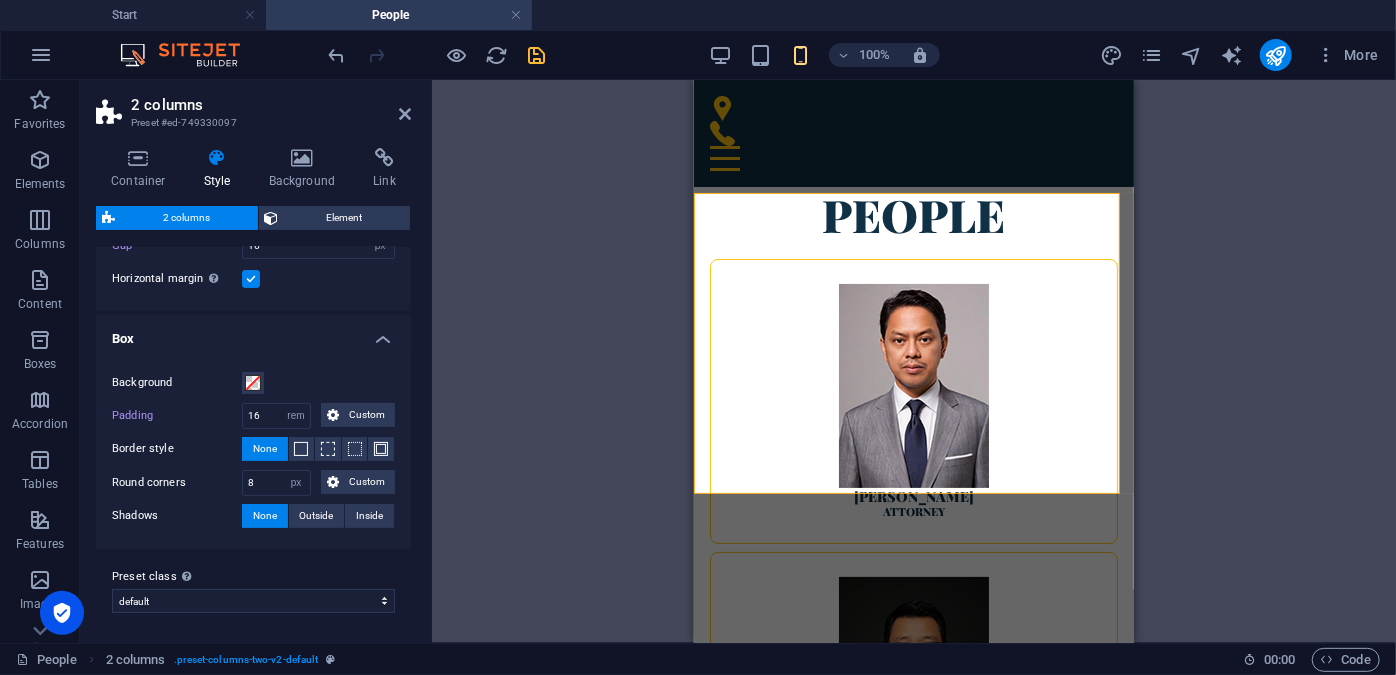 click on "Preset class Above chosen variant and settings affect all elements which carry this preset class." at bounding box center [253, 577] 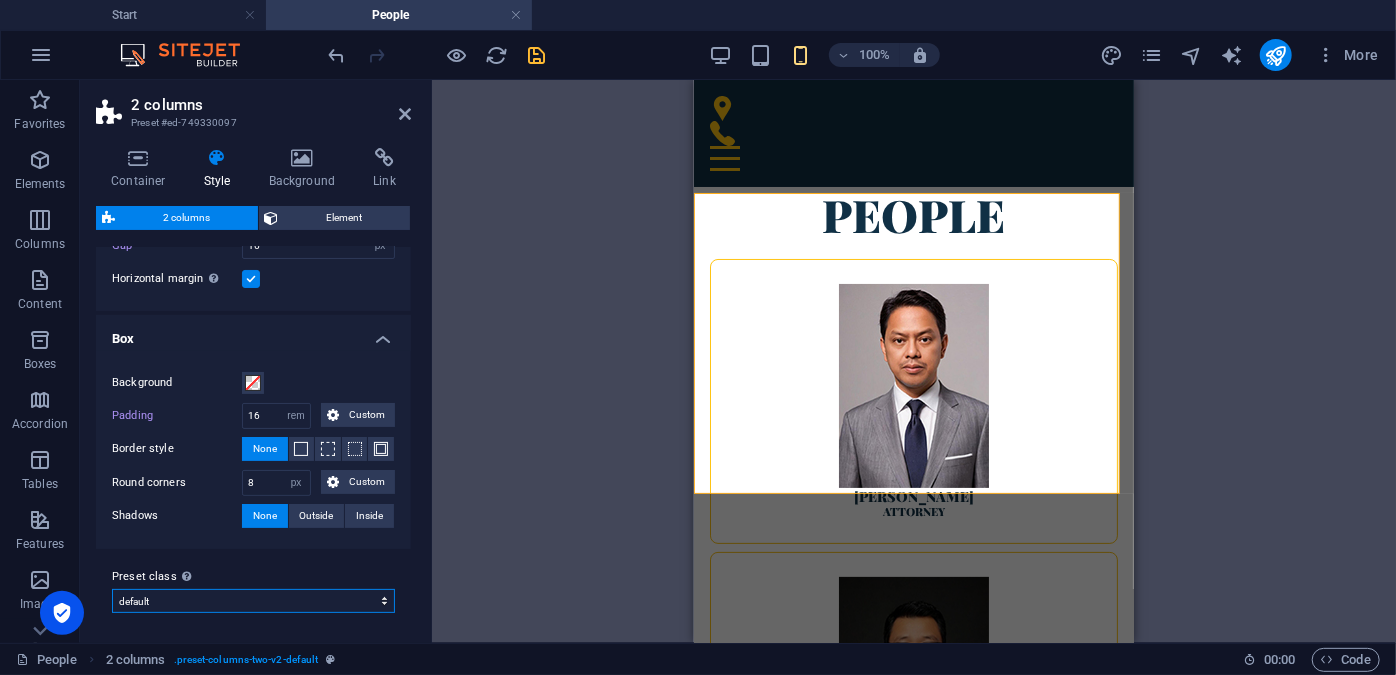 click on "default Add preset class" at bounding box center [253, 601] 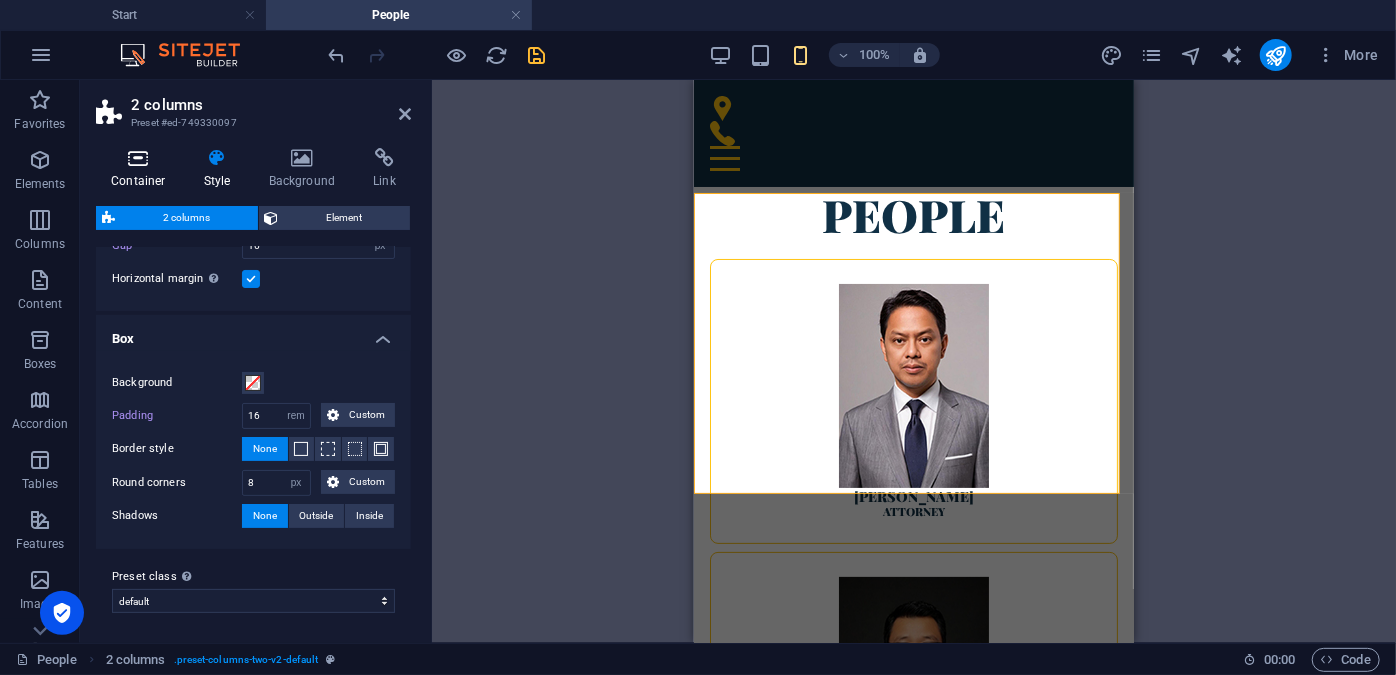 click on "Container" at bounding box center (142, 169) 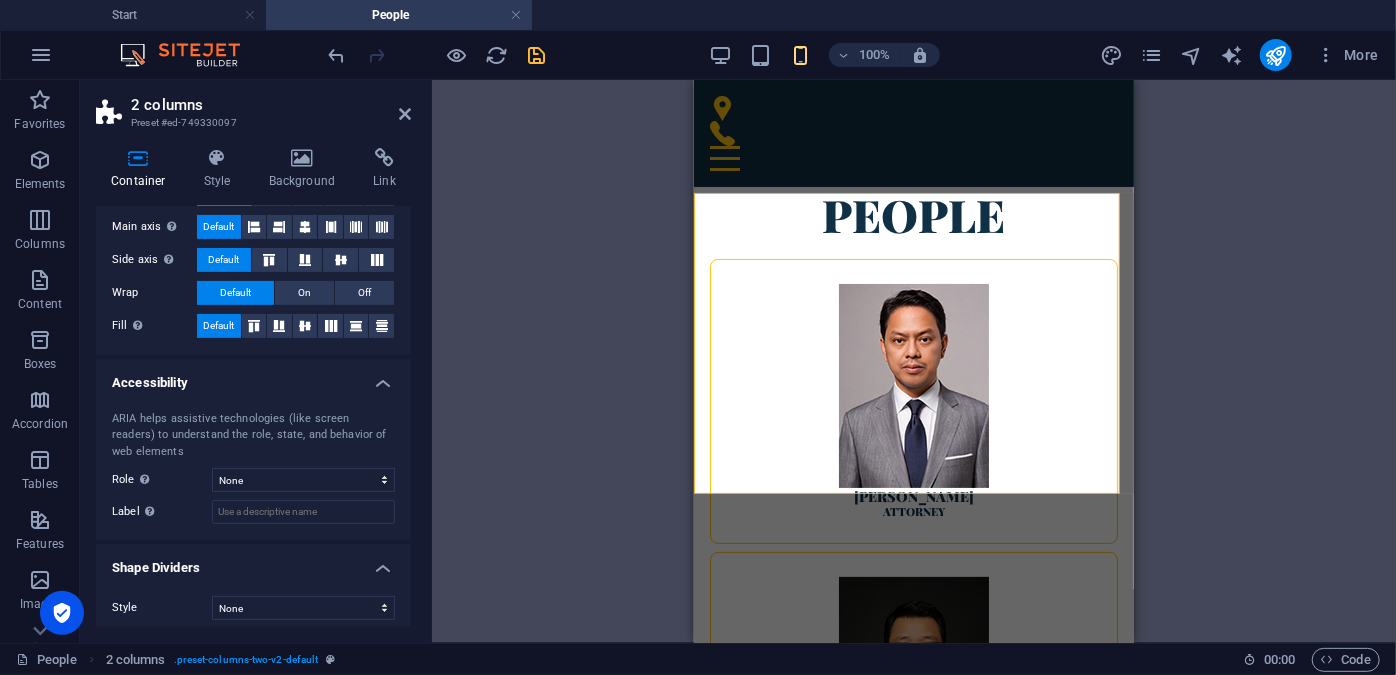 scroll, scrollTop: 352, scrollLeft: 0, axis: vertical 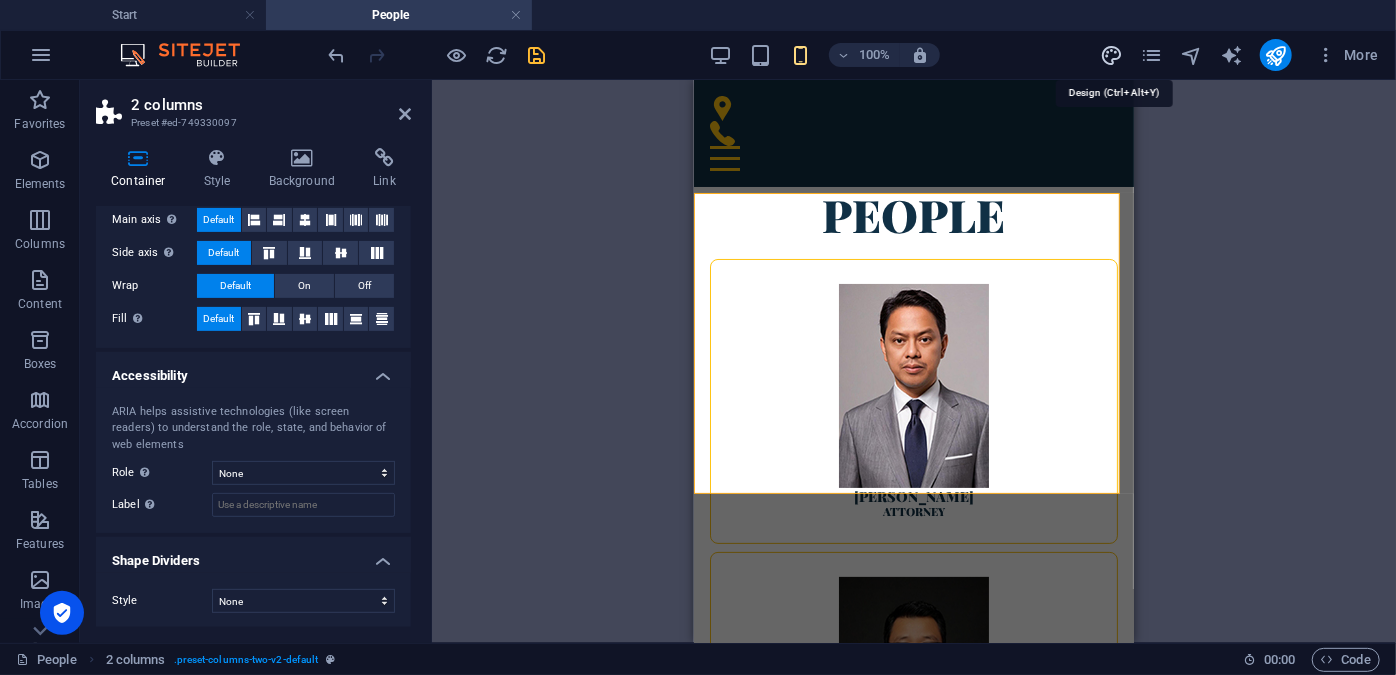 click at bounding box center [1111, 55] 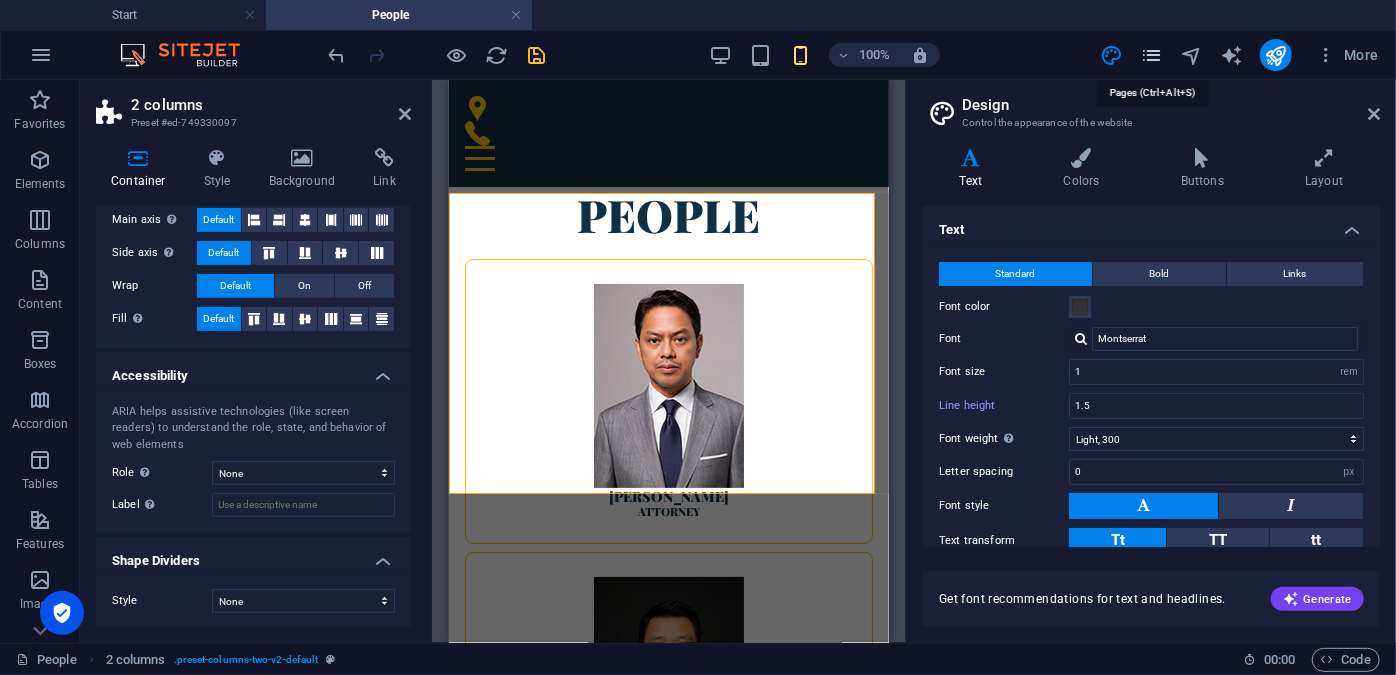 click at bounding box center (1151, 55) 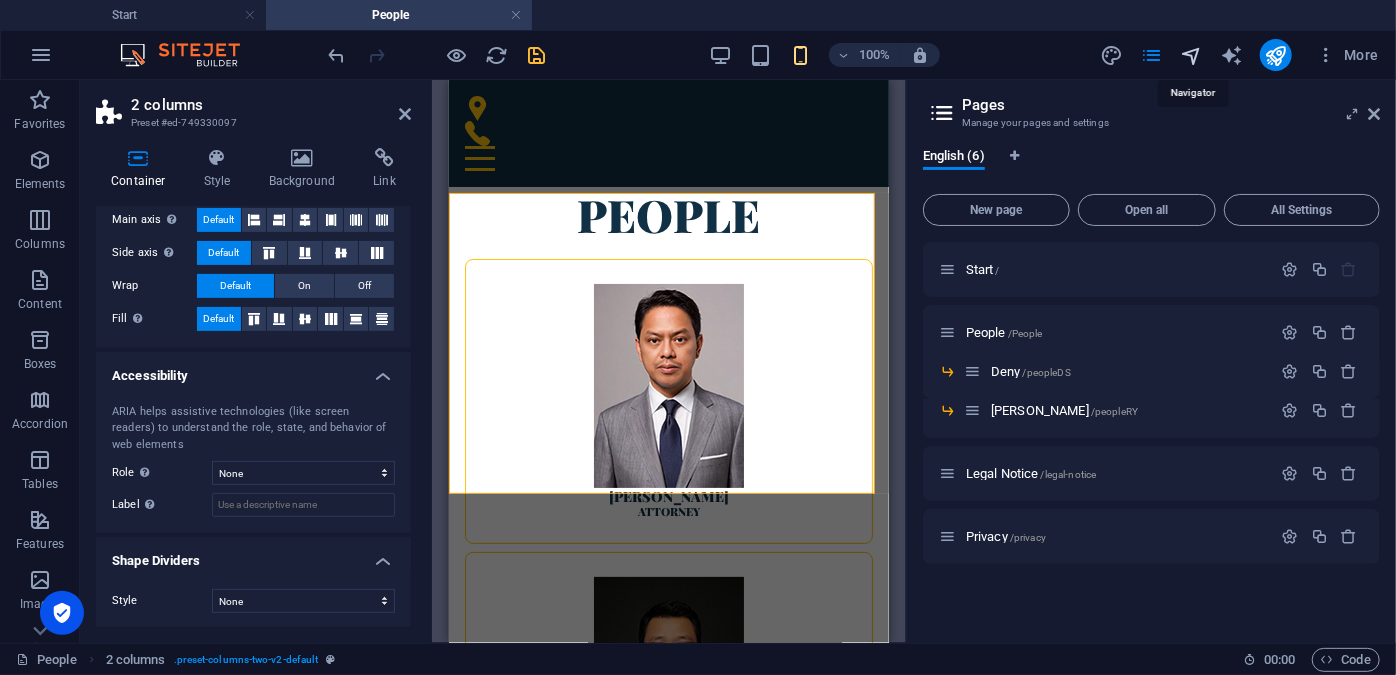 click at bounding box center [1191, 55] 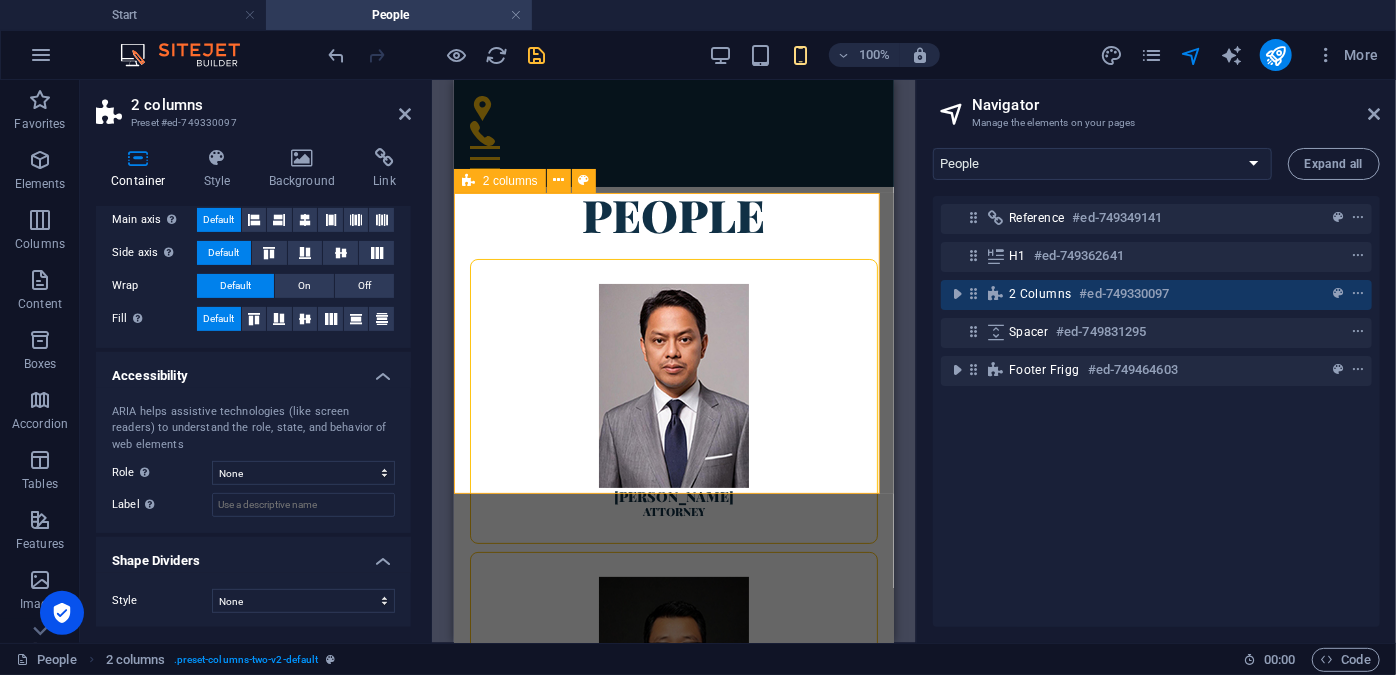 click on "2 columns #ed-749330097" at bounding box center [1140, 294] 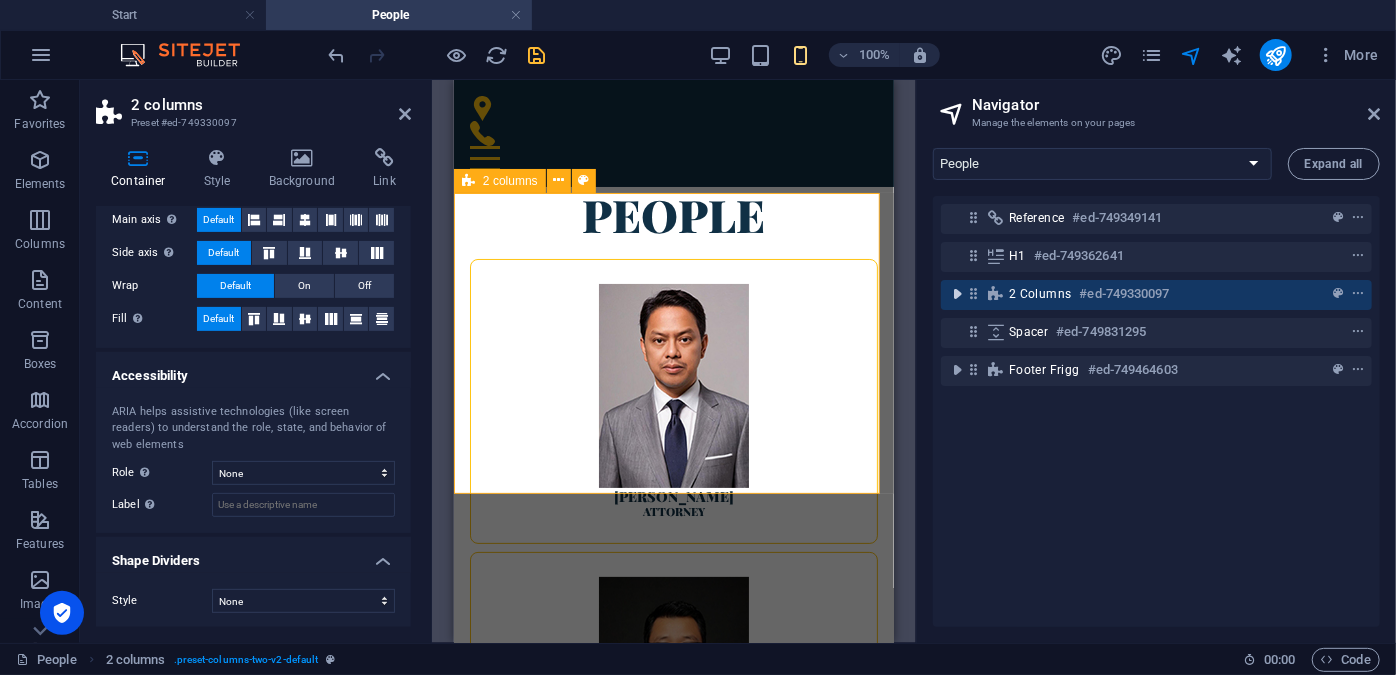 click at bounding box center [957, 294] 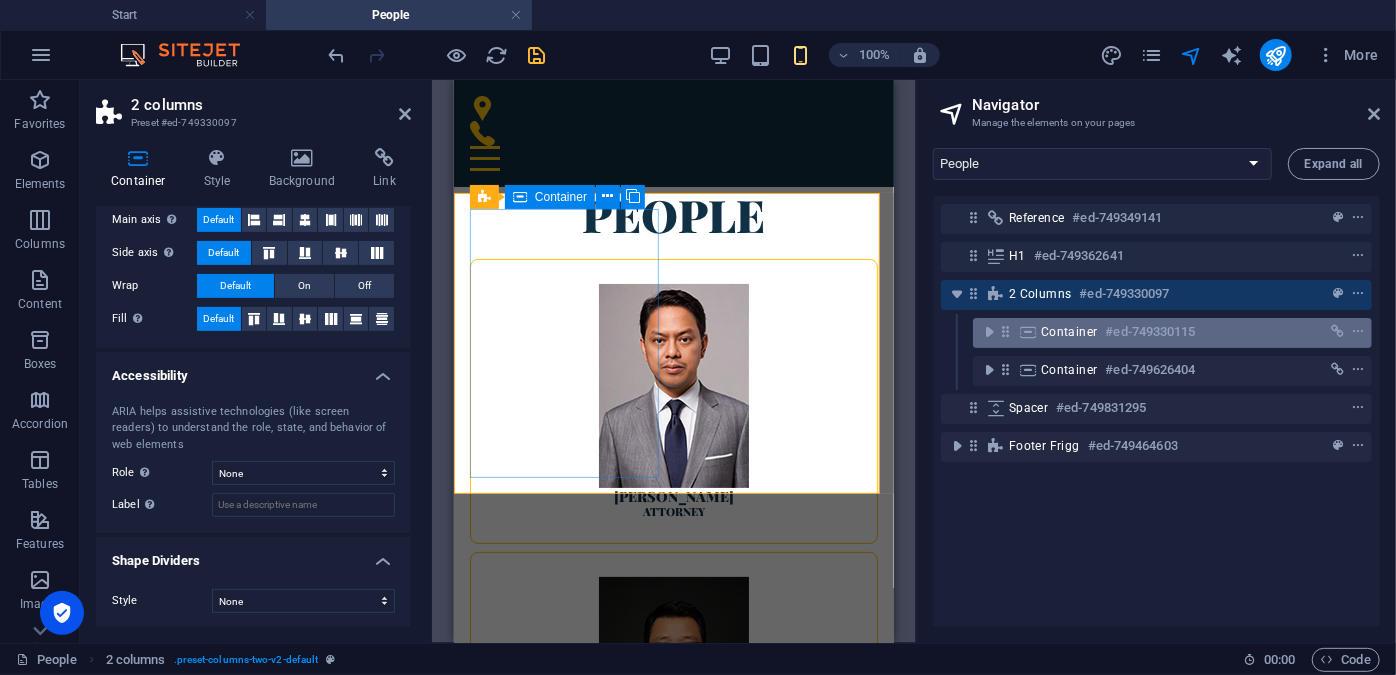 click on "Container" at bounding box center [1069, 332] 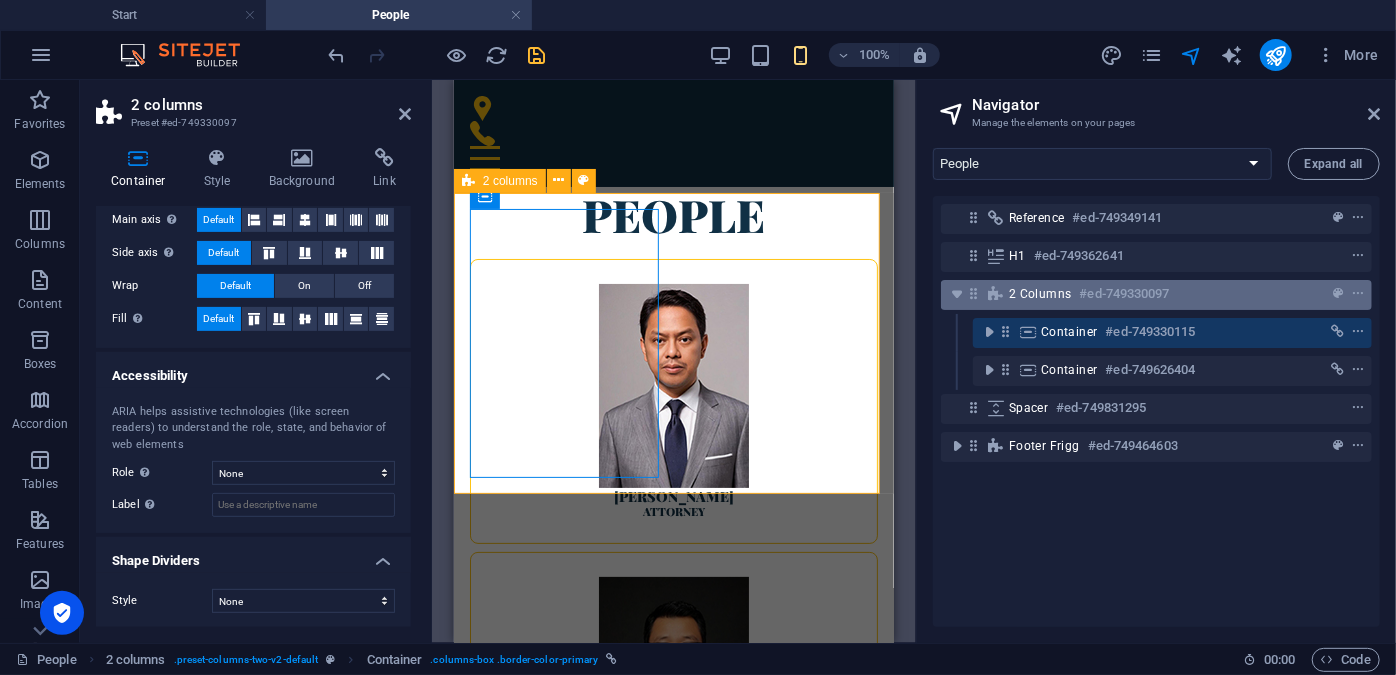 click on "#ed-749330097" at bounding box center [1125, 294] 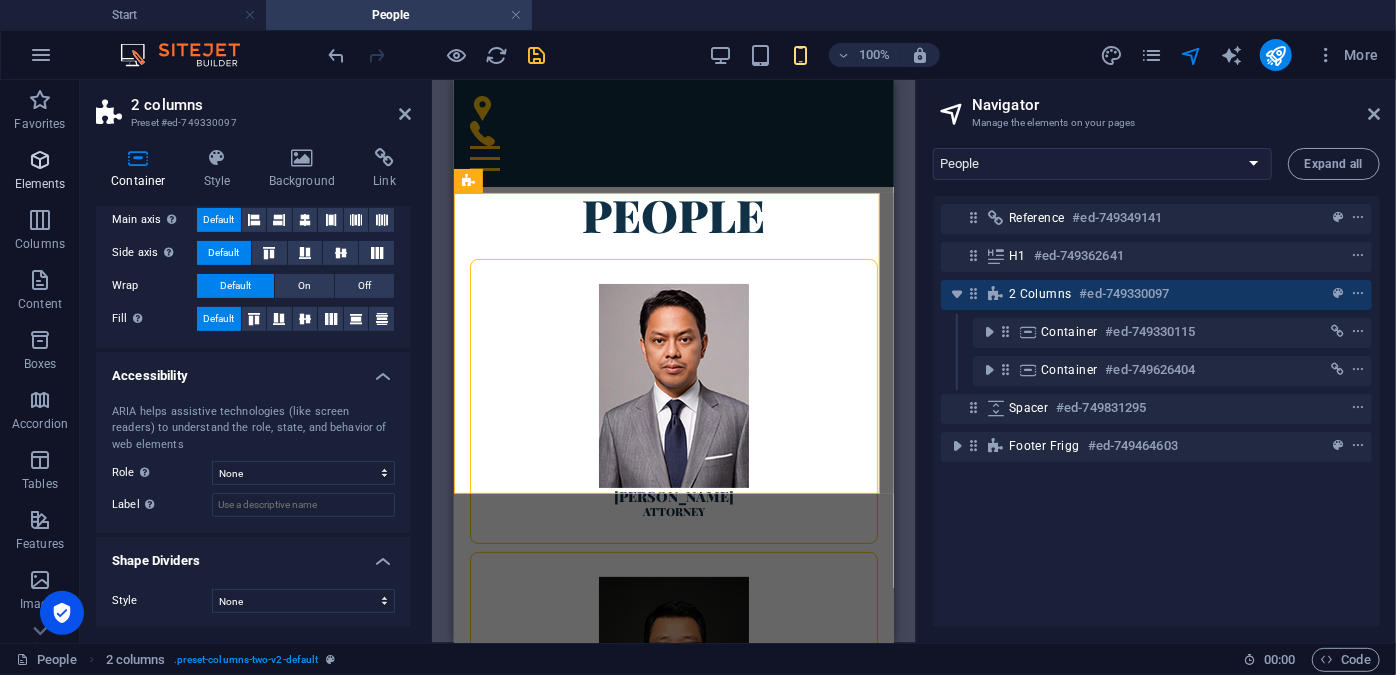 click at bounding box center [40, 160] 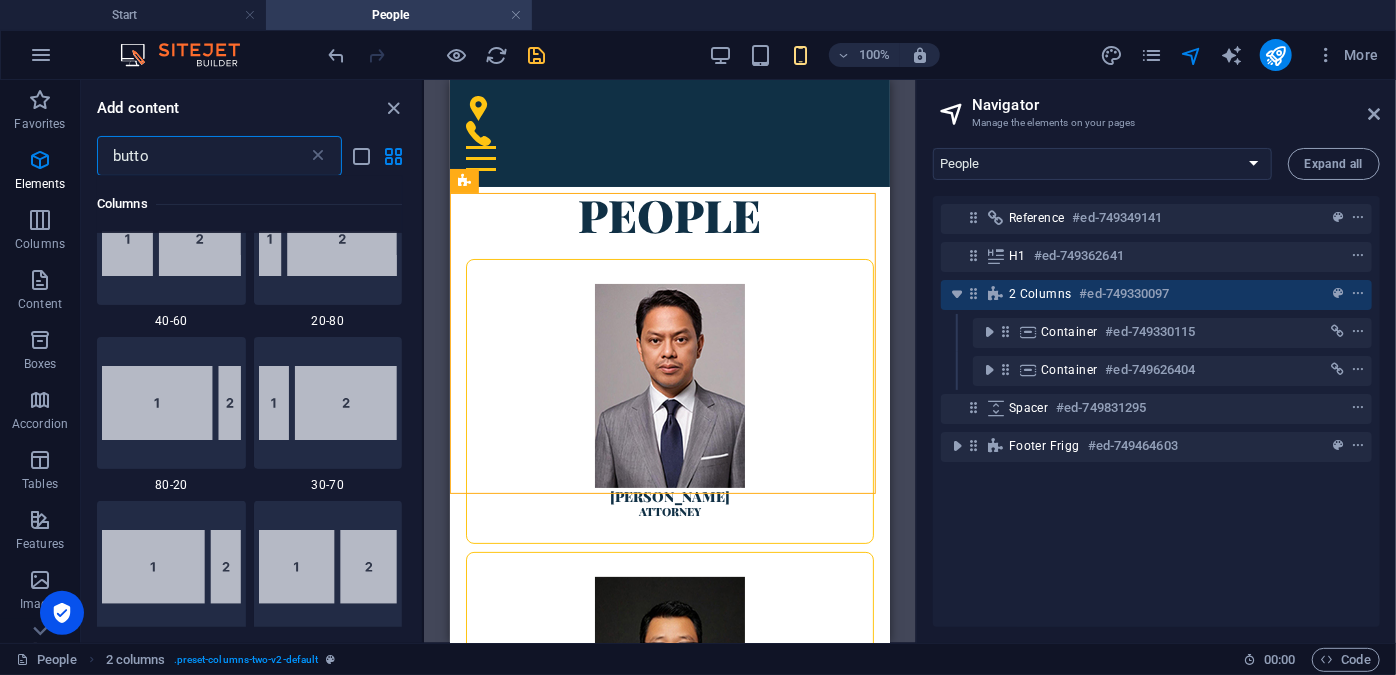 scroll, scrollTop: 0, scrollLeft: 0, axis: both 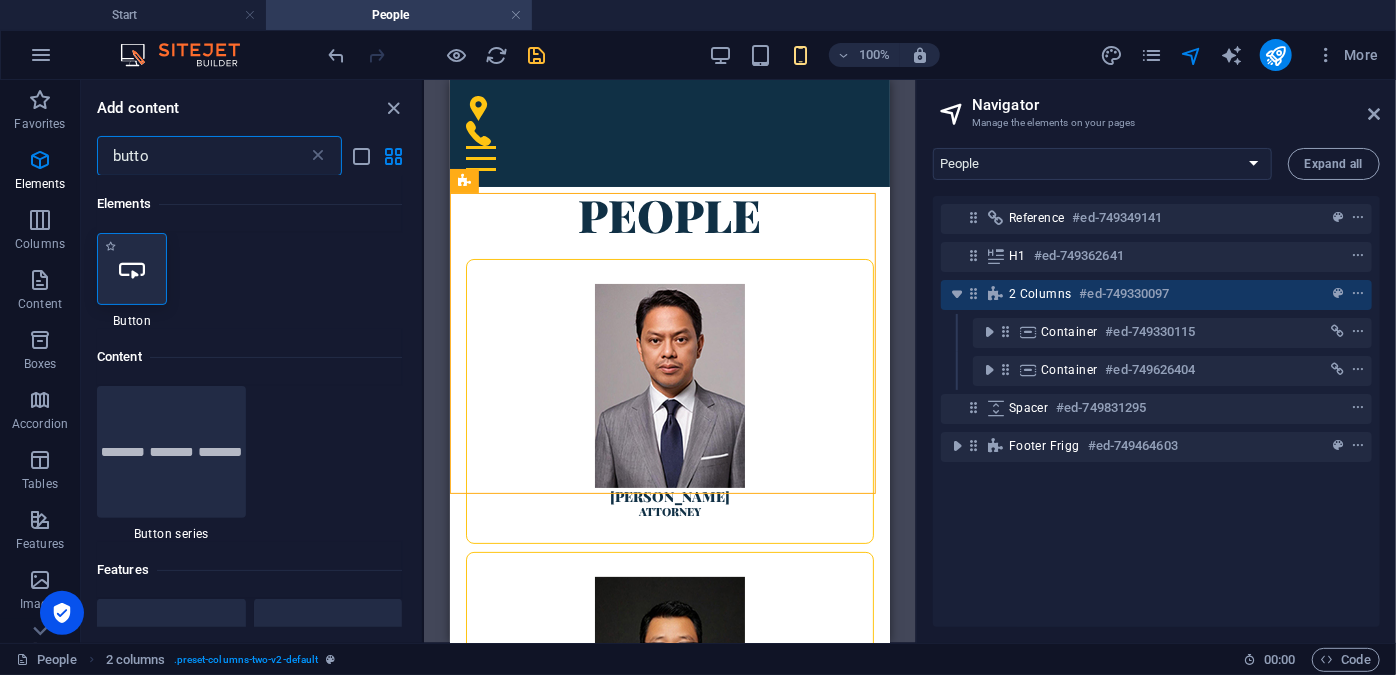type on "butto" 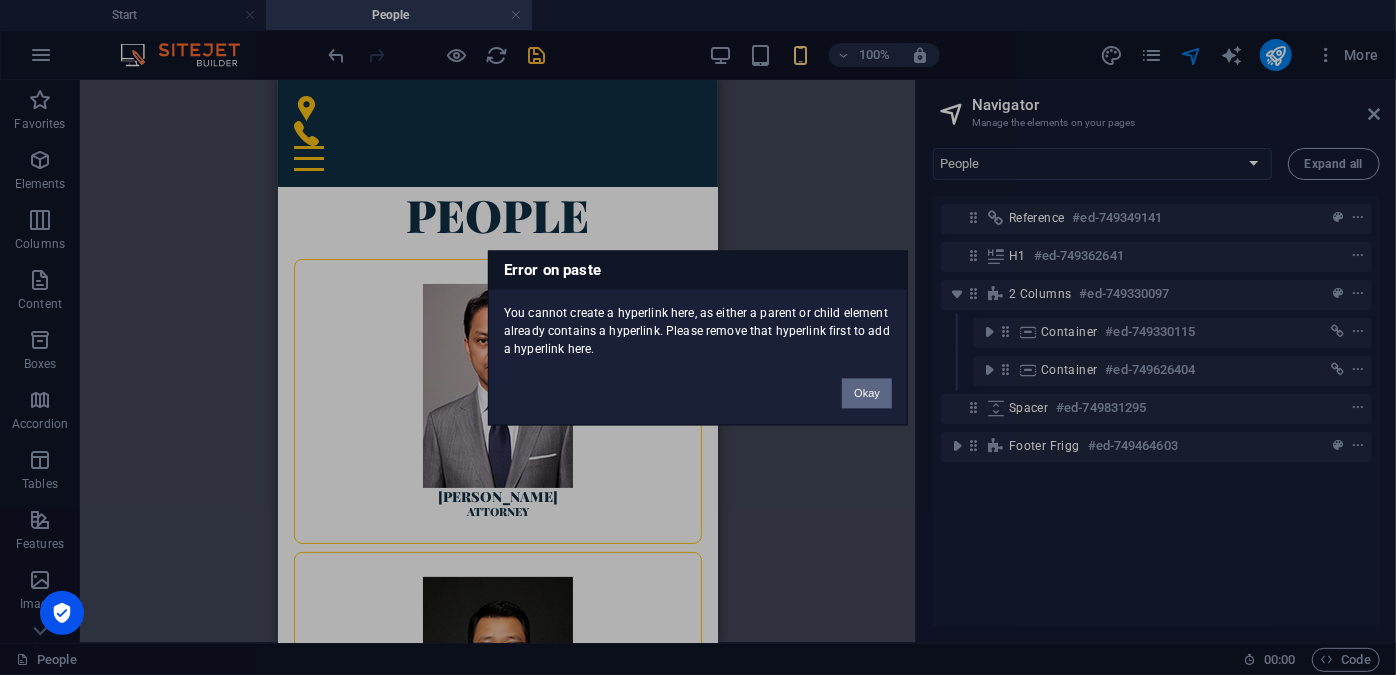 type 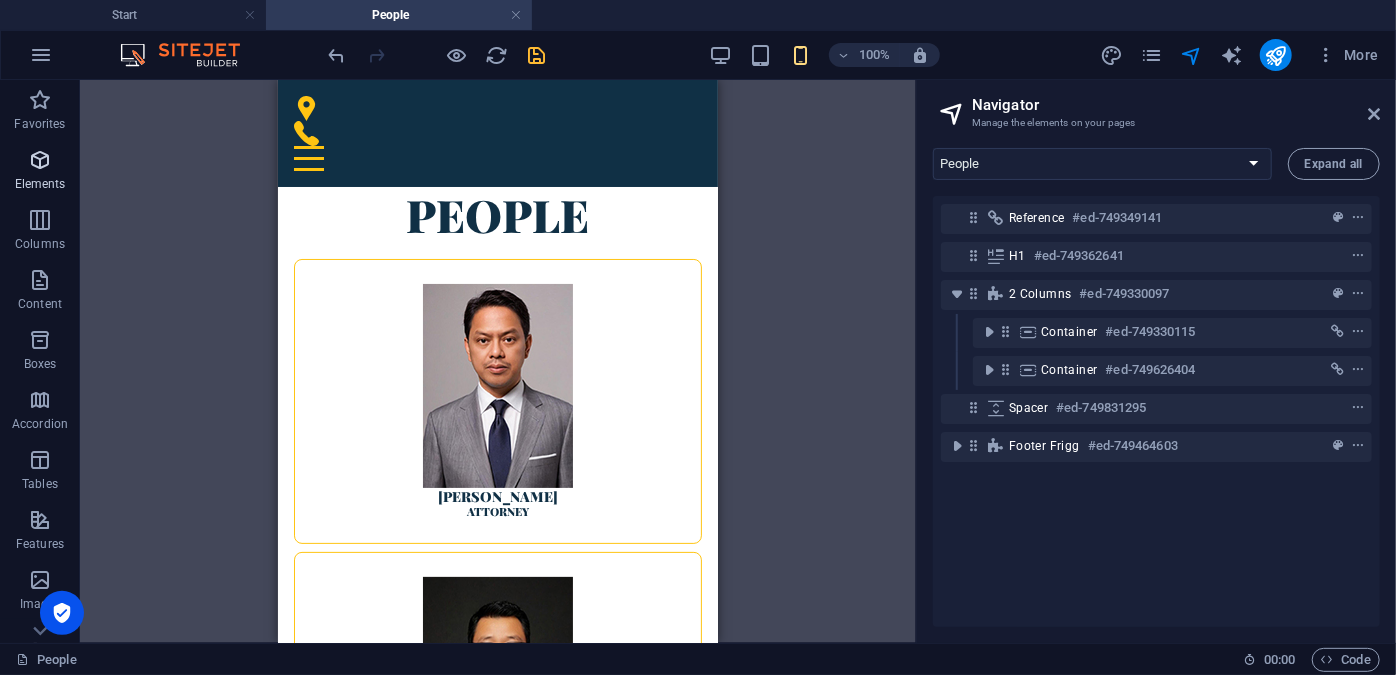 click at bounding box center [40, 160] 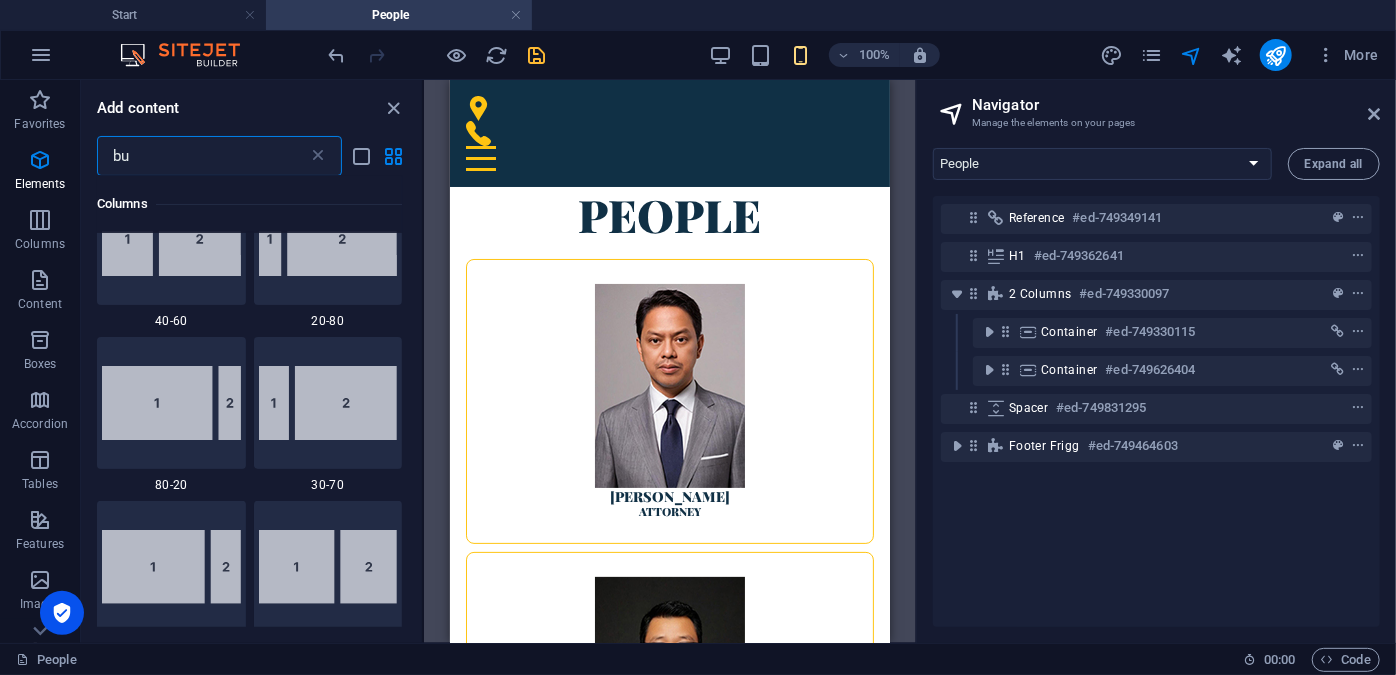 scroll, scrollTop: 0, scrollLeft: 0, axis: both 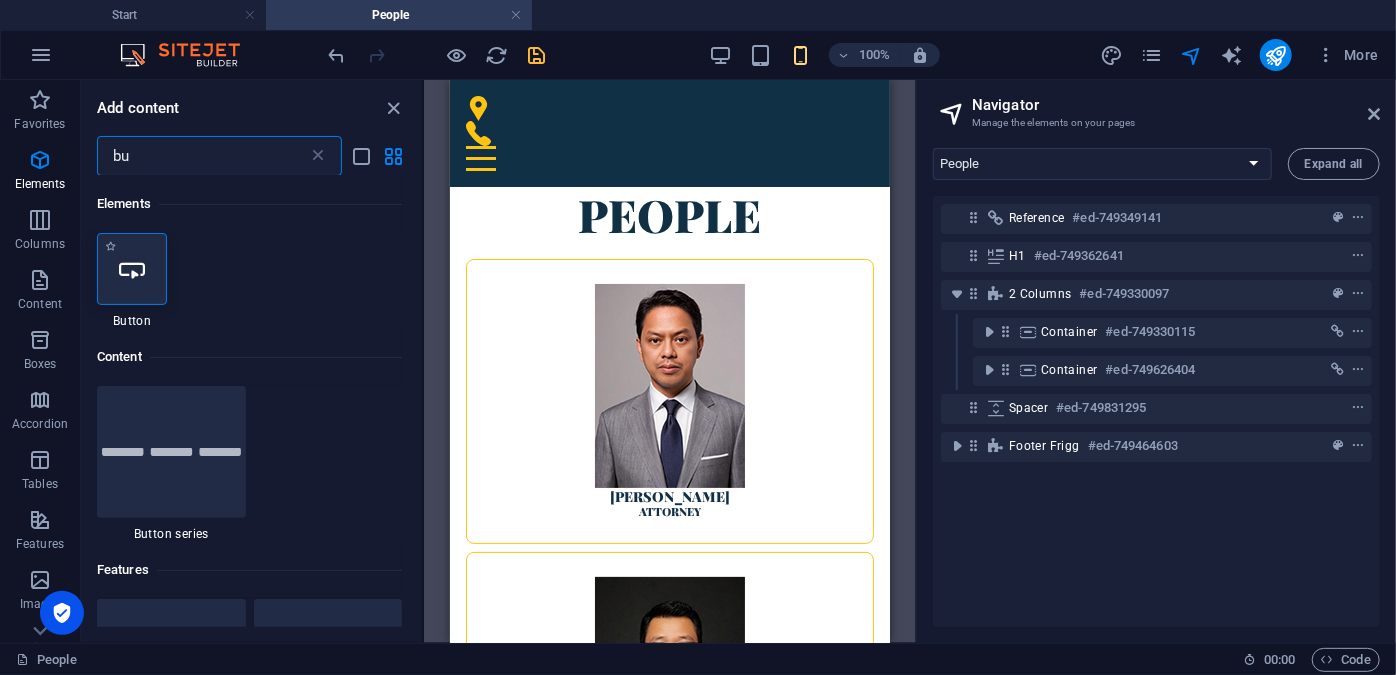 type on "bu" 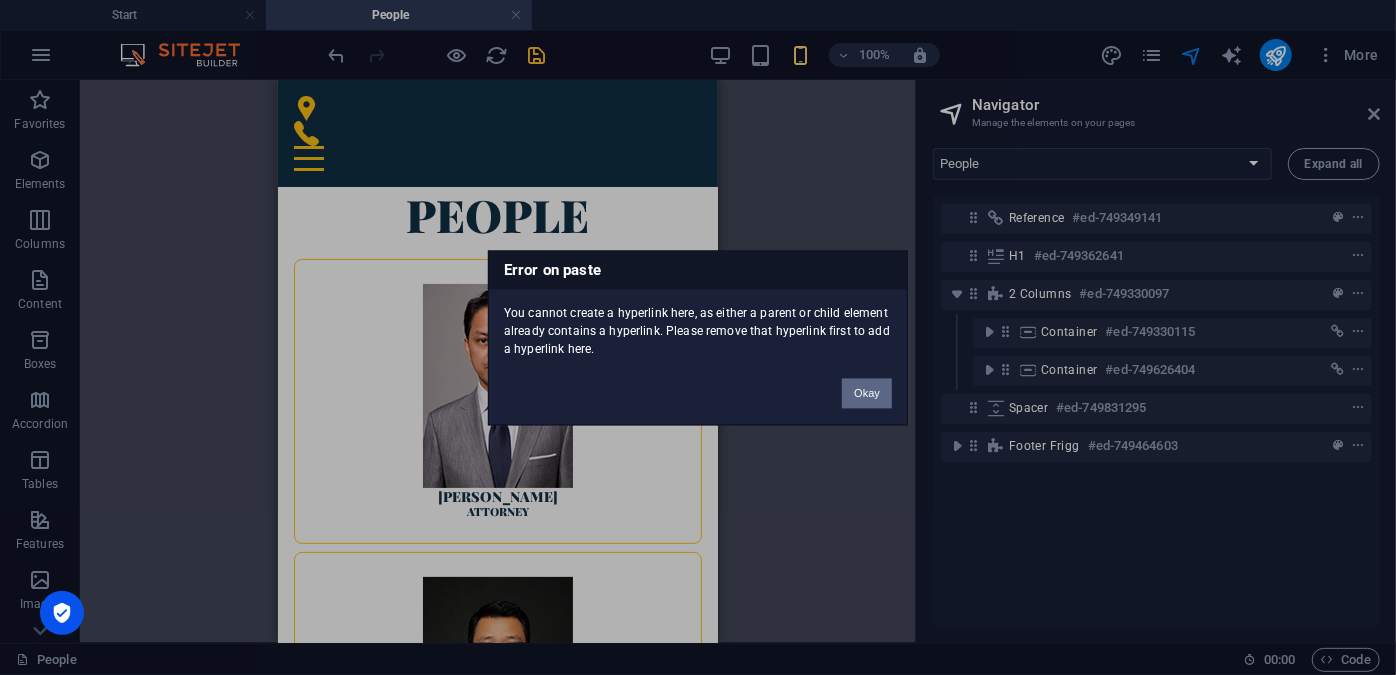 type 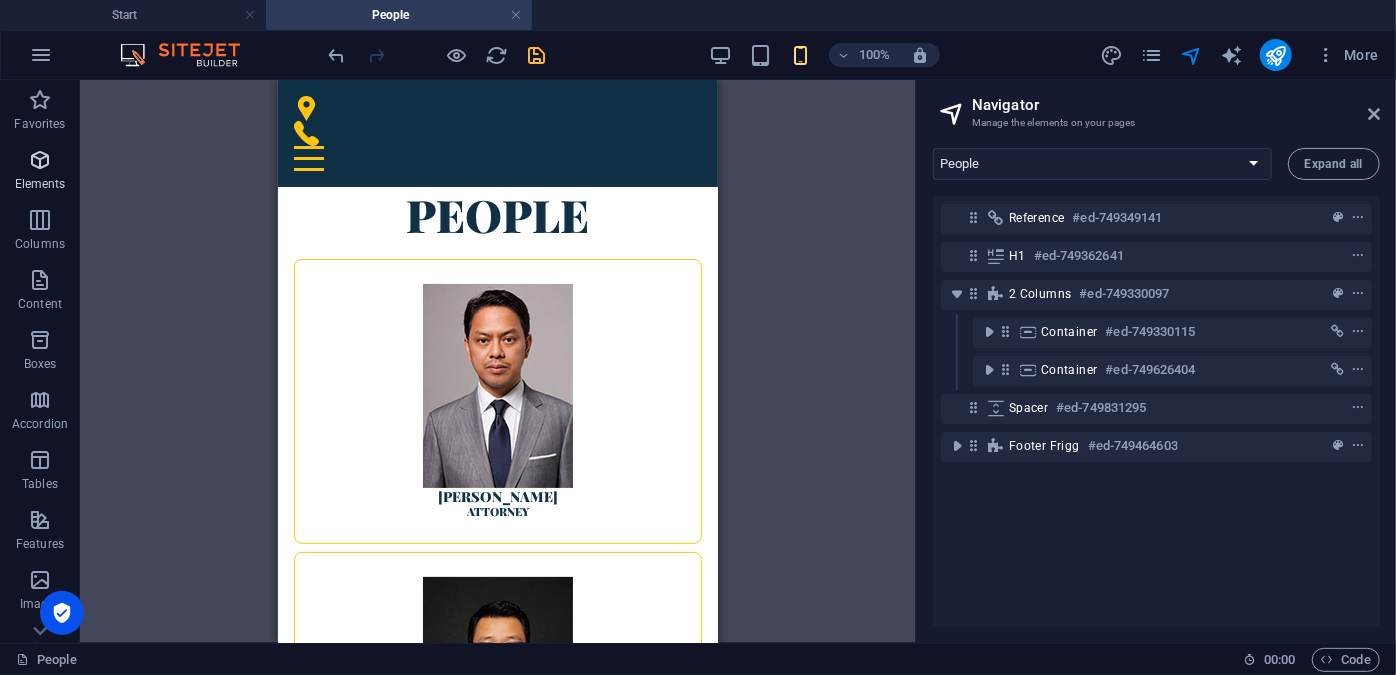 click on "Elements" at bounding box center [40, 172] 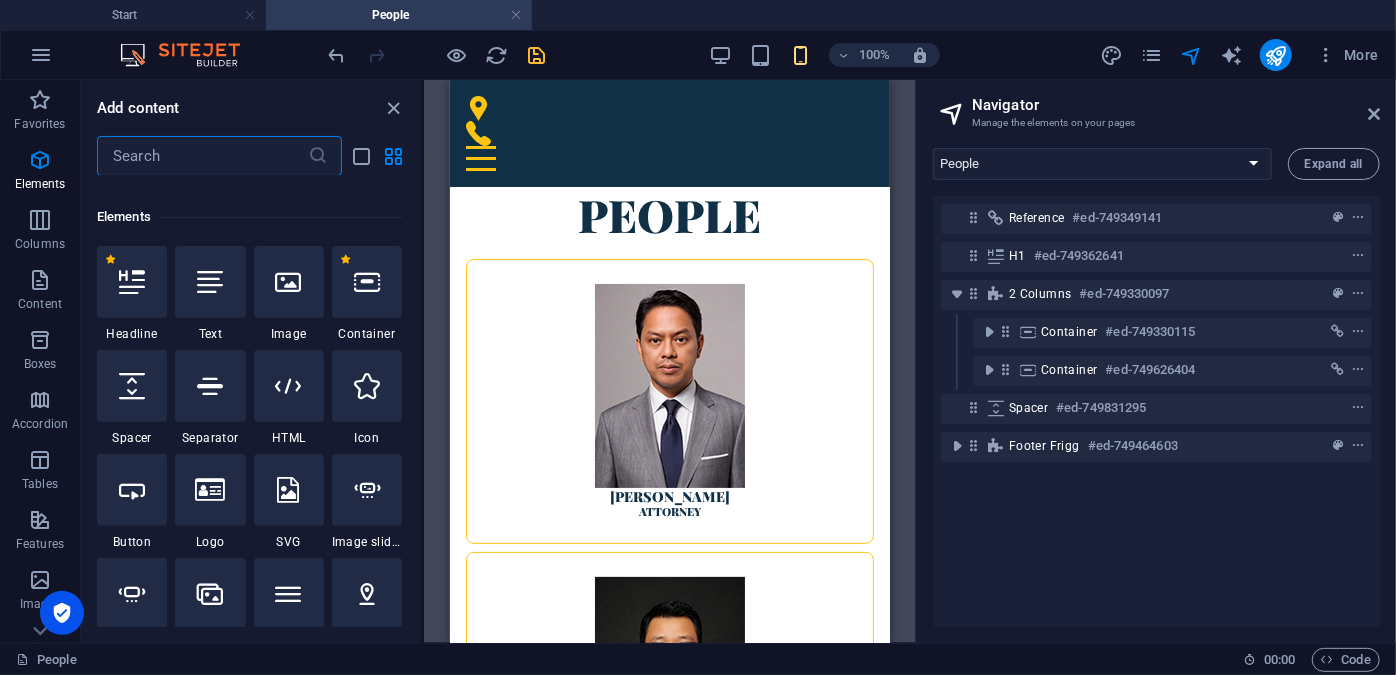 scroll, scrollTop: 213, scrollLeft: 0, axis: vertical 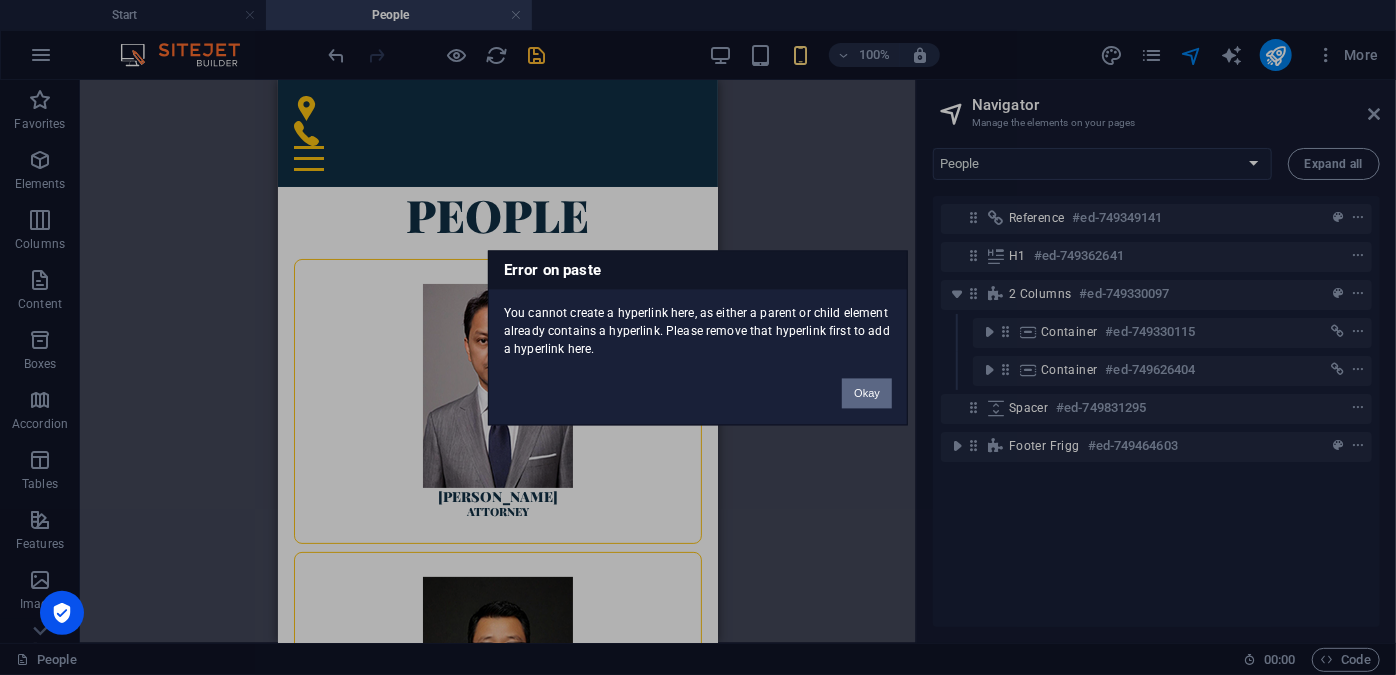 type 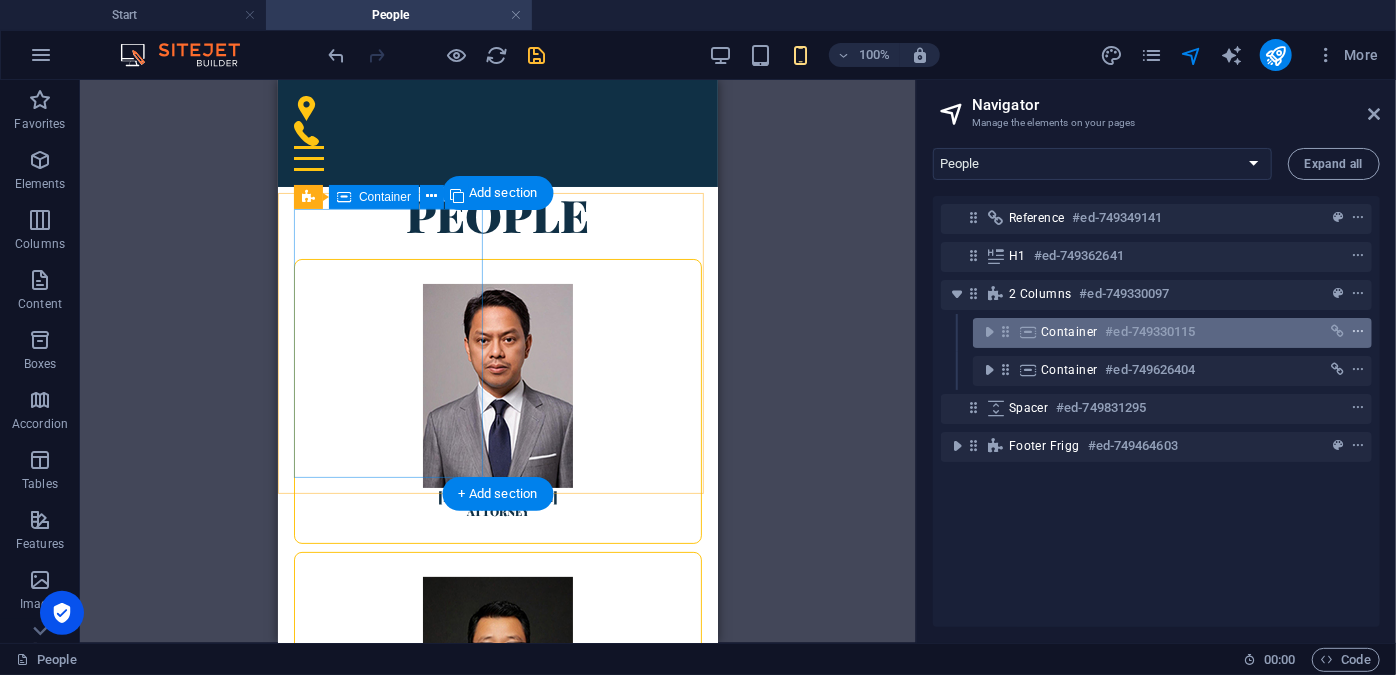 click at bounding box center (1358, 332) 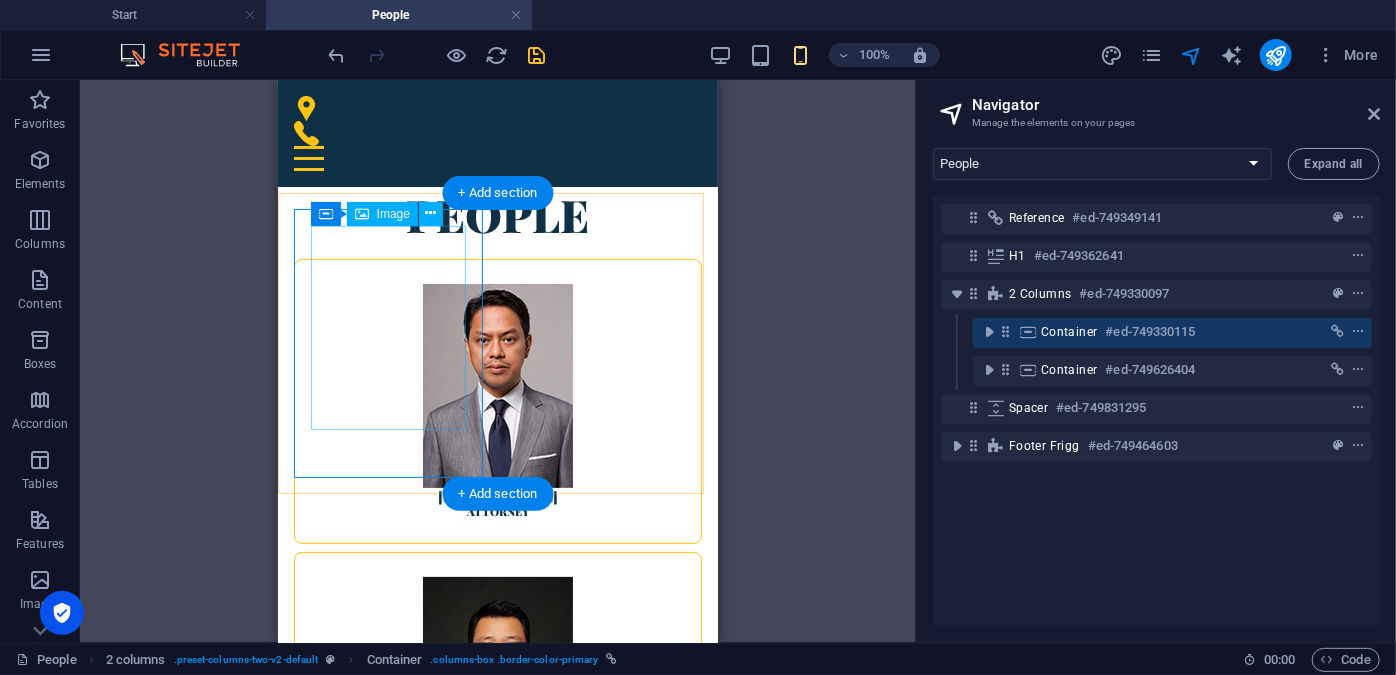 click at bounding box center (497, 385) 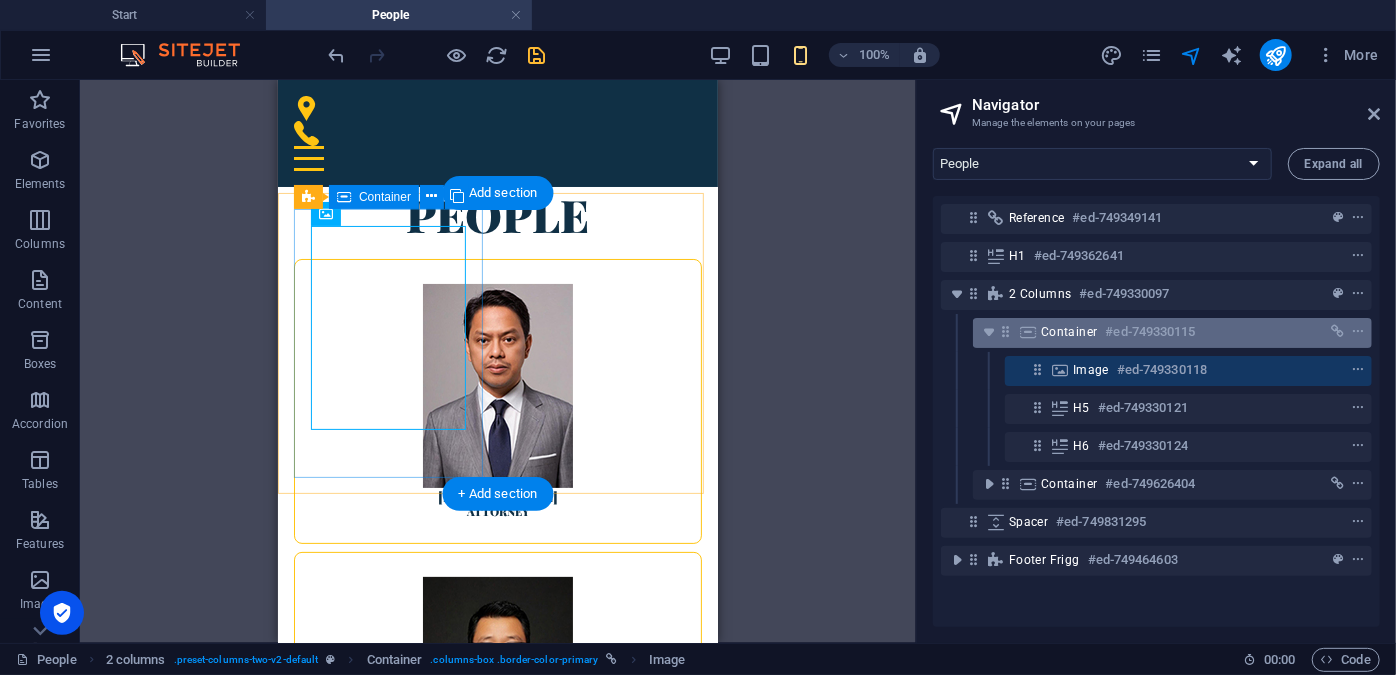 click on "#ed-749330115" at bounding box center [1151, 332] 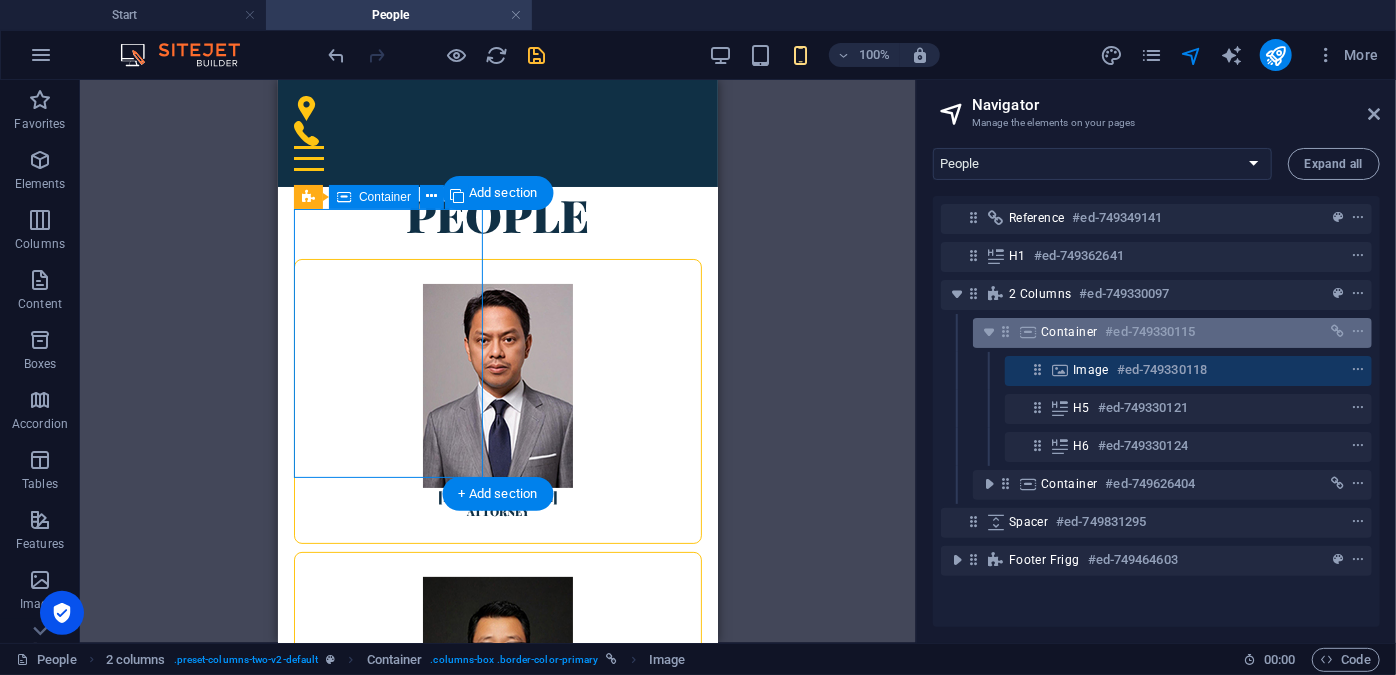 click on "#ed-749330115" at bounding box center (1151, 332) 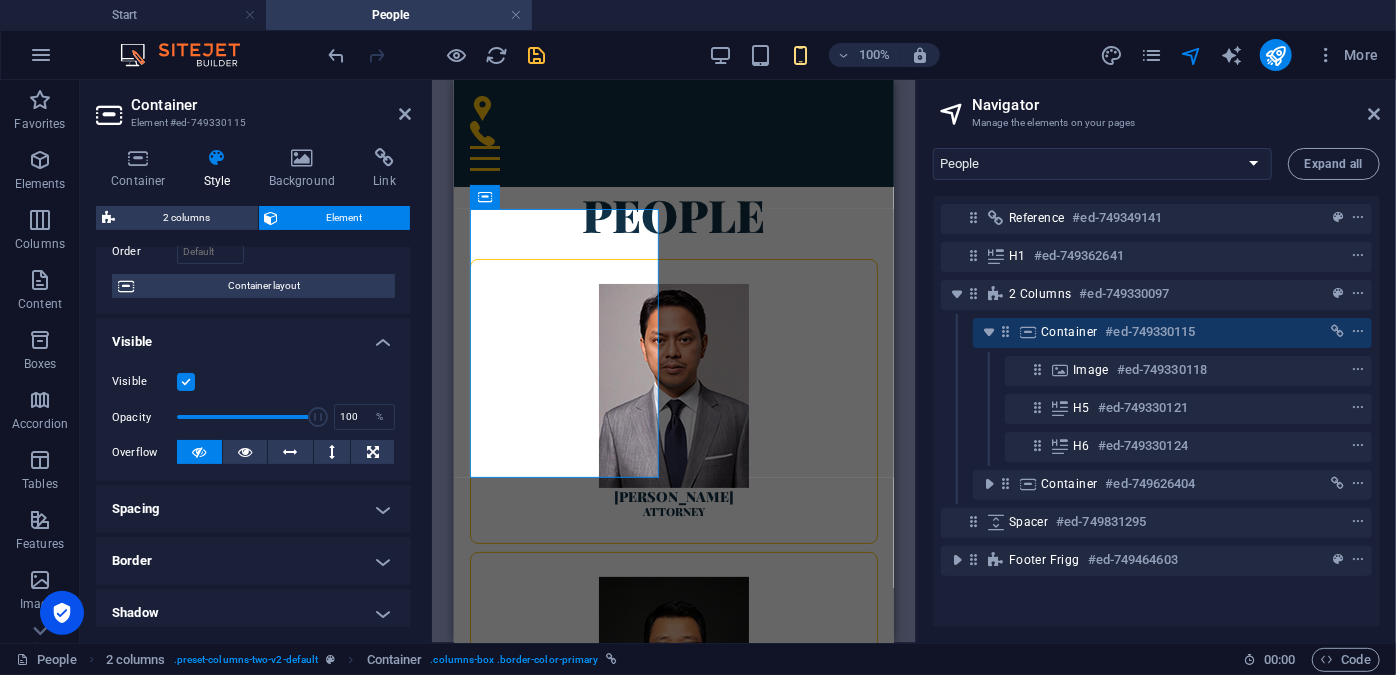 scroll, scrollTop: 0, scrollLeft: 0, axis: both 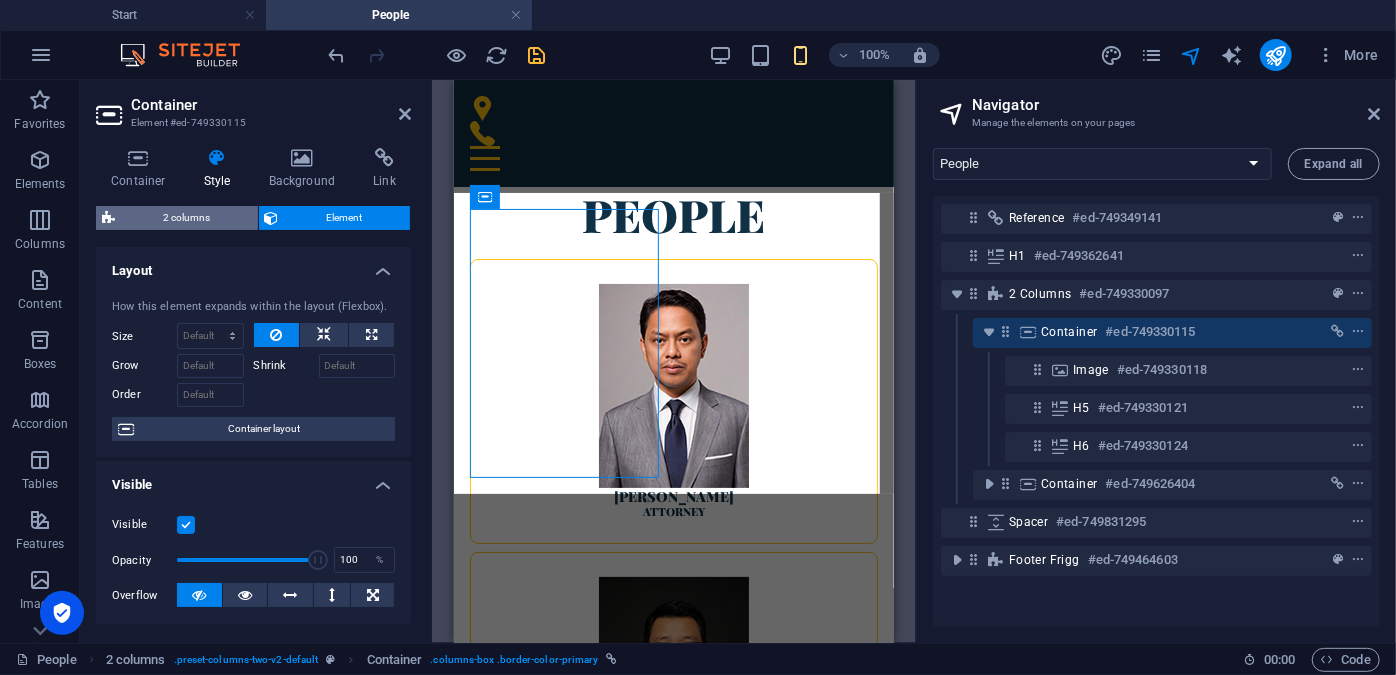 click on "2 columns" at bounding box center [186, 218] 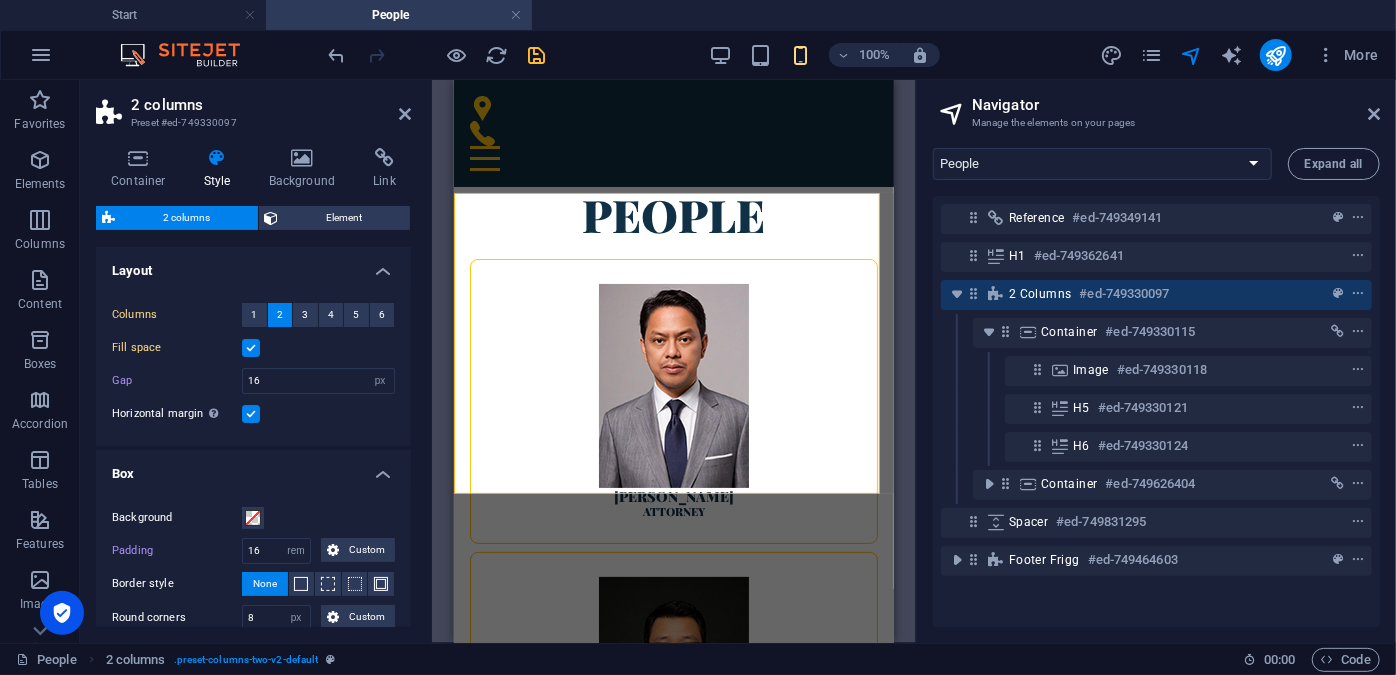 drag, startPoint x: 407, startPoint y: 290, endPoint x: 413, endPoint y: 303, distance: 14.3178215 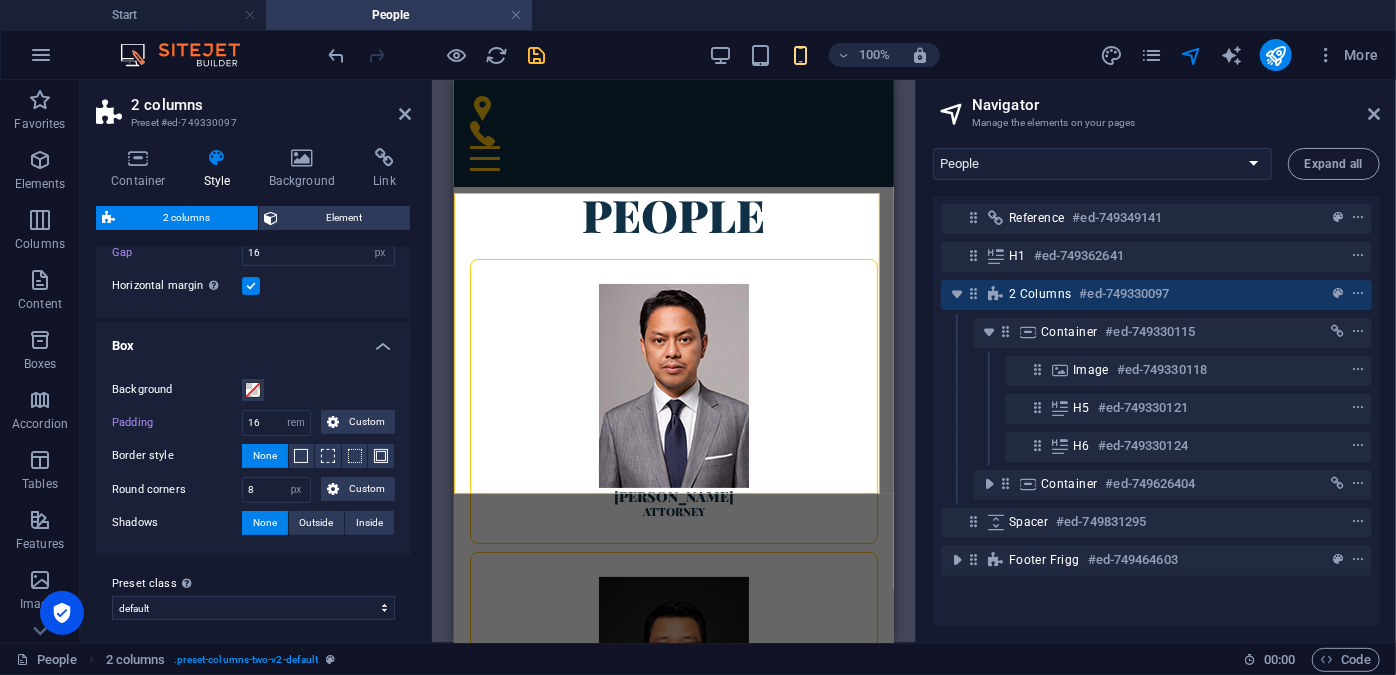 scroll, scrollTop: 135, scrollLeft: 0, axis: vertical 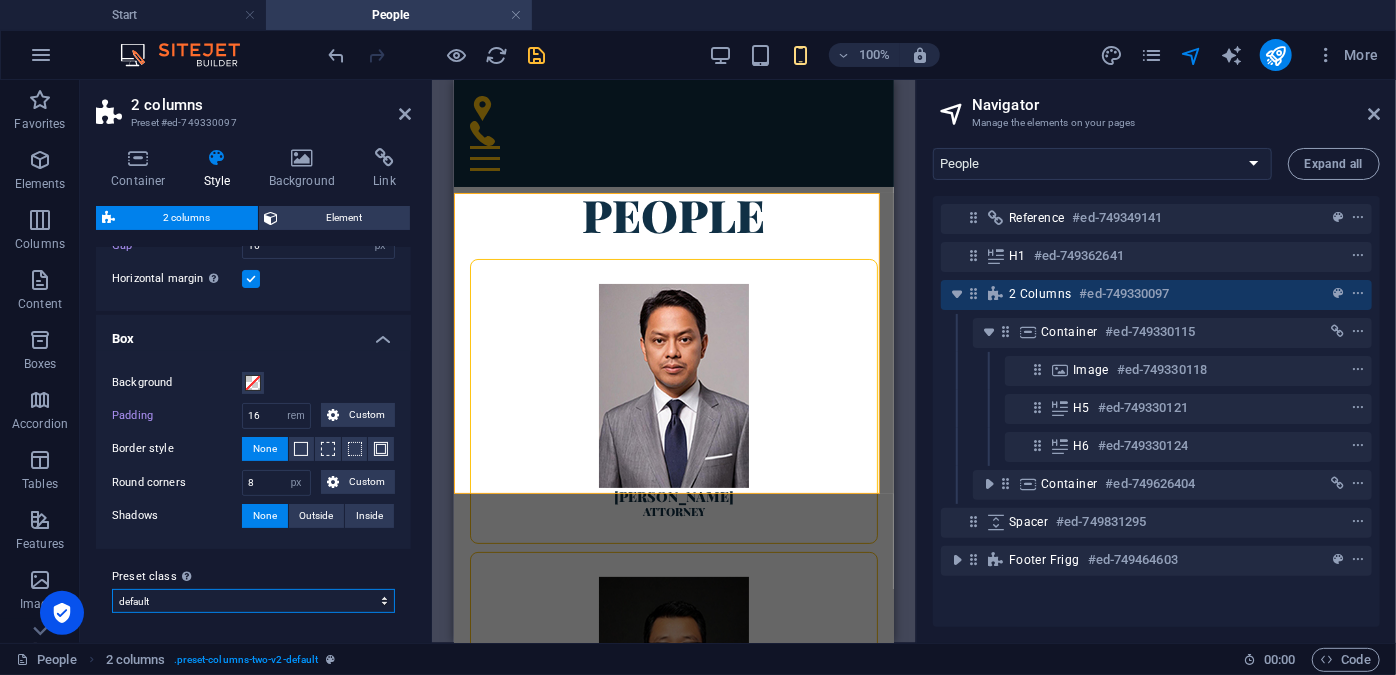click on "default Add preset class" at bounding box center (253, 601) 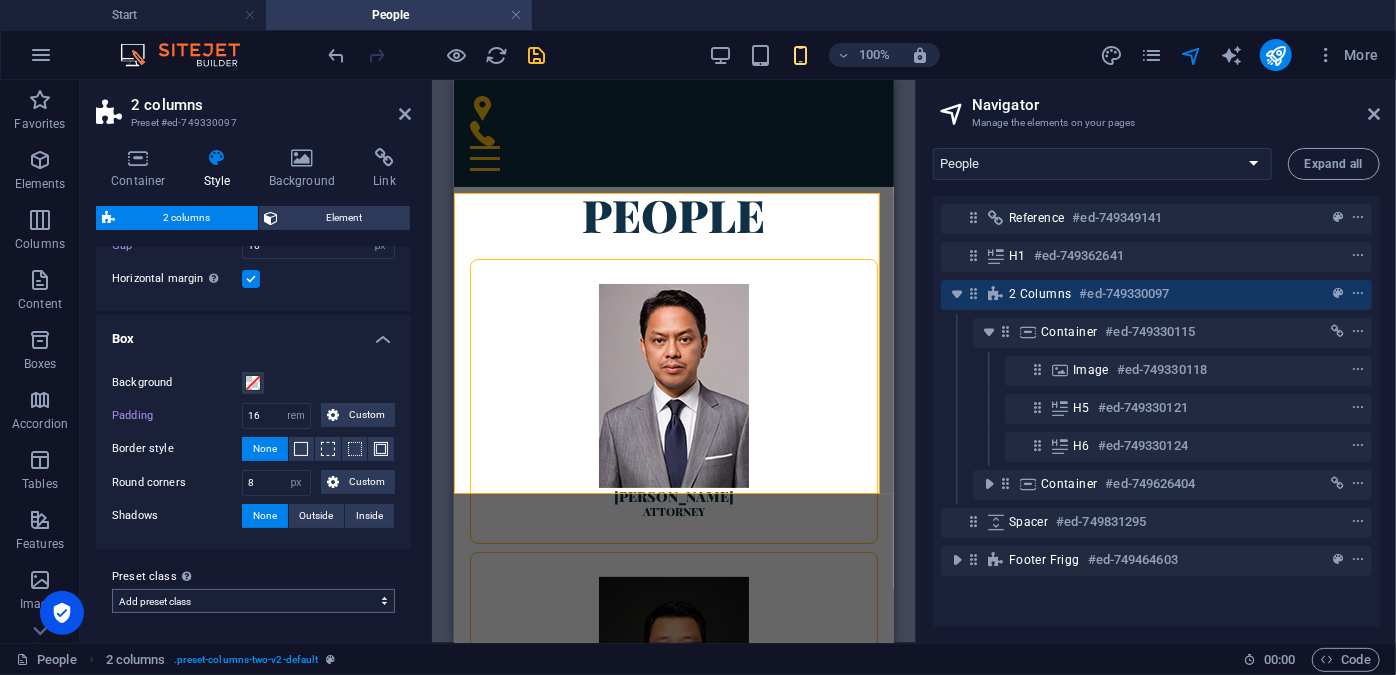click on "default Add preset class" at bounding box center (253, 601) 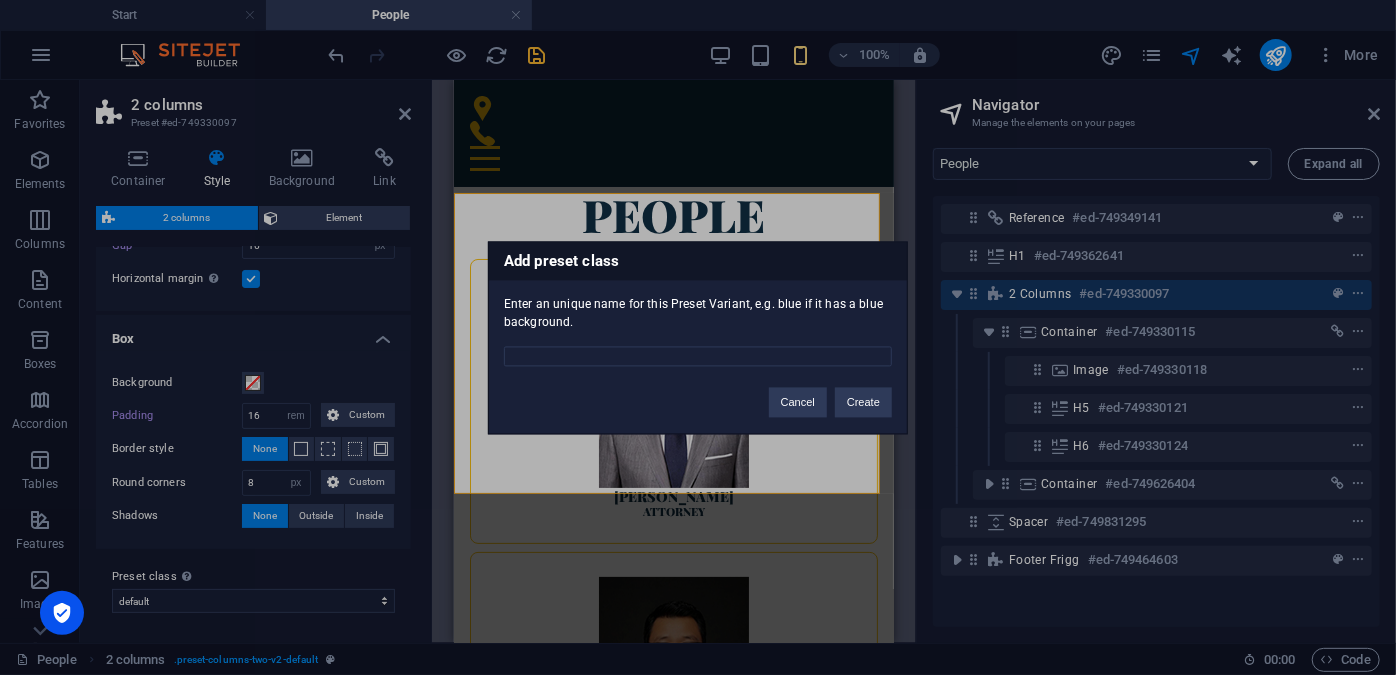 type on "v" 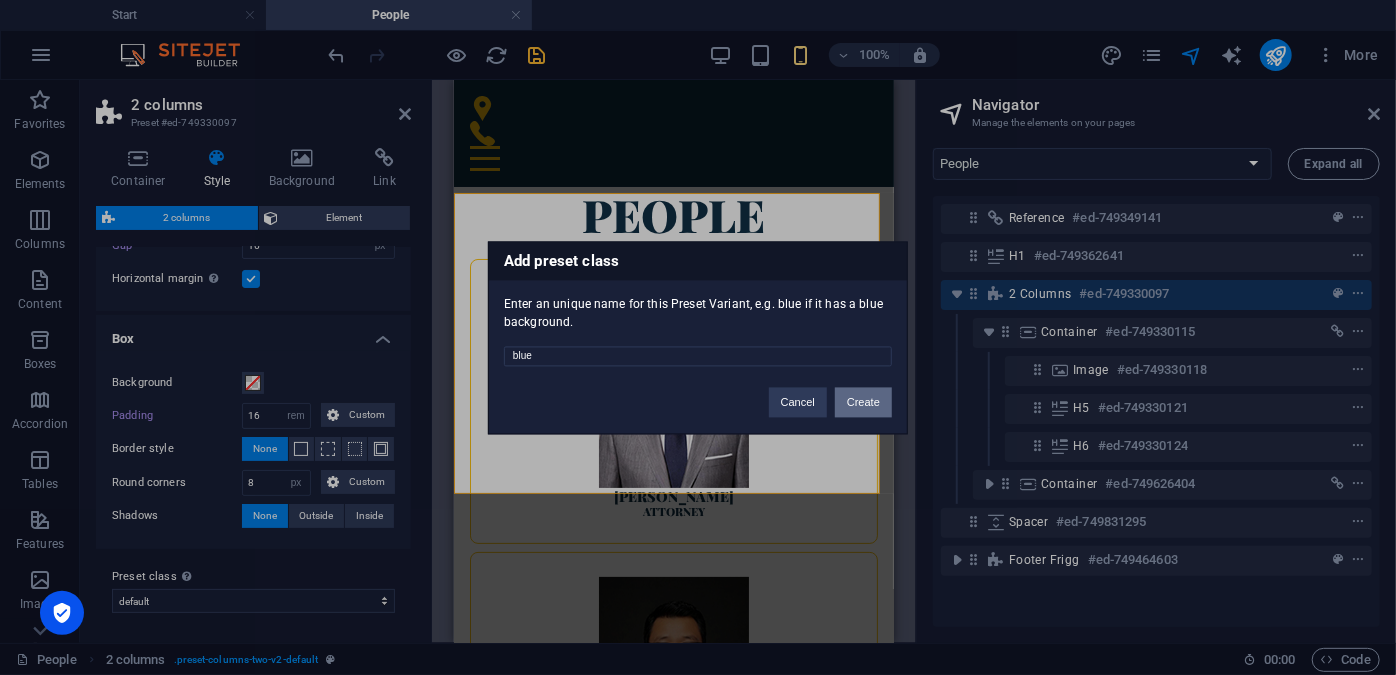 type on "blue" 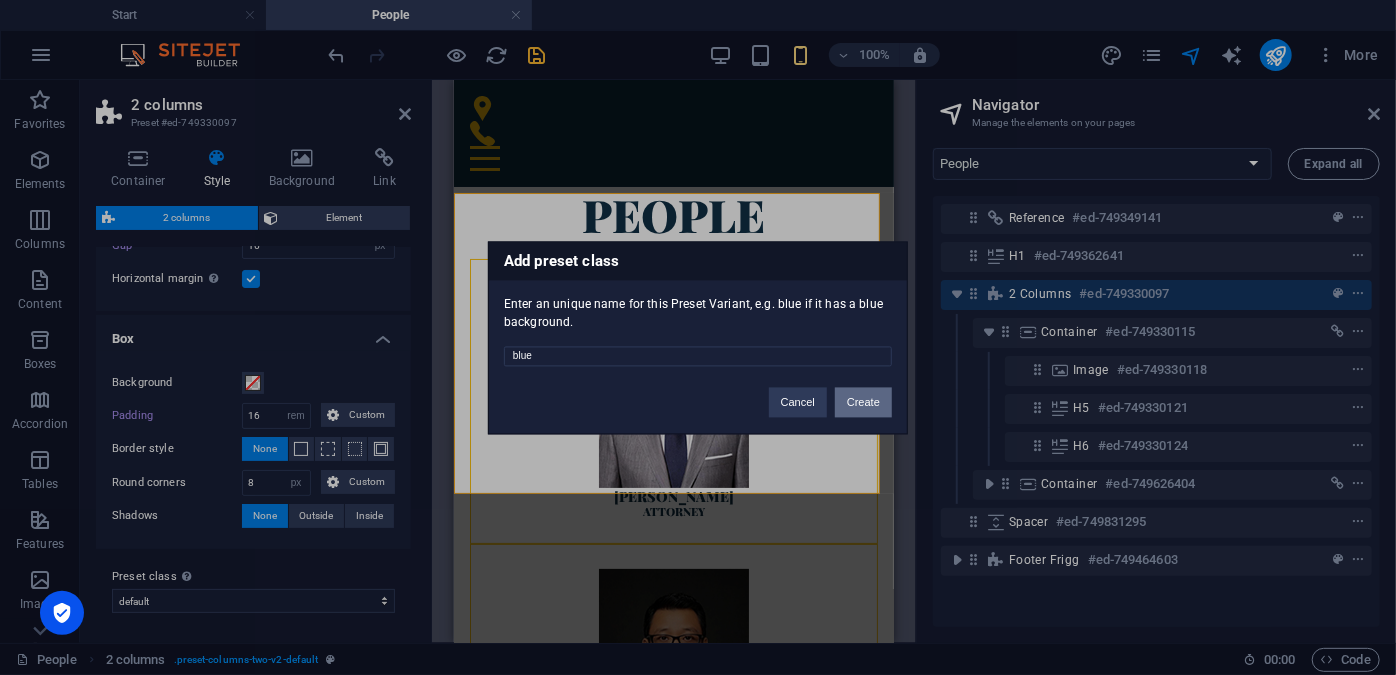 select on "preset-columns-two-v2-blue" 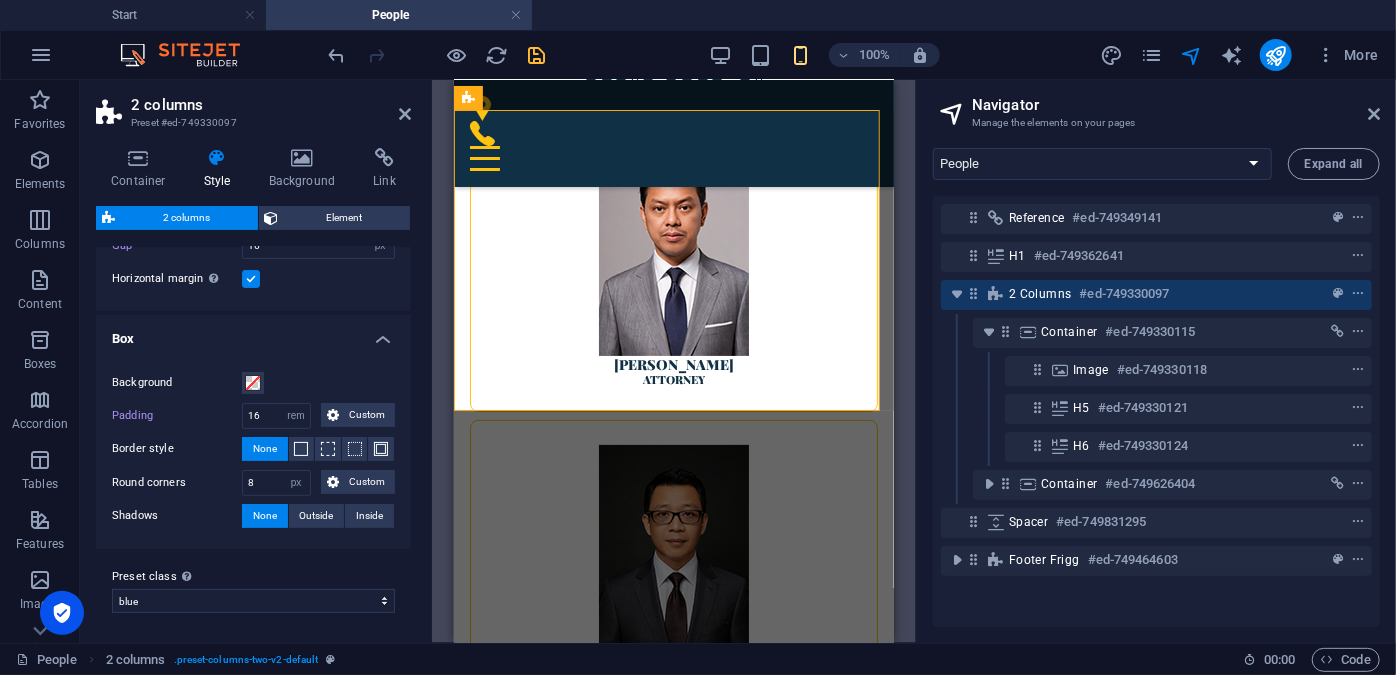 scroll, scrollTop: 0, scrollLeft: 0, axis: both 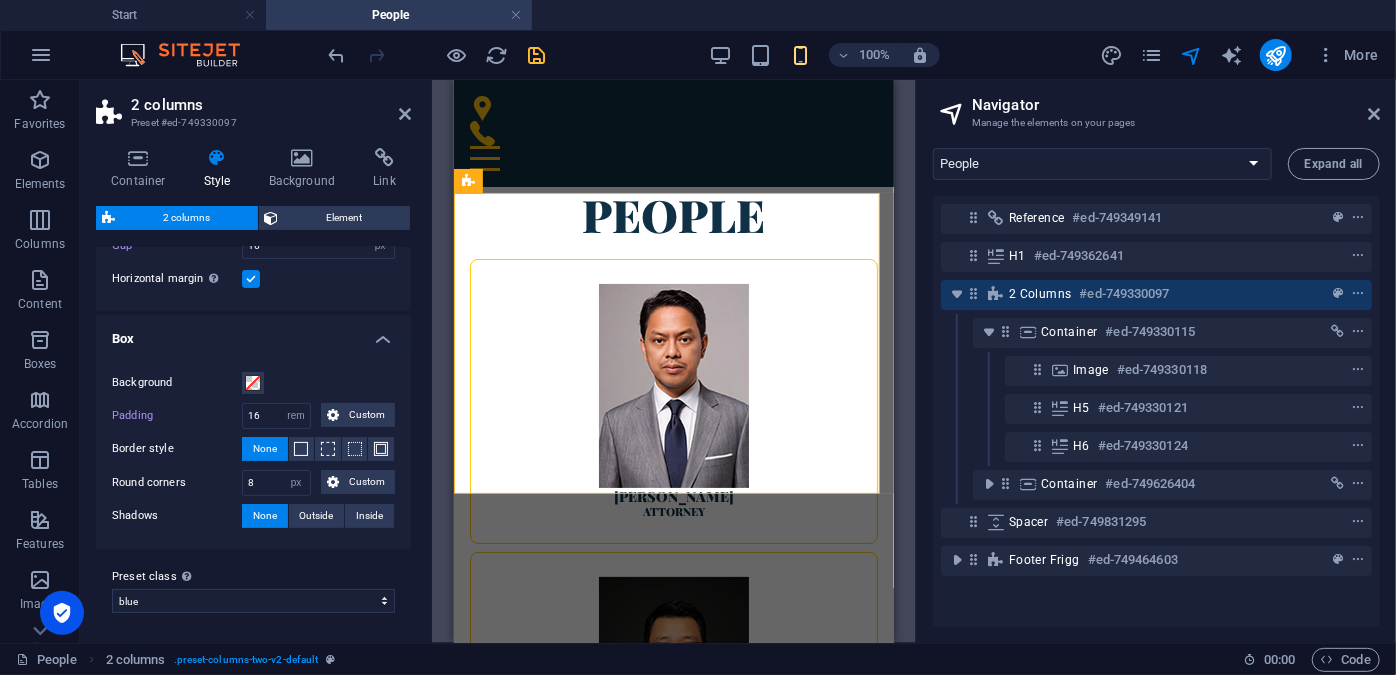 drag, startPoint x: 407, startPoint y: 558, endPoint x: 410, endPoint y: 575, distance: 17.262676 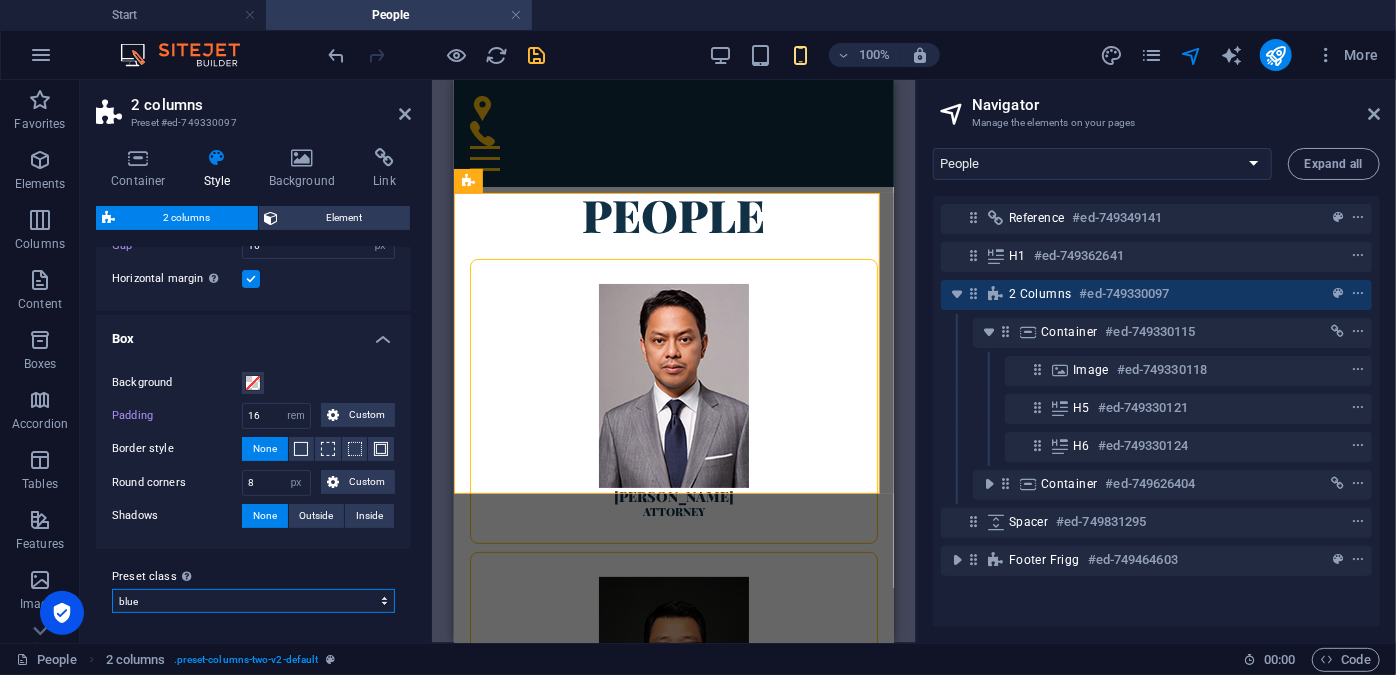click on "default blue Add preset class" at bounding box center (253, 601) 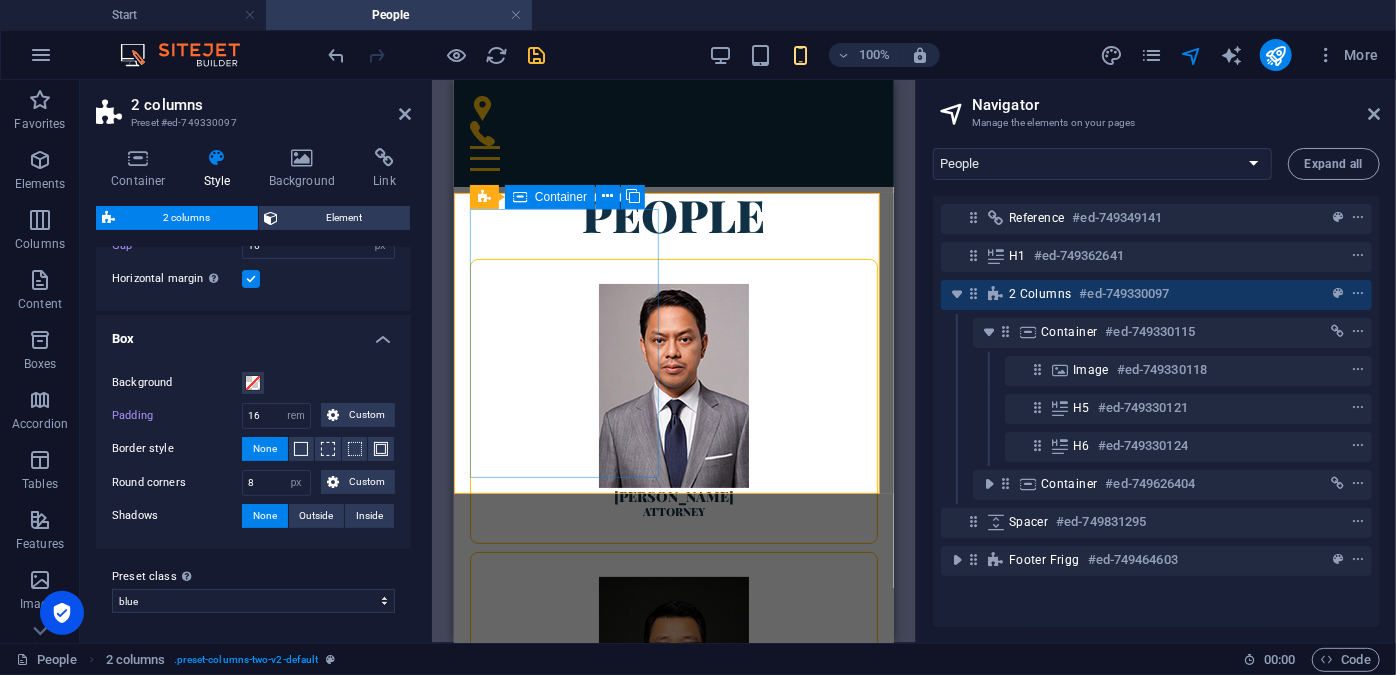 click on "[PERSON_NAME] Attorney" at bounding box center (673, 401) 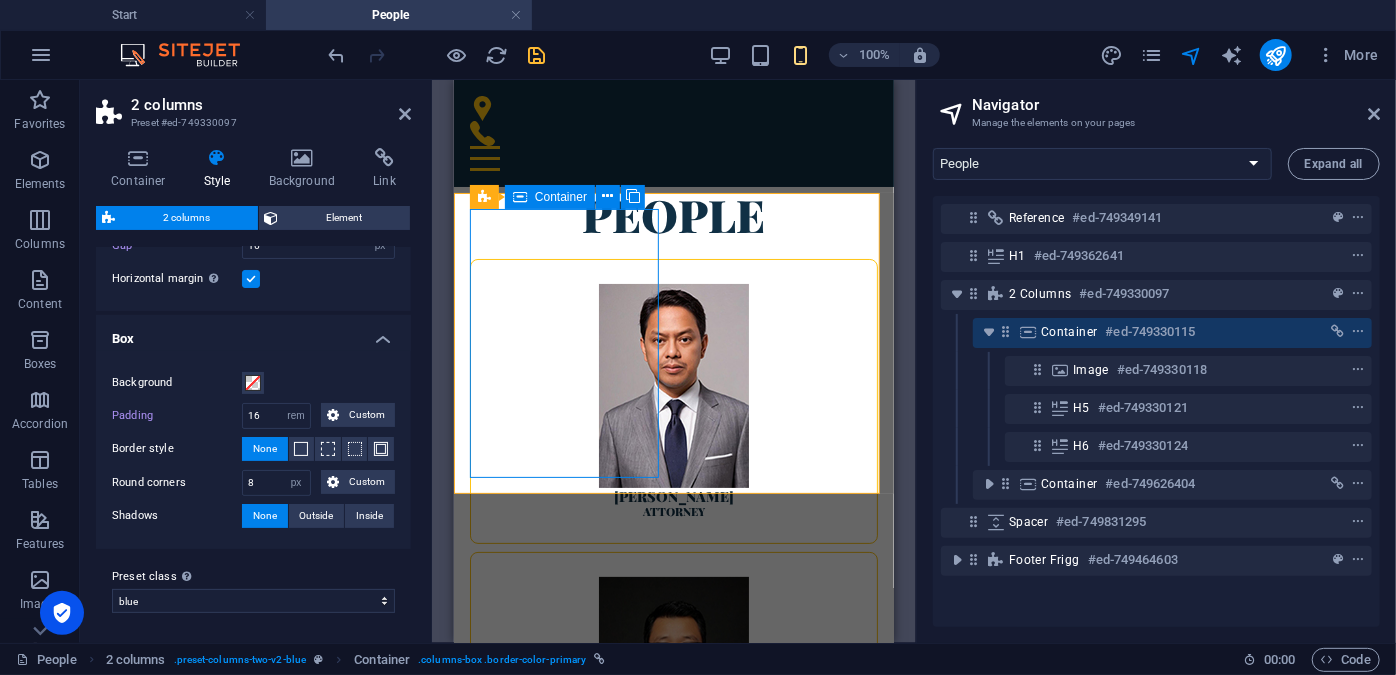 click on "[PERSON_NAME] Attorney" at bounding box center [673, 401] 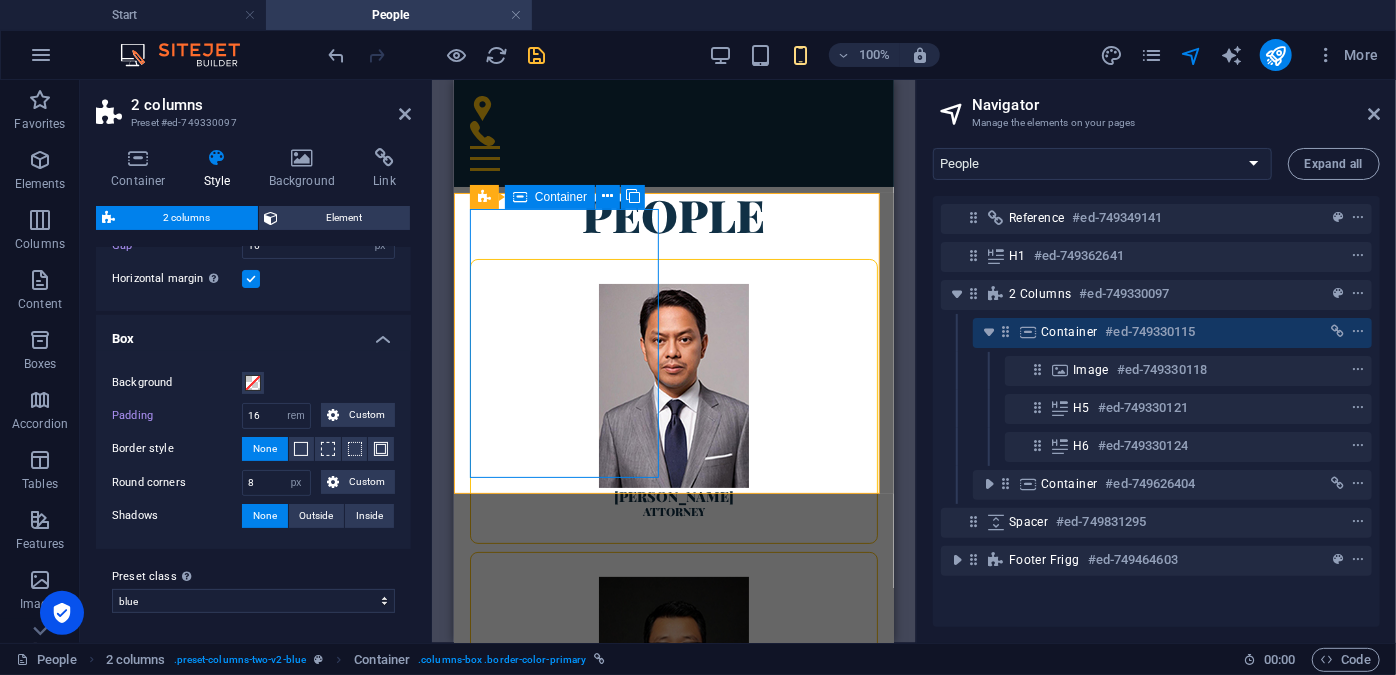 click on "[PERSON_NAME] Attorney" at bounding box center [673, 401] 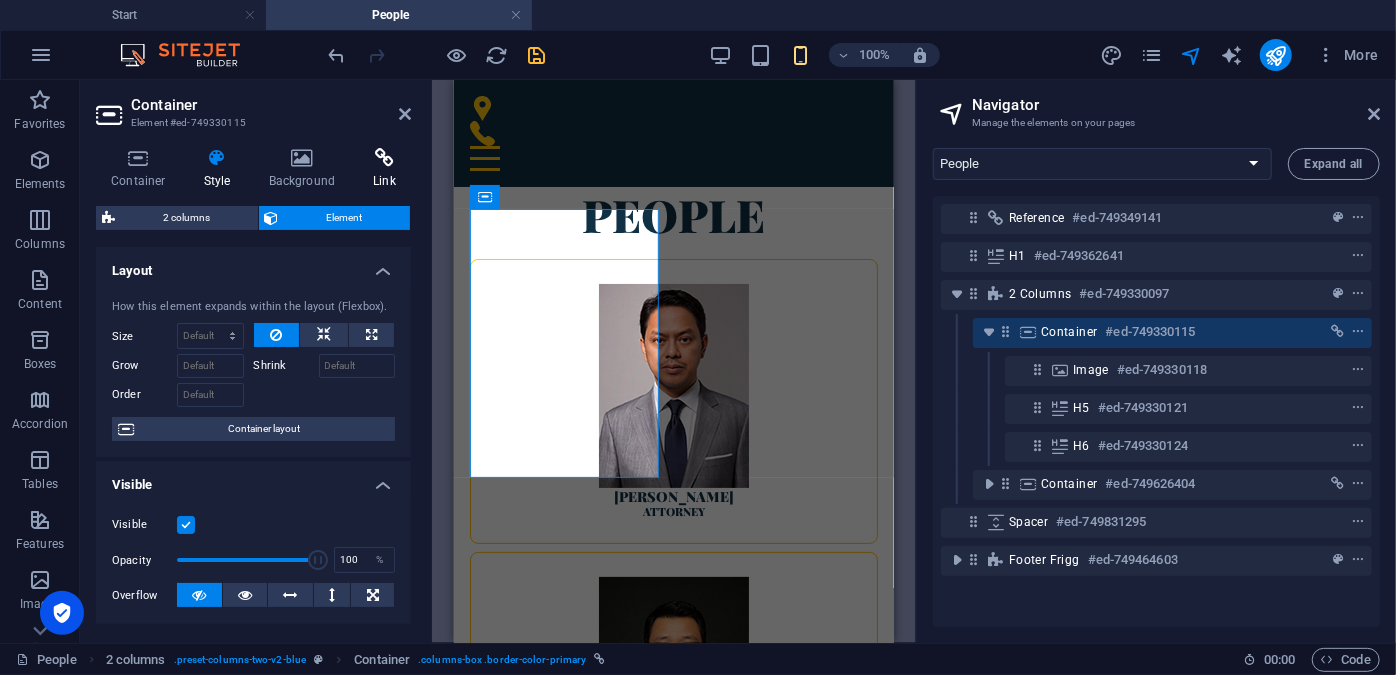 click on "Link" at bounding box center [384, 169] 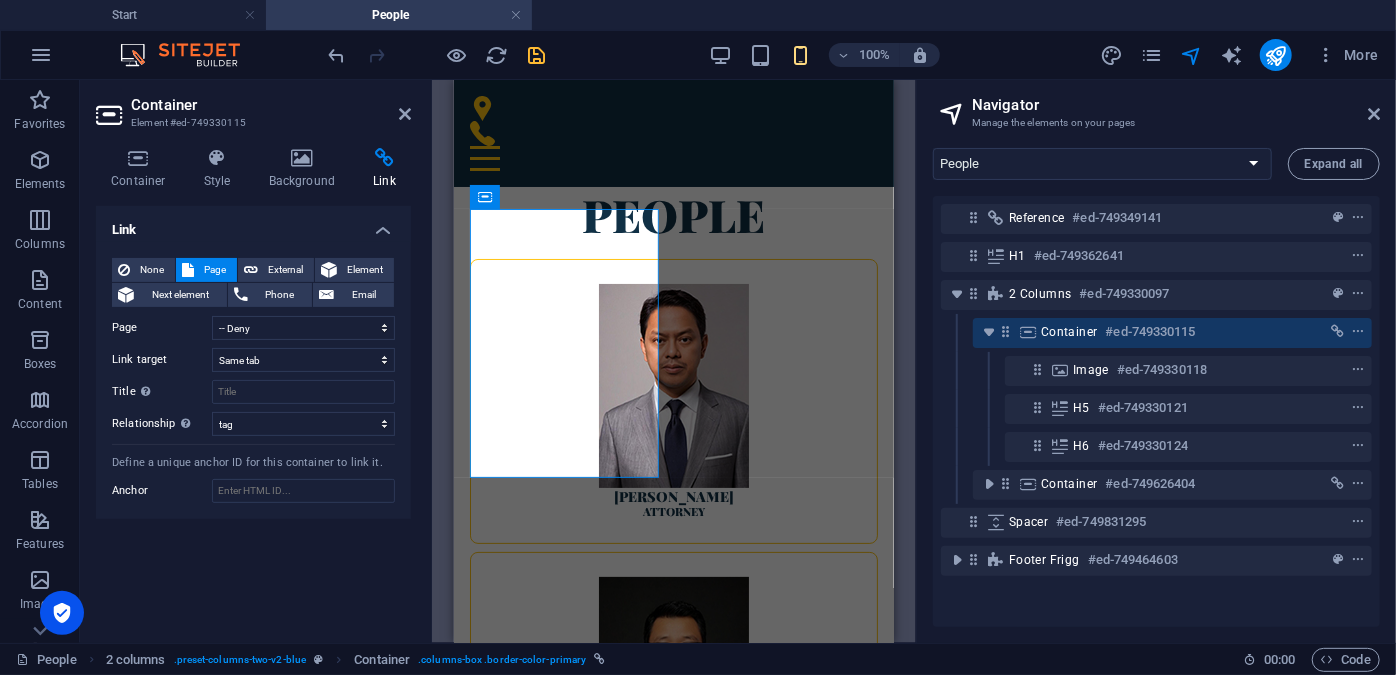 click at bounding box center [188, 270] 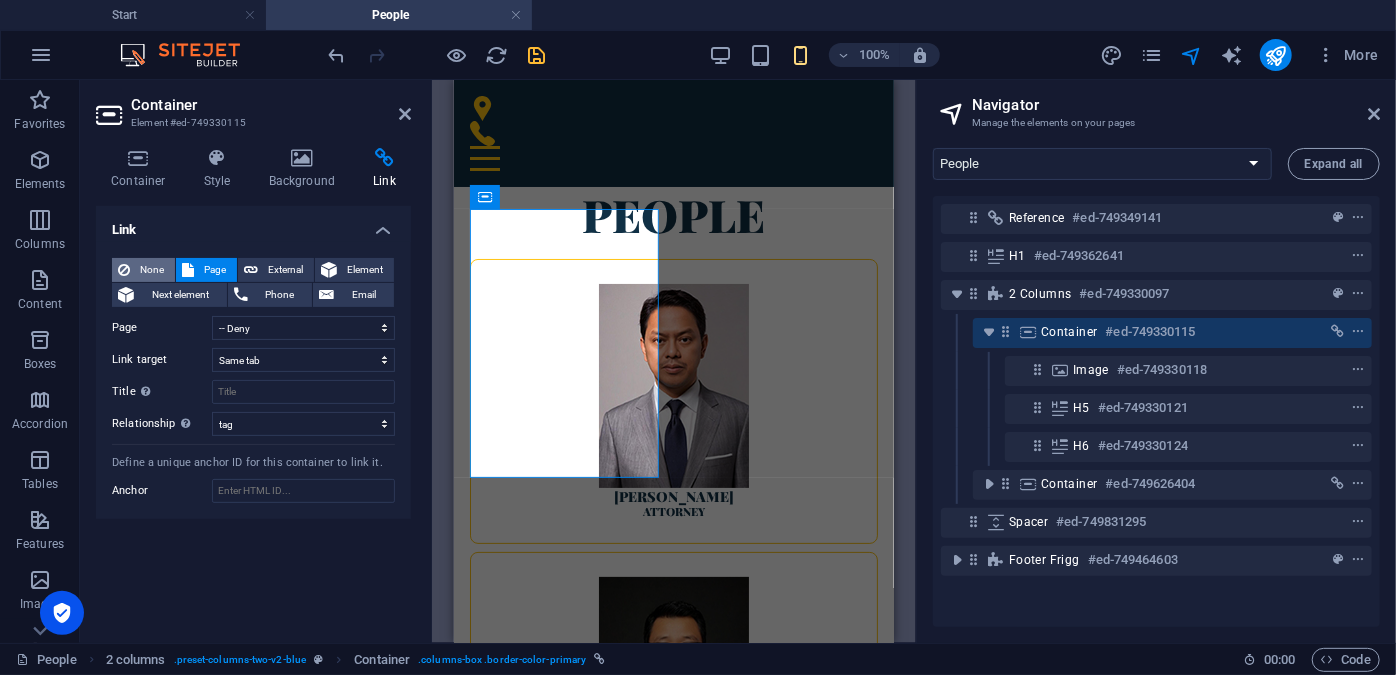 click on "None" at bounding box center [152, 270] 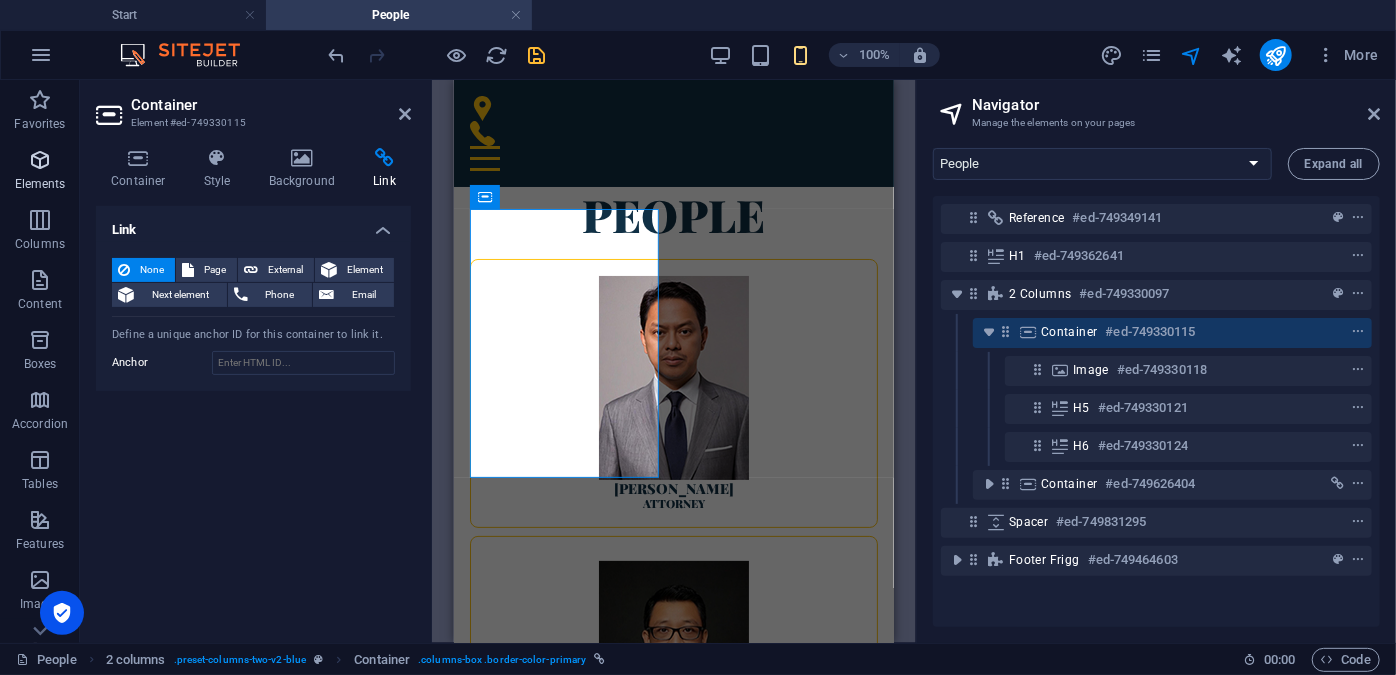 click on "Elements" at bounding box center (40, 184) 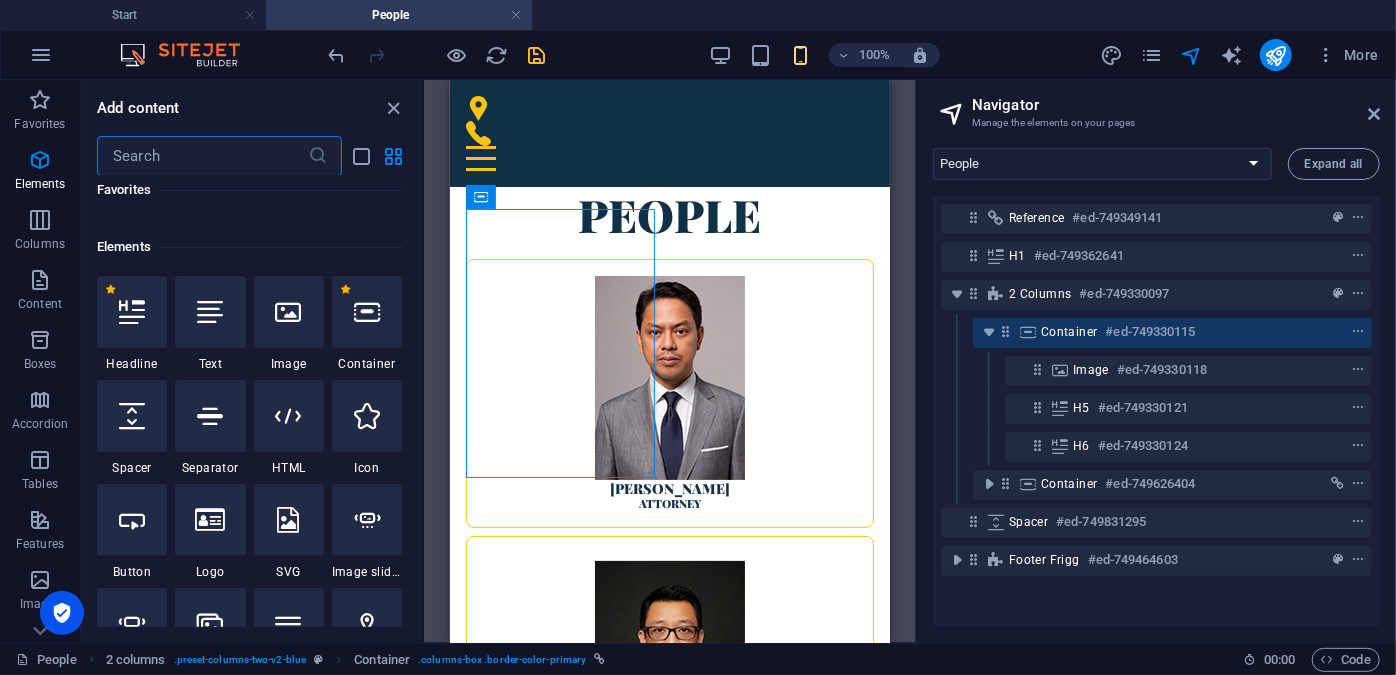 scroll, scrollTop: 213, scrollLeft: 0, axis: vertical 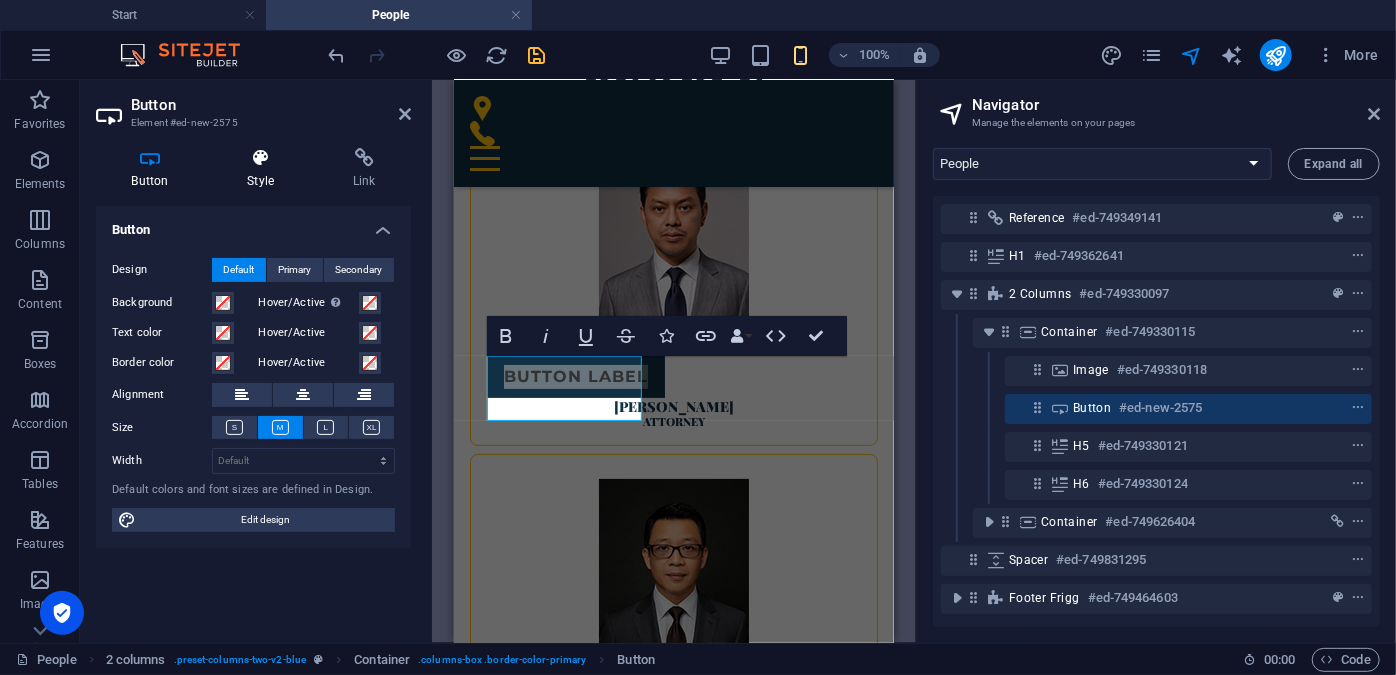 click on "Style" at bounding box center (265, 169) 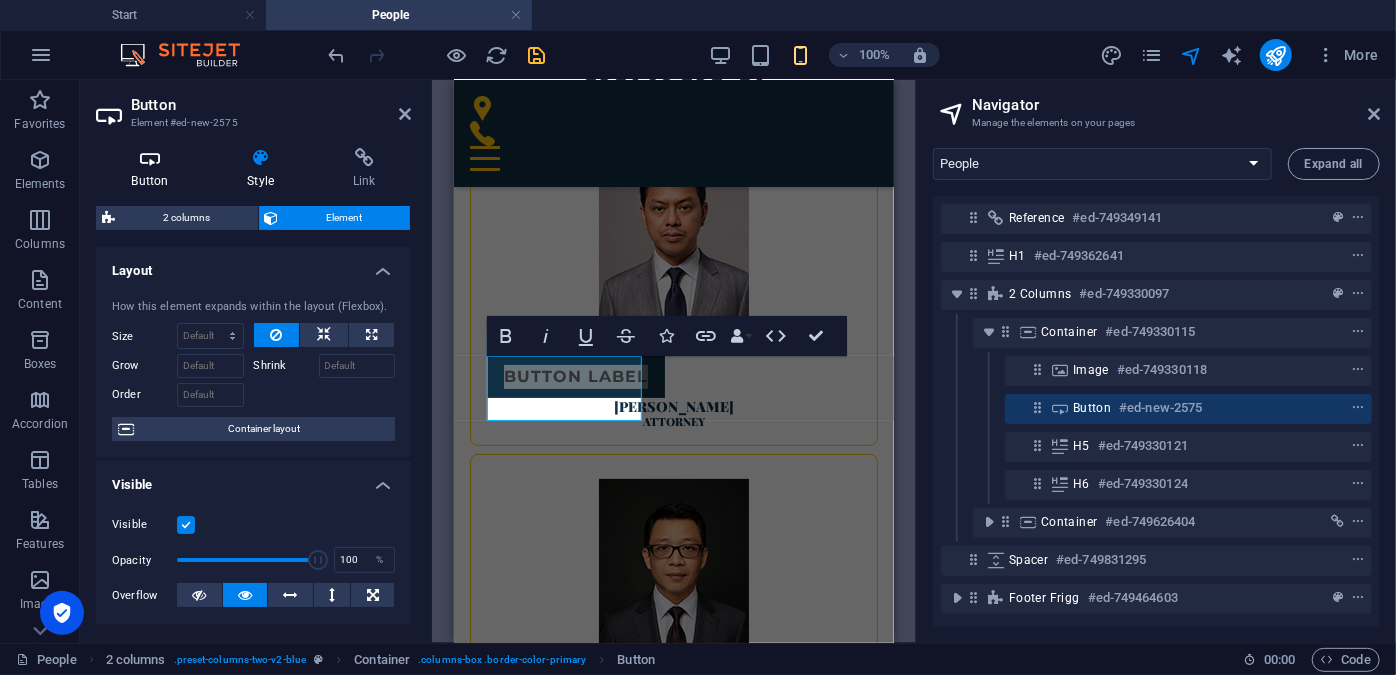 click at bounding box center (150, 158) 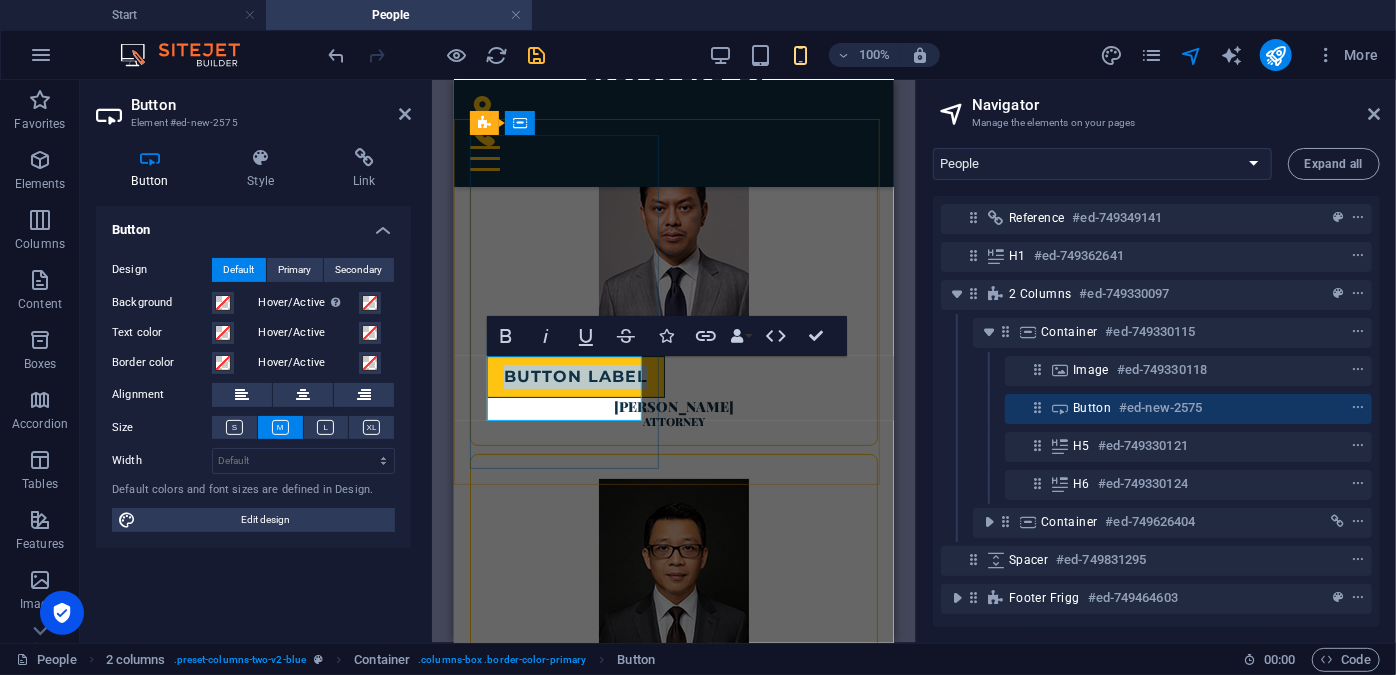 click on "Button label" at bounding box center (575, 376) 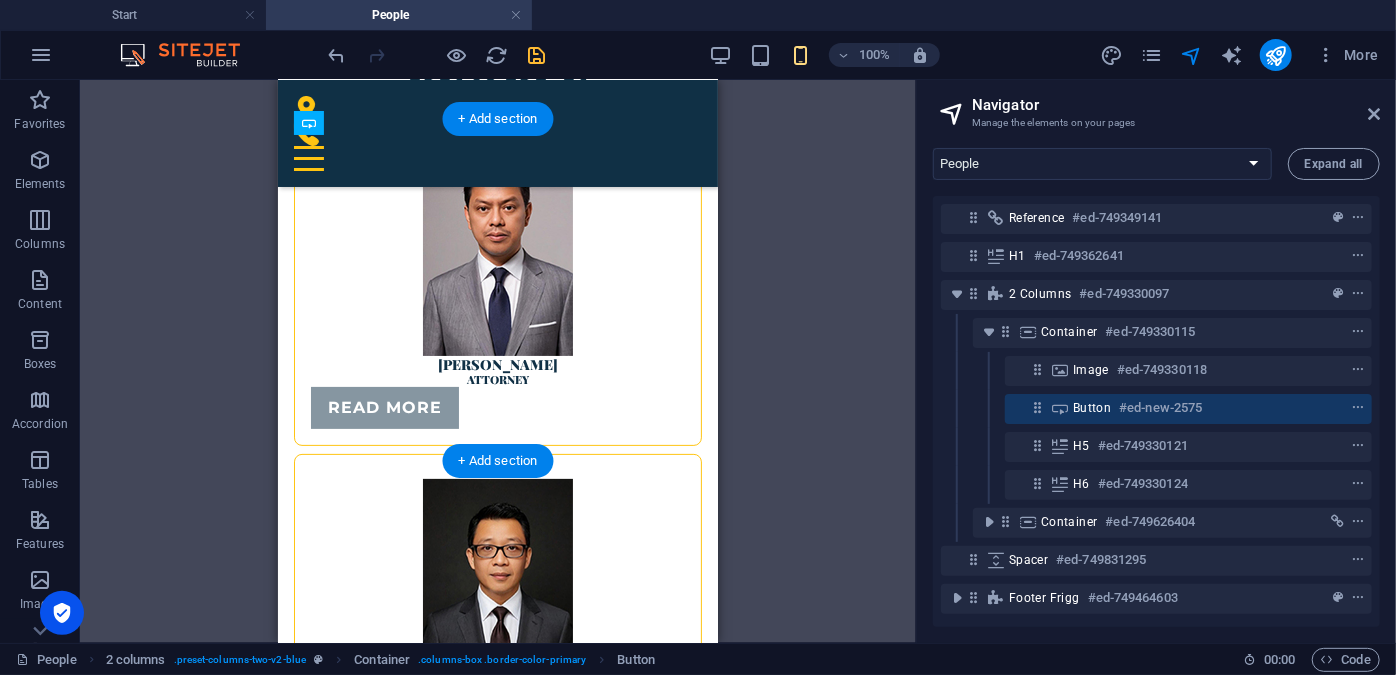 drag, startPoint x: 404, startPoint y: 369, endPoint x: 417, endPoint y: 417, distance: 49.729267 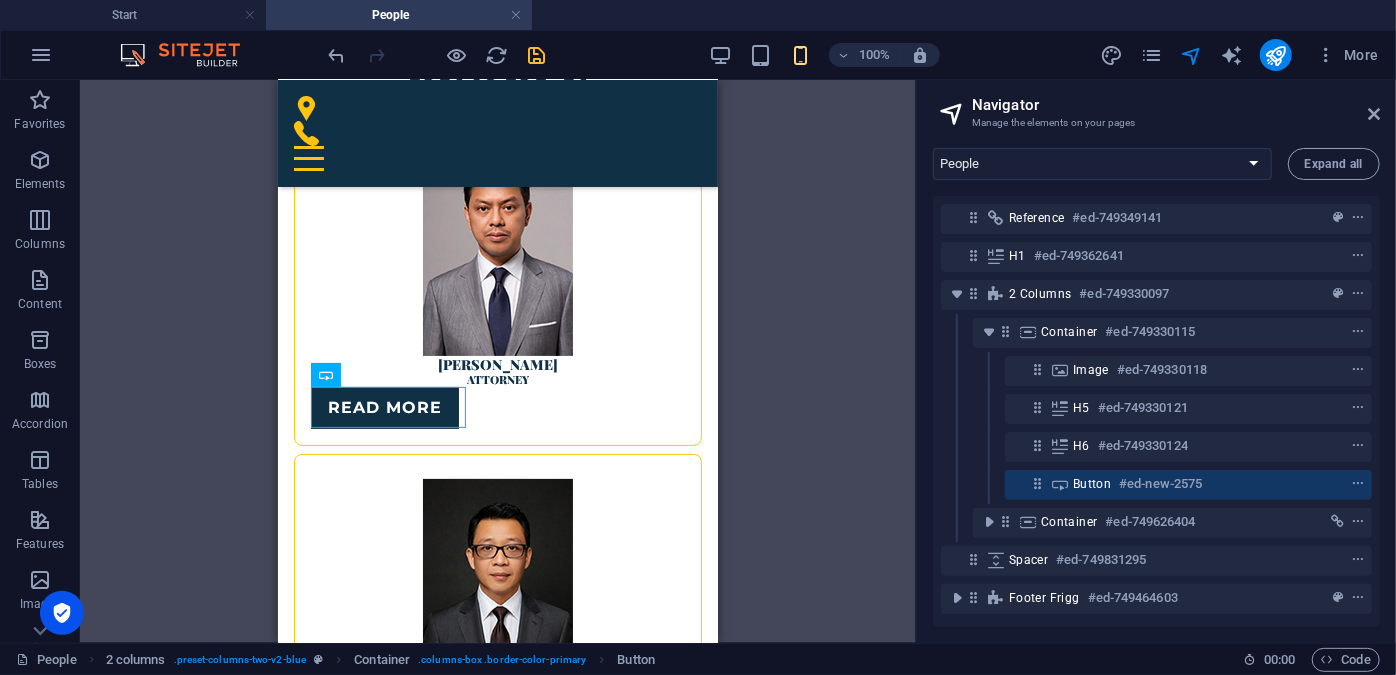 click on "Reference   H1   Container   2 columns   Image   Container   Image
Footer Frigg   Container   Footer Frigg   H6   Spacer   H5   Button   H6" at bounding box center [498, 361] 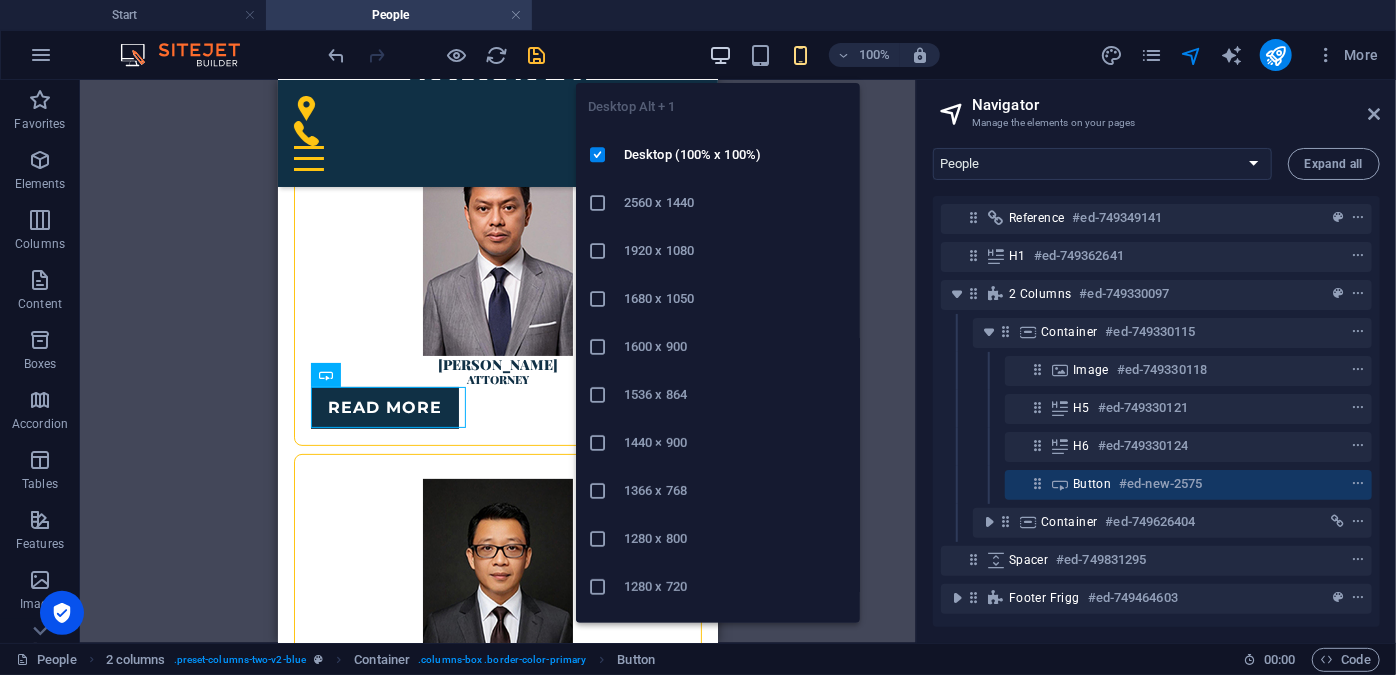click at bounding box center [720, 55] 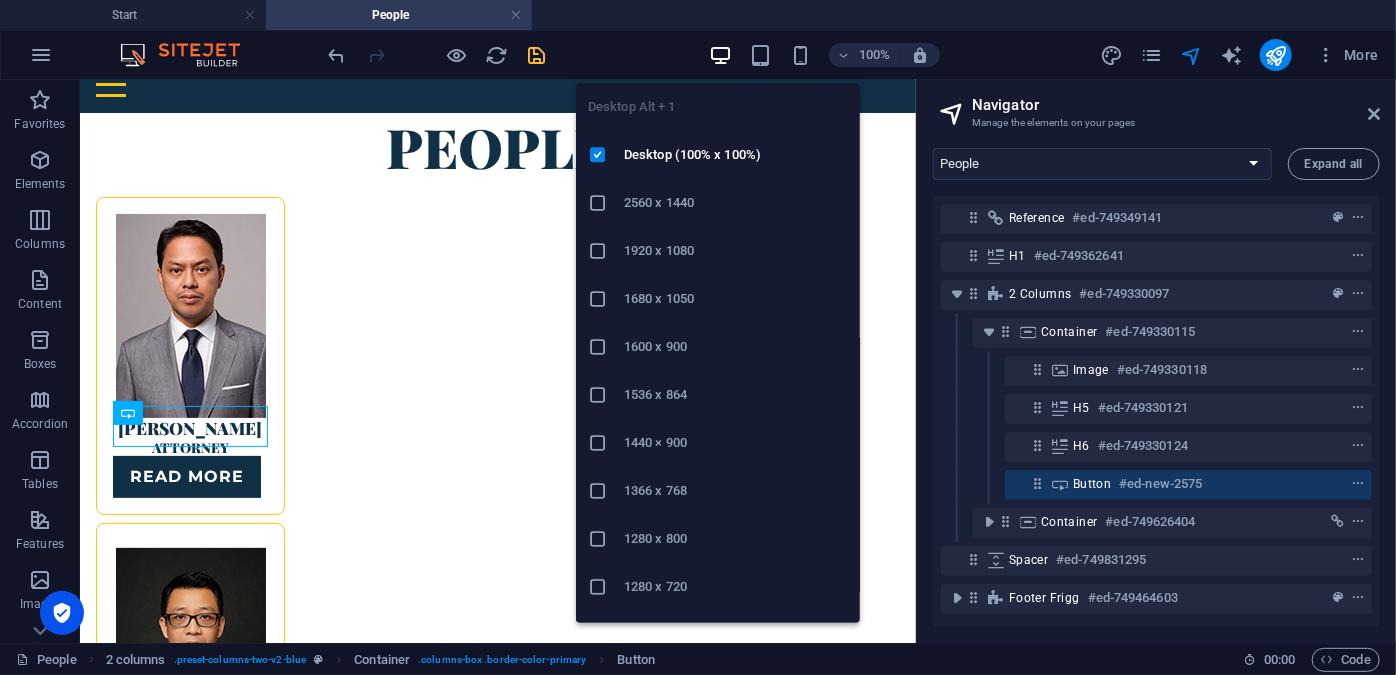 scroll, scrollTop: 55, scrollLeft: 0, axis: vertical 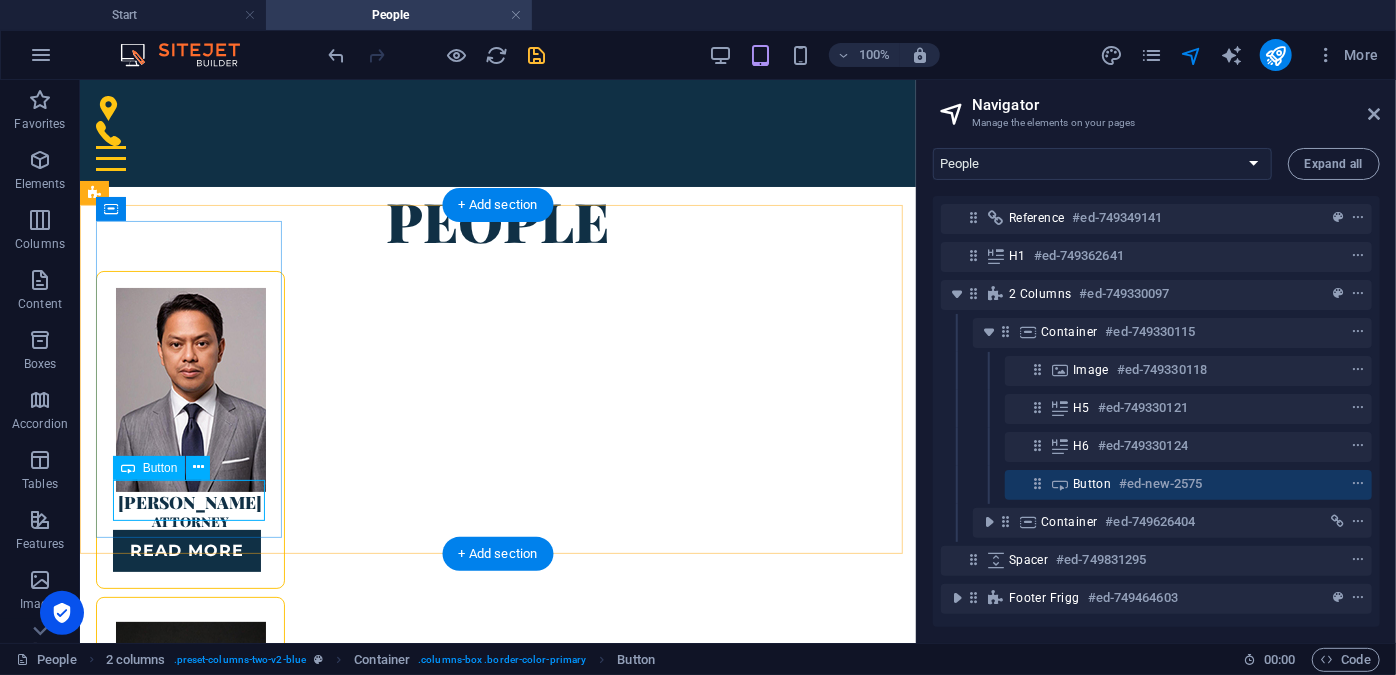 click on "Read more" at bounding box center (189, 550) 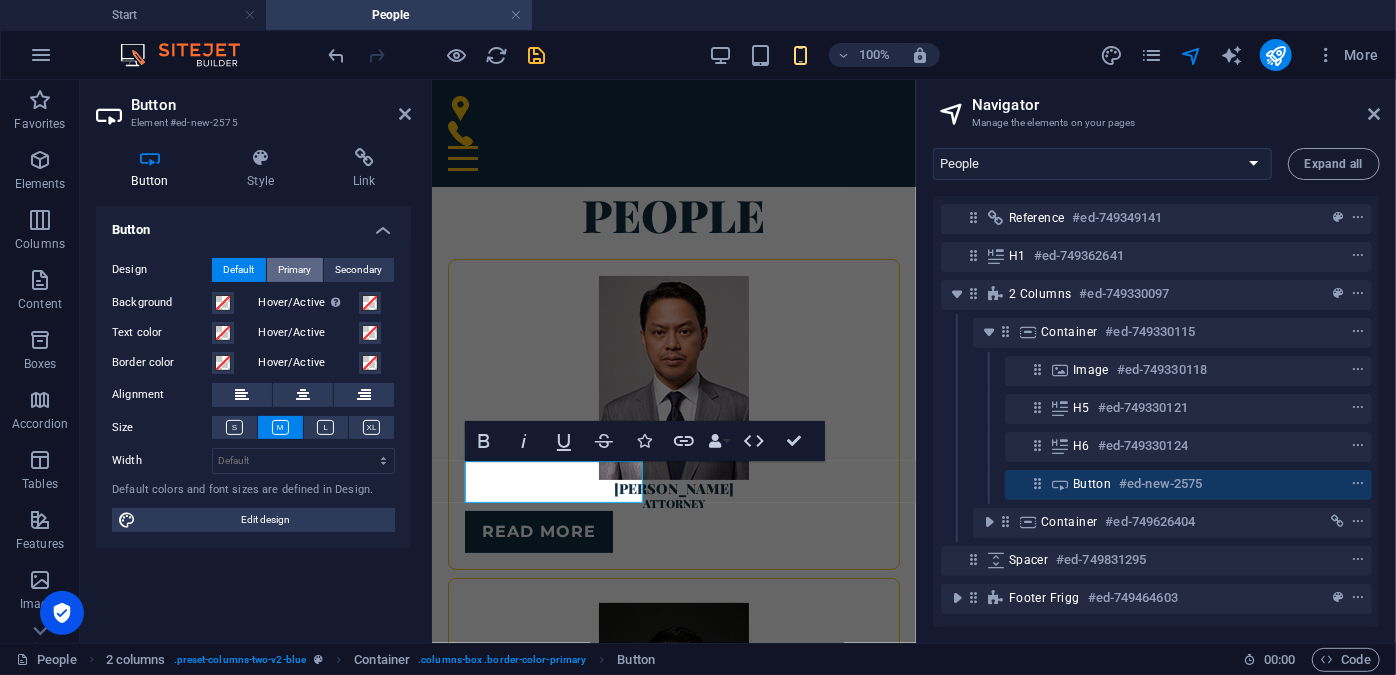 click on "Primary" at bounding box center (295, 270) 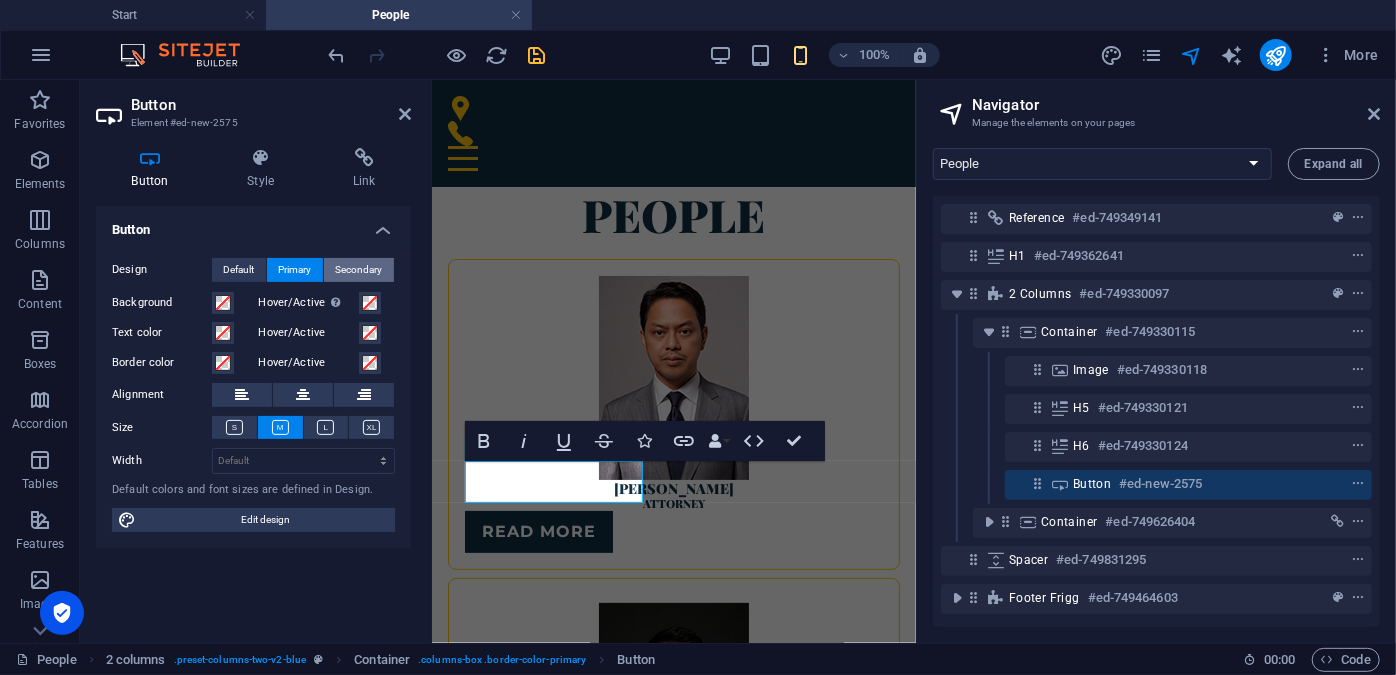 click on "Secondary" at bounding box center [359, 270] 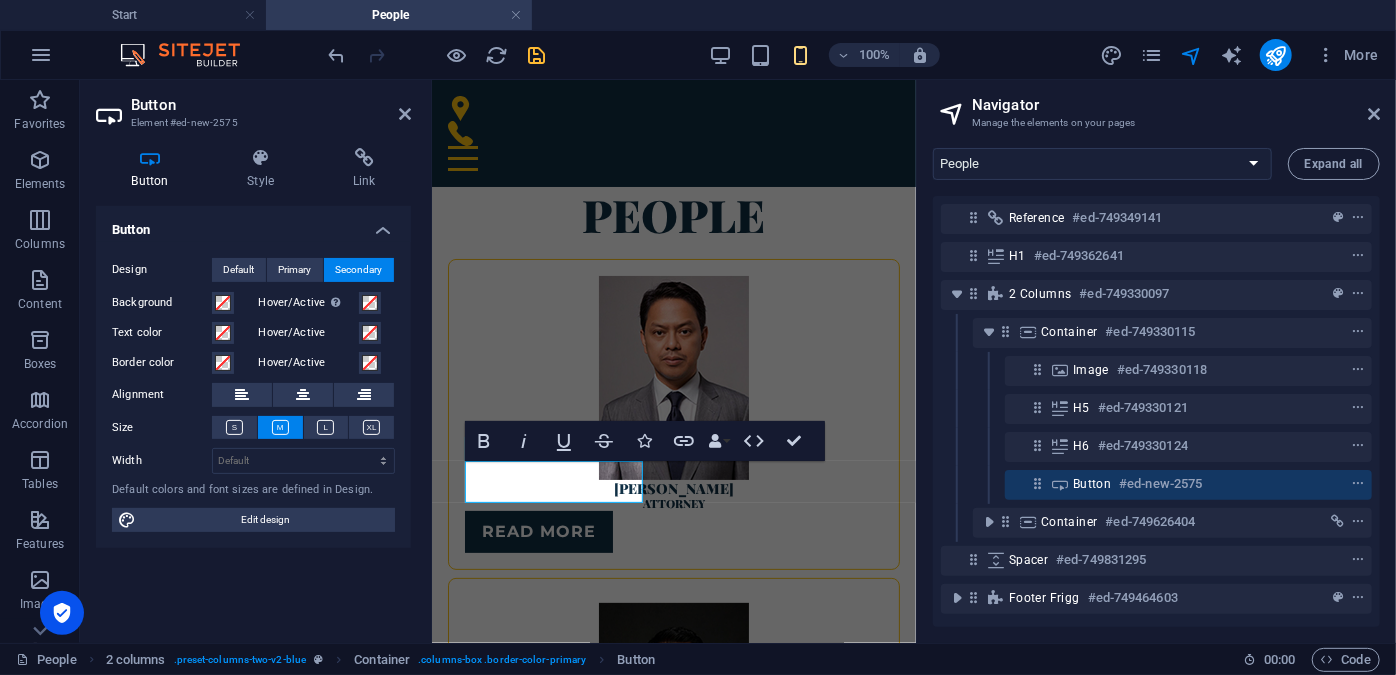 click on "Secondary" at bounding box center [359, 270] 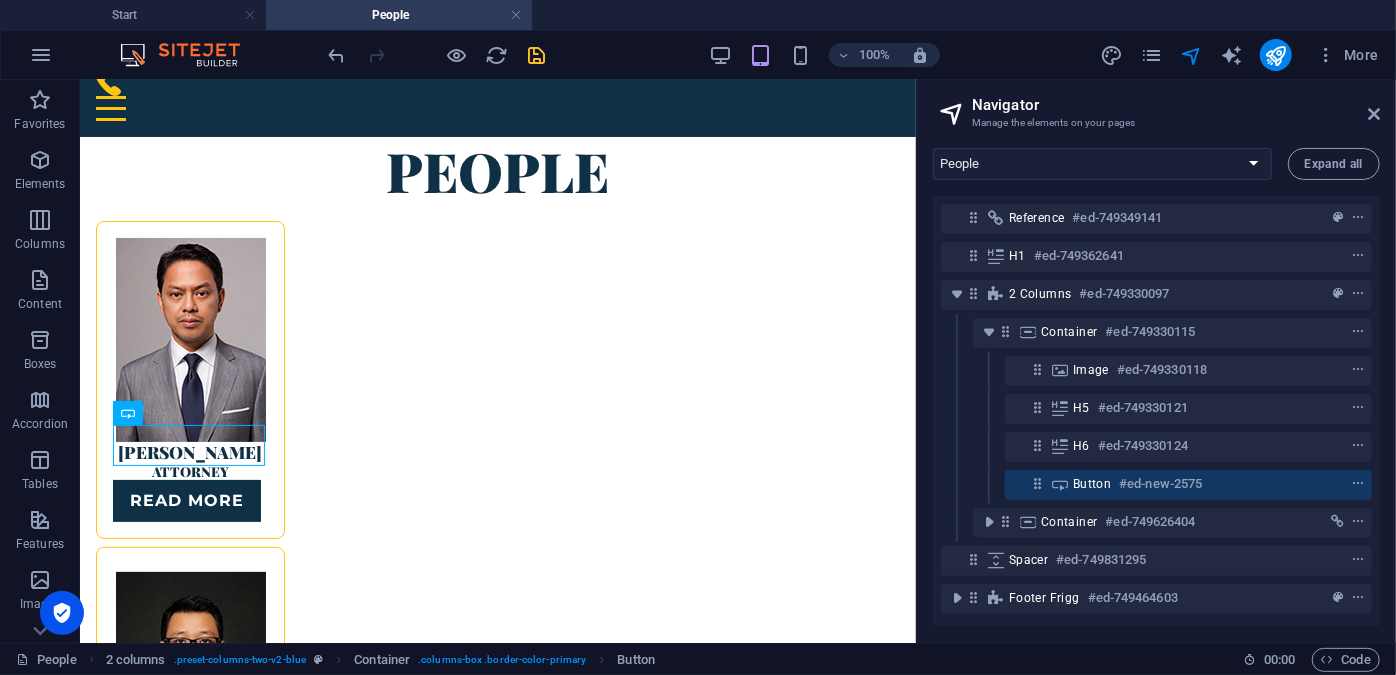 scroll, scrollTop: 55, scrollLeft: 0, axis: vertical 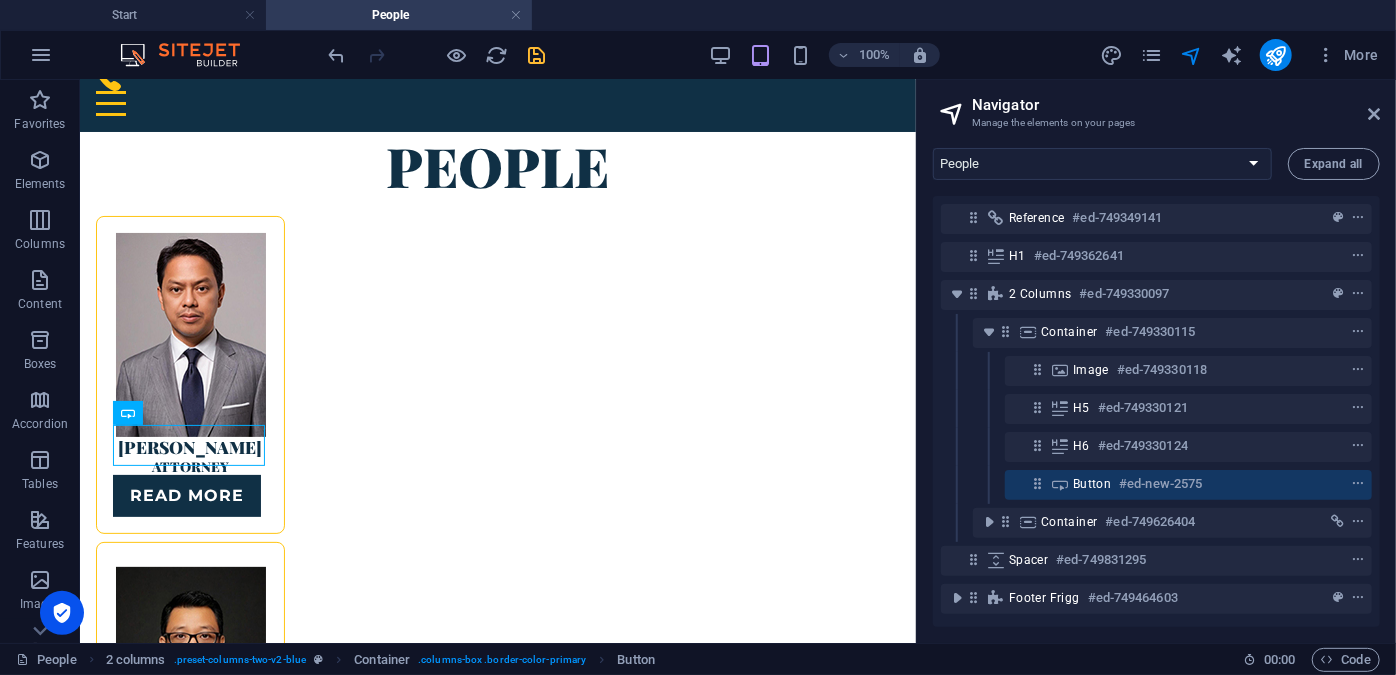 click on "100%" at bounding box center [824, 55] 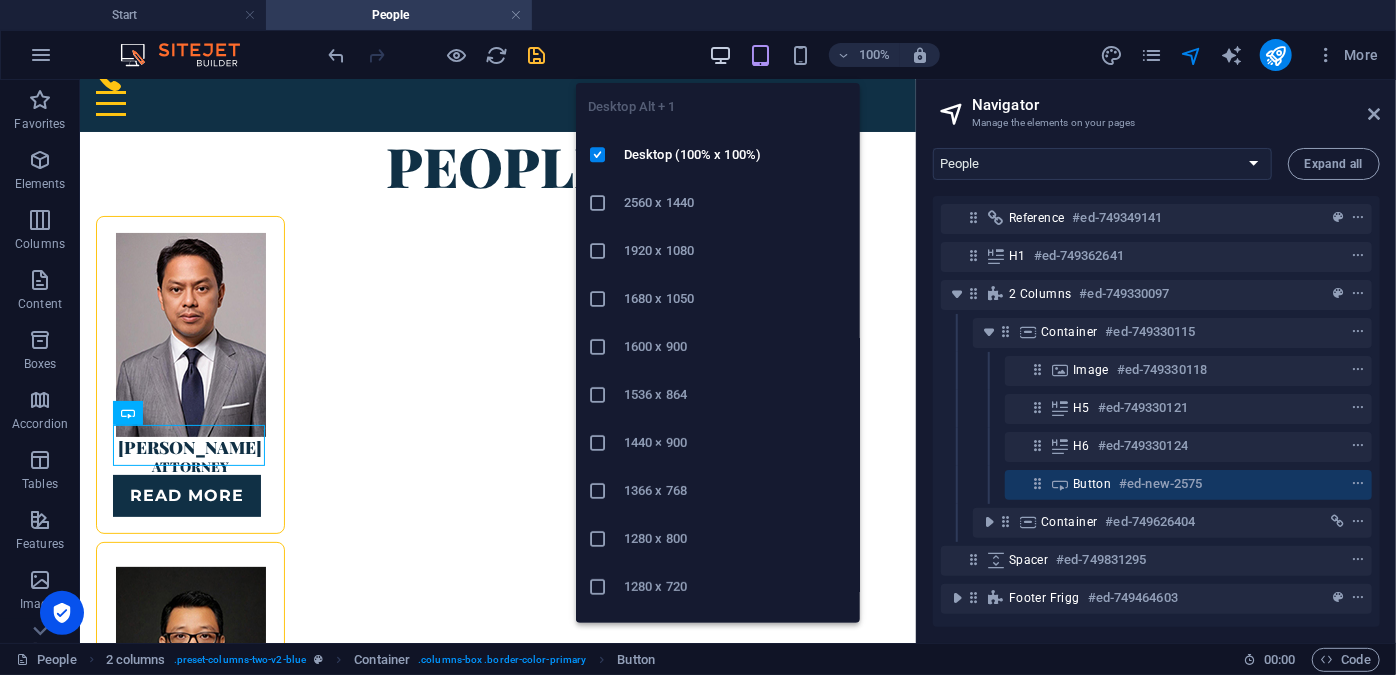 click at bounding box center (720, 55) 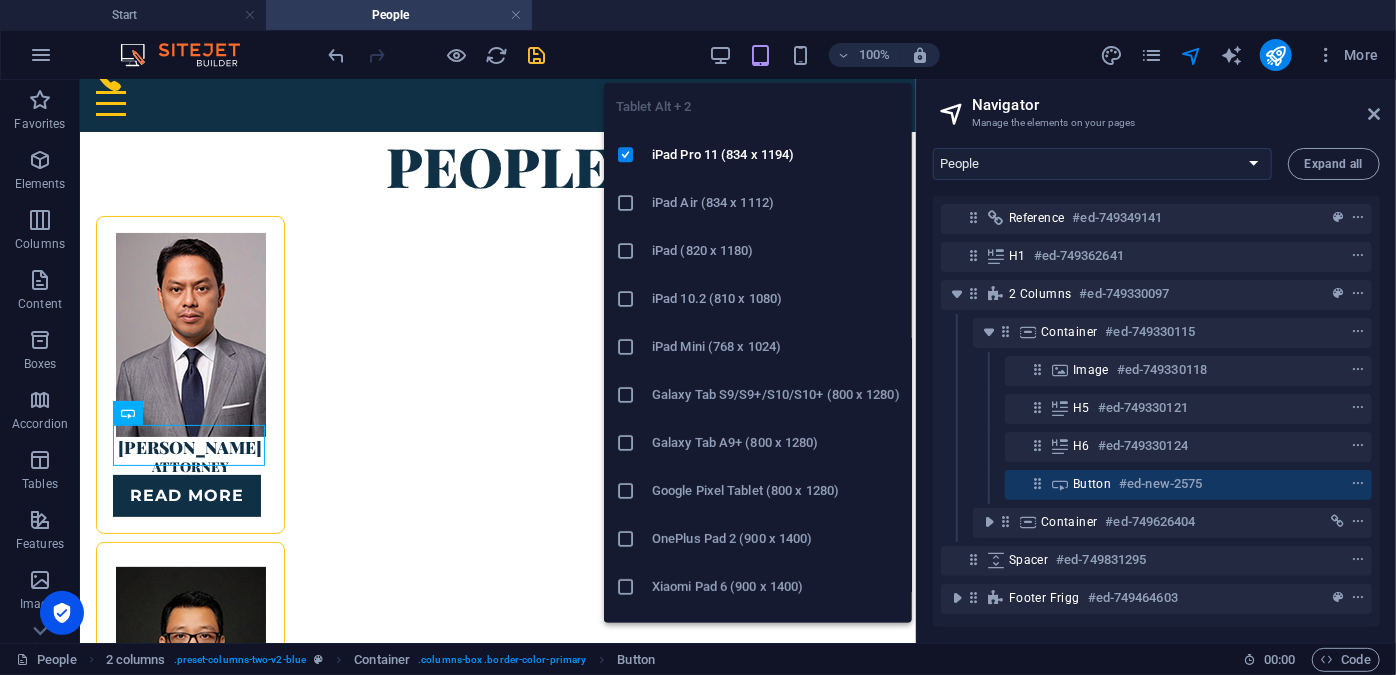 click at bounding box center [760, 55] 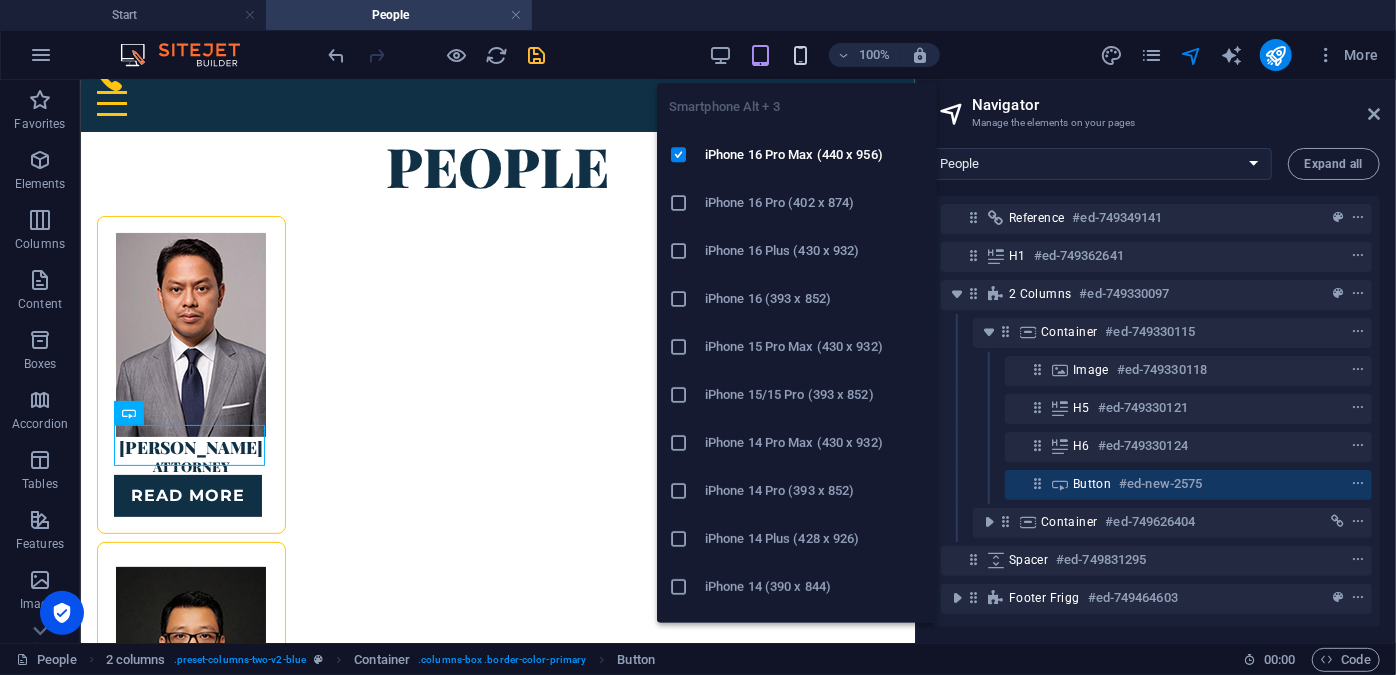 click at bounding box center [800, 55] 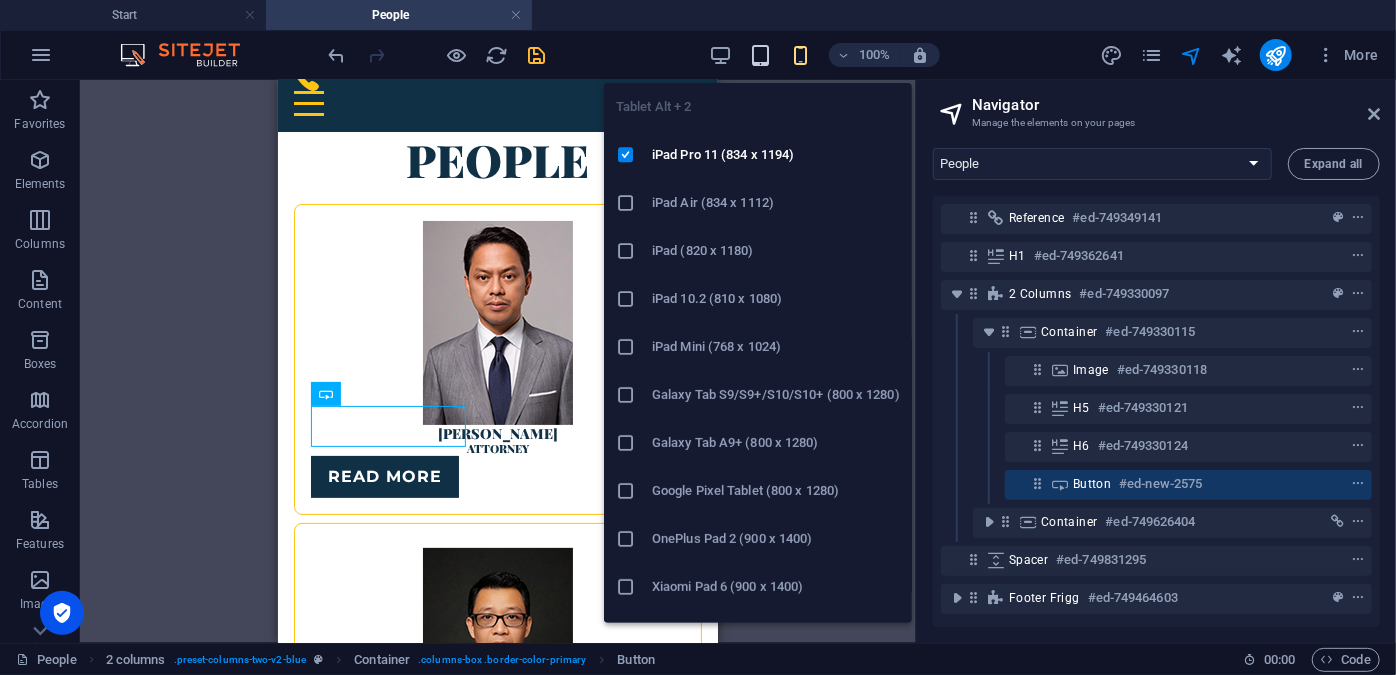 click at bounding box center (760, 55) 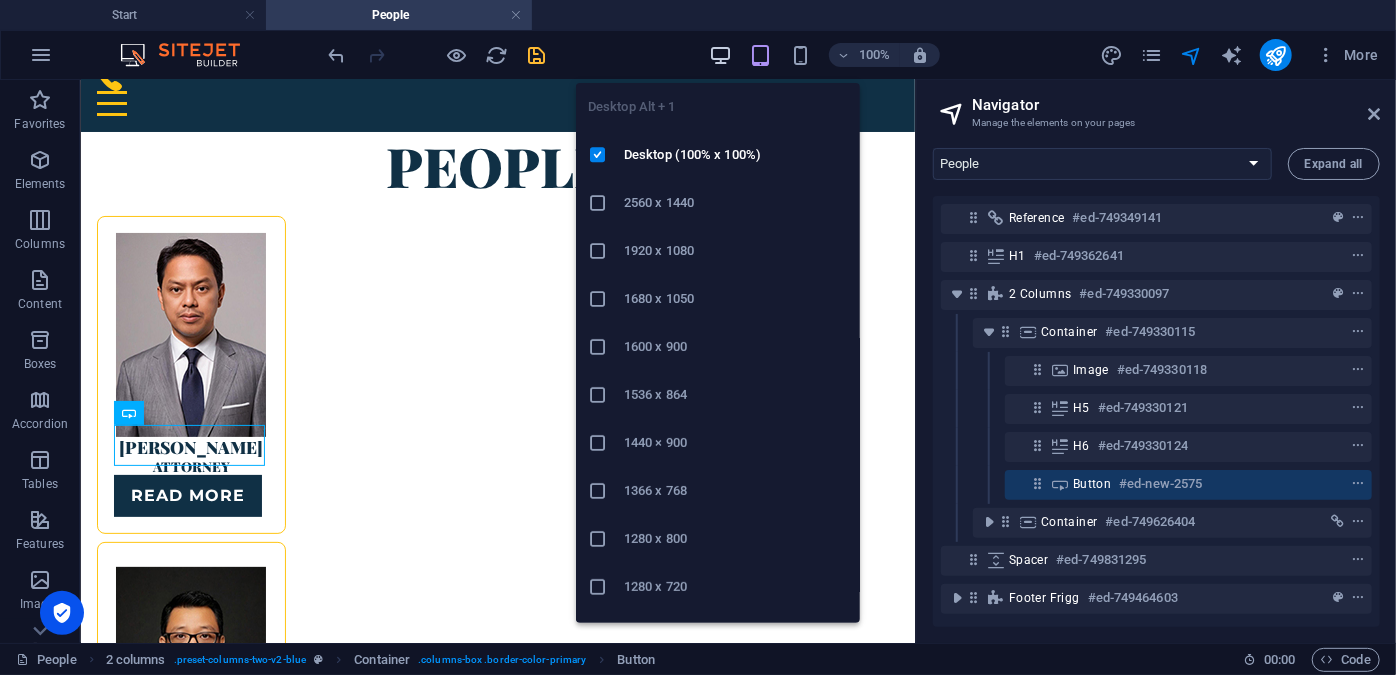 click at bounding box center (720, 55) 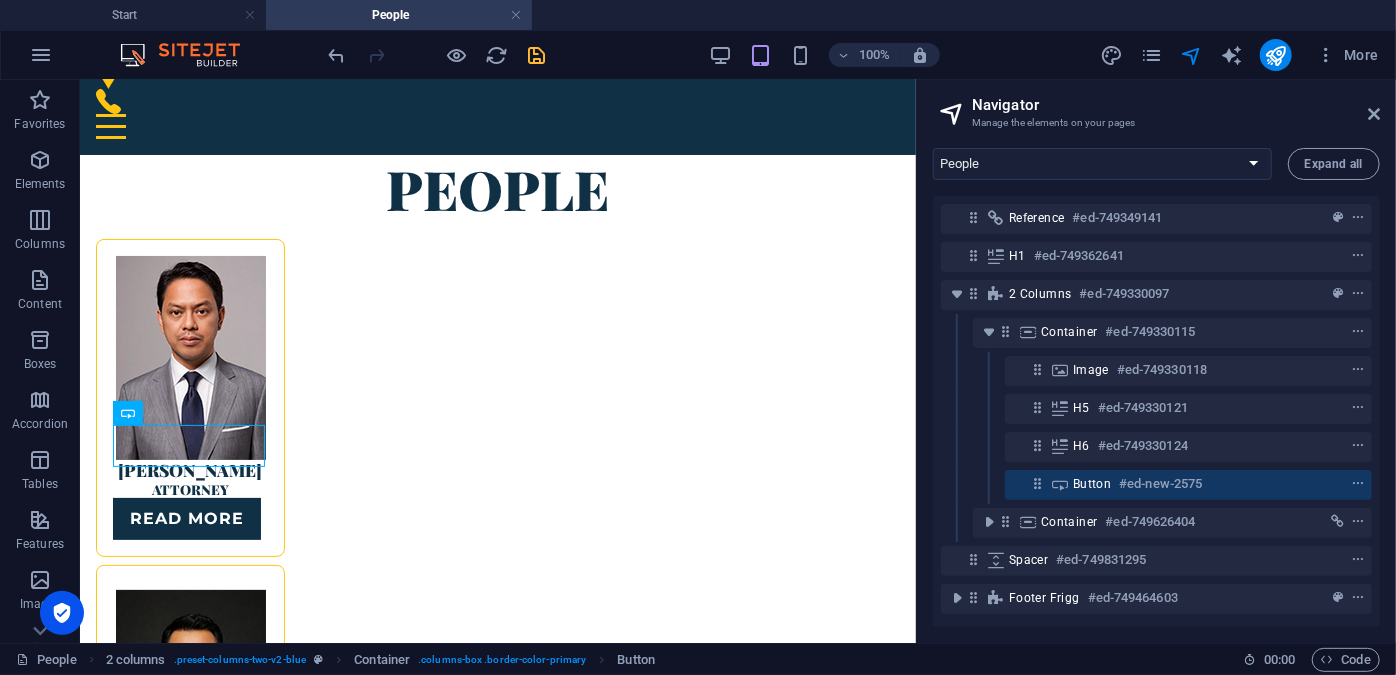 scroll, scrollTop: 55, scrollLeft: 0, axis: vertical 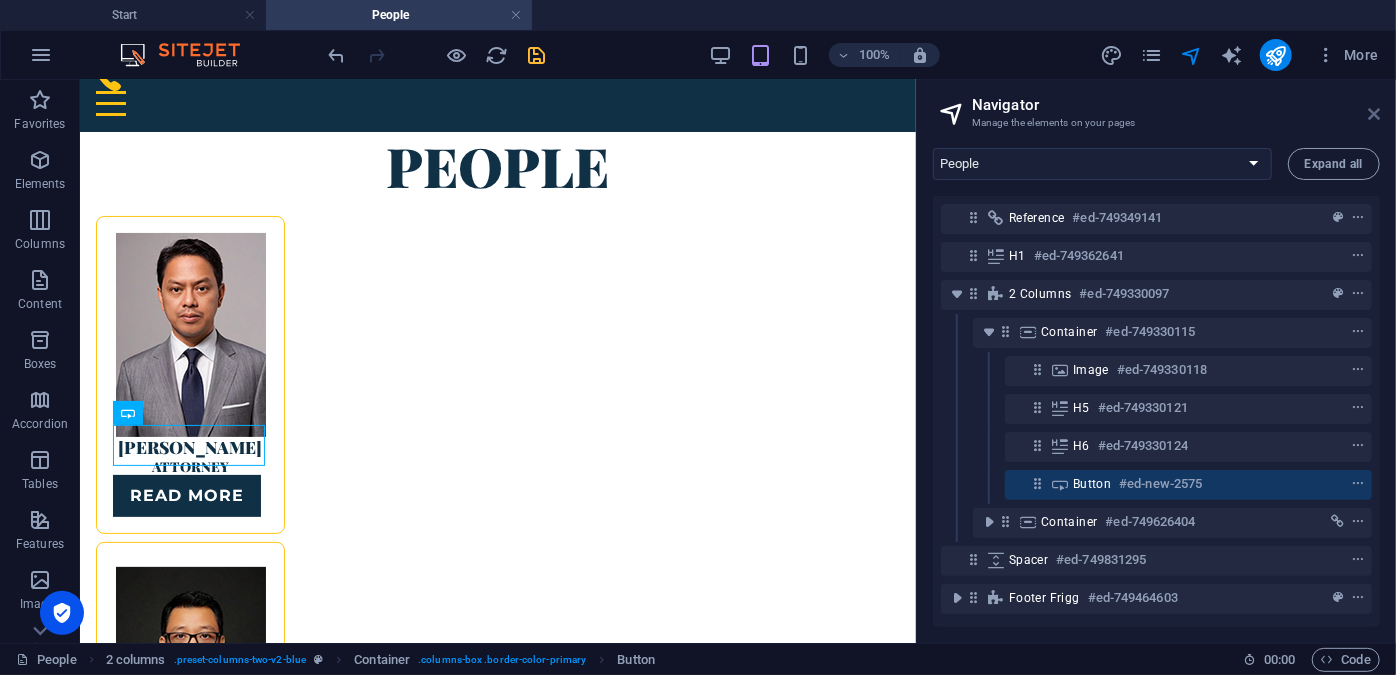 drag, startPoint x: 1376, startPoint y: 114, endPoint x: 1312, endPoint y: 39, distance: 98.59513 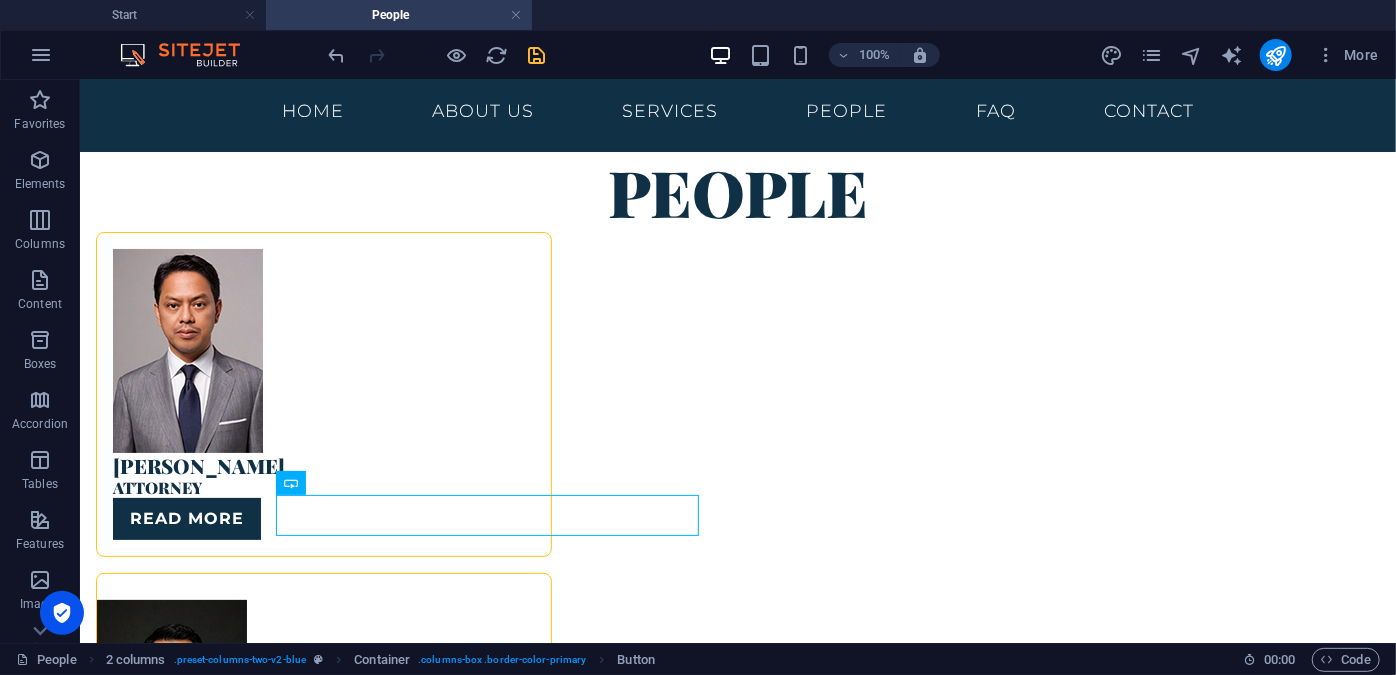 scroll, scrollTop: 12, scrollLeft: 0, axis: vertical 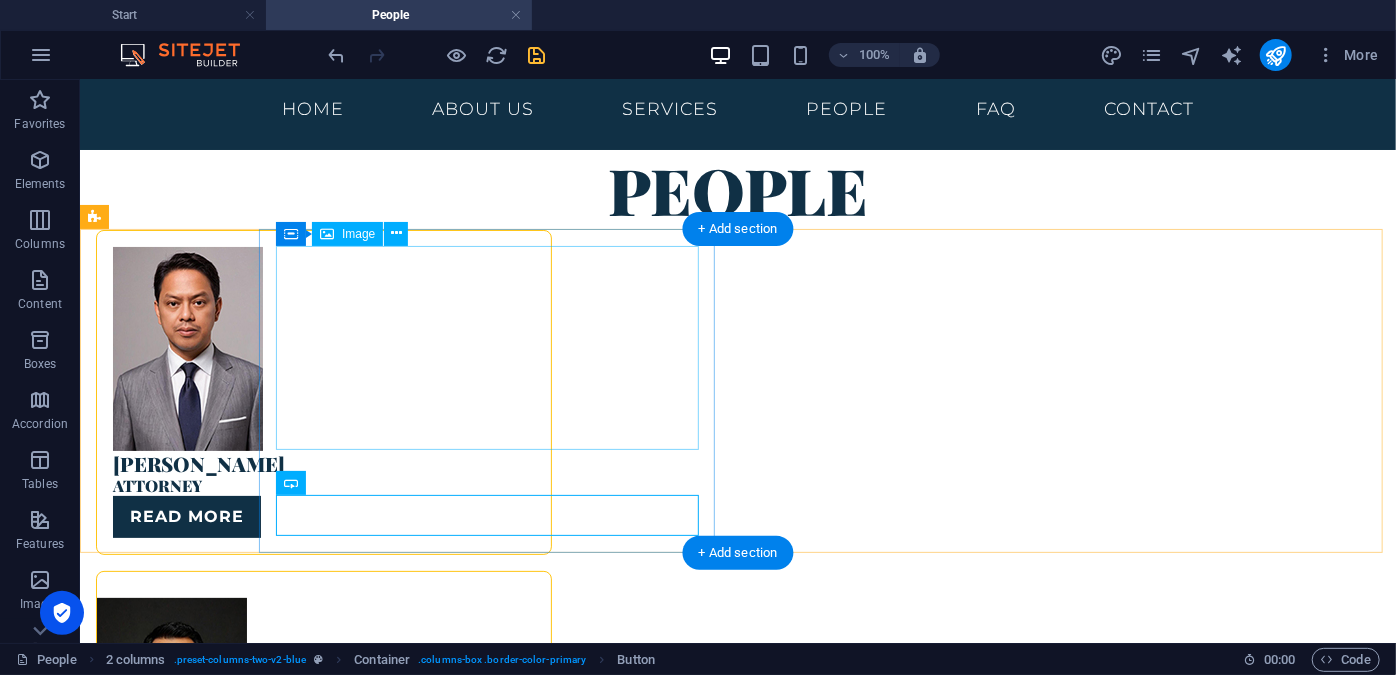 click at bounding box center [323, 348] 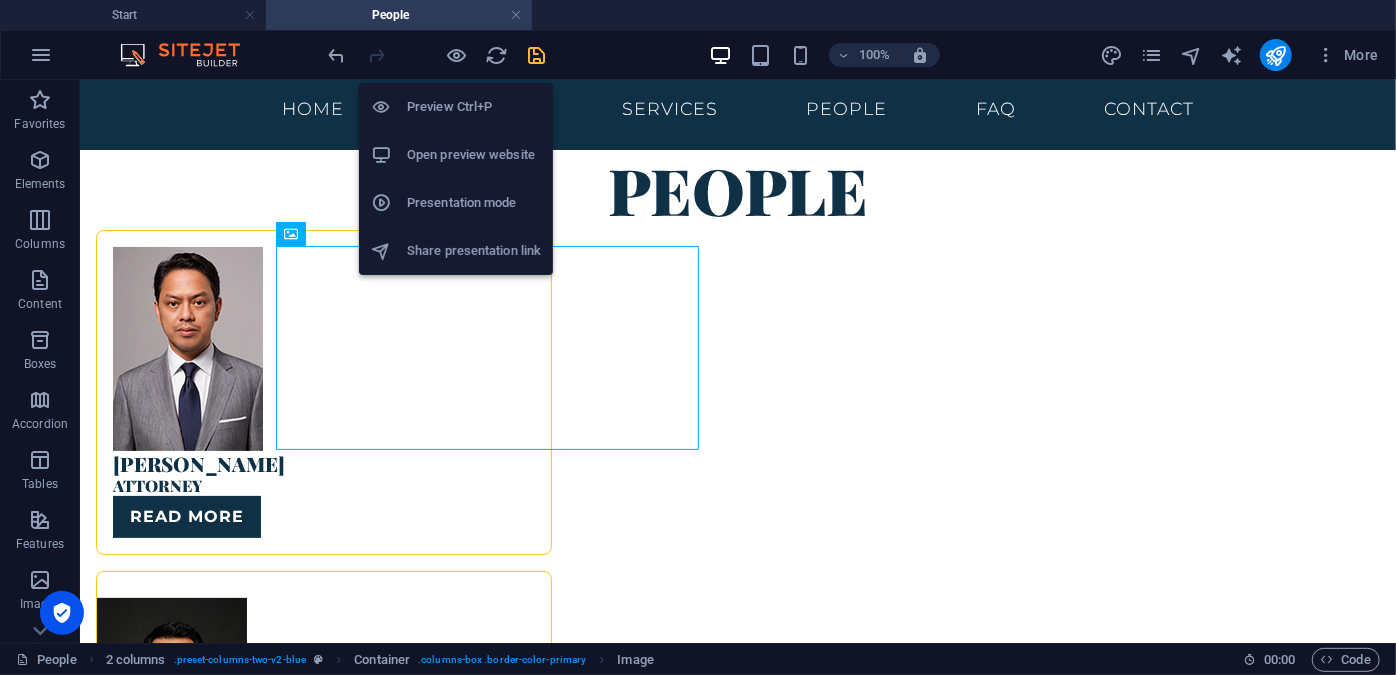 click on "Preview Ctrl+P" at bounding box center (474, 107) 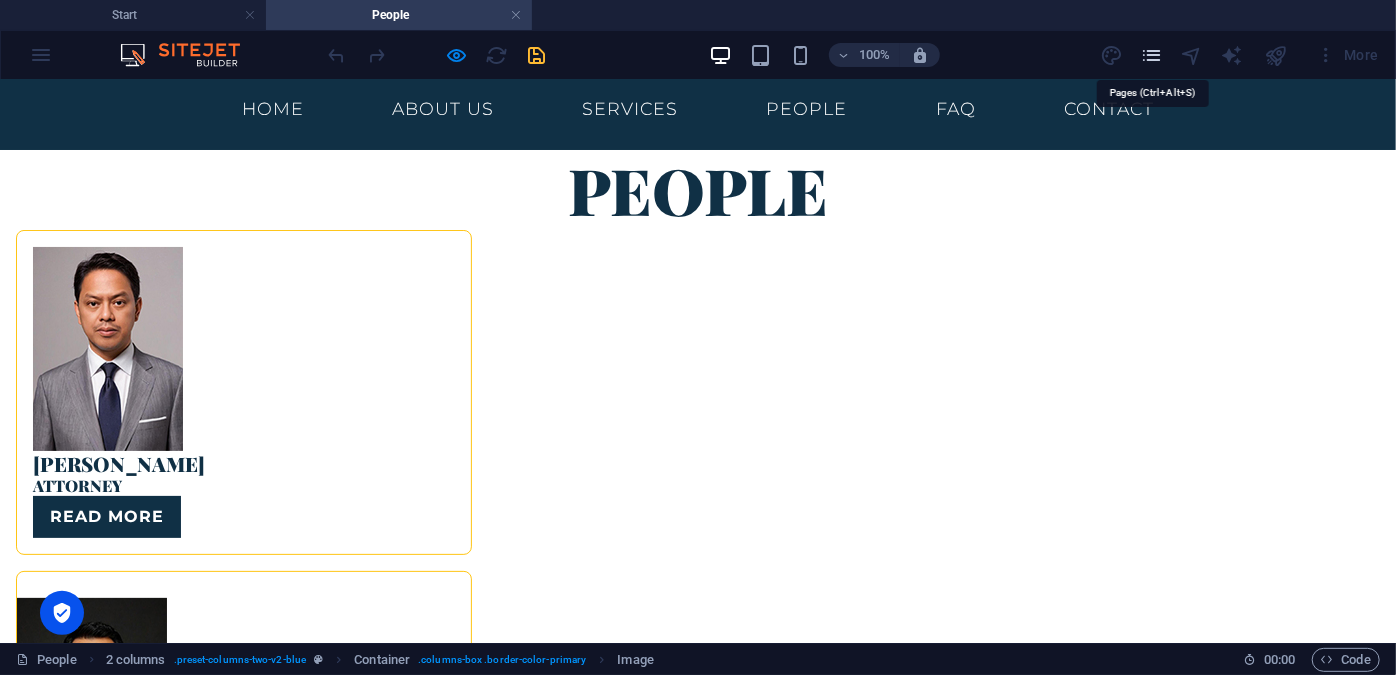 click at bounding box center [1151, 55] 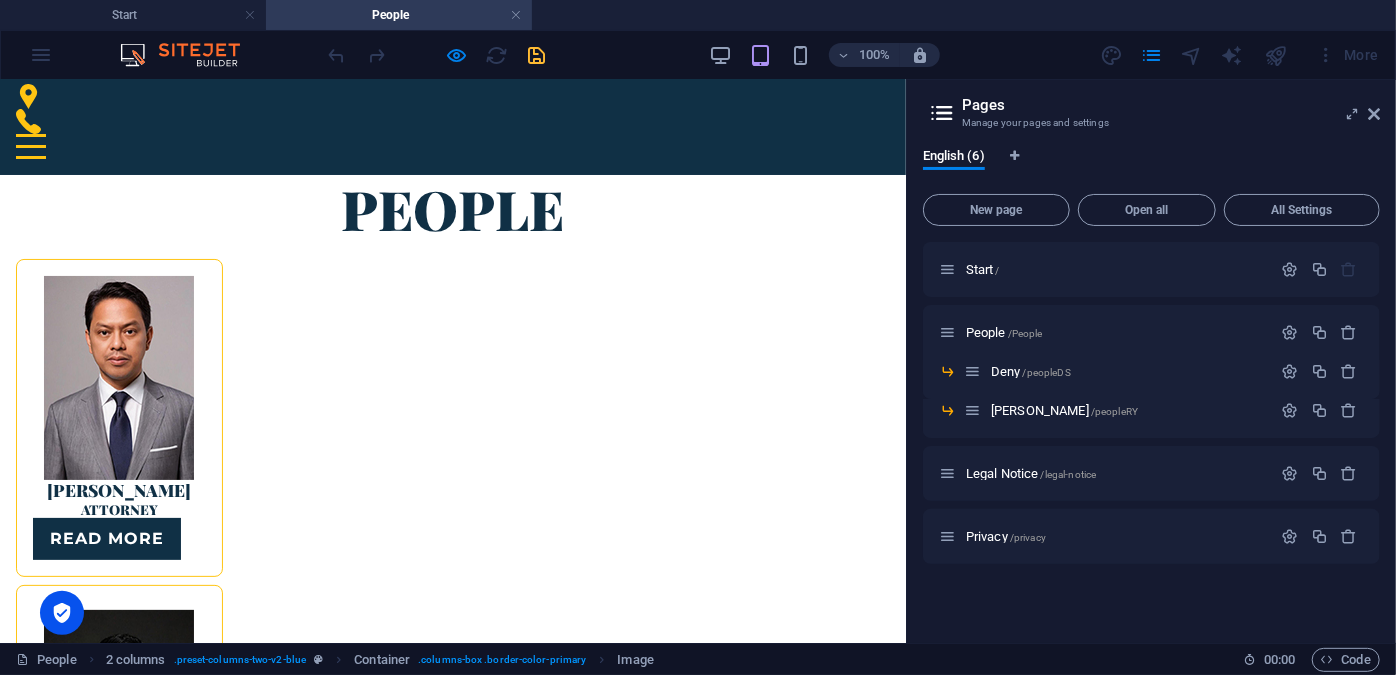 click on "More" at bounding box center [1243, 55] 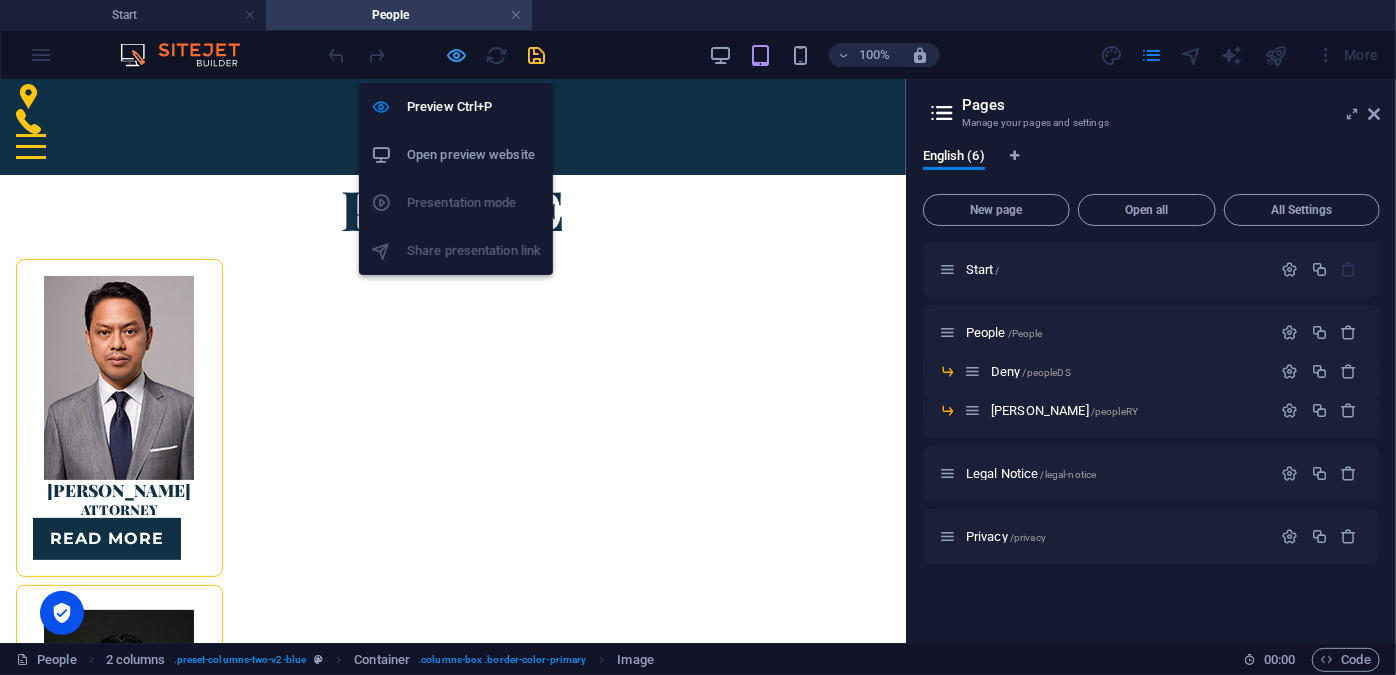 click at bounding box center [457, 55] 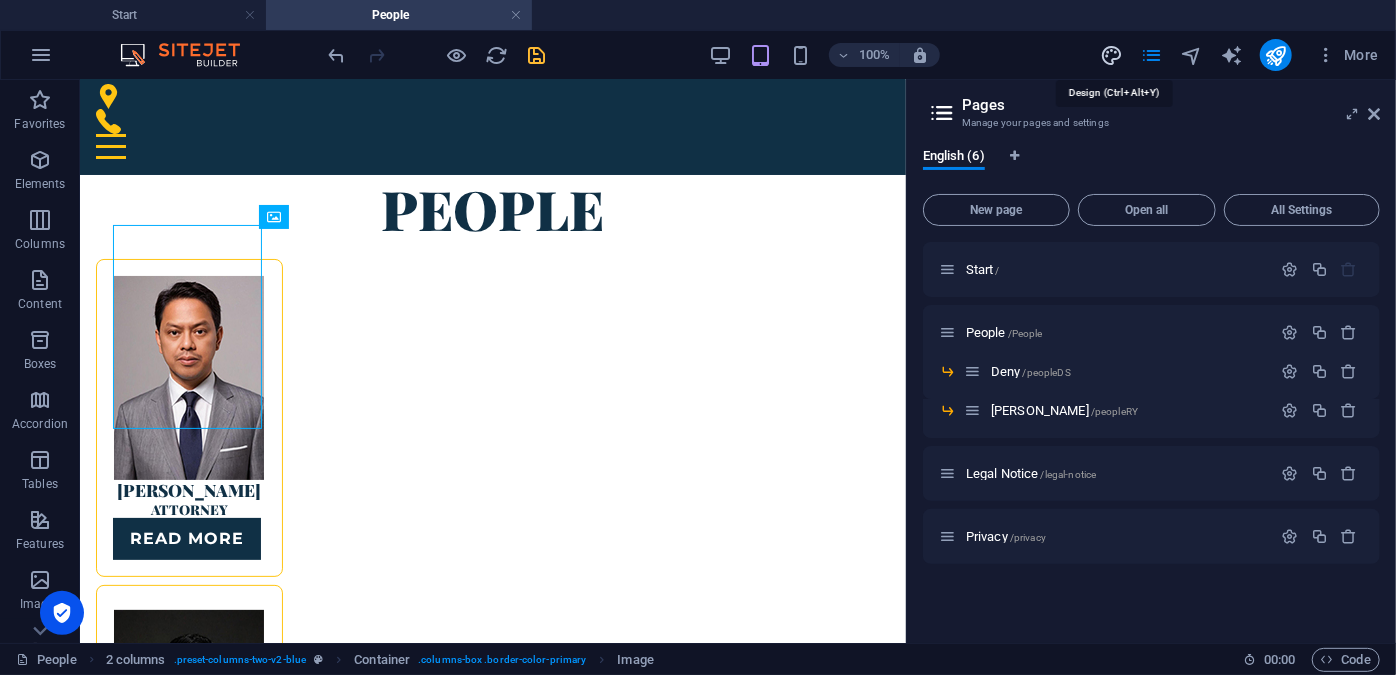 click at bounding box center (1111, 55) 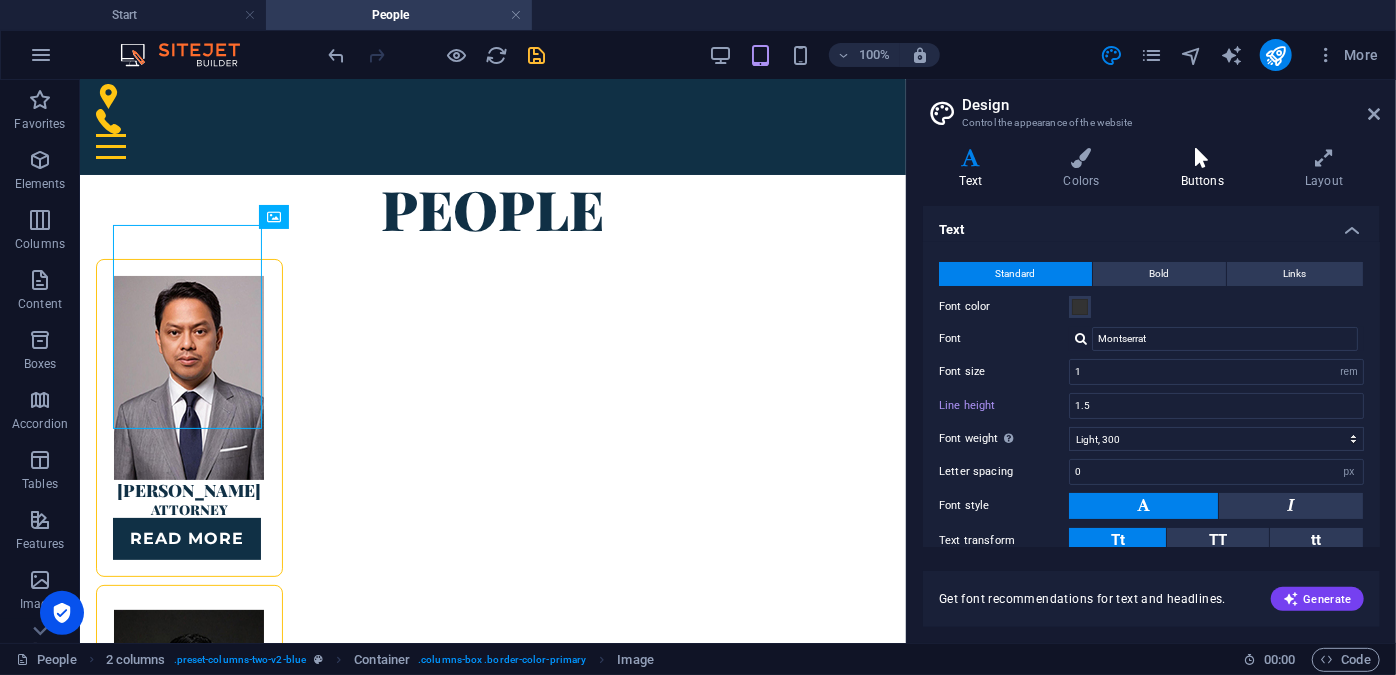 click on "Buttons" at bounding box center (1206, 169) 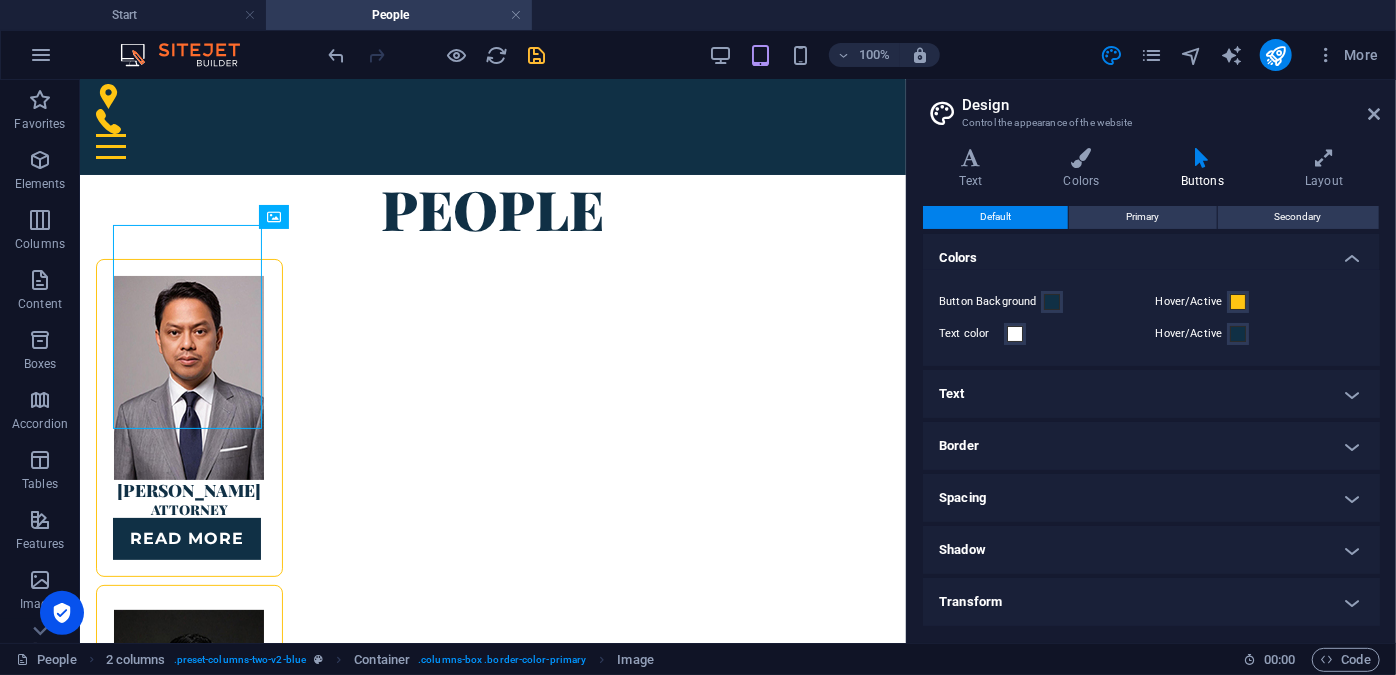 scroll, scrollTop: 0, scrollLeft: 0, axis: both 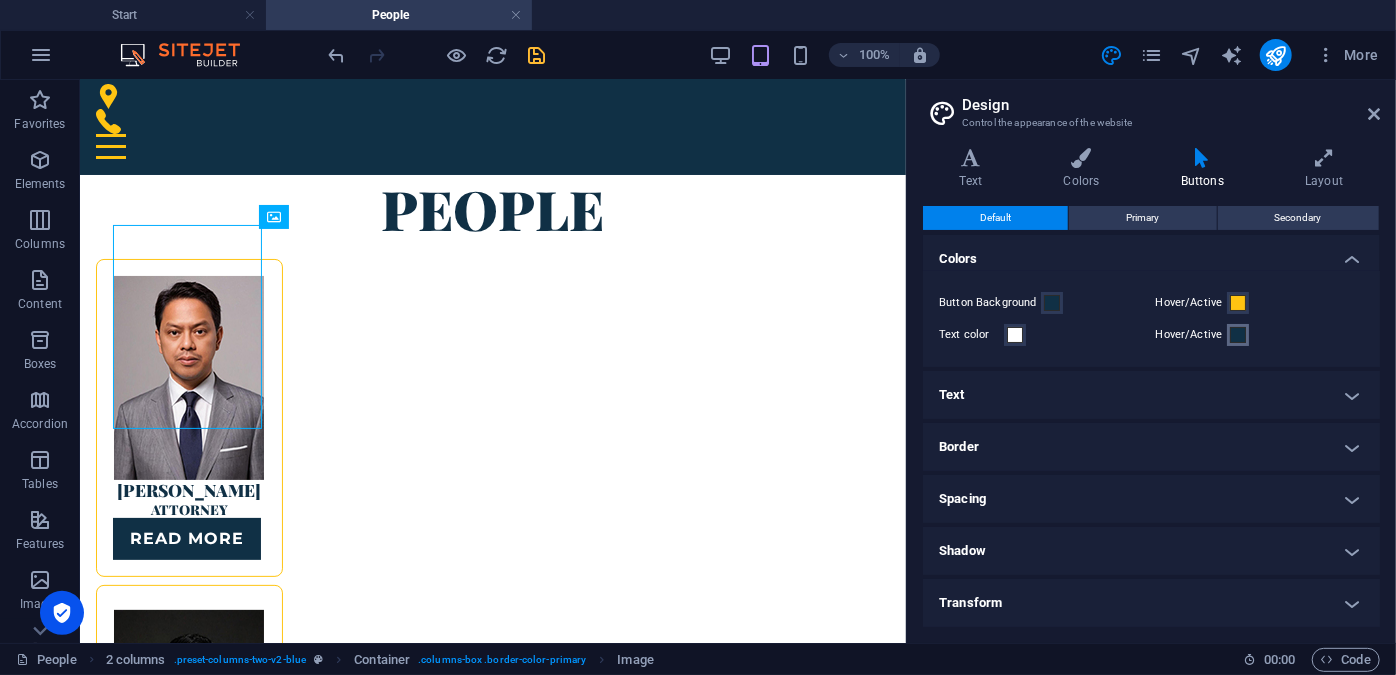 click at bounding box center (1238, 335) 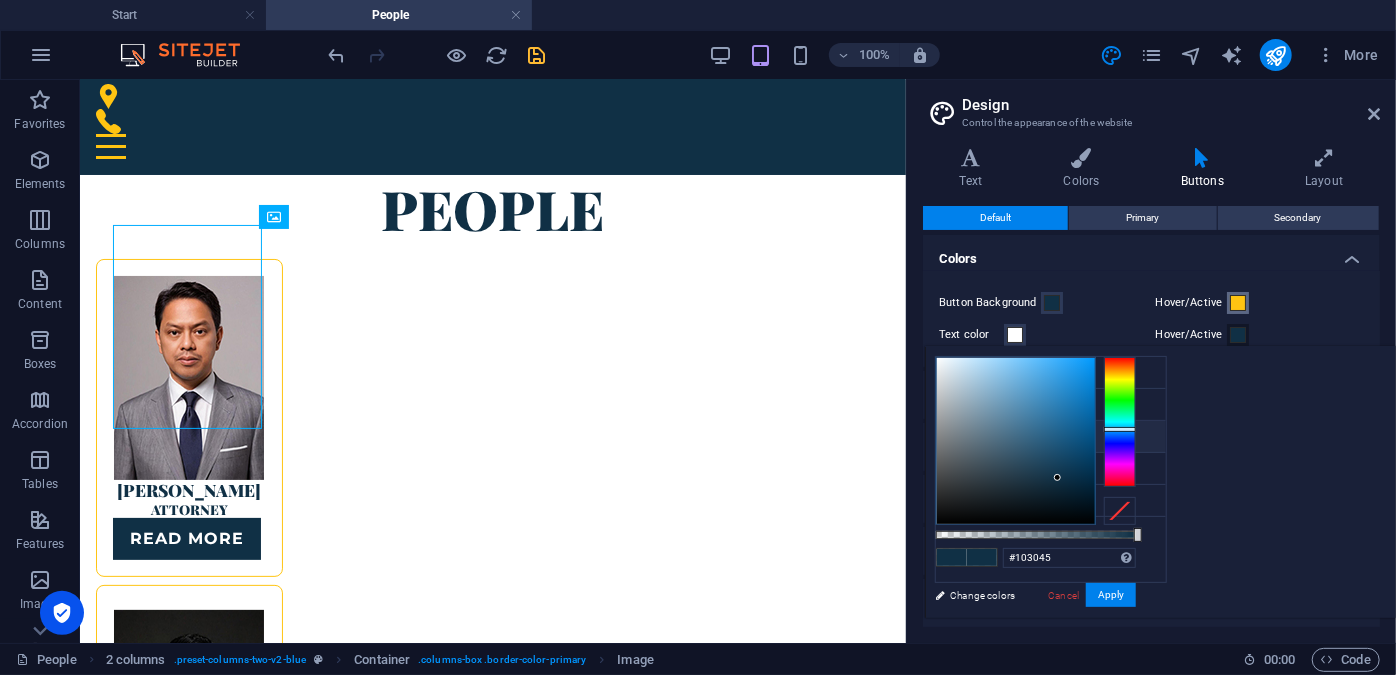 click at bounding box center [1238, 303] 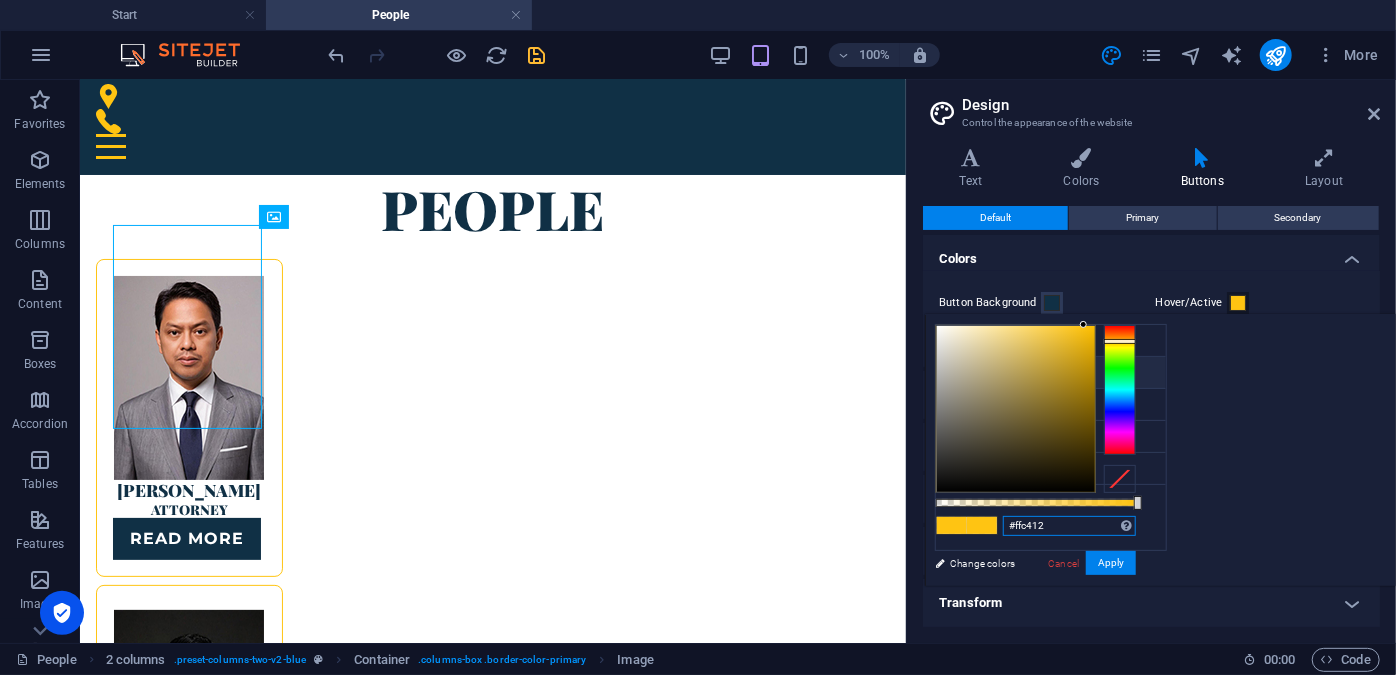 drag, startPoint x: 1303, startPoint y: 524, endPoint x: 1257, endPoint y: 533, distance: 46.872166 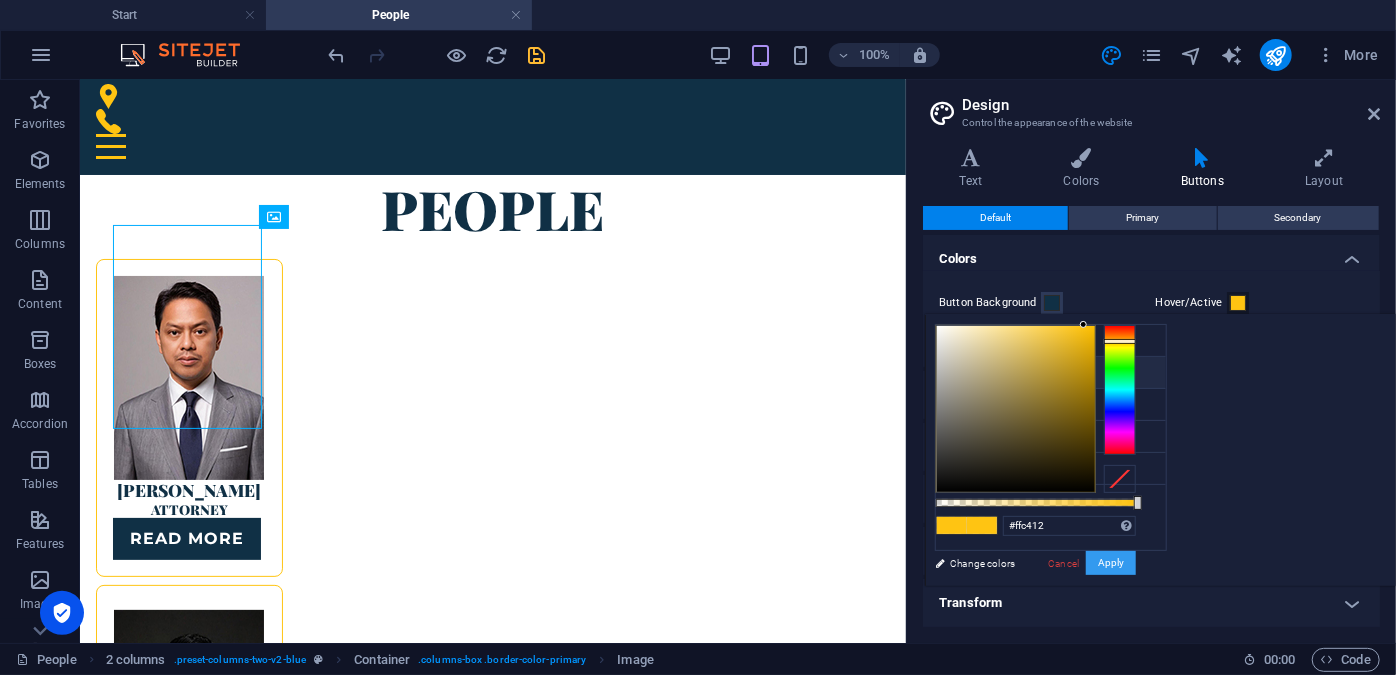 click on "Apply" at bounding box center (1111, 563) 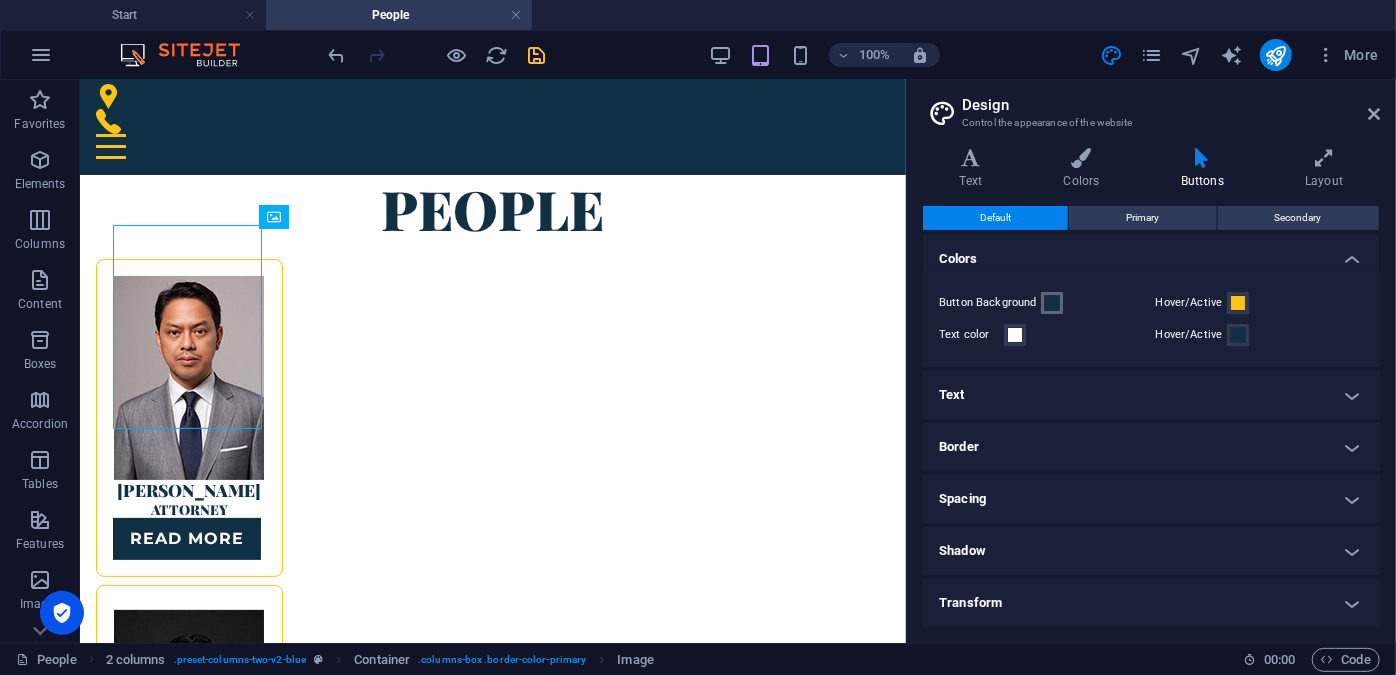 click at bounding box center [1052, 303] 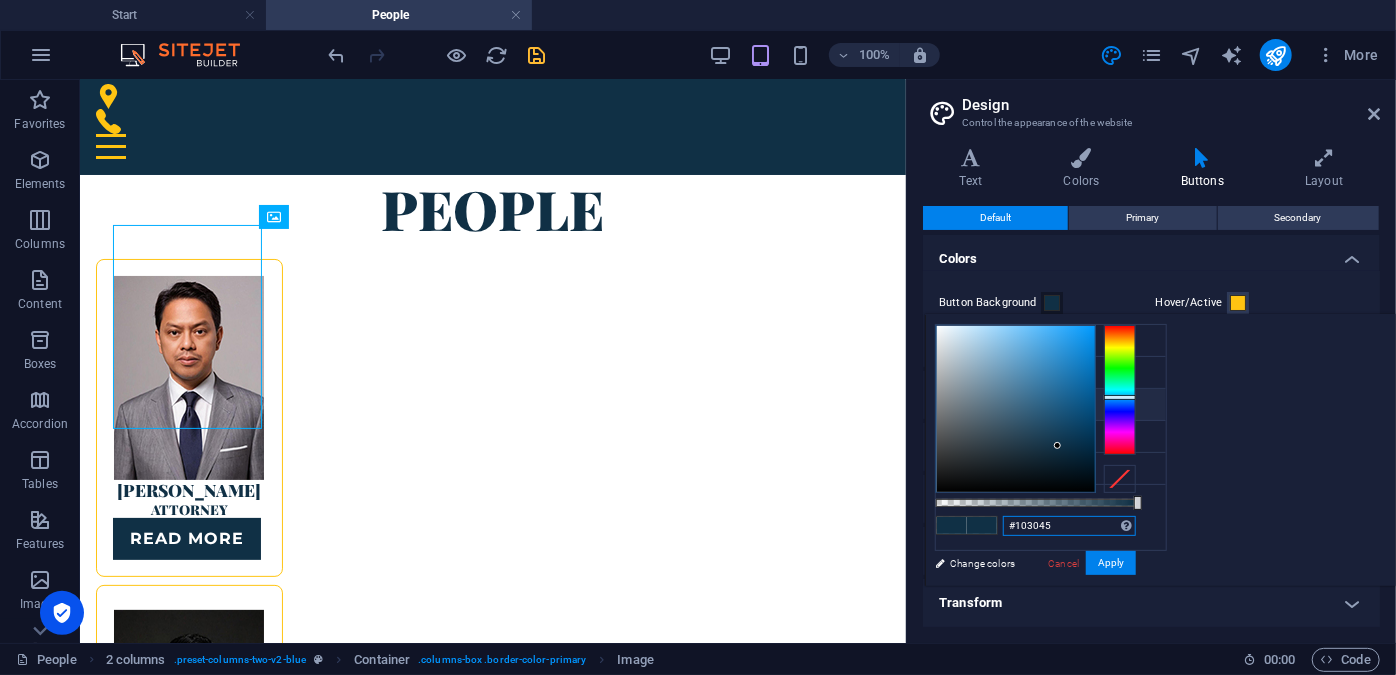 drag, startPoint x: 1323, startPoint y: 527, endPoint x: 1256, endPoint y: 527, distance: 67 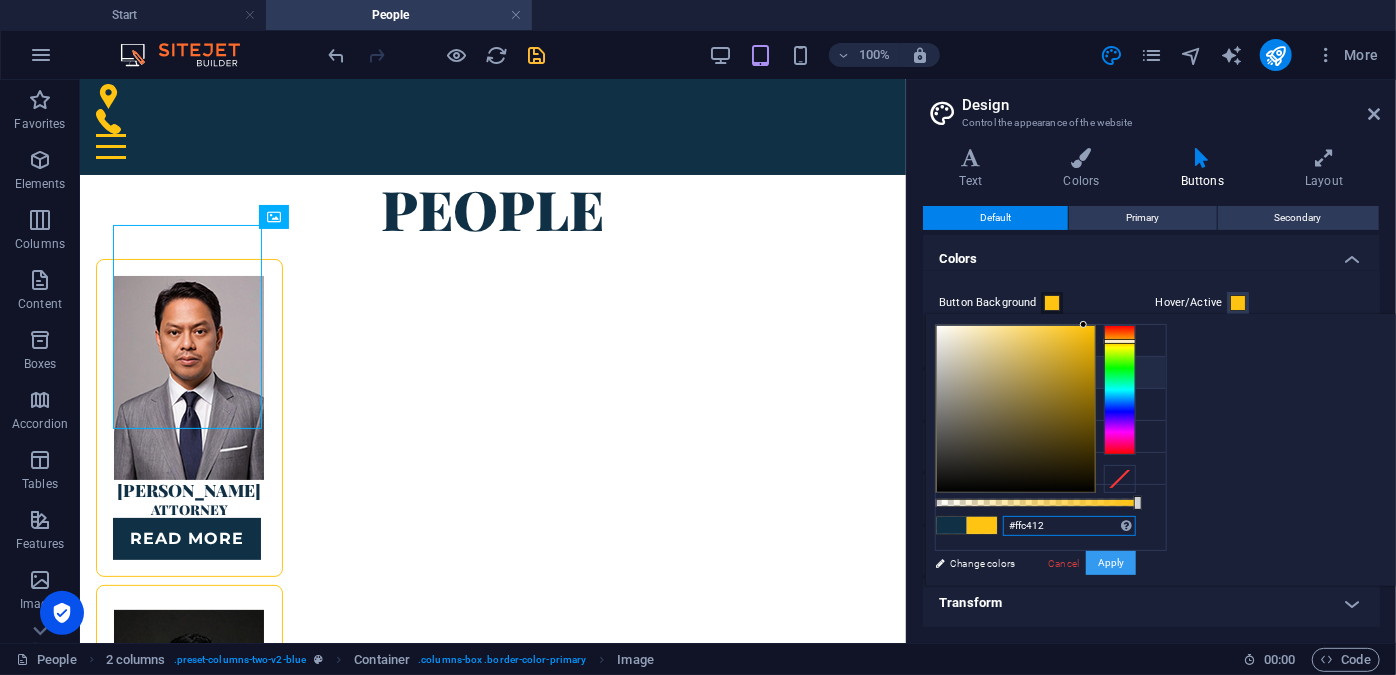 type on "#ffc412" 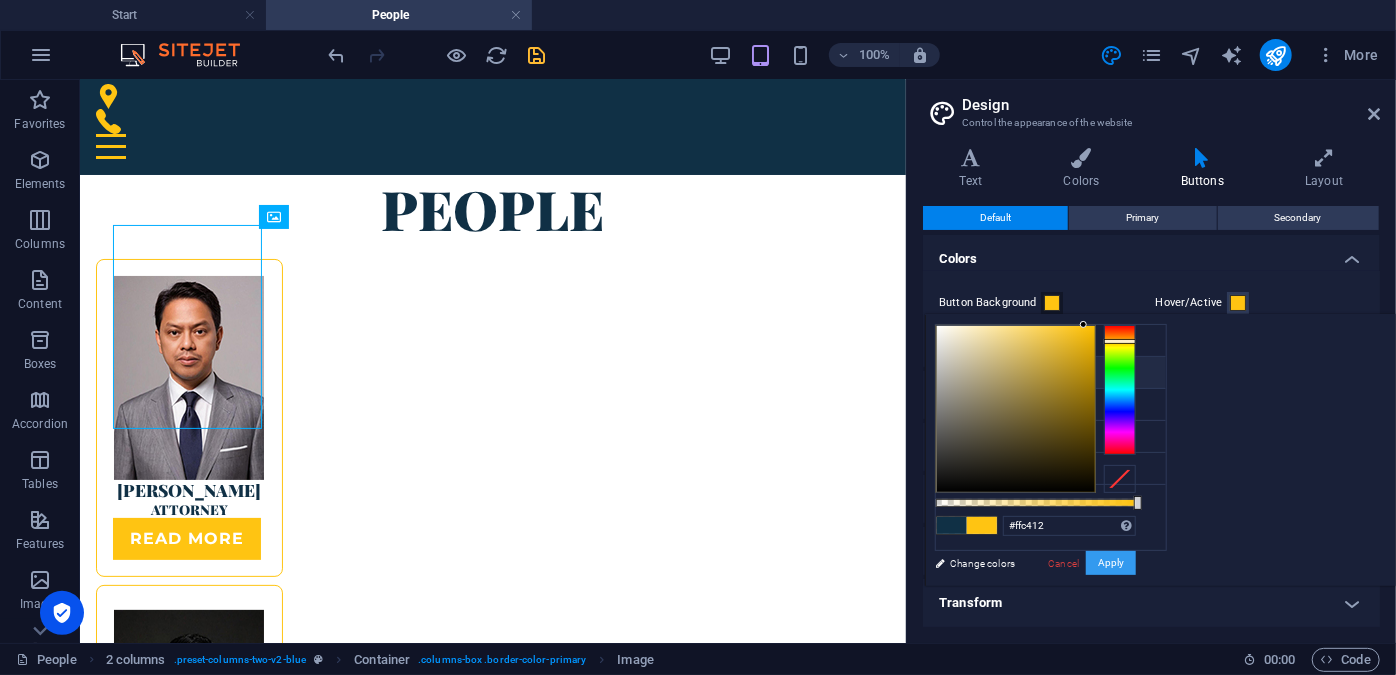 click on "Apply" at bounding box center [1111, 563] 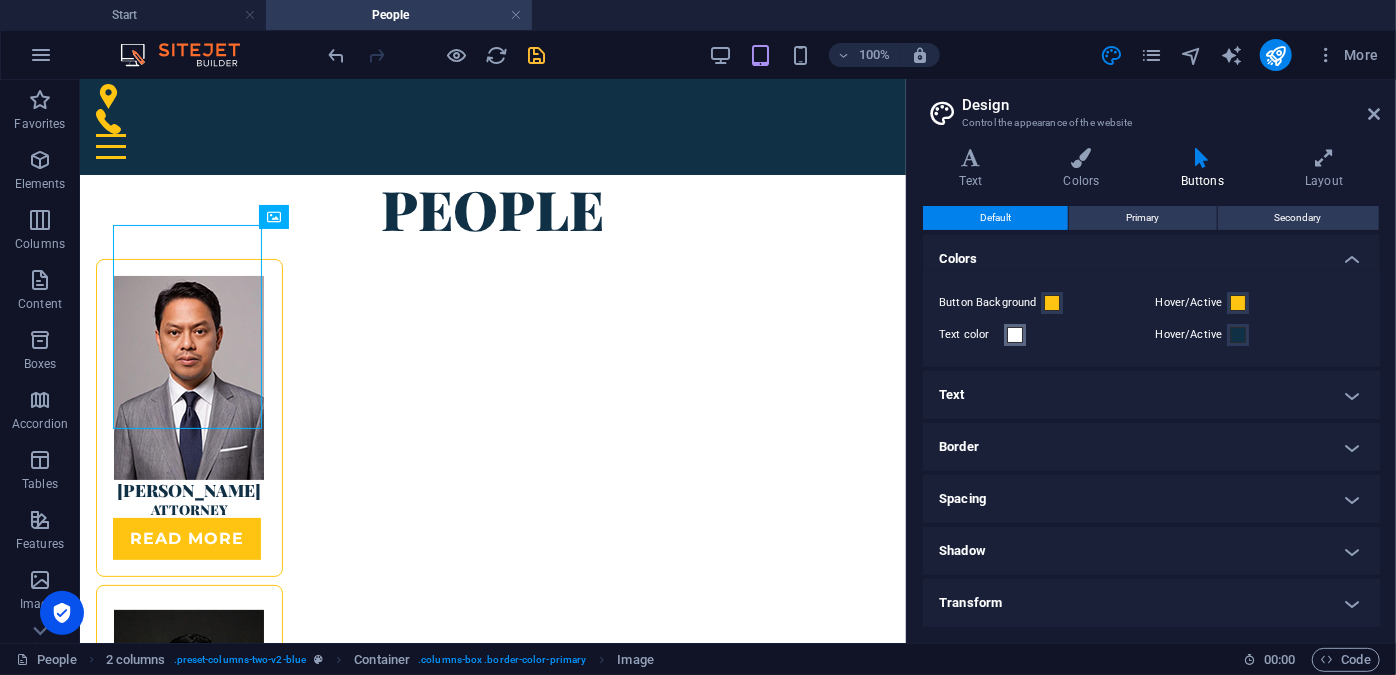 click at bounding box center (1015, 335) 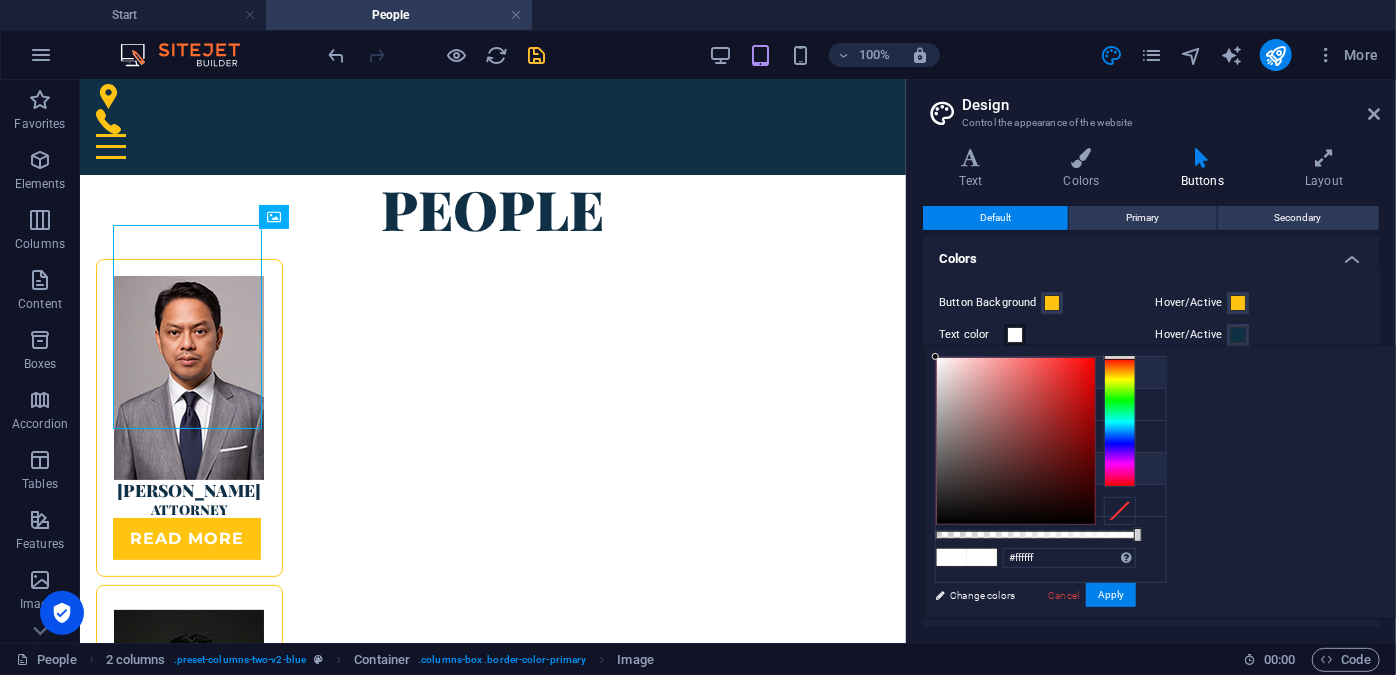 click on "Font color
#333333" at bounding box center (1051, 469) 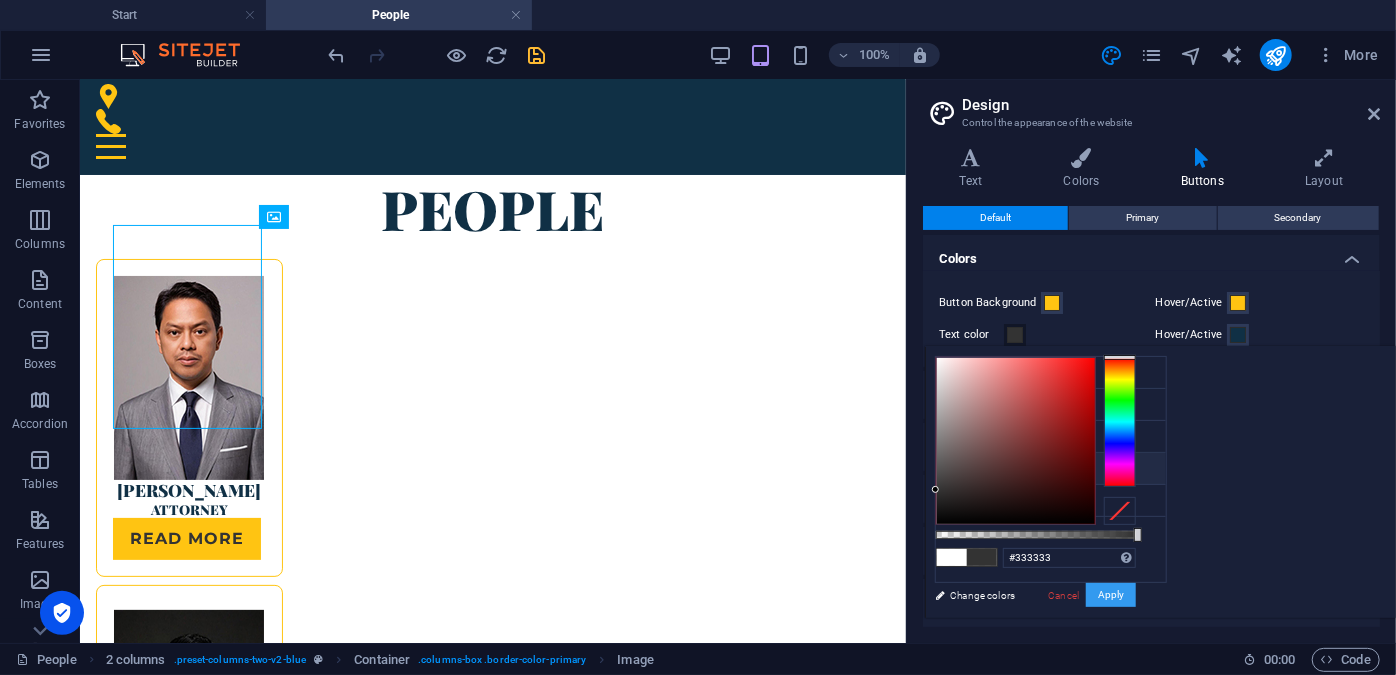 click on "Apply" at bounding box center (1111, 595) 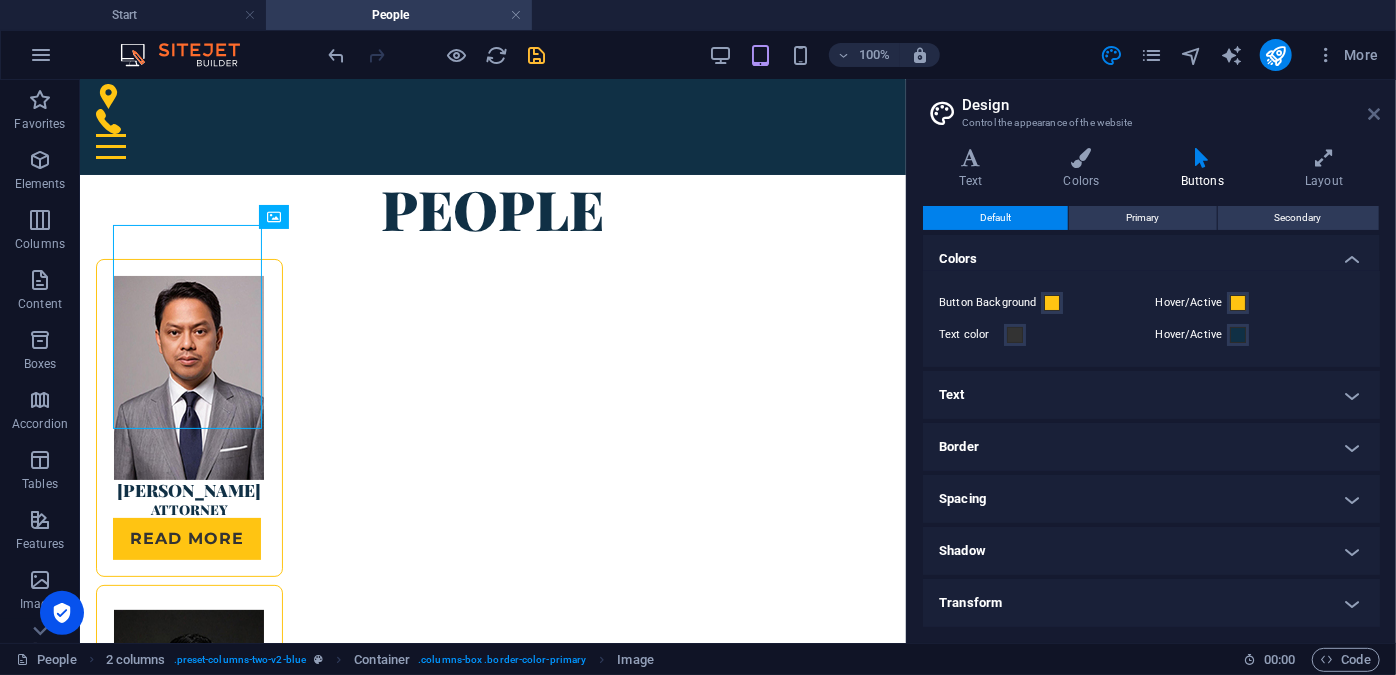 click at bounding box center [1374, 114] 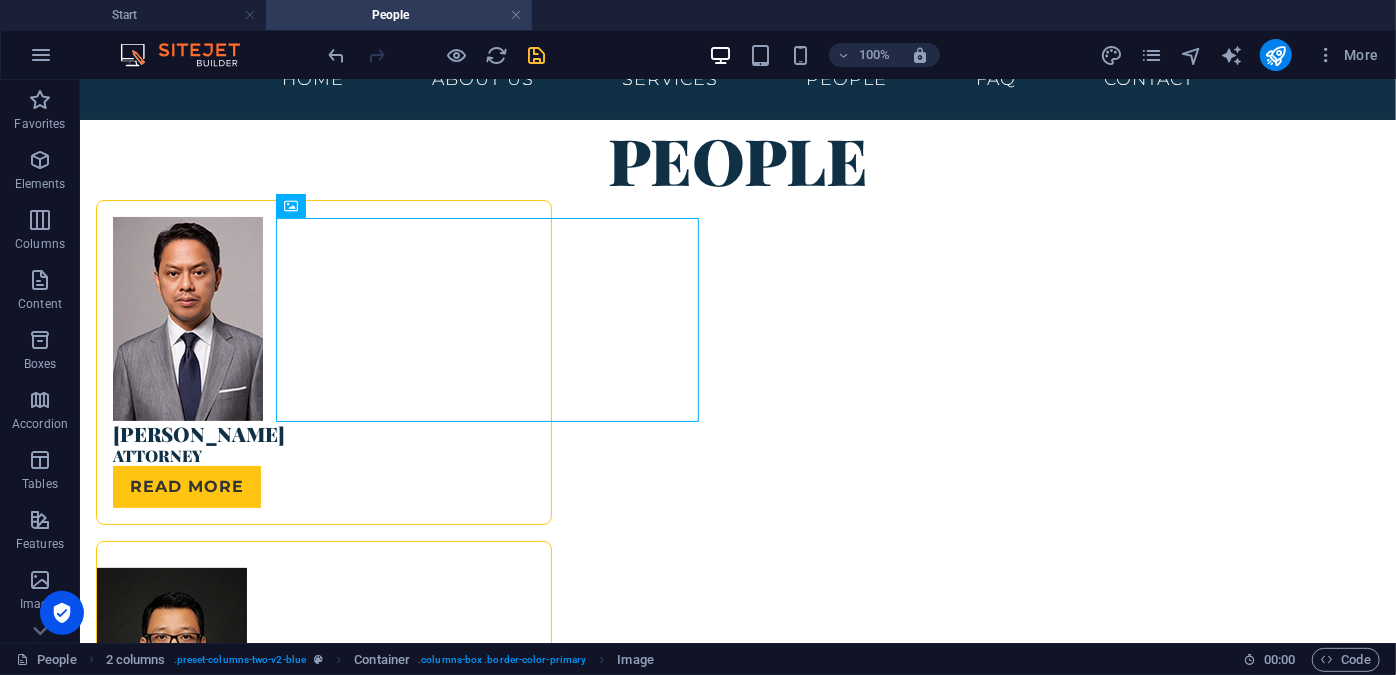 scroll, scrollTop: 40, scrollLeft: 0, axis: vertical 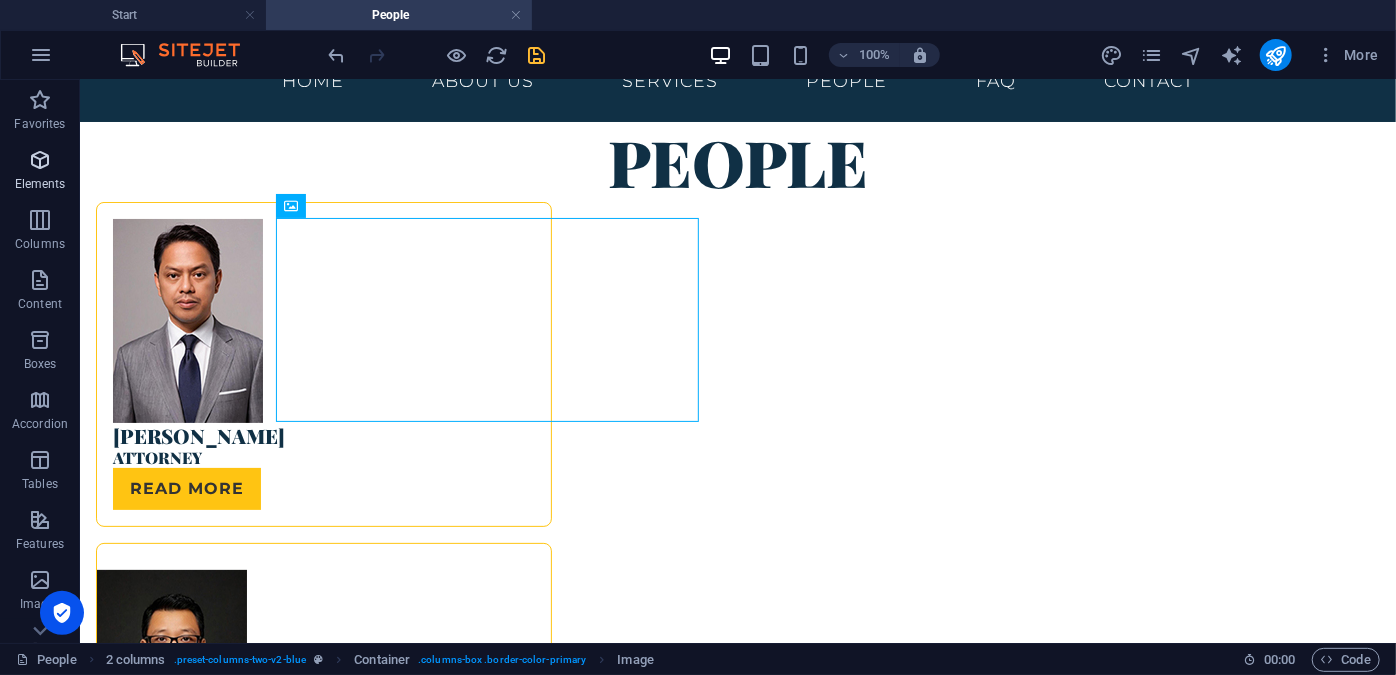 click at bounding box center (40, 160) 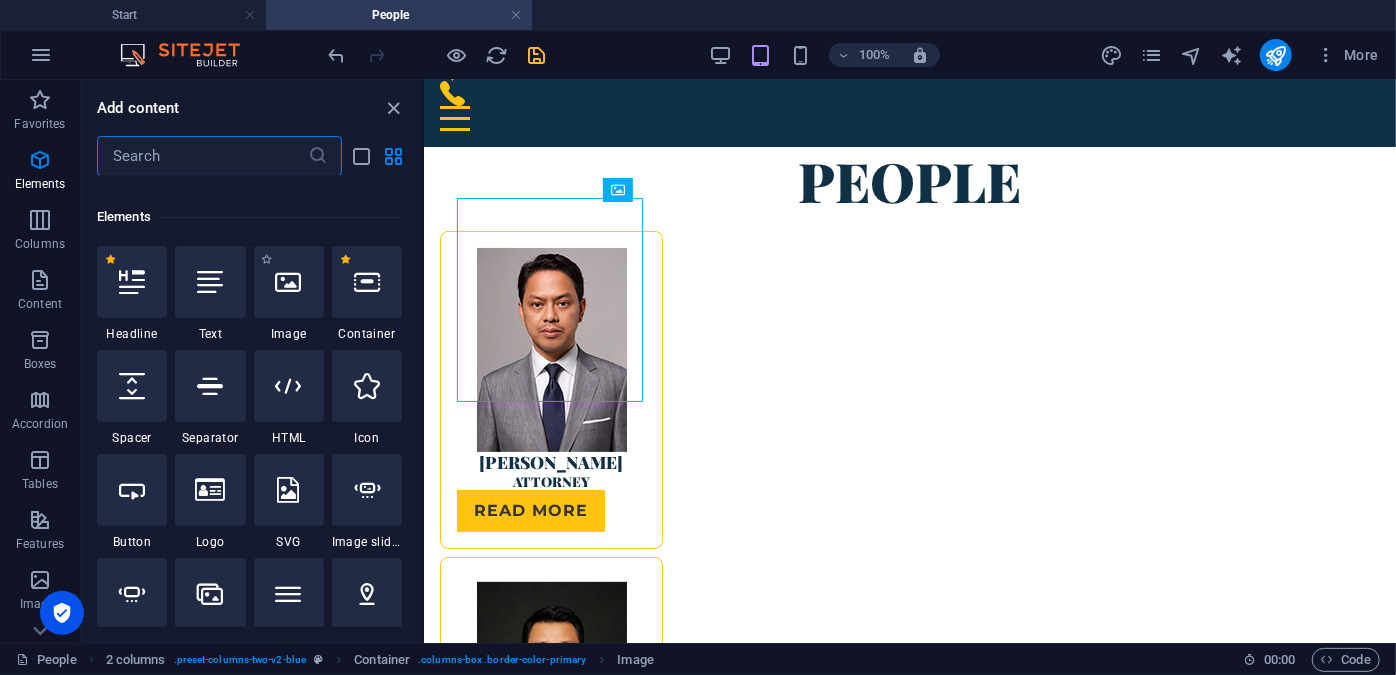 scroll, scrollTop: 213, scrollLeft: 0, axis: vertical 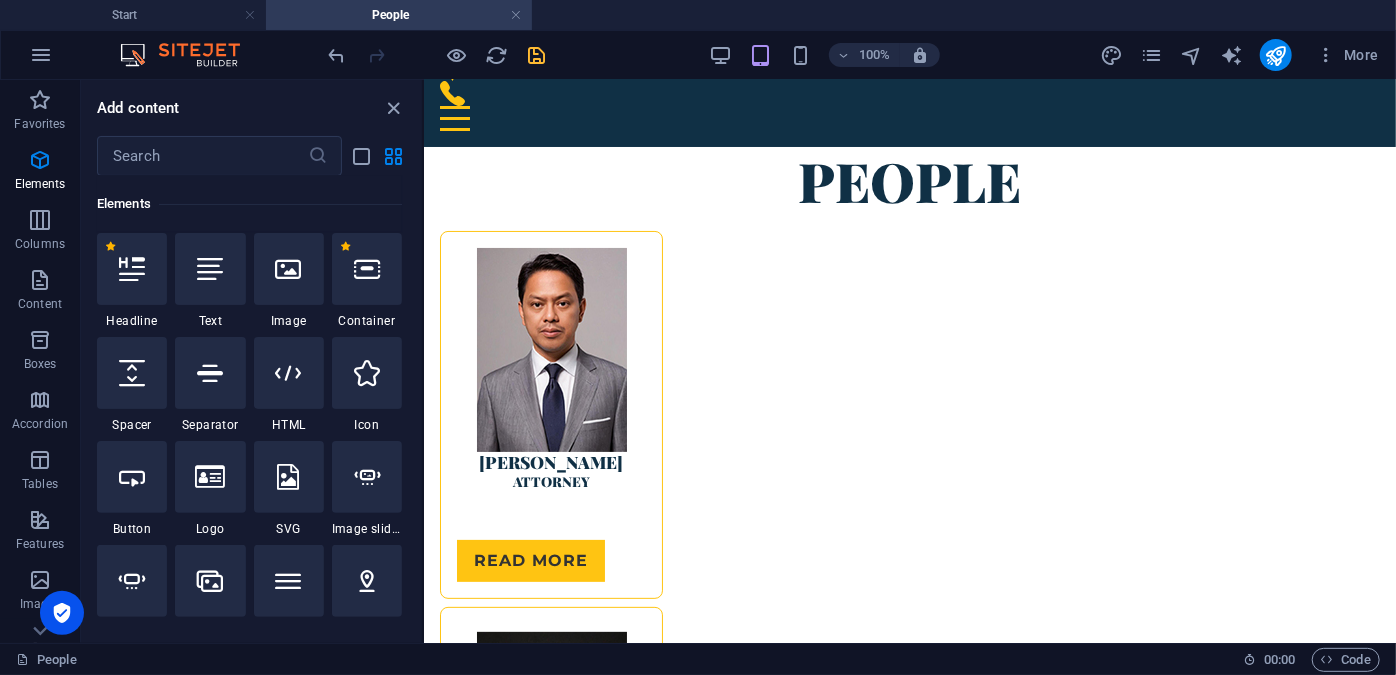 select on "px" 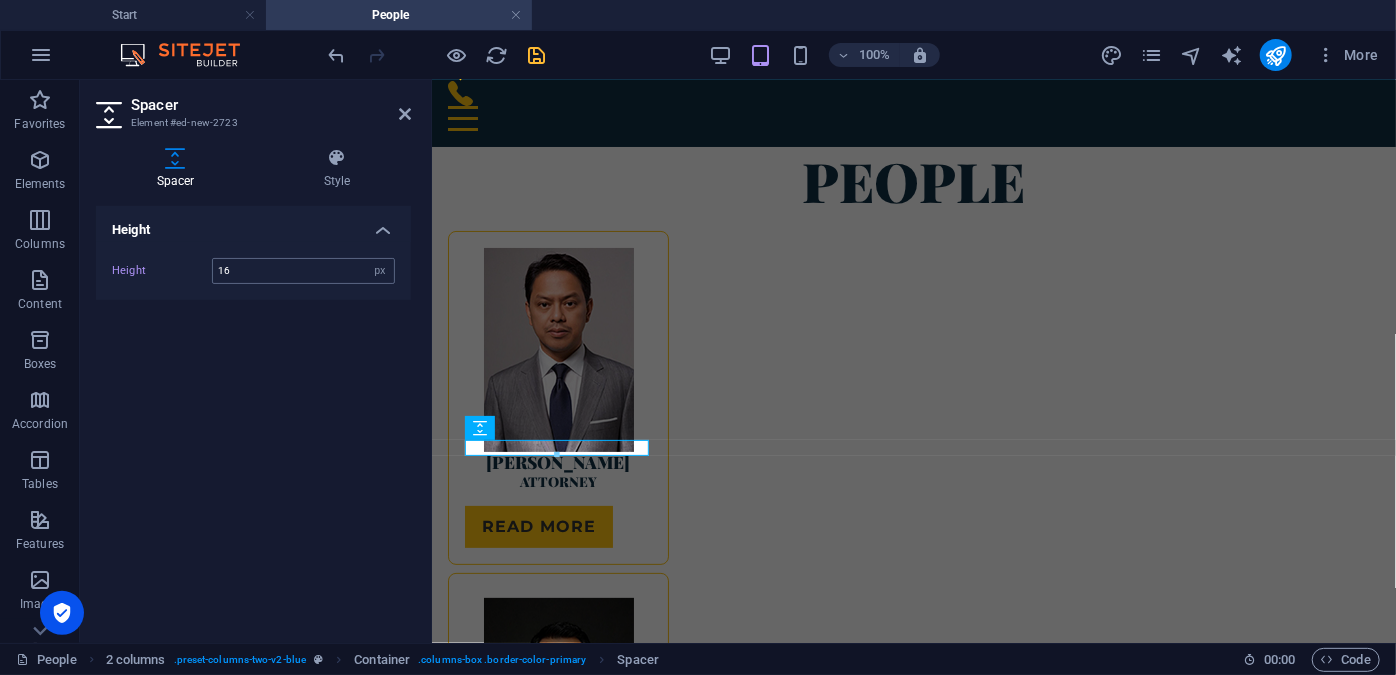 type on "16" 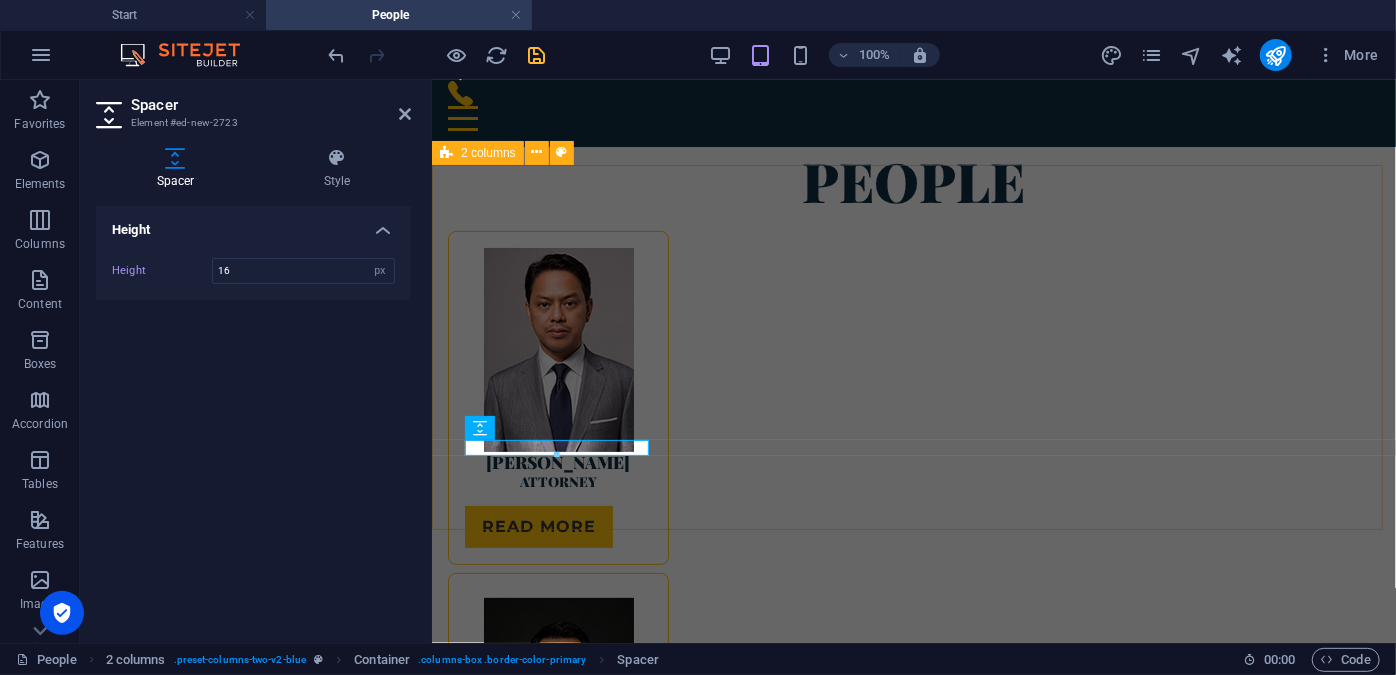 click on "[PERSON_NAME] Attorney Read more [PERSON_NAME] lawyer" at bounding box center (913, 547) 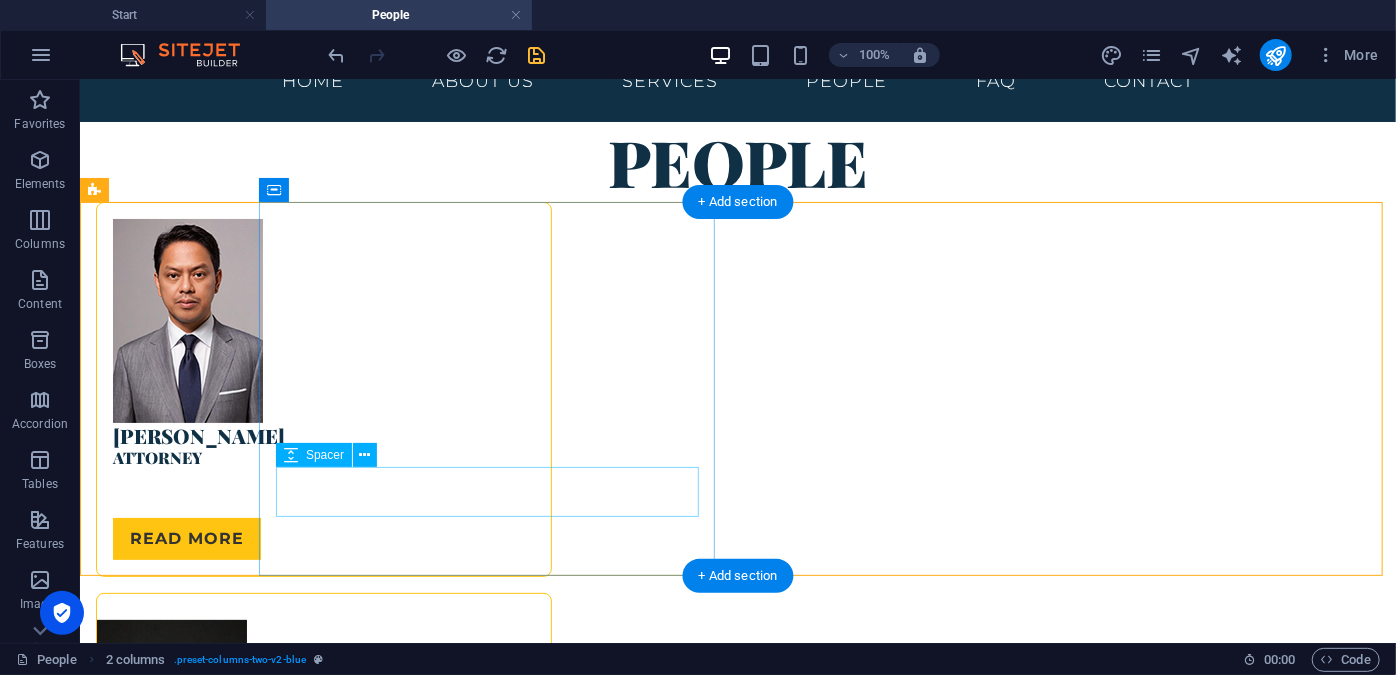click at bounding box center [323, 492] 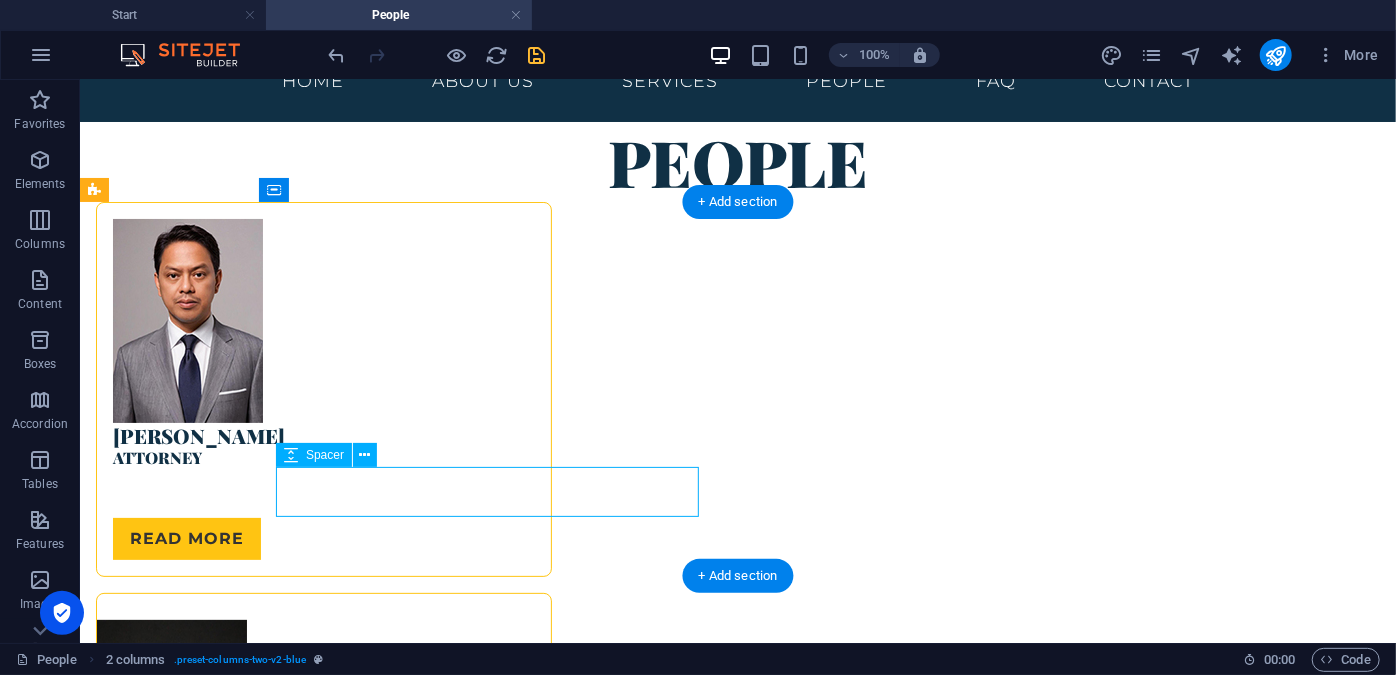 click at bounding box center [323, 492] 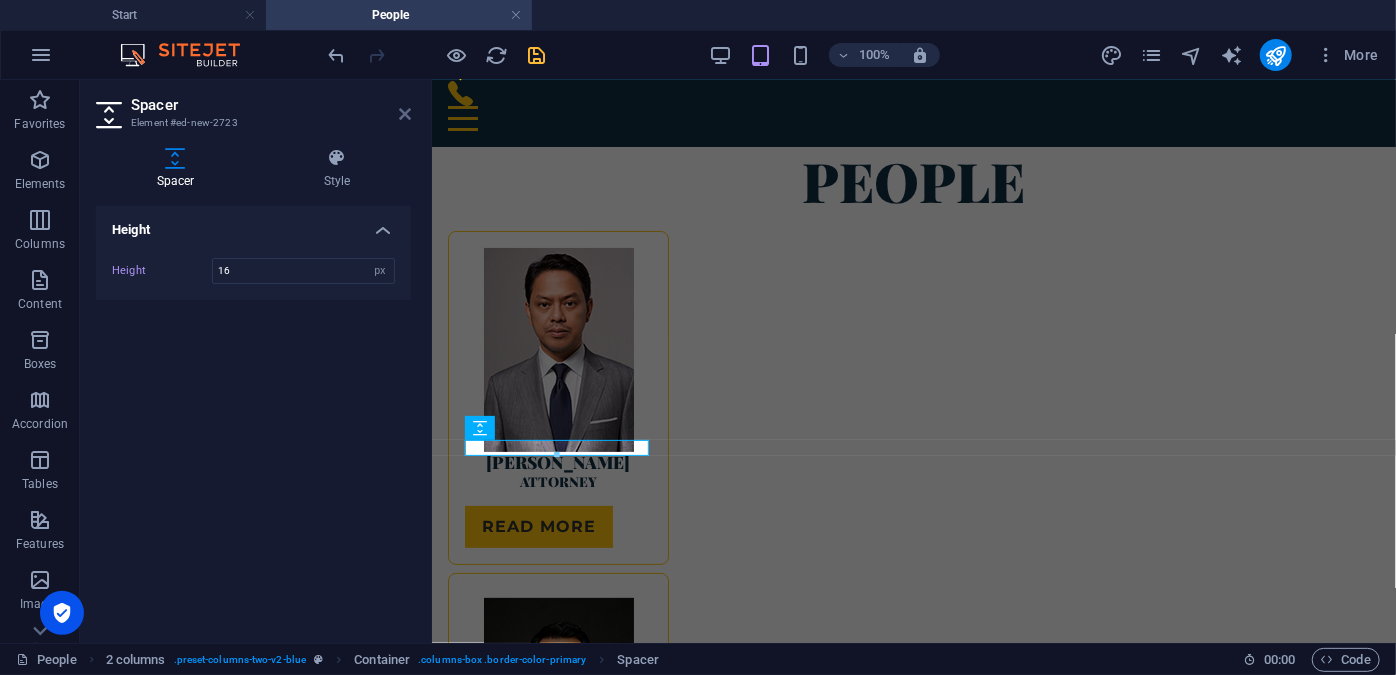 drag, startPoint x: 408, startPoint y: 113, endPoint x: 344, endPoint y: 39, distance: 97.8366 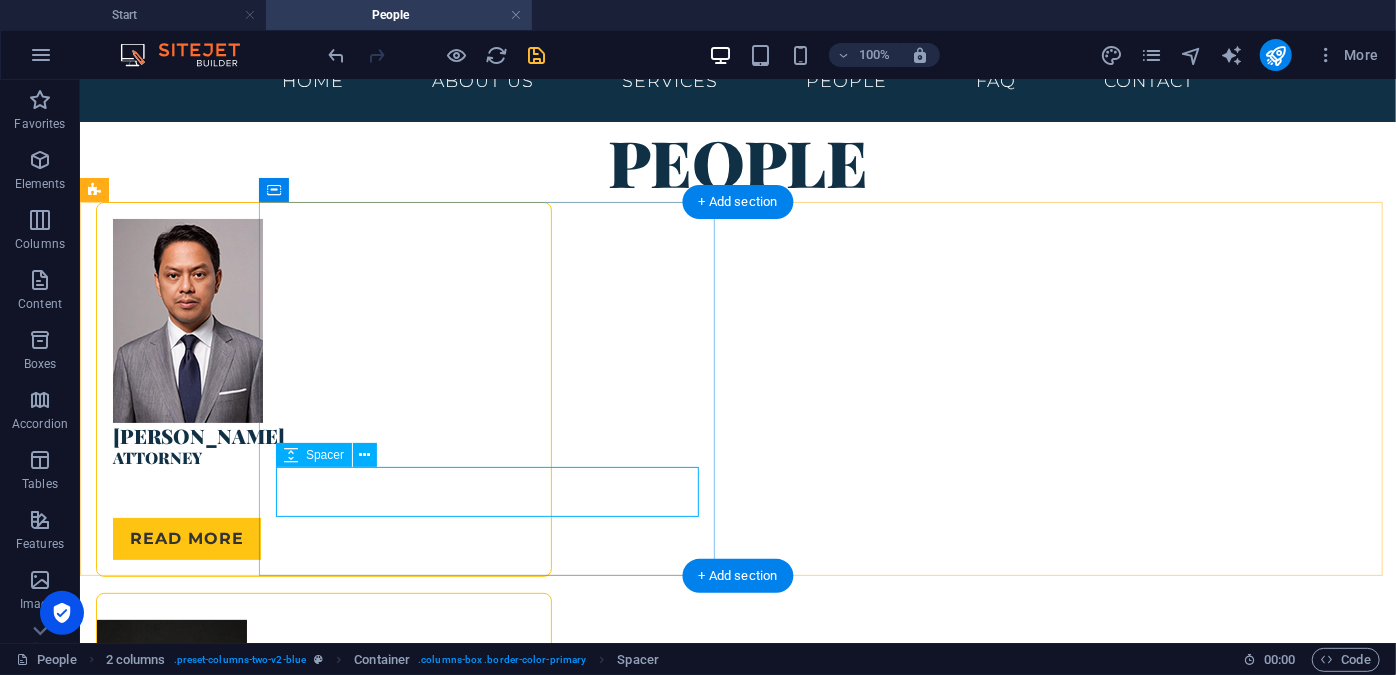 click at bounding box center (323, 492) 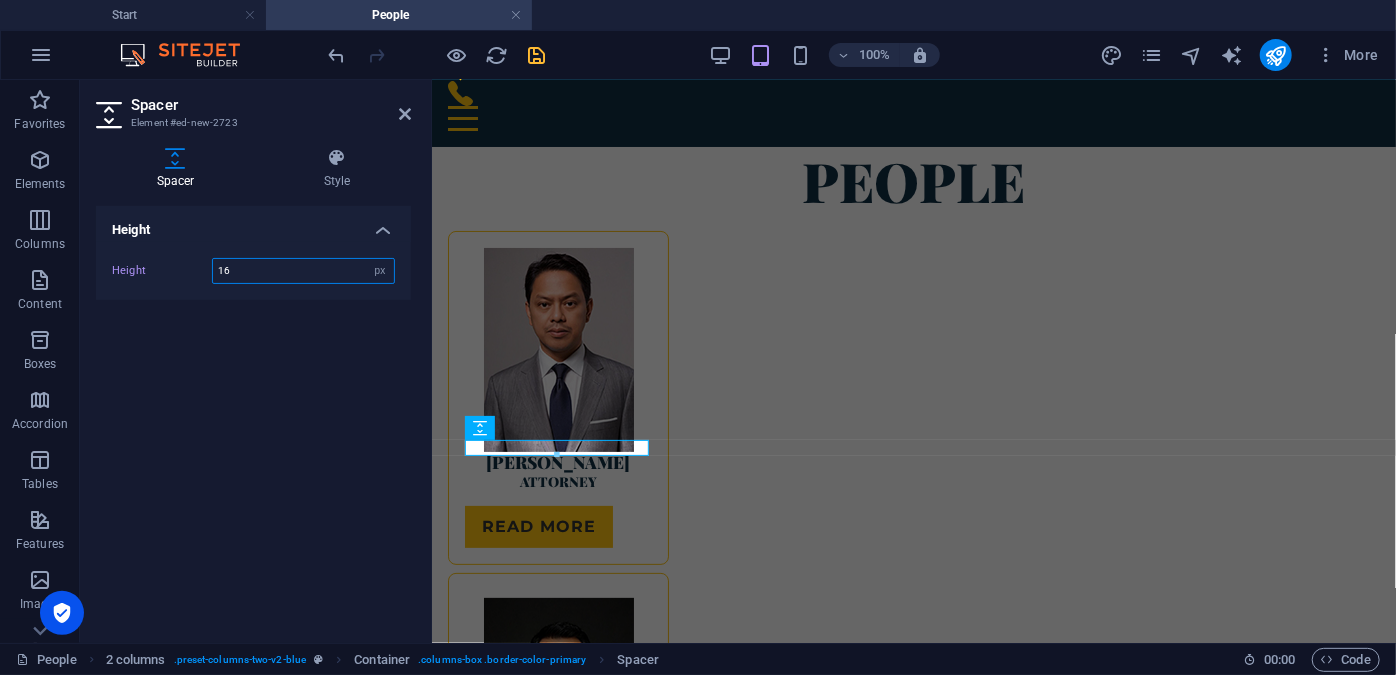 click on "16" at bounding box center [303, 271] 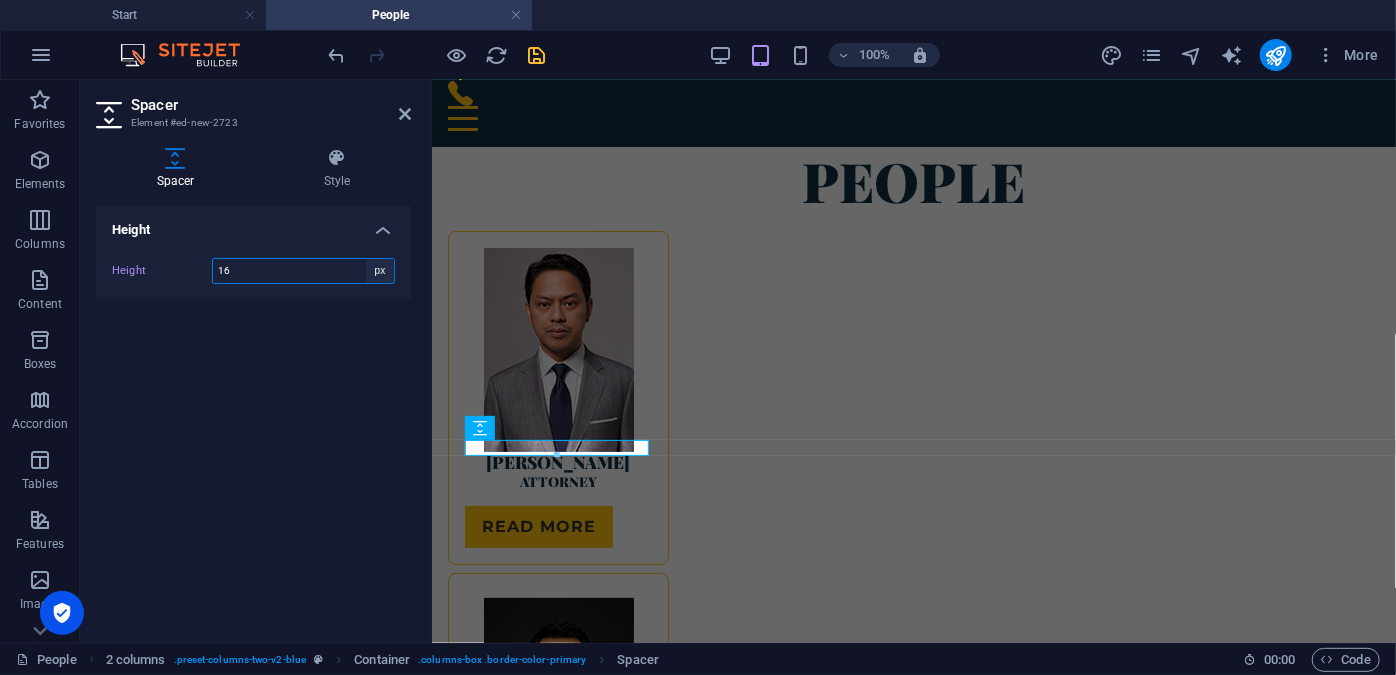 click on "px rem vh vw" at bounding box center [380, 271] 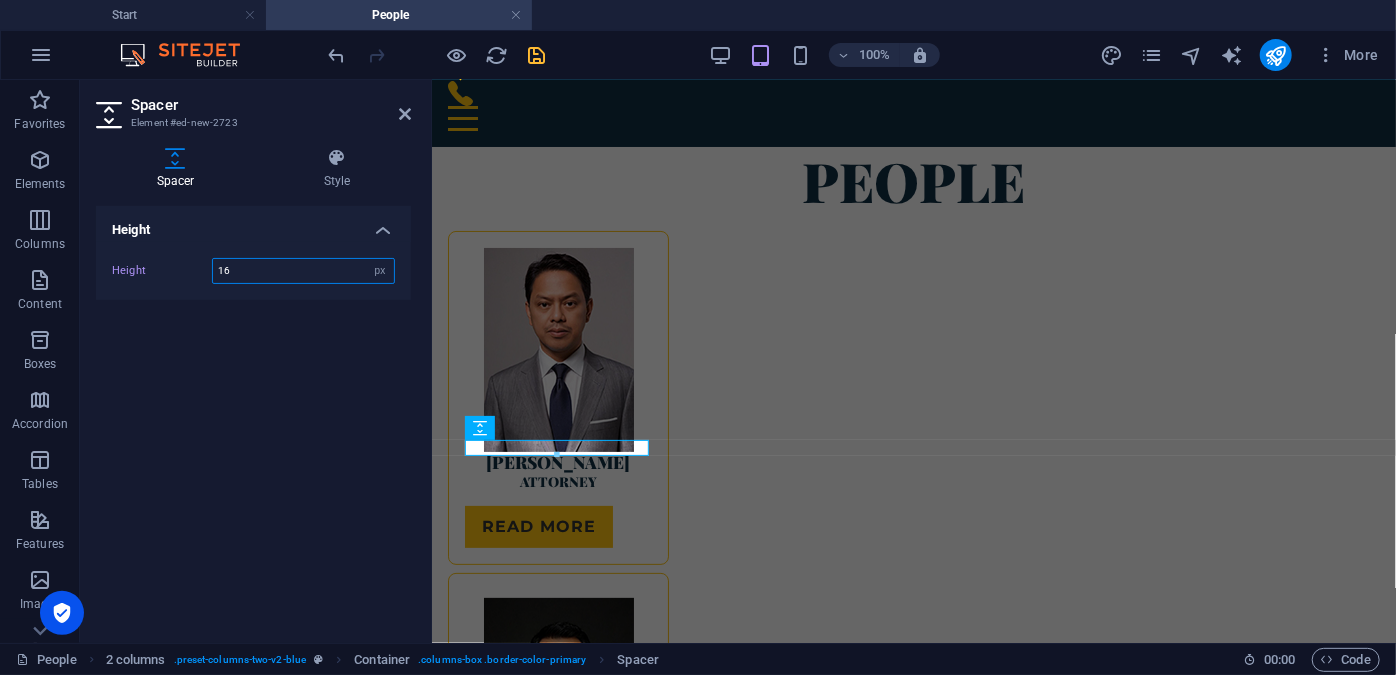 click on "16" at bounding box center (303, 271) 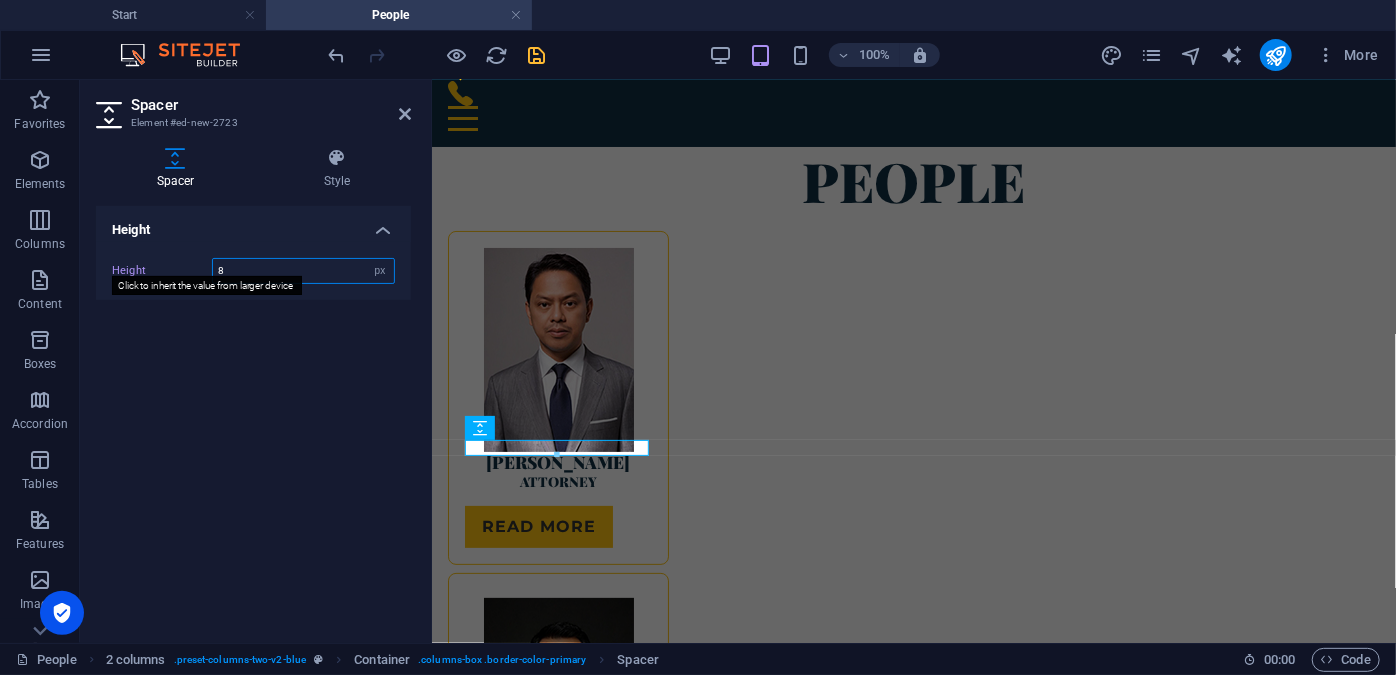 type on "8" 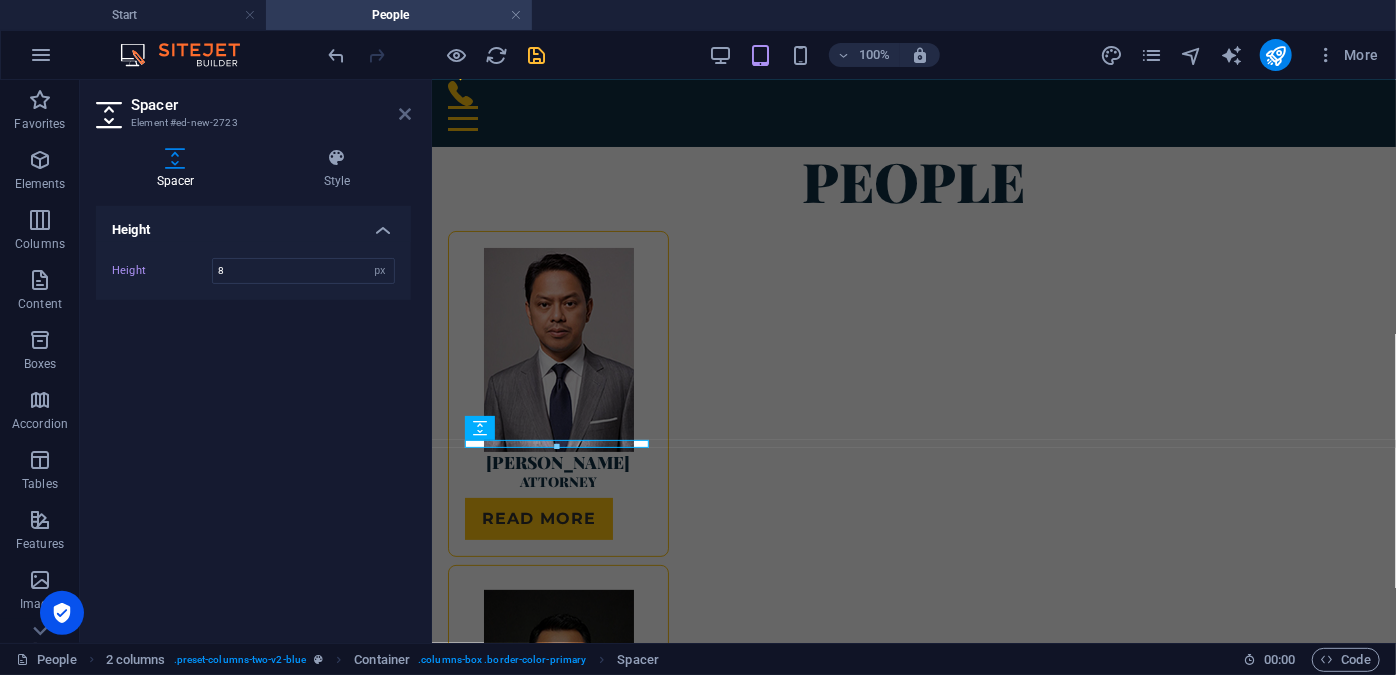 click at bounding box center (405, 114) 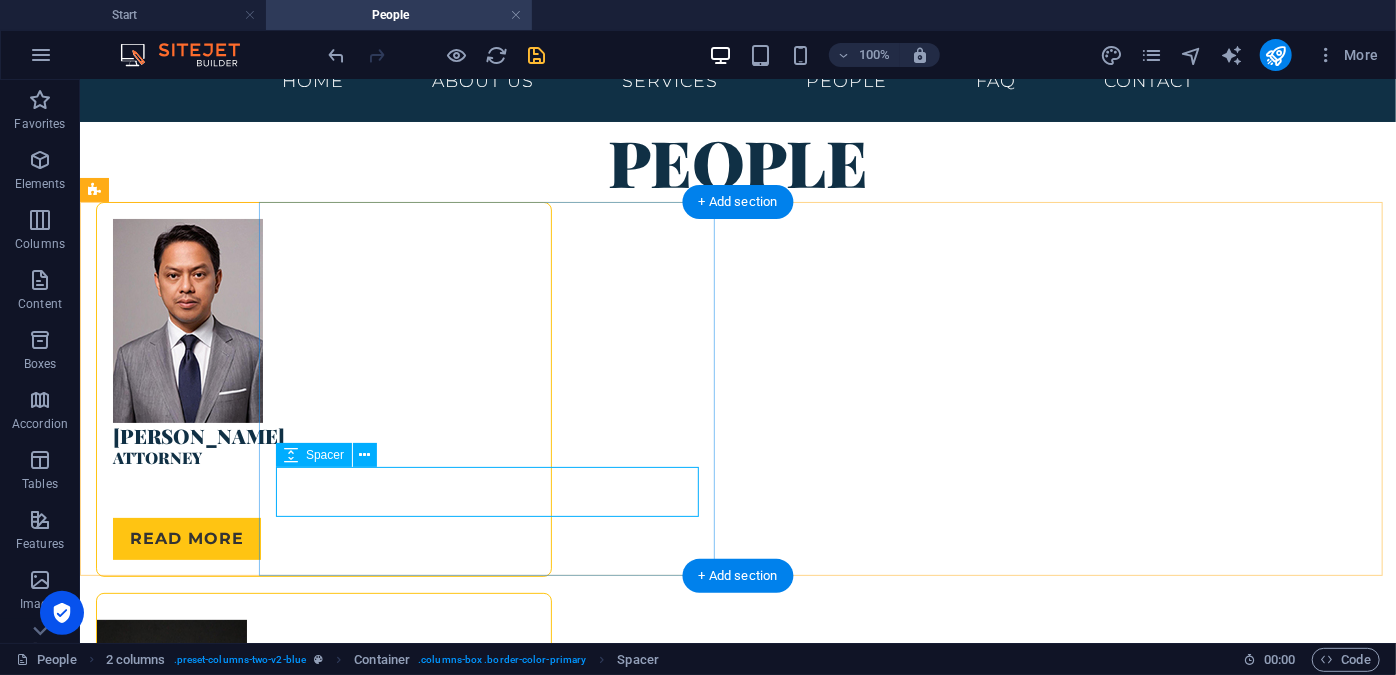 click at bounding box center [323, 492] 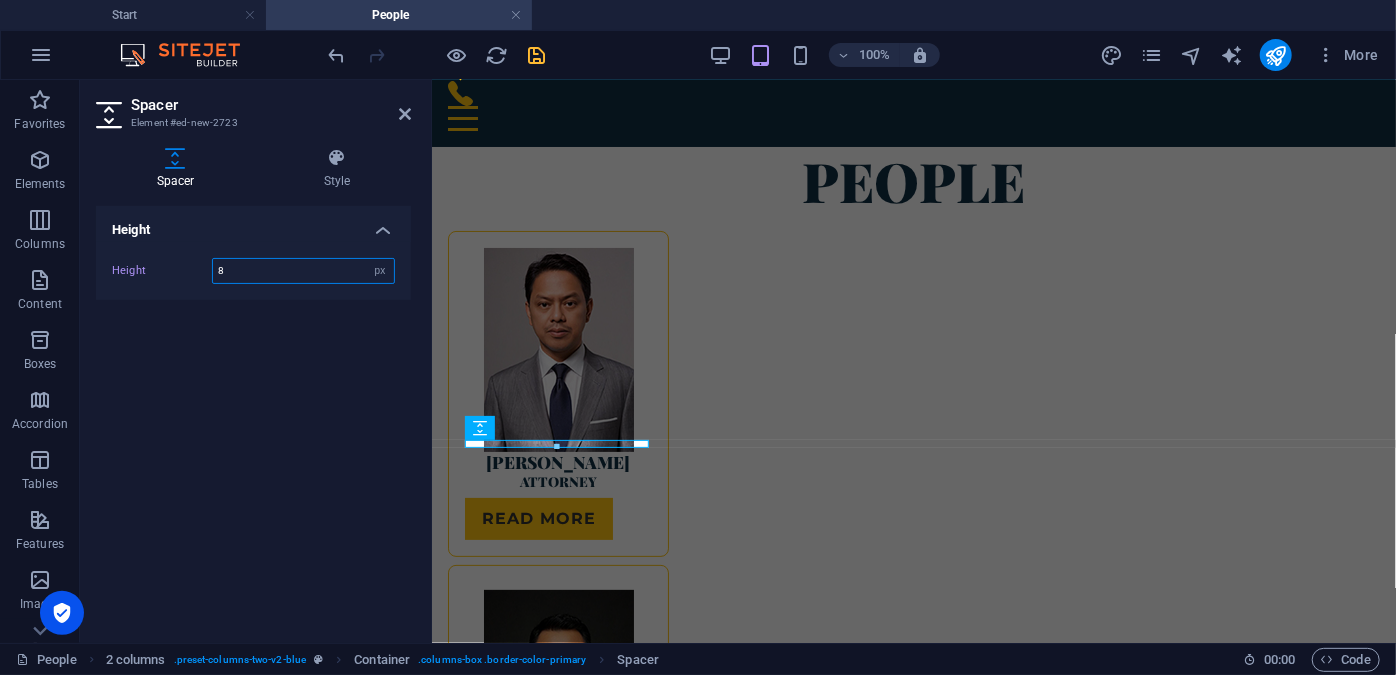 drag, startPoint x: 248, startPoint y: 269, endPoint x: 212, endPoint y: 269, distance: 36 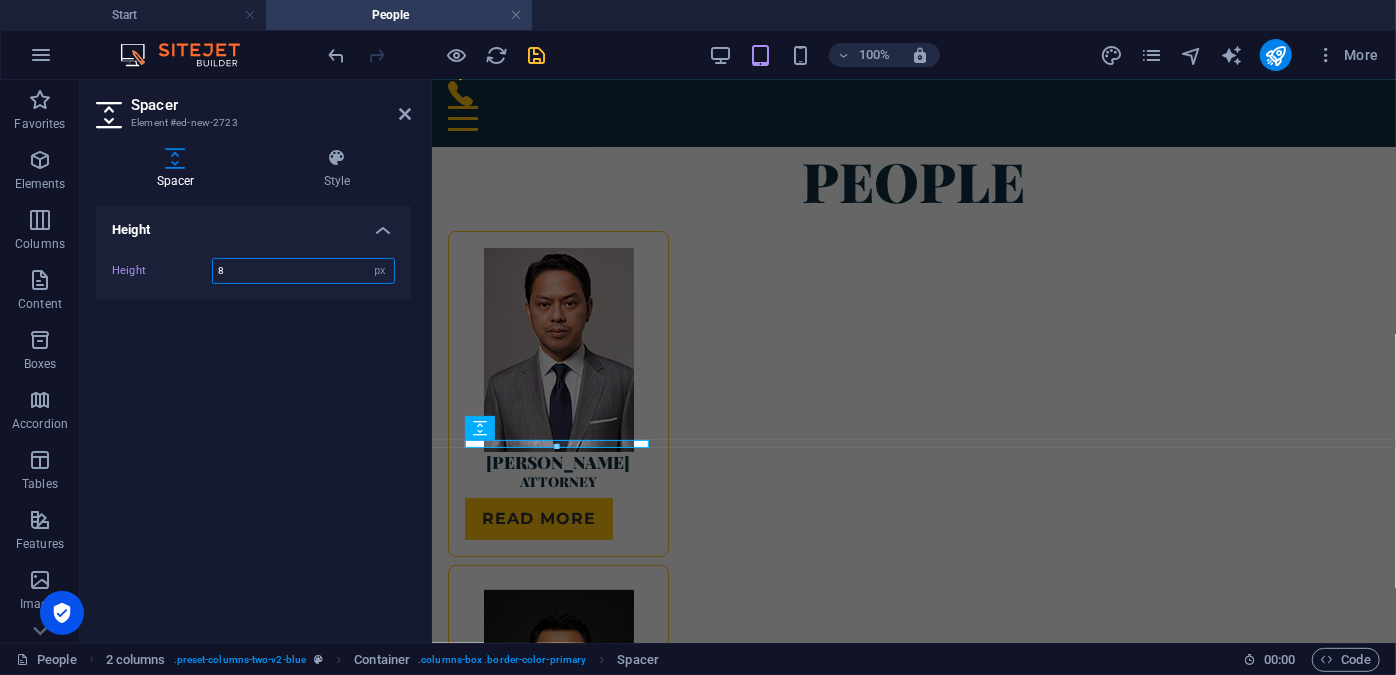 click at bounding box center (557, 447) 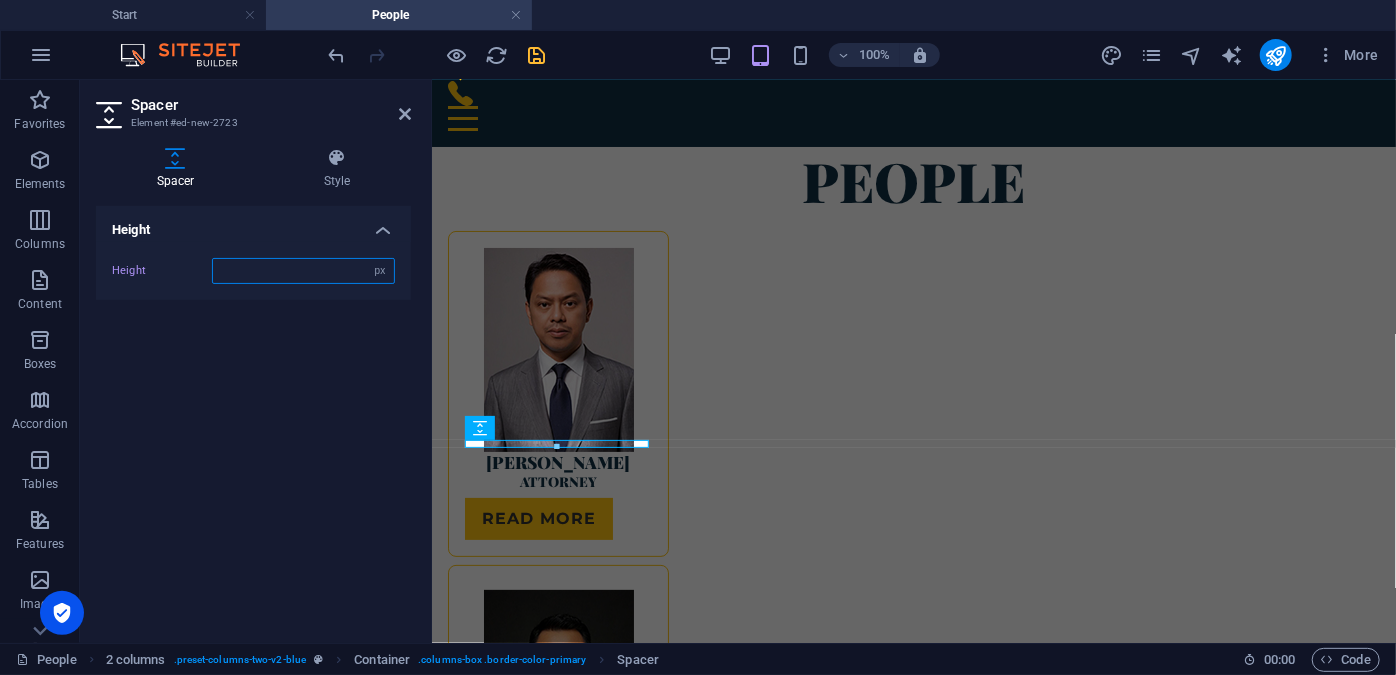 type 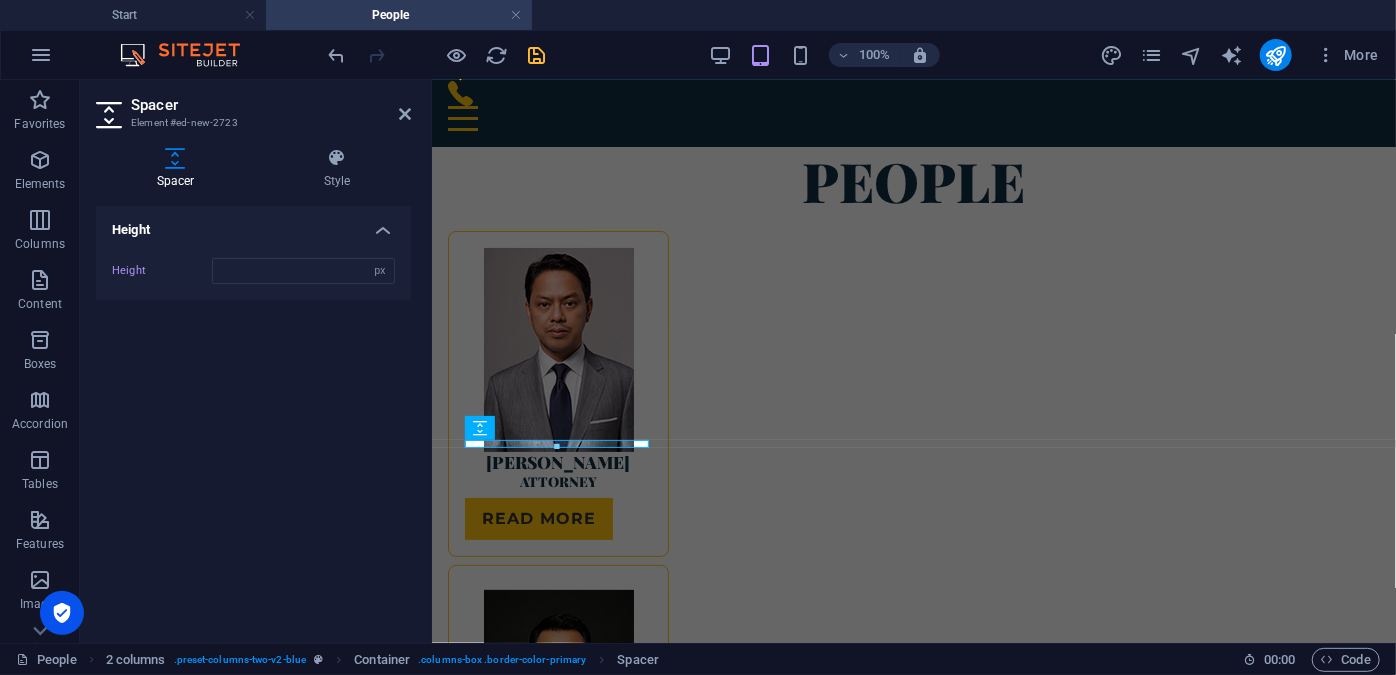 click on "Spacer Element #ed-new-2723" at bounding box center (253, 106) 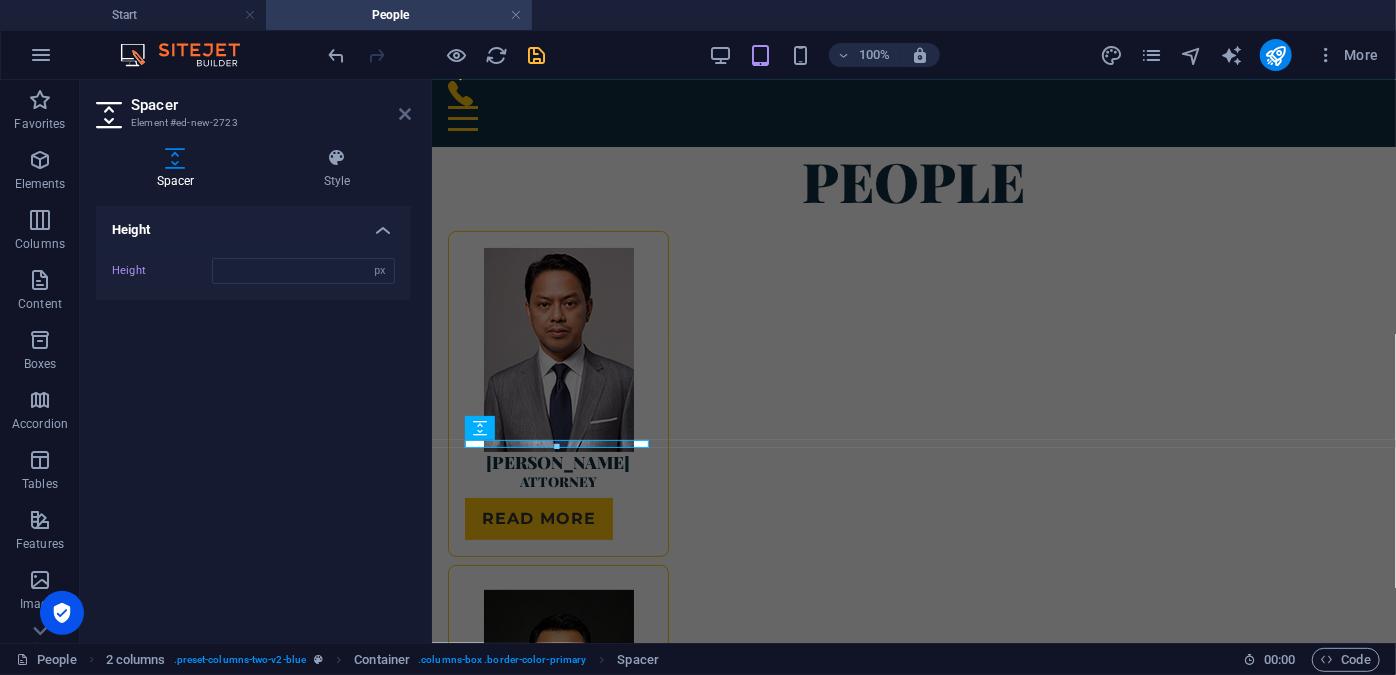 click at bounding box center [405, 114] 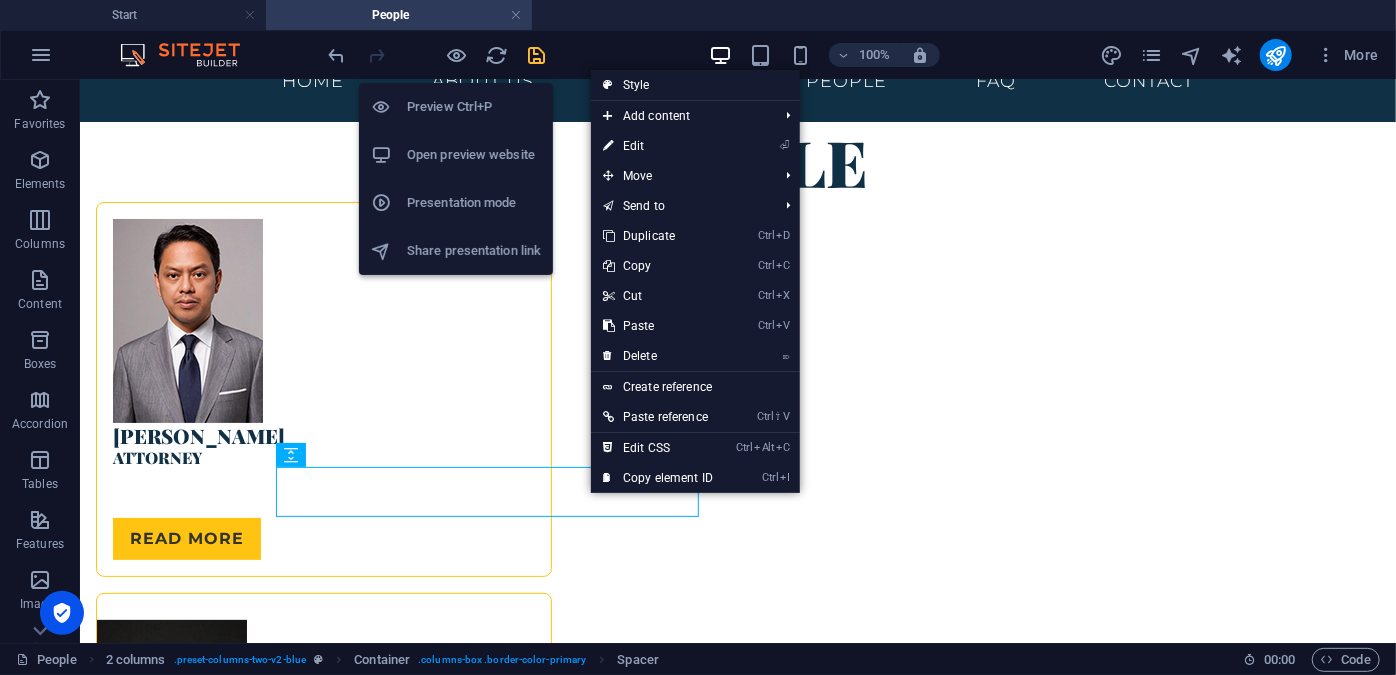 click on "Preview Ctrl+P" at bounding box center (474, 107) 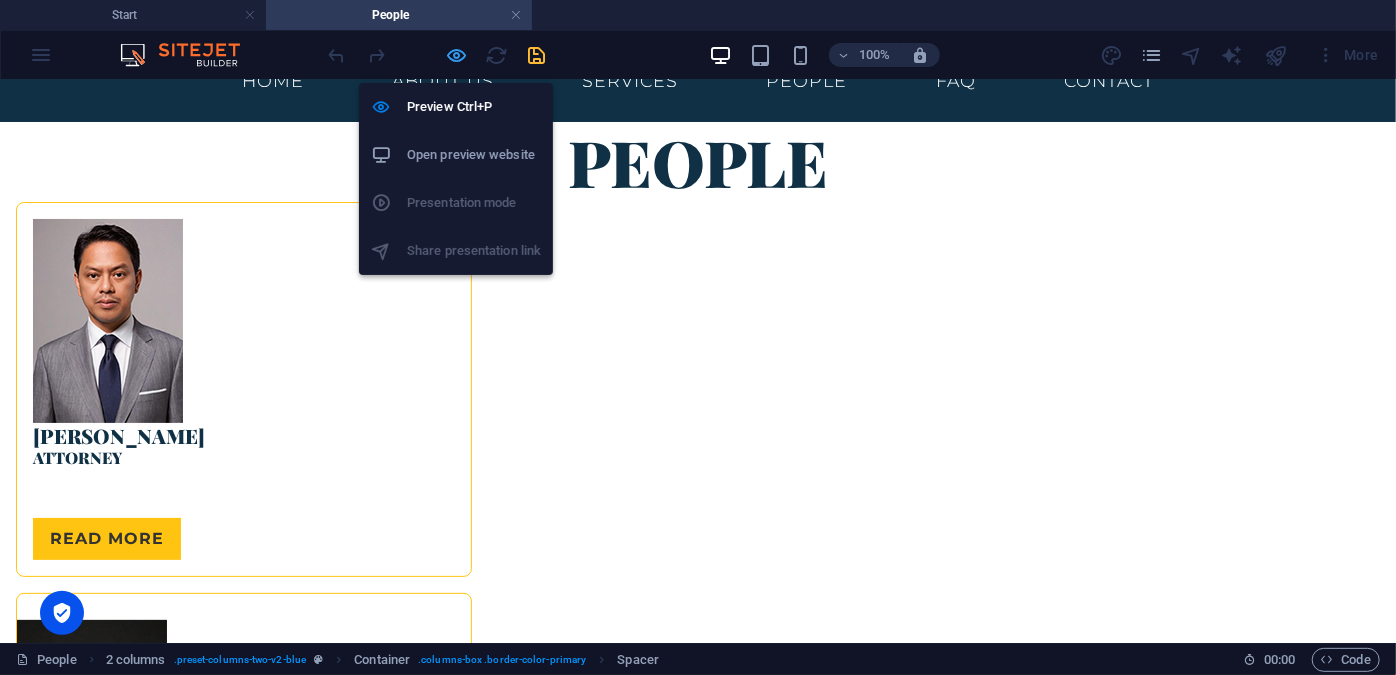 click at bounding box center [457, 55] 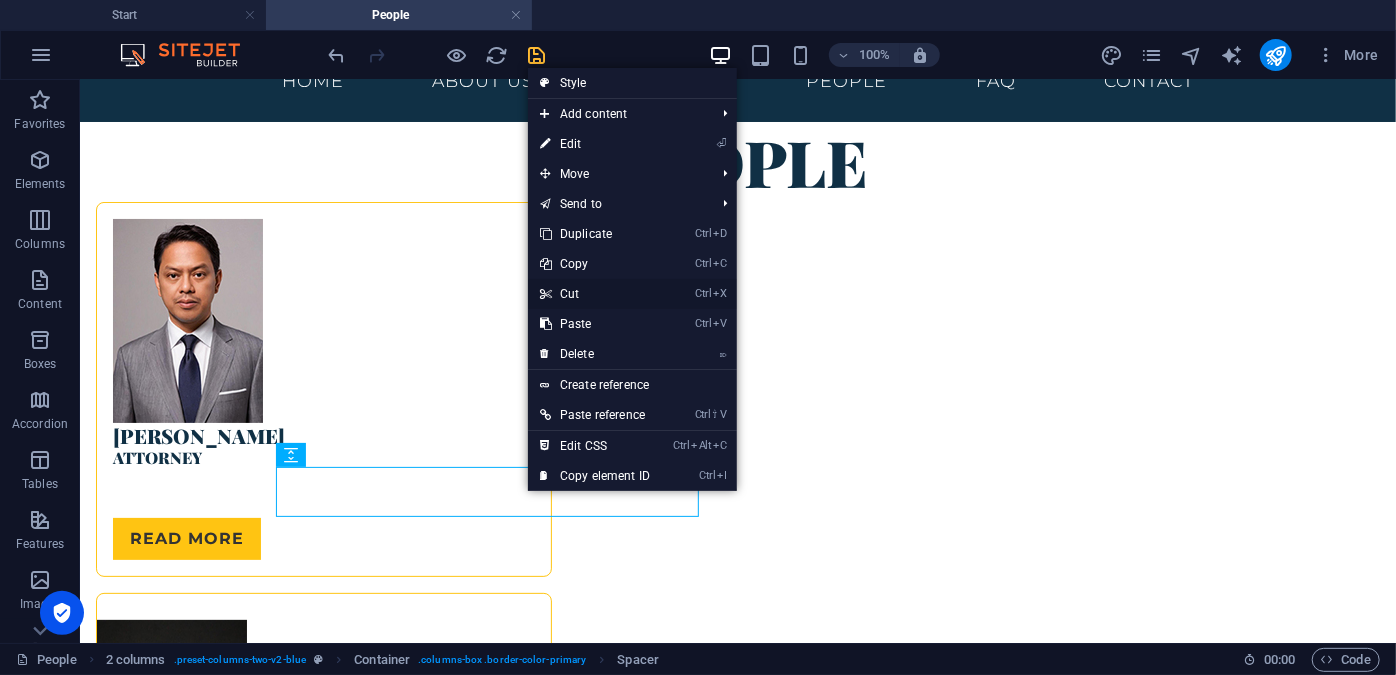 click on "Ctrl X  Cut" at bounding box center [595, 294] 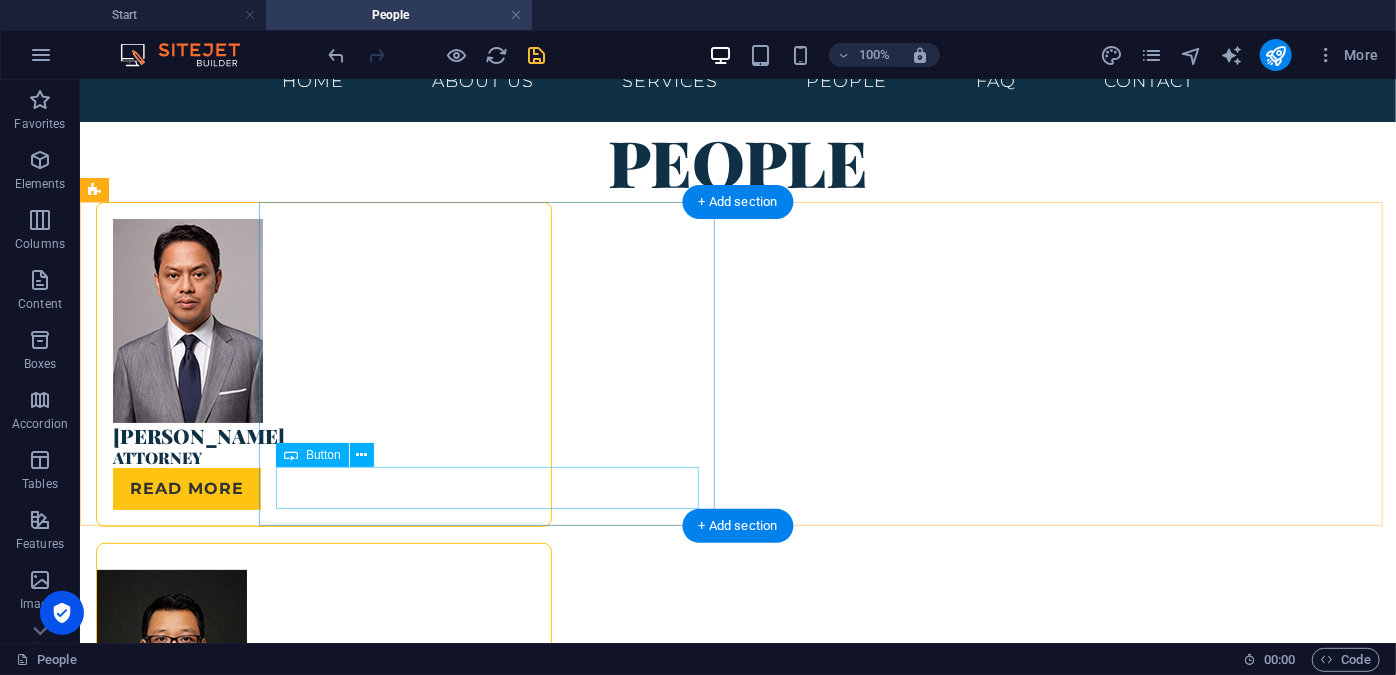 click on "Read more" at bounding box center (323, 488) 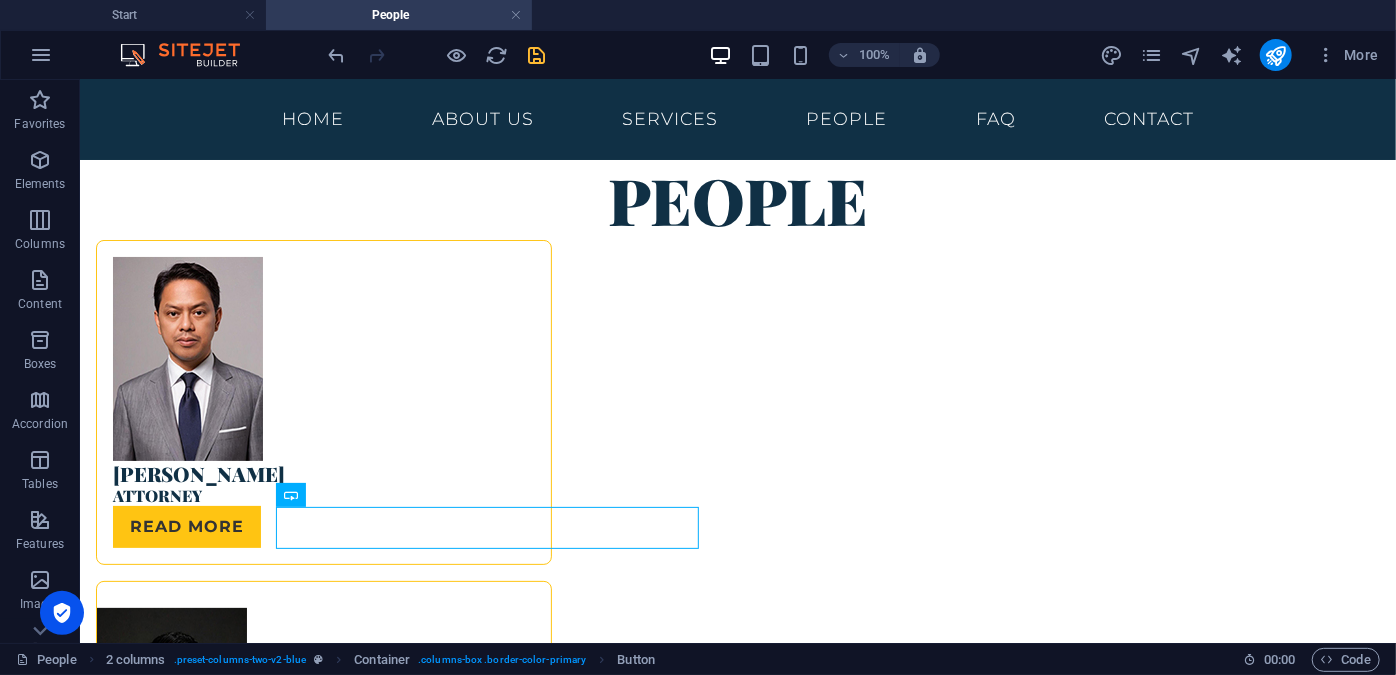 scroll, scrollTop: 0, scrollLeft: 0, axis: both 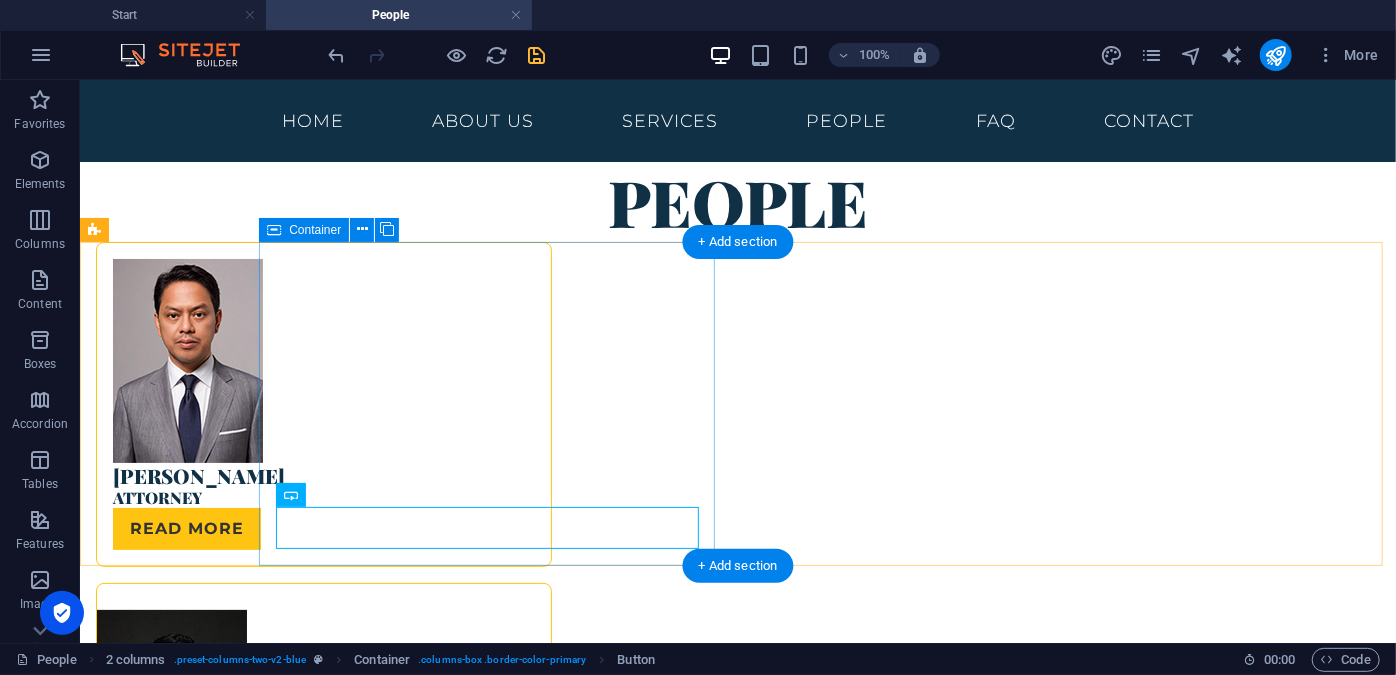 click on "[PERSON_NAME] Attorney Read more" at bounding box center [323, 403] 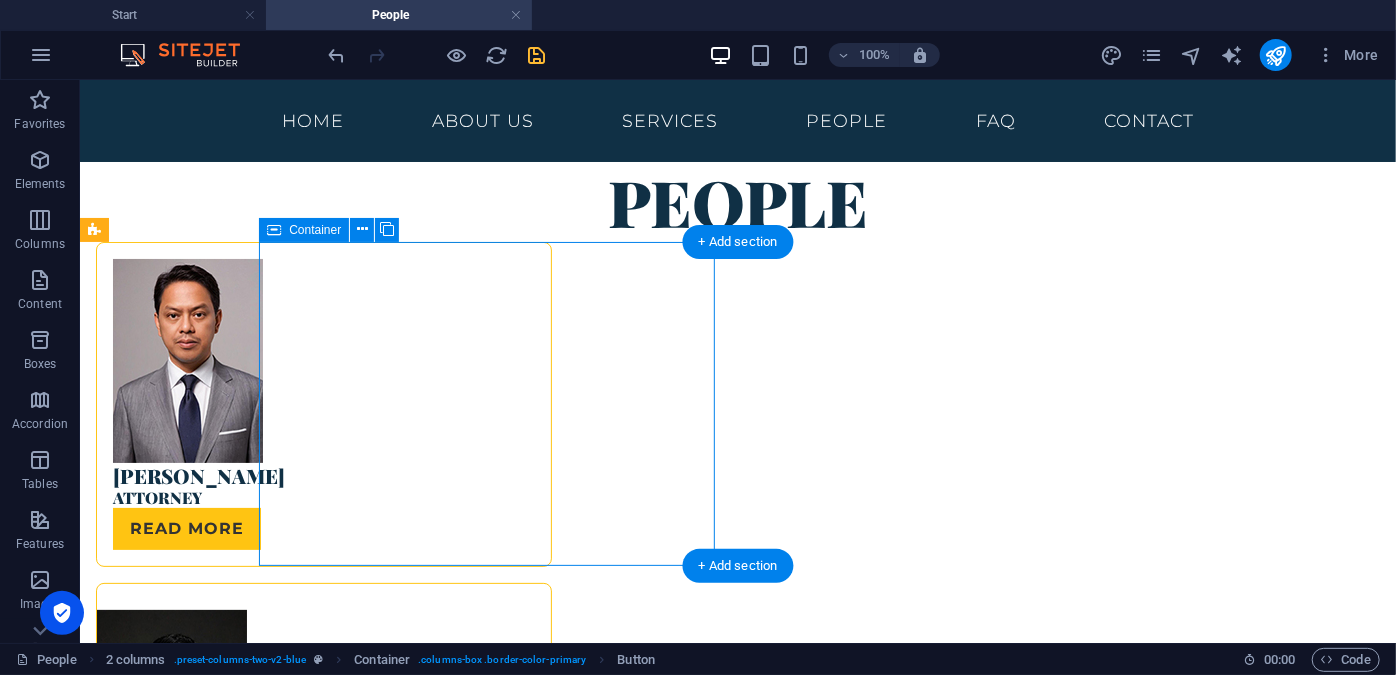 click on "[PERSON_NAME] Attorney Read more" at bounding box center [323, 403] 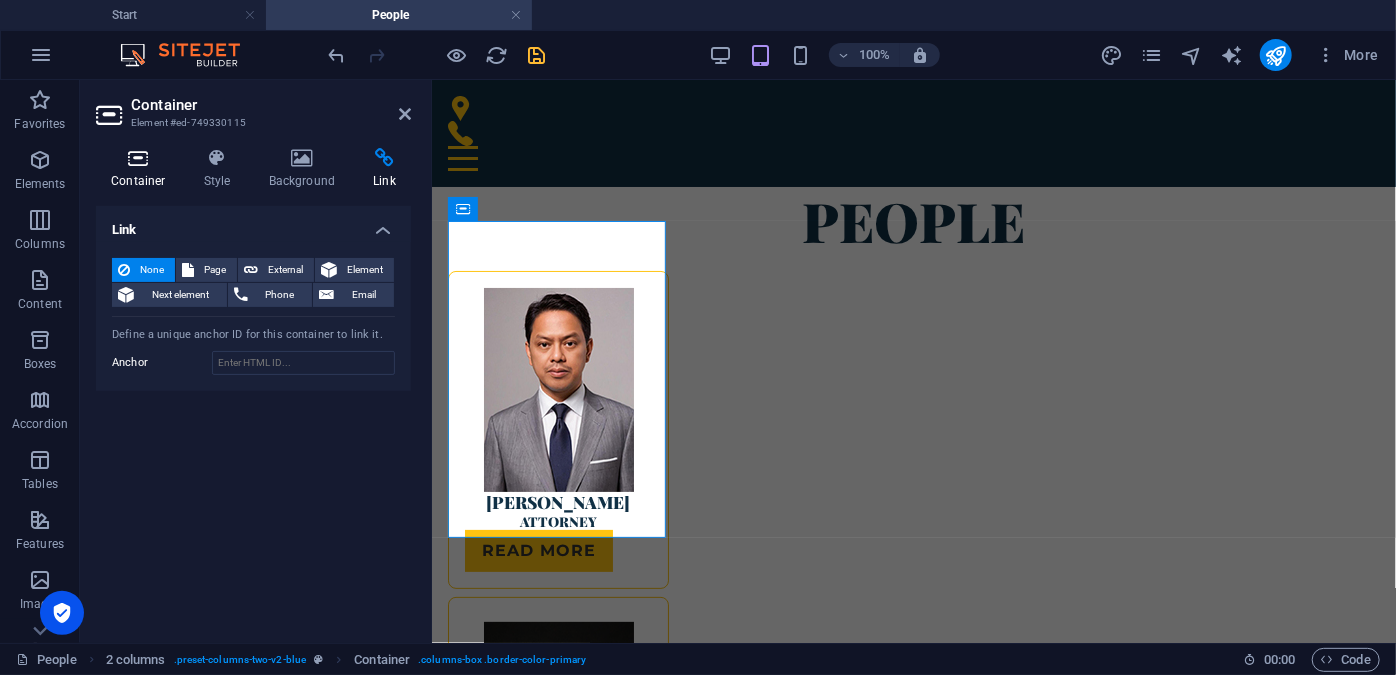 click on "Container" at bounding box center (142, 169) 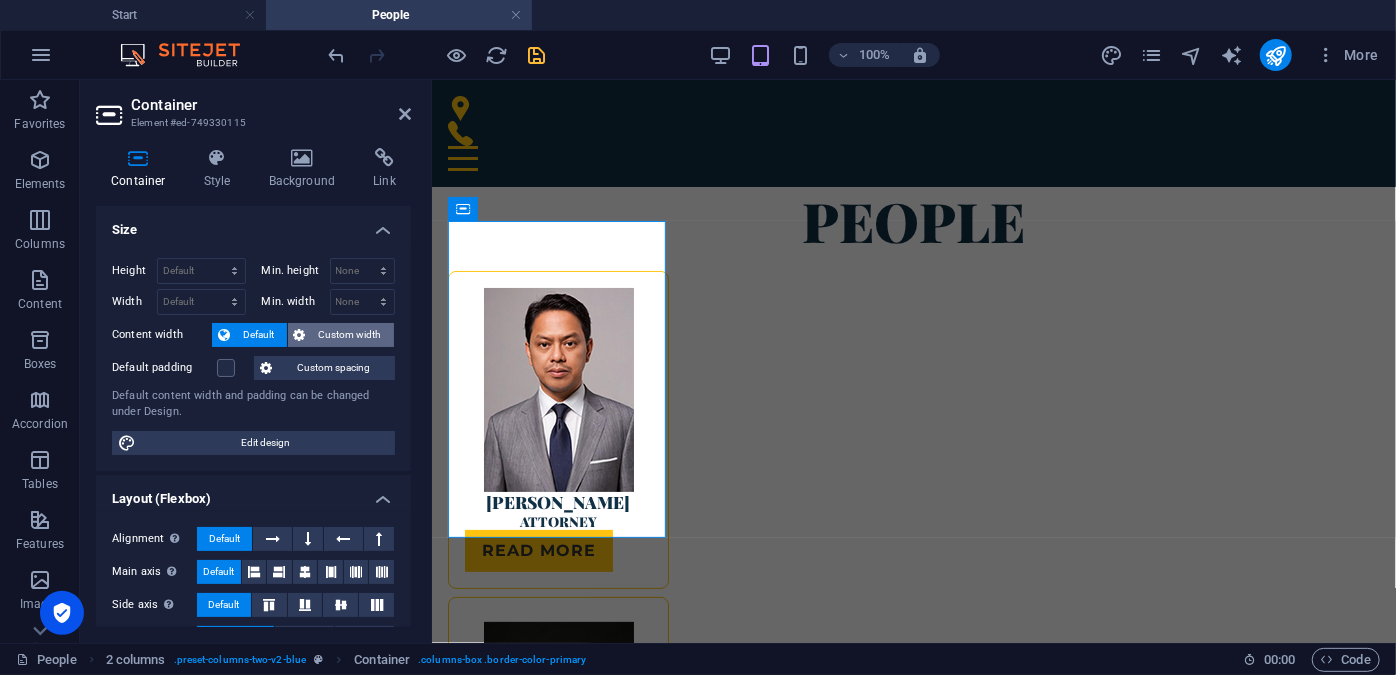 click on "Custom width" at bounding box center [350, 335] 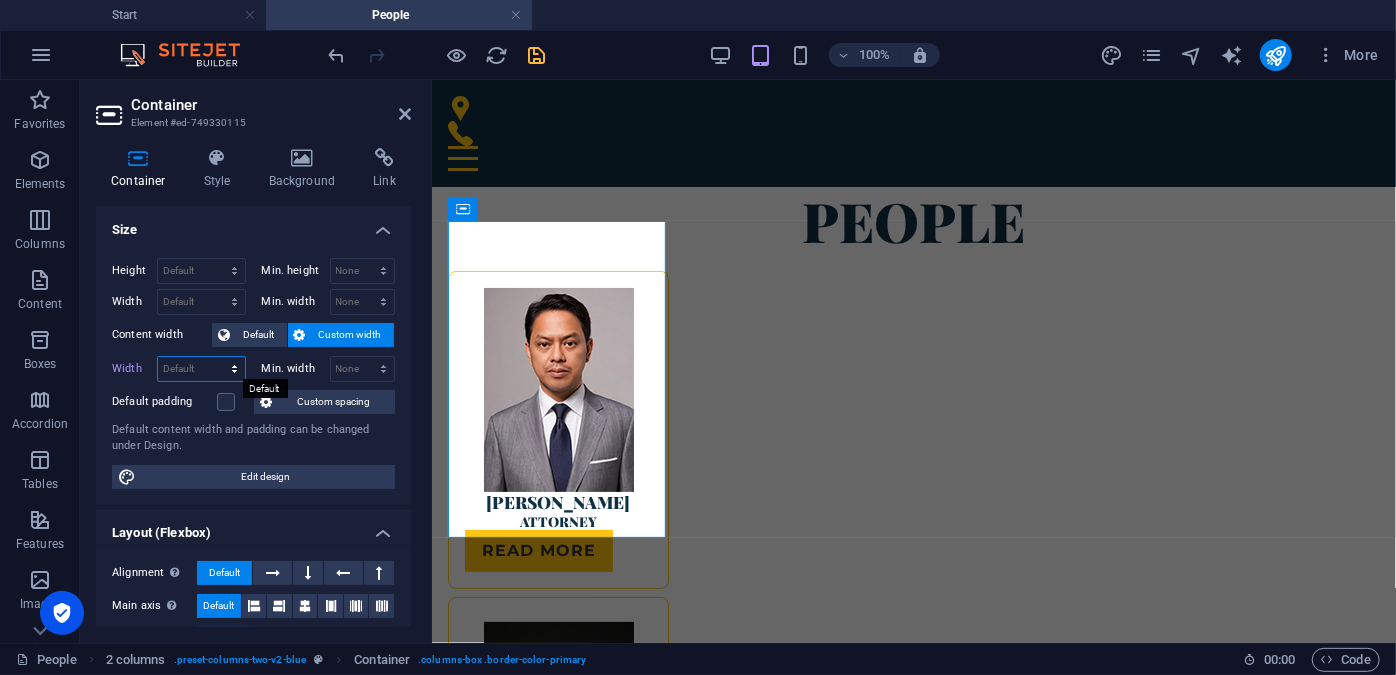 click on "Default px rem % em vh vw" at bounding box center (201, 369) 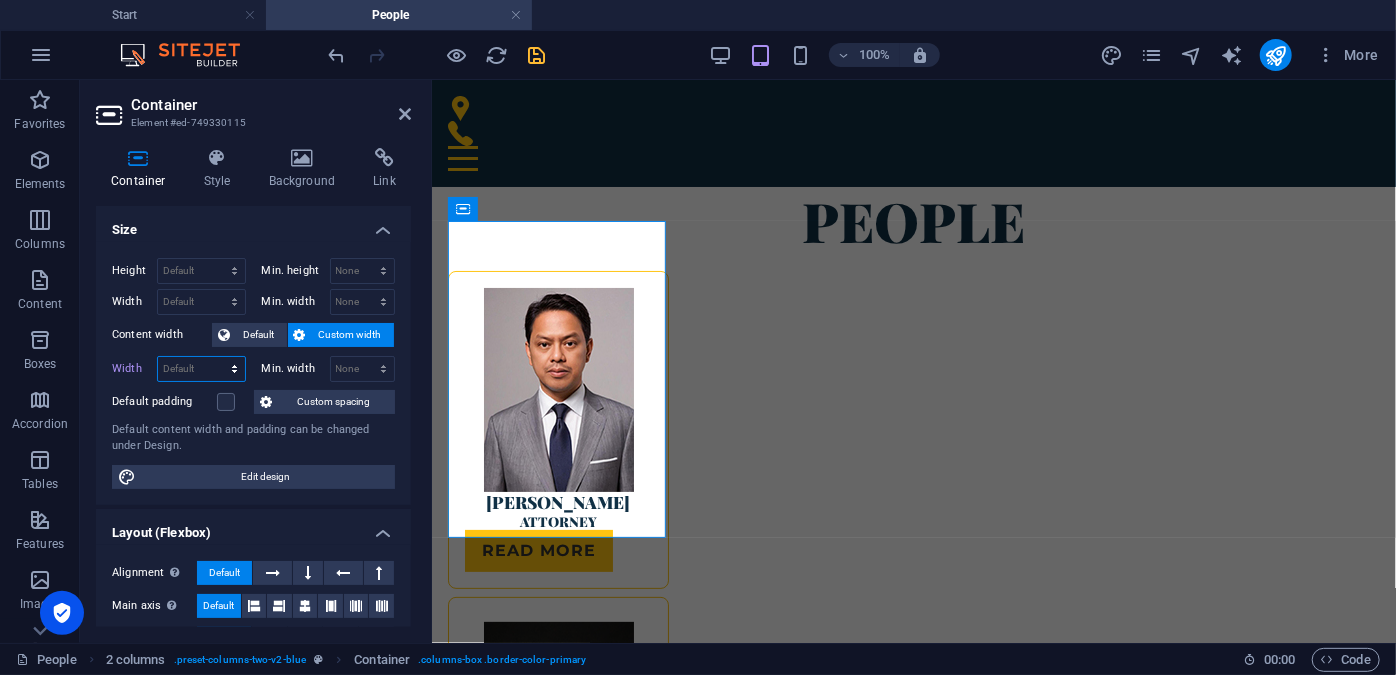 select on "px" 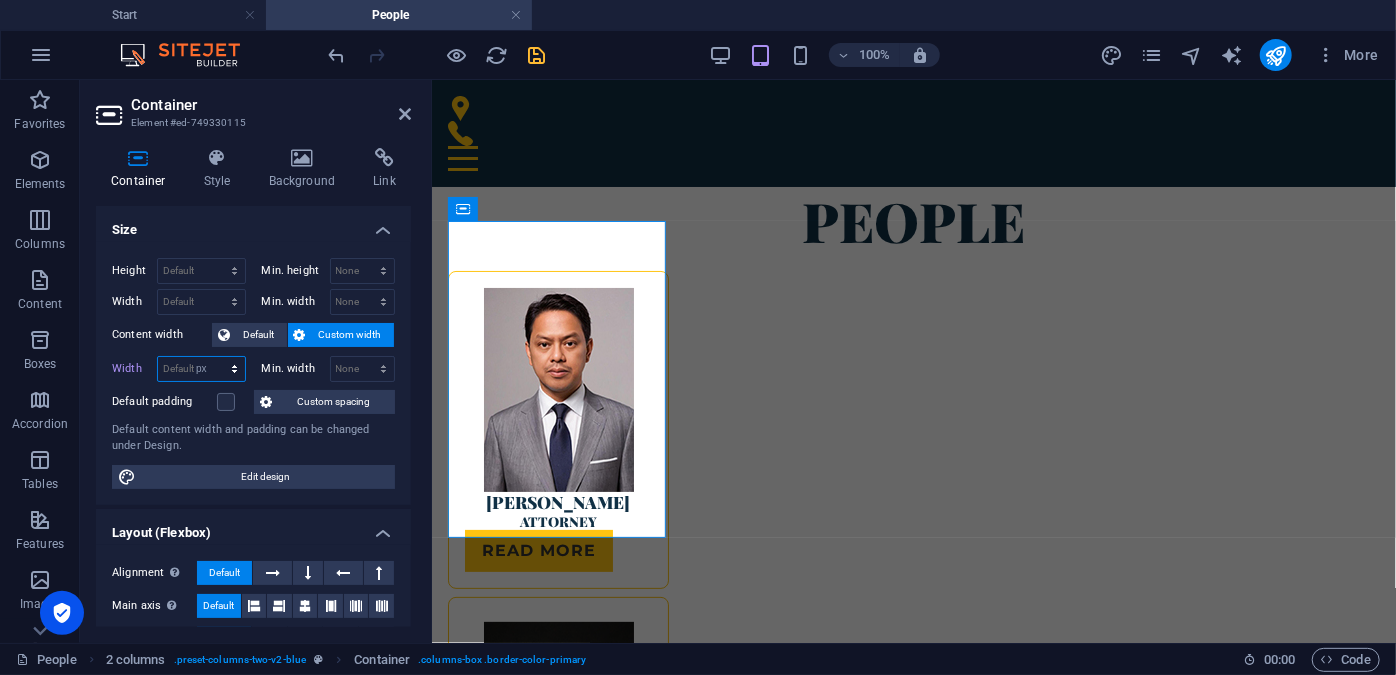 click on "Default px rem % em vh vw" at bounding box center [201, 369] 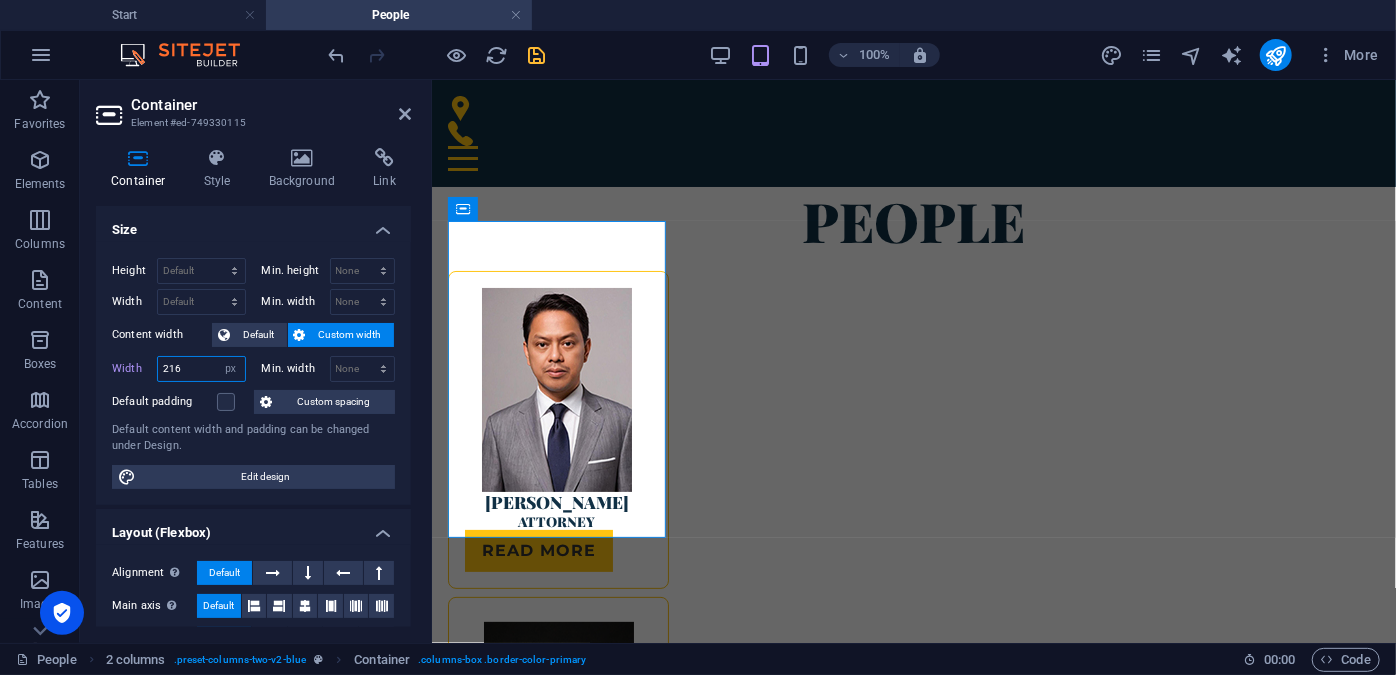 click on "216" at bounding box center [201, 369] 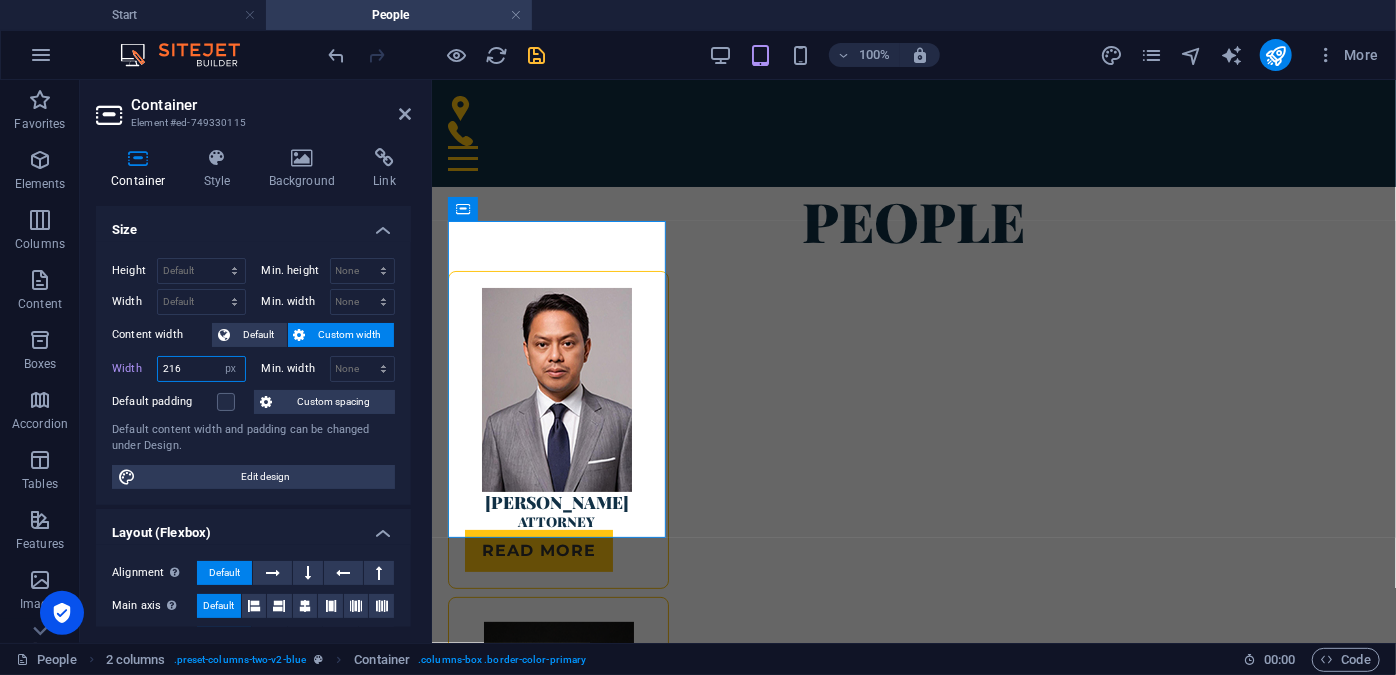 click on "Width 216 Default px rem % em vh vw" at bounding box center [179, 369] 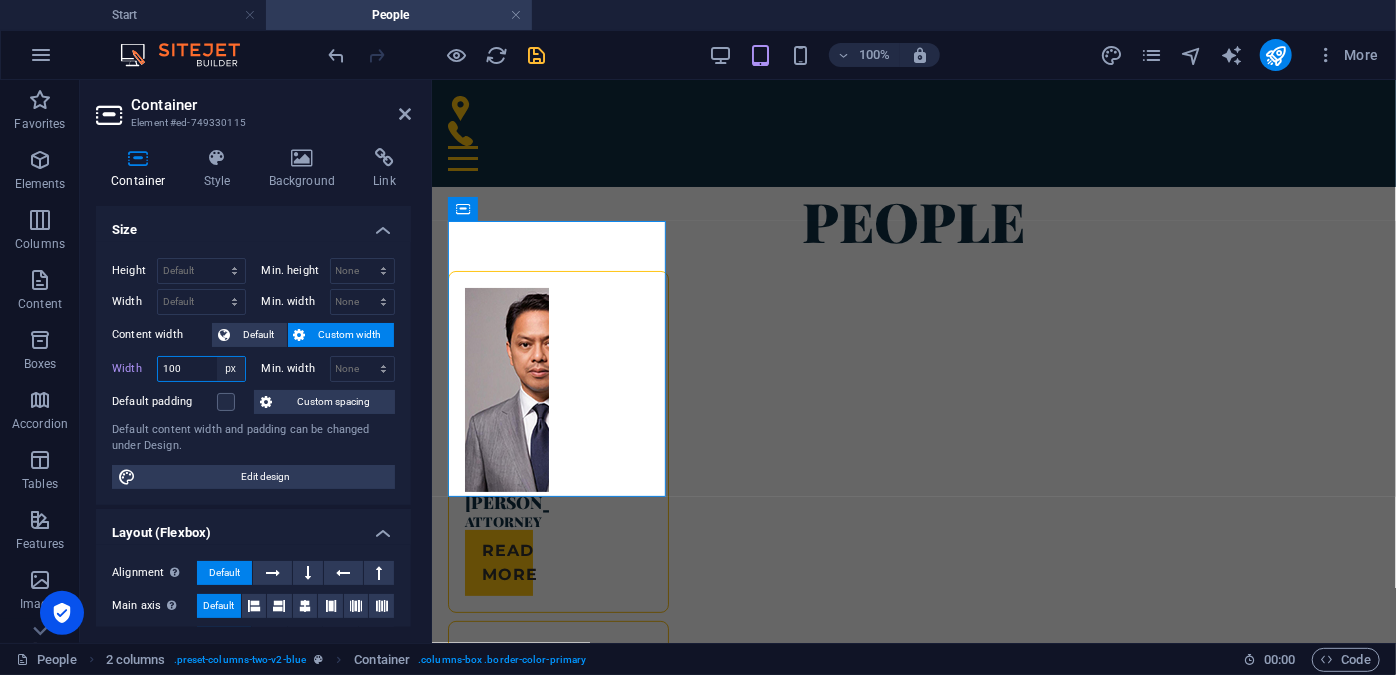 type on "100" 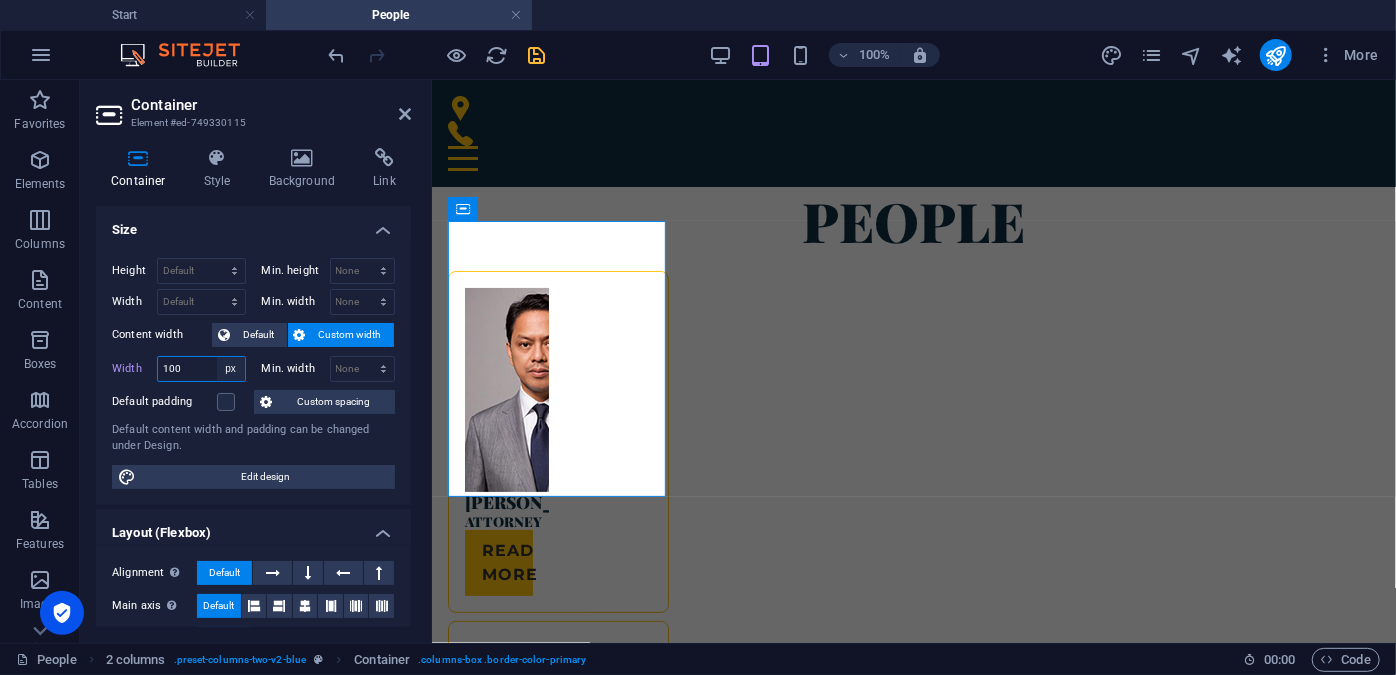 click on "Default px rem % em vh vw" at bounding box center [231, 369] 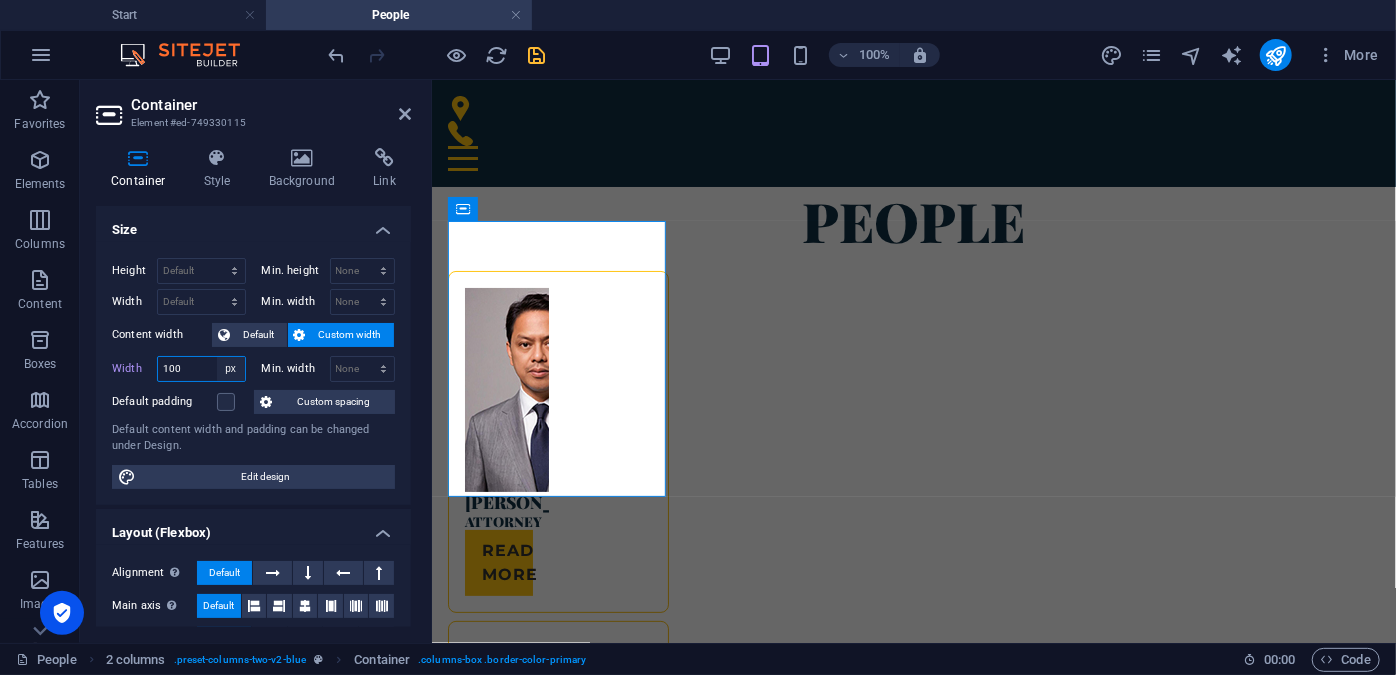 select on "9g04b2eul38" 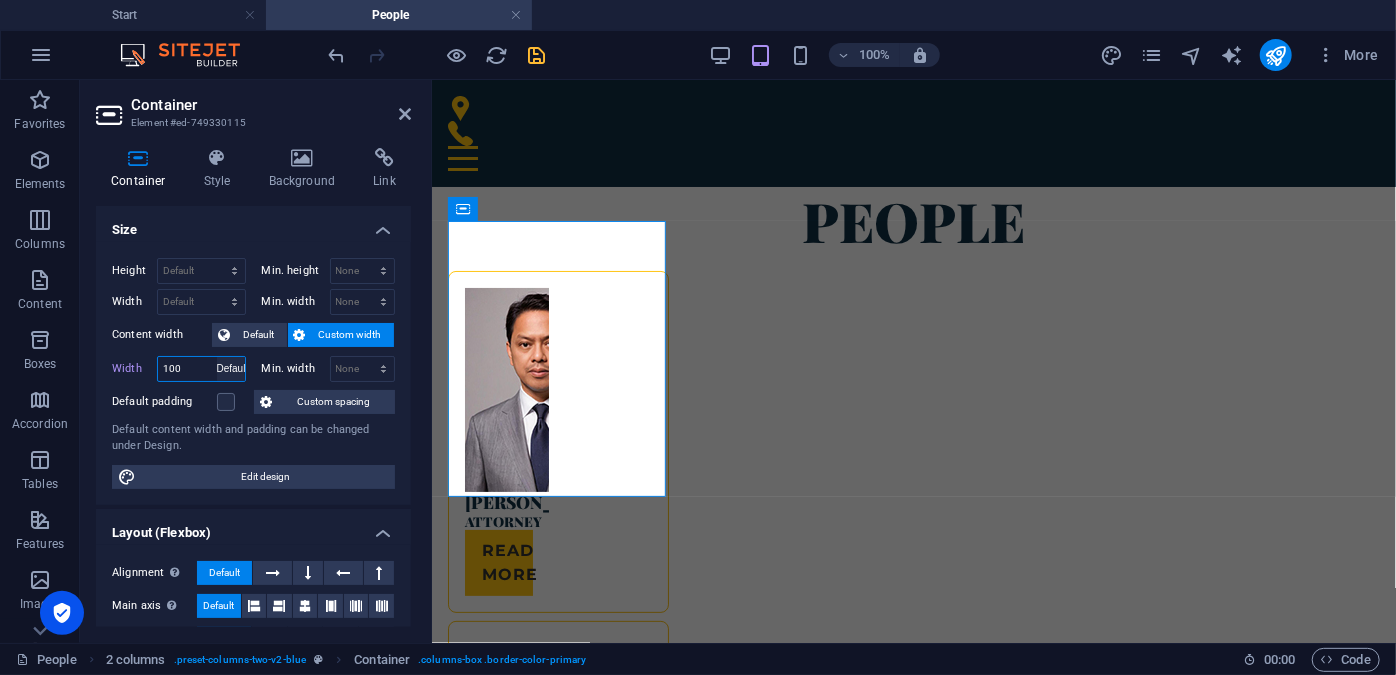 click on "Default px rem % em vh vw" at bounding box center (231, 369) 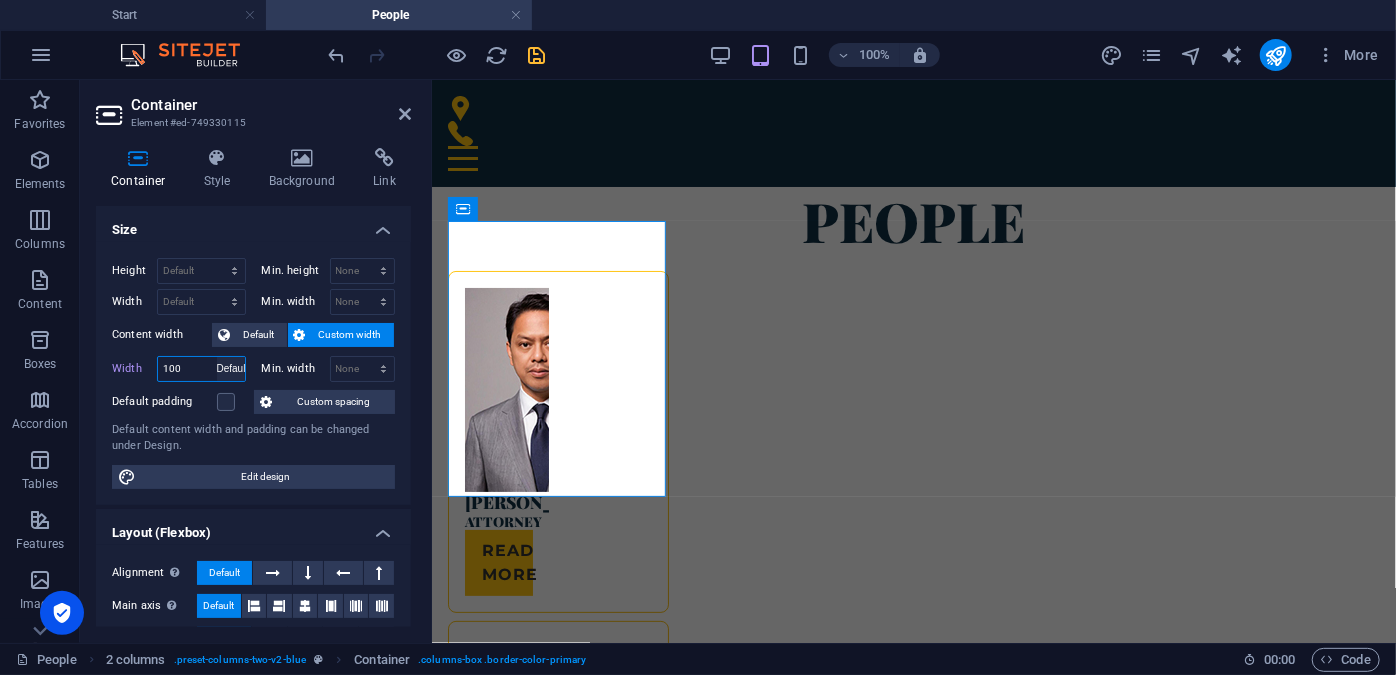type 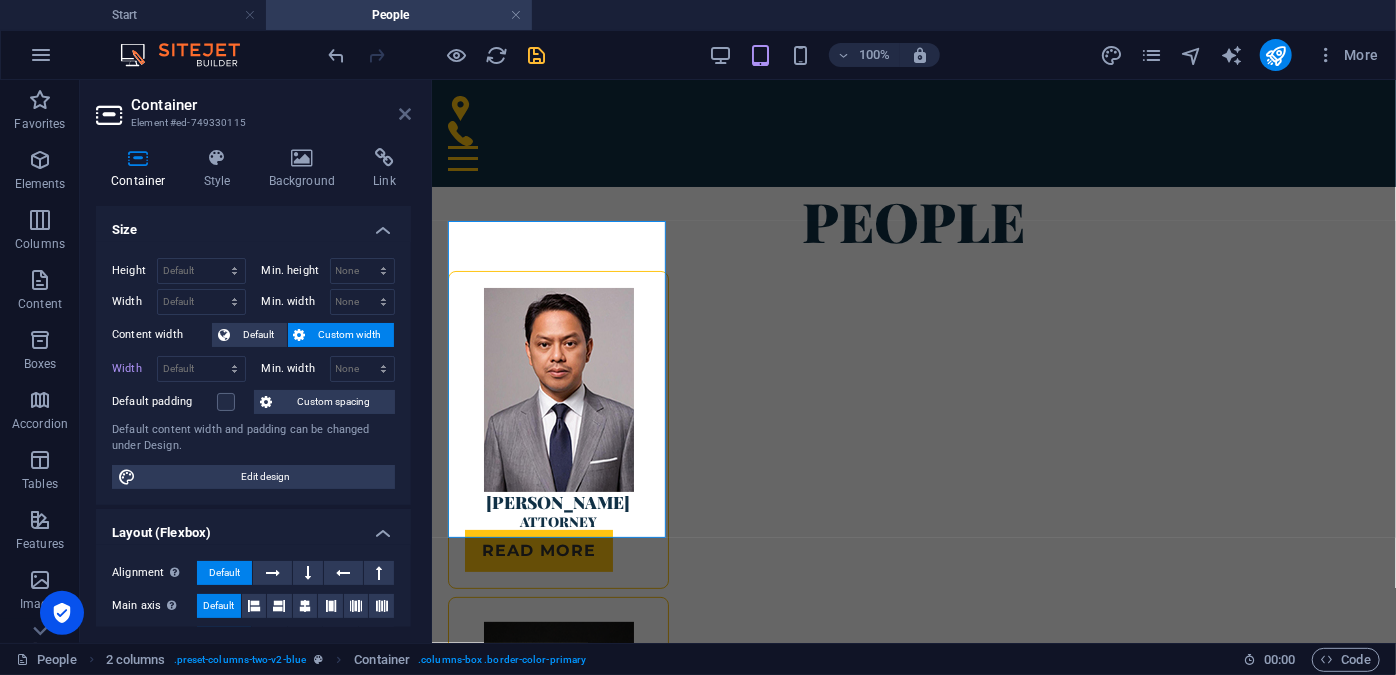 click at bounding box center [405, 114] 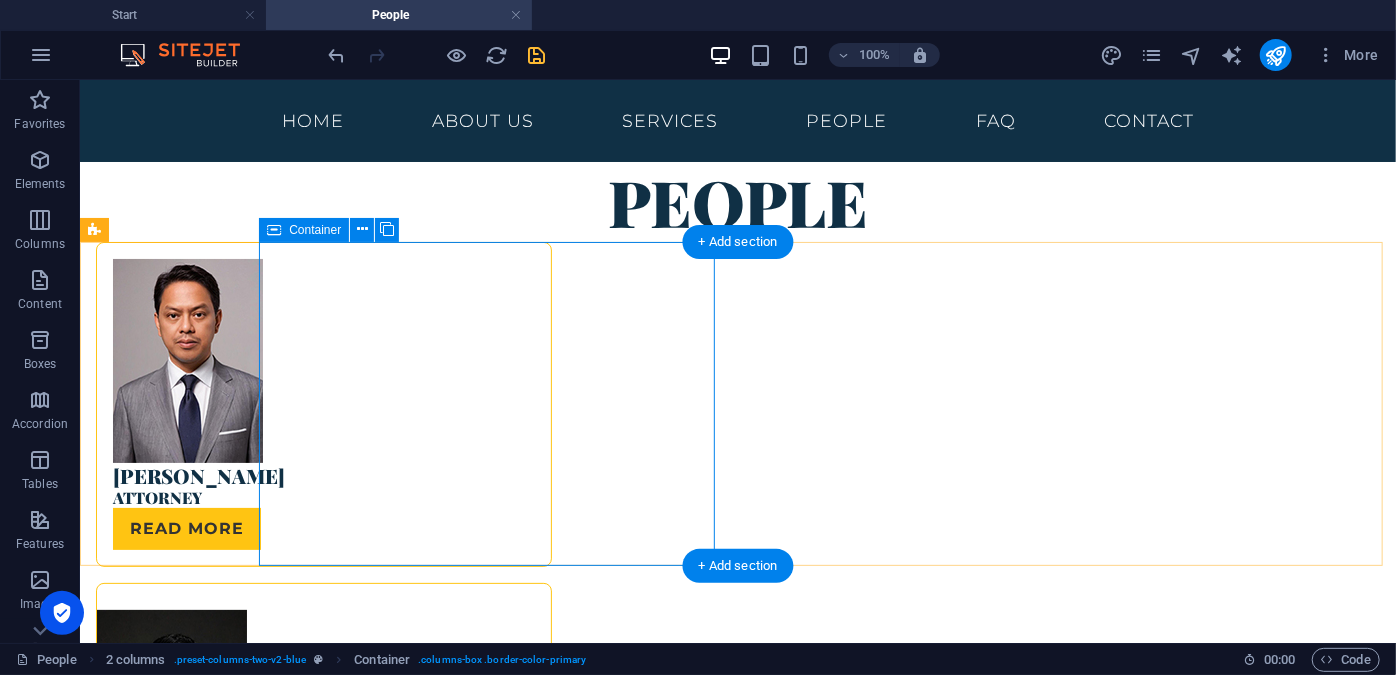 click on "[PERSON_NAME] Attorney Read more" at bounding box center [323, 403] 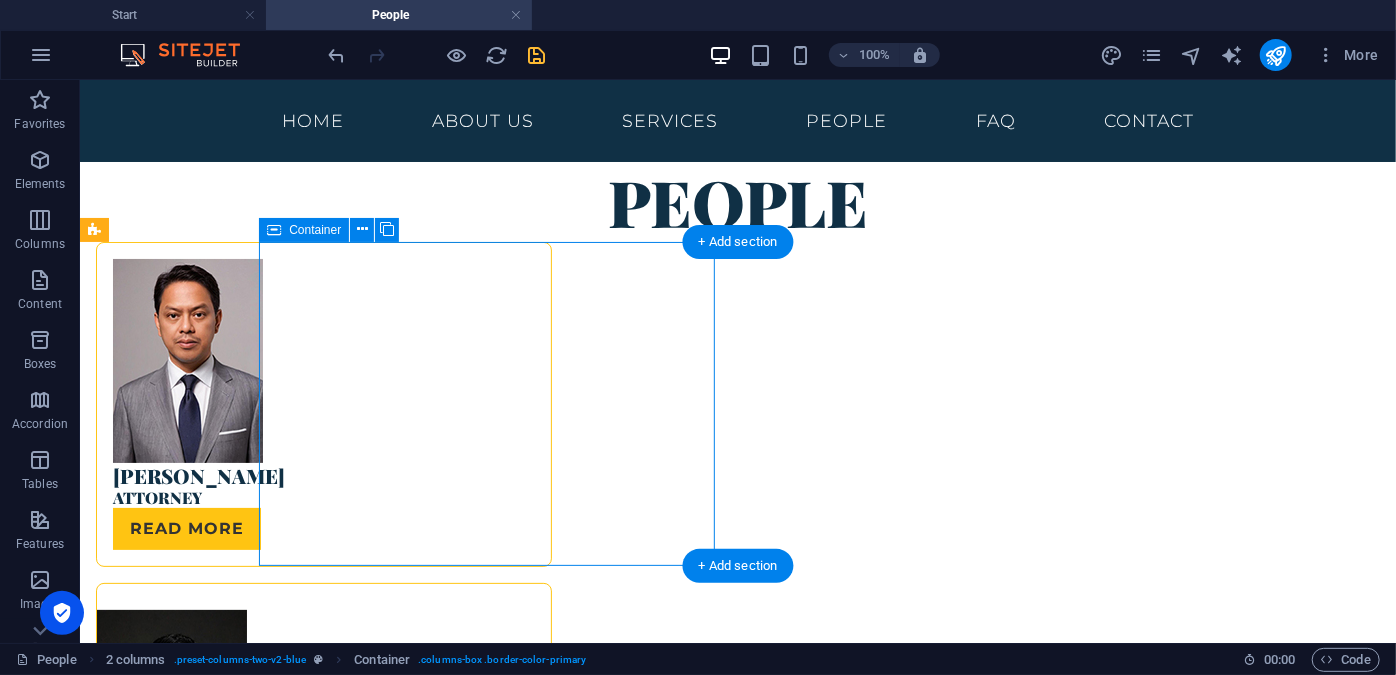 click on "[PERSON_NAME] Attorney Read more" at bounding box center (323, 403) 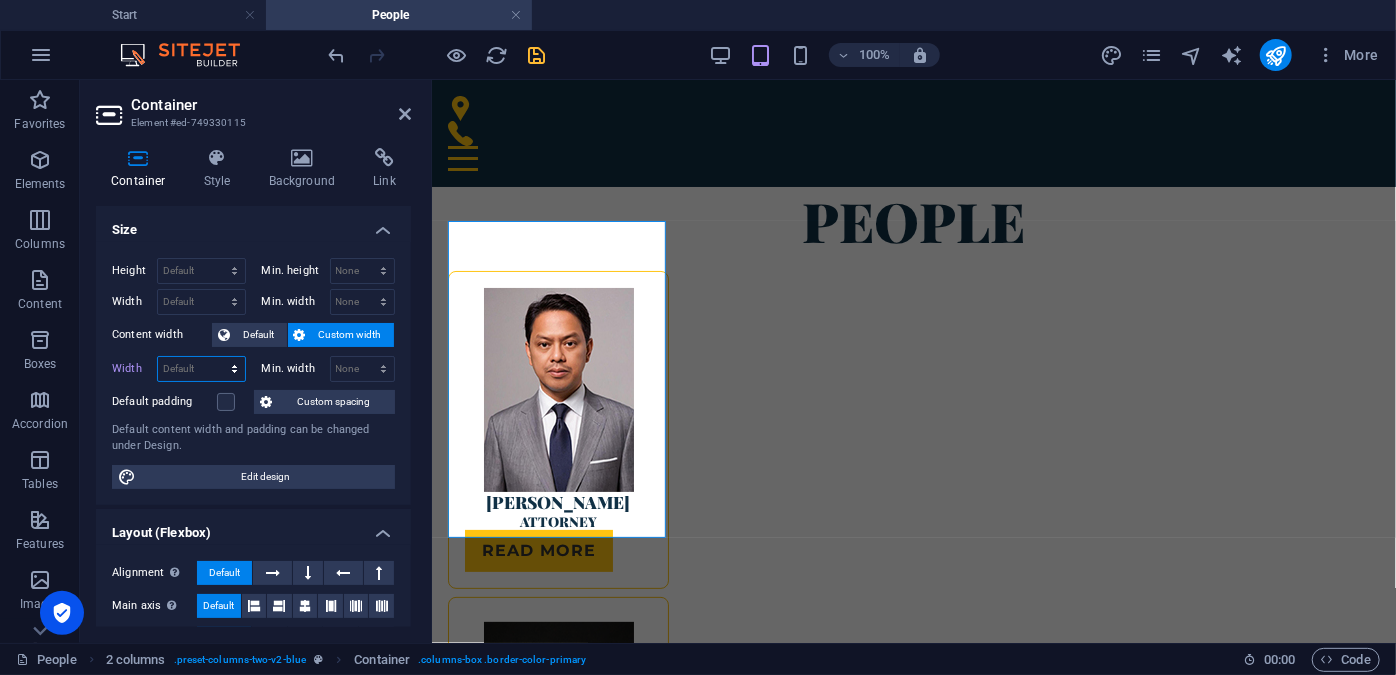 click on "Default px rem % em vh vw" at bounding box center (201, 369) 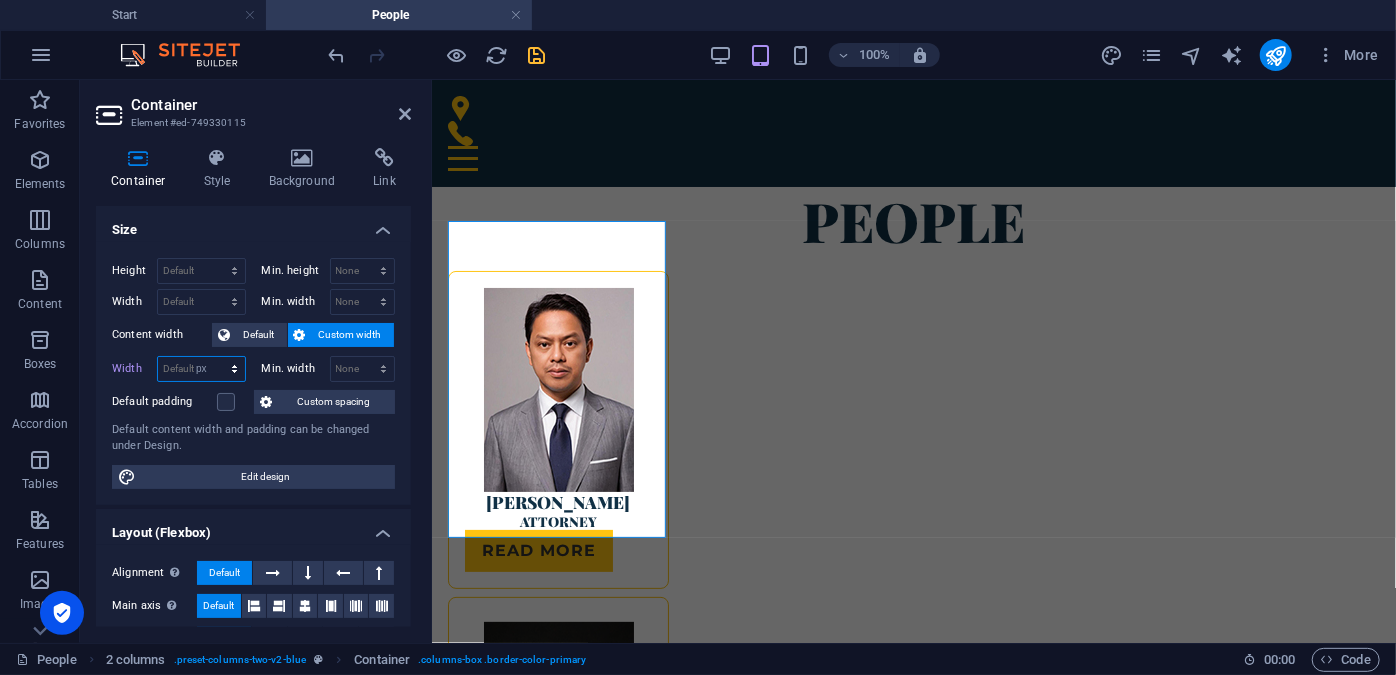 click on "Default px rem % em vh vw" at bounding box center [201, 369] 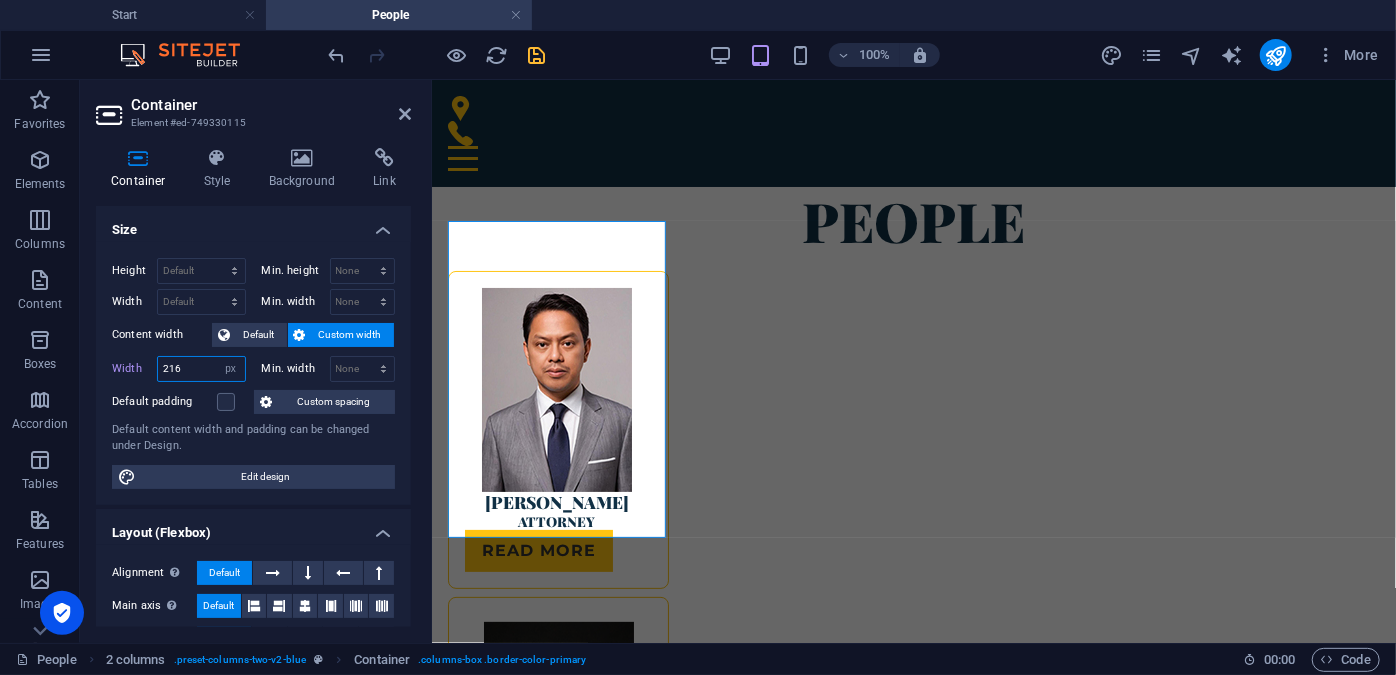 click on "216" at bounding box center [201, 369] 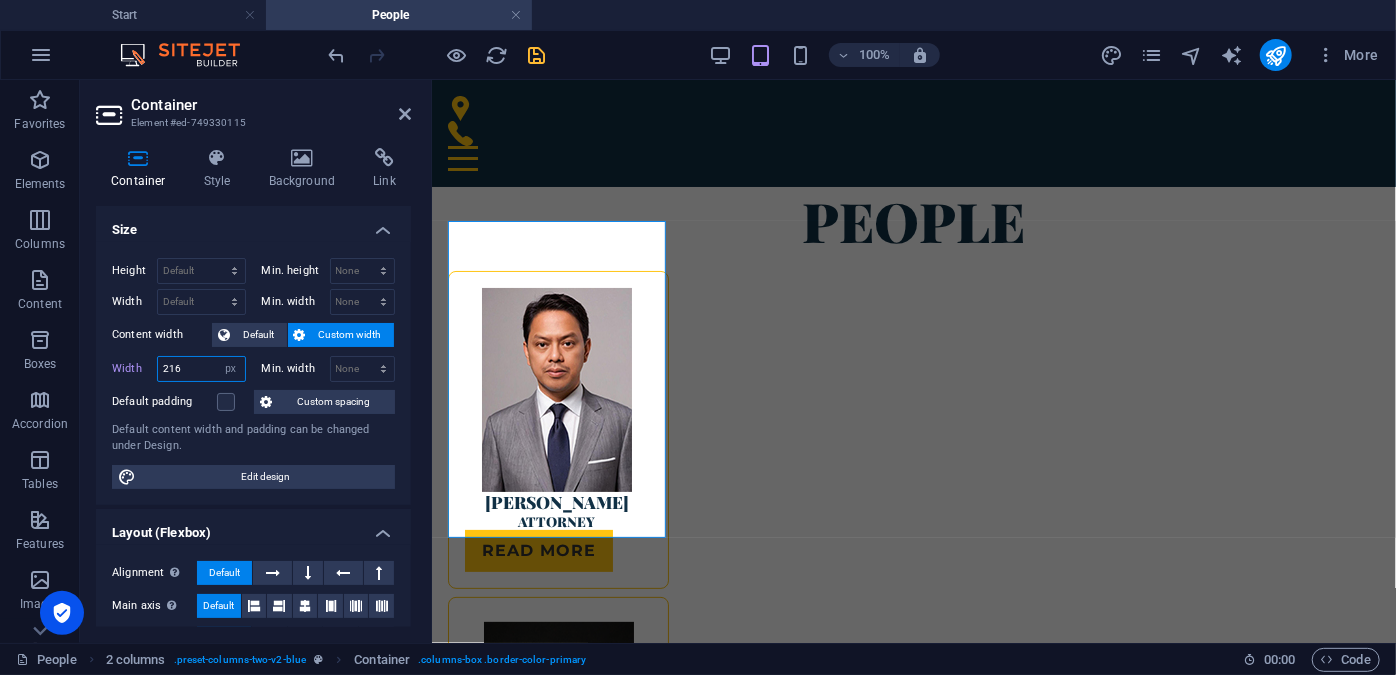click on "Width 216 Default px rem % em vh vw" at bounding box center (179, 369) 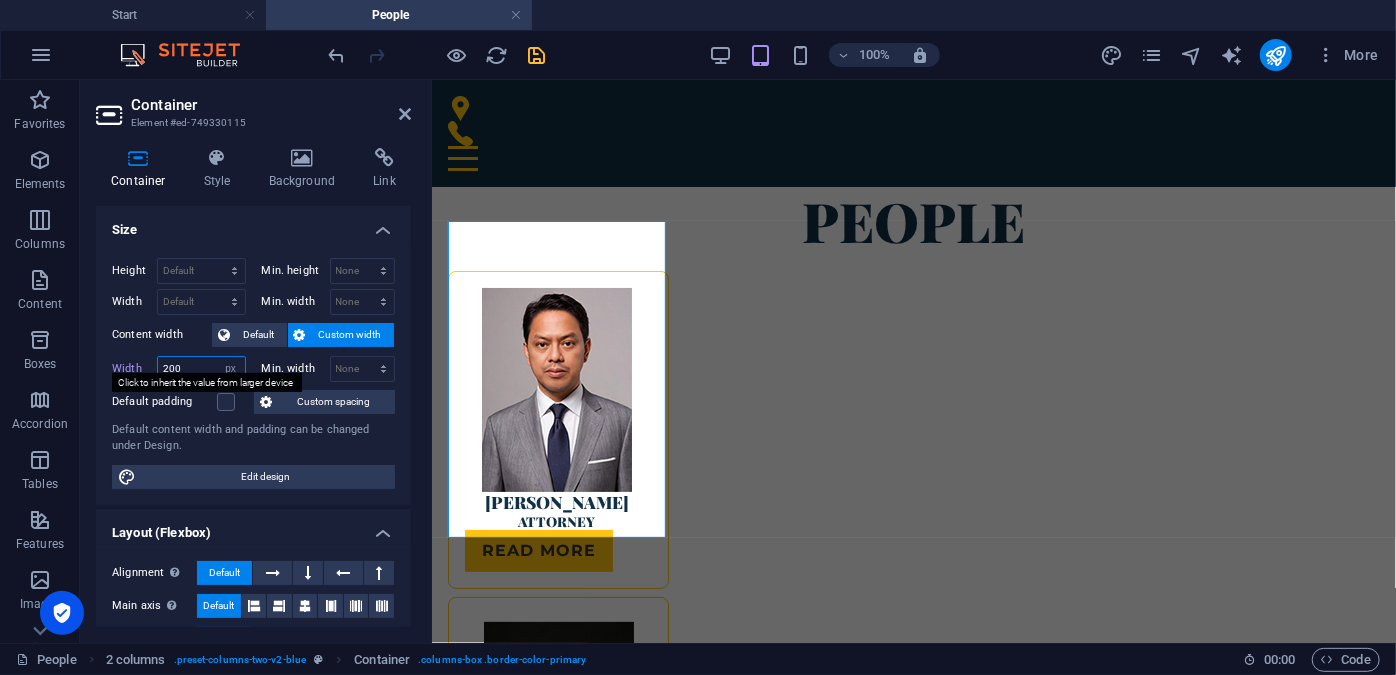 type on "200" 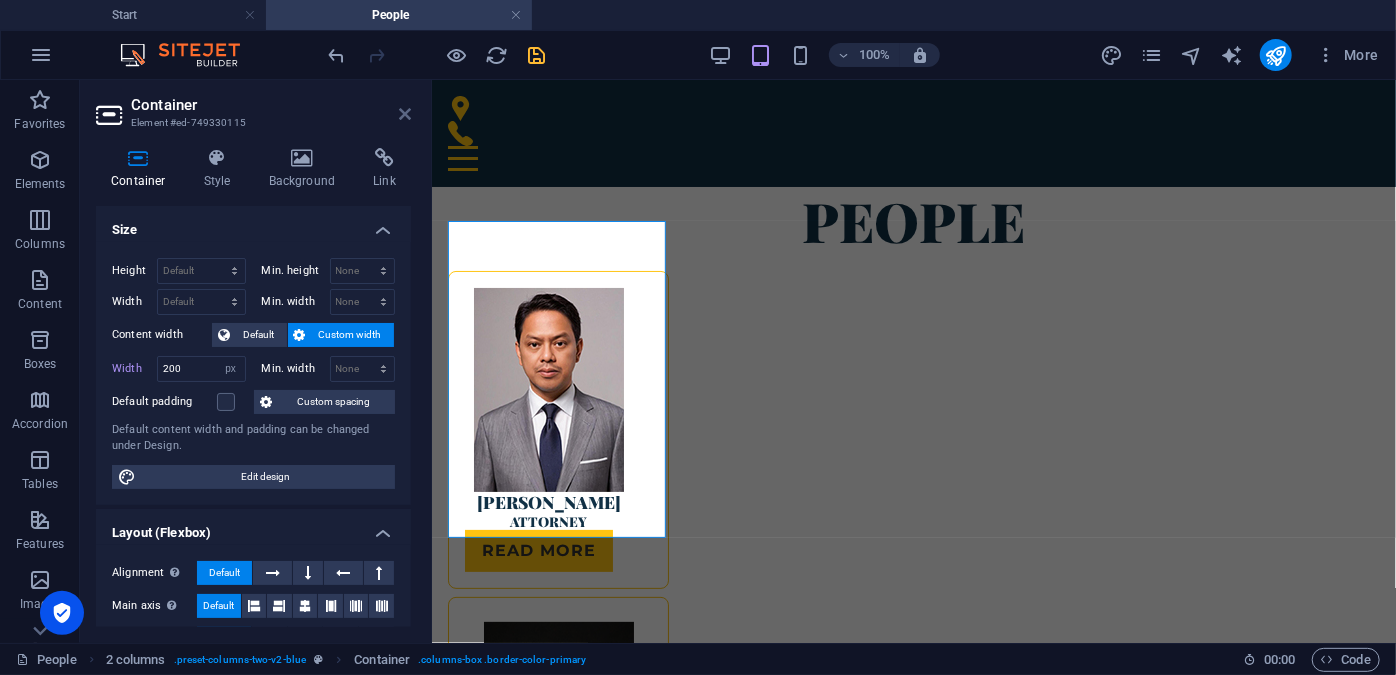 click at bounding box center [405, 114] 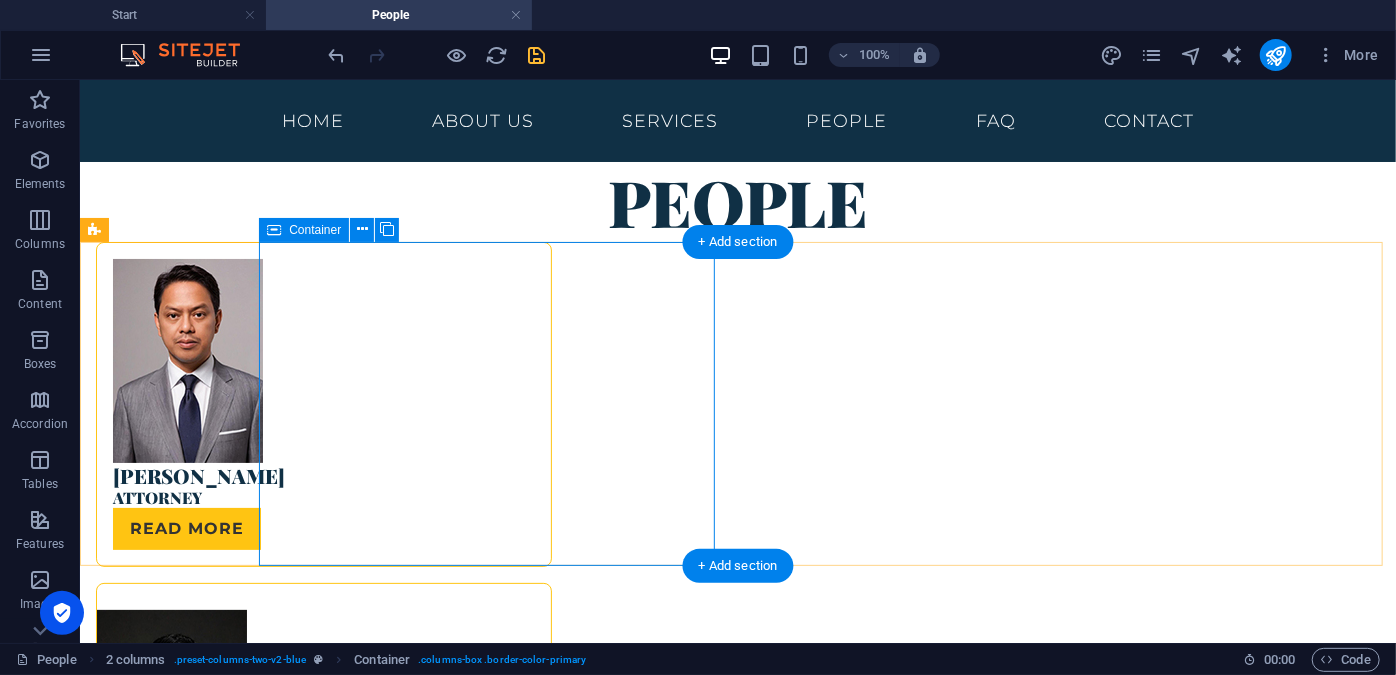 click on "[PERSON_NAME] Attorney Read more" at bounding box center [323, 403] 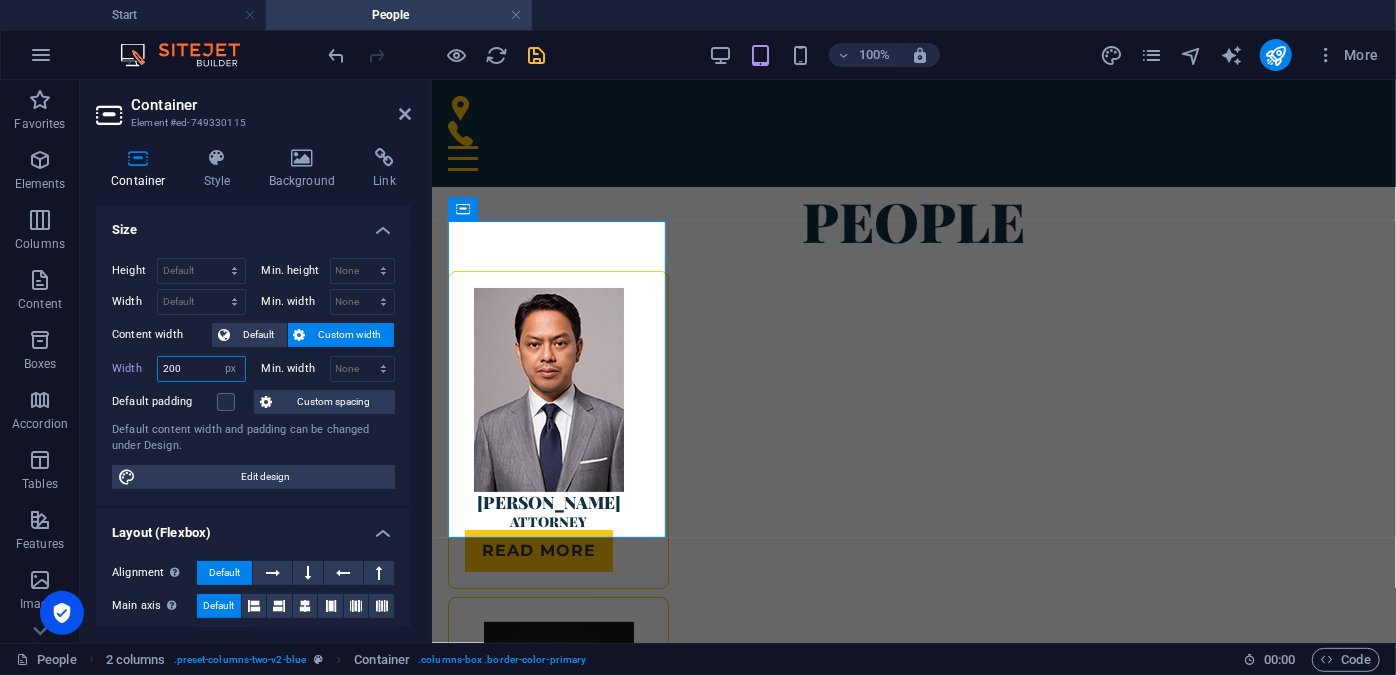 drag, startPoint x: 179, startPoint y: 366, endPoint x: 157, endPoint y: 370, distance: 22.36068 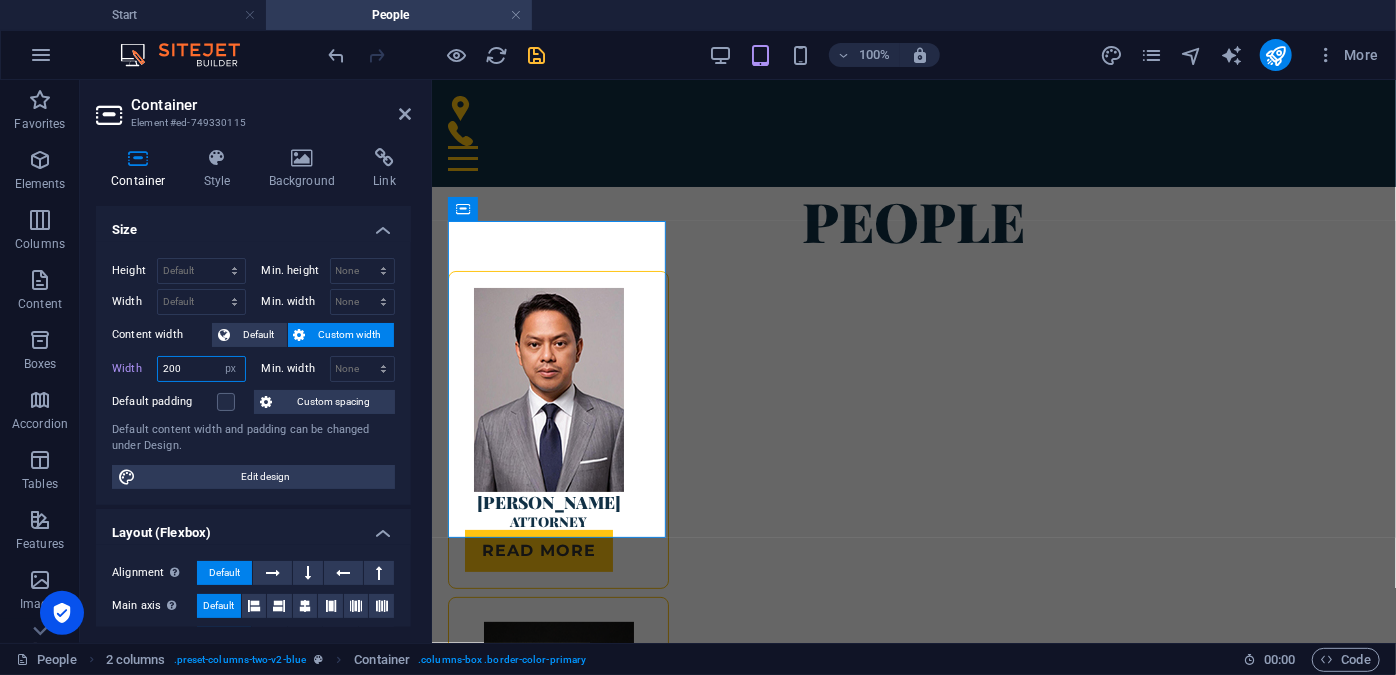 click on "200" at bounding box center (201, 369) 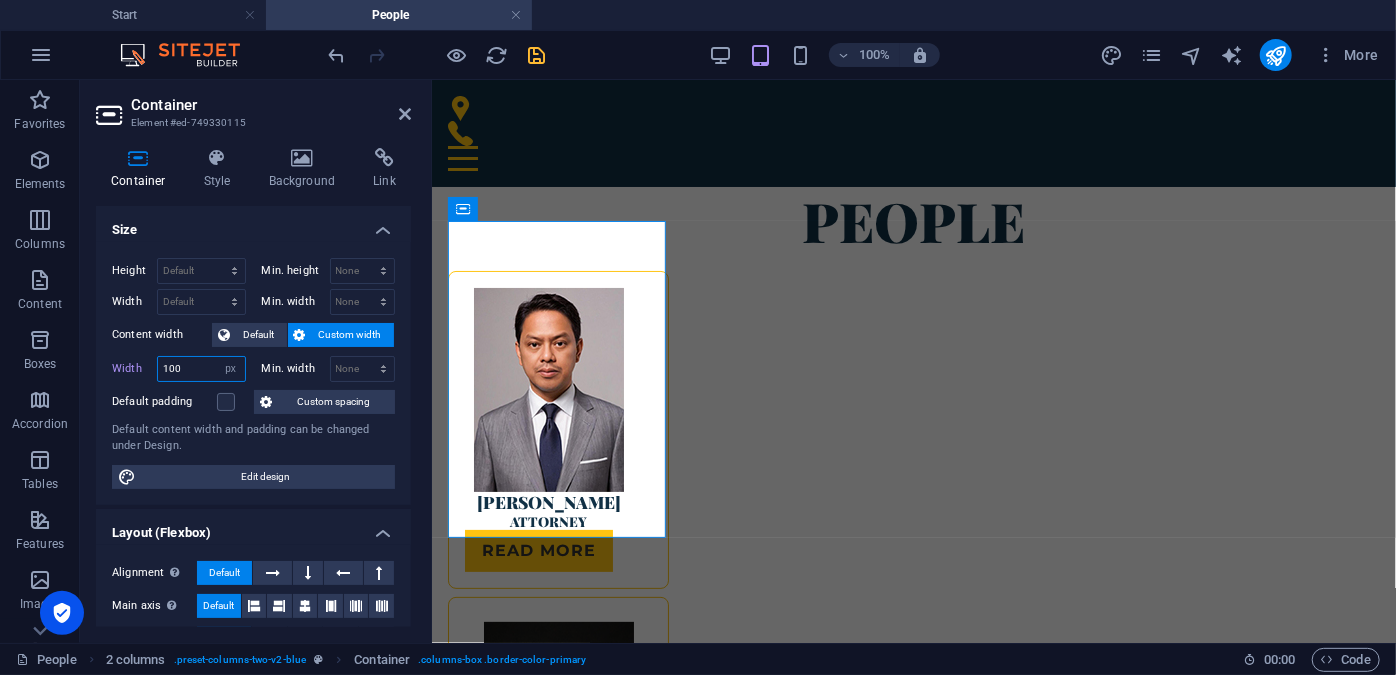 type on "100" 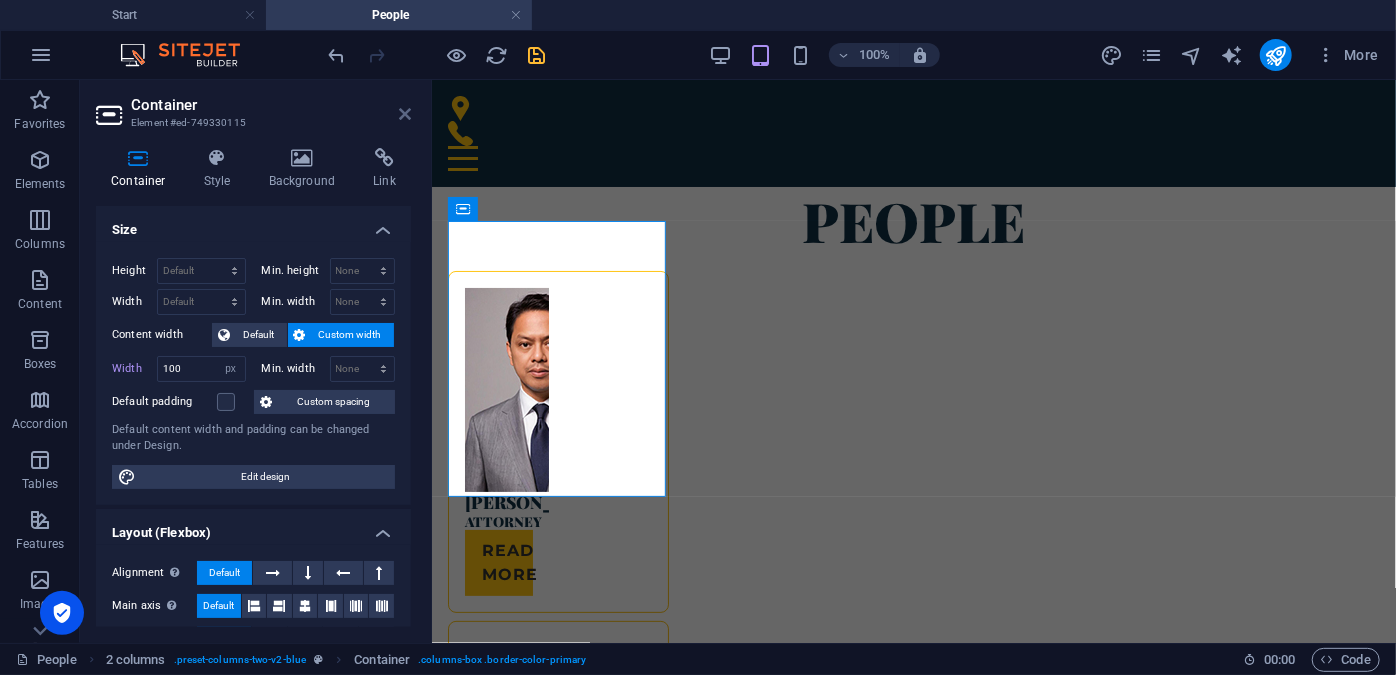 drag, startPoint x: 405, startPoint y: 108, endPoint x: 339, endPoint y: 33, distance: 99.90495 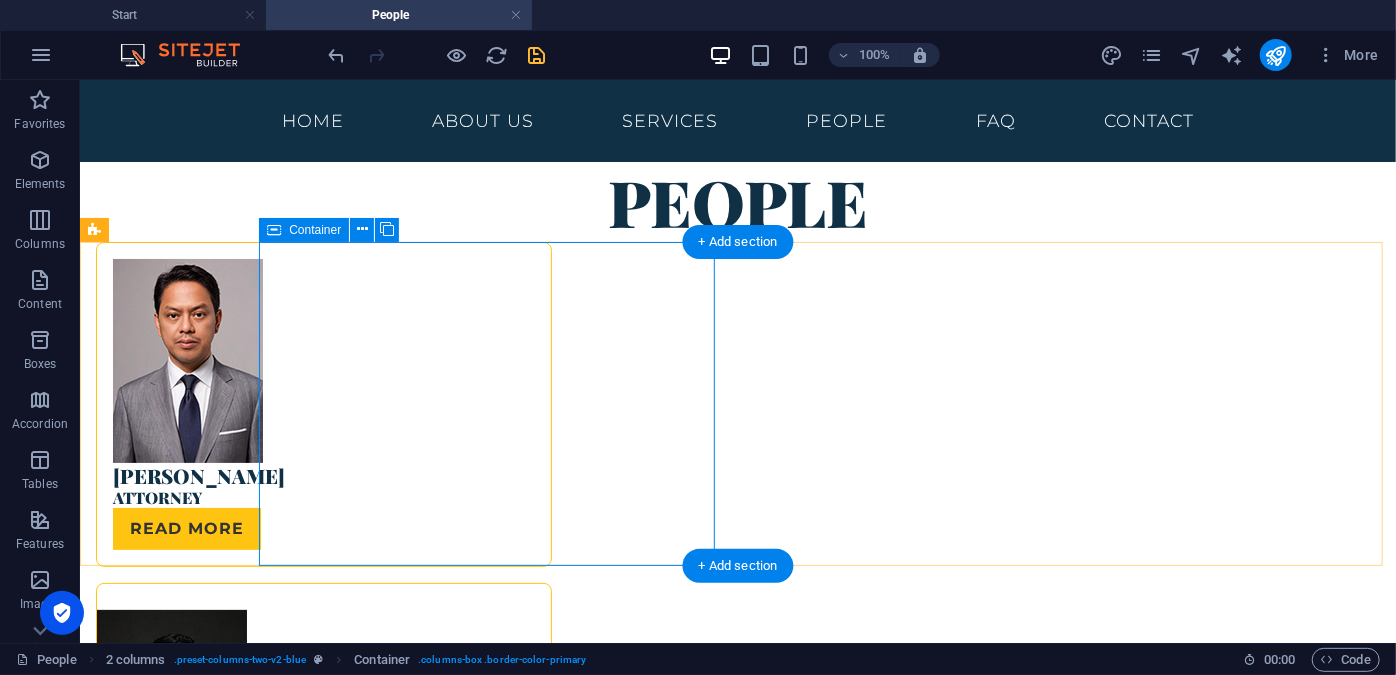 click on "[PERSON_NAME] Attorney Read more" at bounding box center [323, 403] 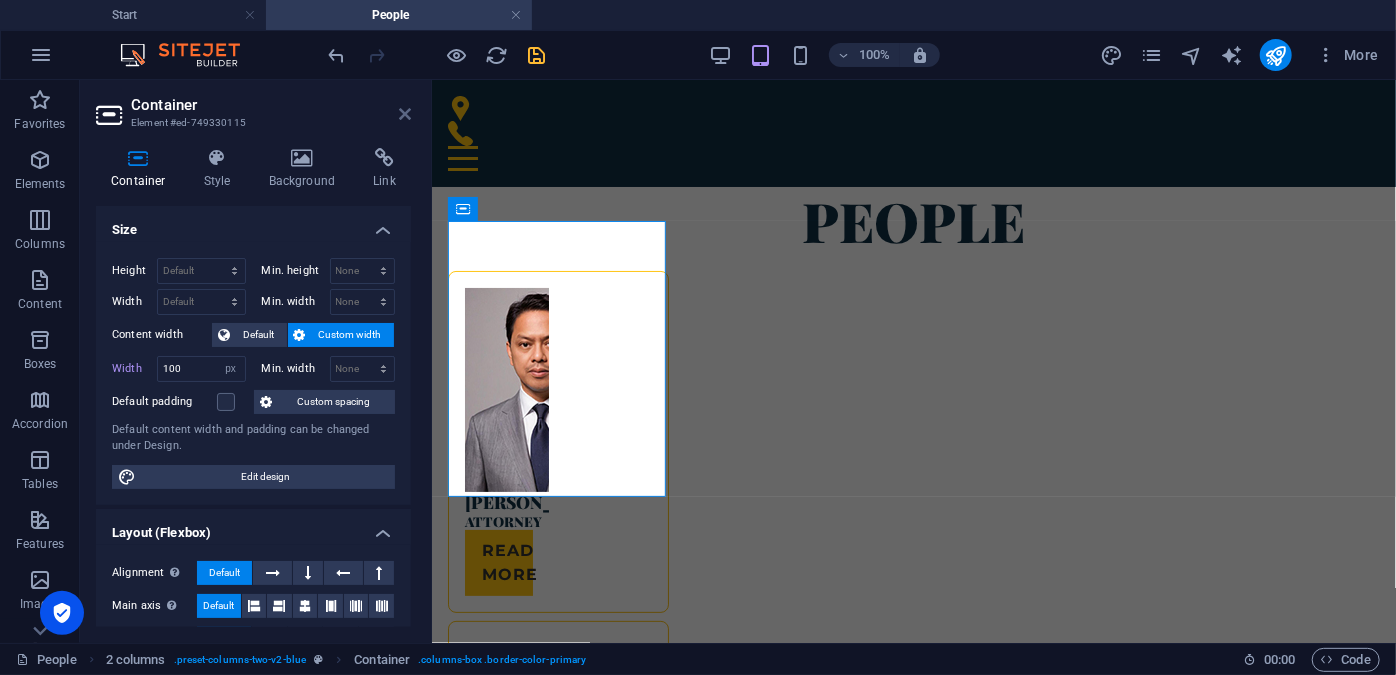 click at bounding box center [405, 114] 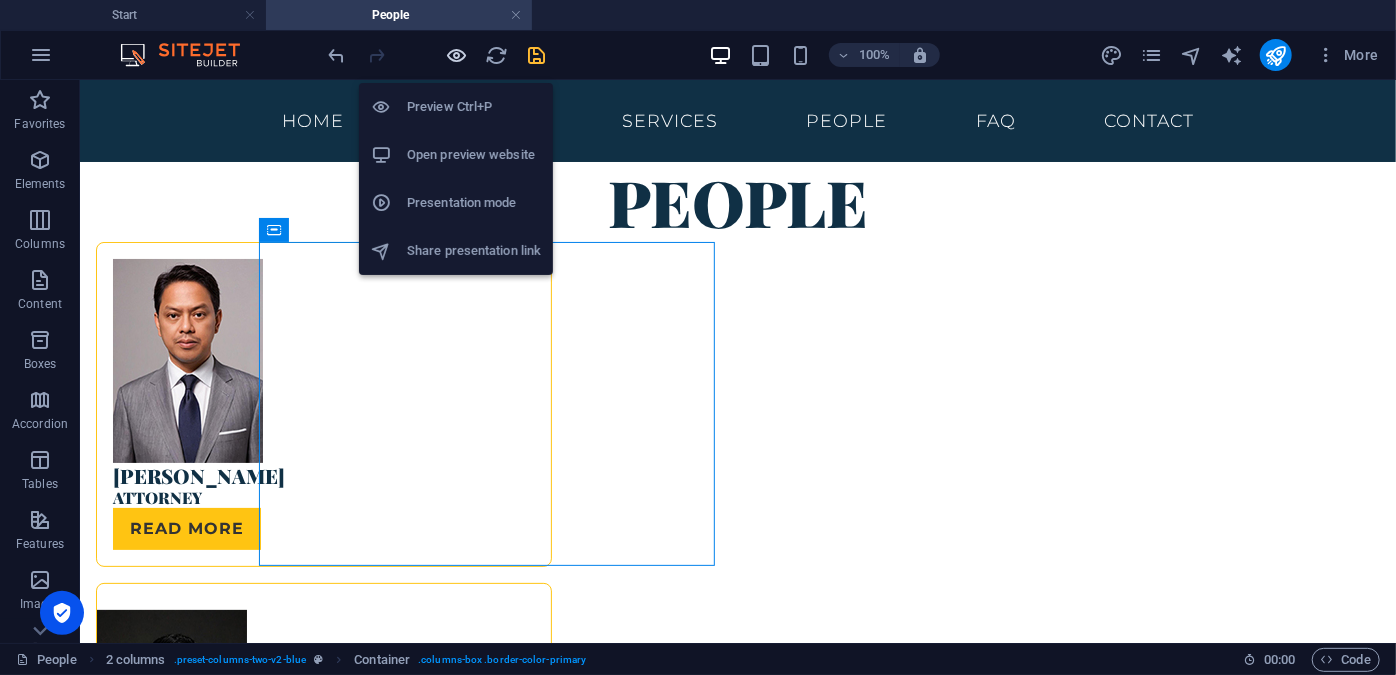 click at bounding box center [457, 55] 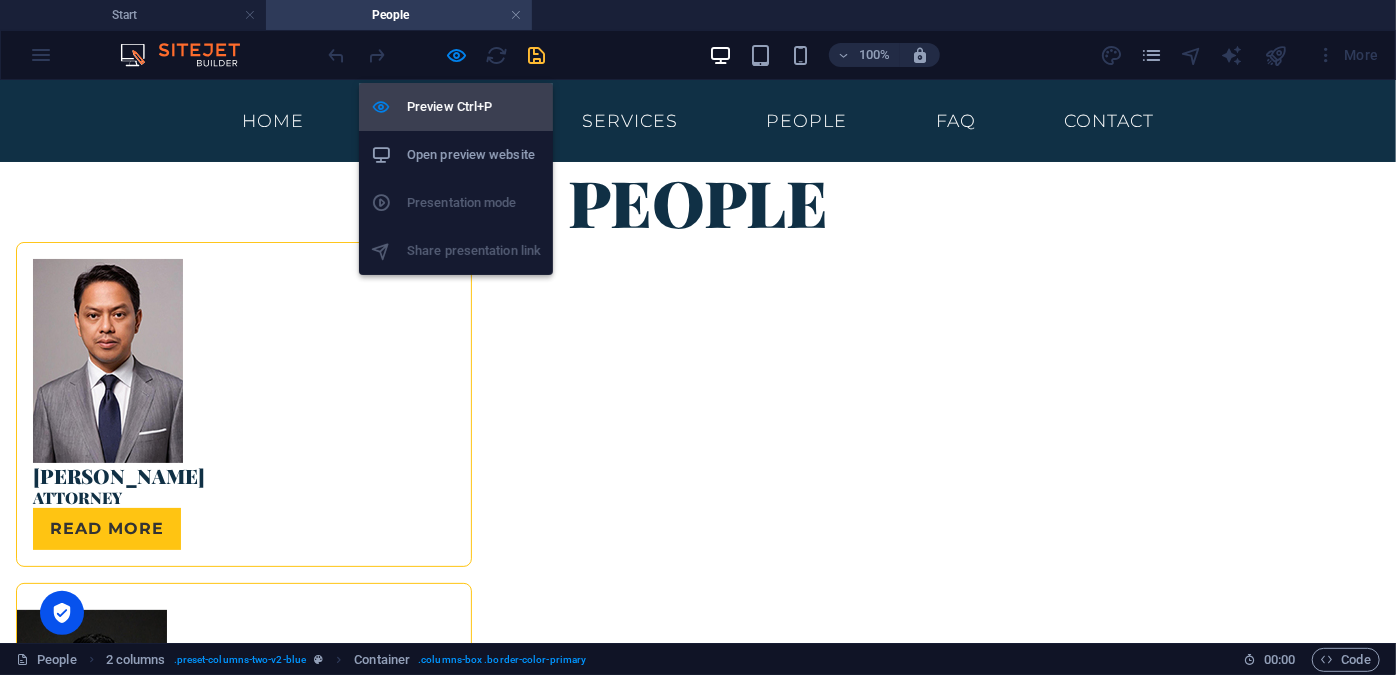 click on "Preview Ctrl+P" at bounding box center (474, 107) 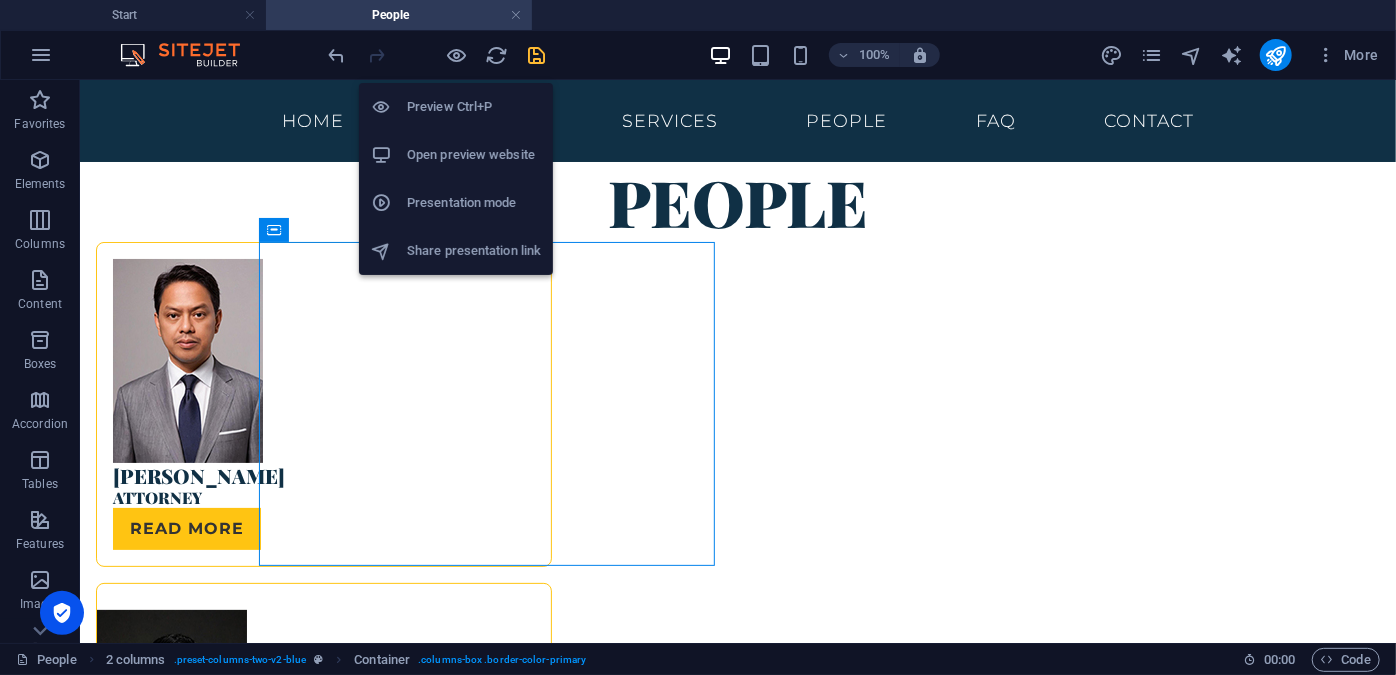 click on "Preview Ctrl+P" at bounding box center [474, 107] 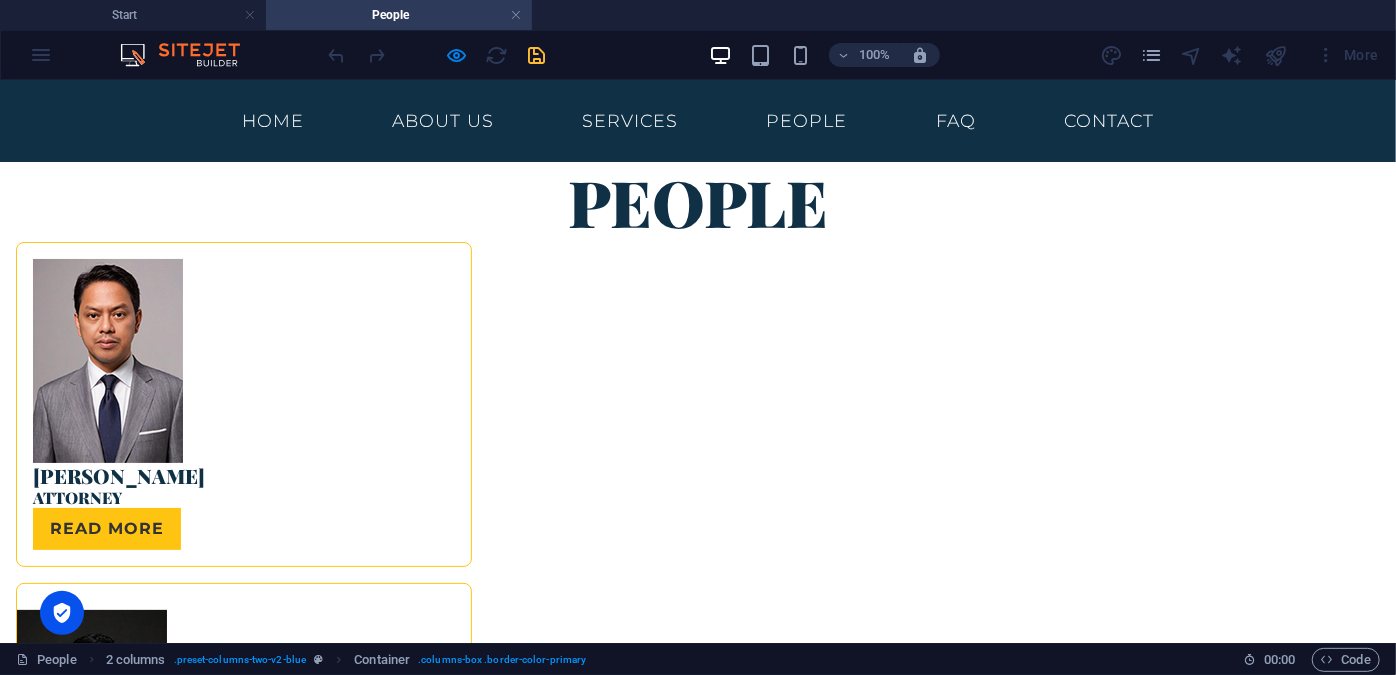 click at bounding box center (437, 55) 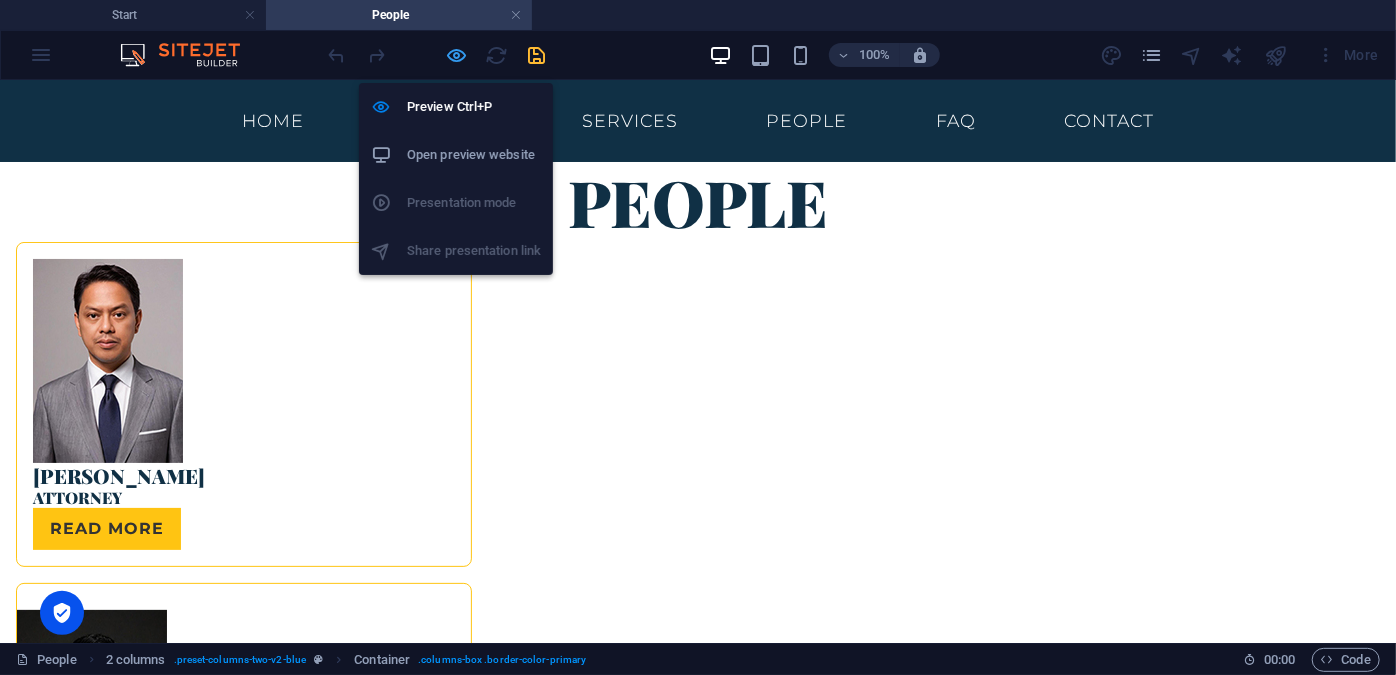 click at bounding box center (457, 55) 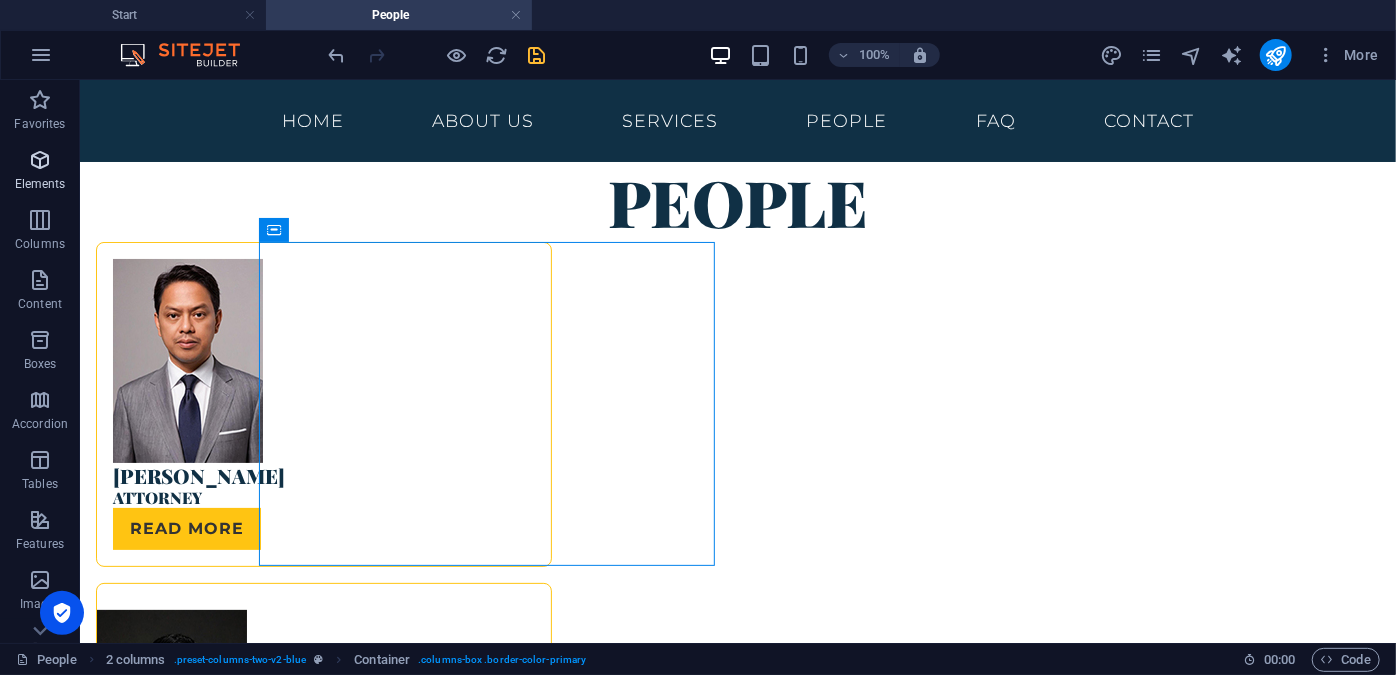 click at bounding box center (40, 160) 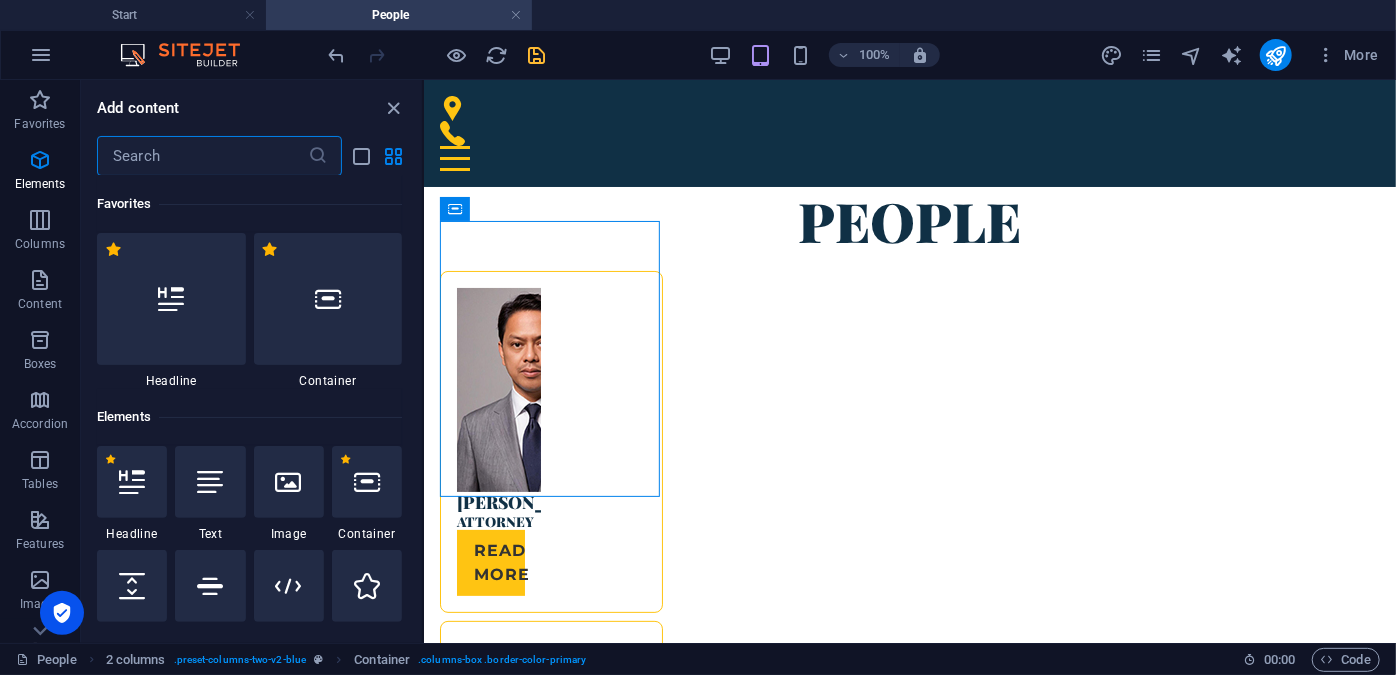 scroll, scrollTop: 213, scrollLeft: 0, axis: vertical 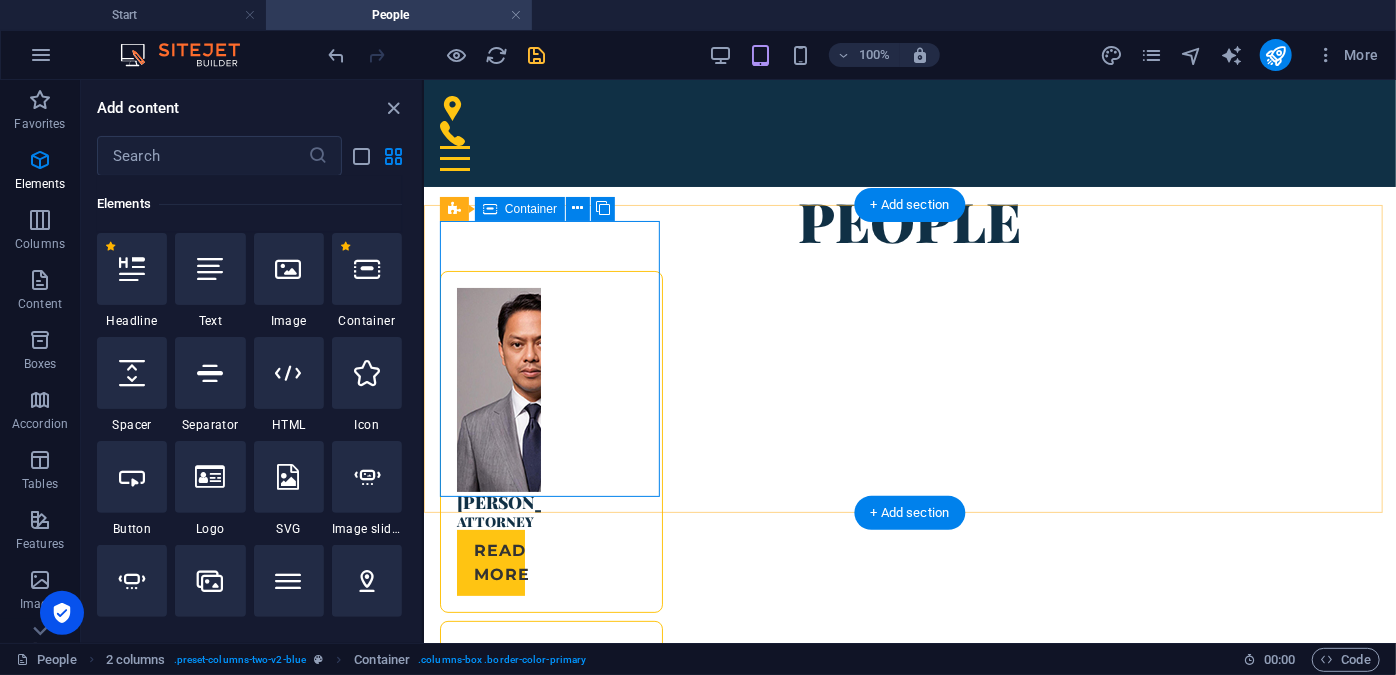 click on "[PERSON_NAME] Attorney Read more" at bounding box center (550, 441) 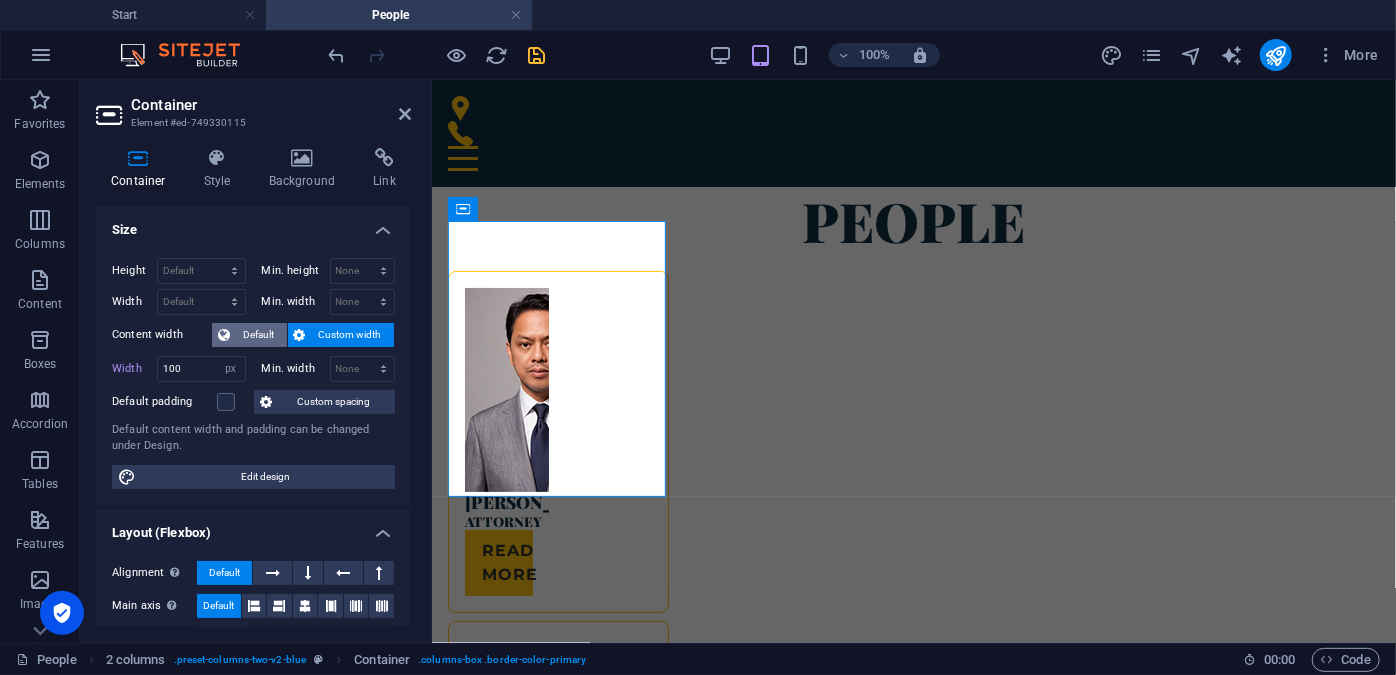 click on "Default" at bounding box center (258, 335) 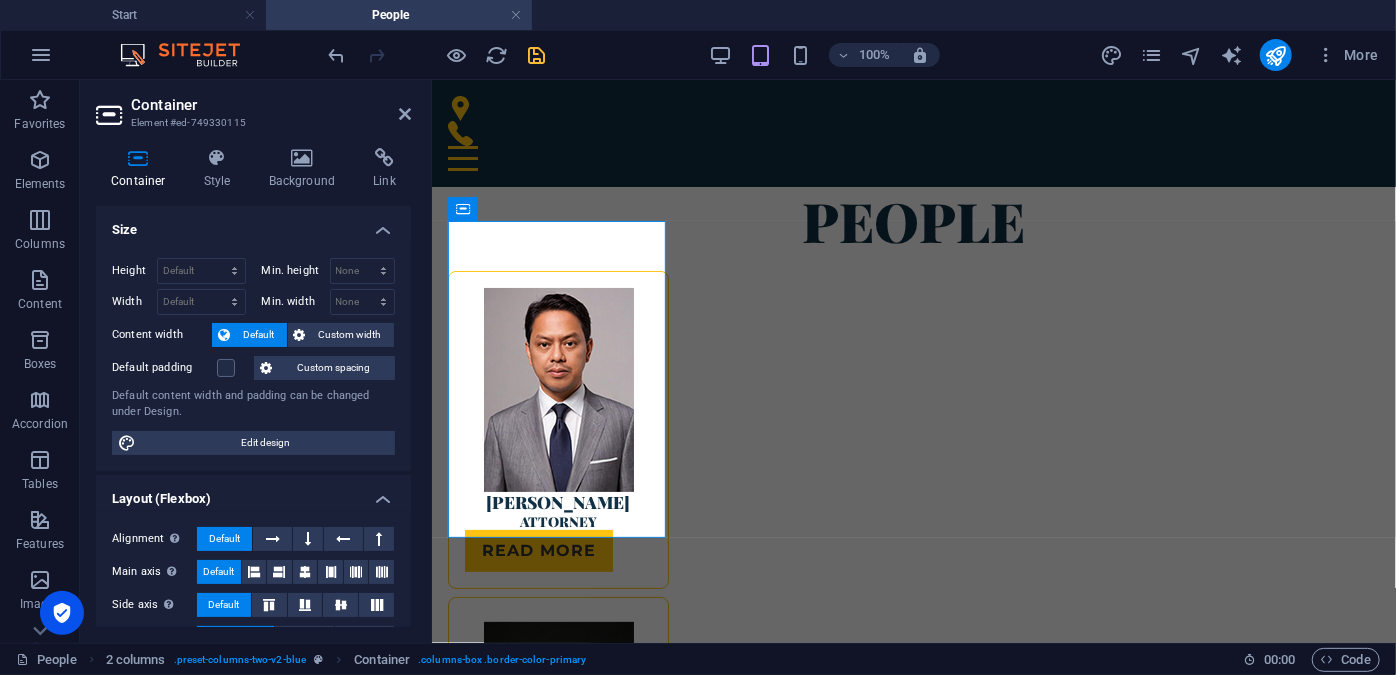 click on "Container Element #ed-749330115" at bounding box center [253, 106] 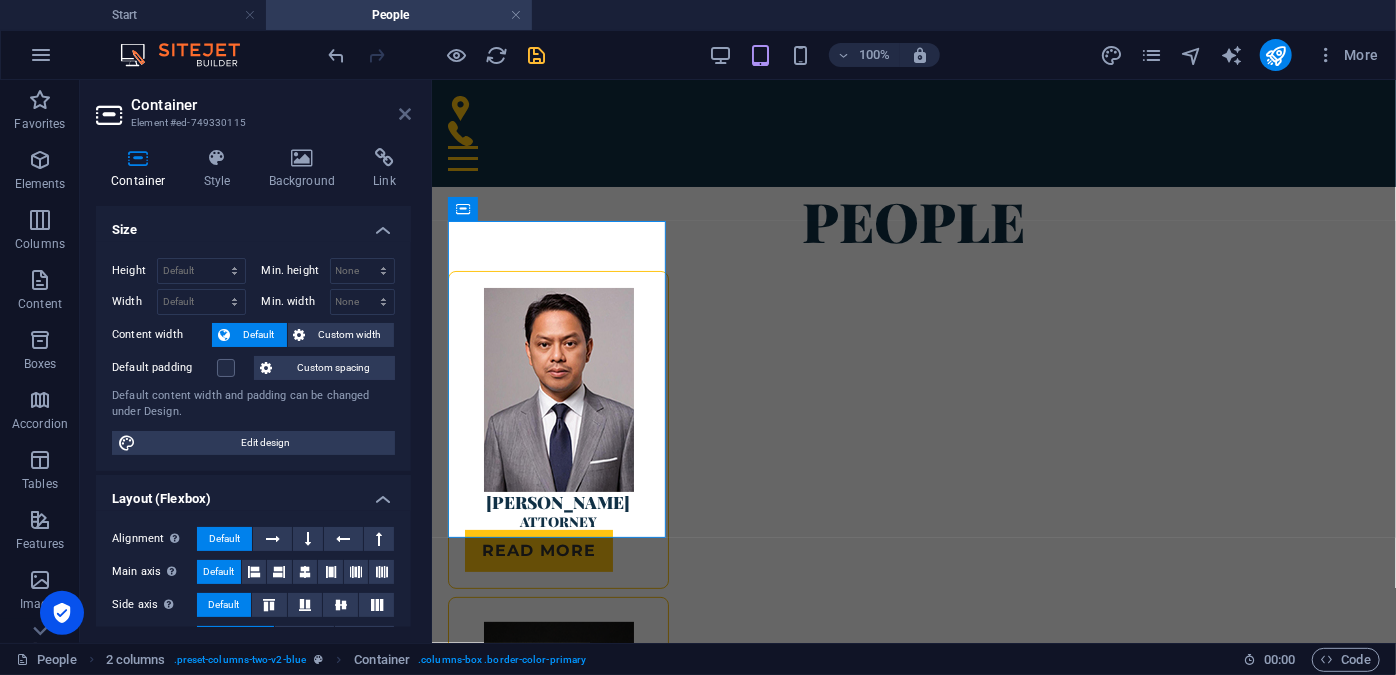 drag, startPoint x: 399, startPoint y: 114, endPoint x: 320, endPoint y: 34, distance: 112.432205 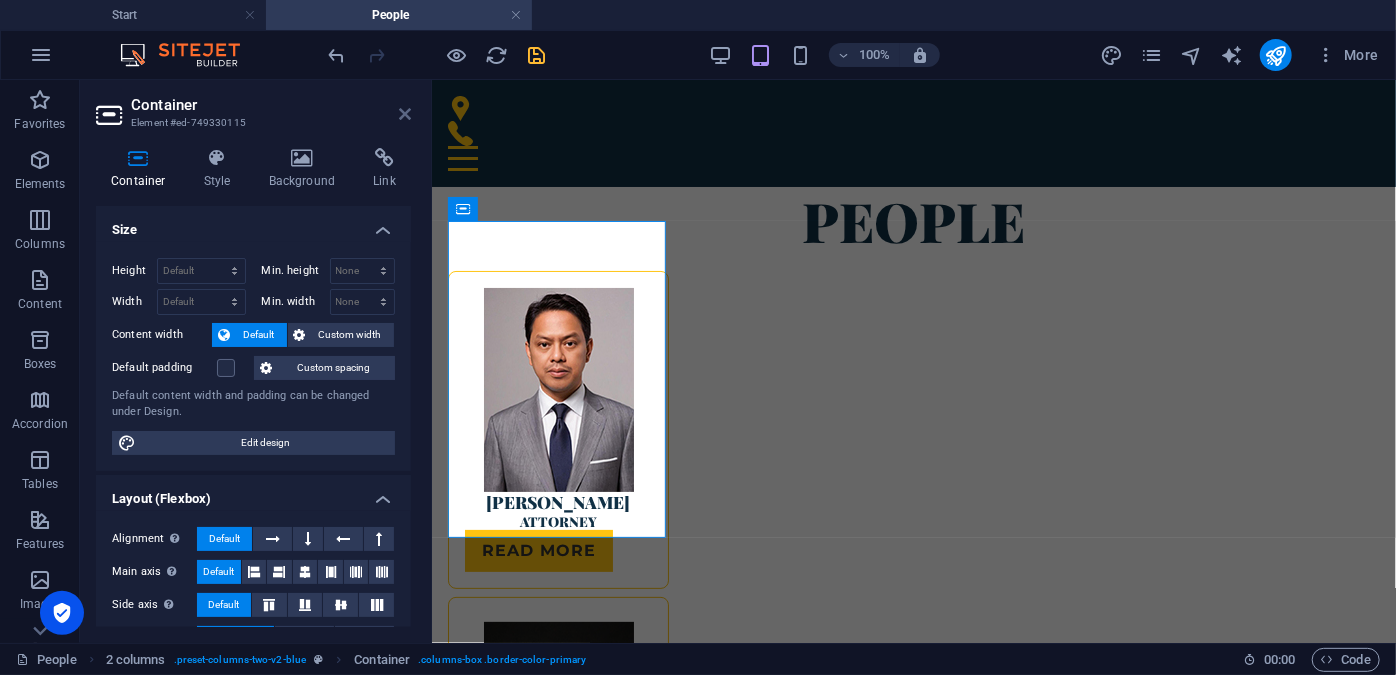 click at bounding box center [405, 114] 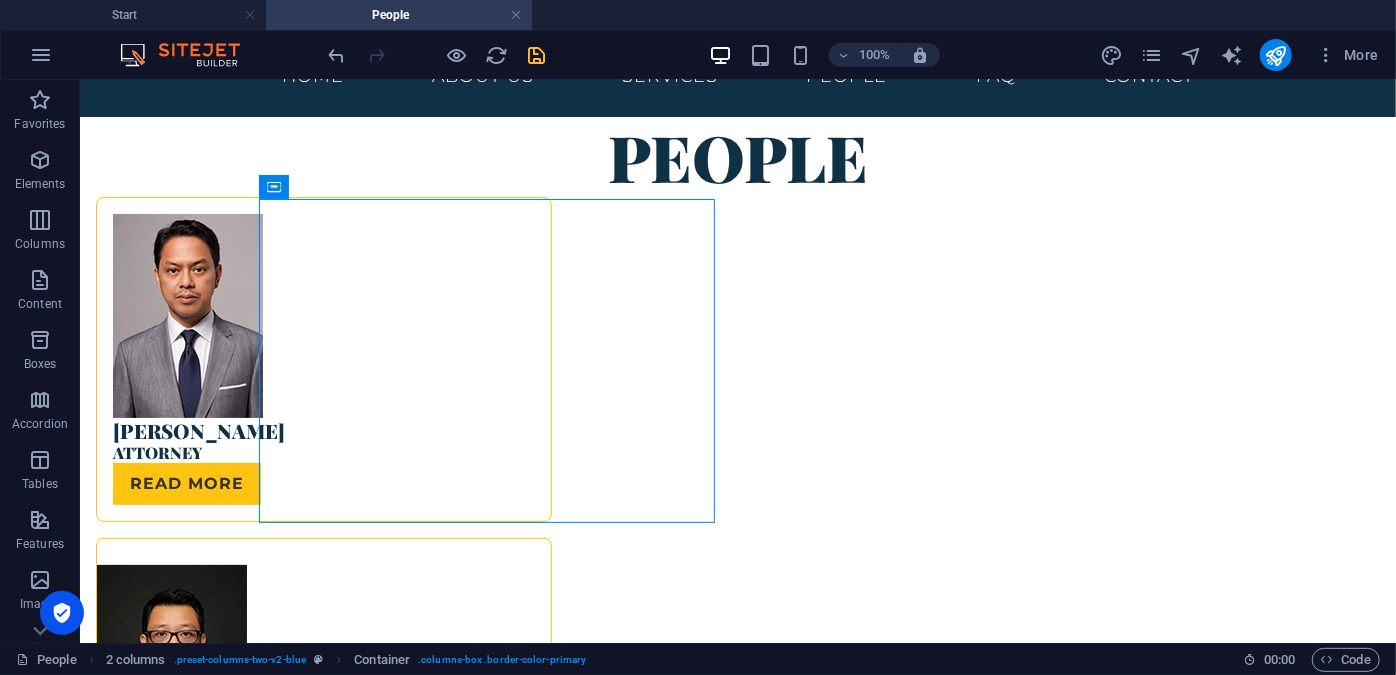 scroll, scrollTop: 42, scrollLeft: 0, axis: vertical 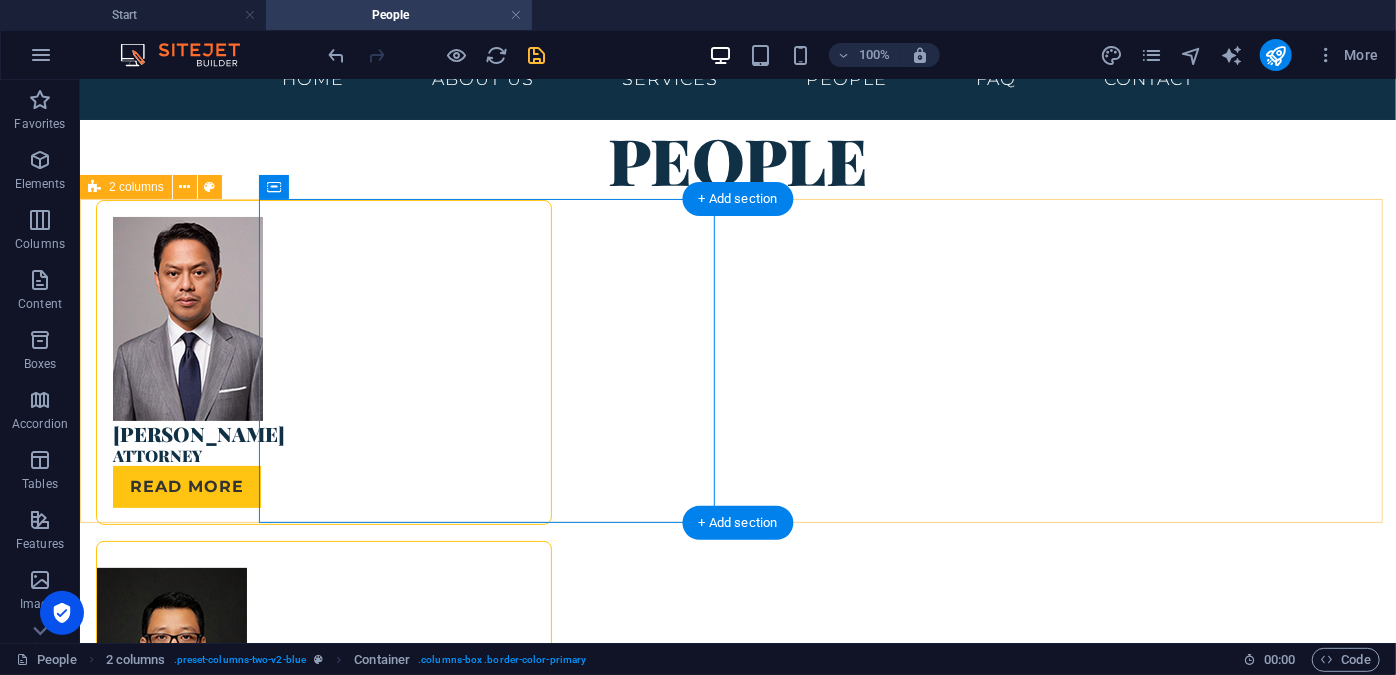 click on "[PERSON_NAME] Attorney Read more [PERSON_NAME] lawyer" at bounding box center (737, 521) 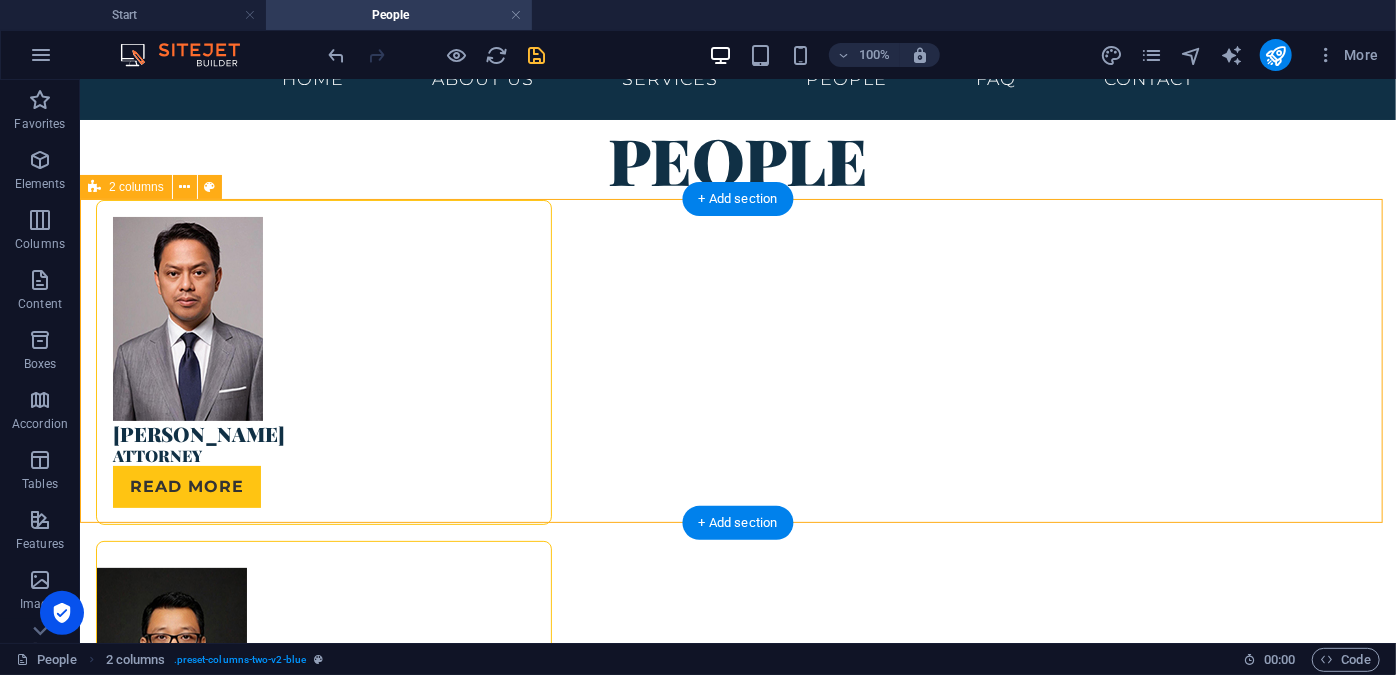 click on "[PERSON_NAME] Attorney Read more [PERSON_NAME] lawyer" at bounding box center (737, 521) 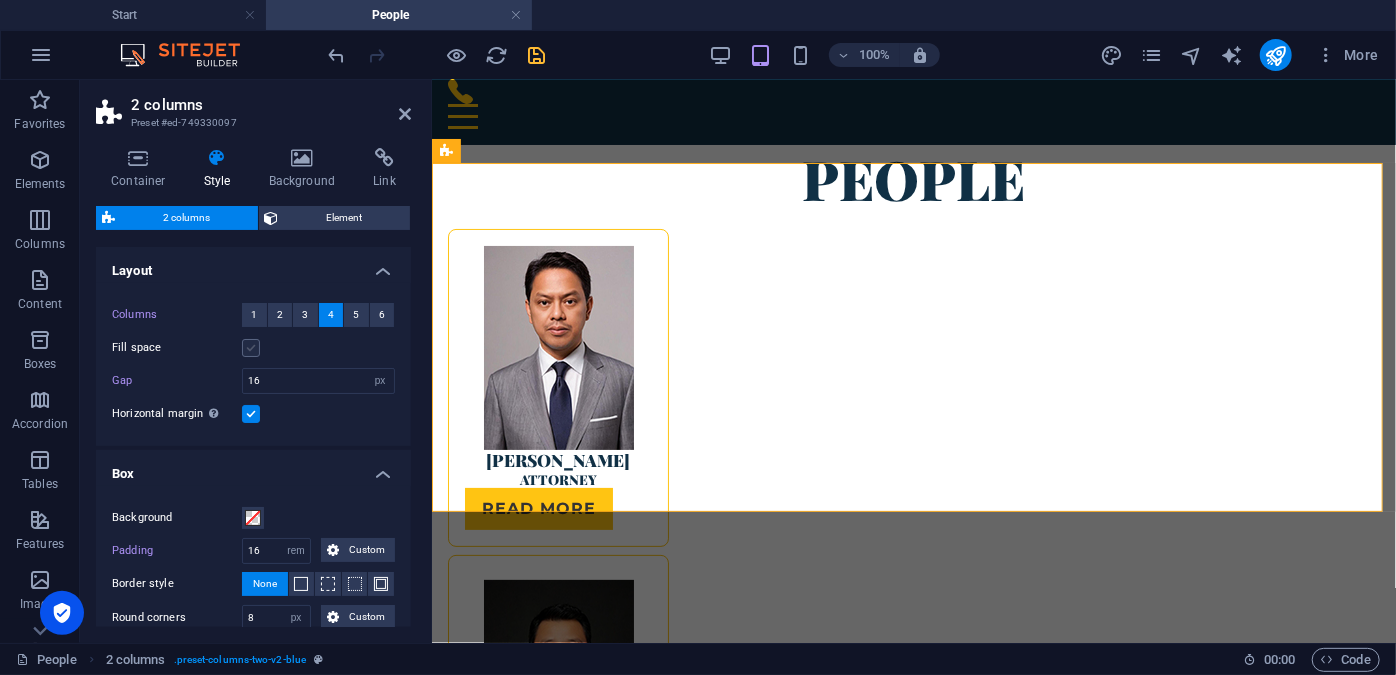click at bounding box center (251, 348) 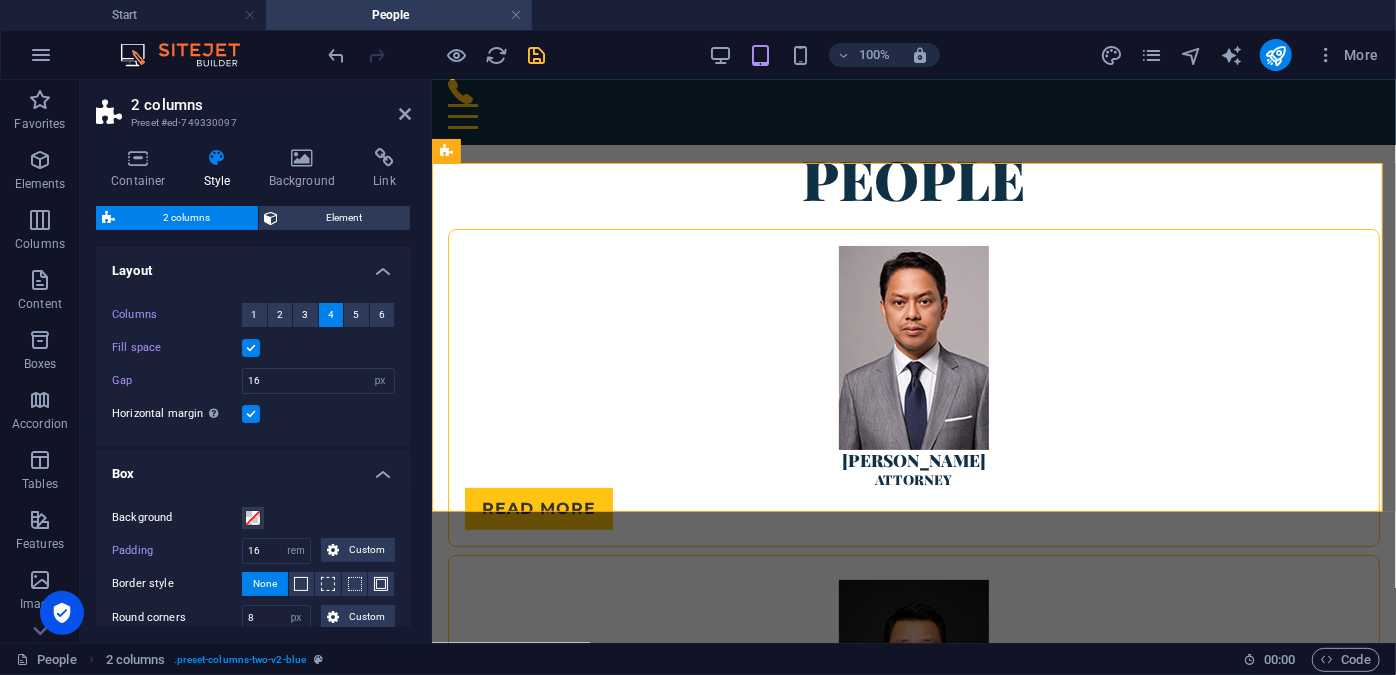 click at bounding box center (251, 348) 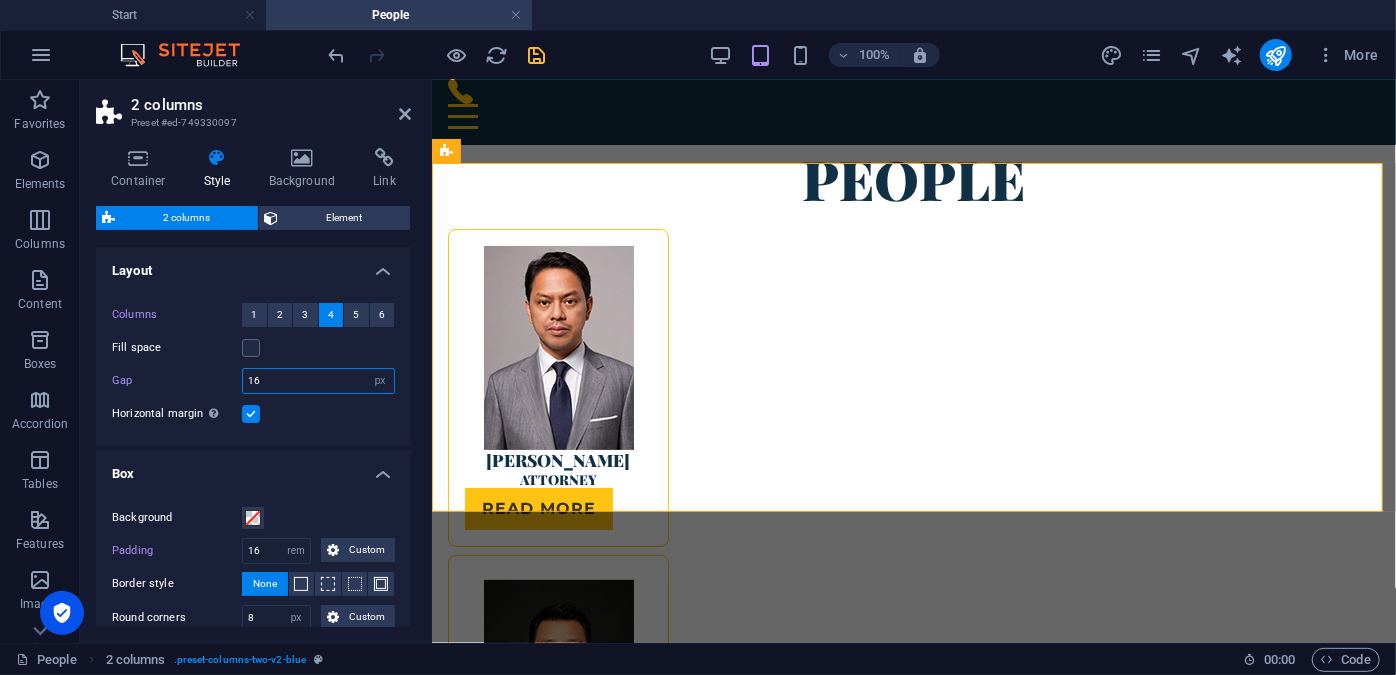 drag, startPoint x: 301, startPoint y: 380, endPoint x: 238, endPoint y: 378, distance: 63.03174 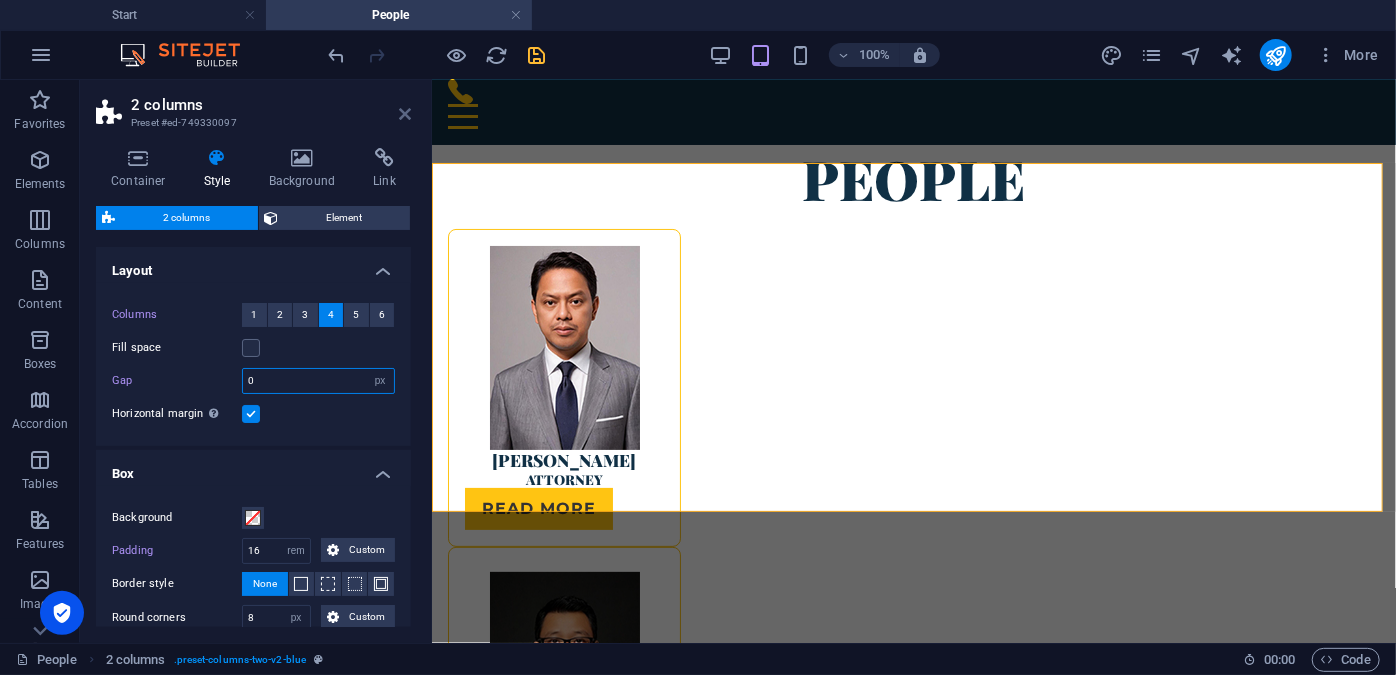 type on "0" 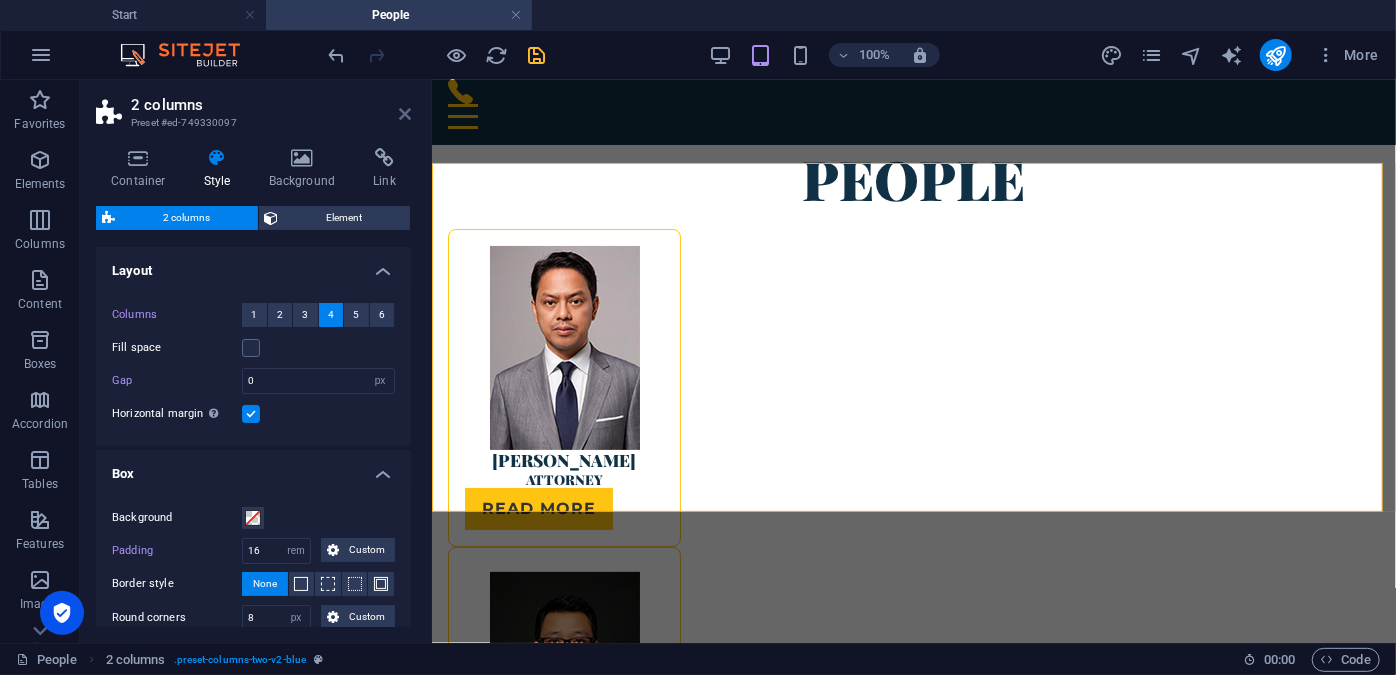 click at bounding box center [405, 114] 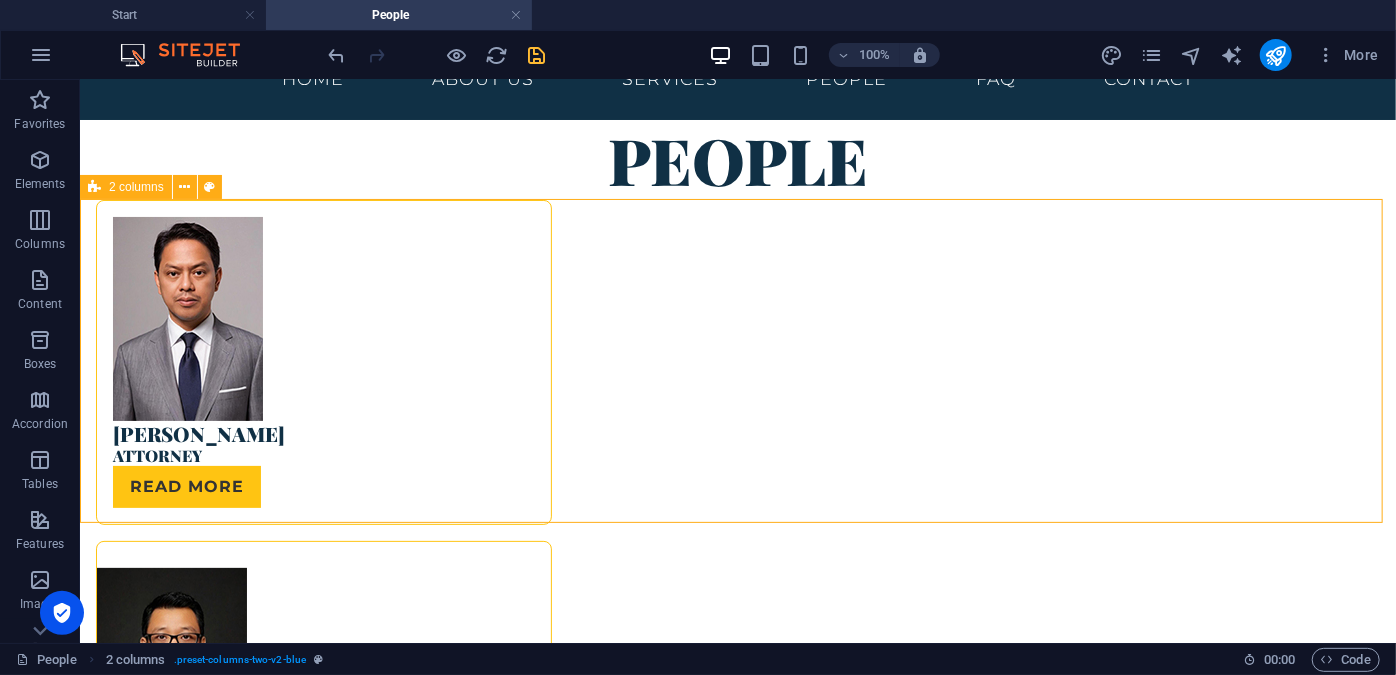 click on "2 columns" at bounding box center (136, 187) 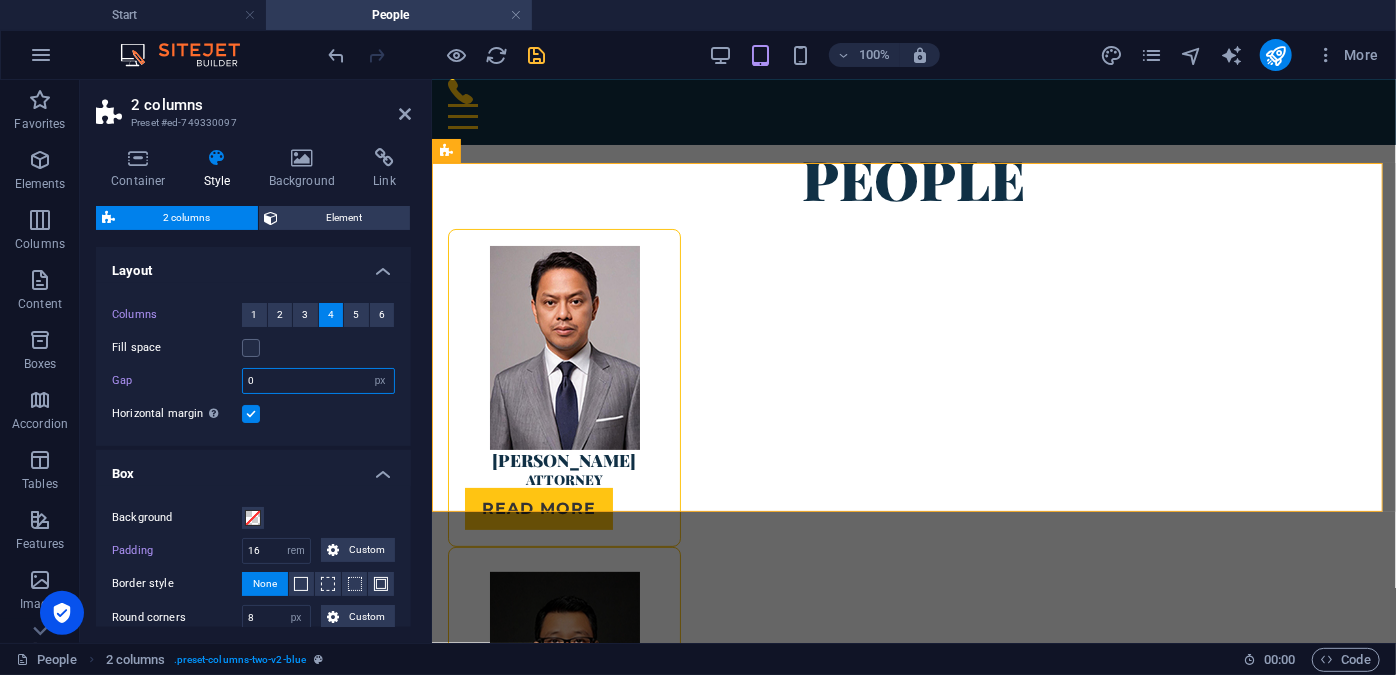 drag, startPoint x: 273, startPoint y: 383, endPoint x: 231, endPoint y: 381, distance: 42.047592 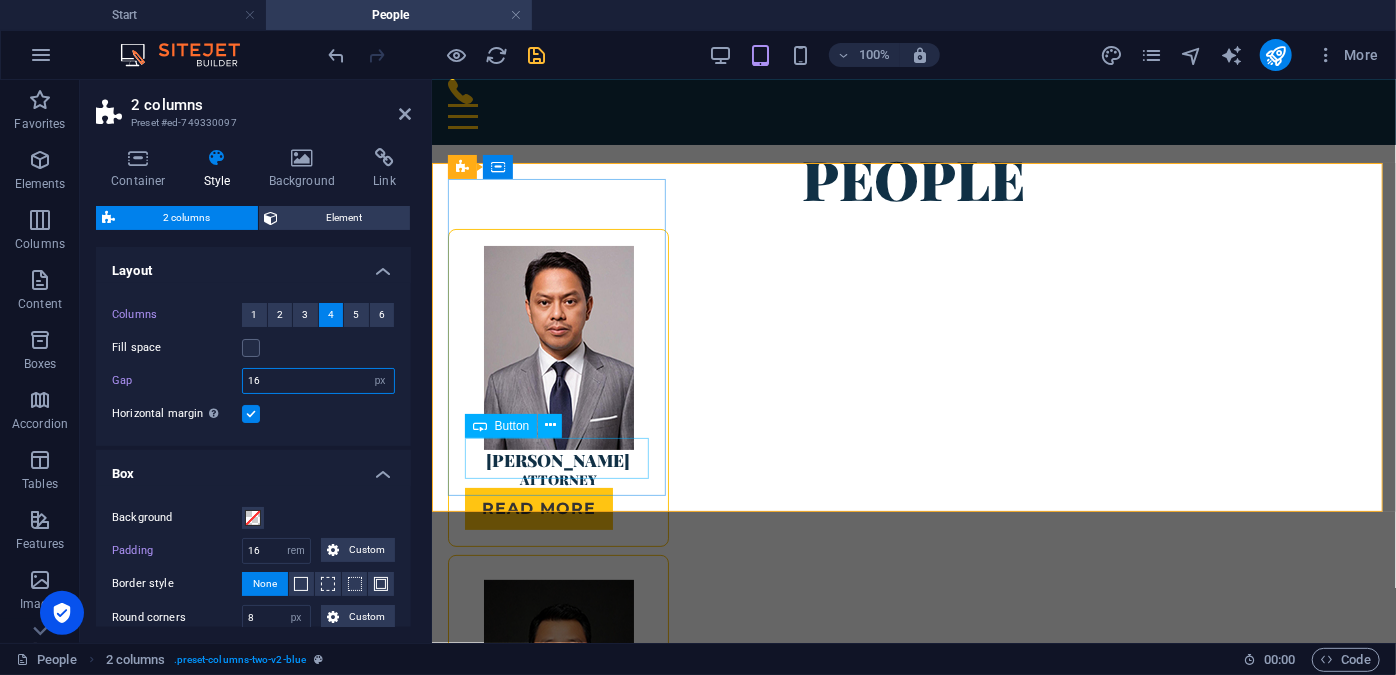 type on "16" 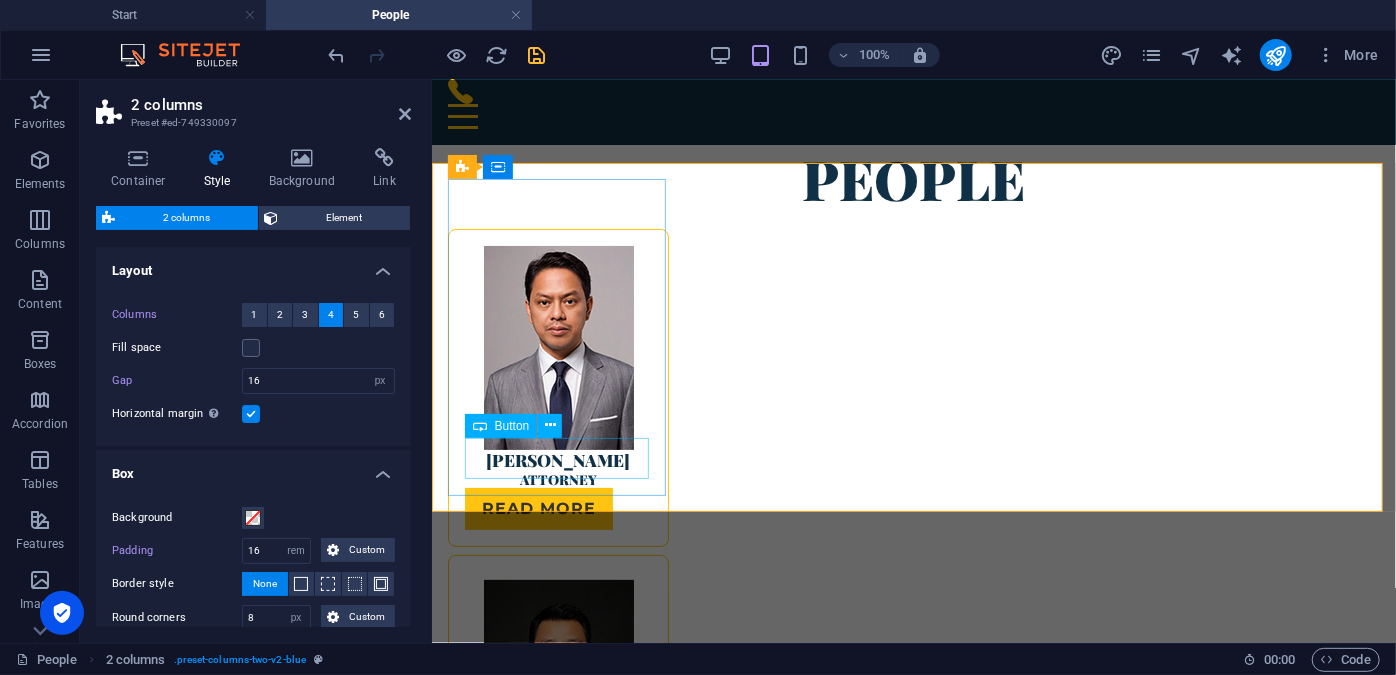 click on "Read more" at bounding box center [557, 508] 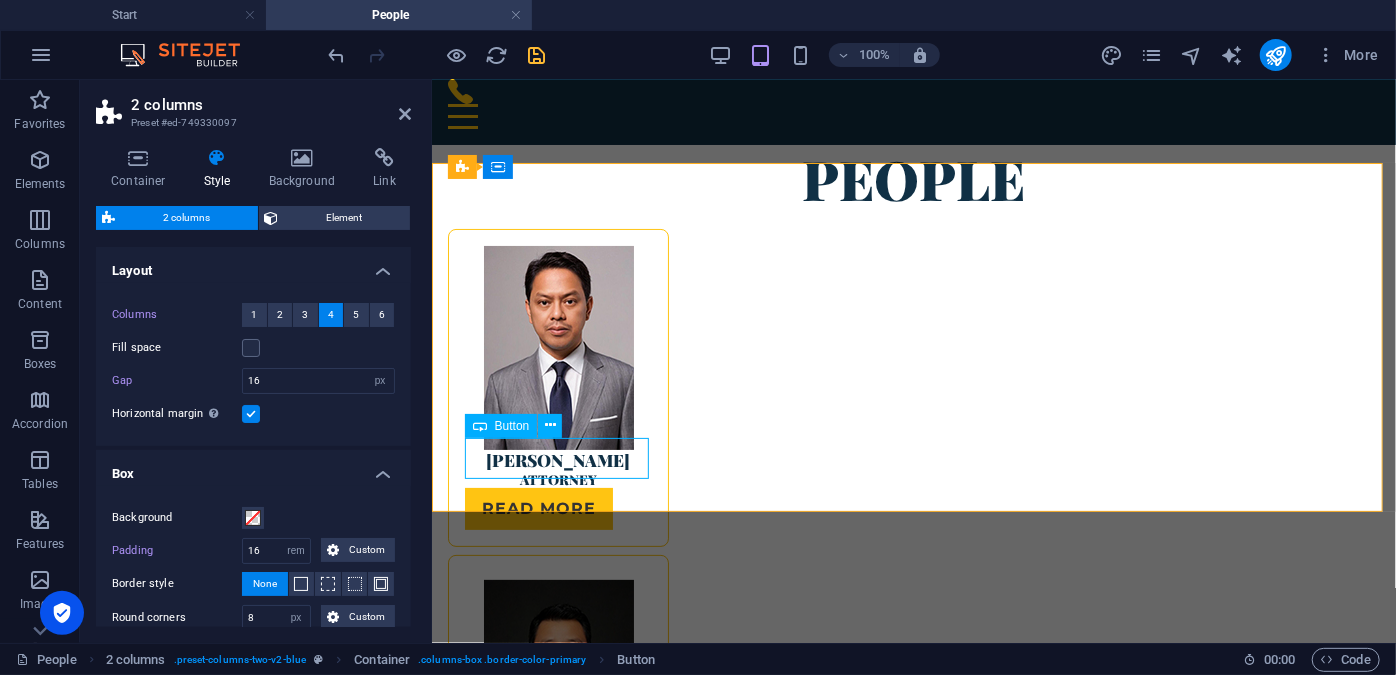click on "Read more" at bounding box center [557, 508] 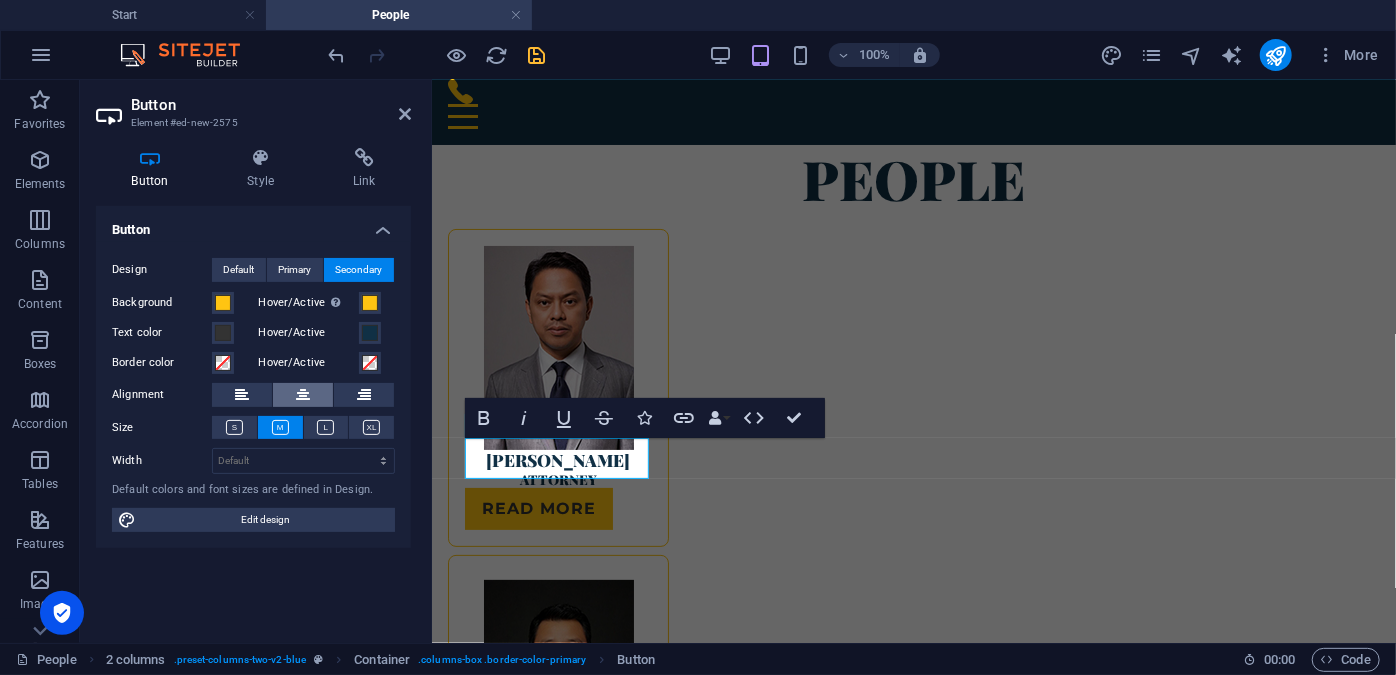 click at bounding box center (303, 395) 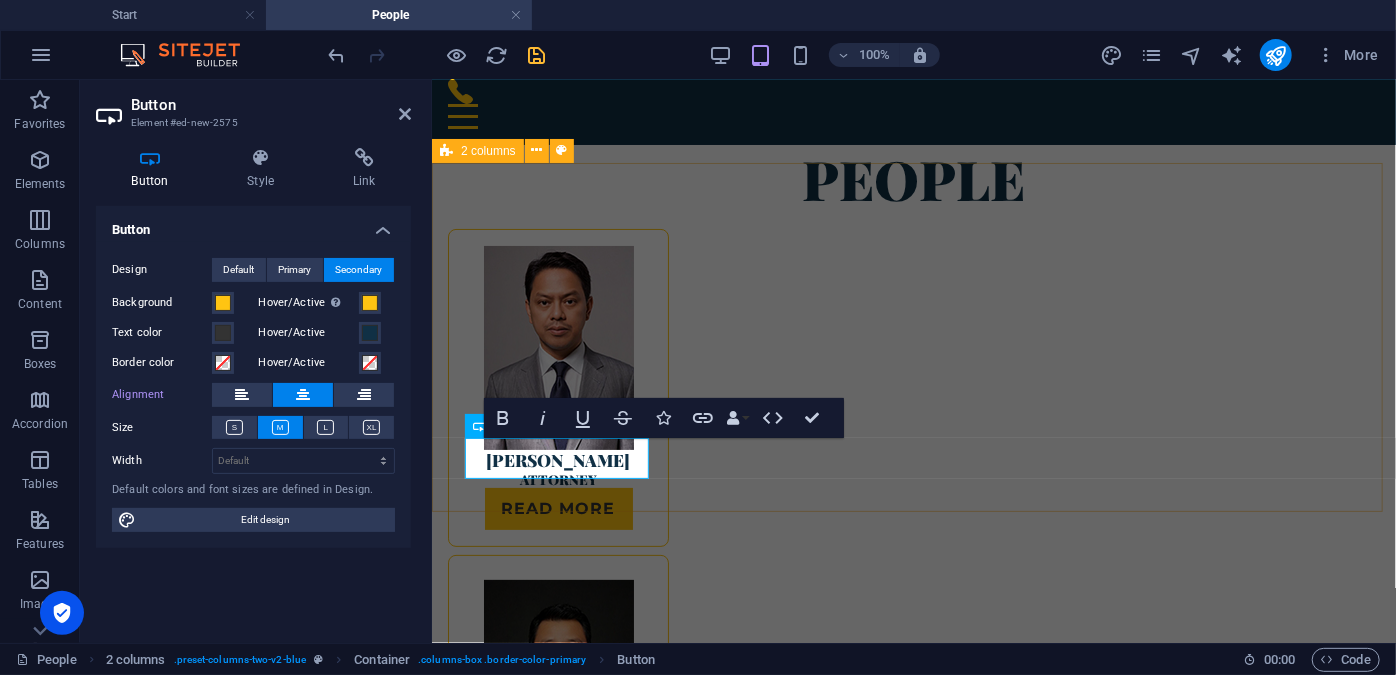 click on "[PERSON_NAME] Attorney Read more [PERSON_NAME] lawyer" at bounding box center (913, 537) 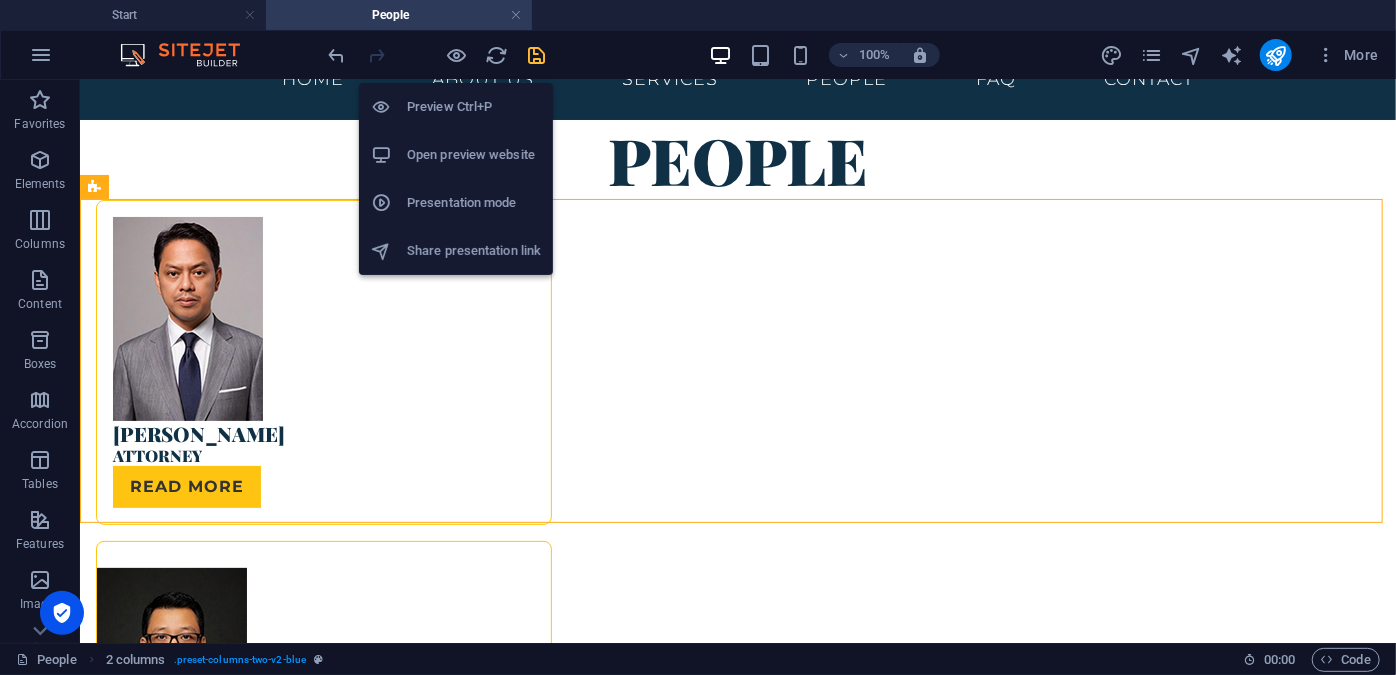 click on "Open preview website" at bounding box center (474, 155) 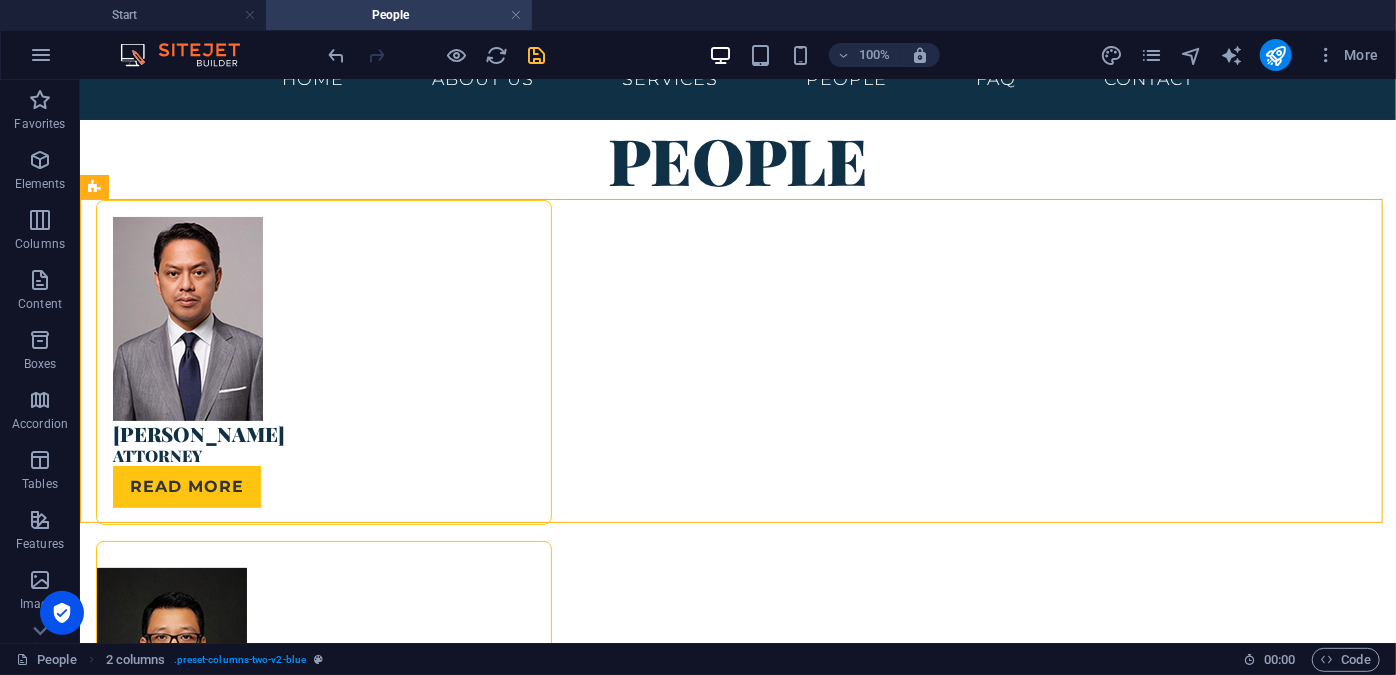 click at bounding box center [537, 55] 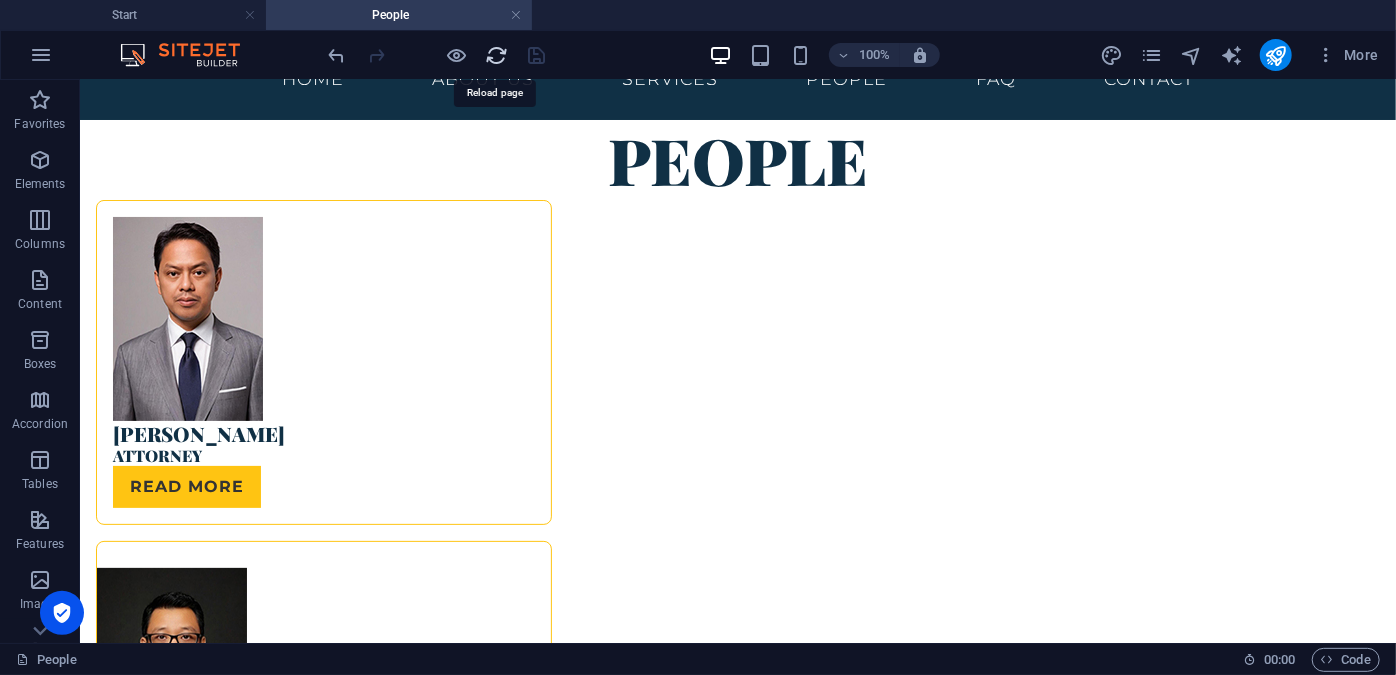 click at bounding box center [497, 55] 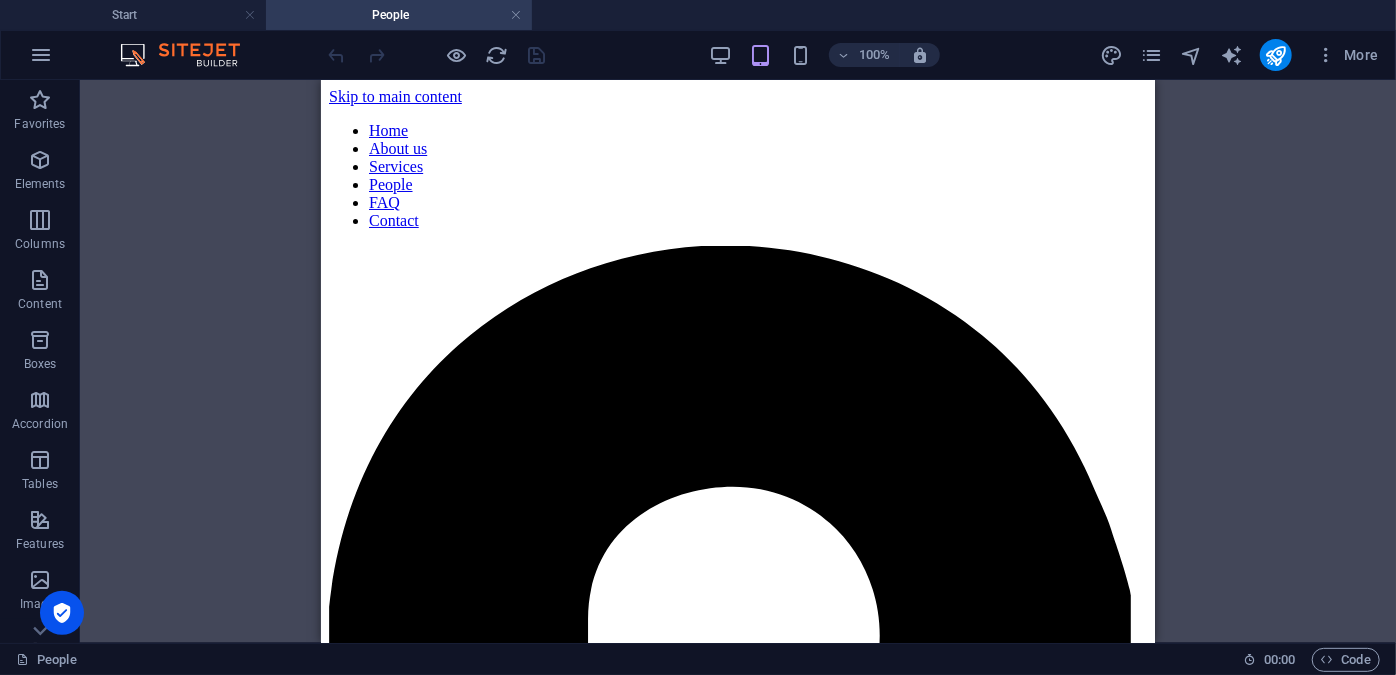 scroll, scrollTop: 0, scrollLeft: 0, axis: both 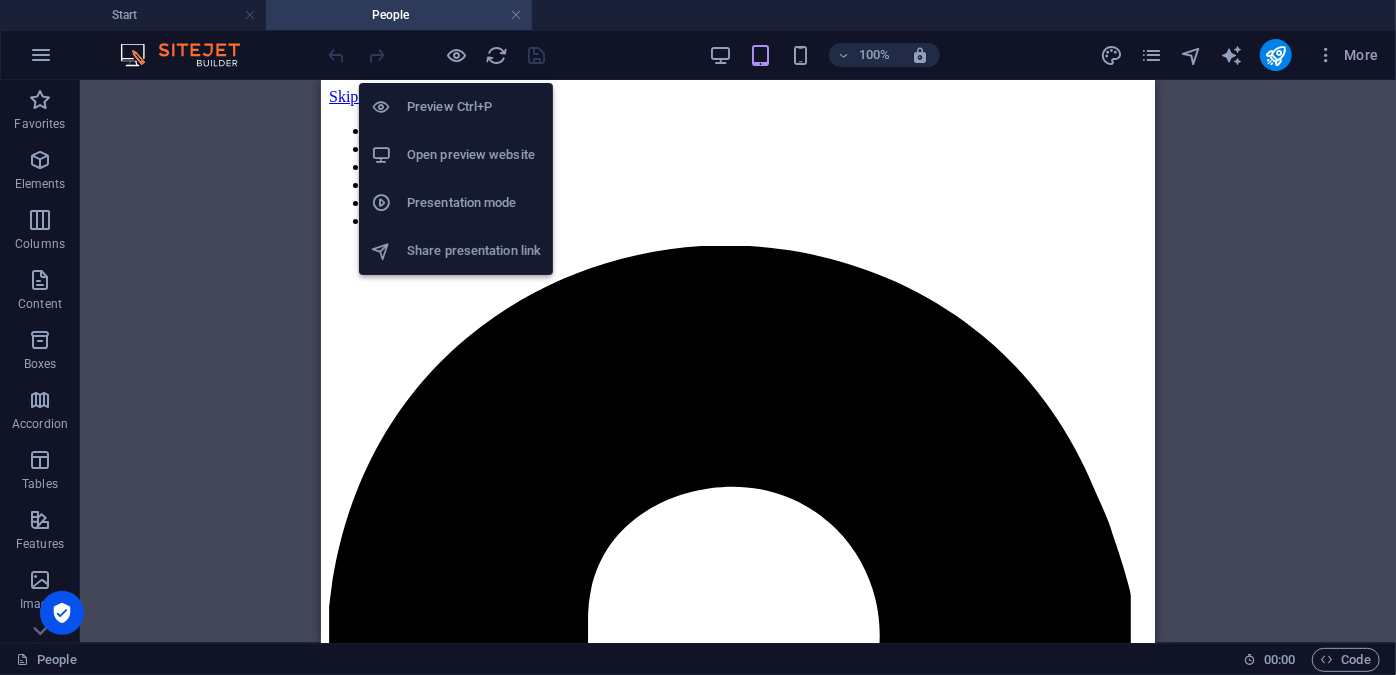 click on "Open preview website" at bounding box center (474, 155) 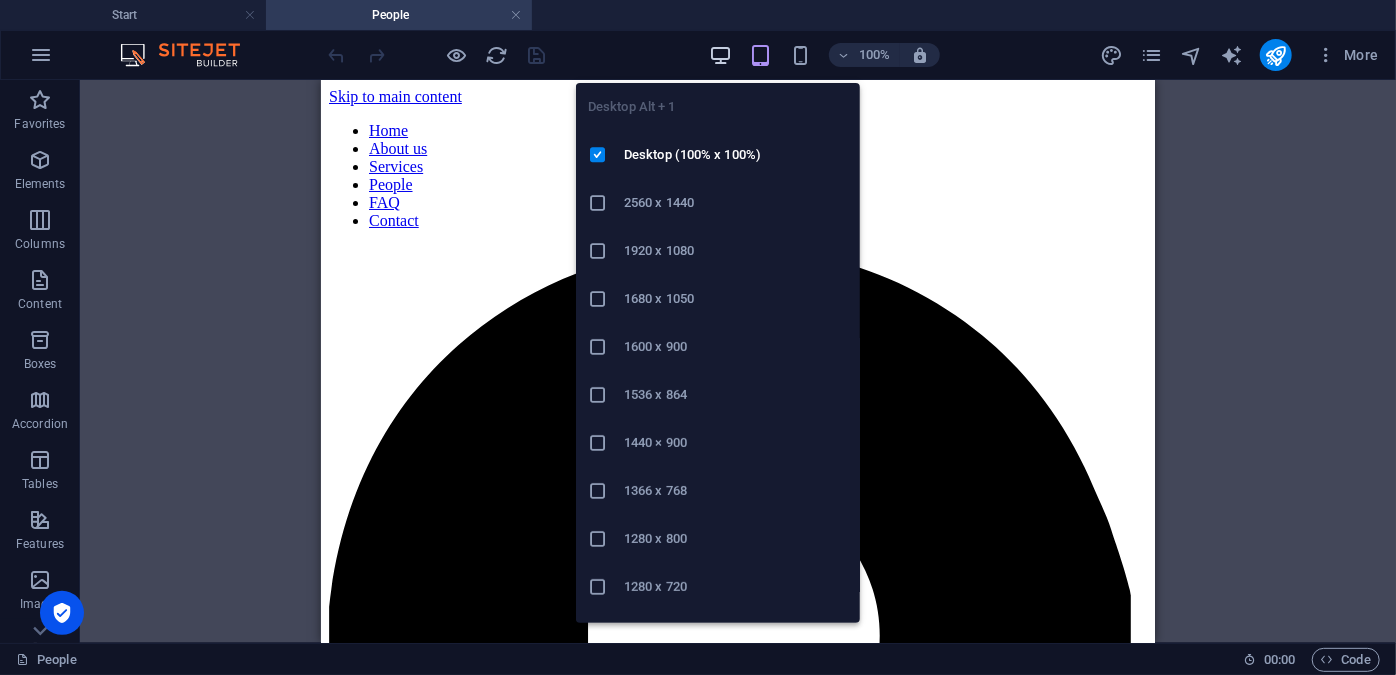 click at bounding box center (720, 55) 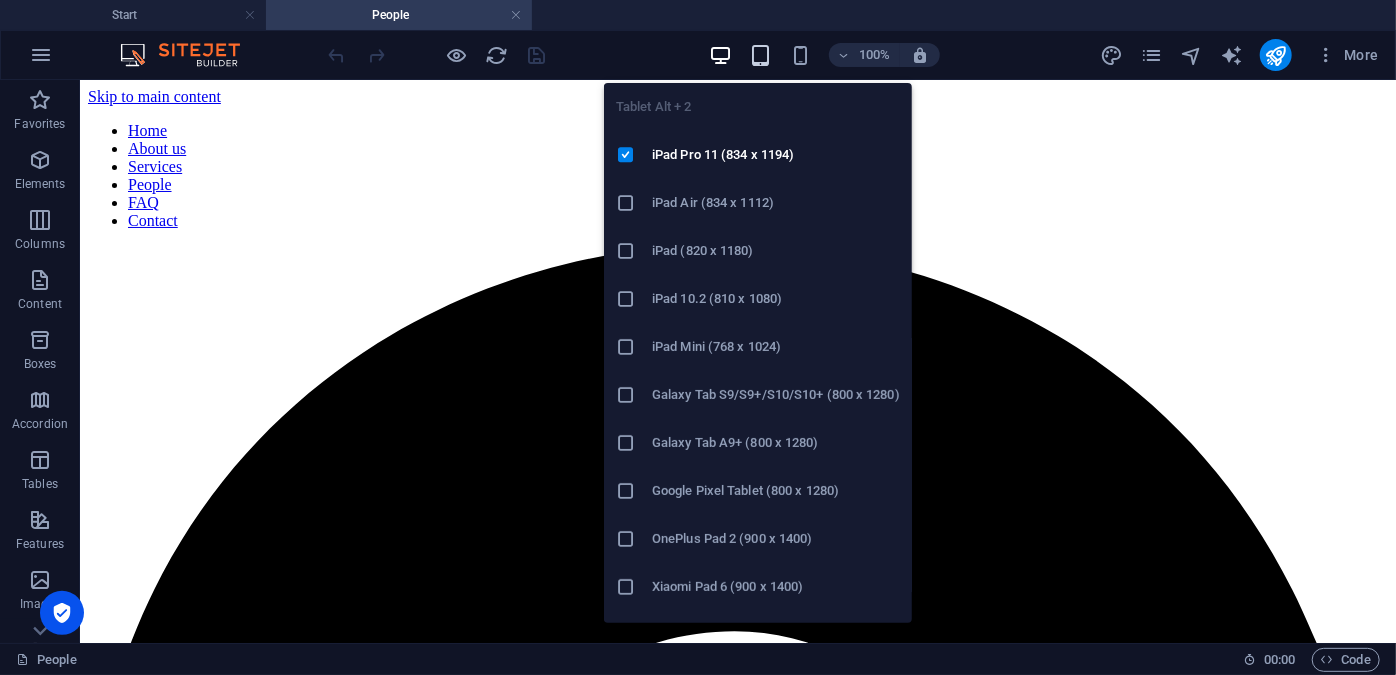 click at bounding box center (760, 55) 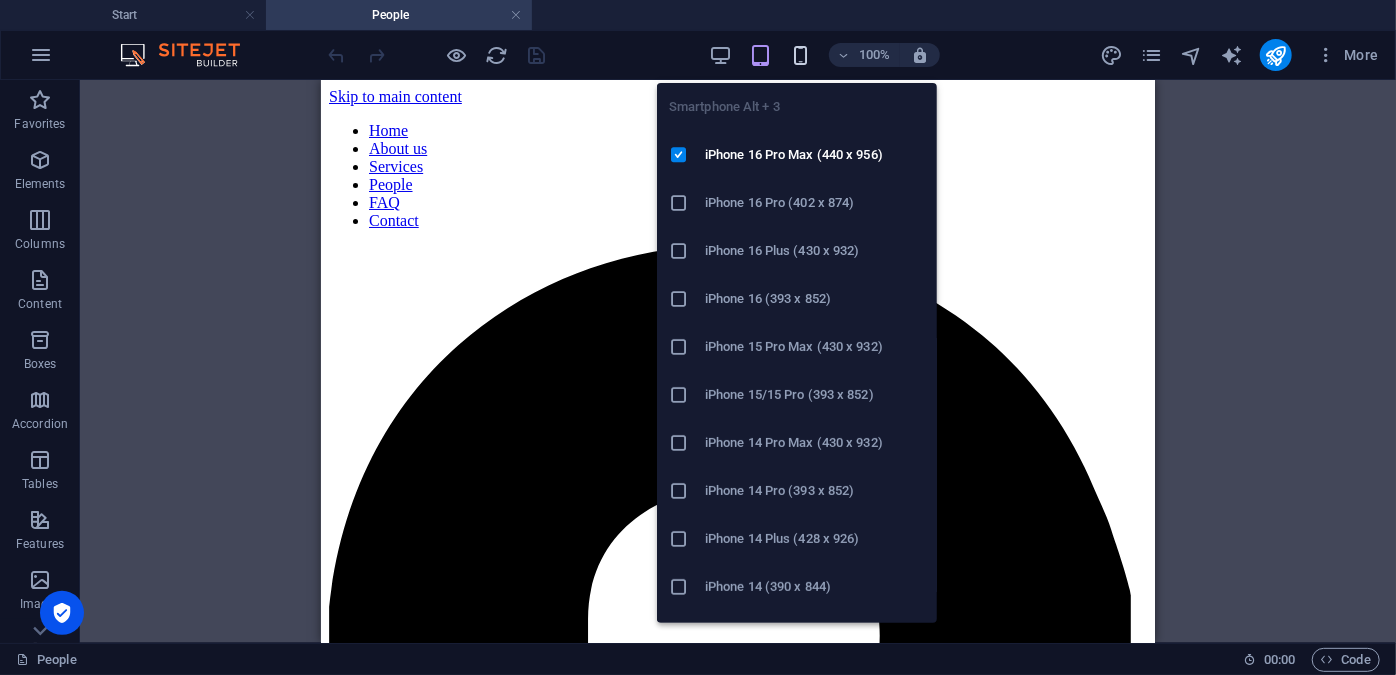 click at bounding box center (800, 55) 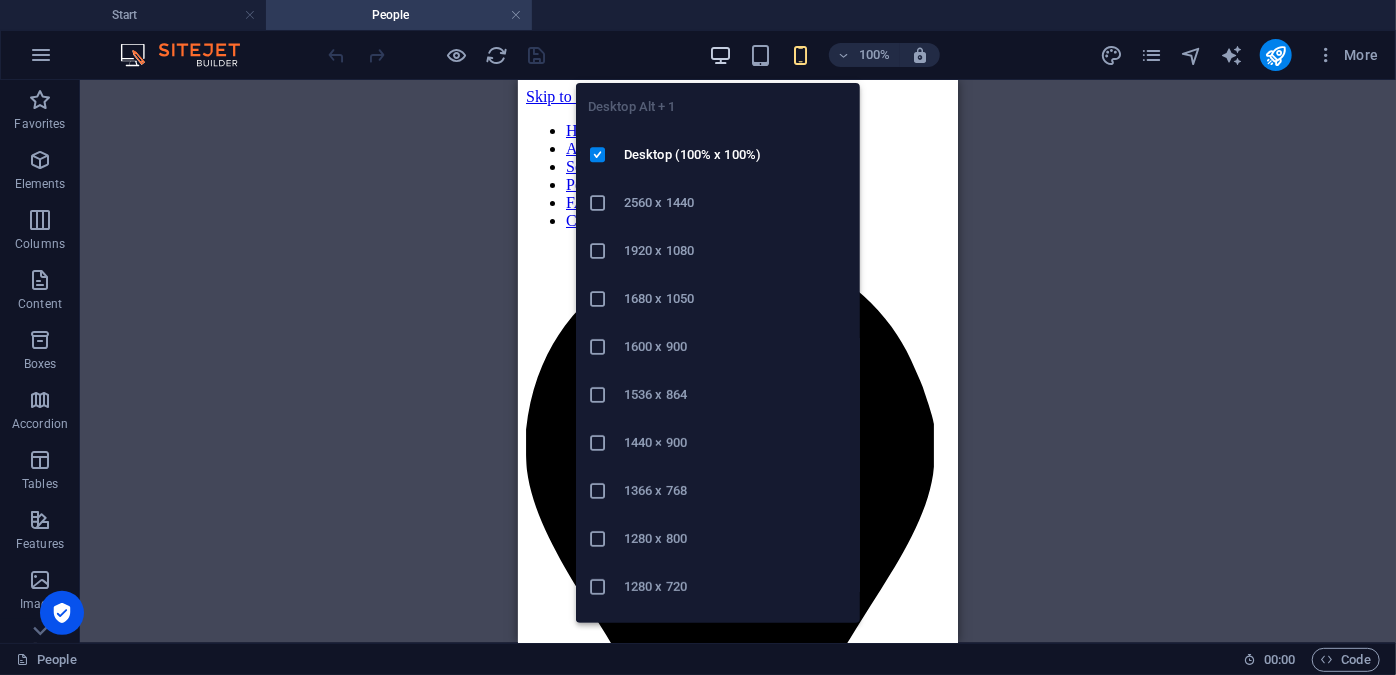 click at bounding box center (720, 55) 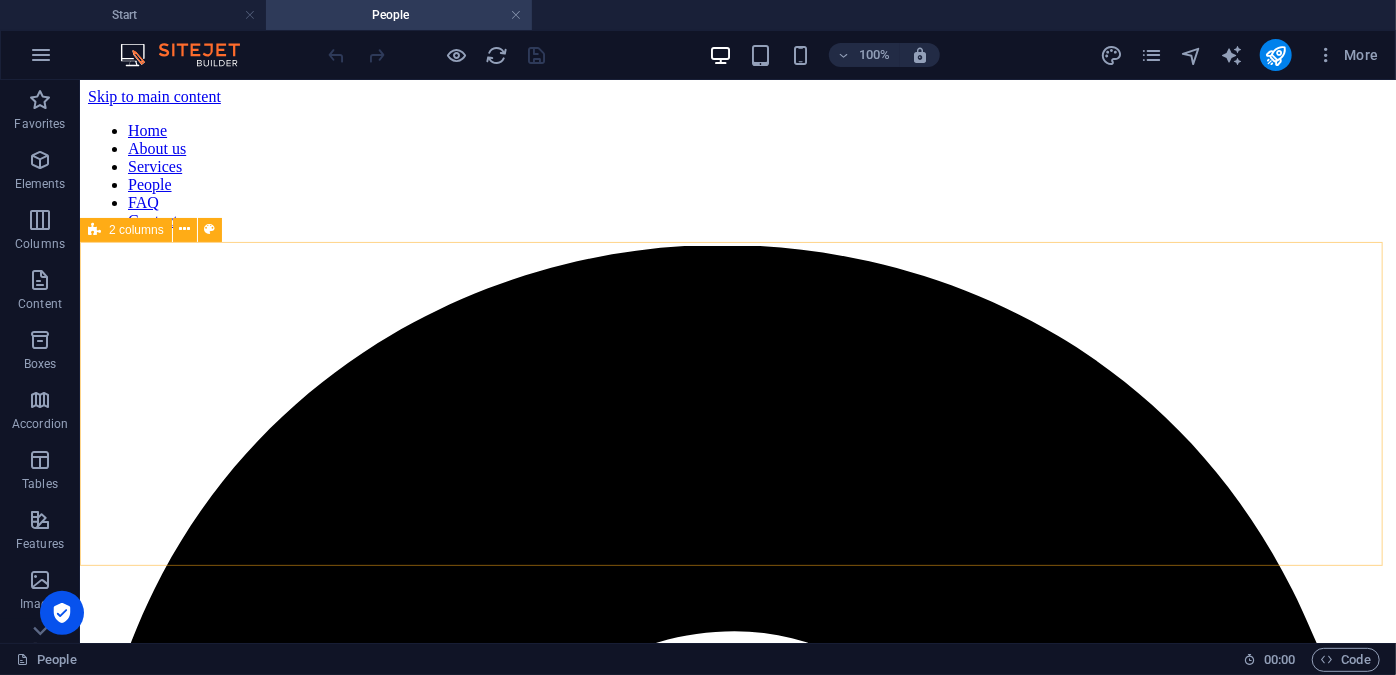 click on "2 columns" at bounding box center [136, 230] 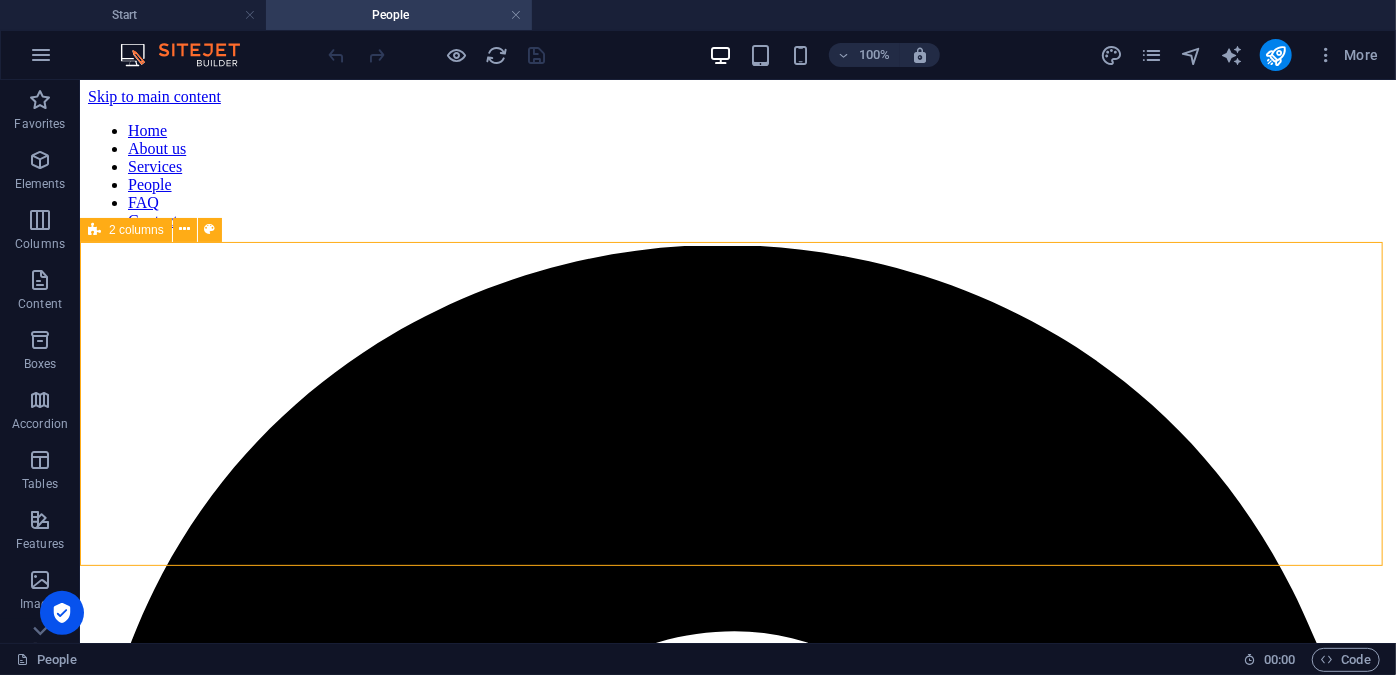 click on "2 columns" at bounding box center [136, 230] 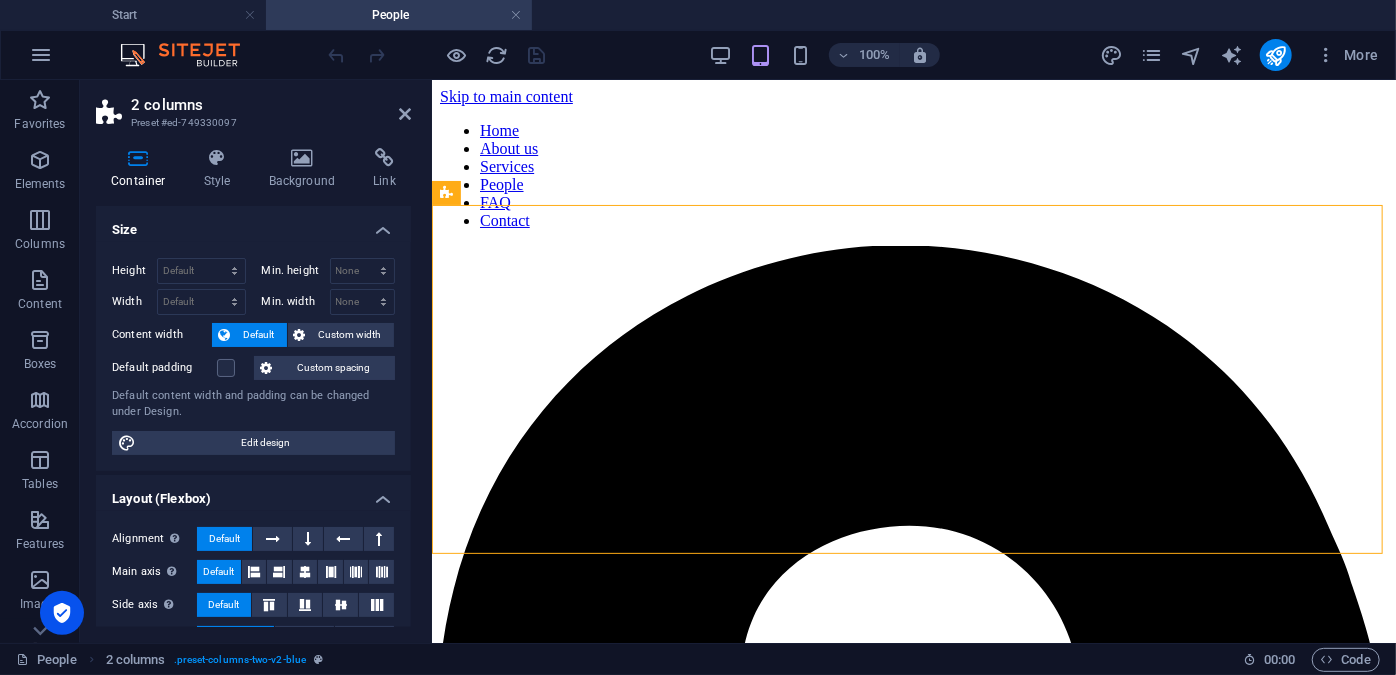 click on "Container" at bounding box center [142, 169] 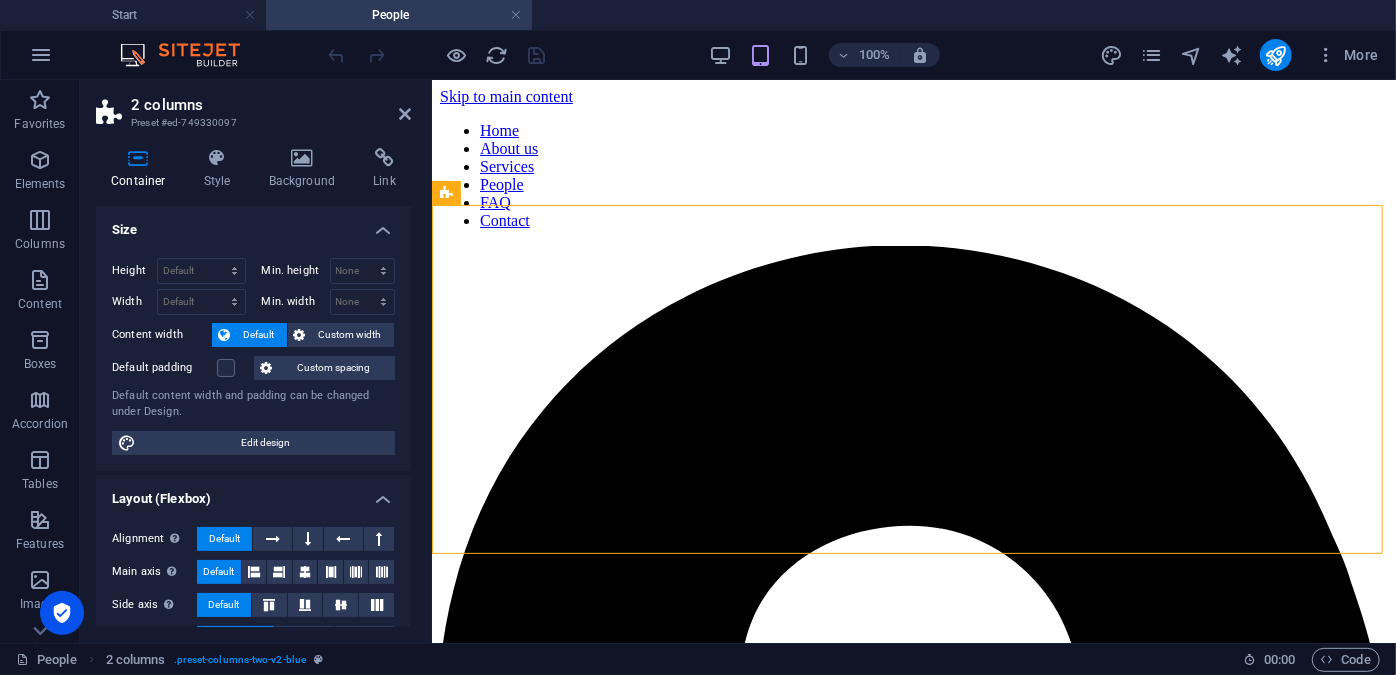 click on "Container" at bounding box center [142, 169] 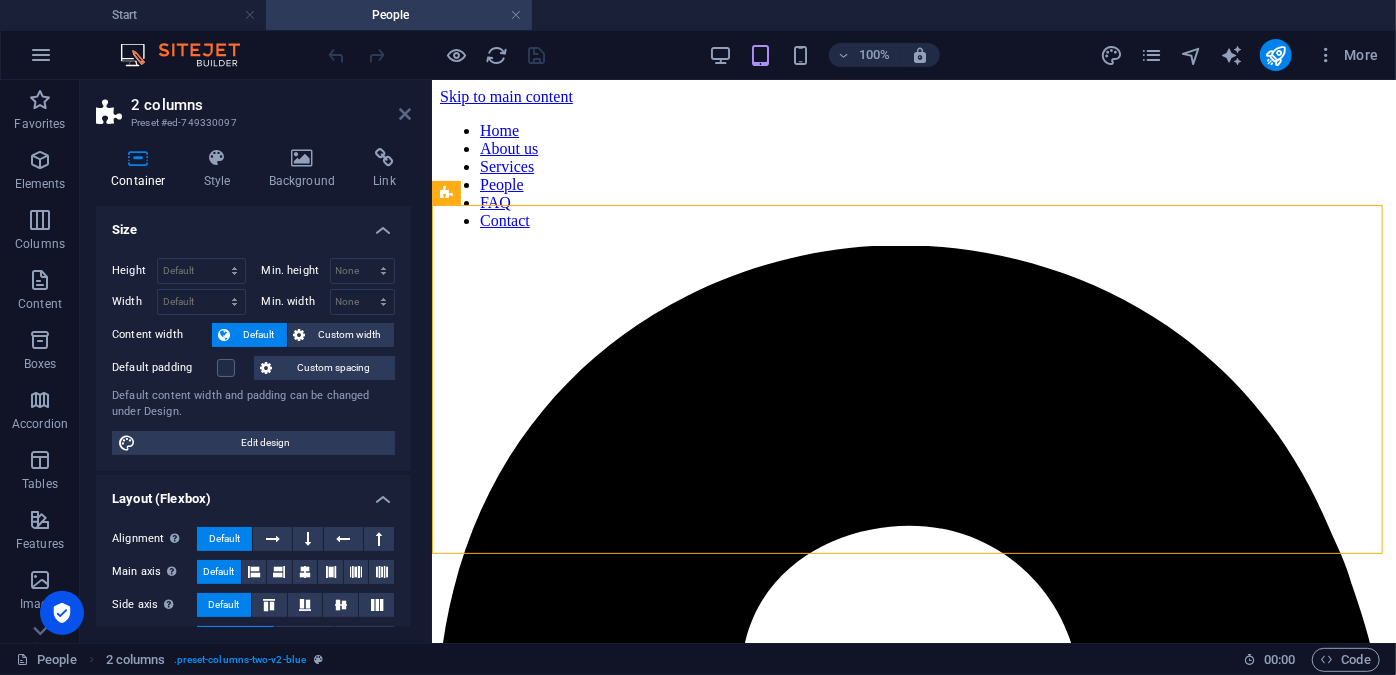 click at bounding box center [405, 114] 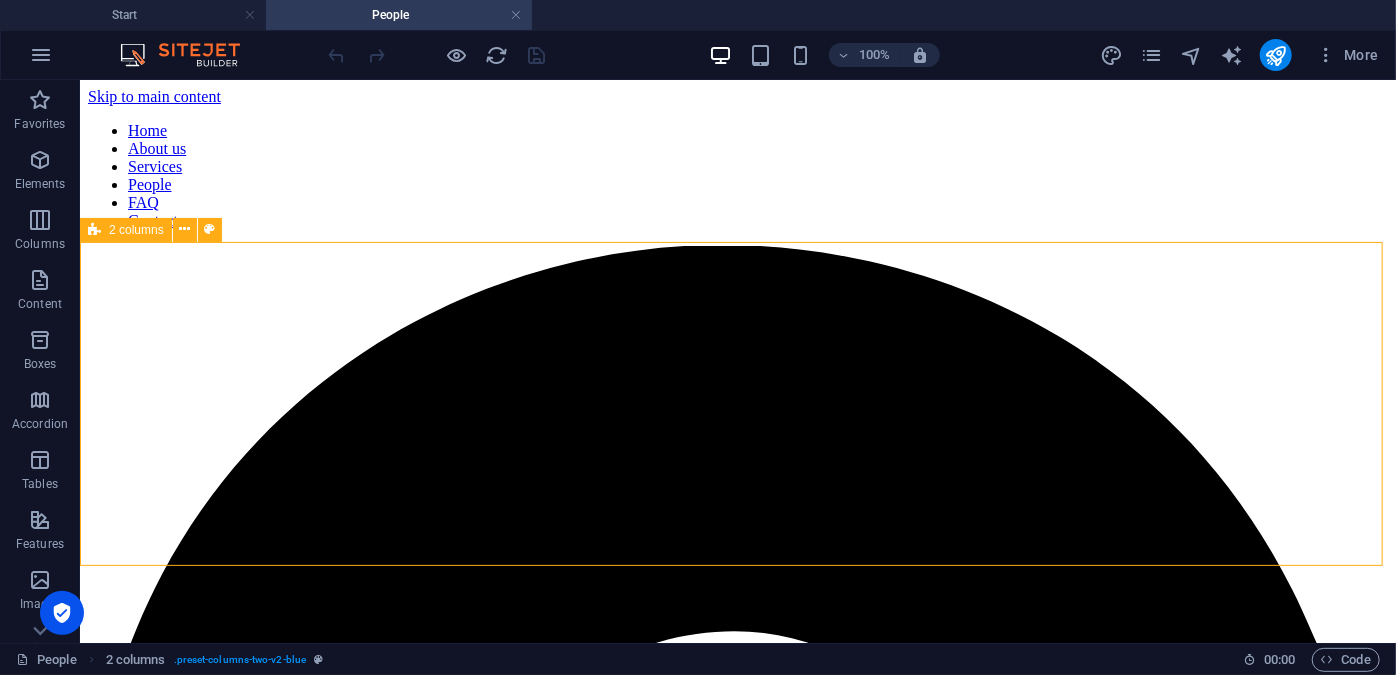 click on "2 columns" at bounding box center (126, 230) 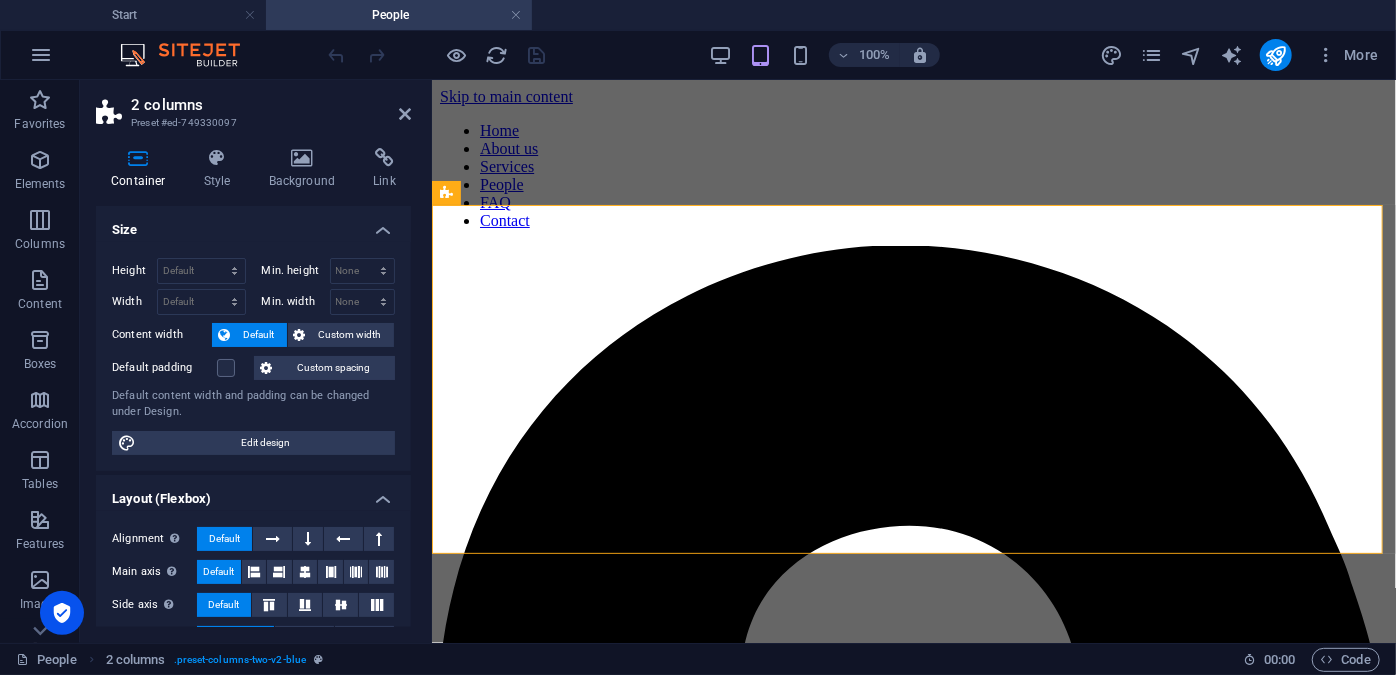 click at bounding box center (138, 158) 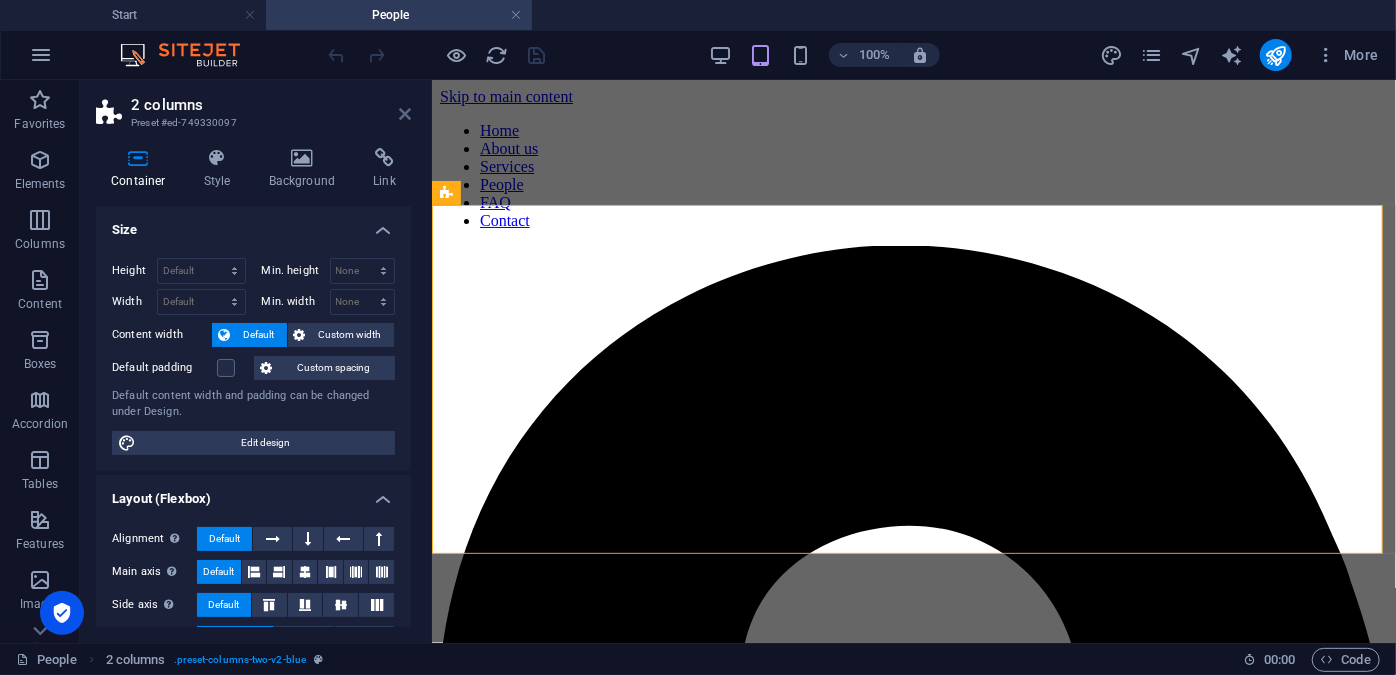 click at bounding box center [405, 114] 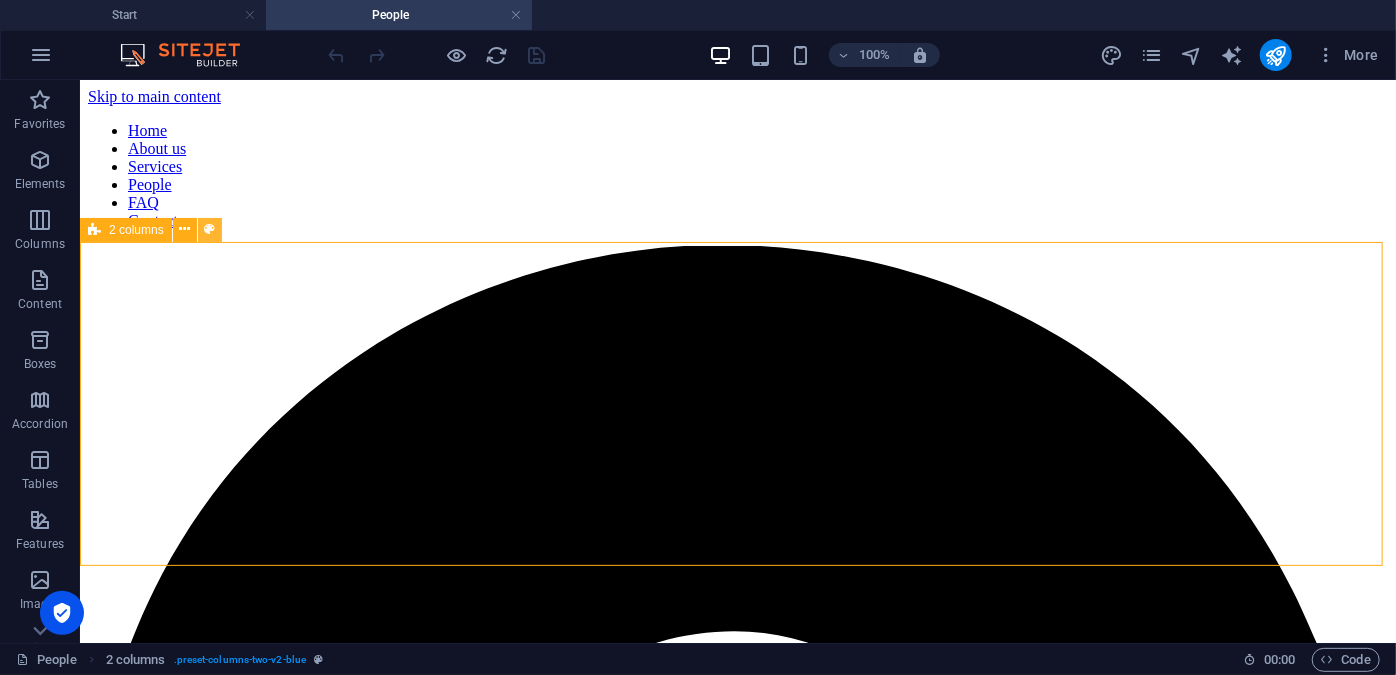 click at bounding box center (209, 229) 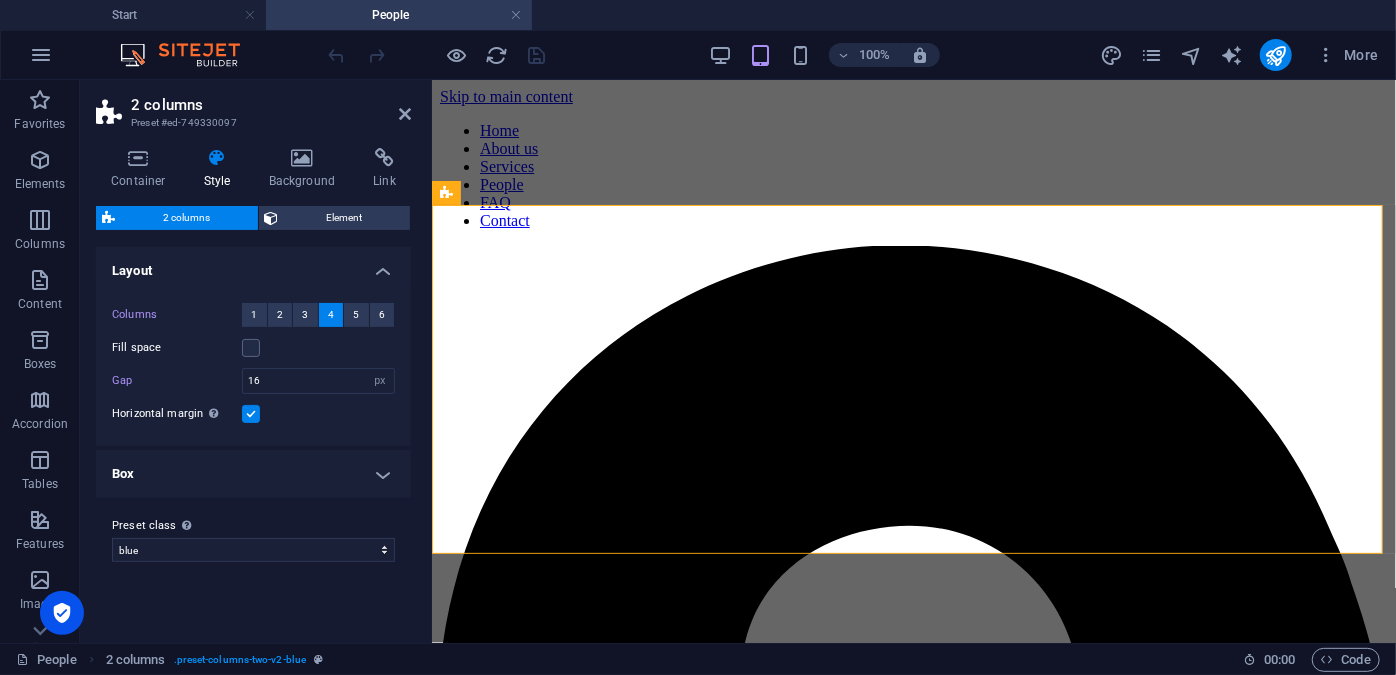click on "4" at bounding box center (331, 315) 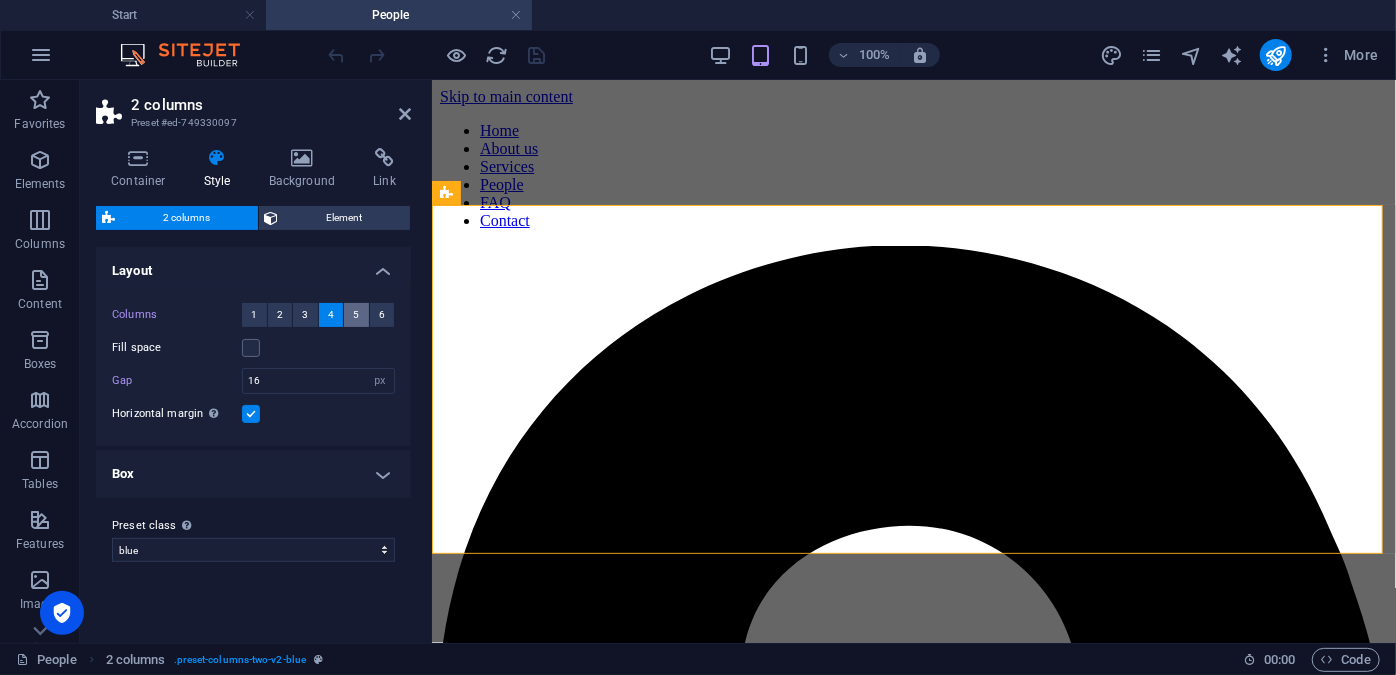 click on "5" at bounding box center (356, 315) 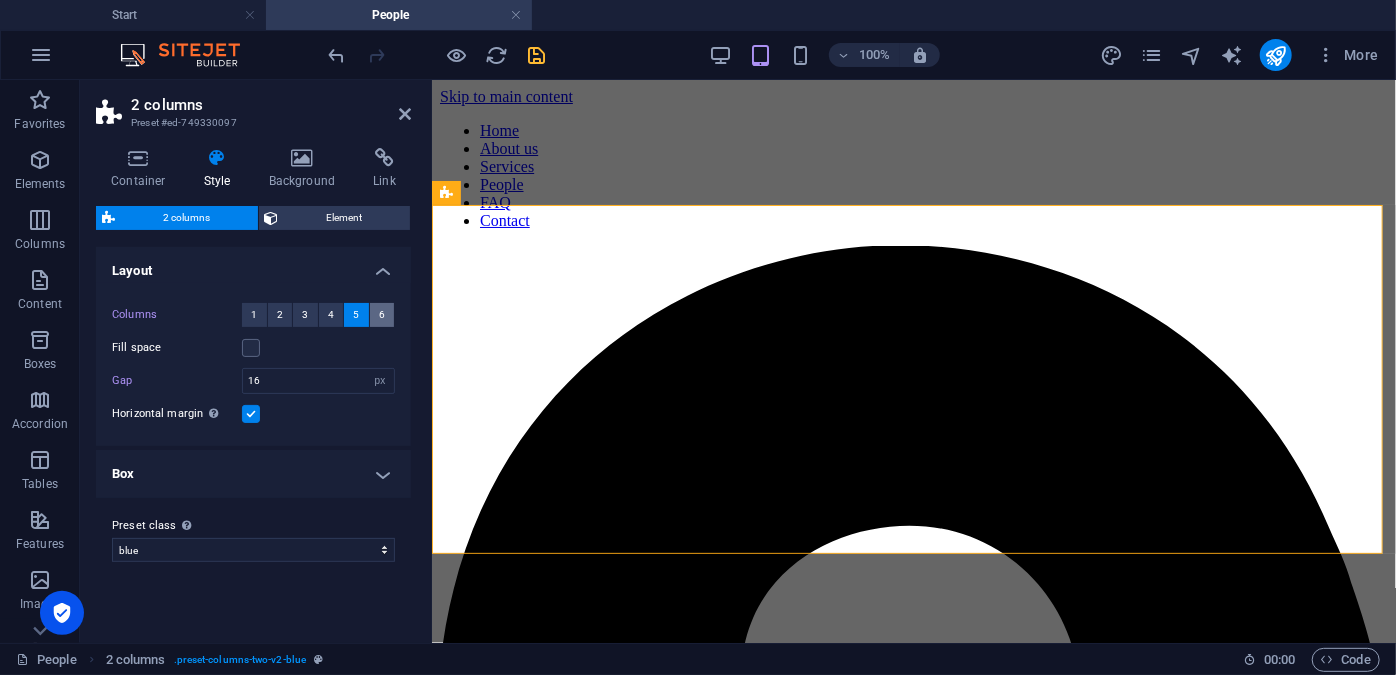 click on "6" at bounding box center (382, 315) 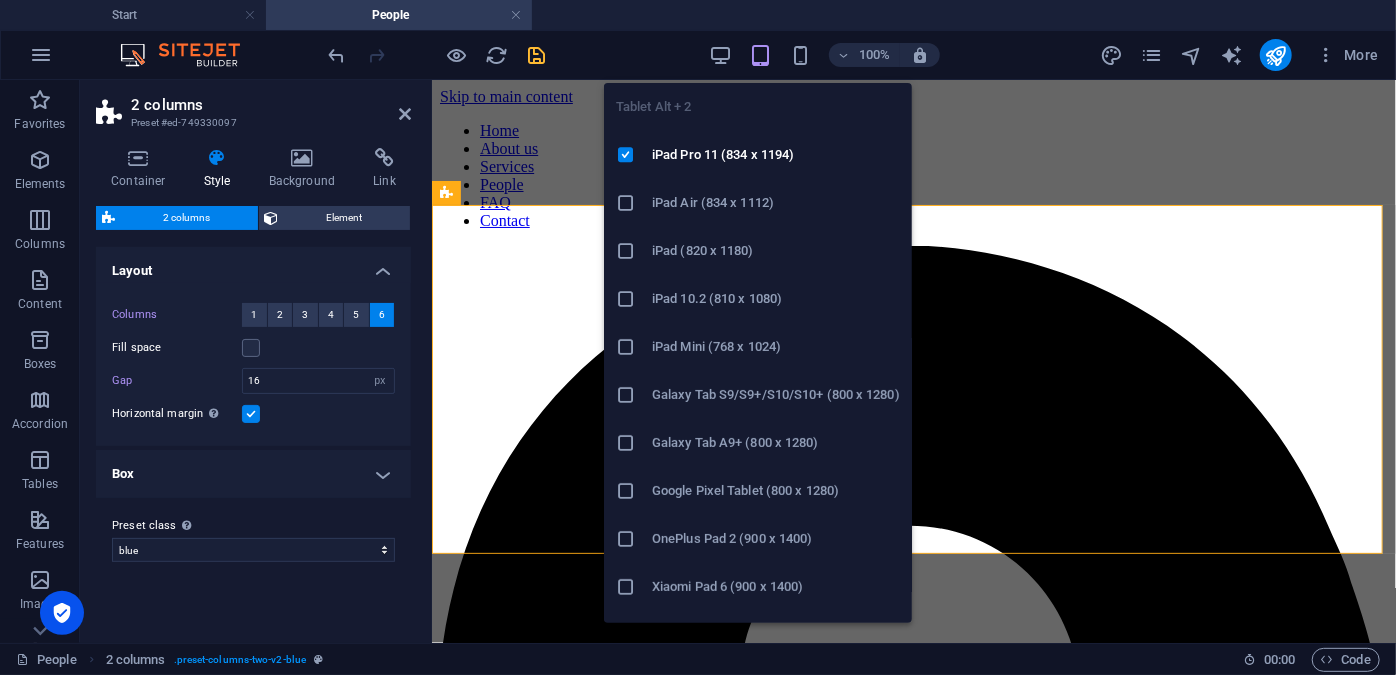 click at bounding box center (760, 55) 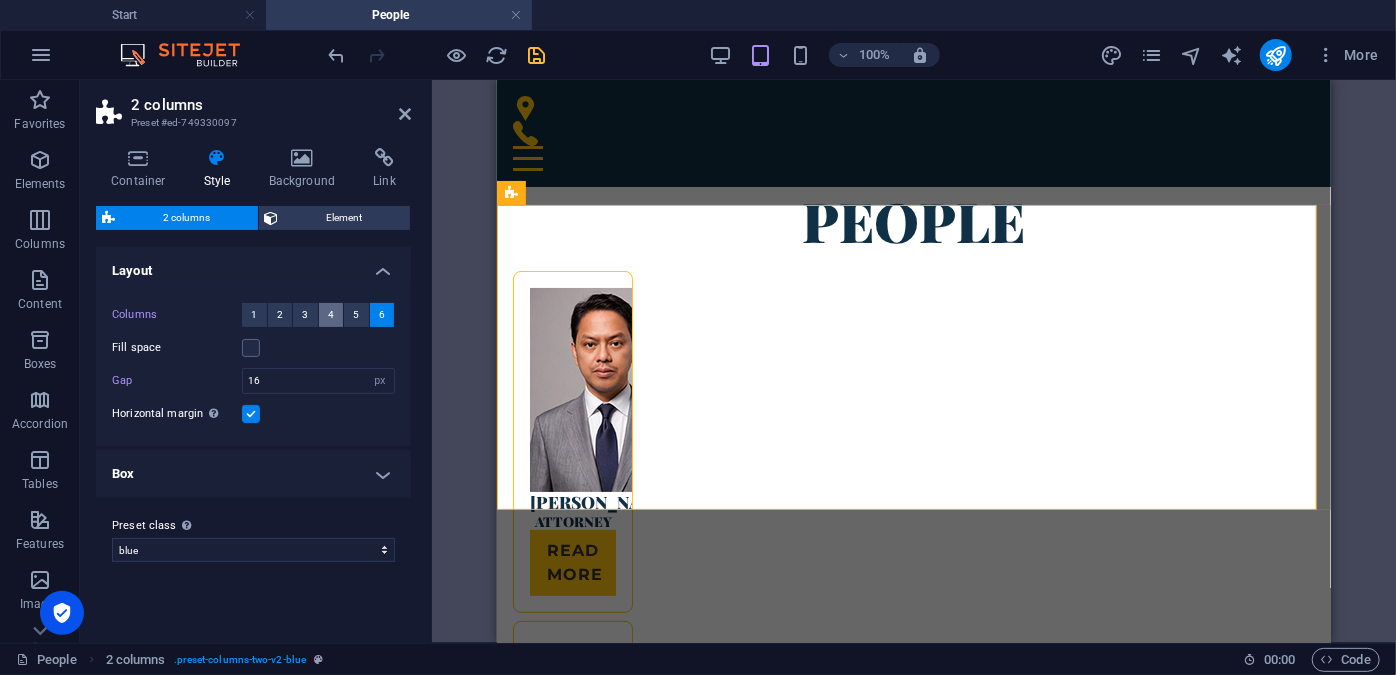 click on "4" at bounding box center [331, 315] 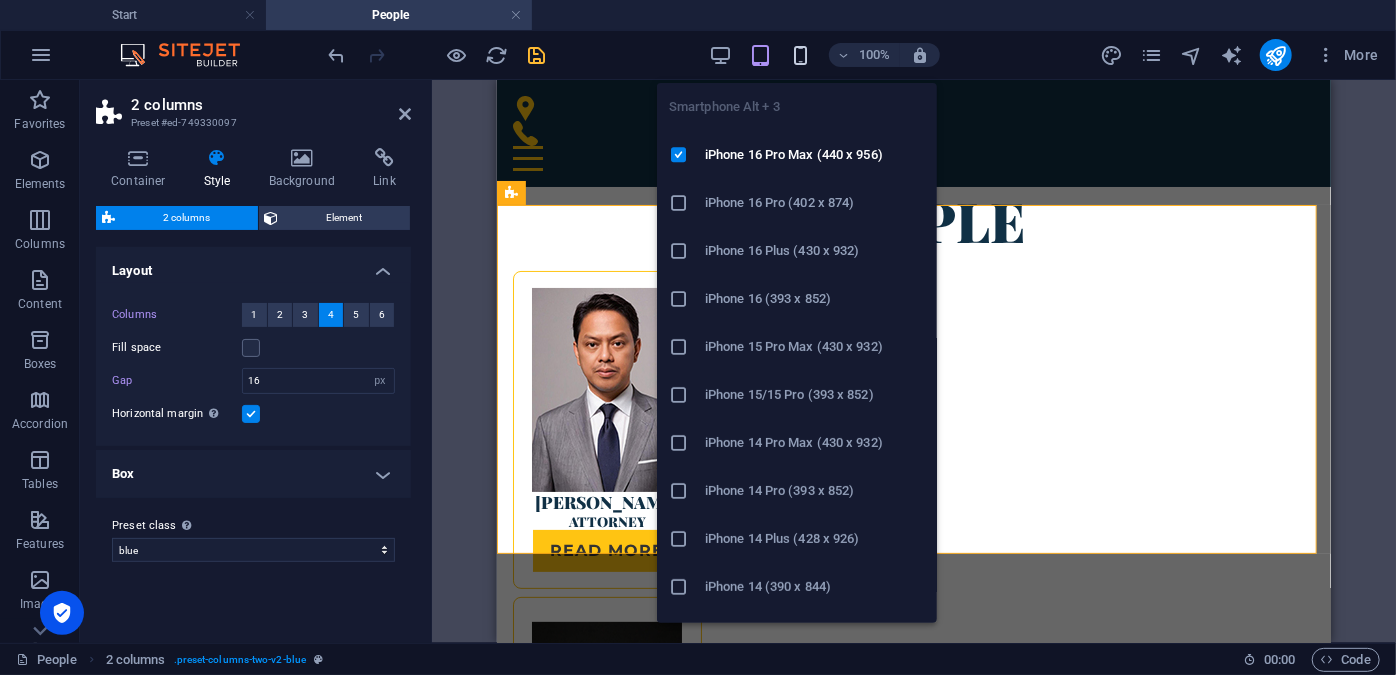 click at bounding box center [800, 55] 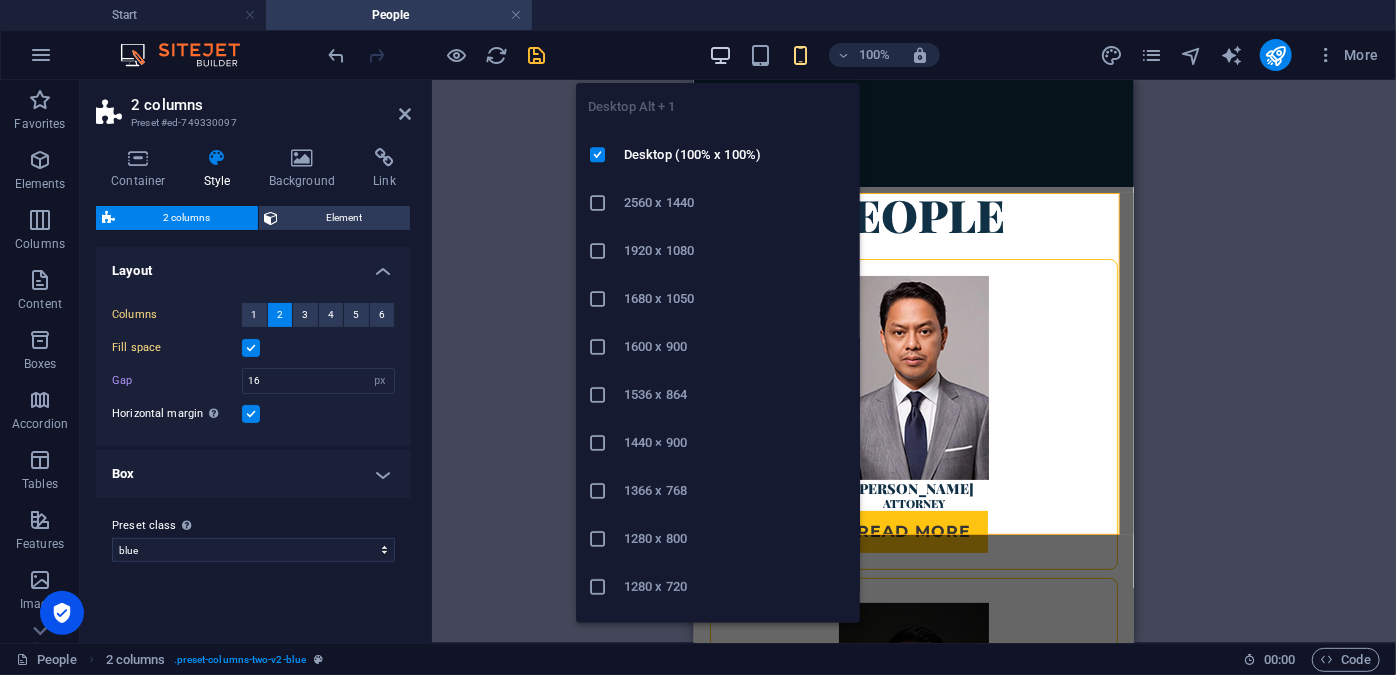 click at bounding box center [720, 55] 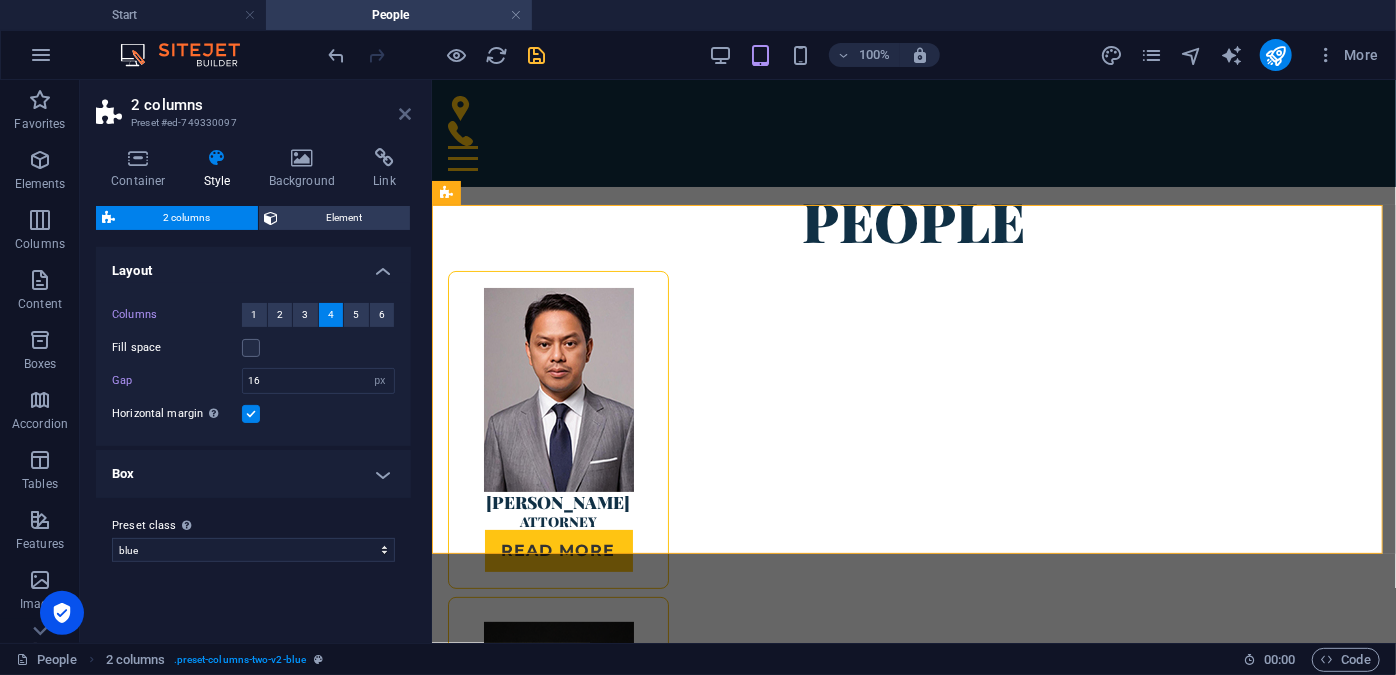 click at bounding box center (405, 114) 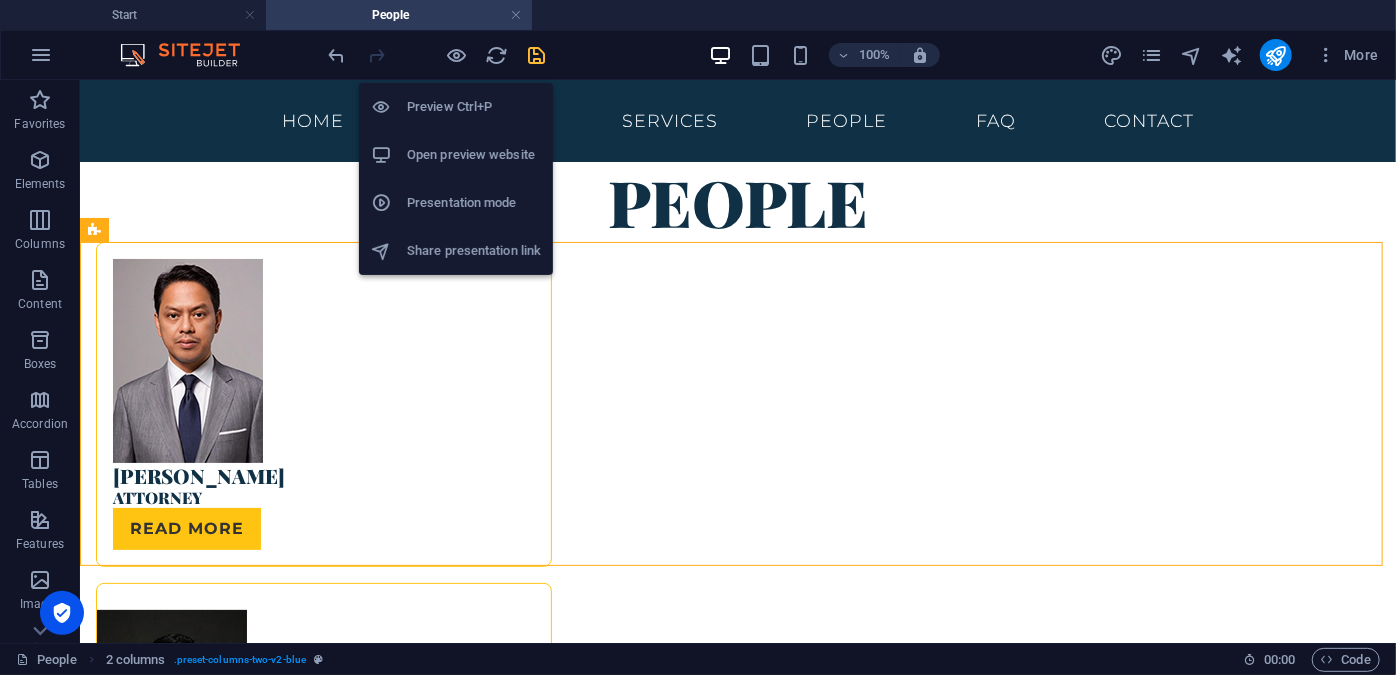 click on "Open preview website" at bounding box center [474, 155] 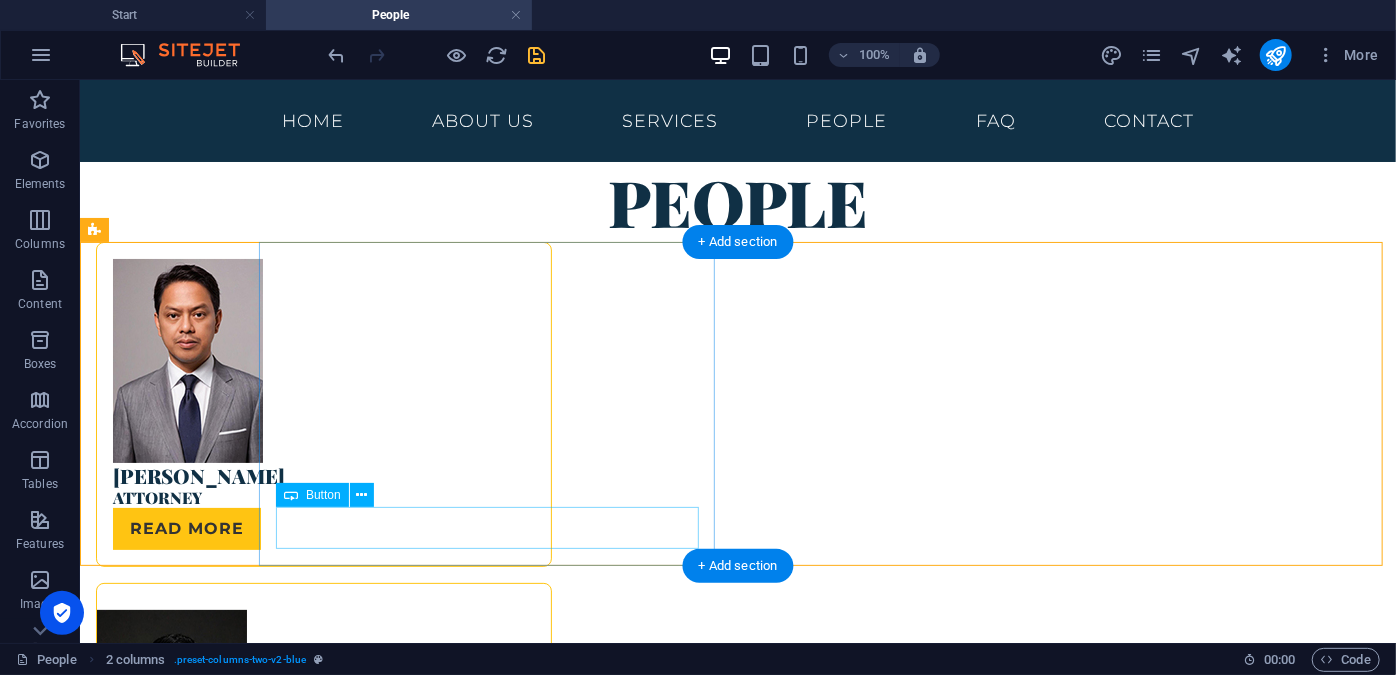 click on "Read more" at bounding box center (323, 528) 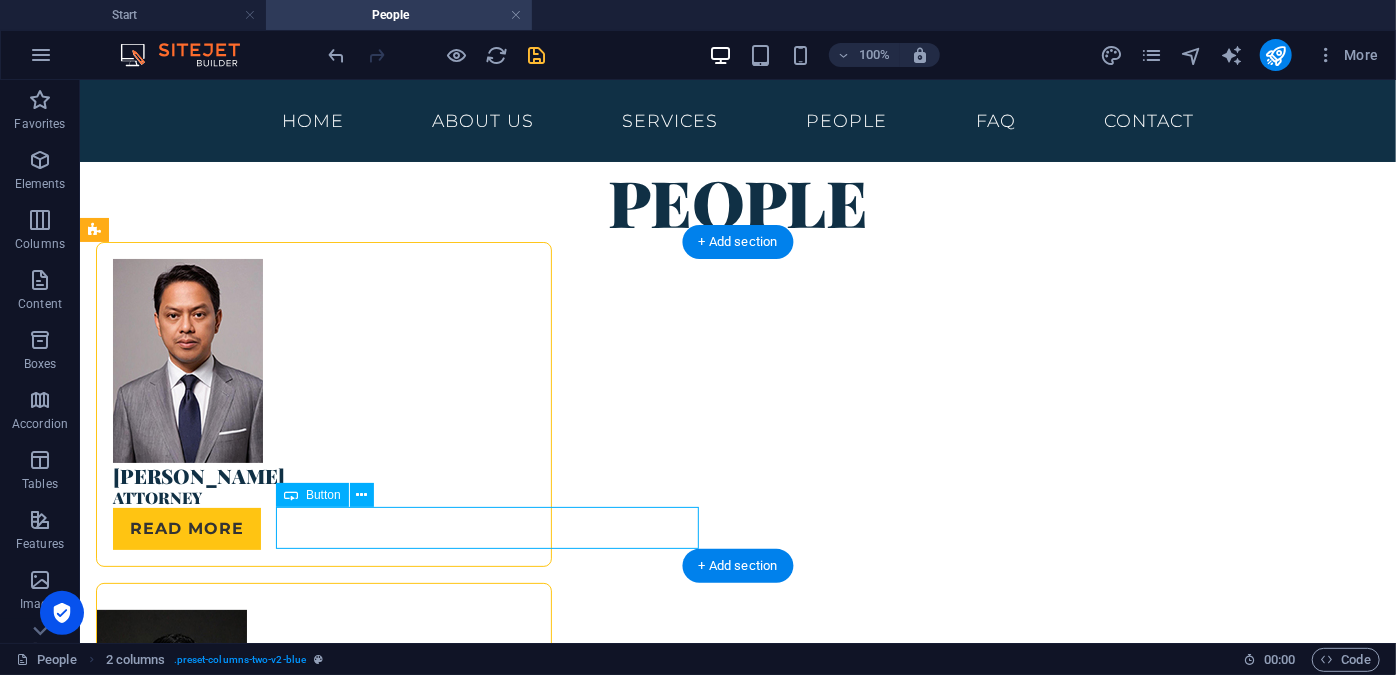 click on "Read more" at bounding box center [323, 528] 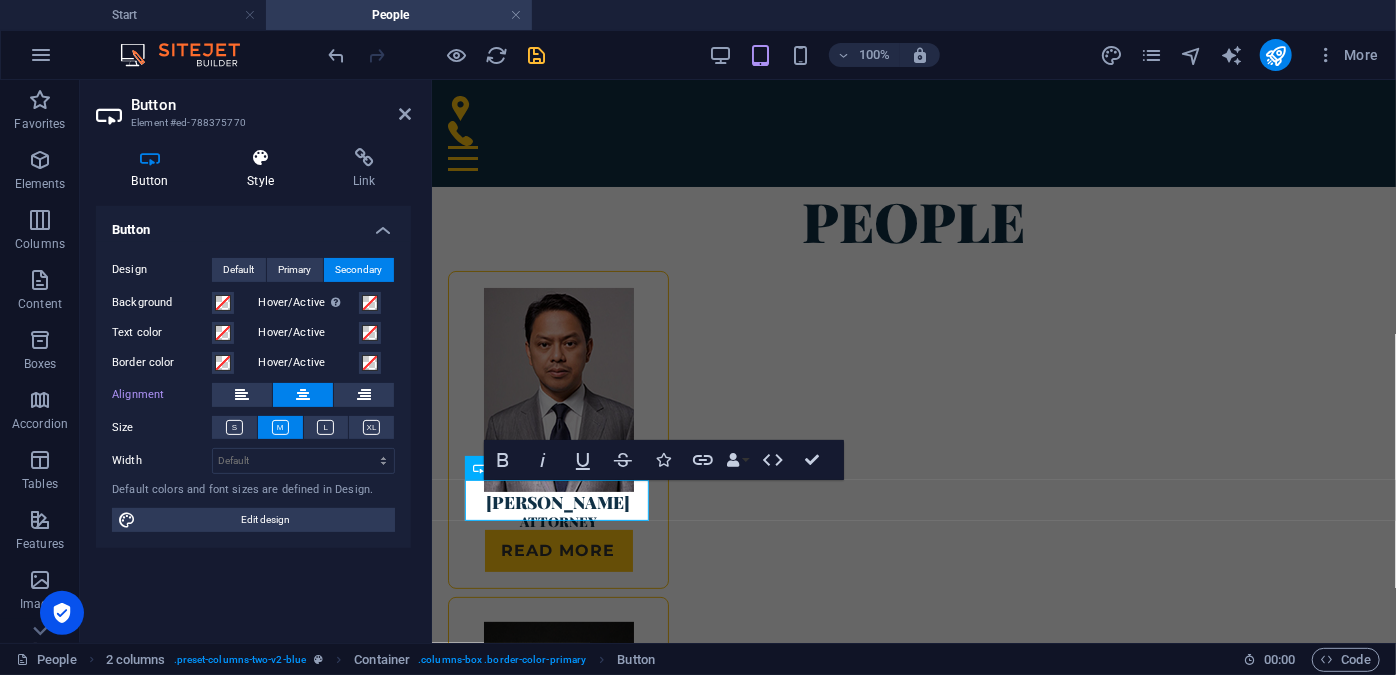 click on "Style" at bounding box center [265, 169] 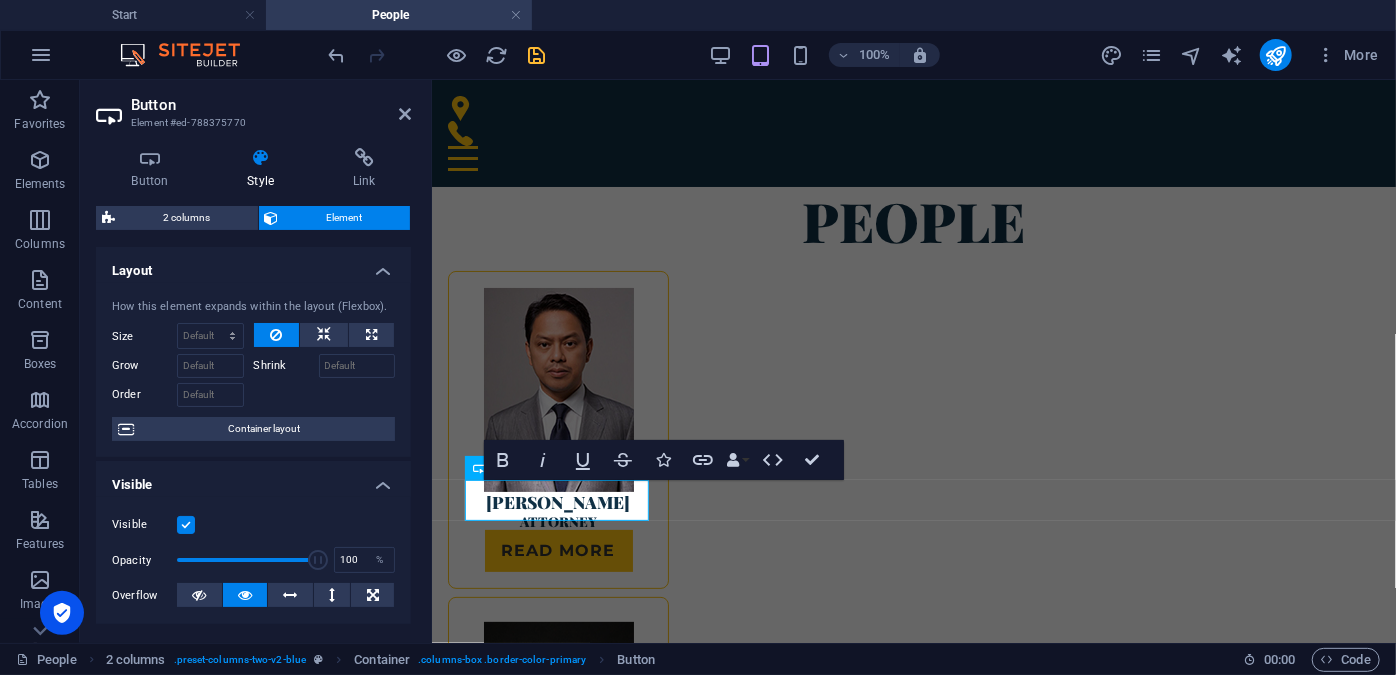 drag, startPoint x: 407, startPoint y: 314, endPoint x: 413, endPoint y: 329, distance: 16.155495 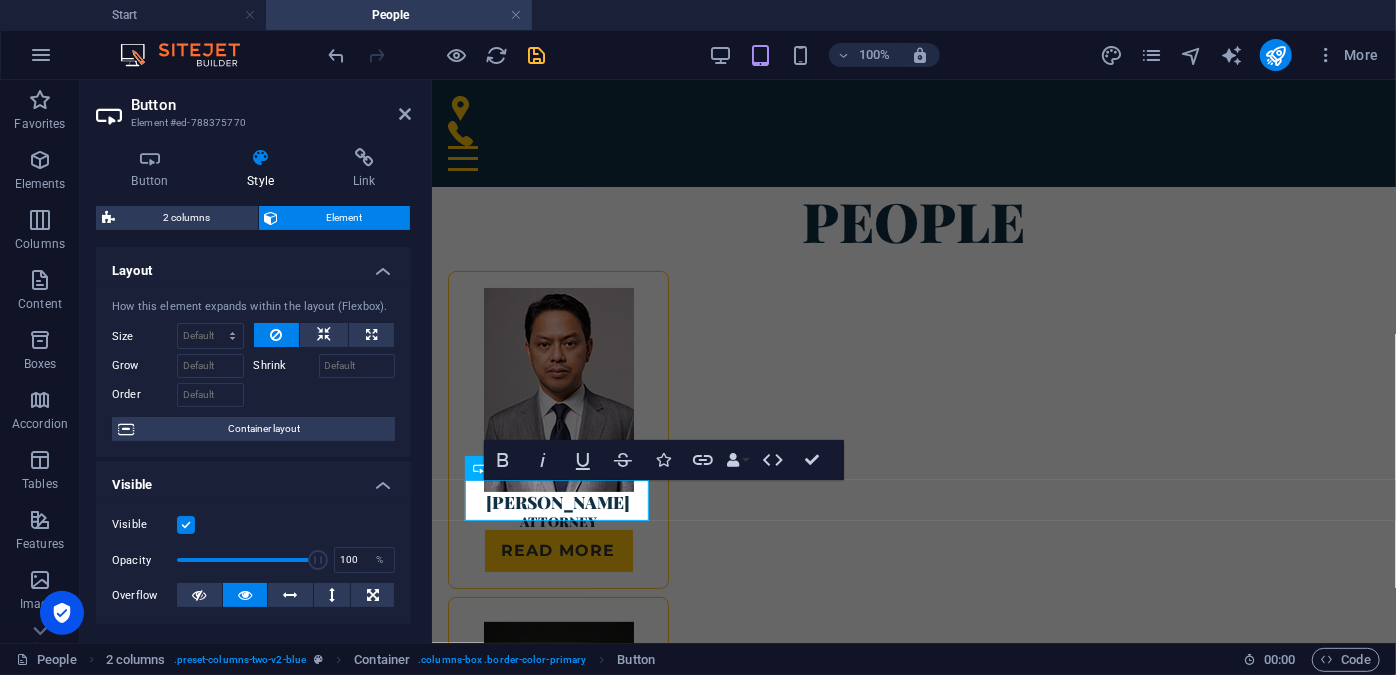 click on "Layout How this element expands within the layout (Flexbox). Size Default auto px % 1/1 1/2 1/3 1/4 1/5 1/6 1/7 1/8 1/9 1/10 Grow Shrink Order Container layout Visible Visible Opacity 100 % Overflow Spacing Margin Default auto px % rem vw vh Custom Custom auto px % rem vw vh auto px % rem vw vh auto px % rem vw vh auto px % rem vw vh Padding Default px rem % vh vw Custom Custom px rem % vh vw px rem % vh vw px rem % vh vw px rem % vh vw Border Style              - Width 1 auto px rem % vh vw Custom Custom 1 auto px rem % vh vw 1 auto px rem % vh vw 1 auto px rem % vh vw 1 auto px rem % vh vw  - Color Round corners Default px rem % vh vw Custom Custom px rem % vh vw px rem % vh vw px rem % vh vw px rem % vh vw Shadow Default None Outside Inside Color X offset 0 px rem vh vw Y offset 0 px rem vh vw Blur 0 px rem % vh vw Spread 0 px rem vh vw Text Shadow Default None Outside Color X offset 0 px rem vh vw Y offset 0 px rem vh vw Blur 0 px rem % vh vw Positioning Default Static Relative Absolute Fixed px" at bounding box center [253, 437] 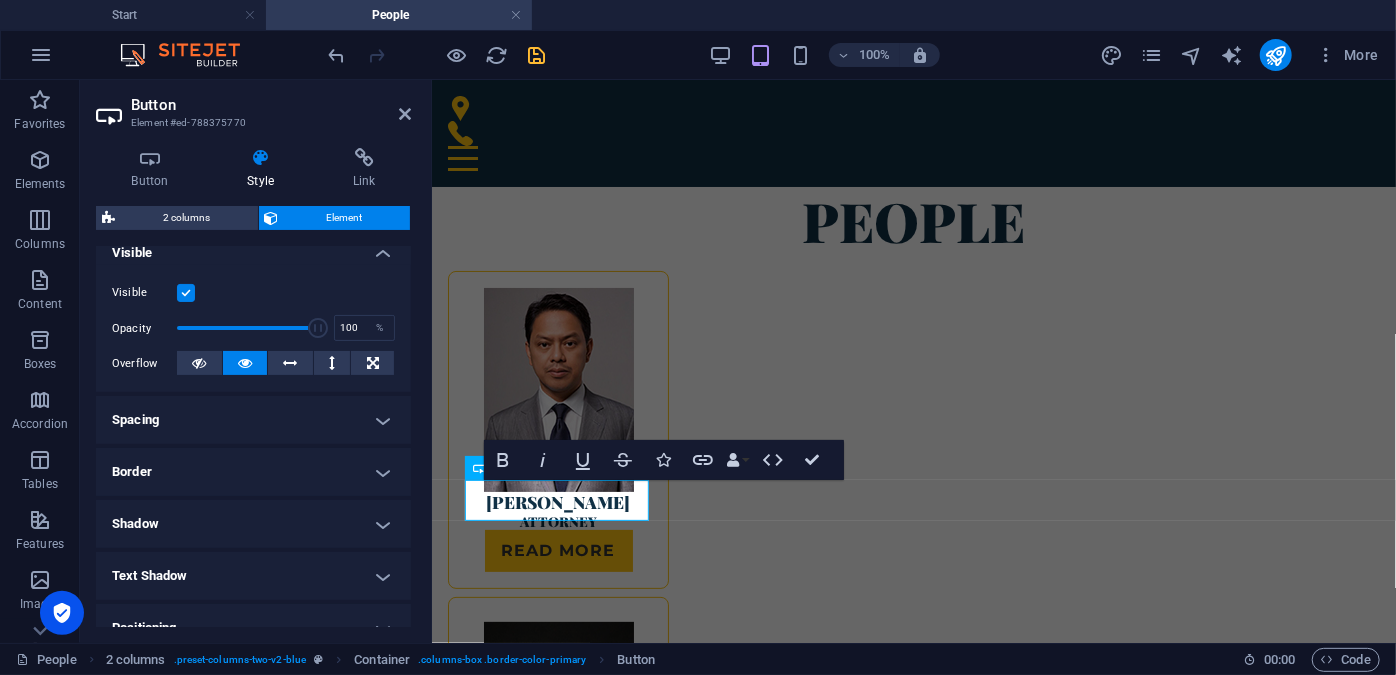 scroll, scrollTop: 274, scrollLeft: 0, axis: vertical 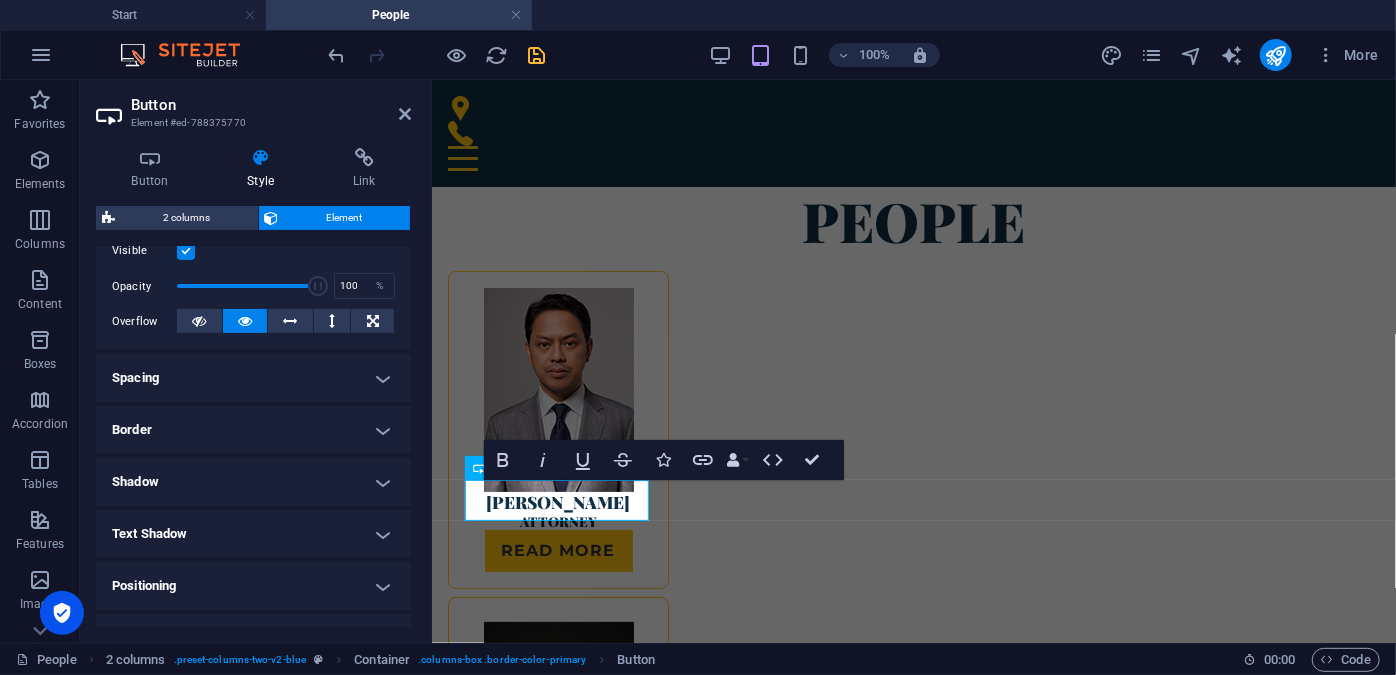 click on "Border" at bounding box center (253, 430) 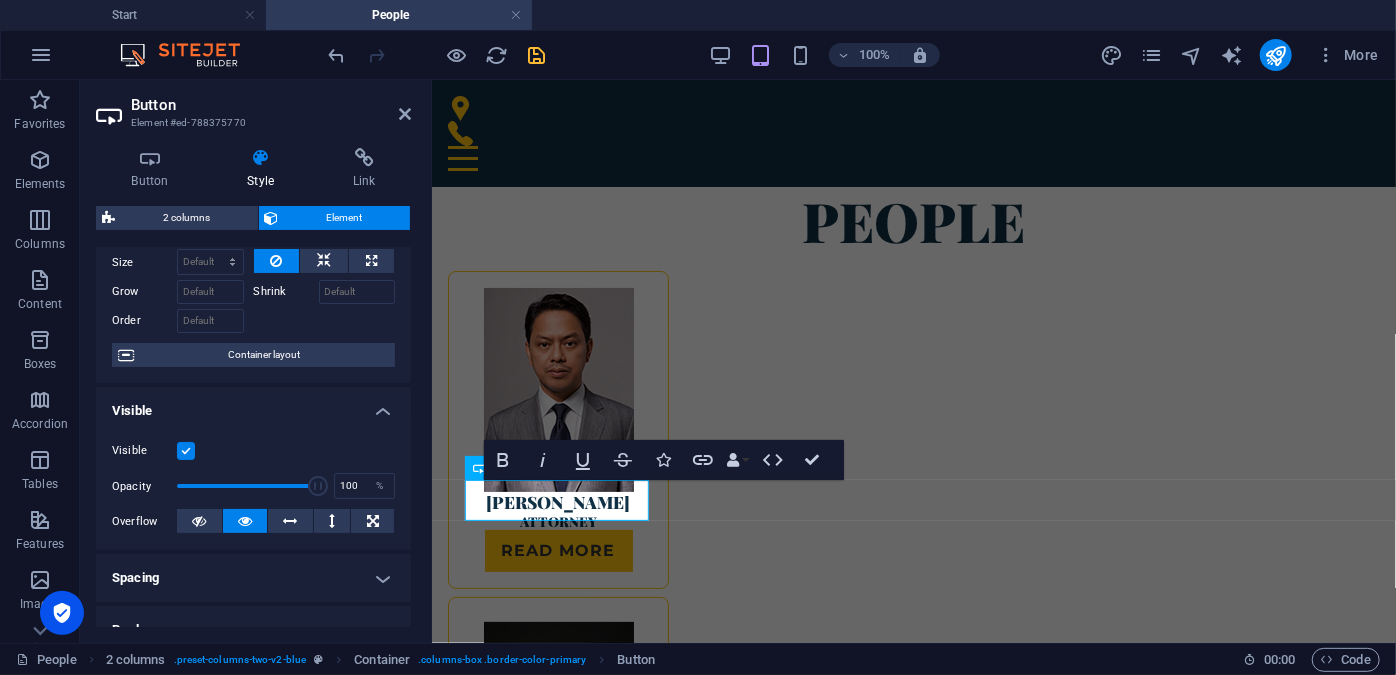 scroll, scrollTop: 12, scrollLeft: 0, axis: vertical 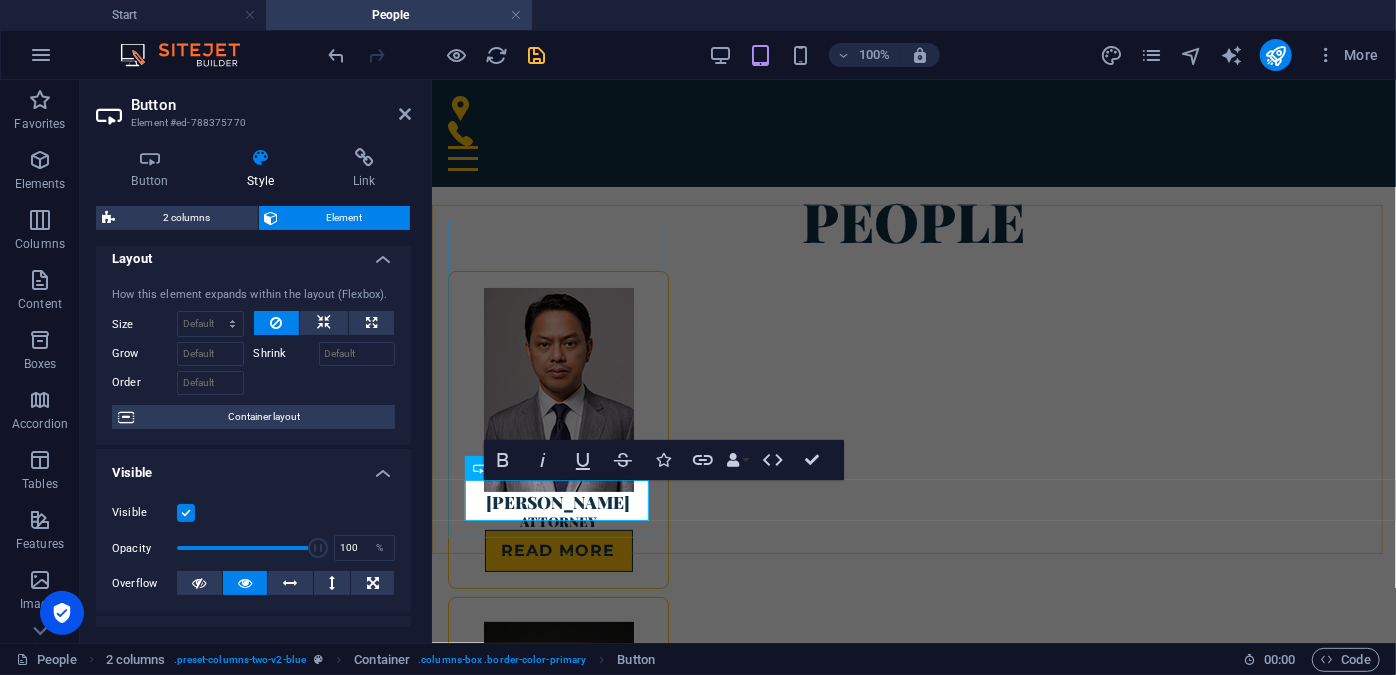 click on "Read more" at bounding box center (558, 550) 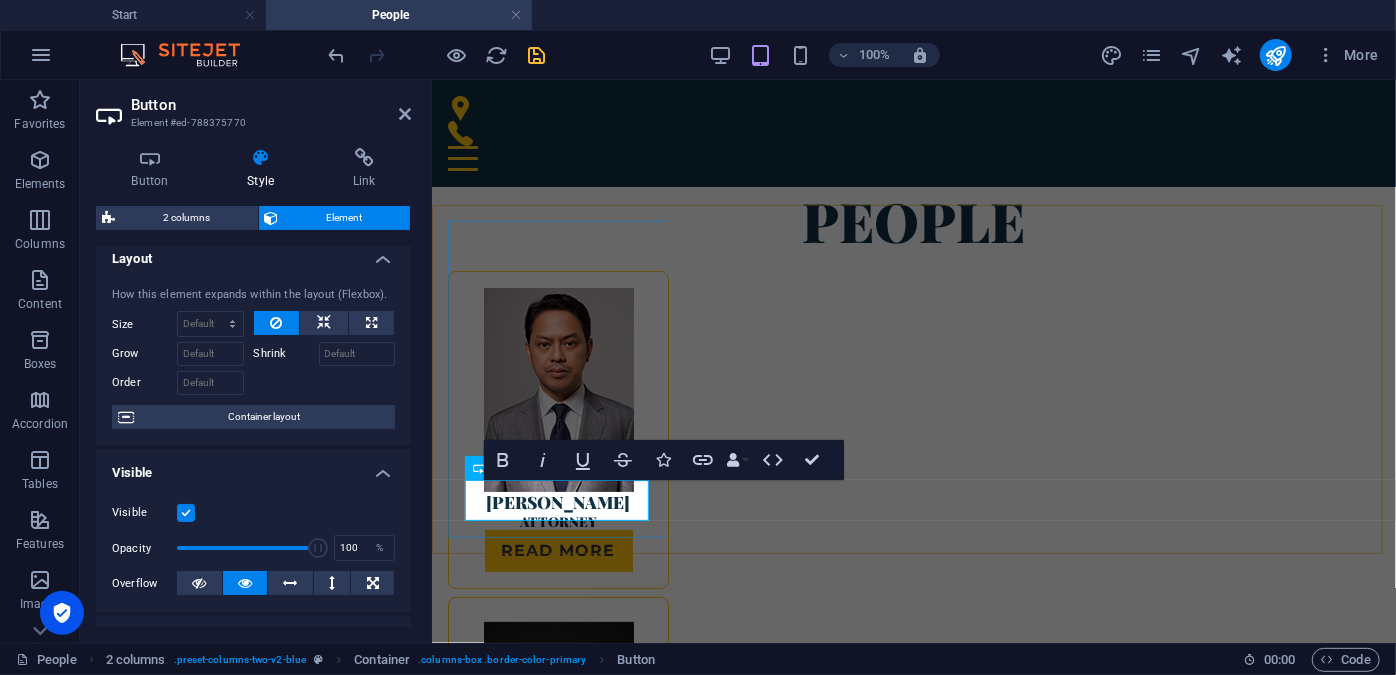 click on "Read more" at bounding box center (557, 550) 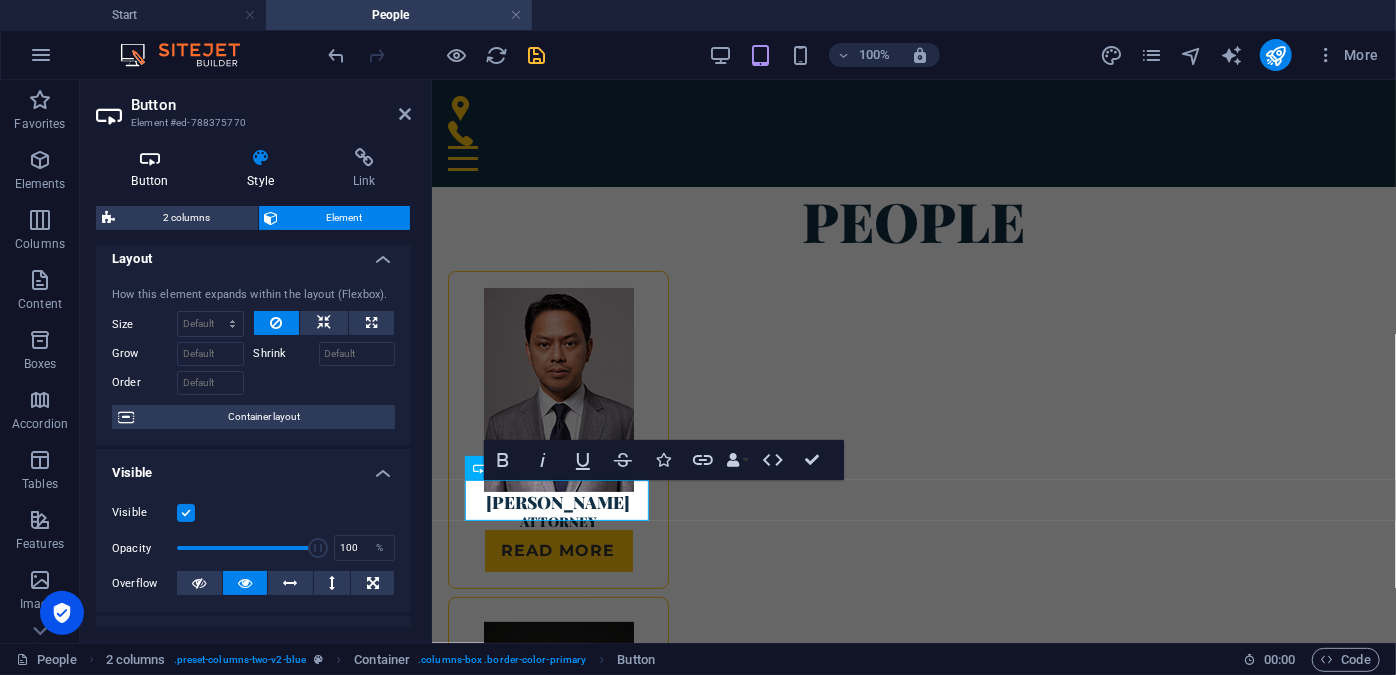 click at bounding box center (150, 158) 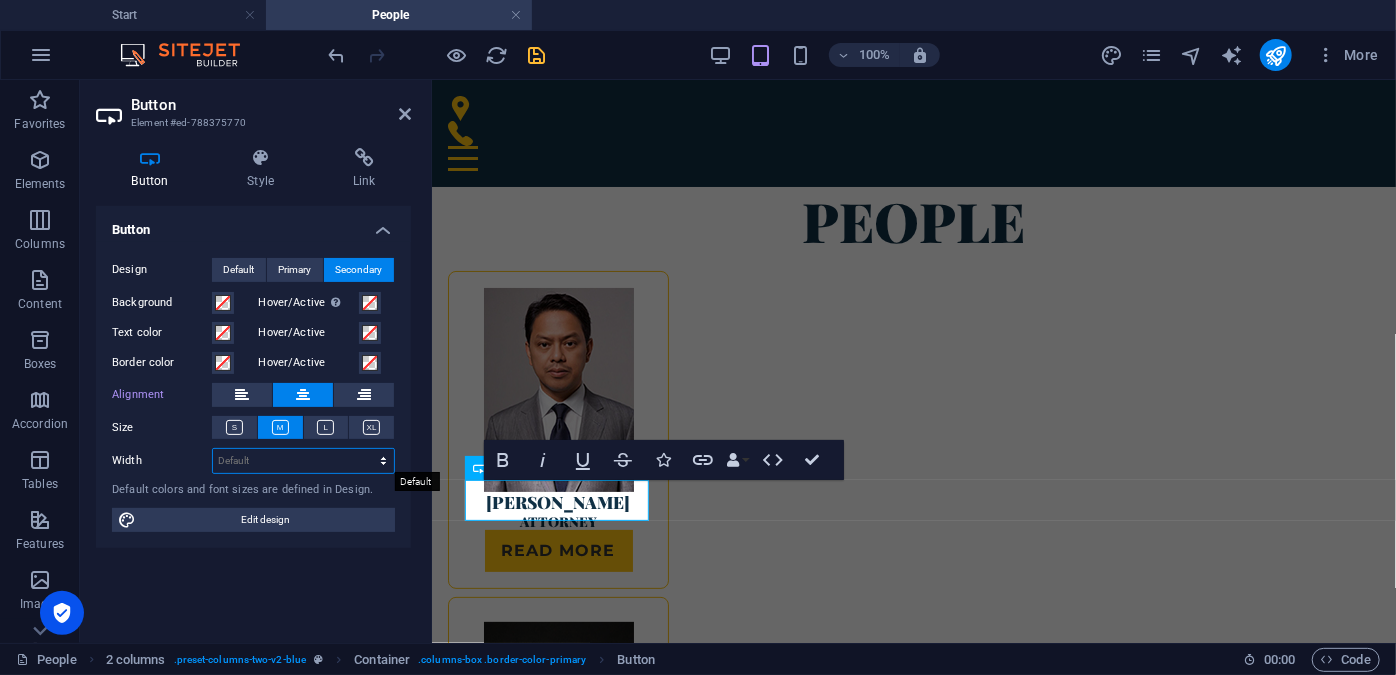 click on "Default px rem % em vh vw" at bounding box center [303, 461] 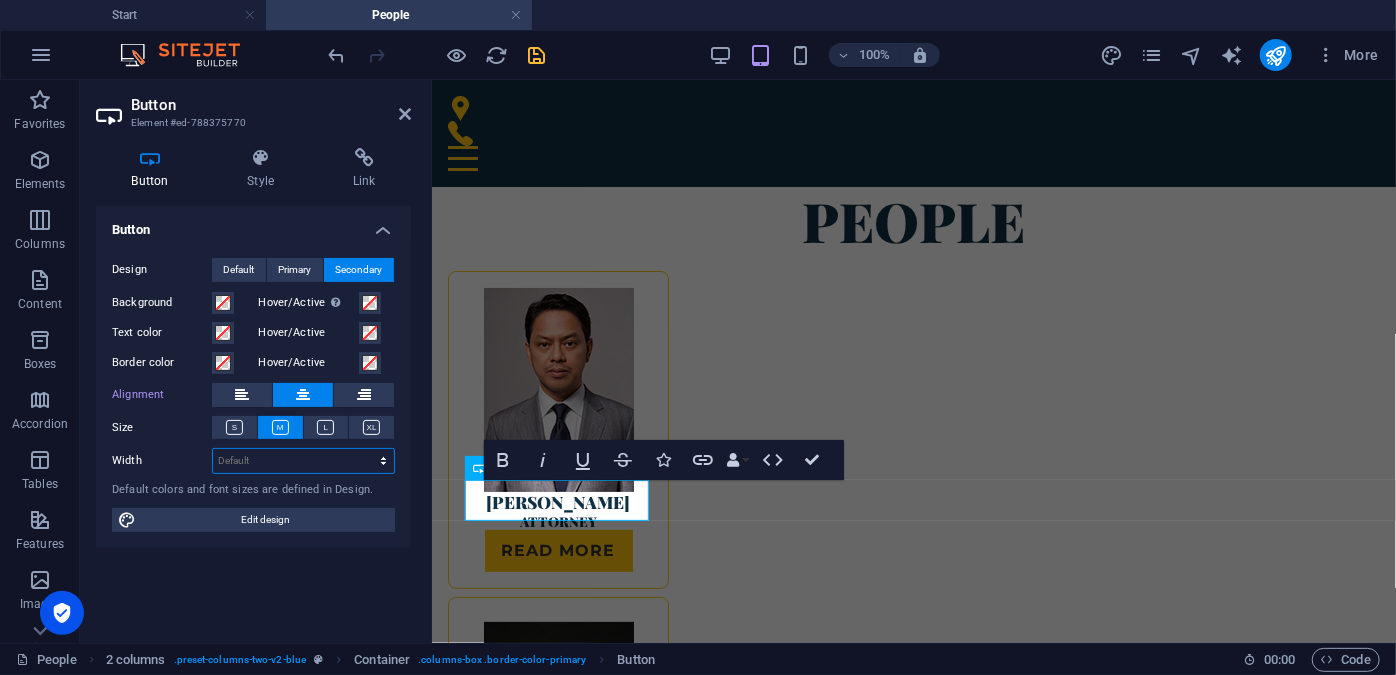 click on "Default px rem % em vh vw" at bounding box center [303, 461] 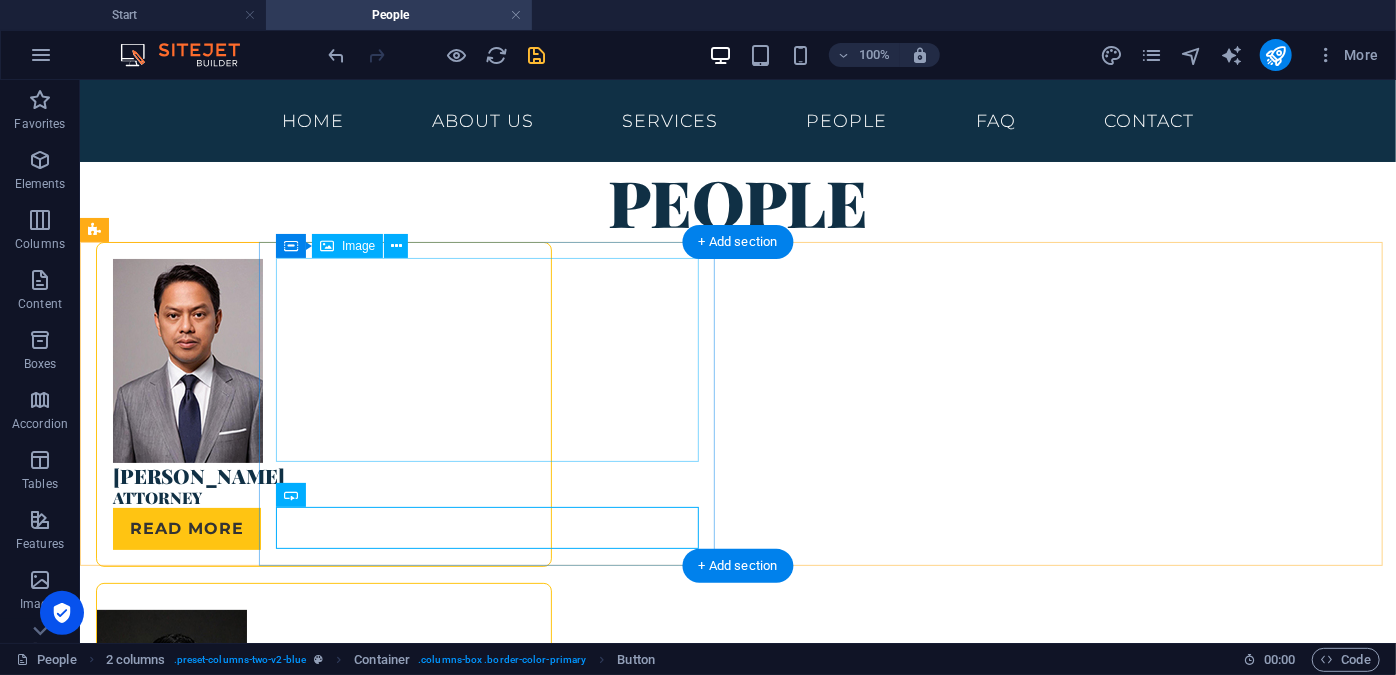 click at bounding box center (323, 360) 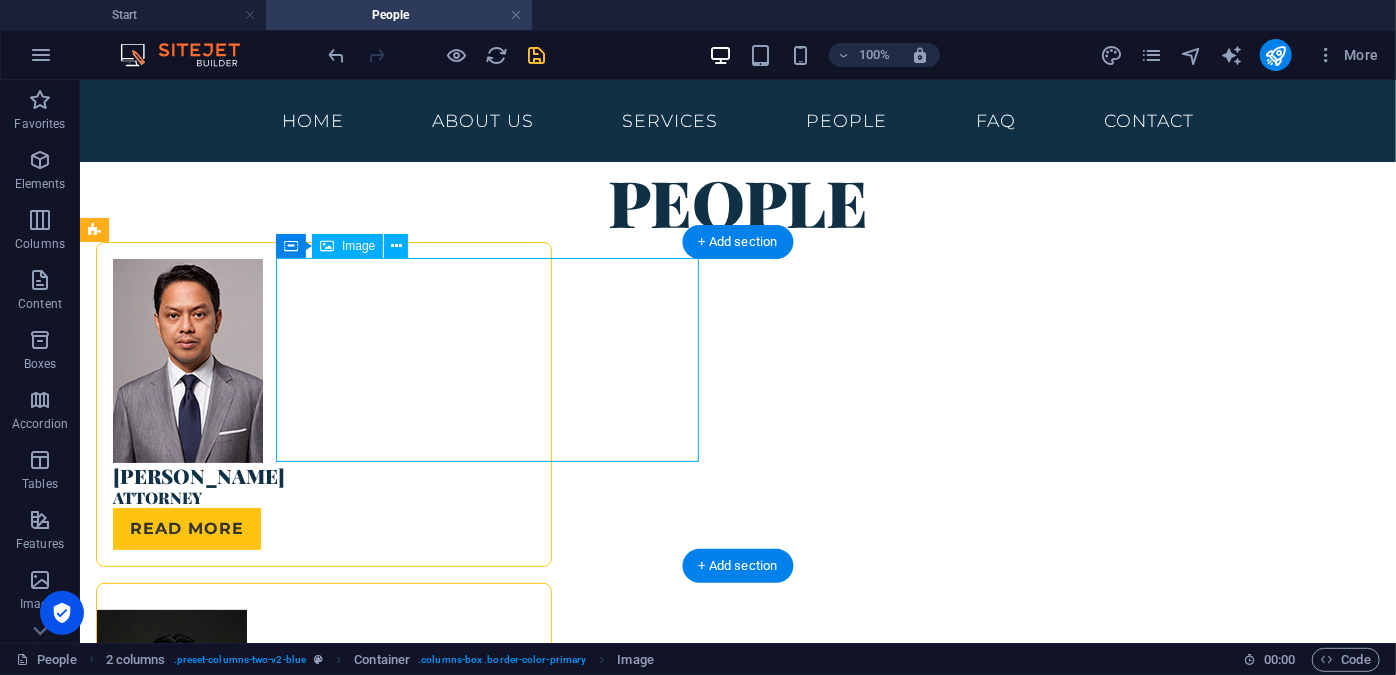 click at bounding box center [323, 360] 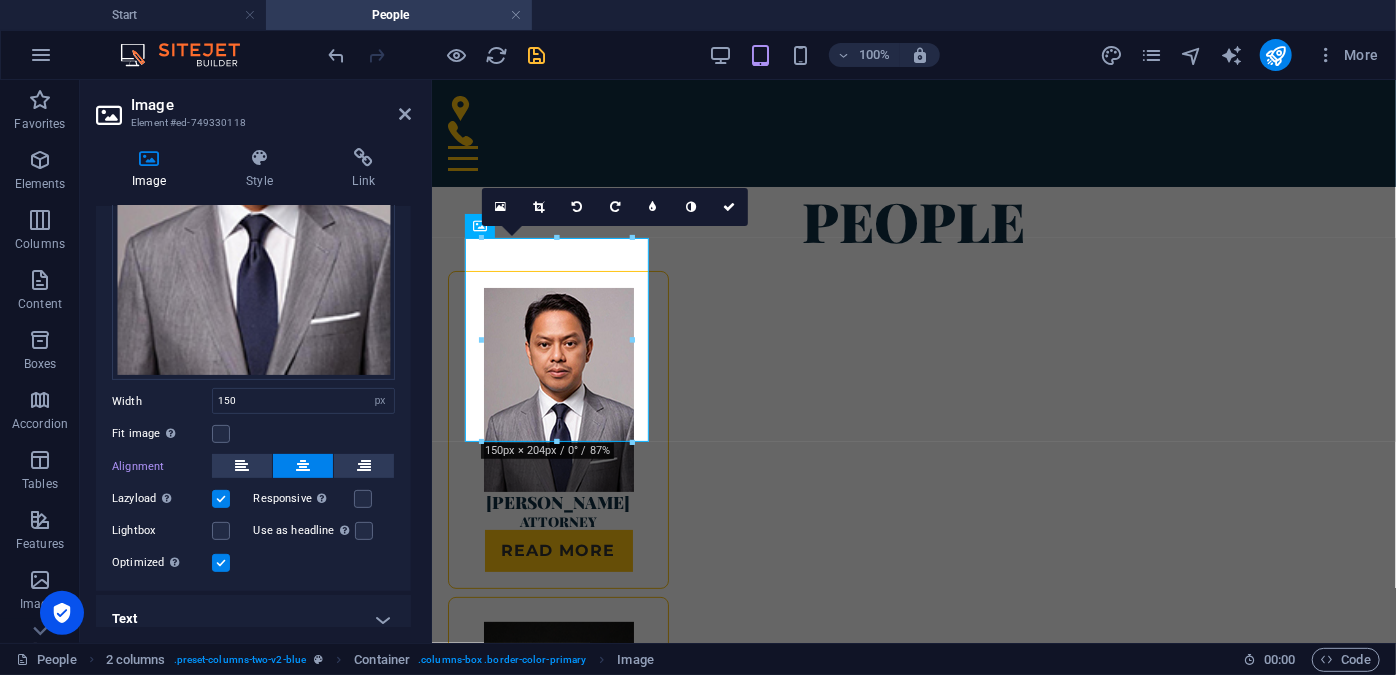 scroll, scrollTop: 269, scrollLeft: 0, axis: vertical 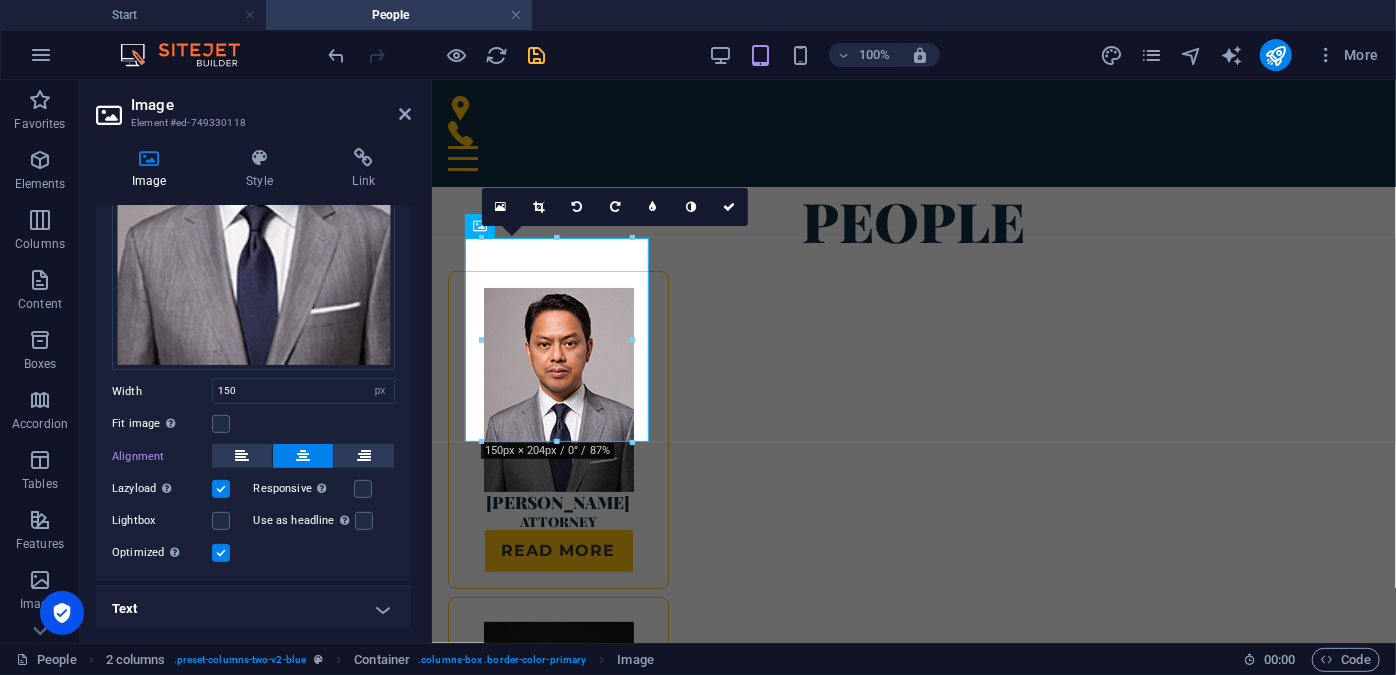 drag, startPoint x: 410, startPoint y: 240, endPoint x: 8, endPoint y: 346, distance: 415.7403 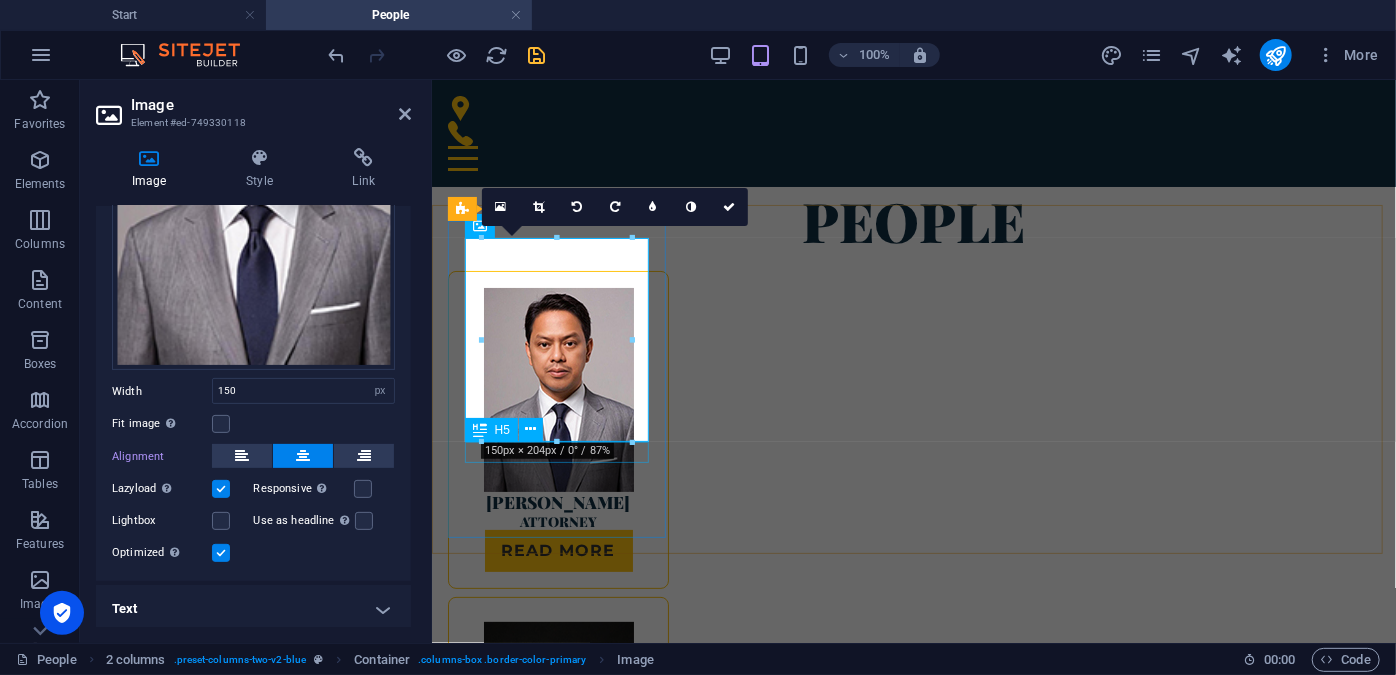 click on "[PERSON_NAME]" at bounding box center (557, 501) 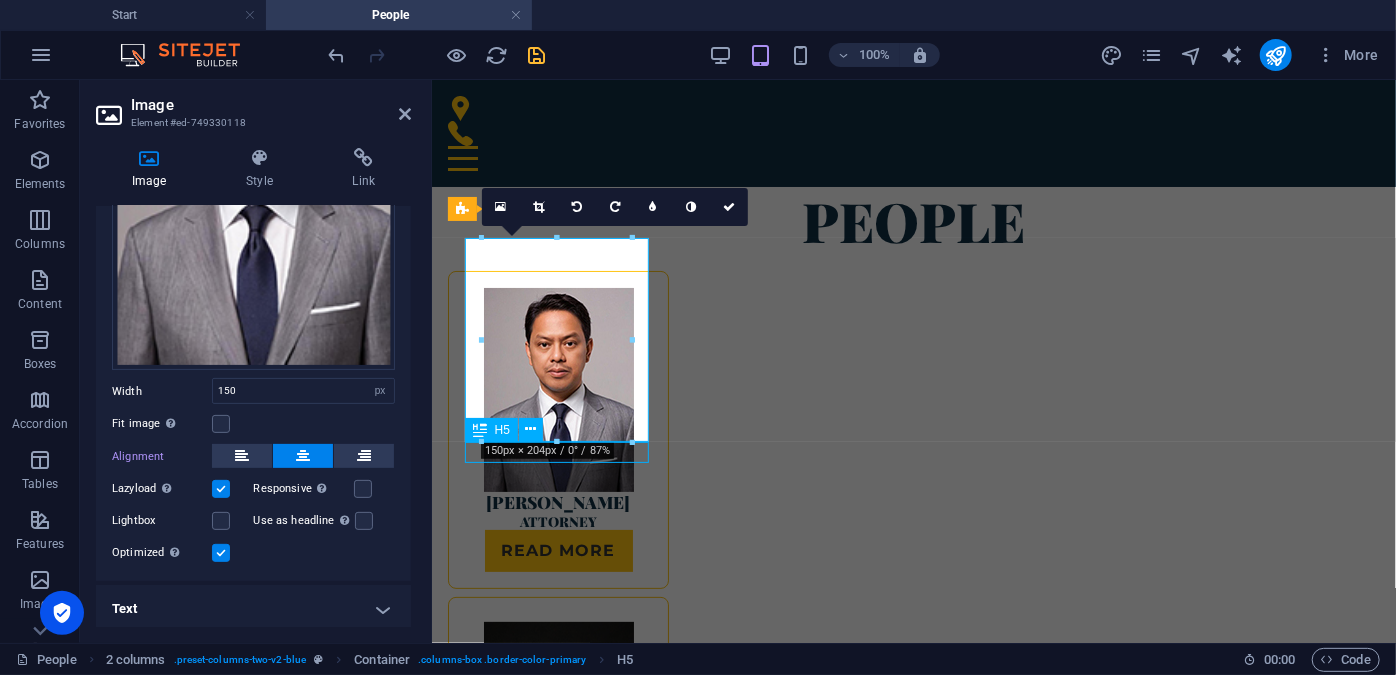 click on "[PERSON_NAME]" at bounding box center (557, 501) 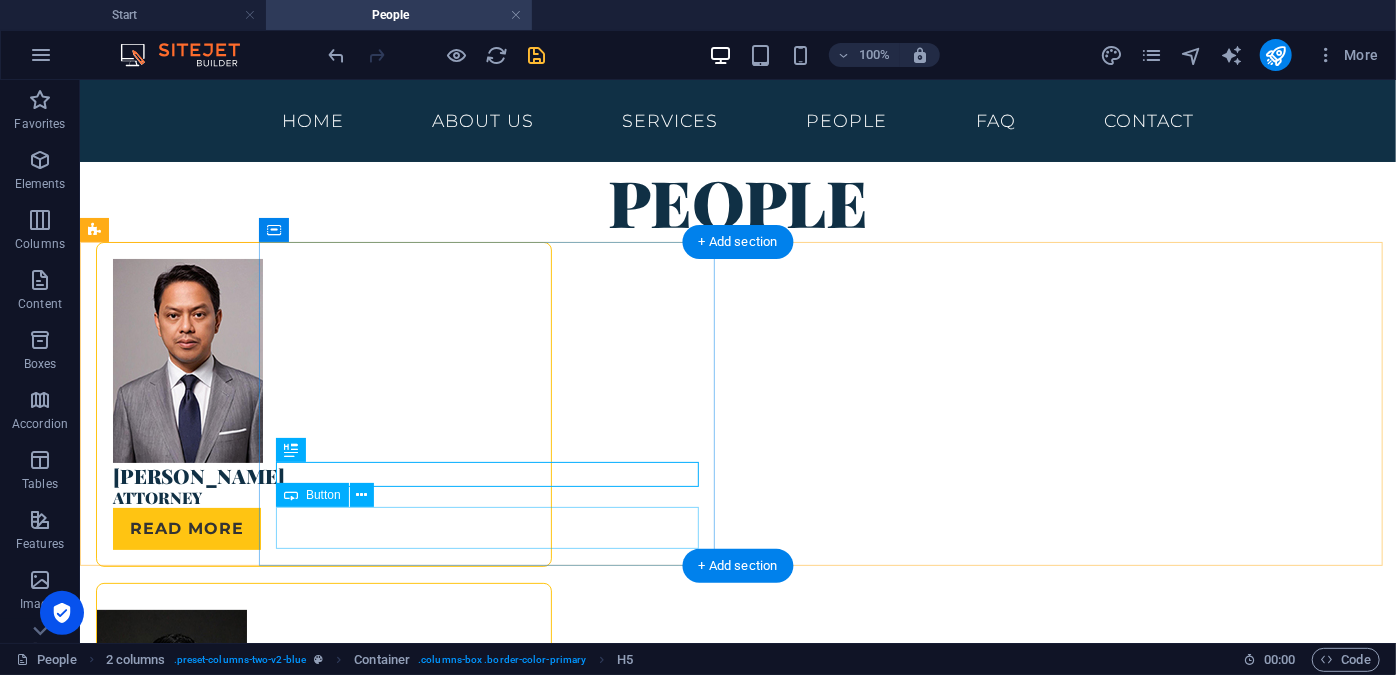 click on "Read more" at bounding box center (323, 528) 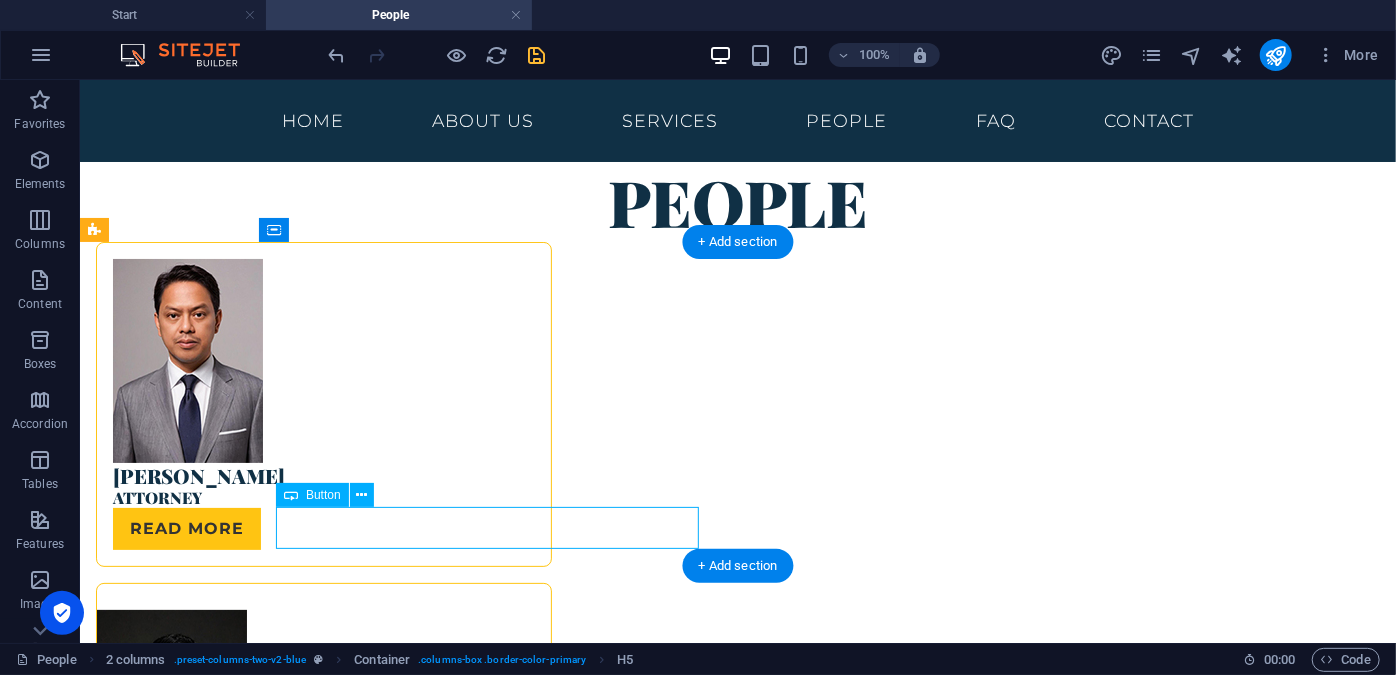 click on "Read more" at bounding box center (323, 528) 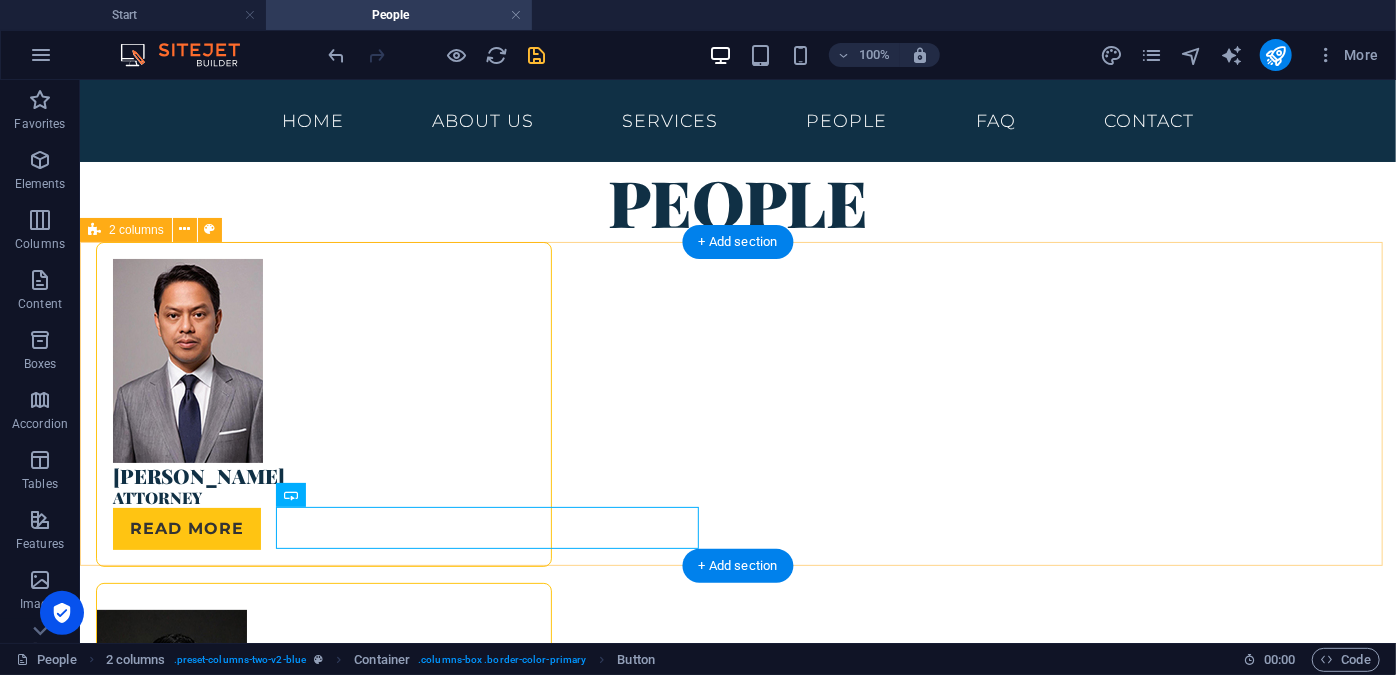 click on "[PERSON_NAME] Attorney Read more [PERSON_NAME] lawyer" at bounding box center (737, 563) 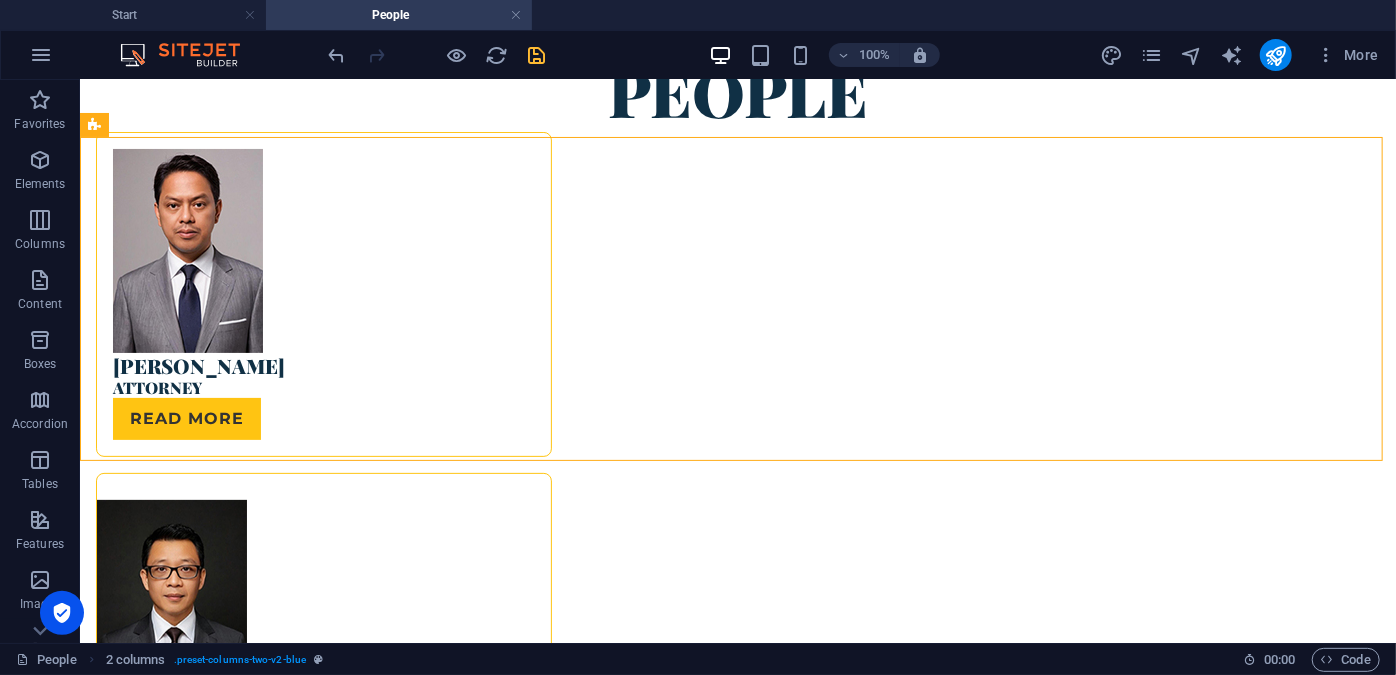 scroll, scrollTop: 0, scrollLeft: 0, axis: both 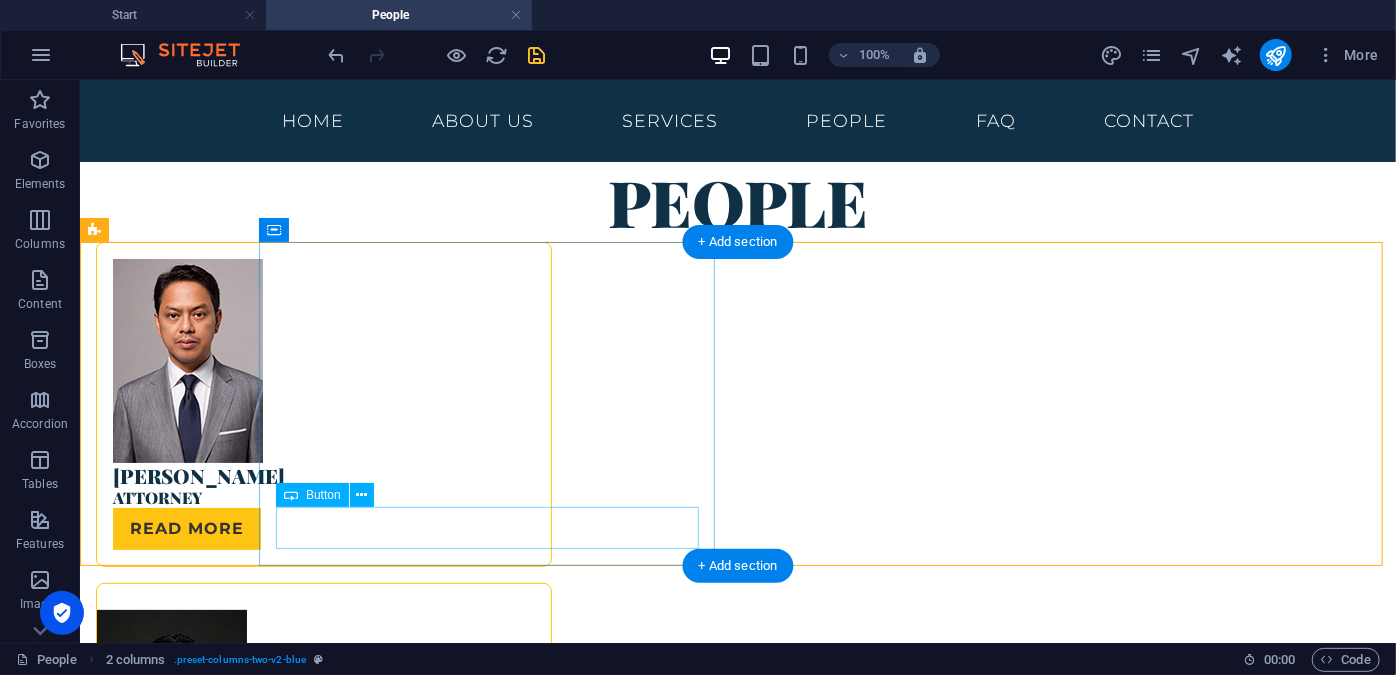 click on "Read more" at bounding box center (323, 528) 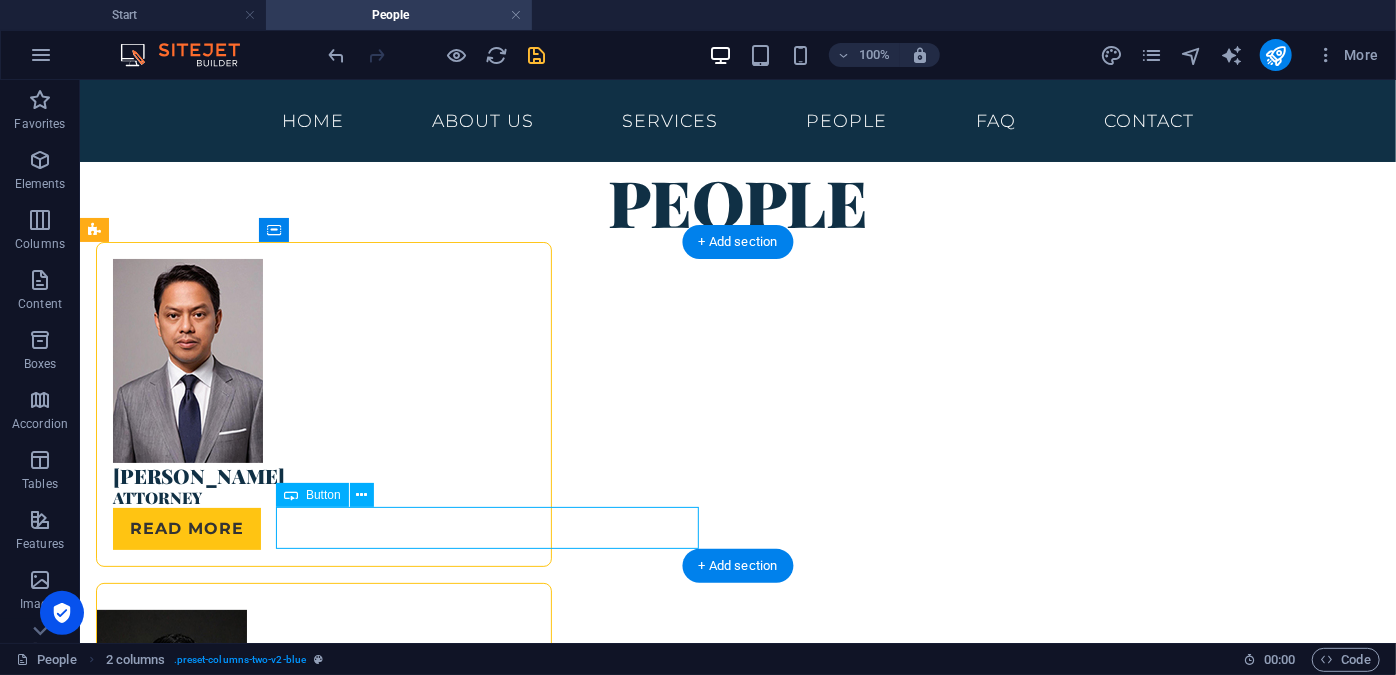 click on "Read more" at bounding box center (323, 528) 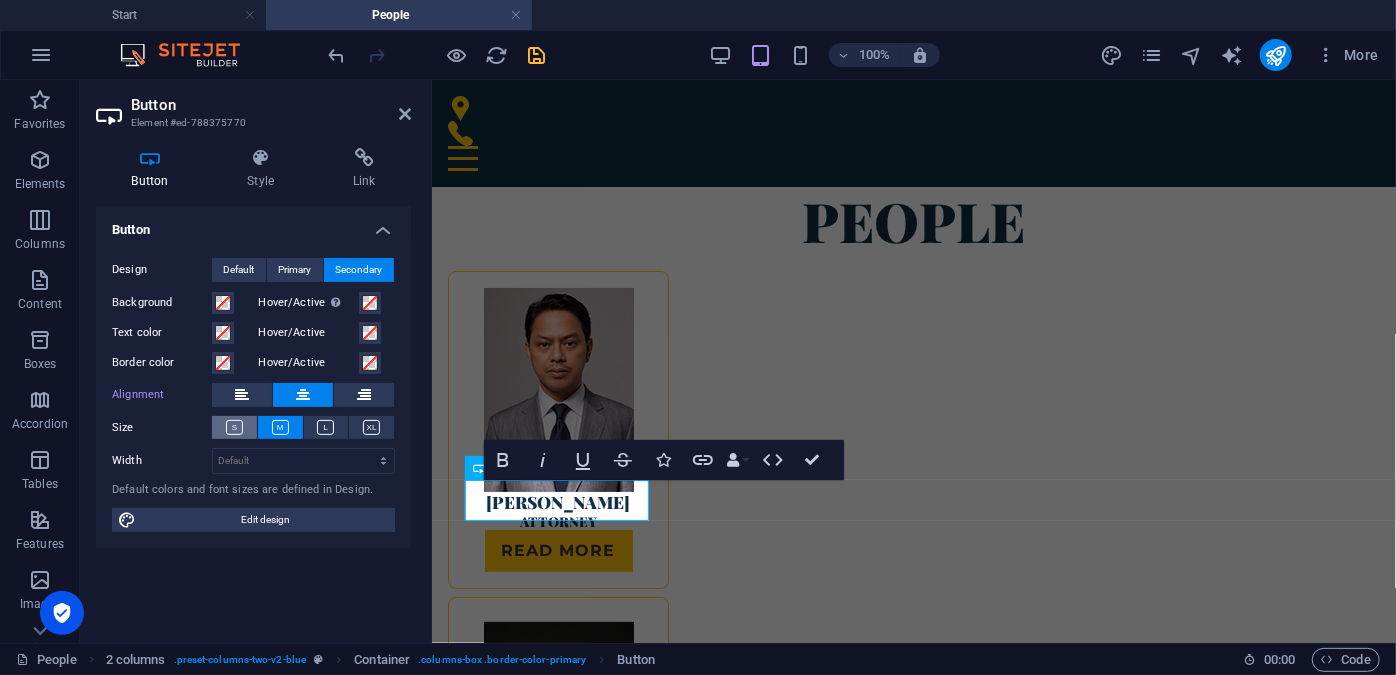 click at bounding box center [234, 427] 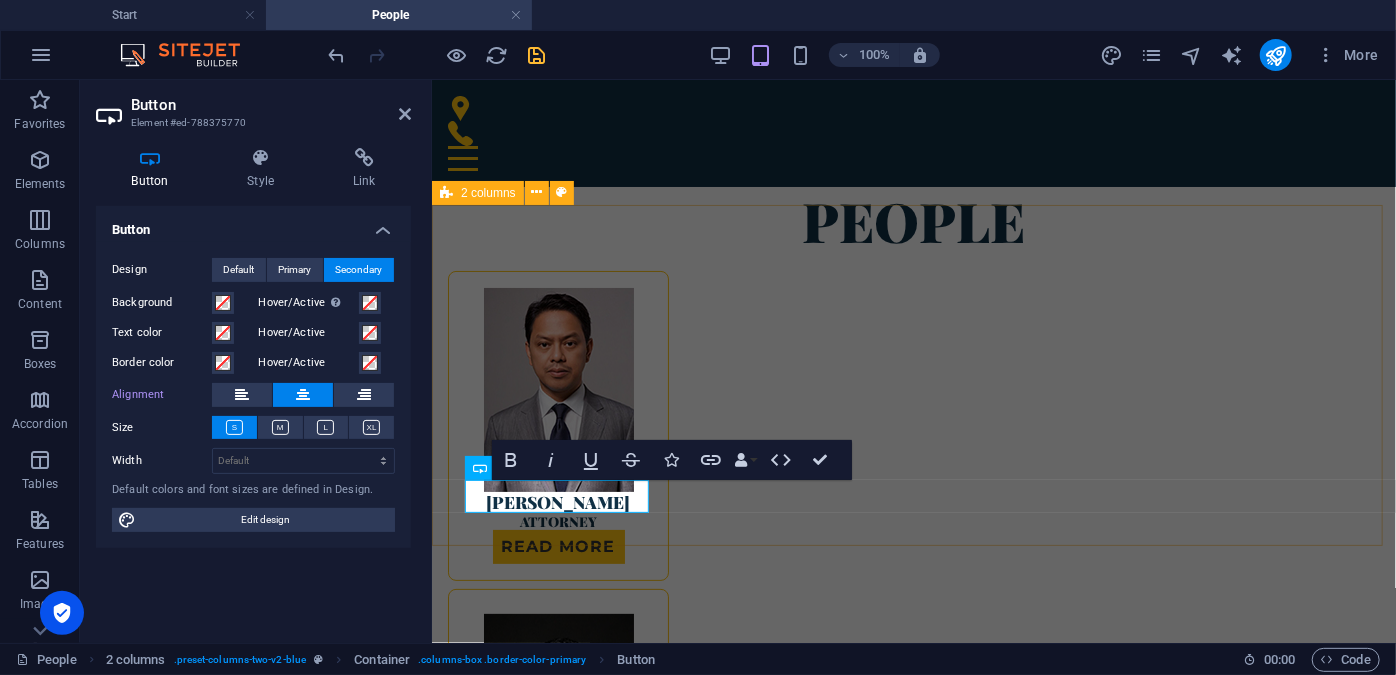 click on "[PERSON_NAME] Attorney Read more [PERSON_NAME] lawyer" at bounding box center (913, 575) 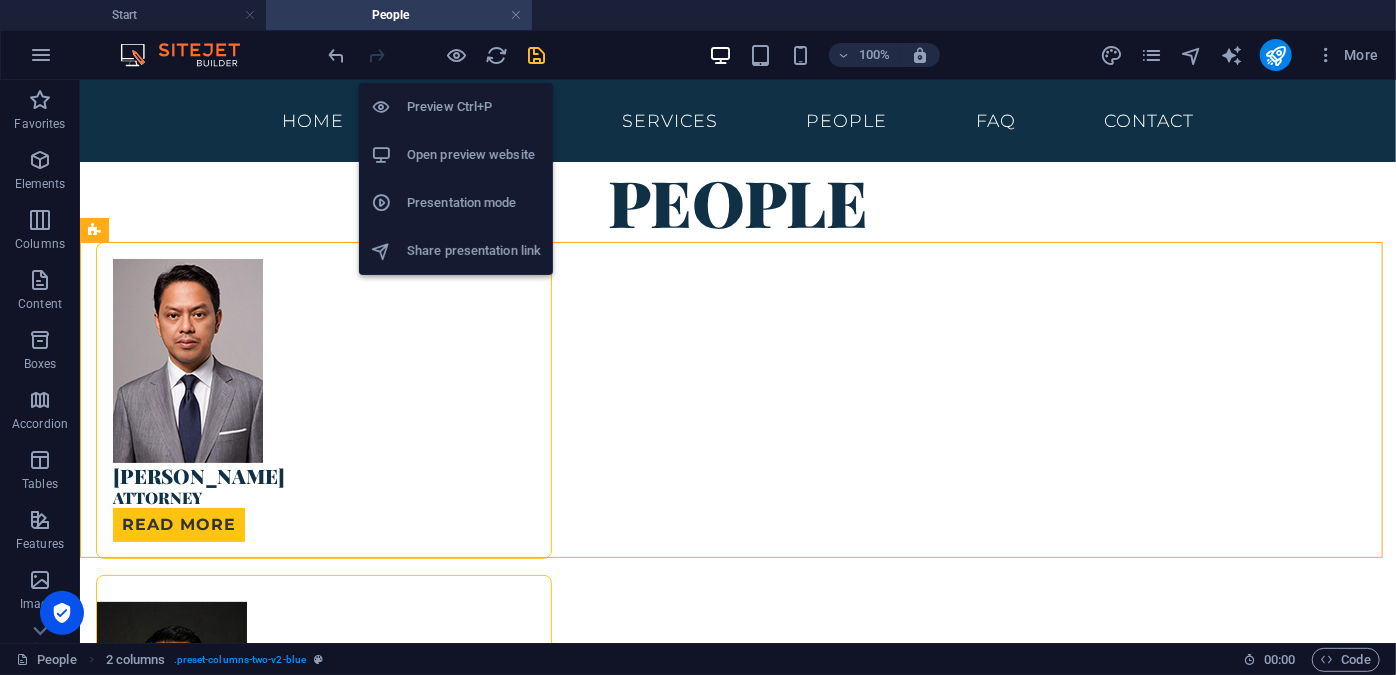 click on "Preview Ctrl+P" at bounding box center (474, 107) 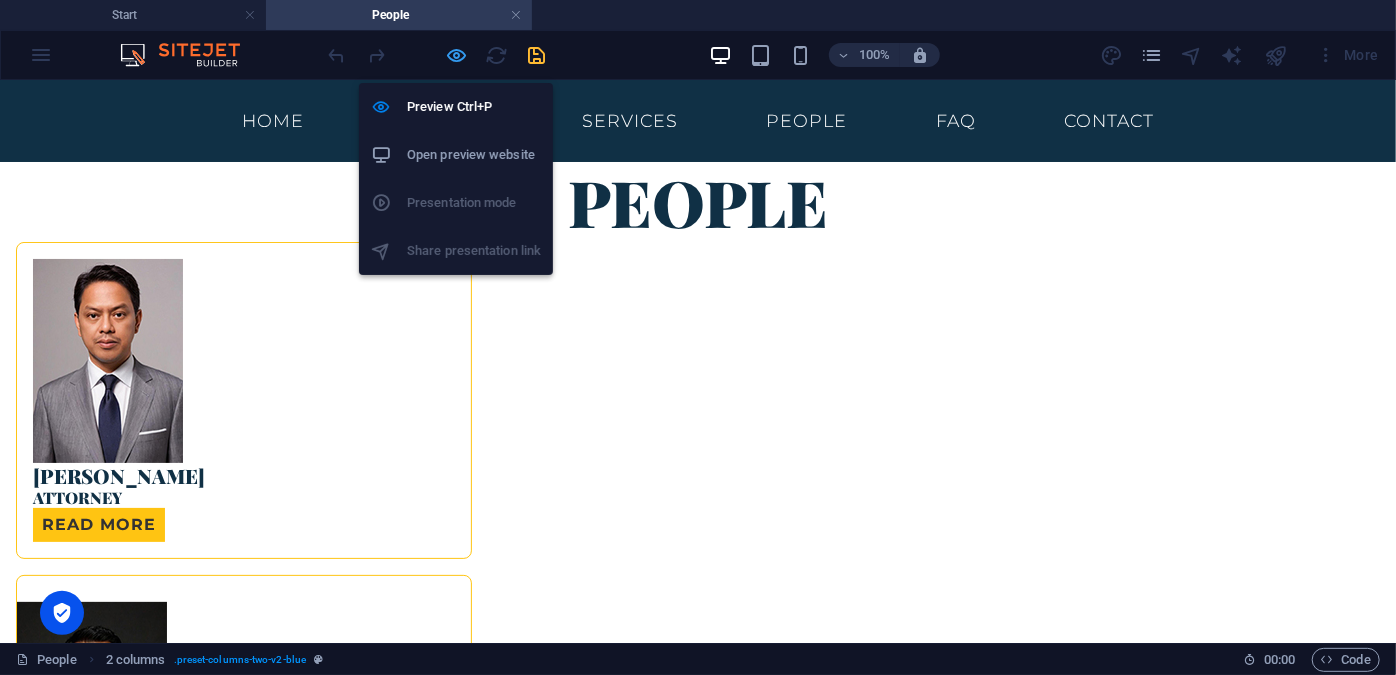 click at bounding box center (457, 55) 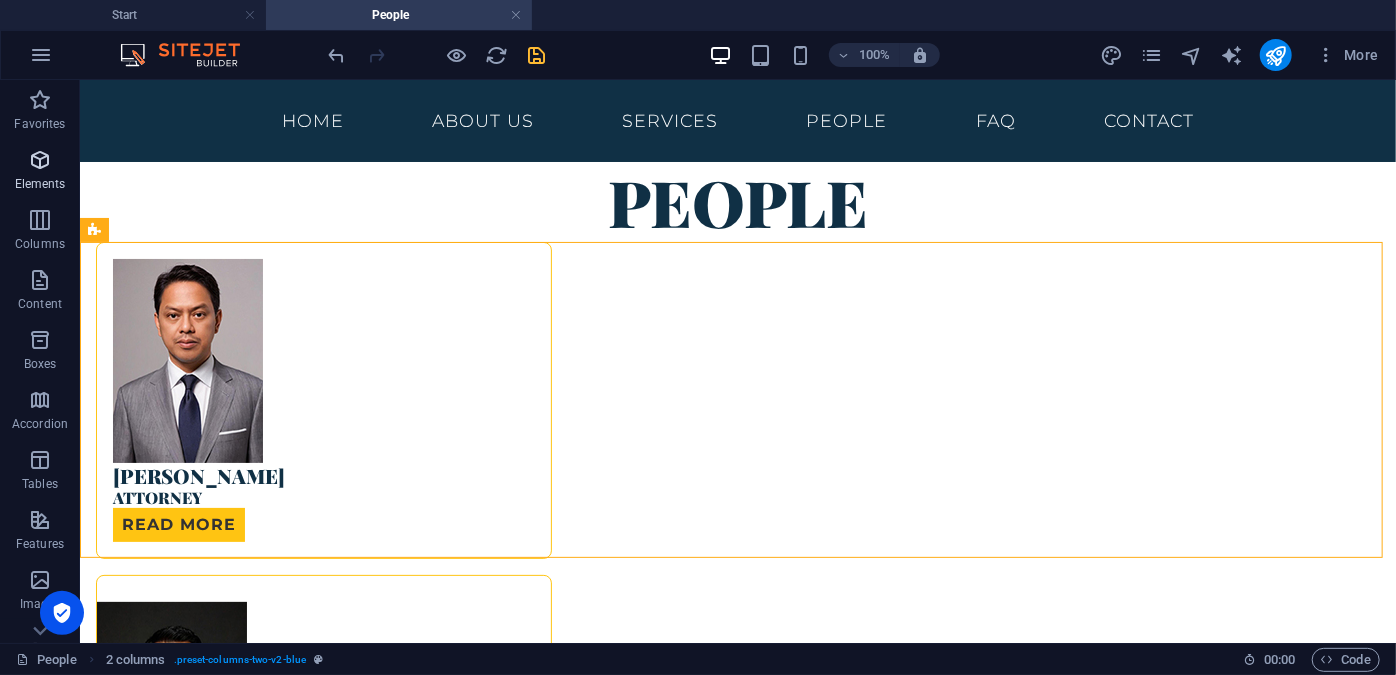 click on "Elements" at bounding box center (40, 184) 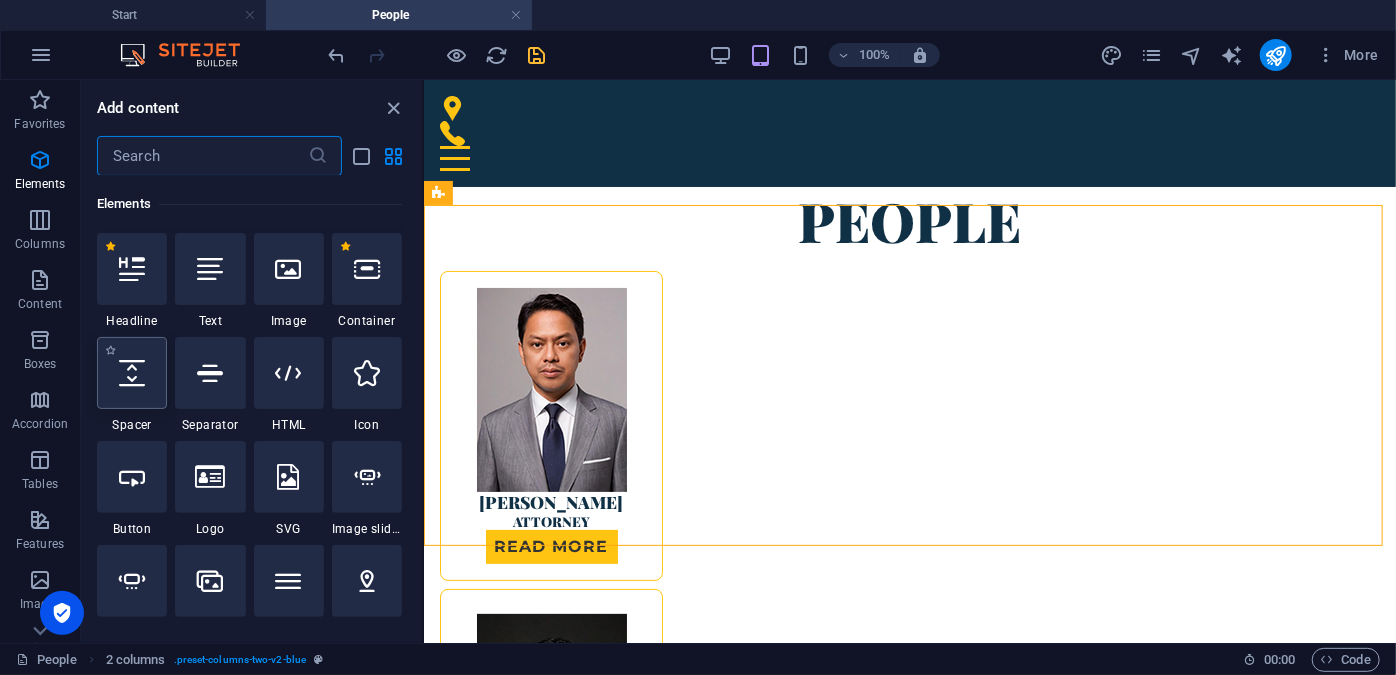 scroll, scrollTop: 213, scrollLeft: 0, axis: vertical 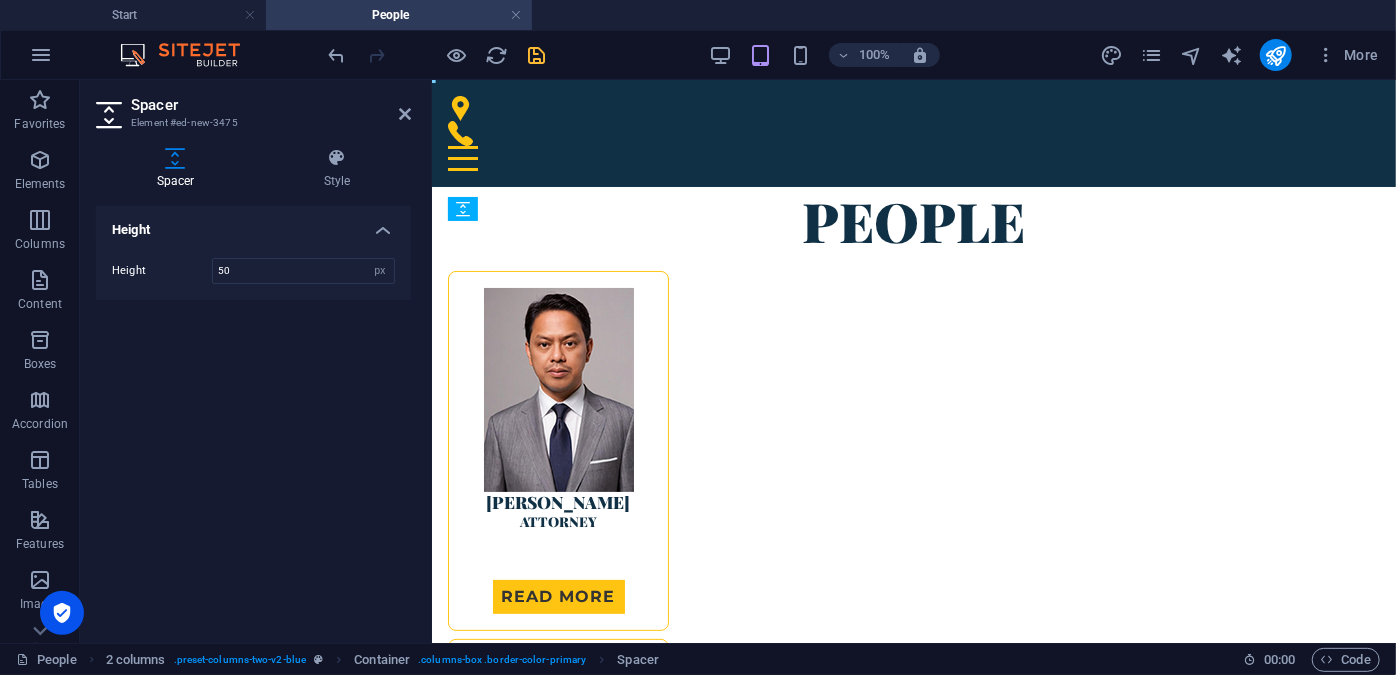 drag, startPoint x: 579, startPoint y: 253, endPoint x: 600, endPoint y: 494, distance: 241.91321 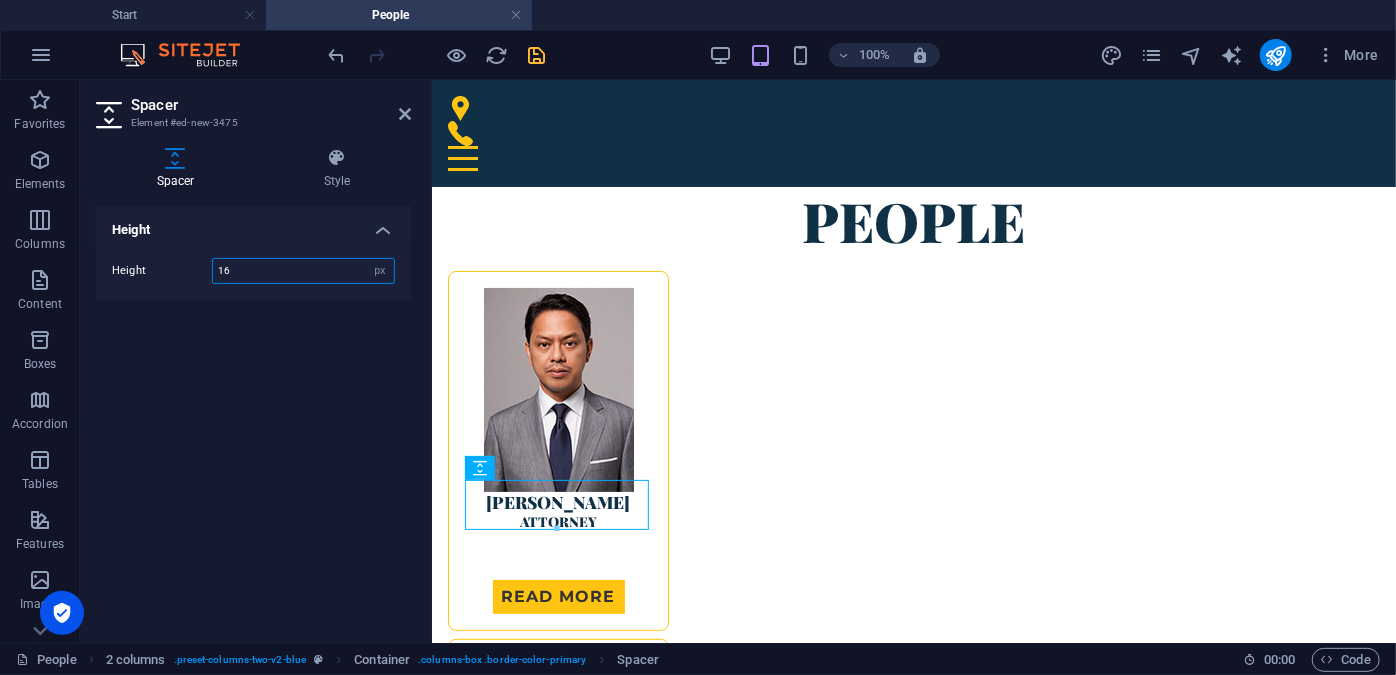 type on "16" 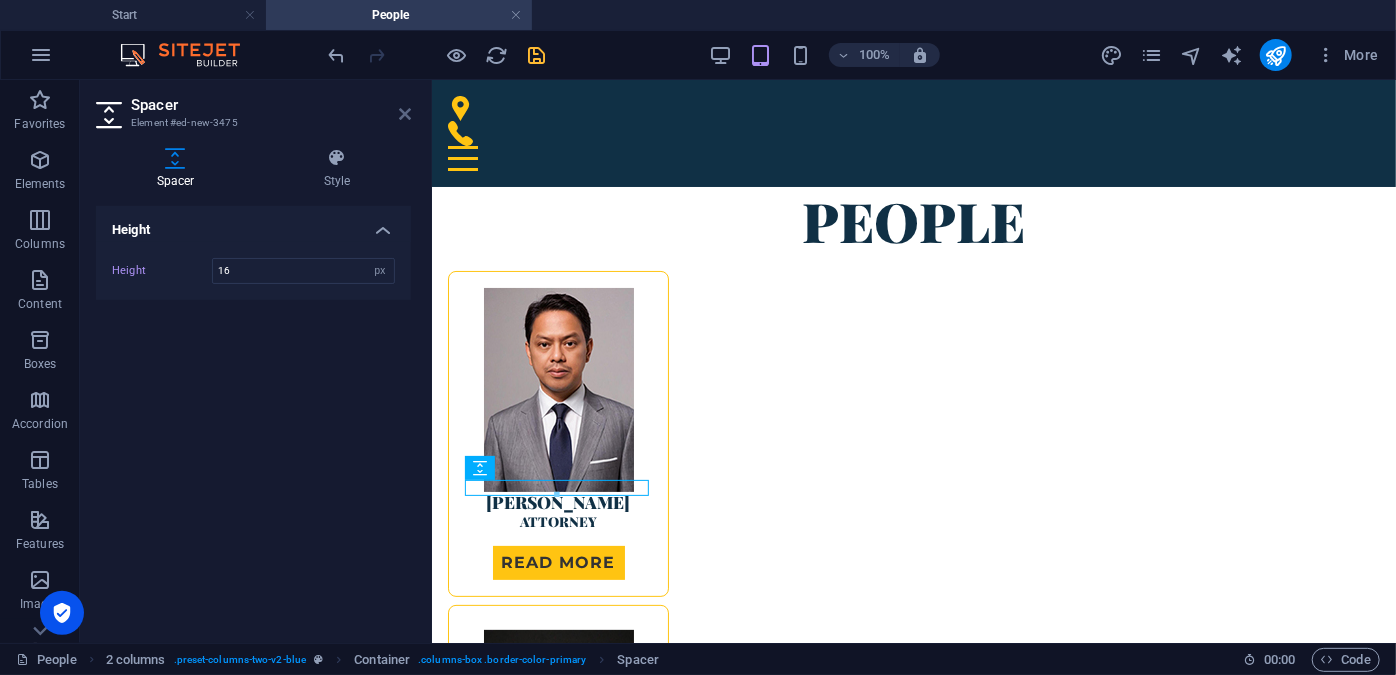drag, startPoint x: 408, startPoint y: 106, endPoint x: 325, endPoint y: 31, distance: 111.86599 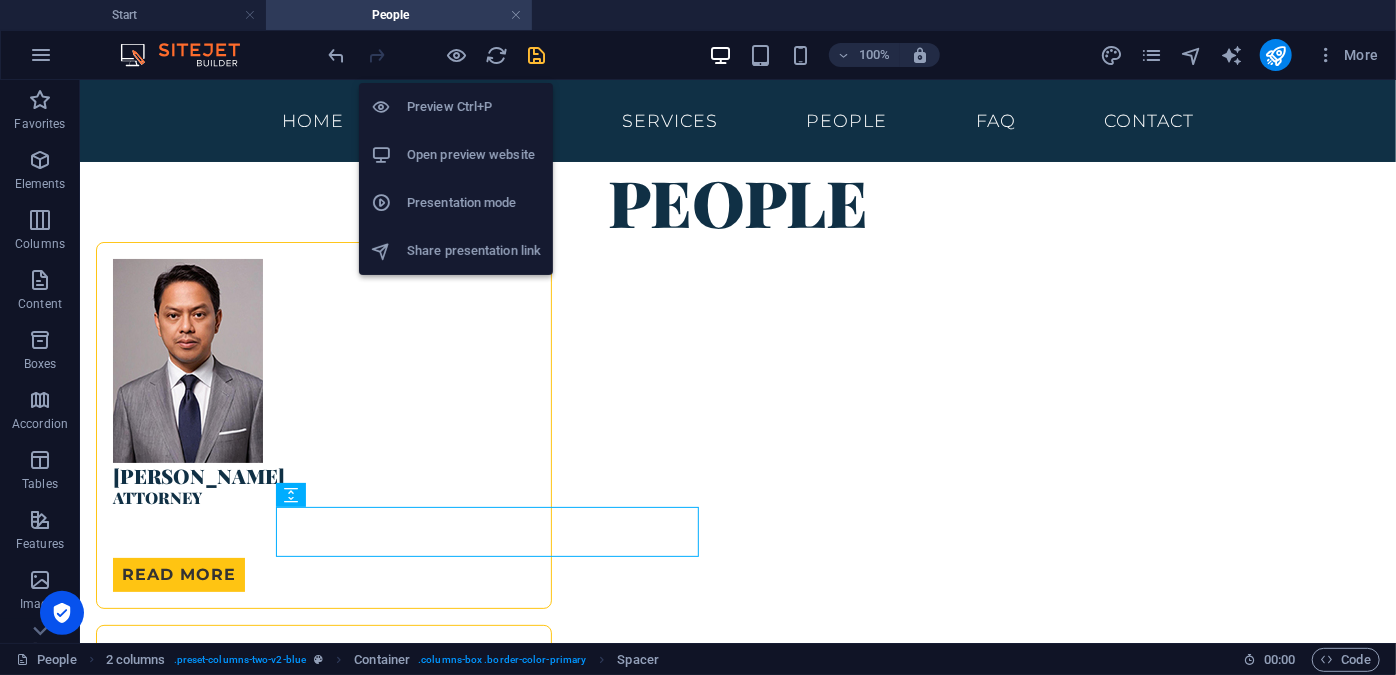 click on "Preview Ctrl+P" at bounding box center (474, 107) 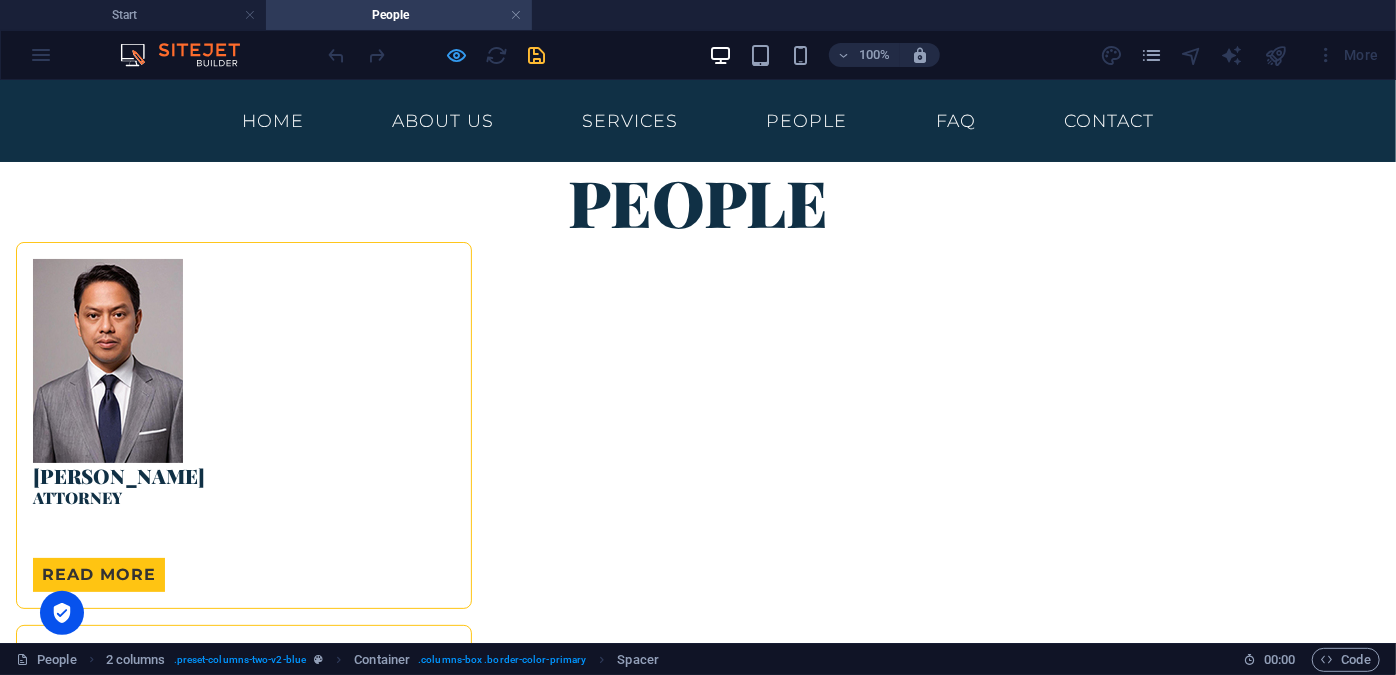 click at bounding box center [457, 55] 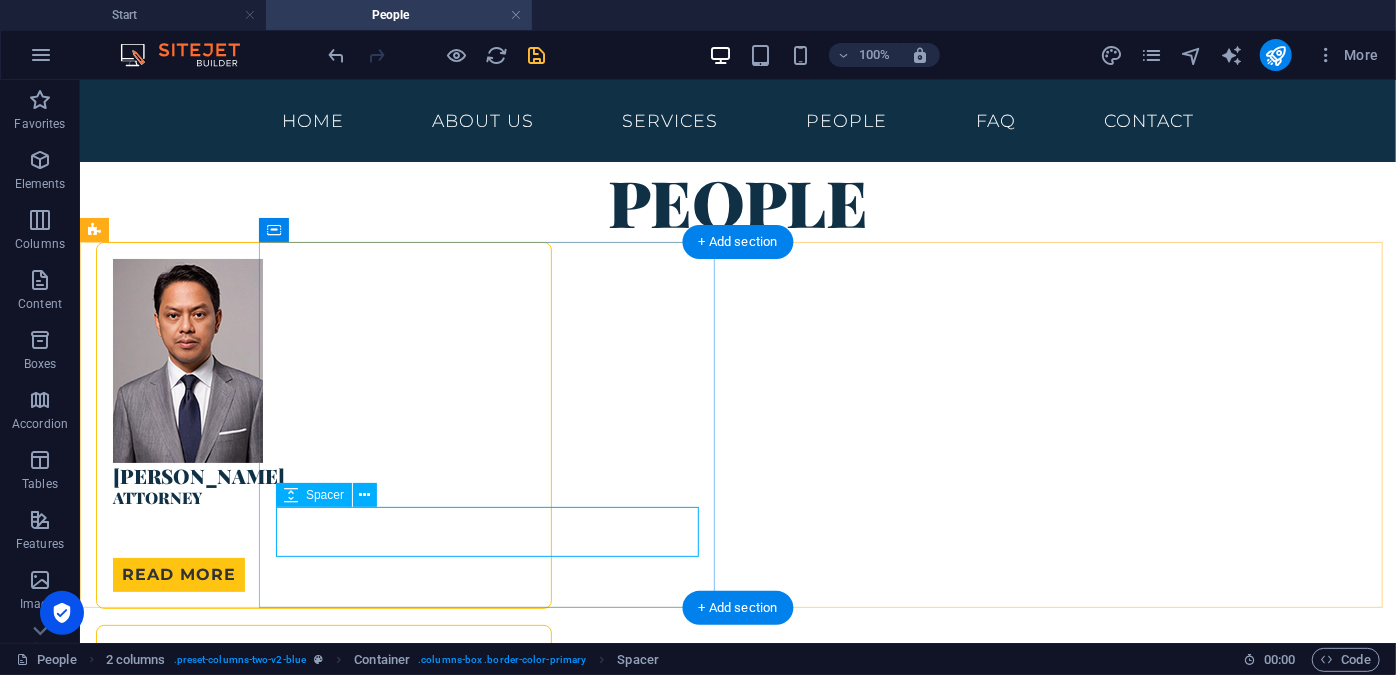 click at bounding box center (323, 532) 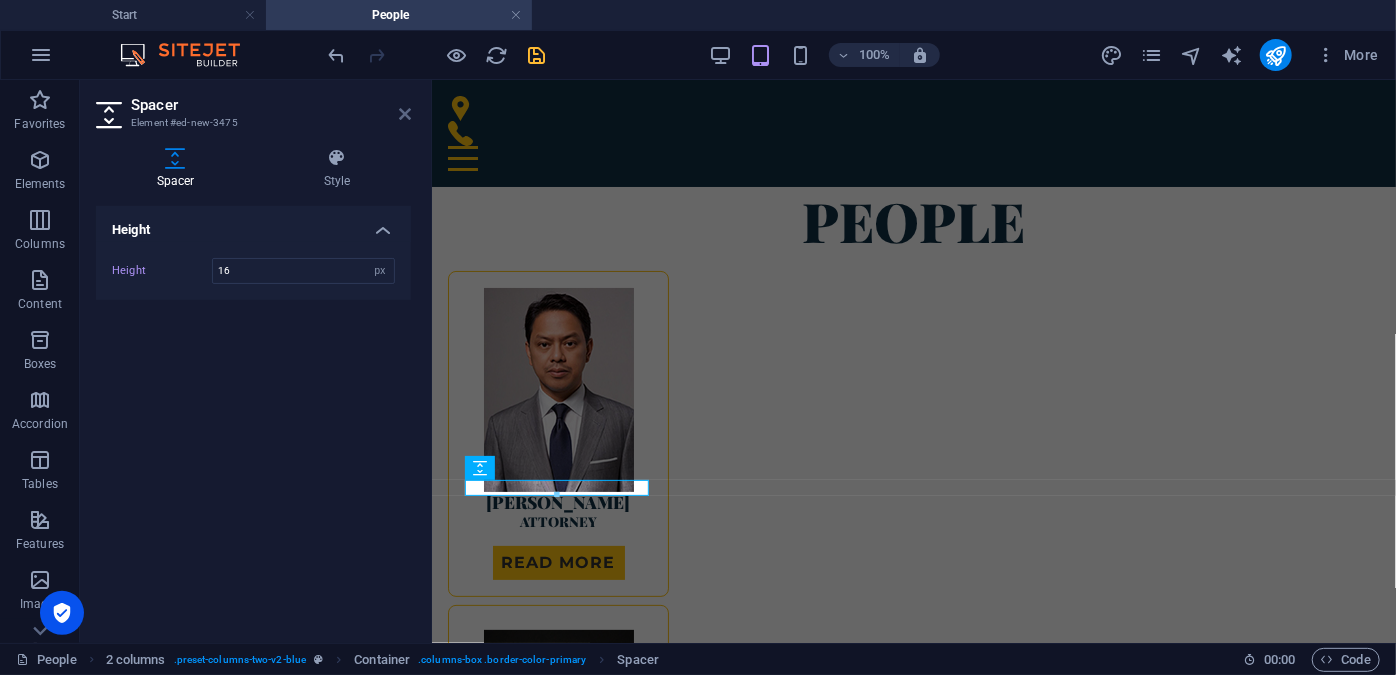 drag, startPoint x: 402, startPoint y: 114, endPoint x: 411, endPoint y: 39, distance: 75.53807 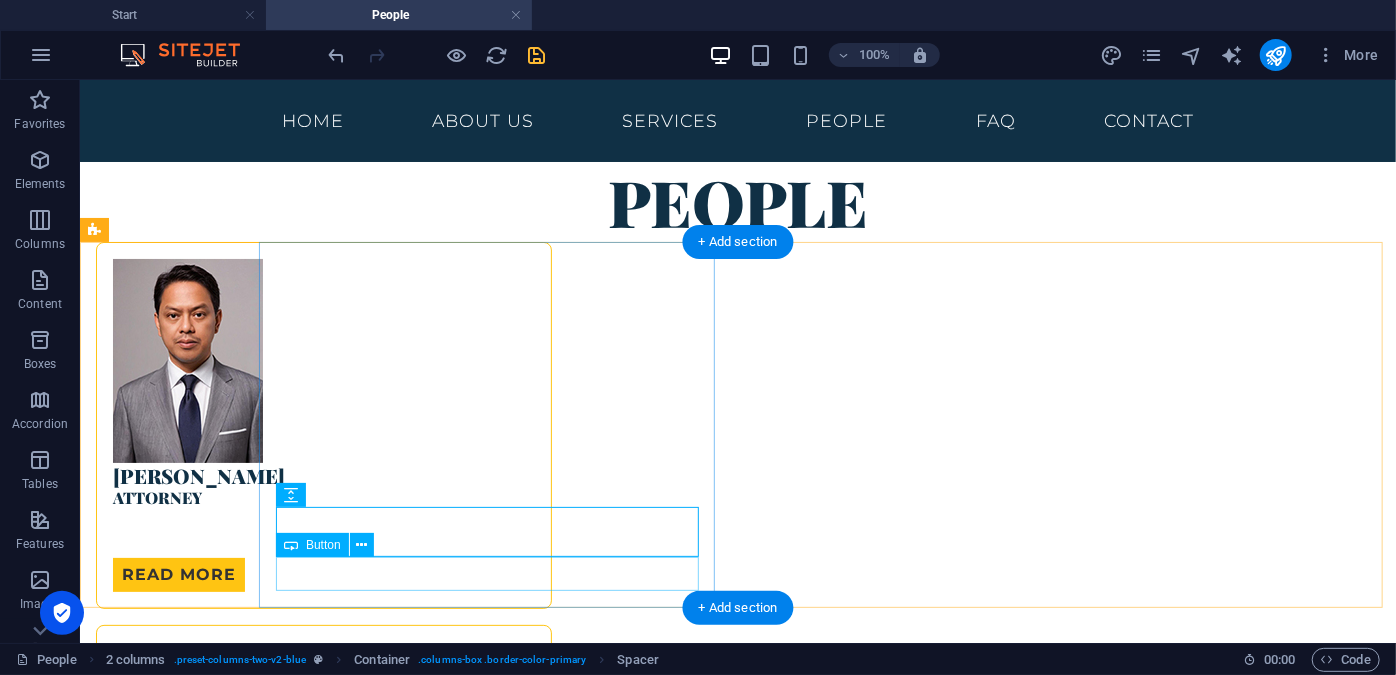 click on "Read more" at bounding box center [323, 574] 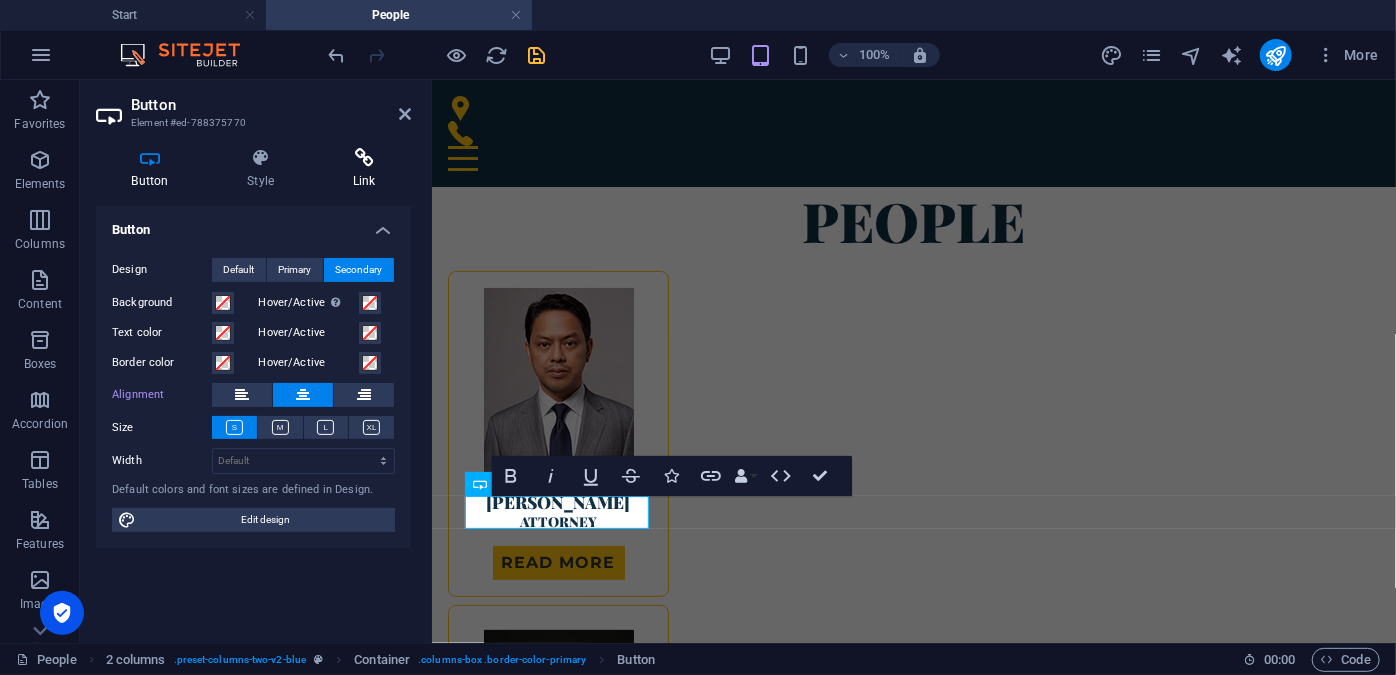 click on "Link" at bounding box center (364, 169) 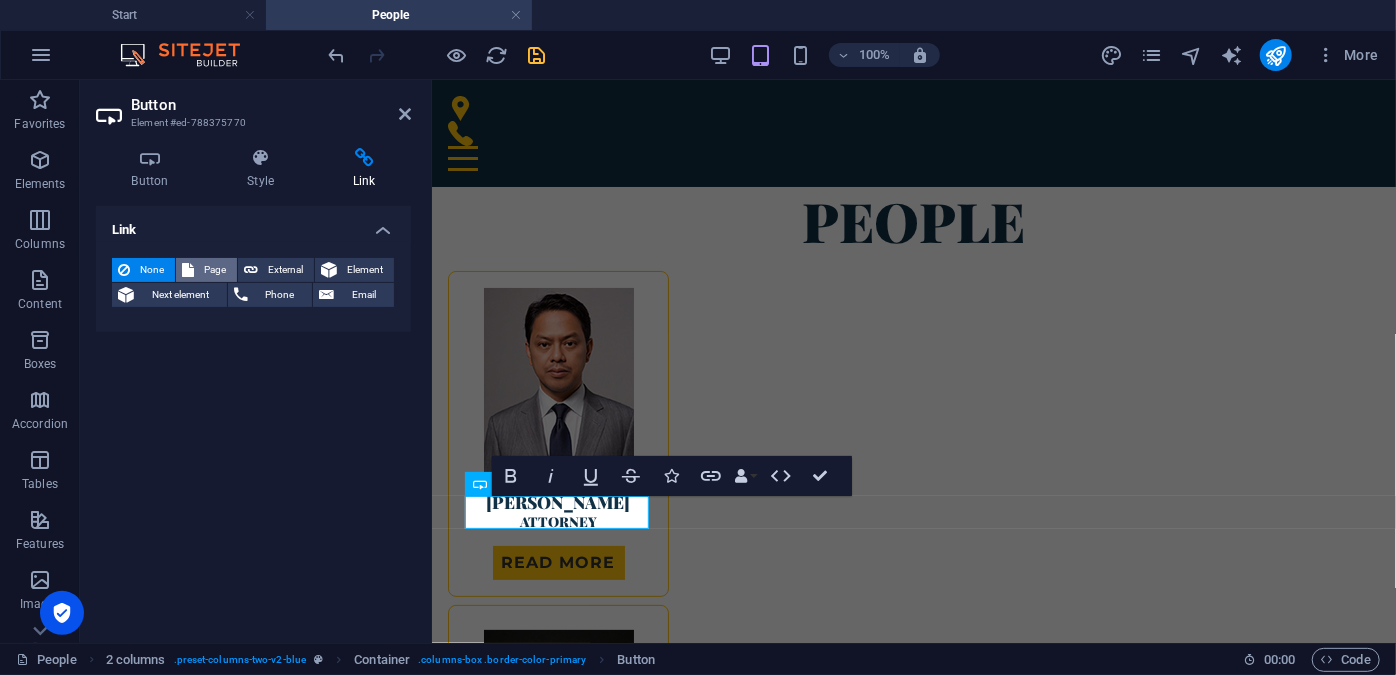 click on "Page" at bounding box center [206, 270] 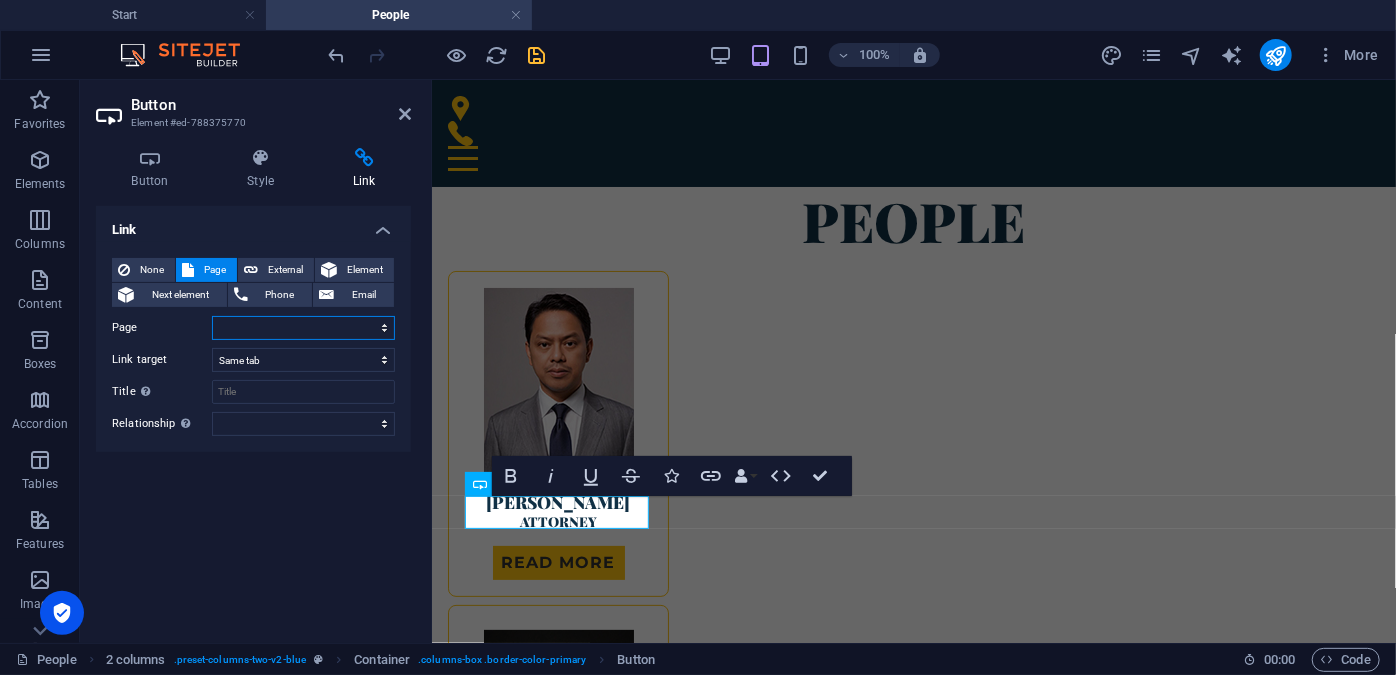 click on "Start People -- Deny -- Tian Legal Notice Privacy" at bounding box center (303, 328) 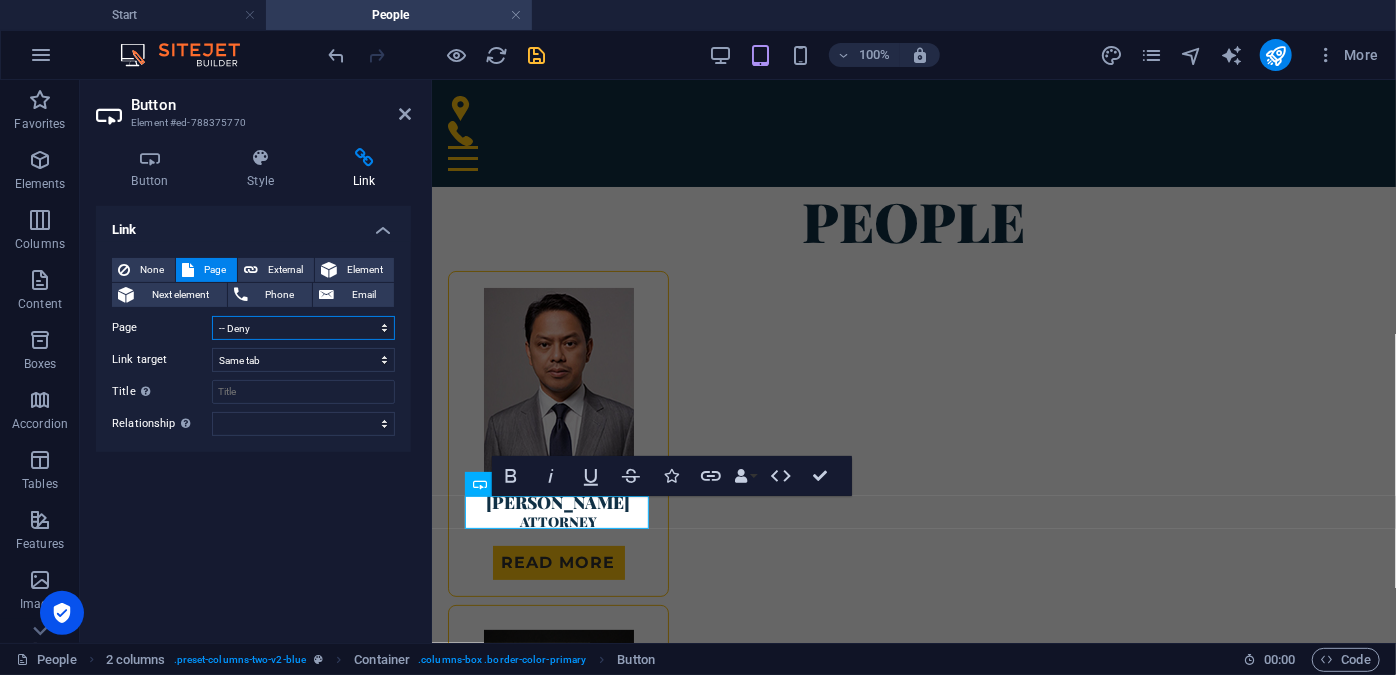 click on "Start People -- Deny -- Tian Legal Notice Privacy" at bounding box center [303, 328] 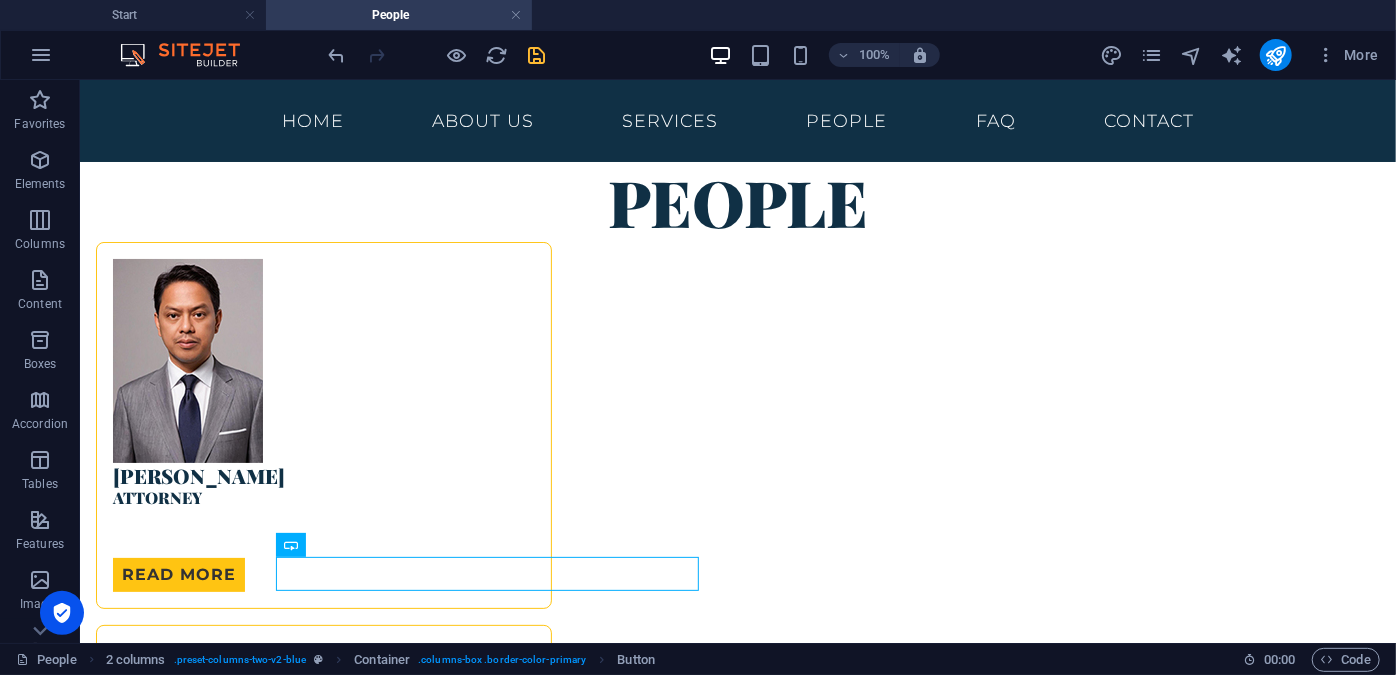 click at bounding box center [537, 55] 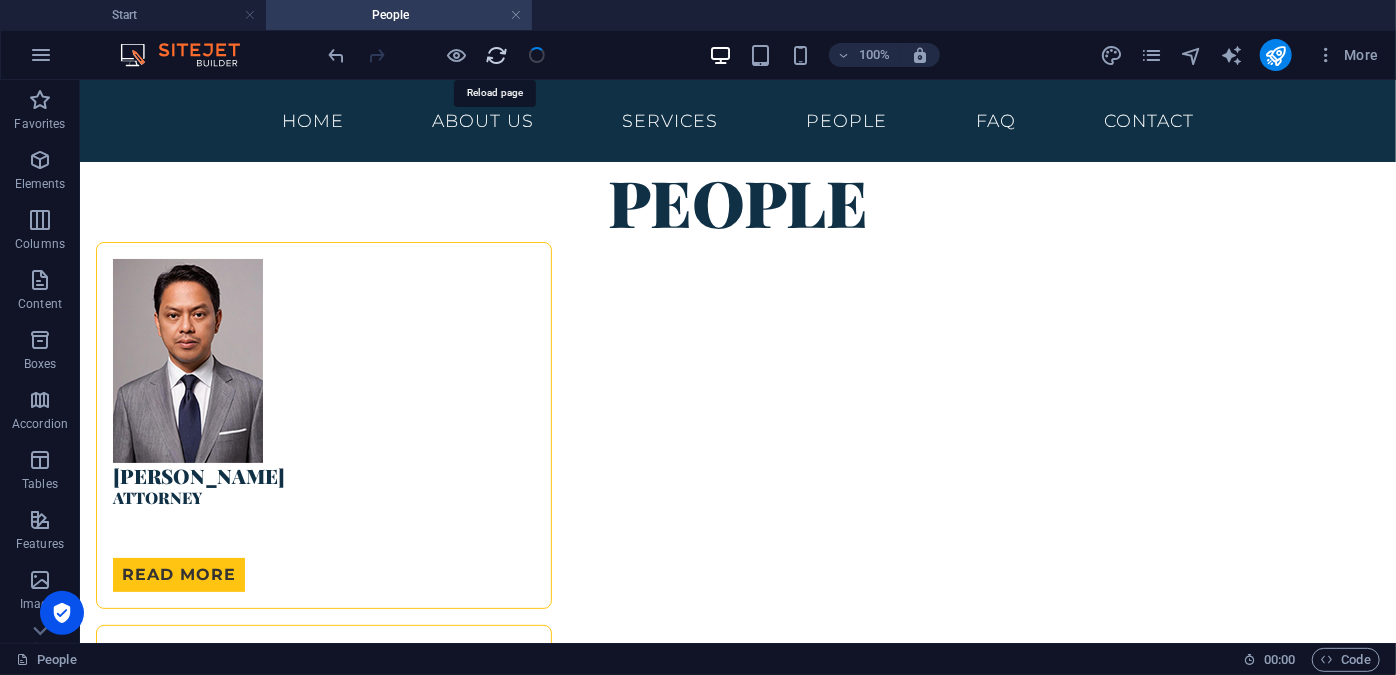 click at bounding box center (497, 55) 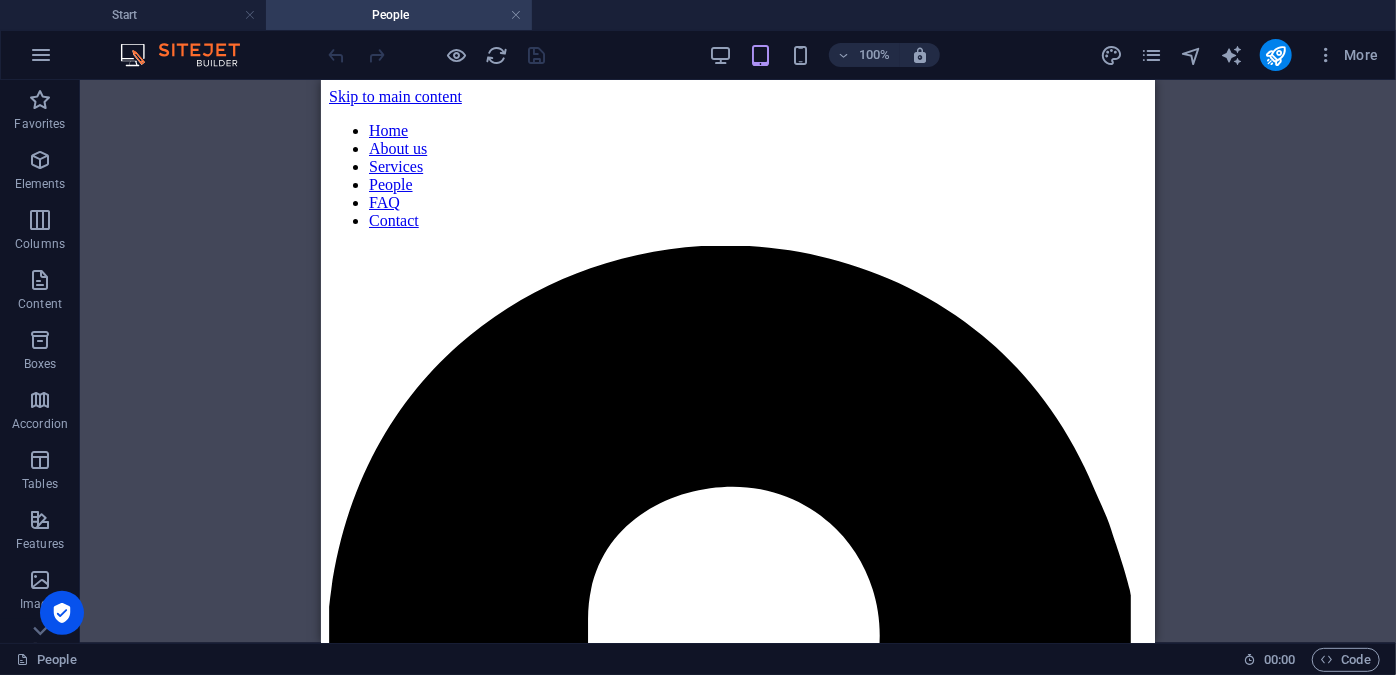 scroll, scrollTop: 0, scrollLeft: 0, axis: both 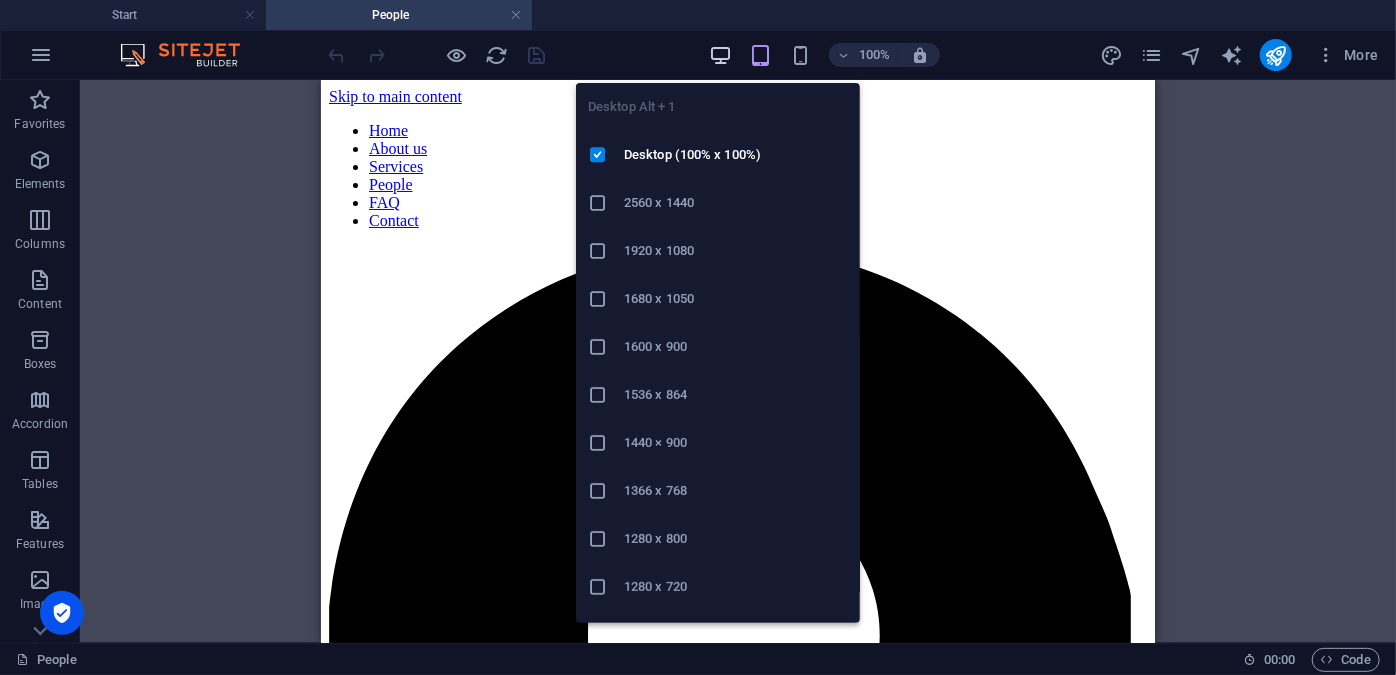 click at bounding box center [720, 55] 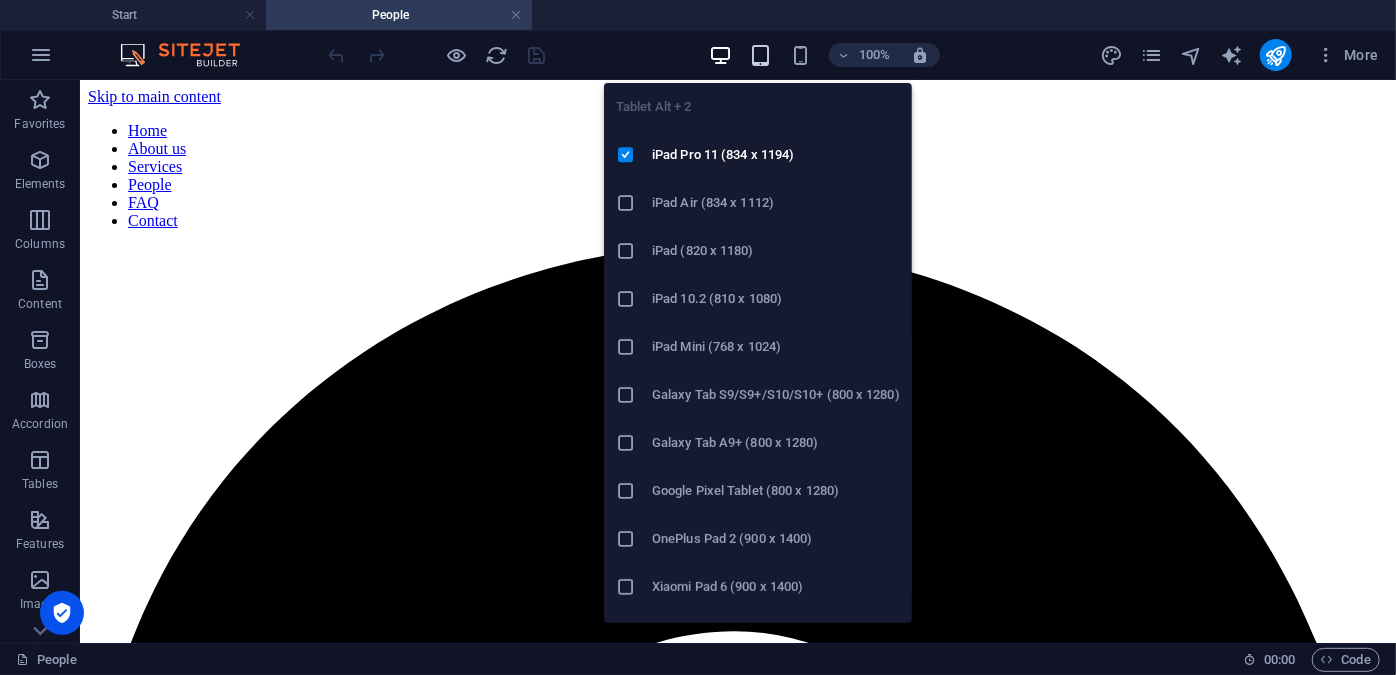 click at bounding box center (760, 55) 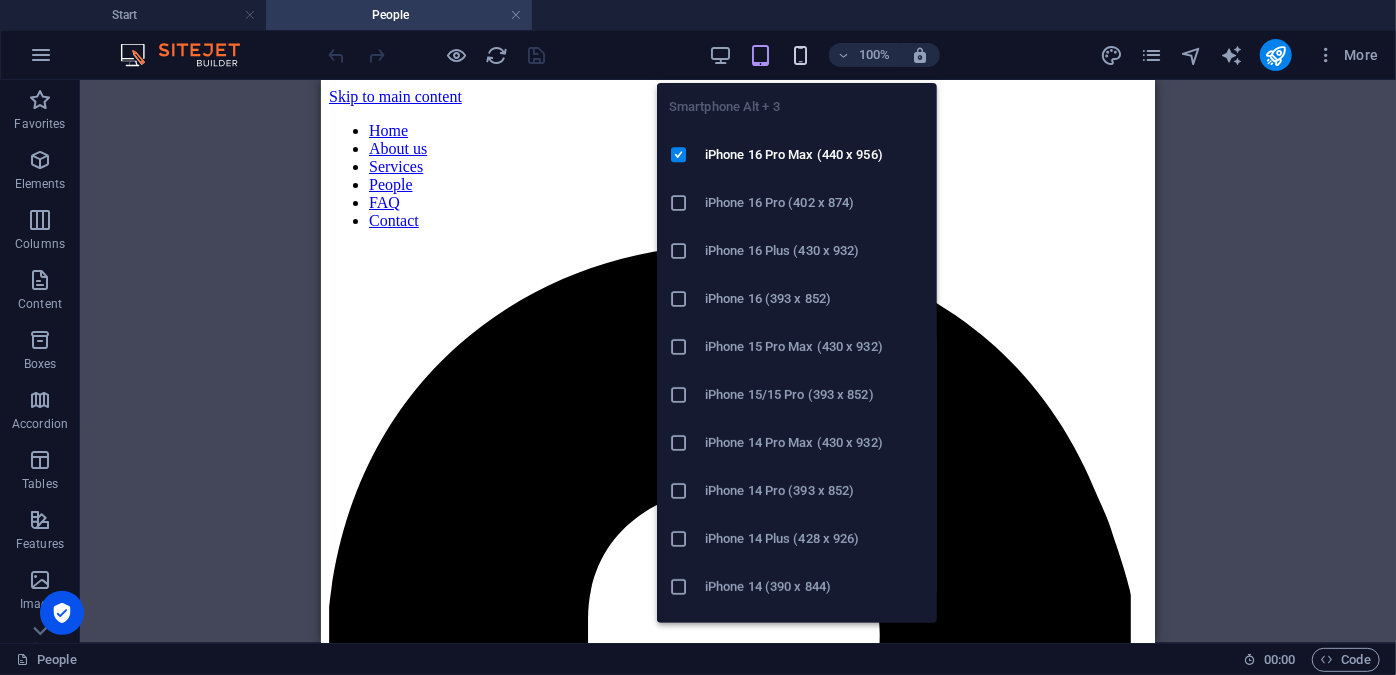 click at bounding box center (800, 55) 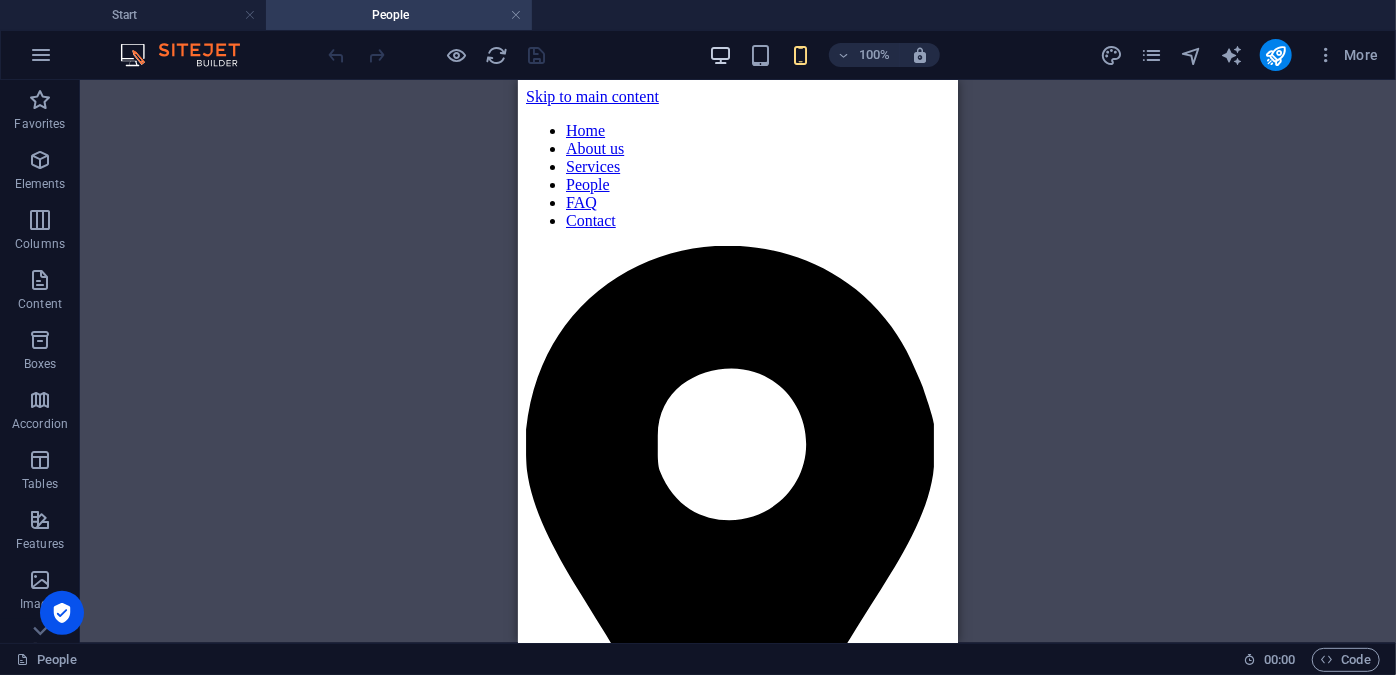 click at bounding box center [720, 55] 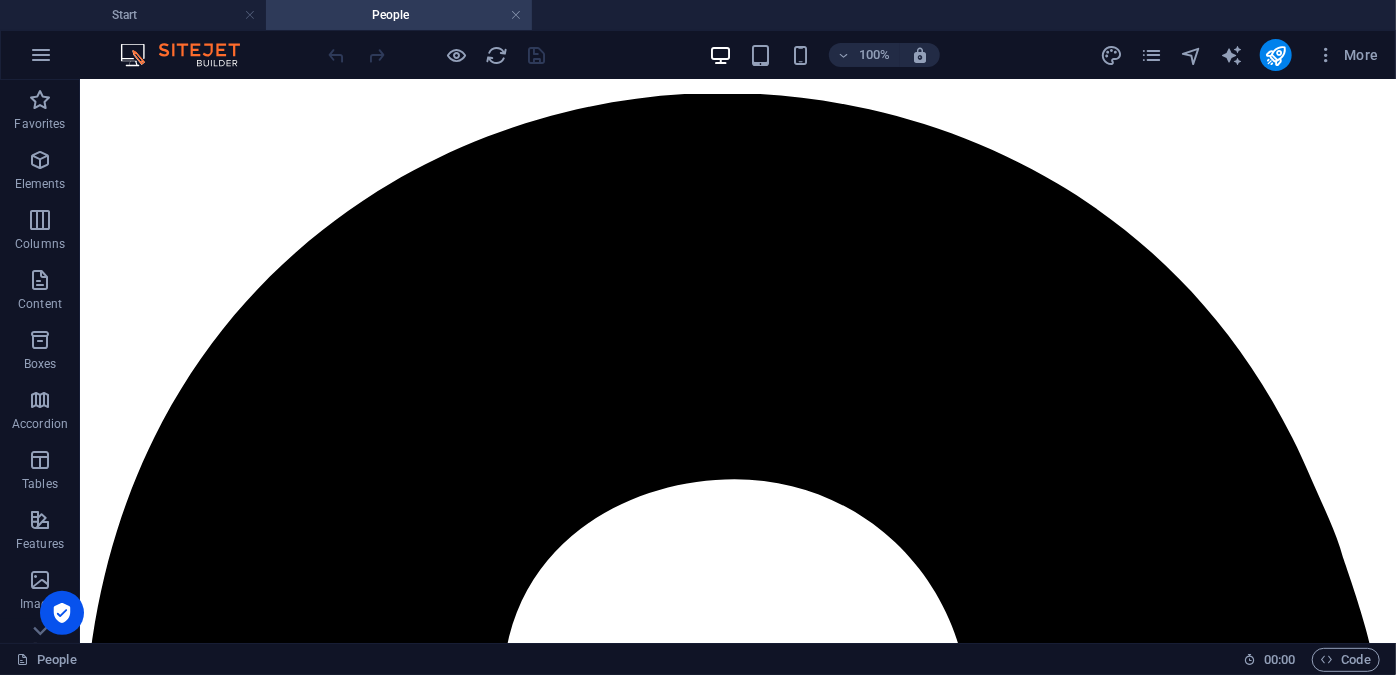 scroll, scrollTop: 60, scrollLeft: 0, axis: vertical 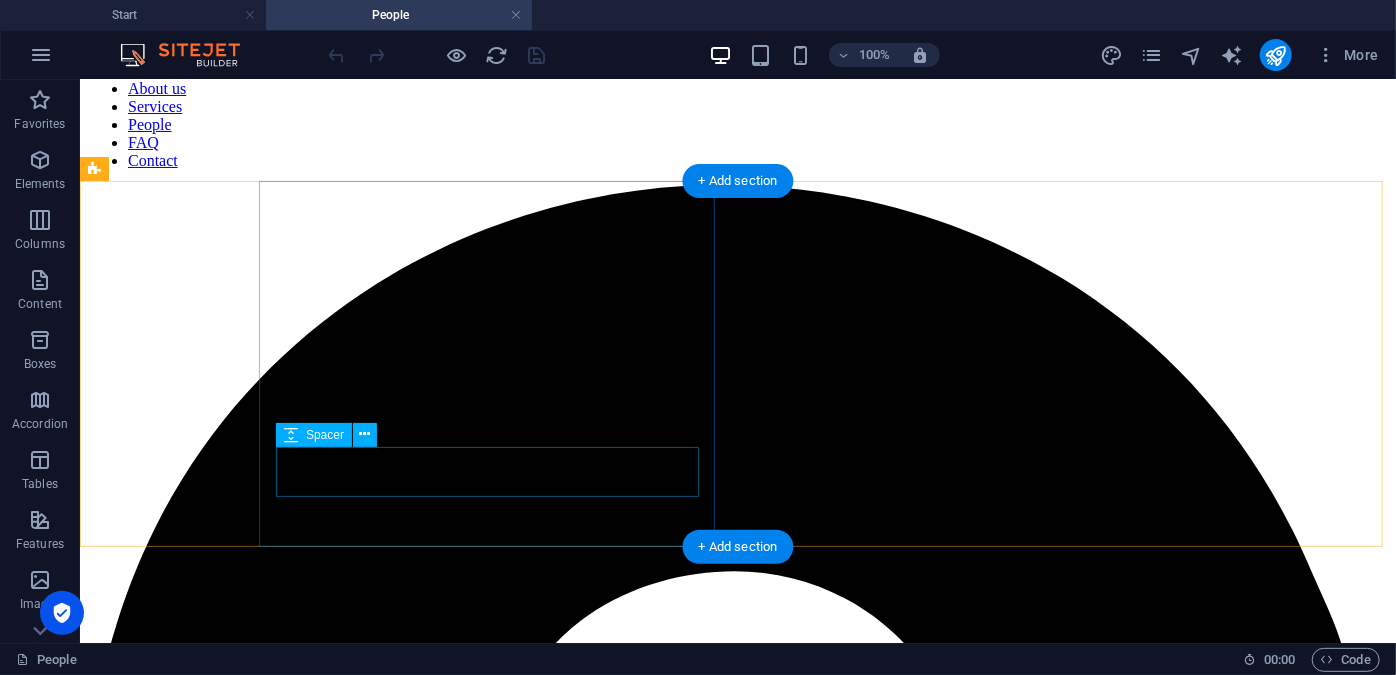 click at bounding box center [737, 3773] 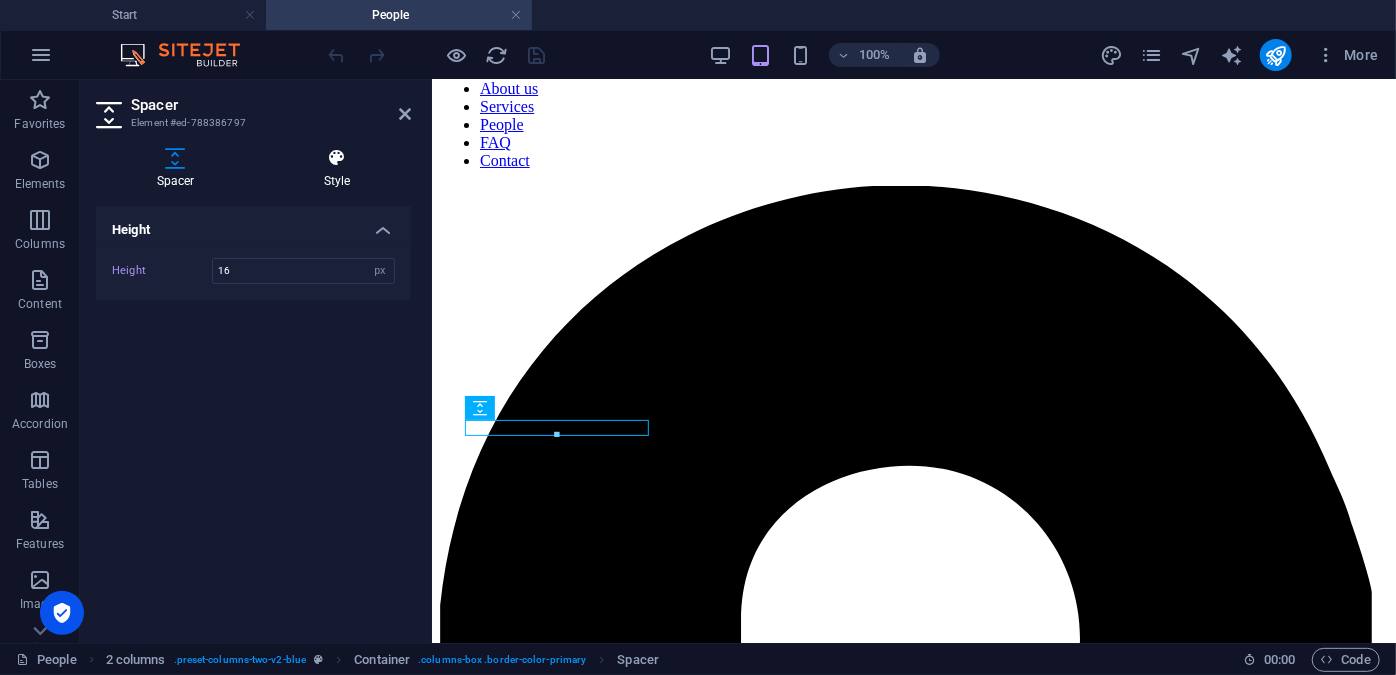 click on "Style" at bounding box center (337, 169) 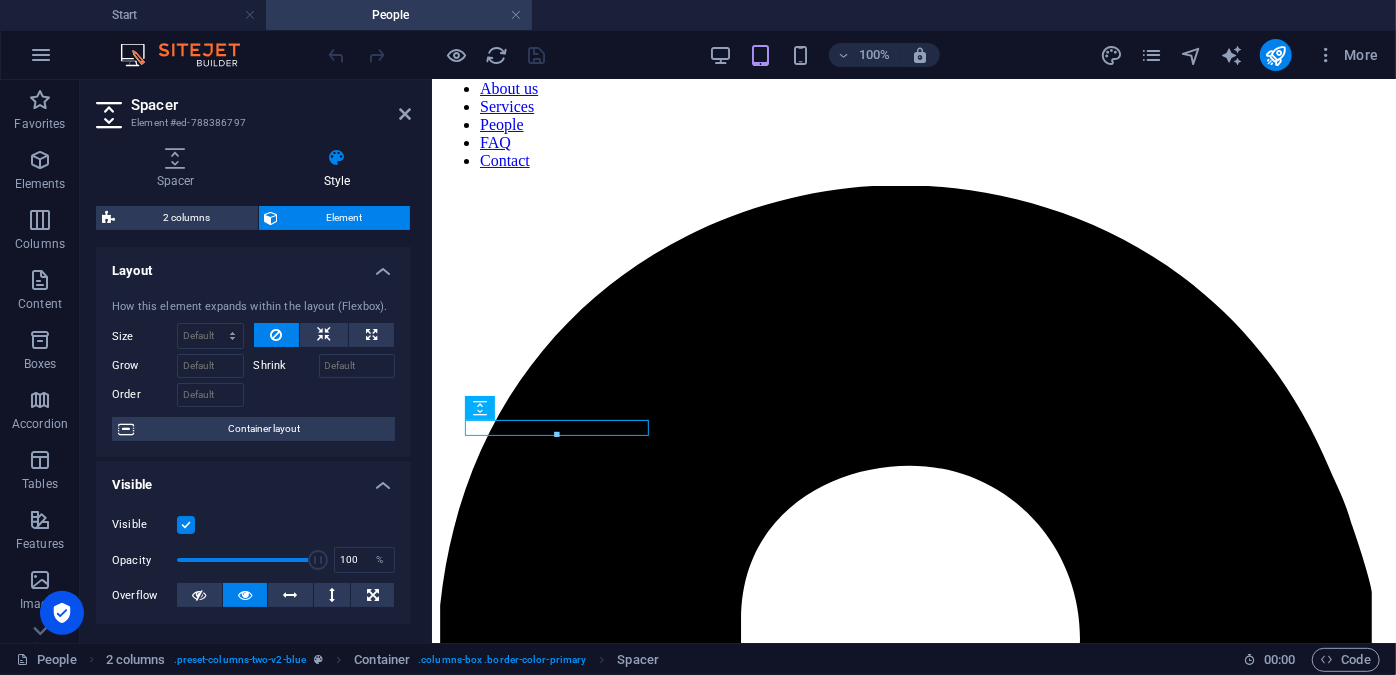 click on "Layout" at bounding box center [253, 265] 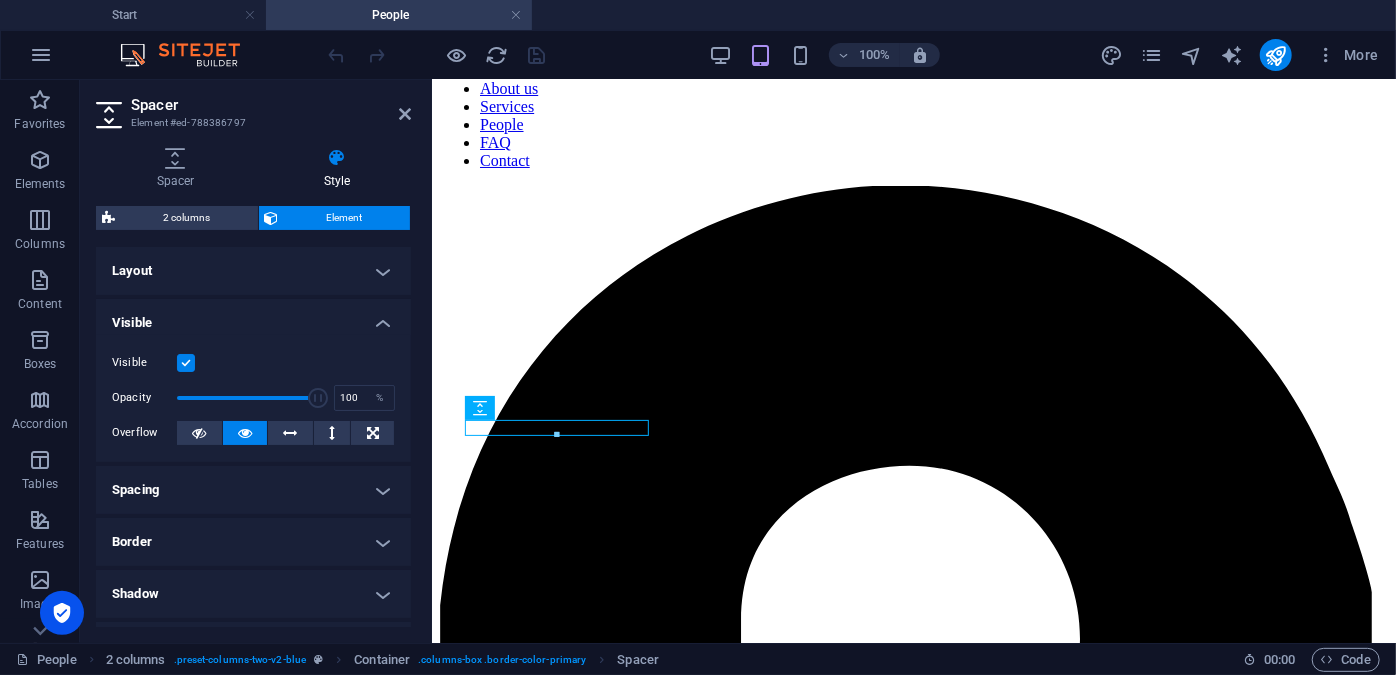 click on "Visible" at bounding box center (253, 317) 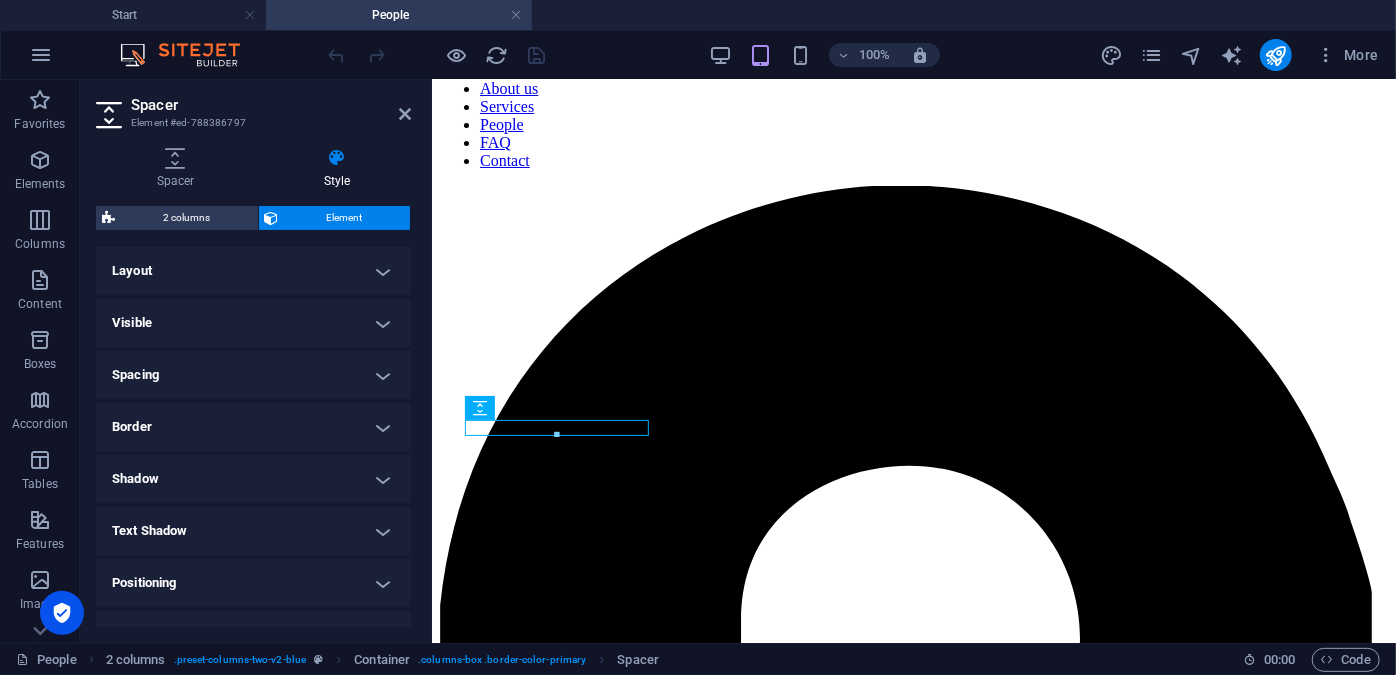 click on "Layout" at bounding box center (253, 271) 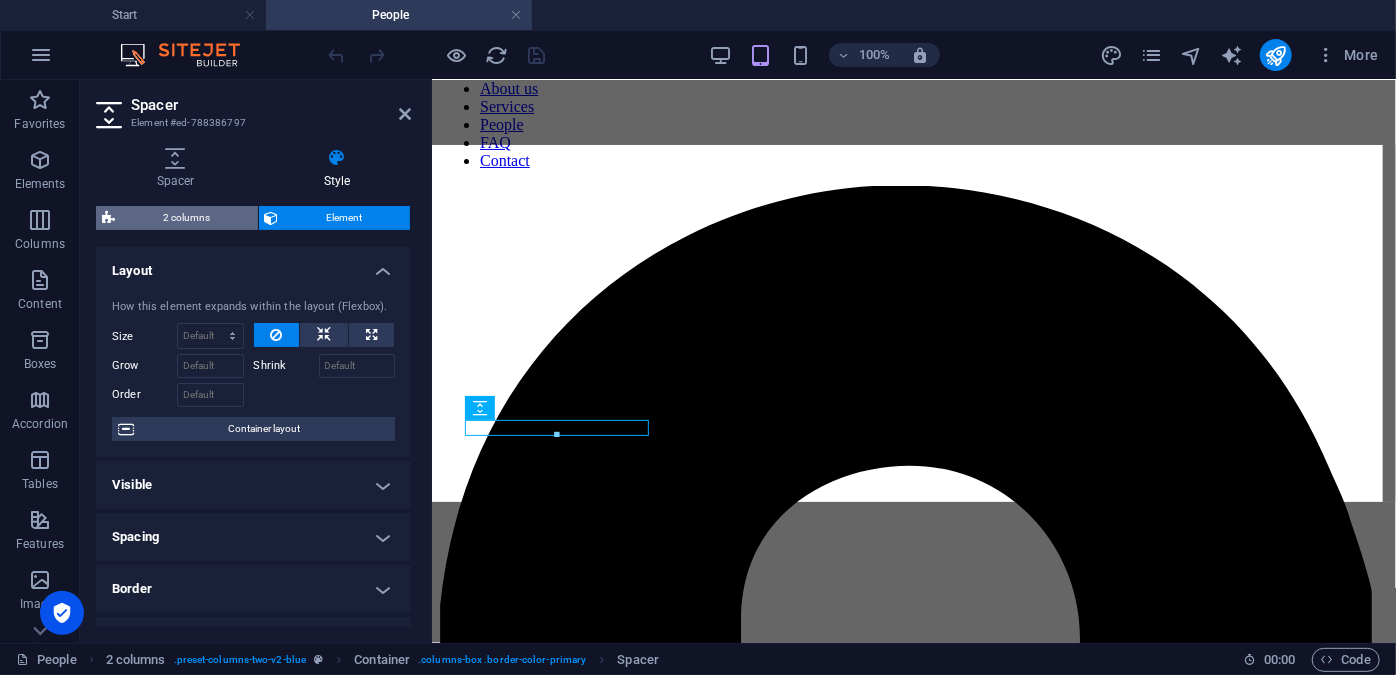 click on "2 columns" at bounding box center (186, 218) 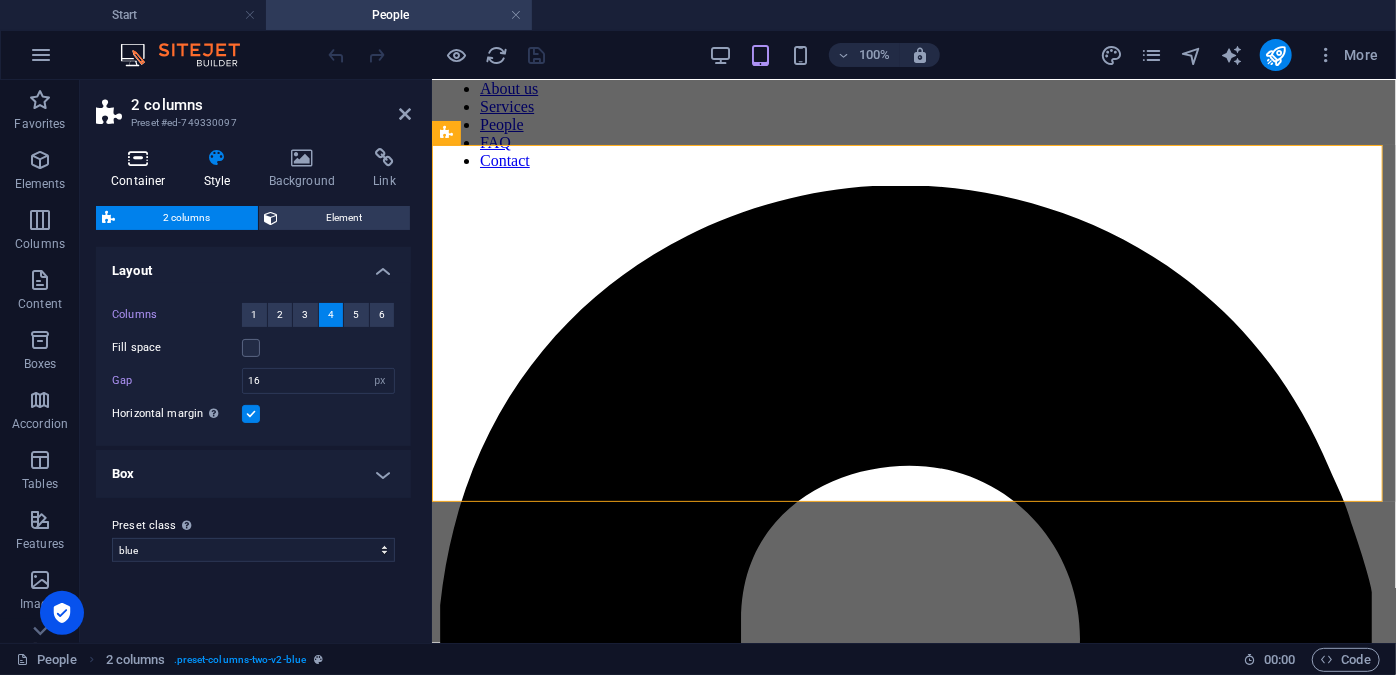 click on "Container" at bounding box center (142, 169) 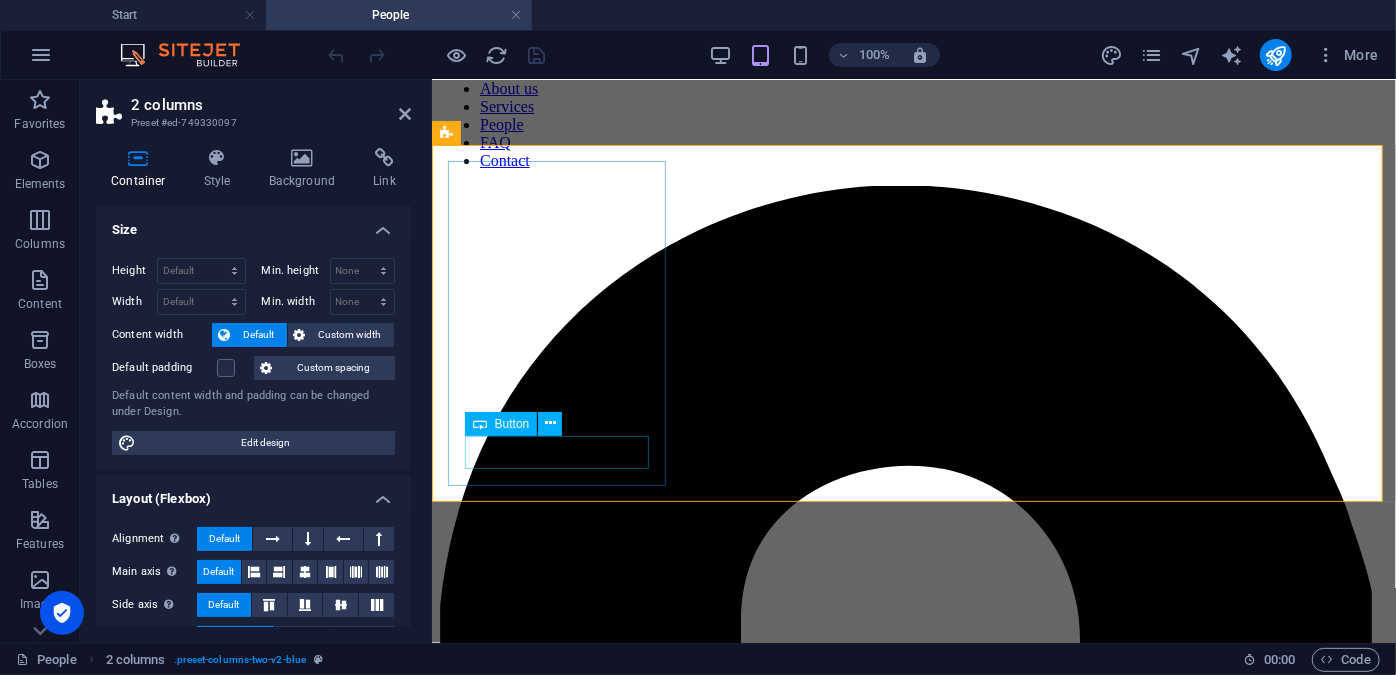 click on "Read more" at bounding box center [913, 2926] 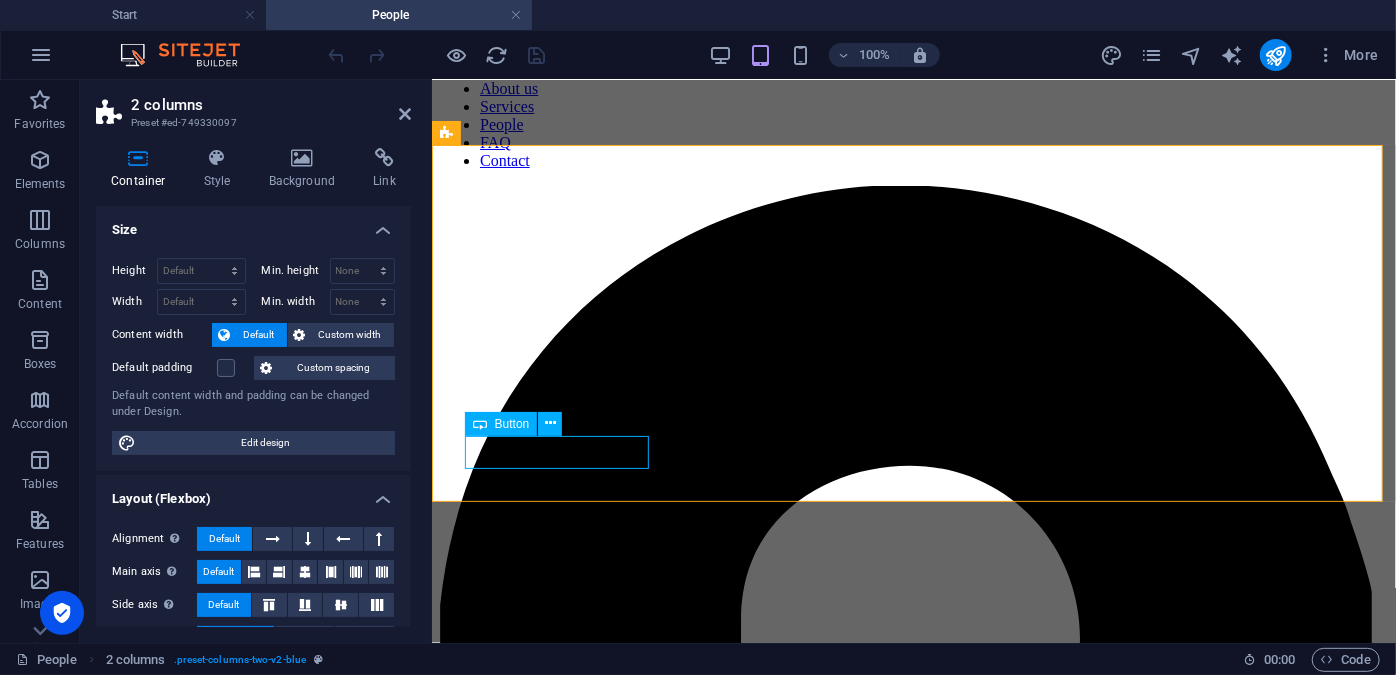 click on "Read more" at bounding box center [913, 2926] 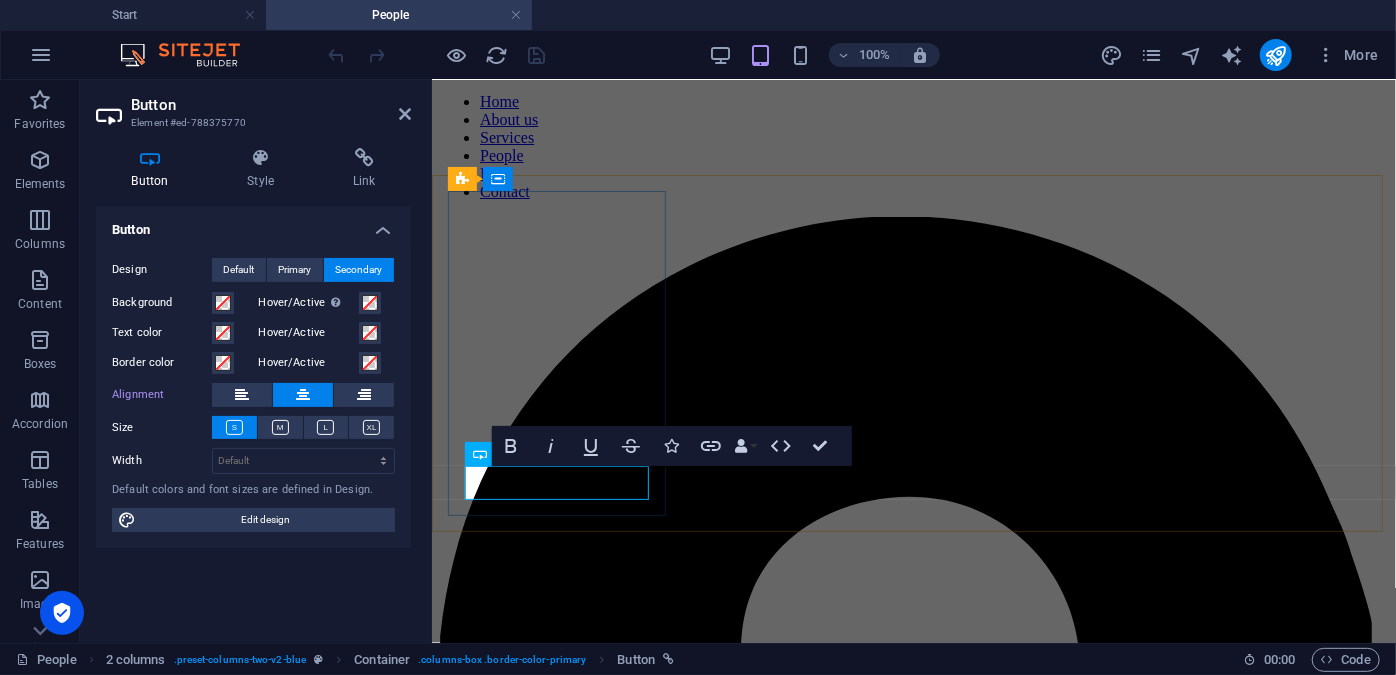 click on "Read more" at bounding box center (913, 2956) 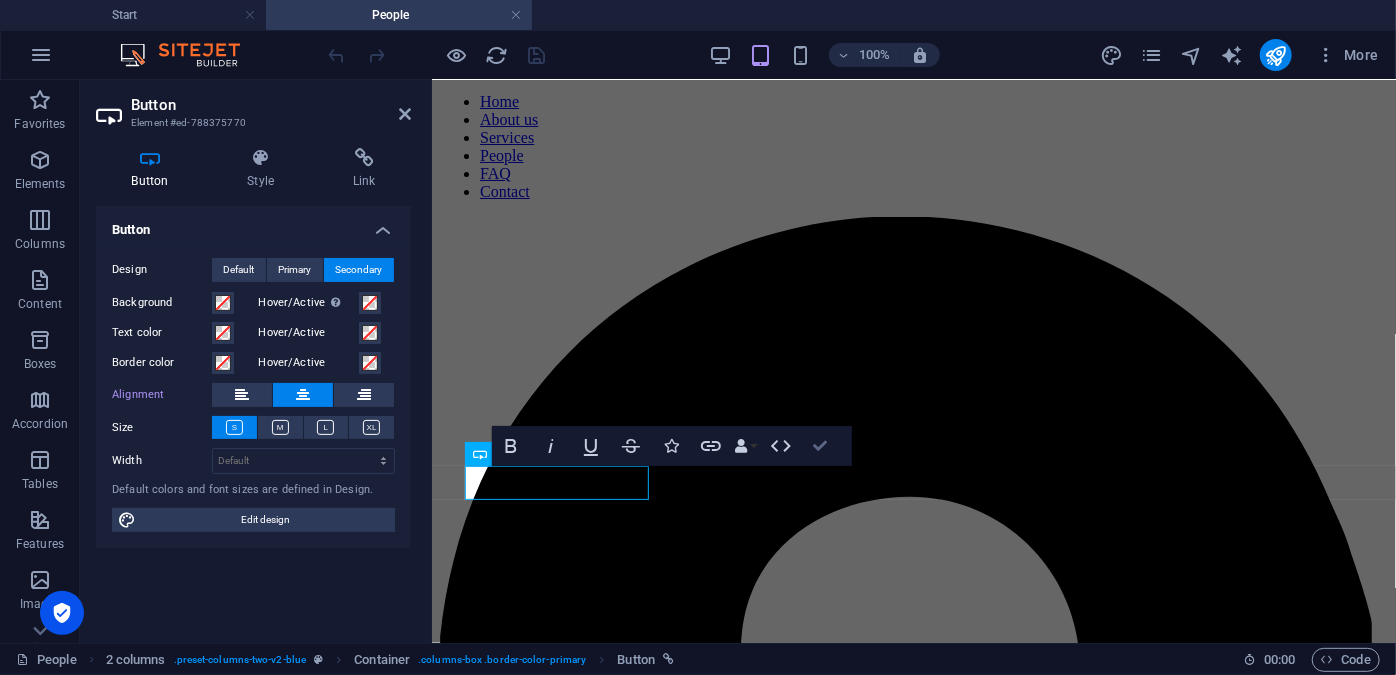 drag, startPoint x: 816, startPoint y: 450, endPoint x: 978, endPoint y: 372, distance: 179.7999 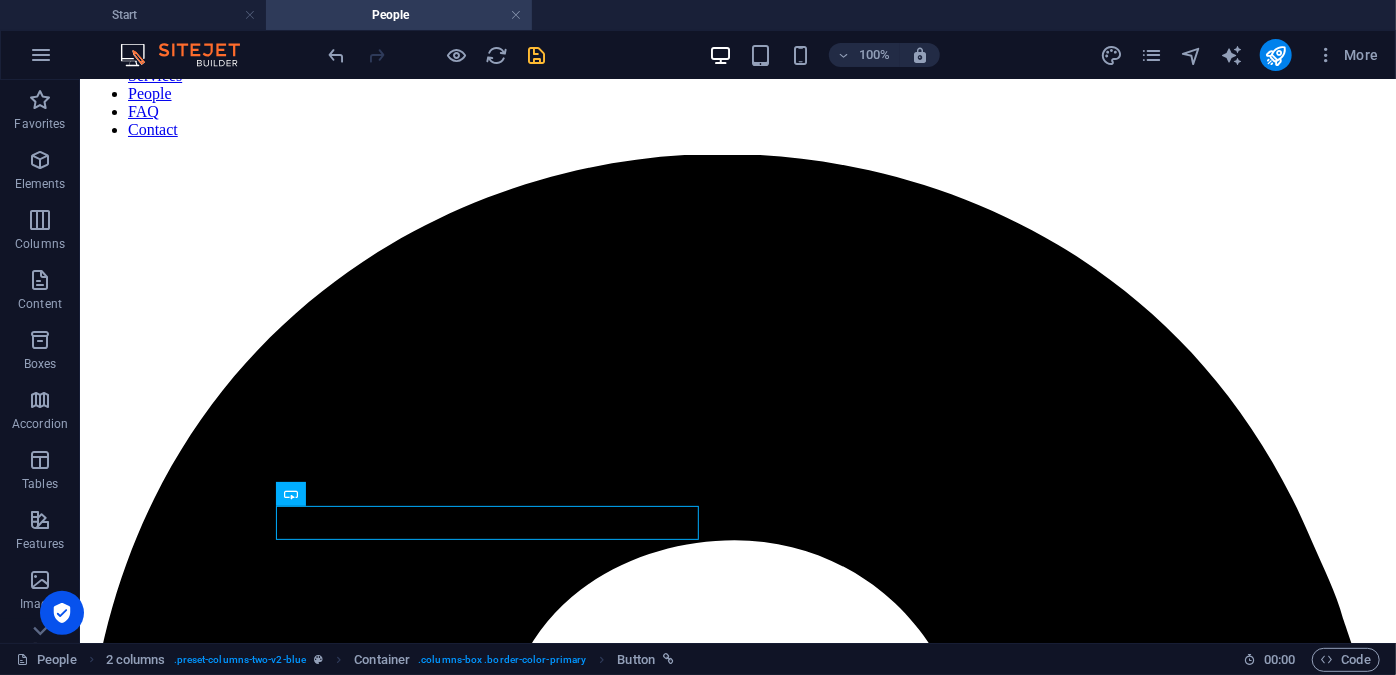 scroll, scrollTop: 50, scrollLeft: 0, axis: vertical 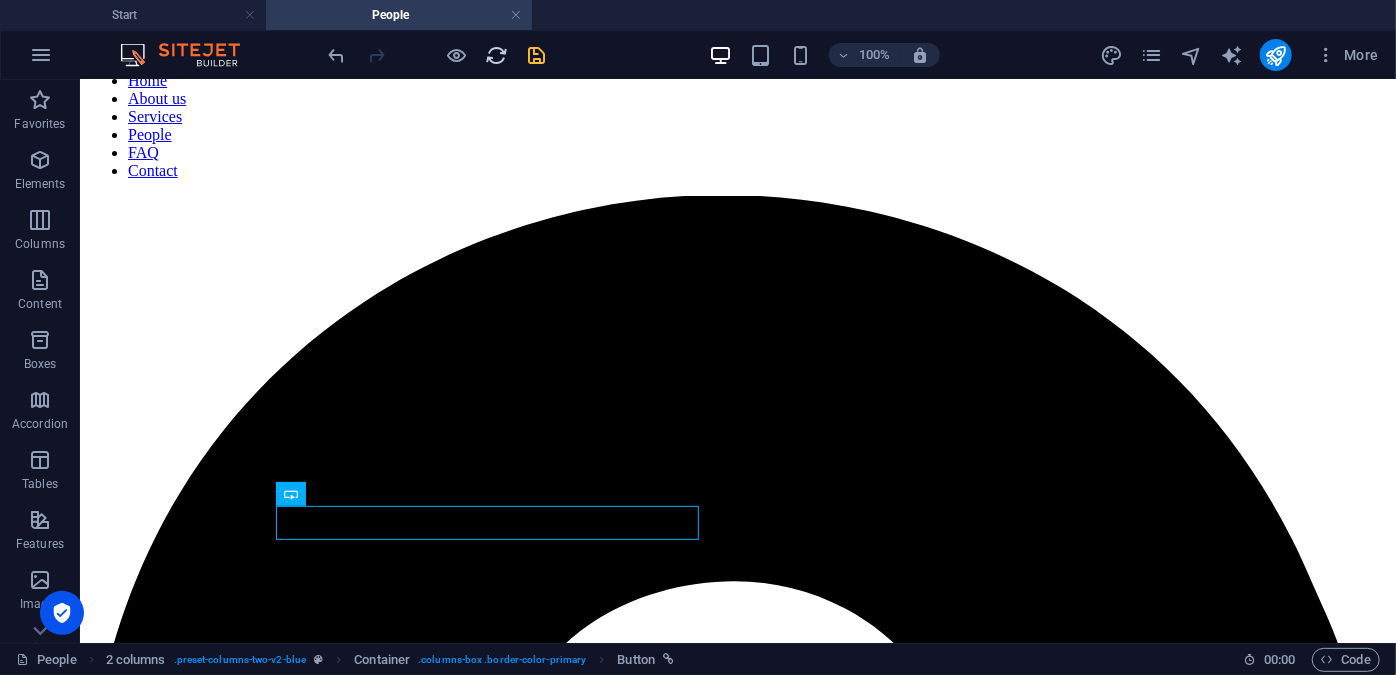 click at bounding box center (497, 55) 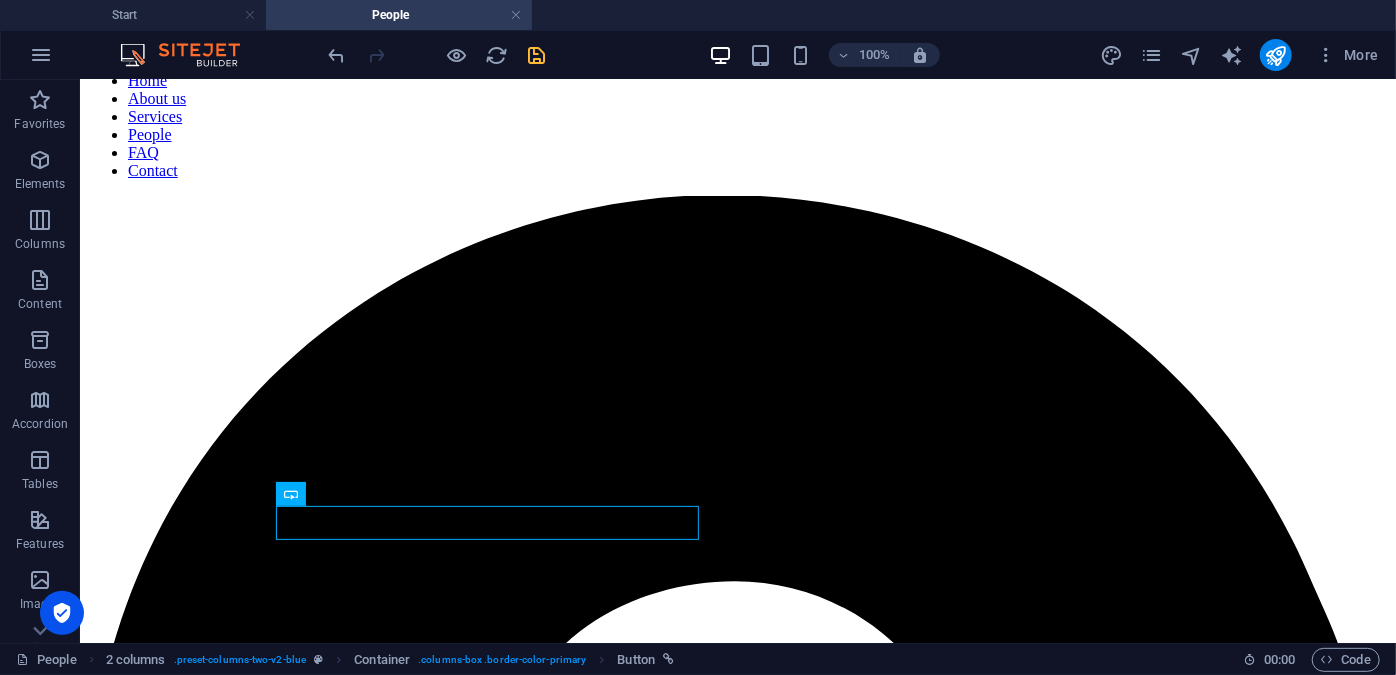 click at bounding box center [537, 55] 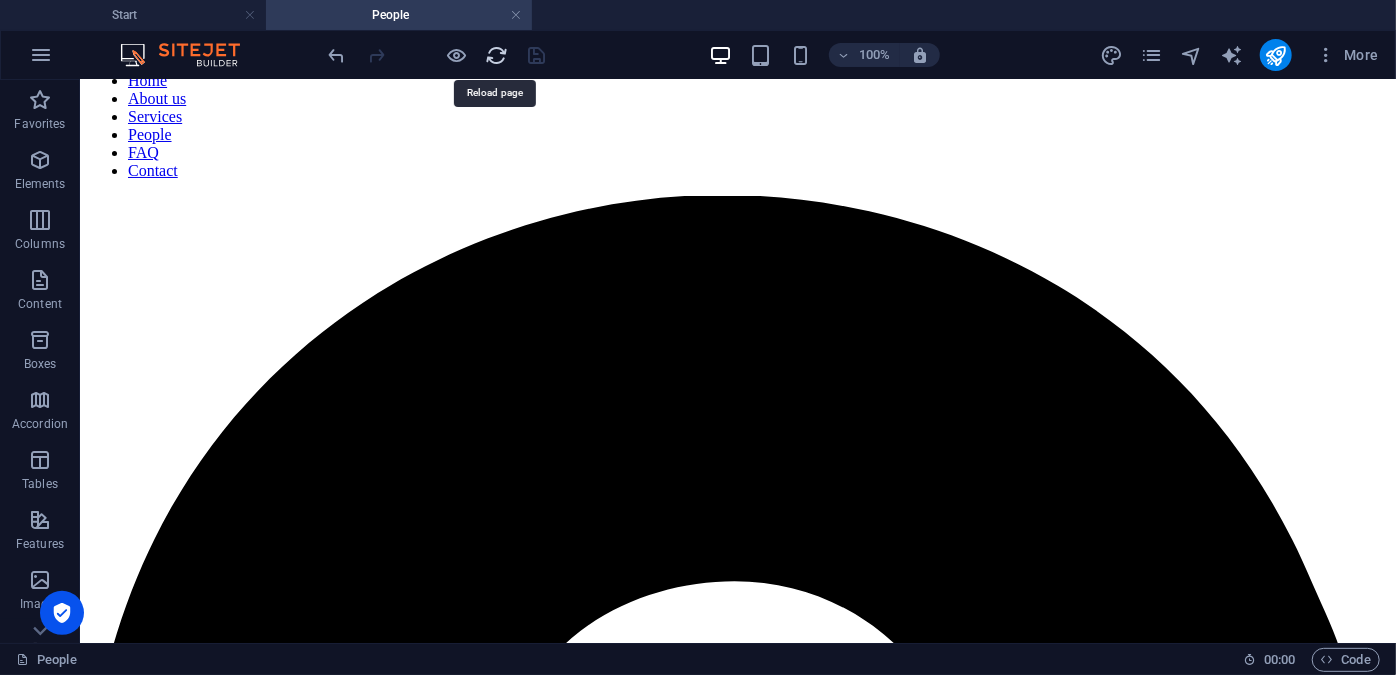click at bounding box center [497, 55] 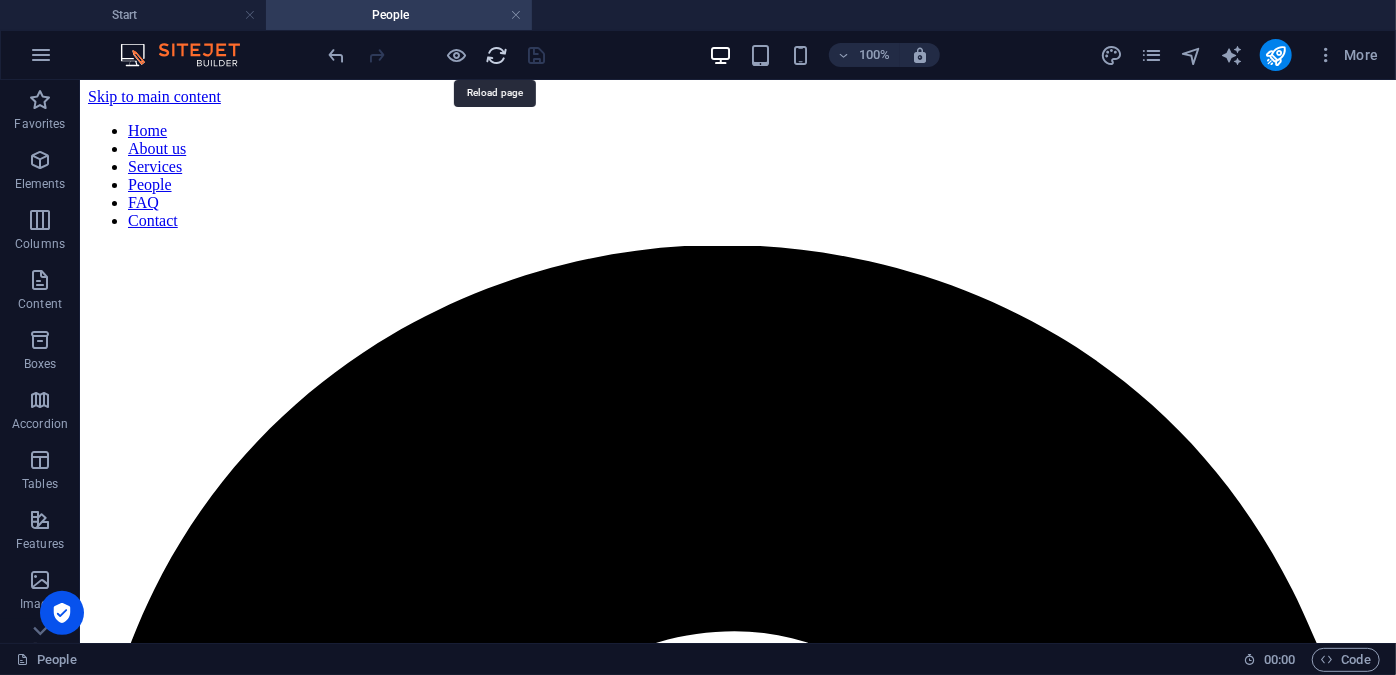 scroll, scrollTop: 0, scrollLeft: 0, axis: both 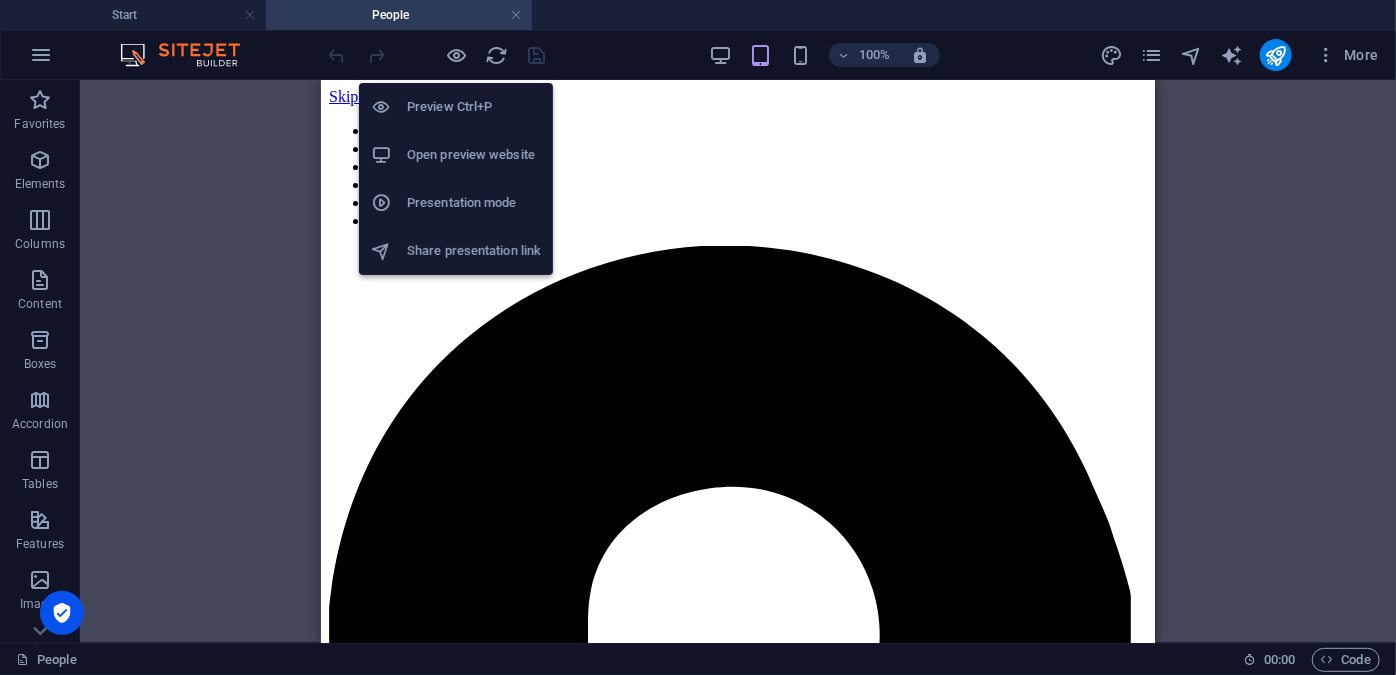 click on "Open preview website" at bounding box center (474, 155) 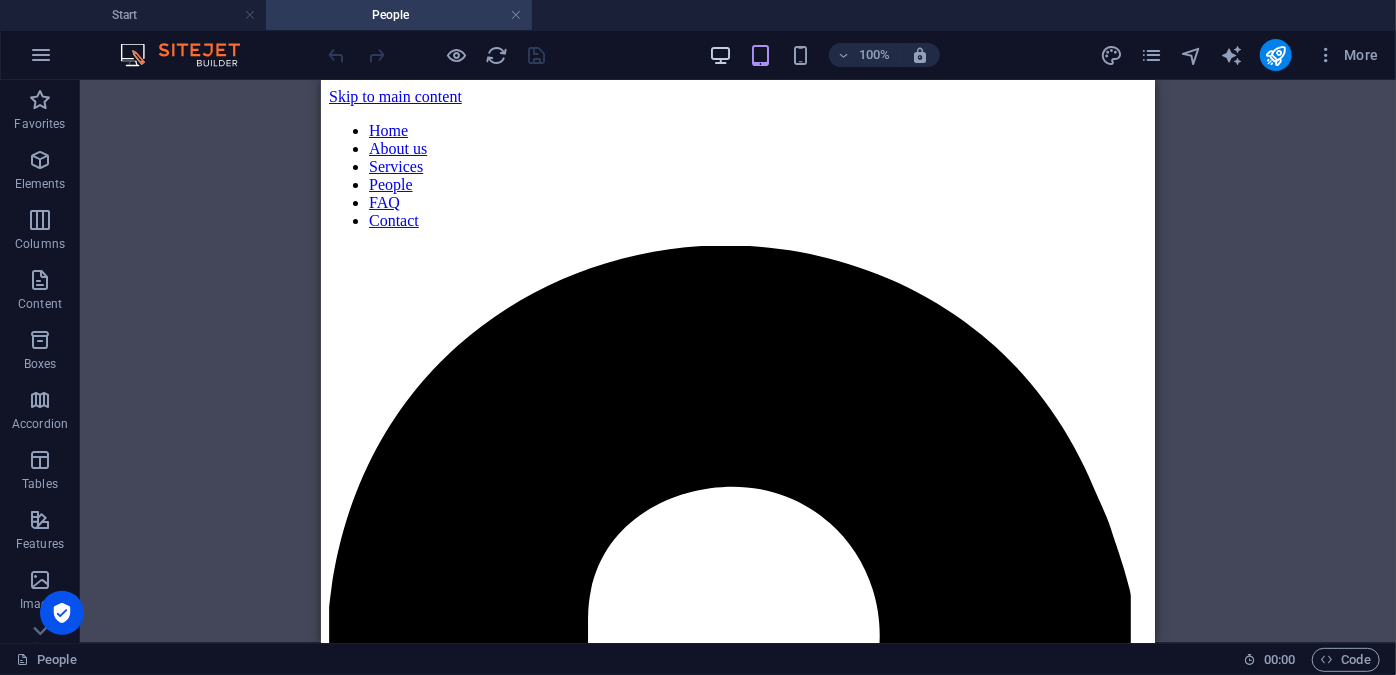 click on "100% More" at bounding box center [856, 55] 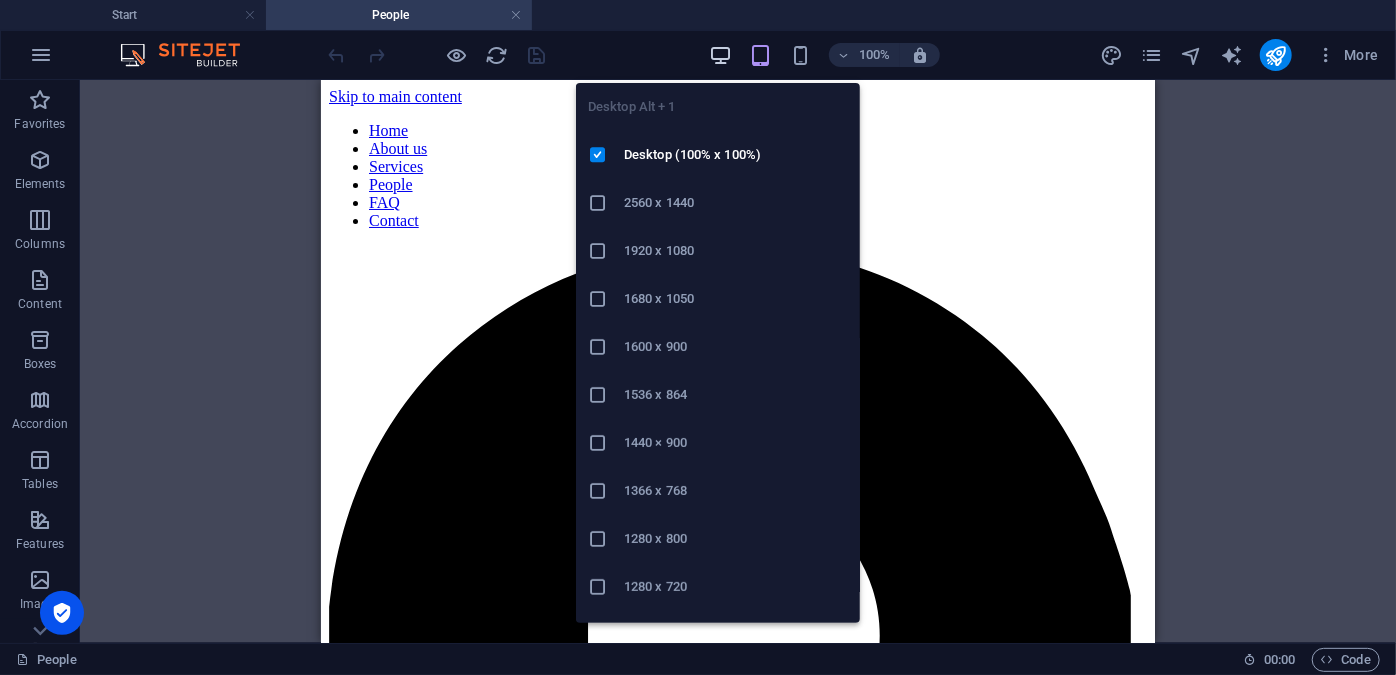 click at bounding box center (720, 55) 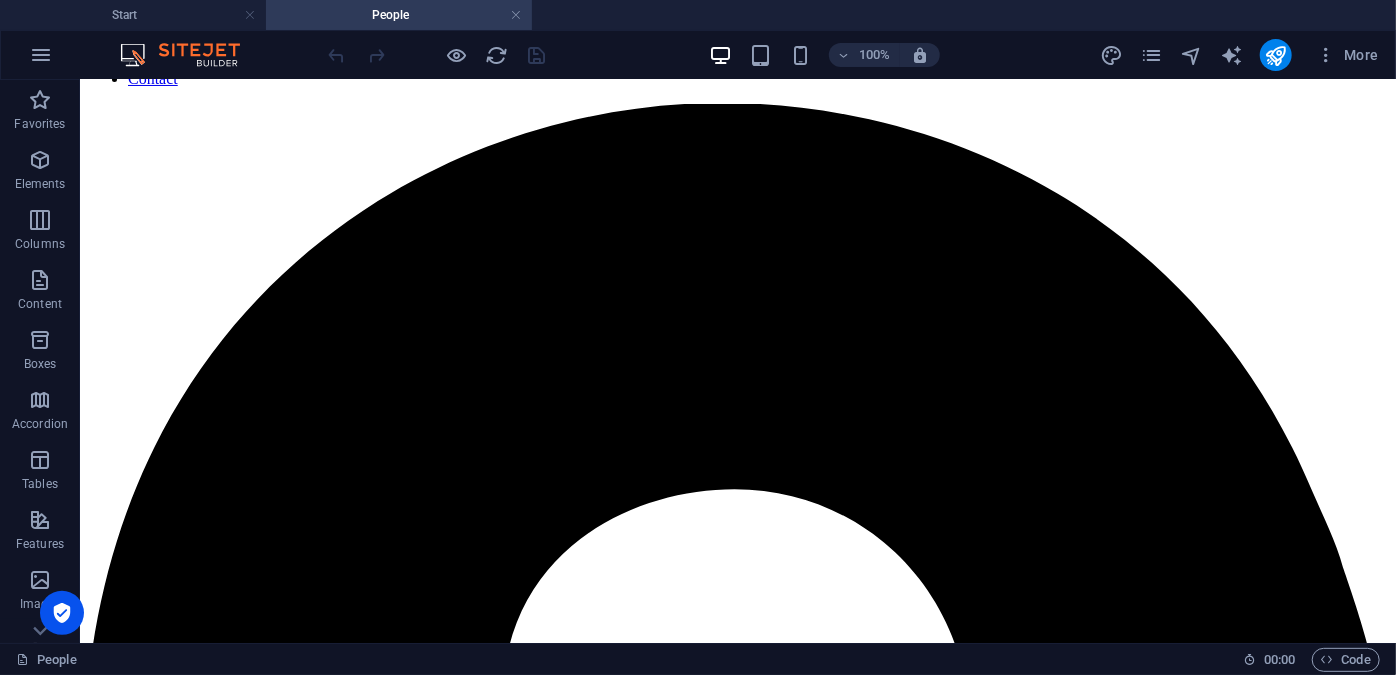 scroll, scrollTop: 0, scrollLeft: 0, axis: both 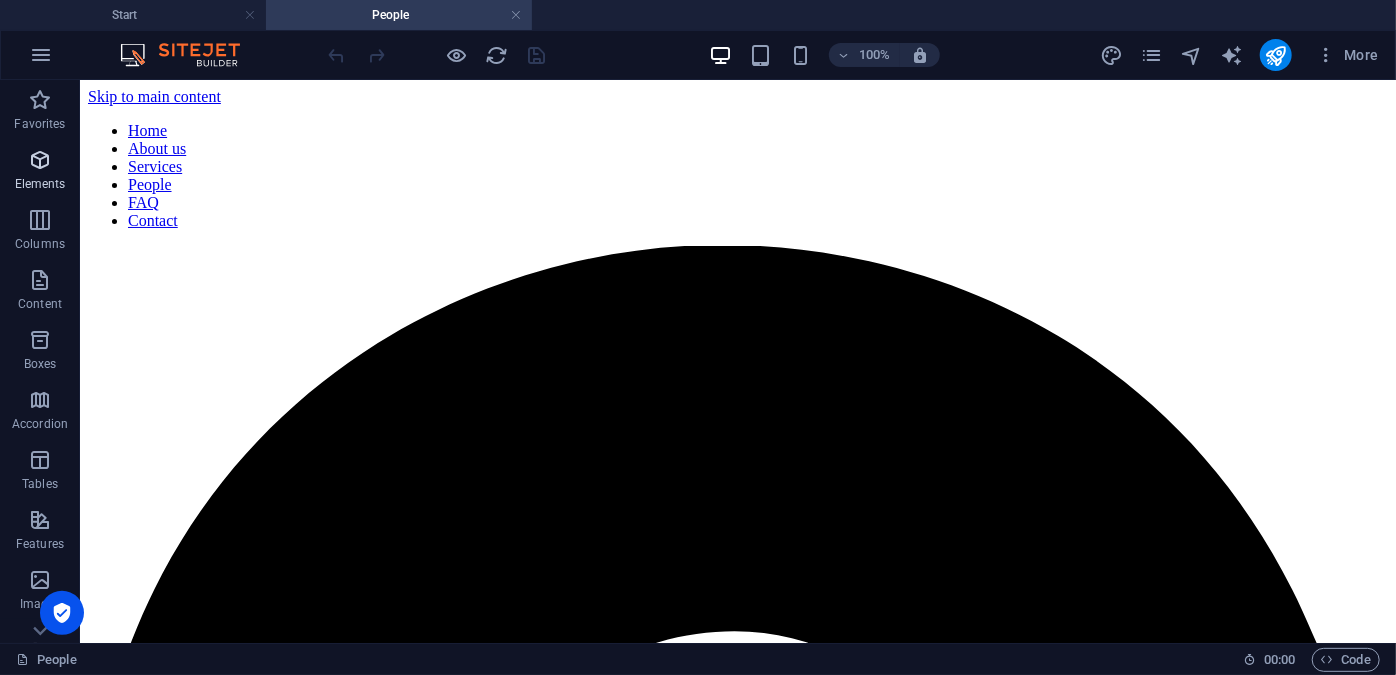 click on "Elements" at bounding box center (40, 184) 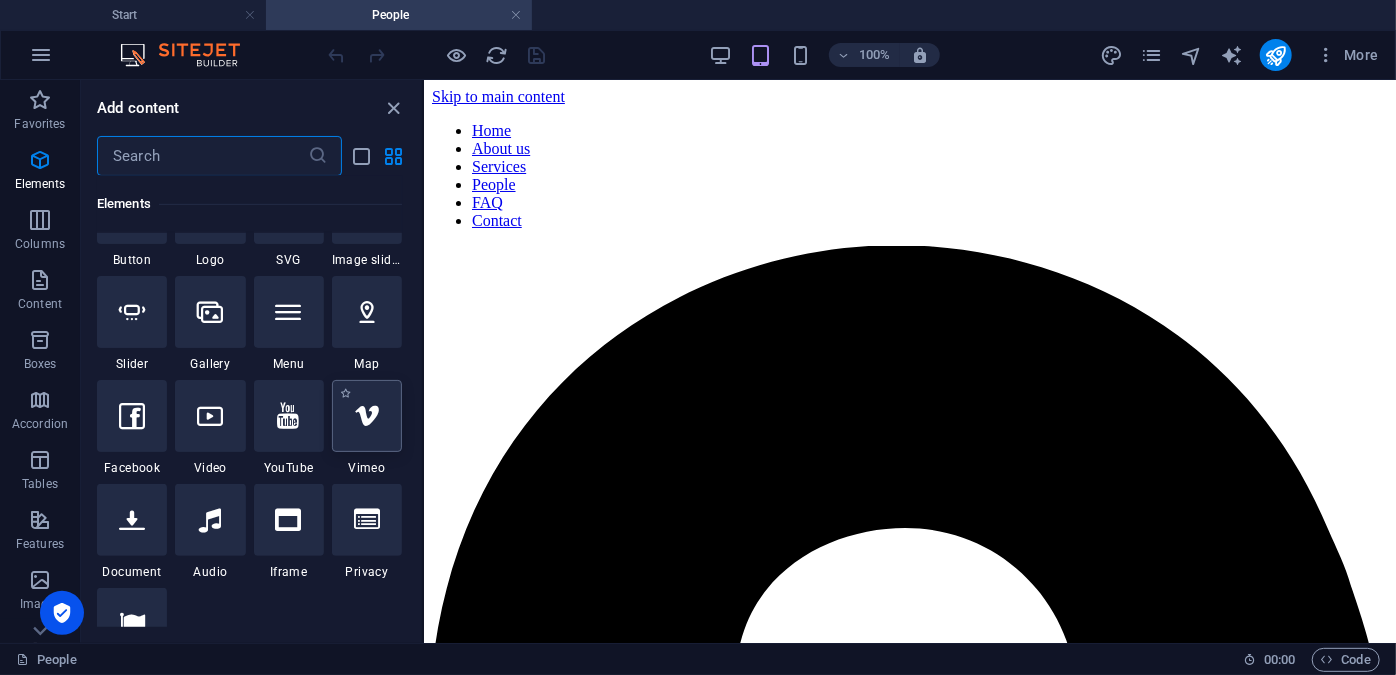 scroll, scrollTop: 667, scrollLeft: 0, axis: vertical 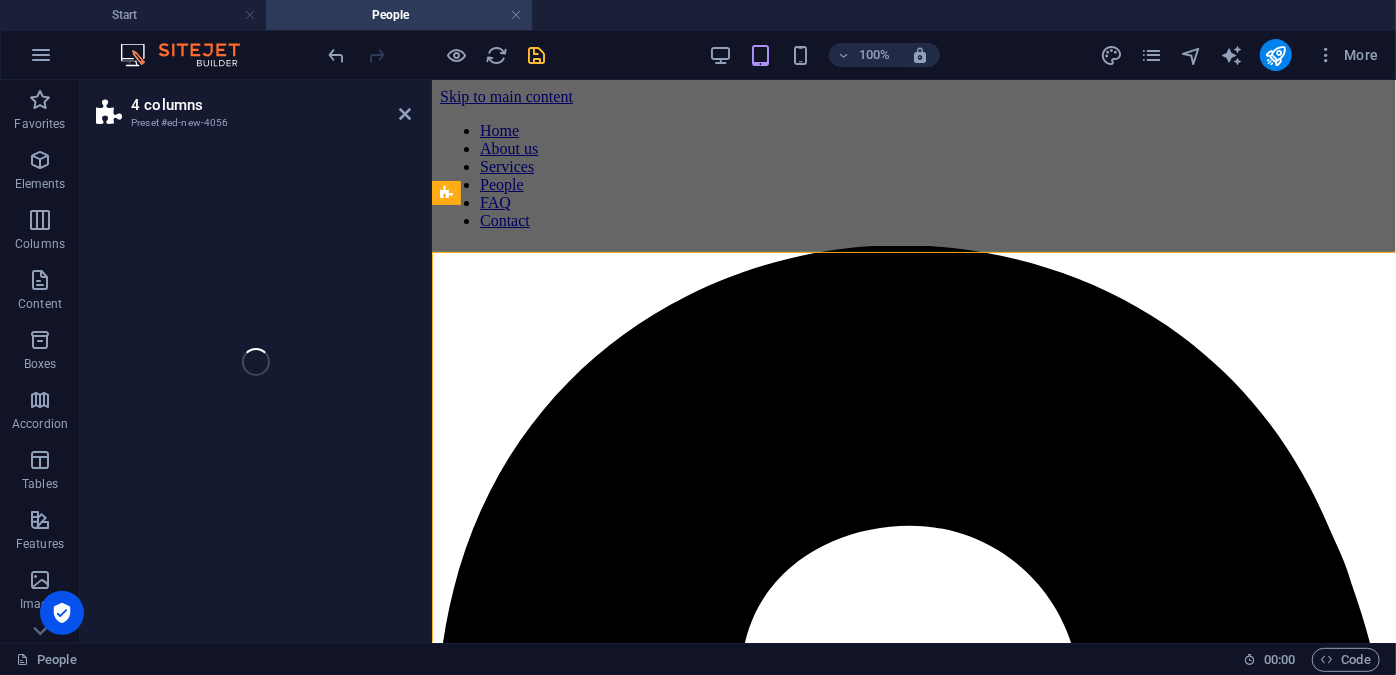select on "rem" 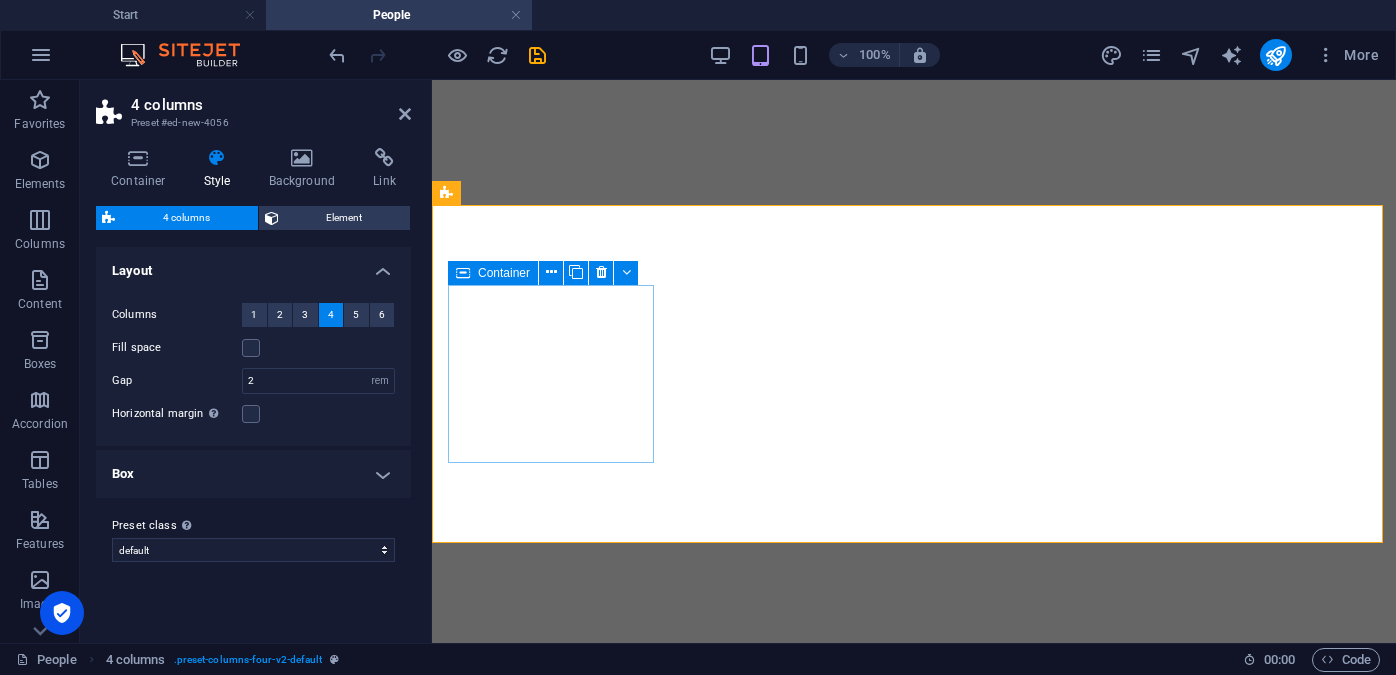 scroll, scrollTop: 0, scrollLeft: 0, axis: both 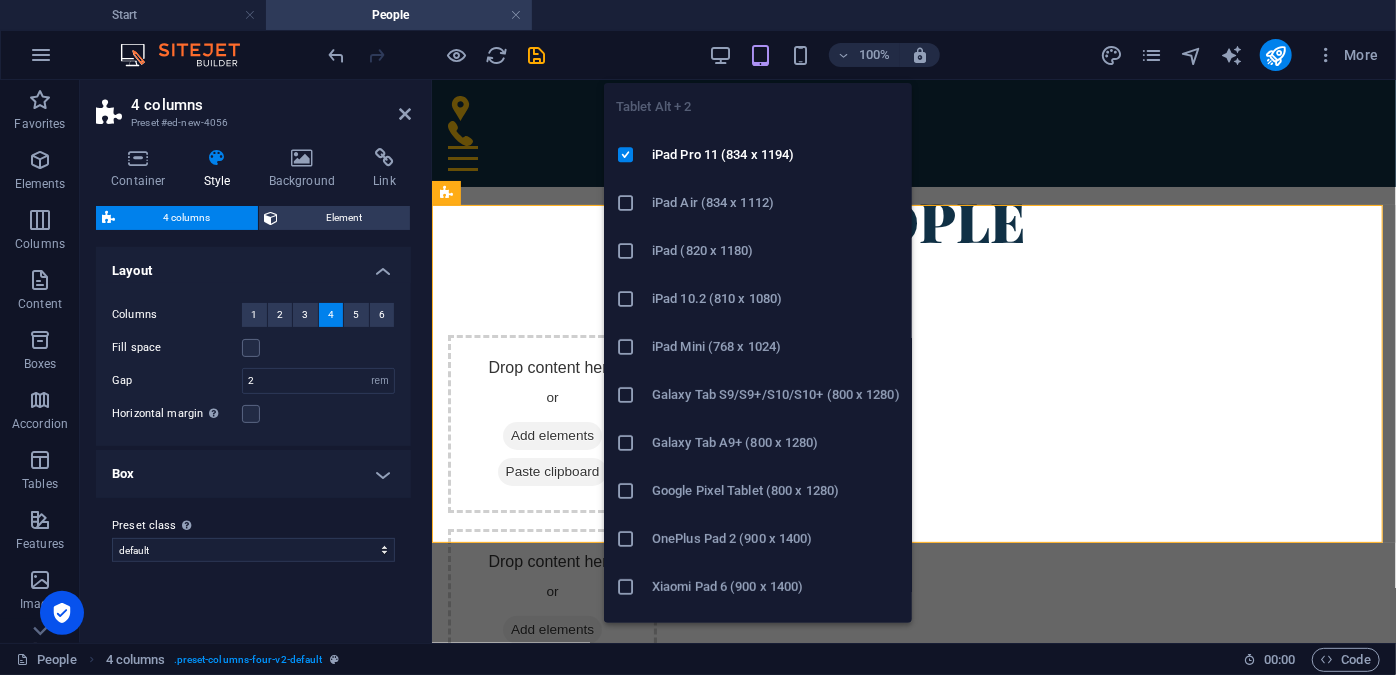 click at bounding box center [760, 55] 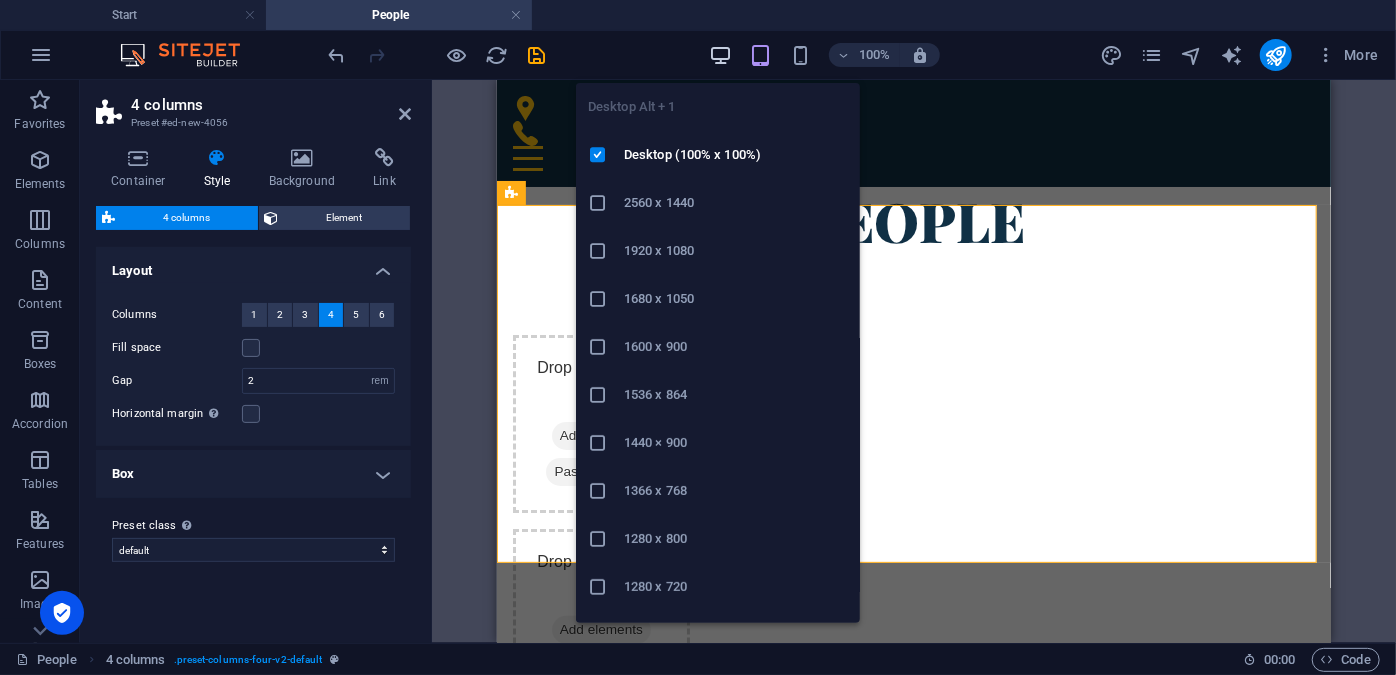 click at bounding box center (720, 55) 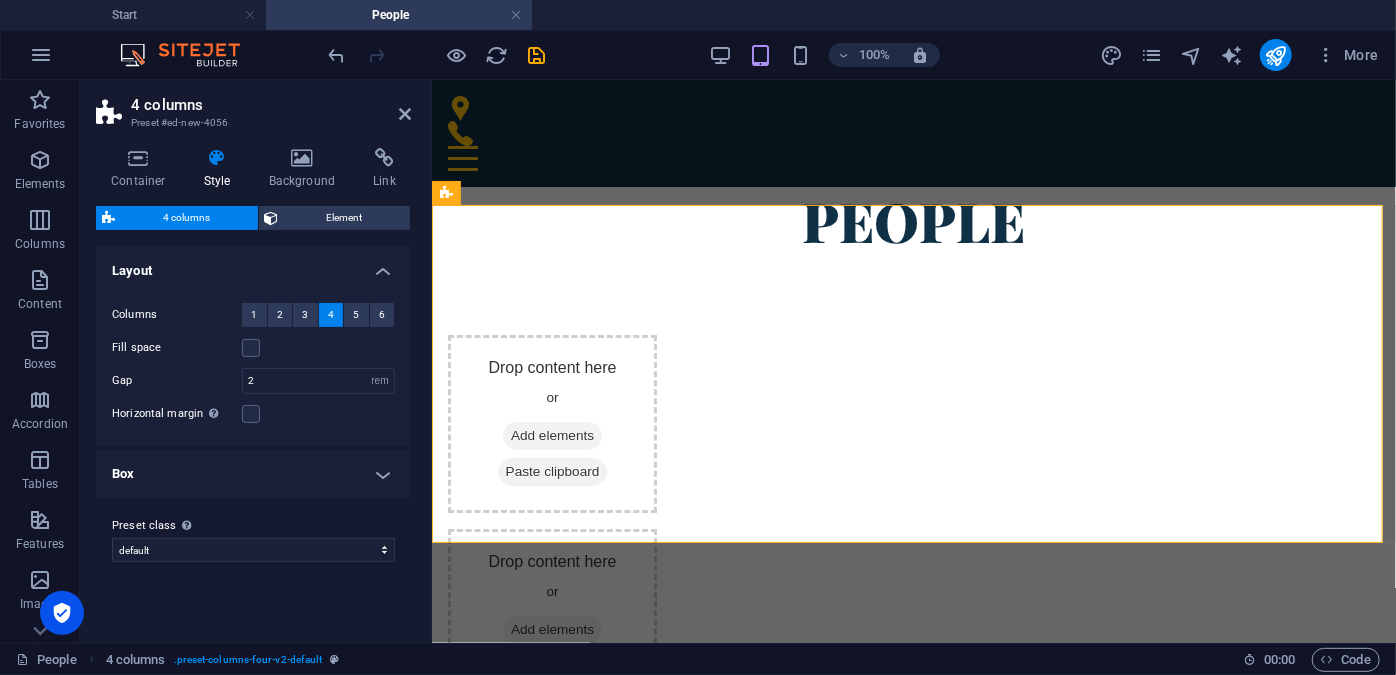 click at bounding box center [760, 55] 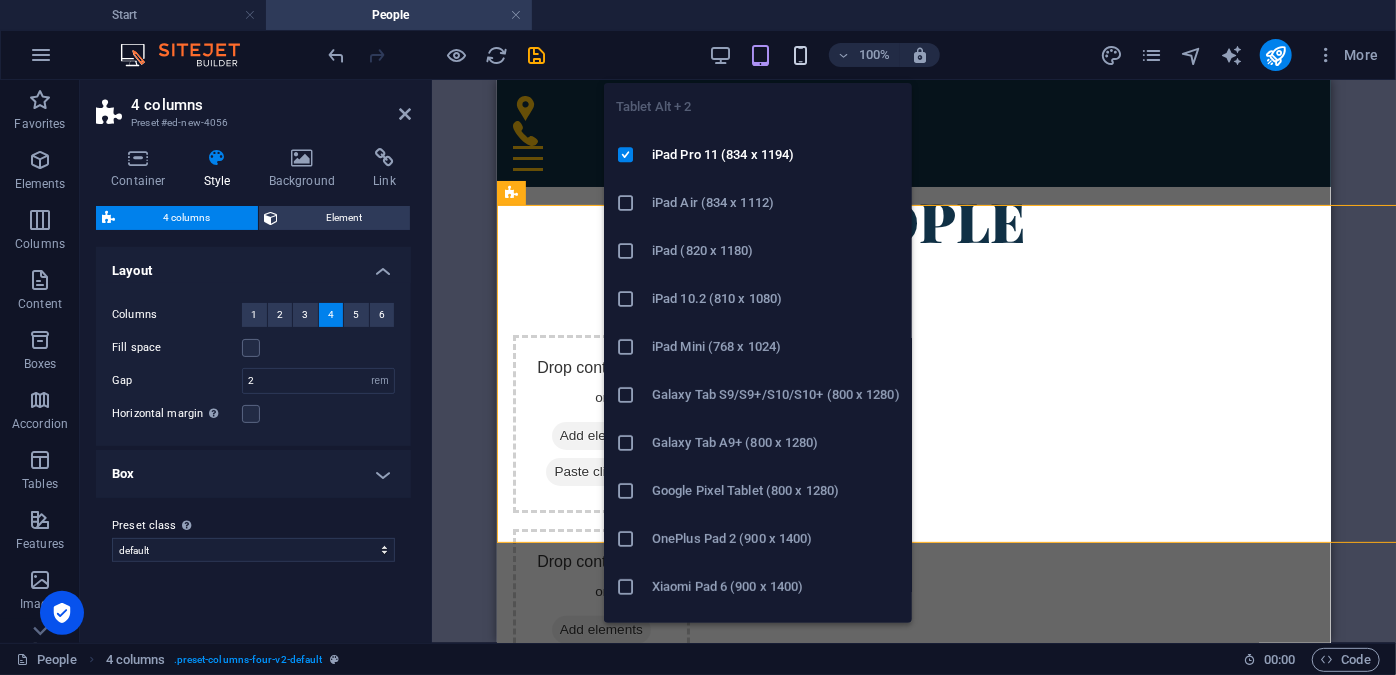 click at bounding box center [800, 55] 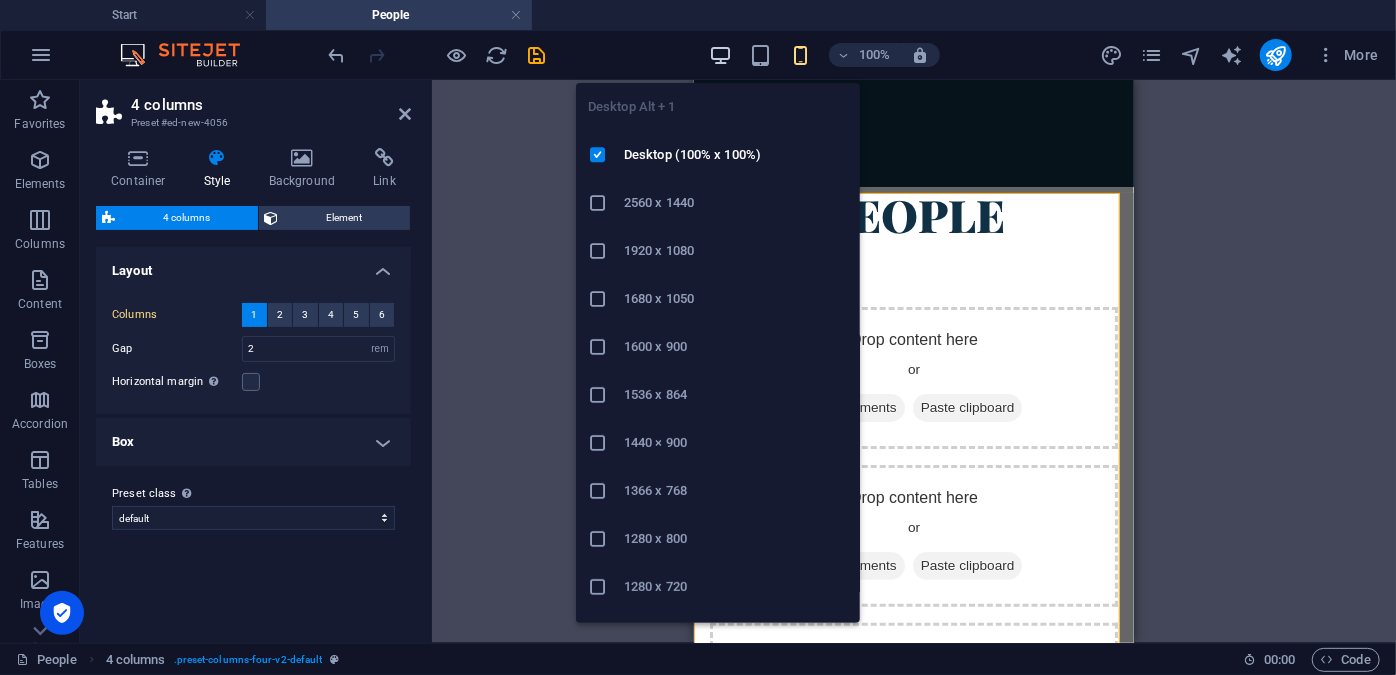 click at bounding box center [720, 55] 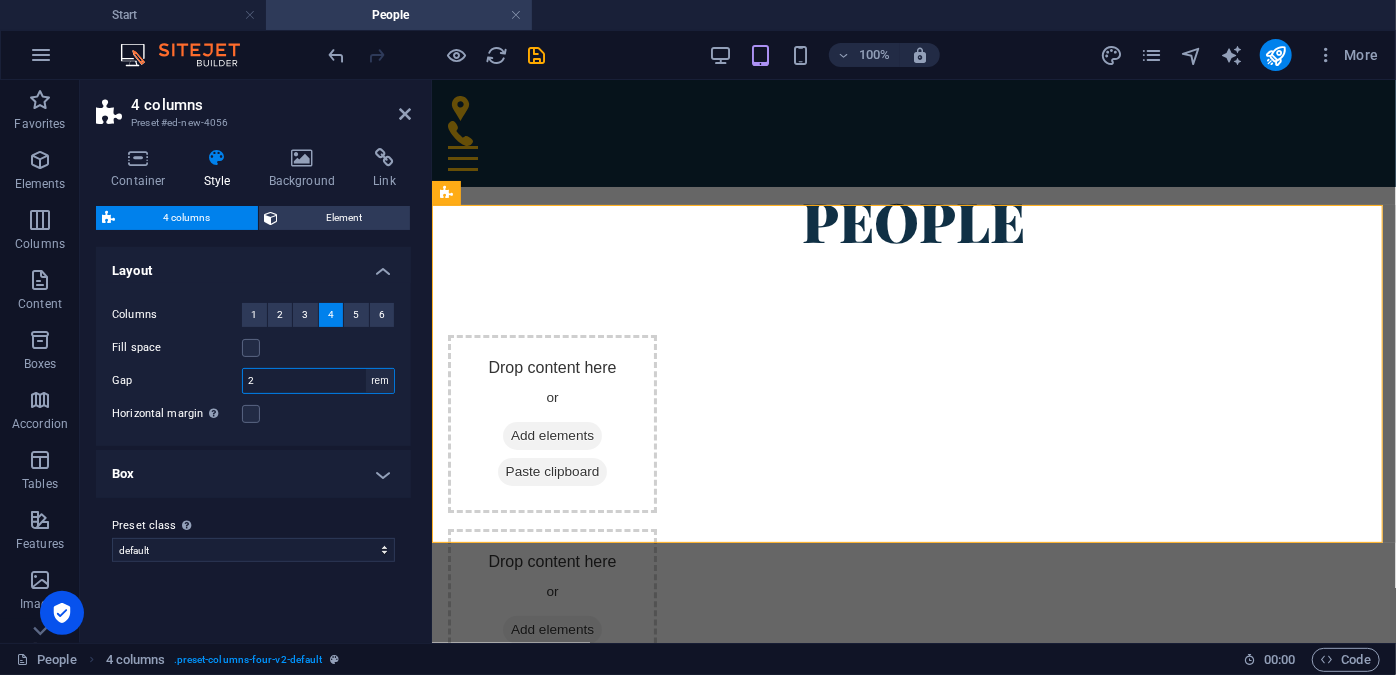 click on "px rem % vw vh" at bounding box center (380, 381) 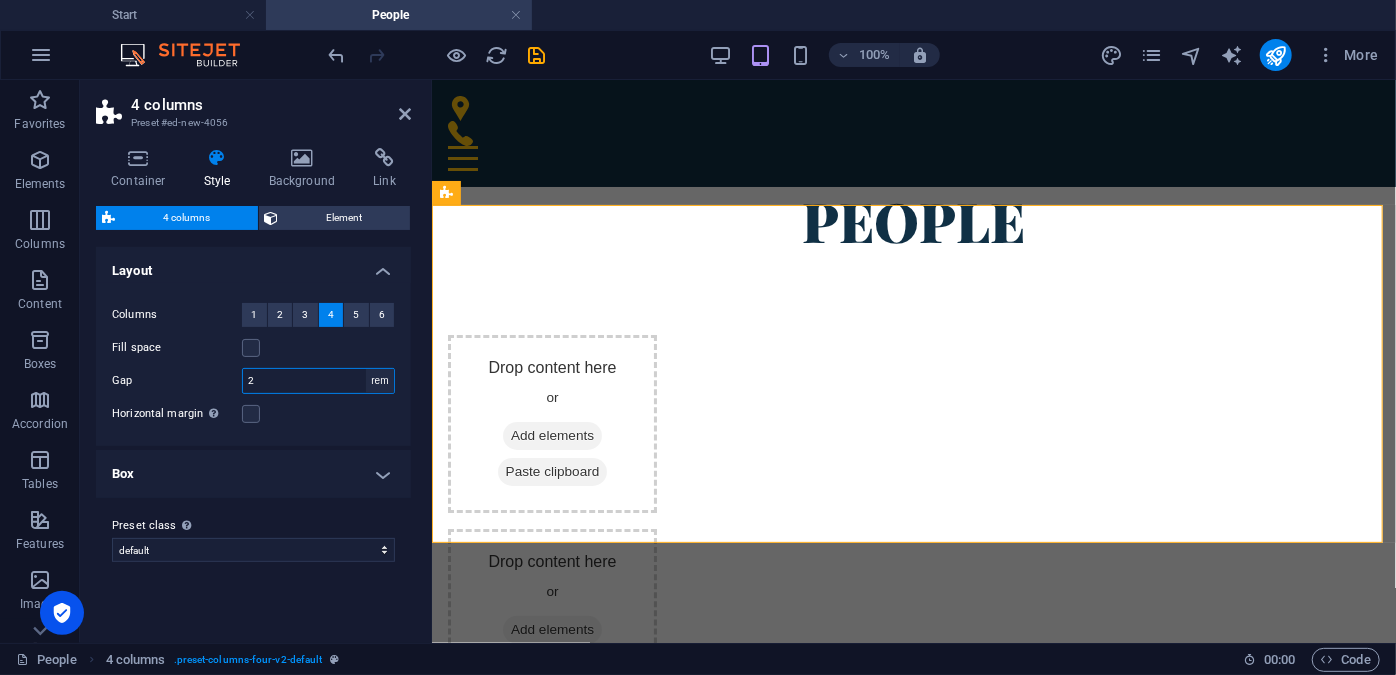 select on "px" 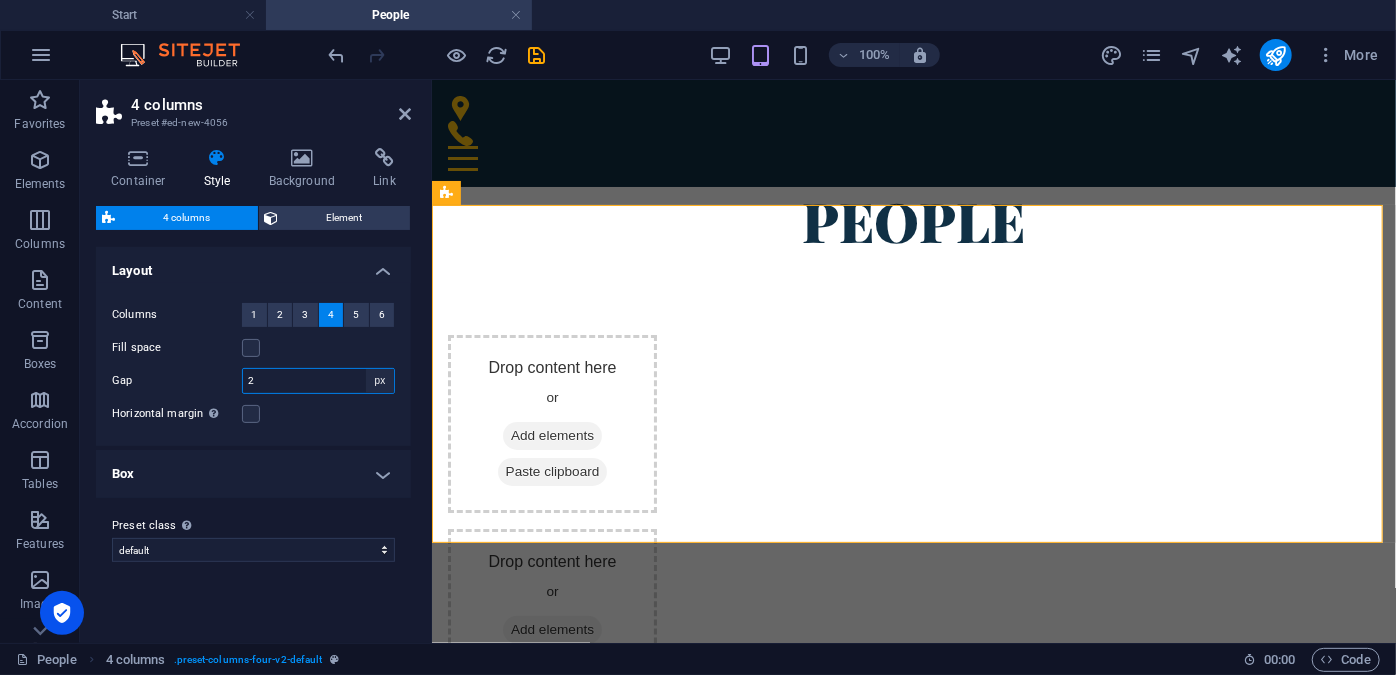 click on "px rem % vw vh" at bounding box center [380, 381] 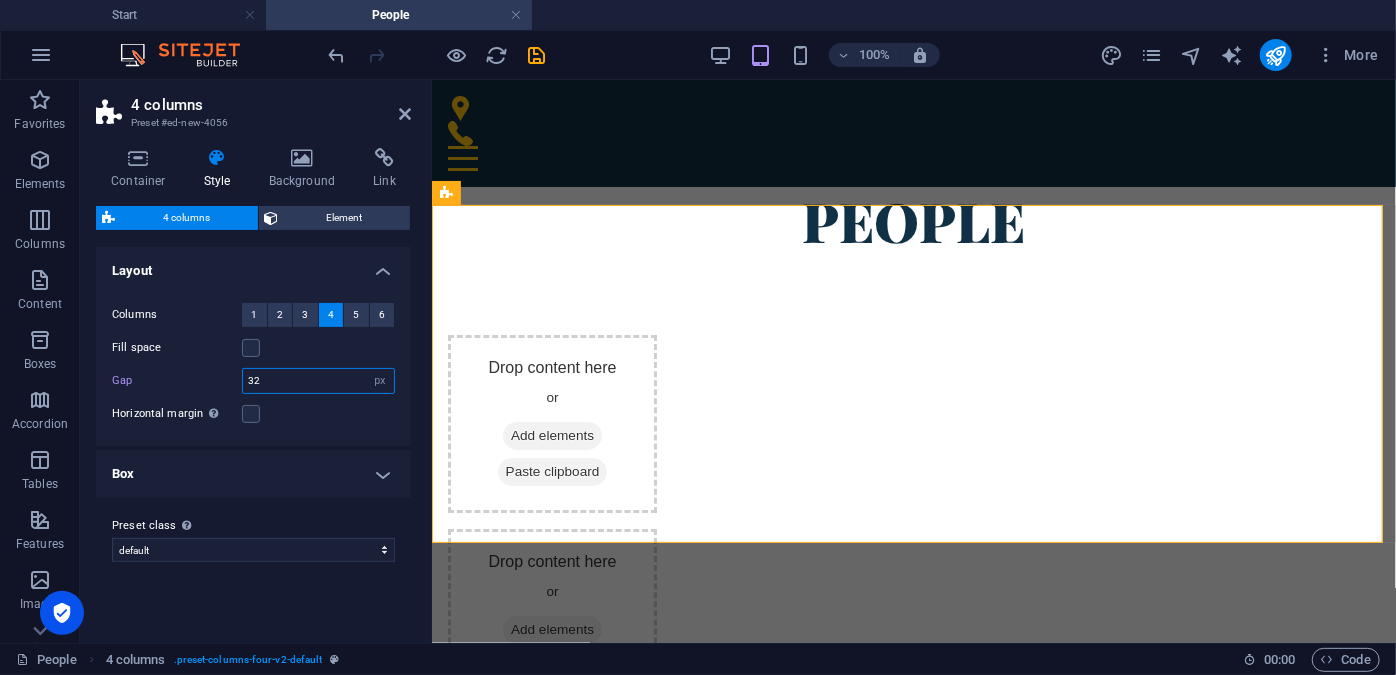type on "3" 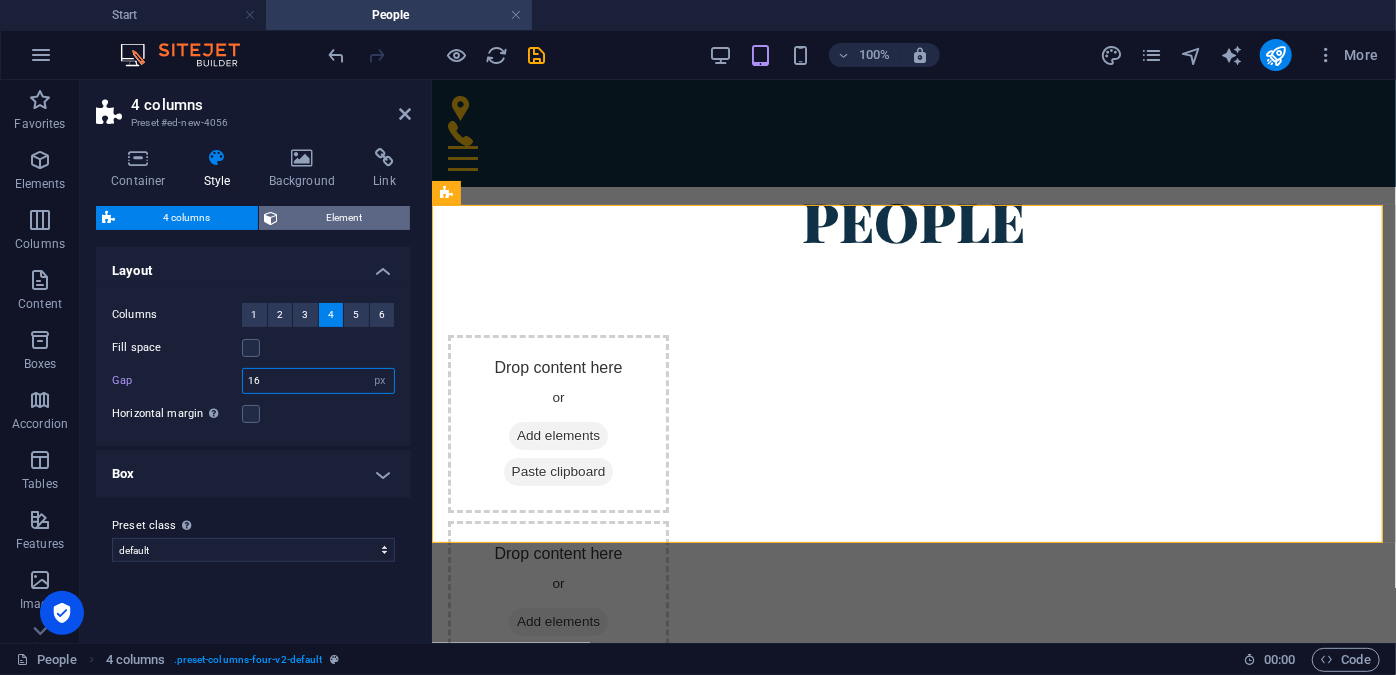 type on "16" 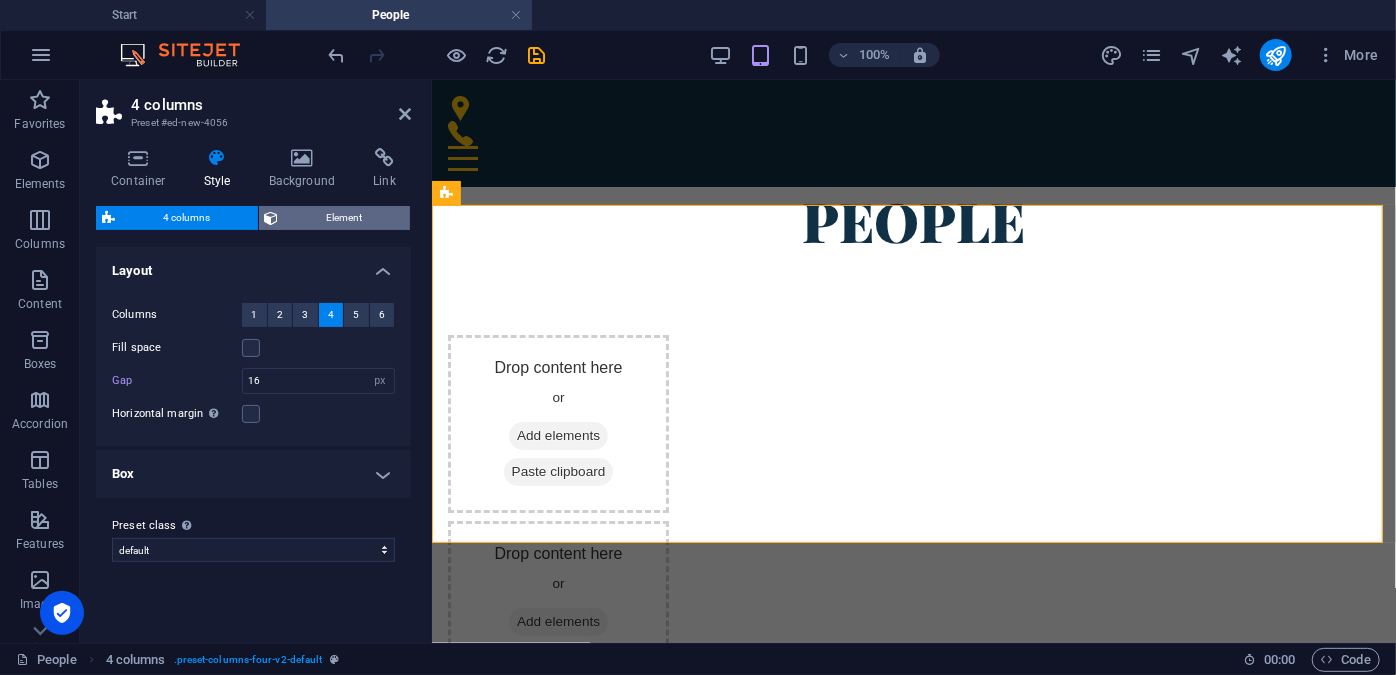 click on "Element" at bounding box center [345, 218] 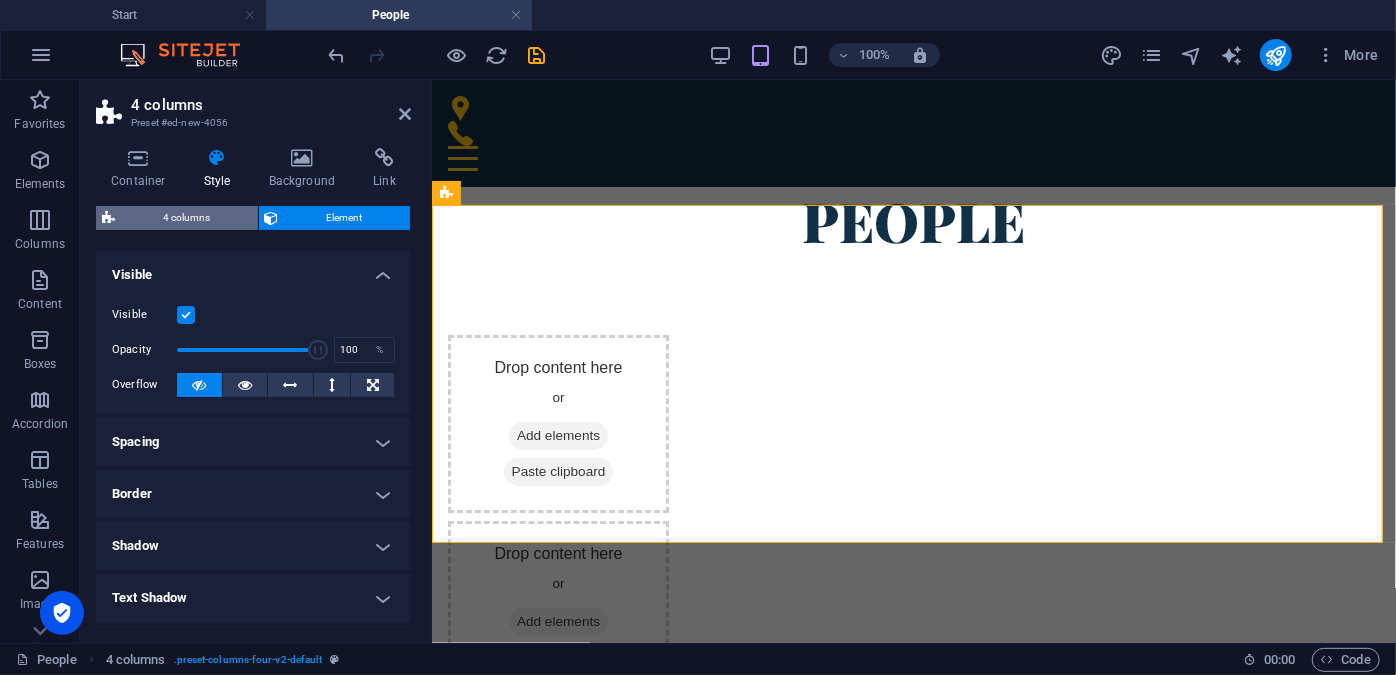 click on "4 columns" at bounding box center [186, 218] 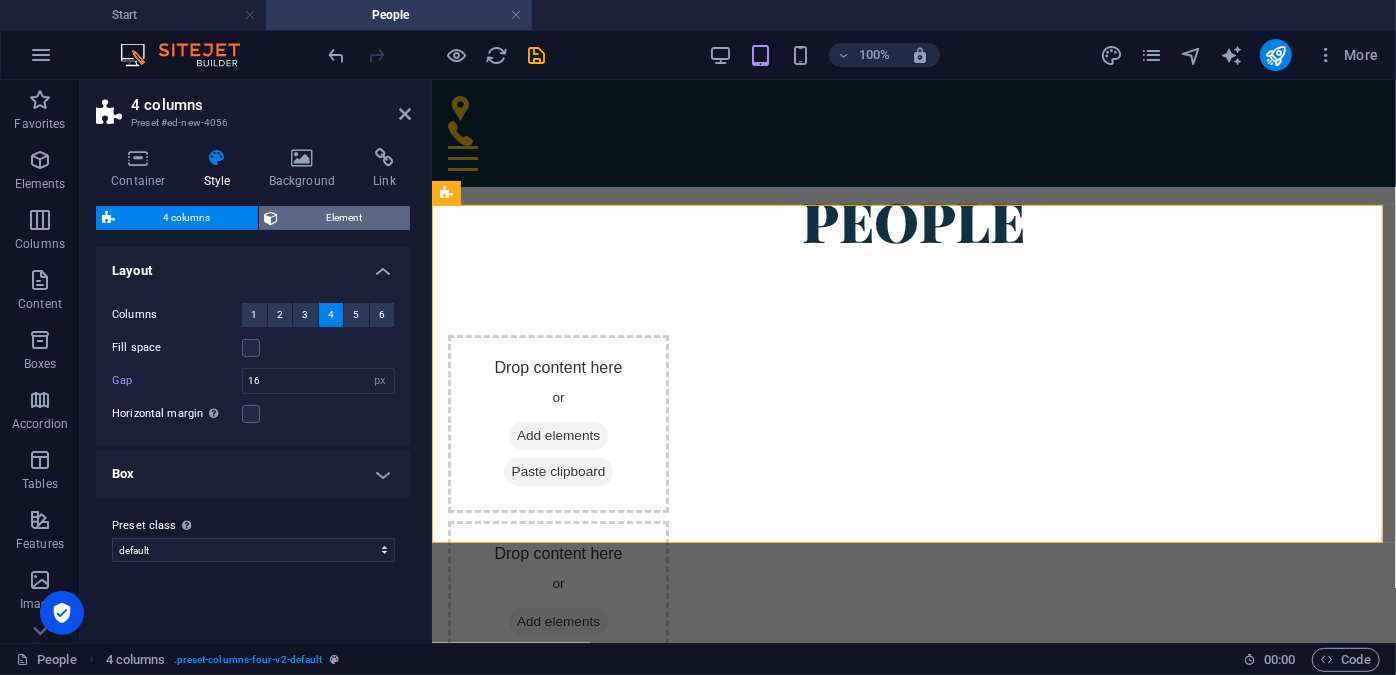 click on "Element" at bounding box center [345, 218] 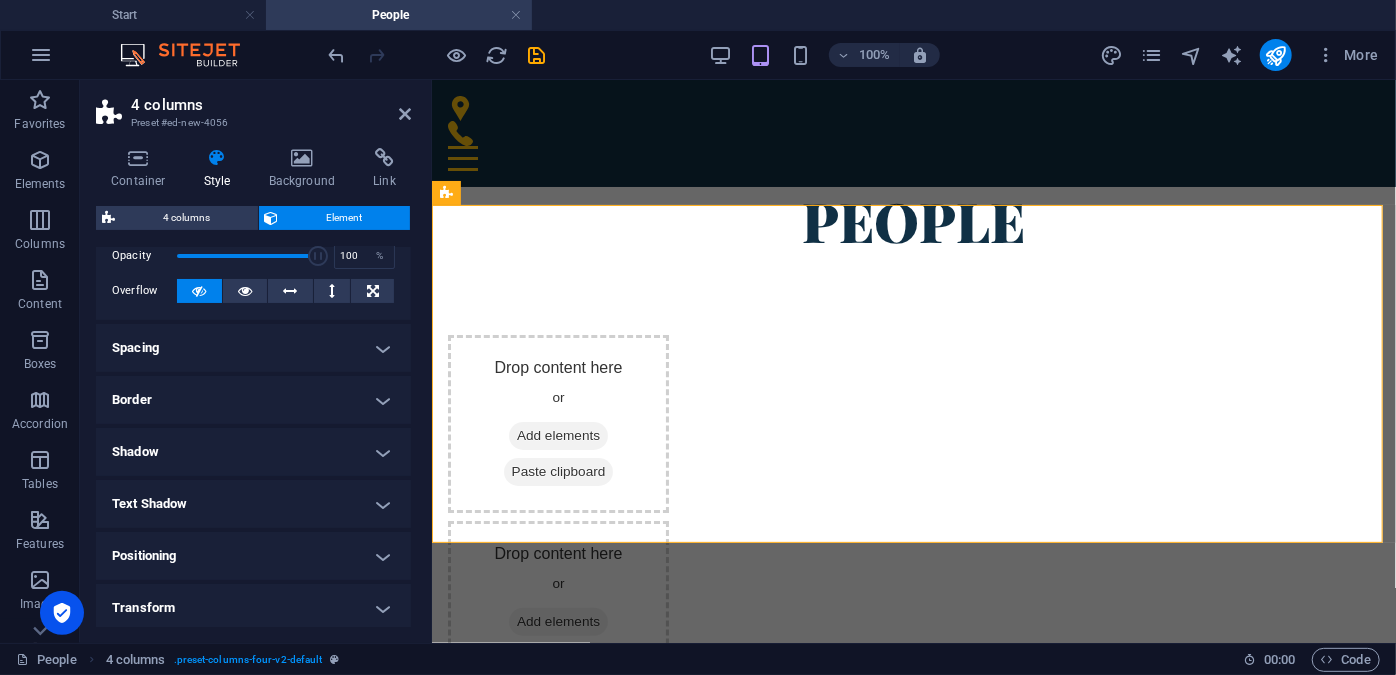 scroll, scrollTop: 110, scrollLeft: 0, axis: vertical 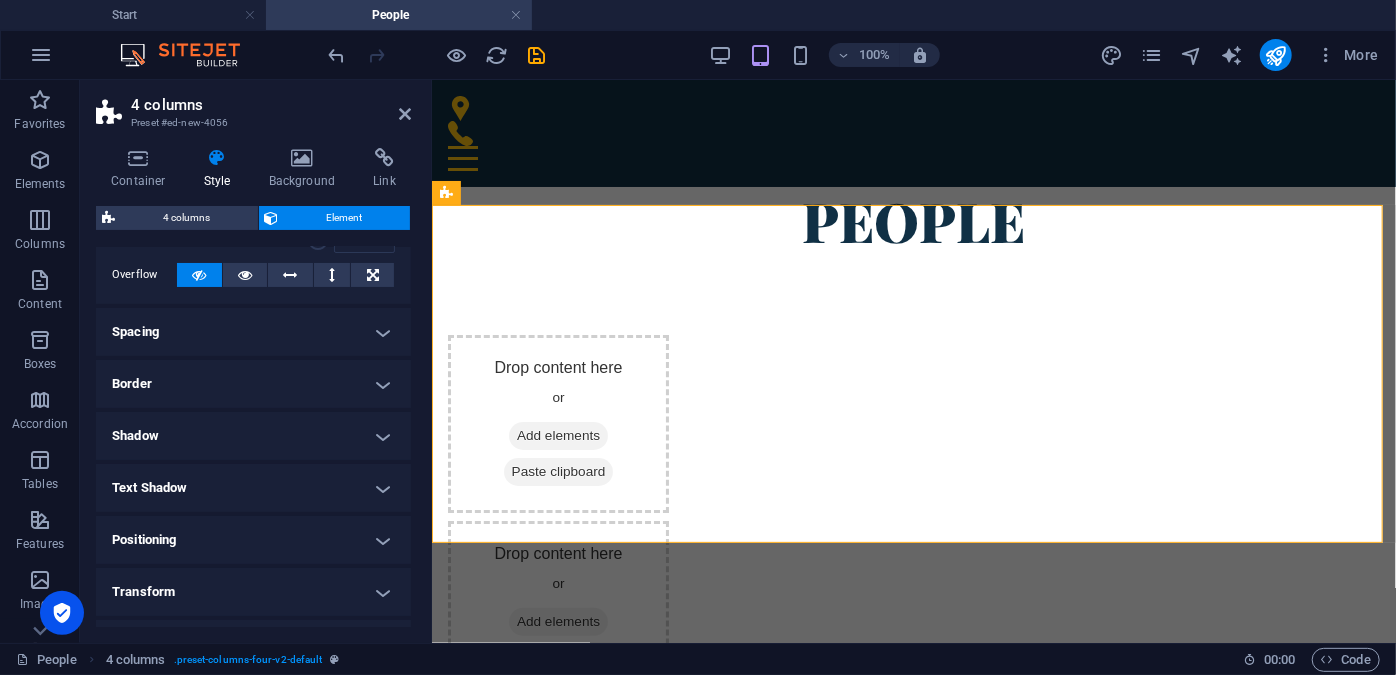 click on "Spacing" at bounding box center [253, 332] 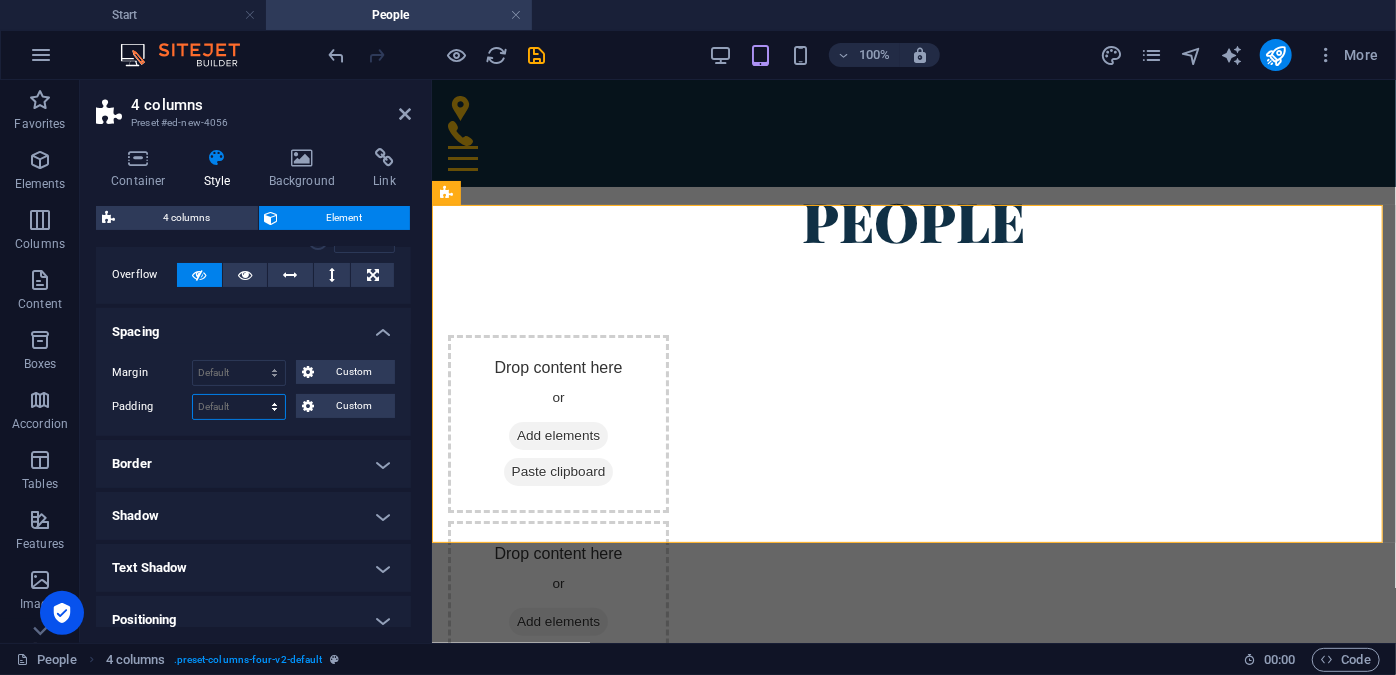 click on "Default px rem % vh vw Custom" at bounding box center [239, 407] 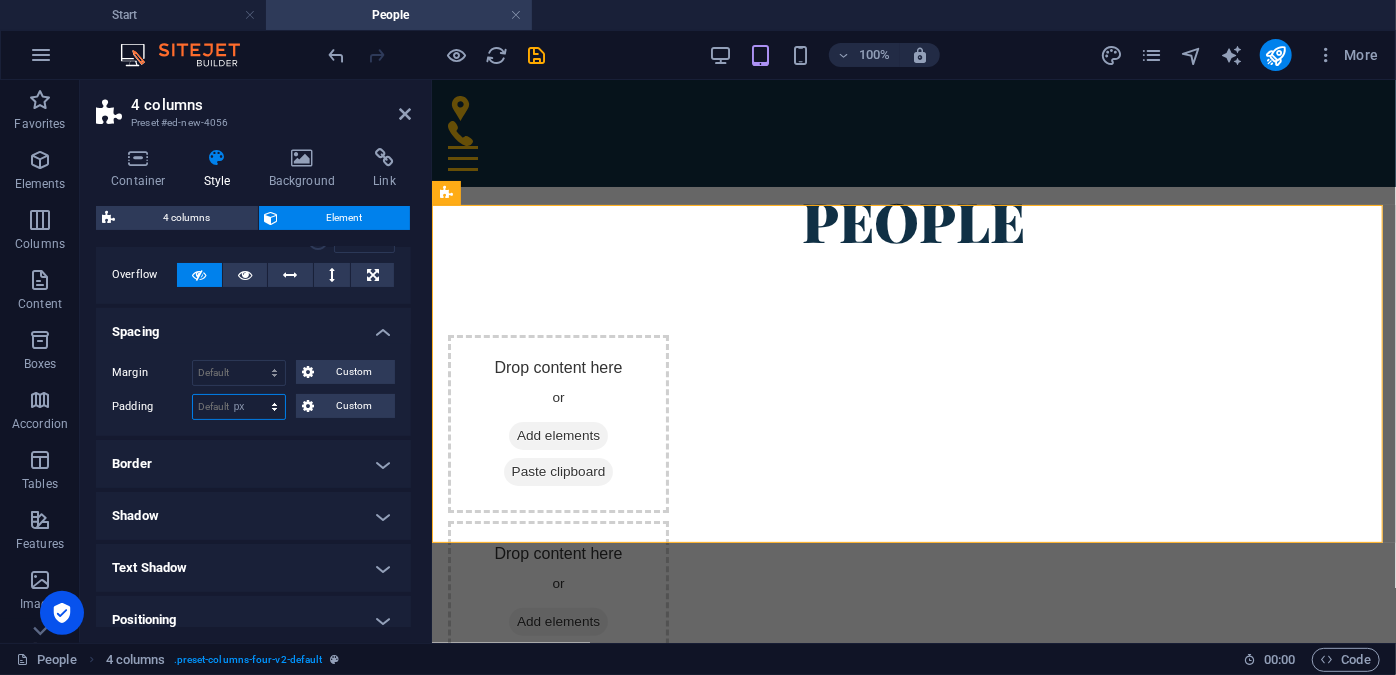 click on "Default px rem % vh vw Custom" at bounding box center [239, 407] 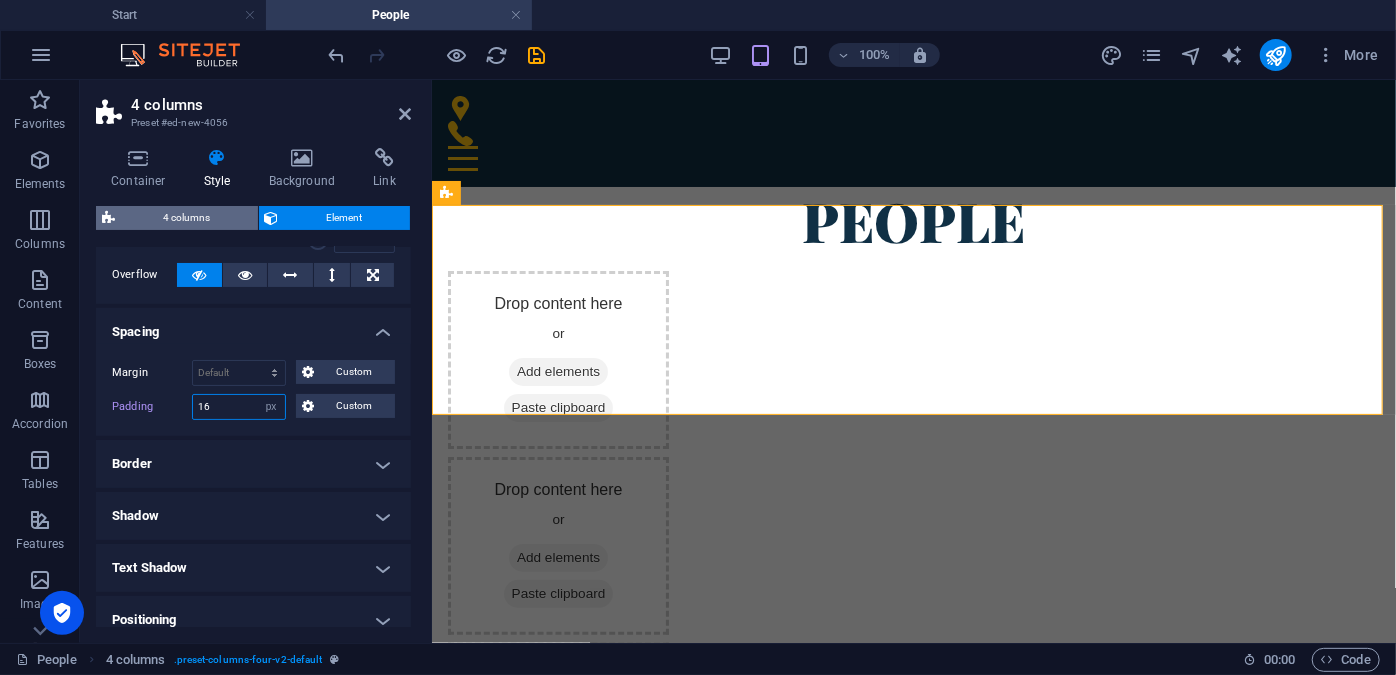 type on "16" 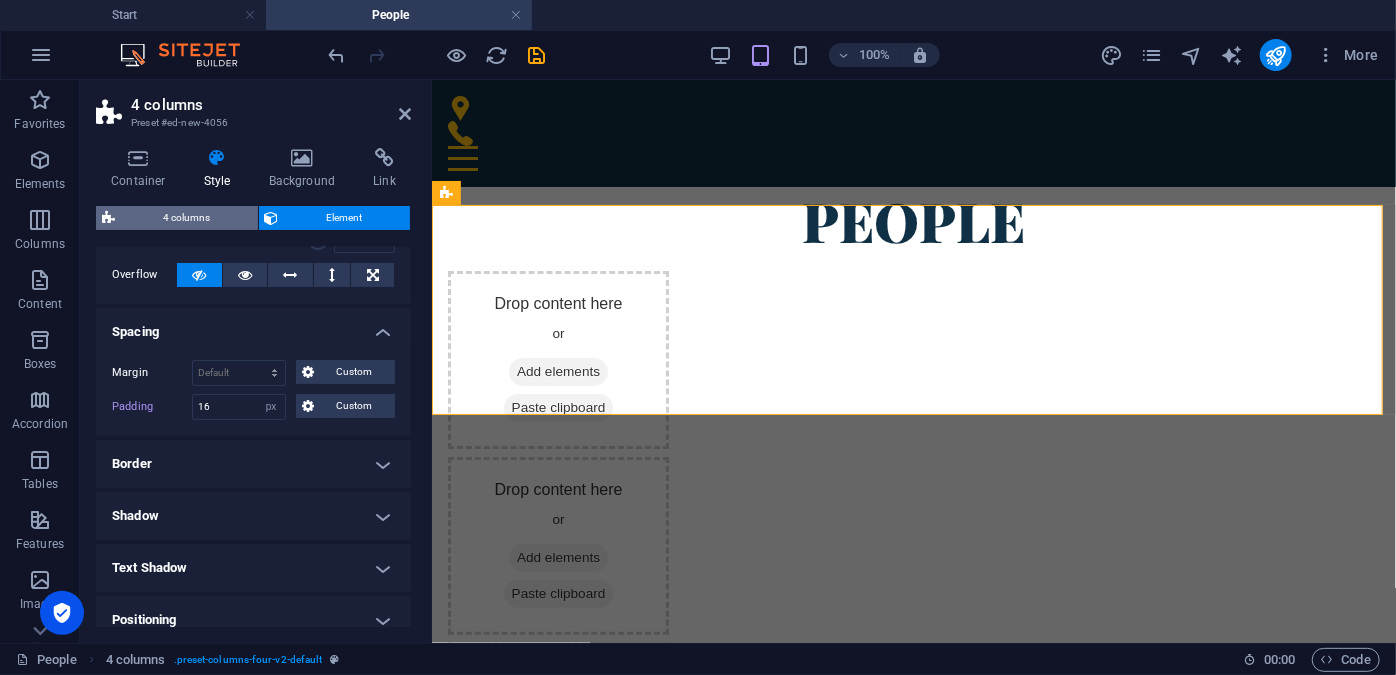 click on "4 columns" at bounding box center [186, 218] 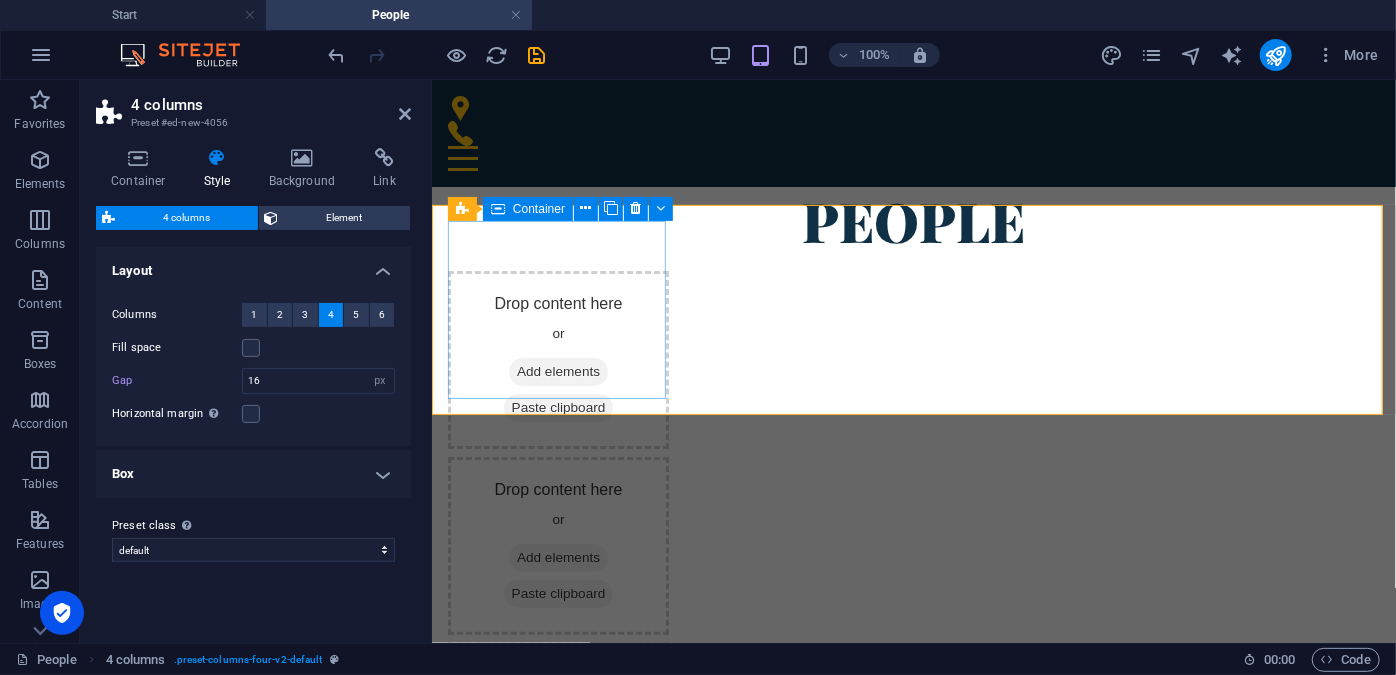 click on "Drop content here or  Add elements  Paste clipboard" at bounding box center [557, 359] 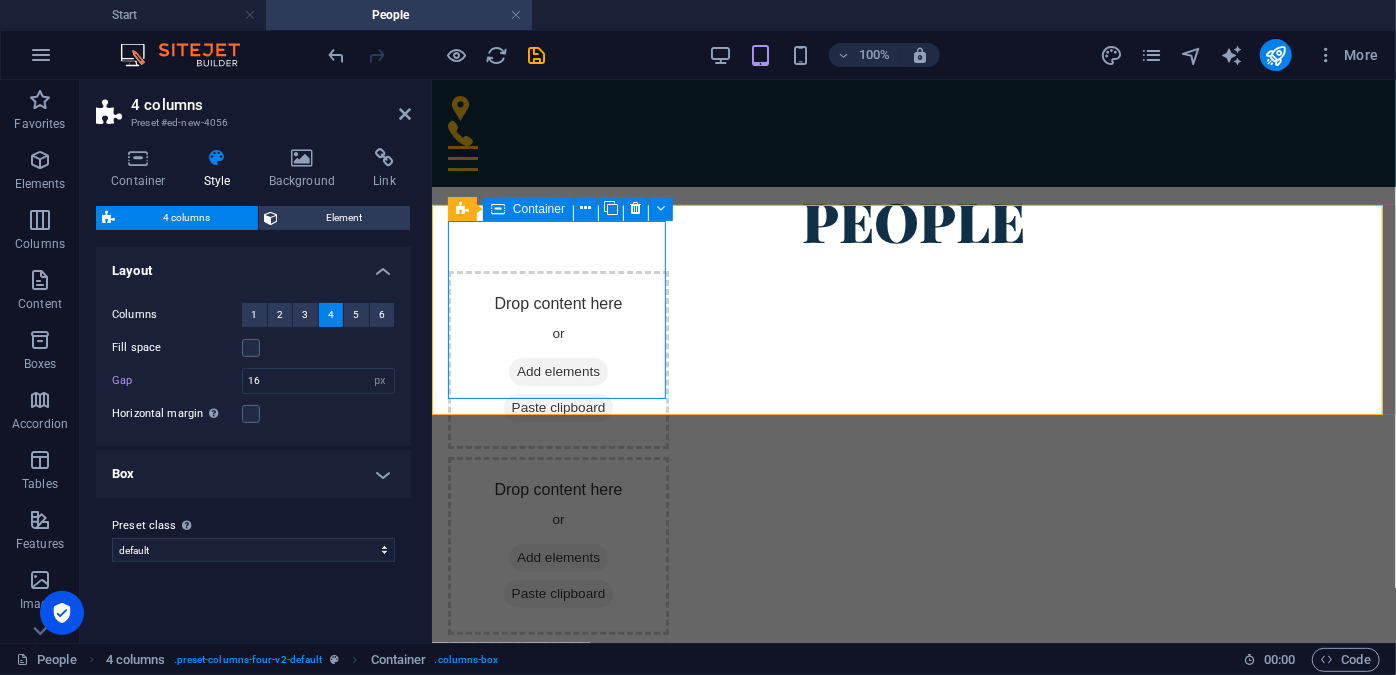 click on "Drop content here or  Add elements  Paste clipboard" at bounding box center [557, 359] 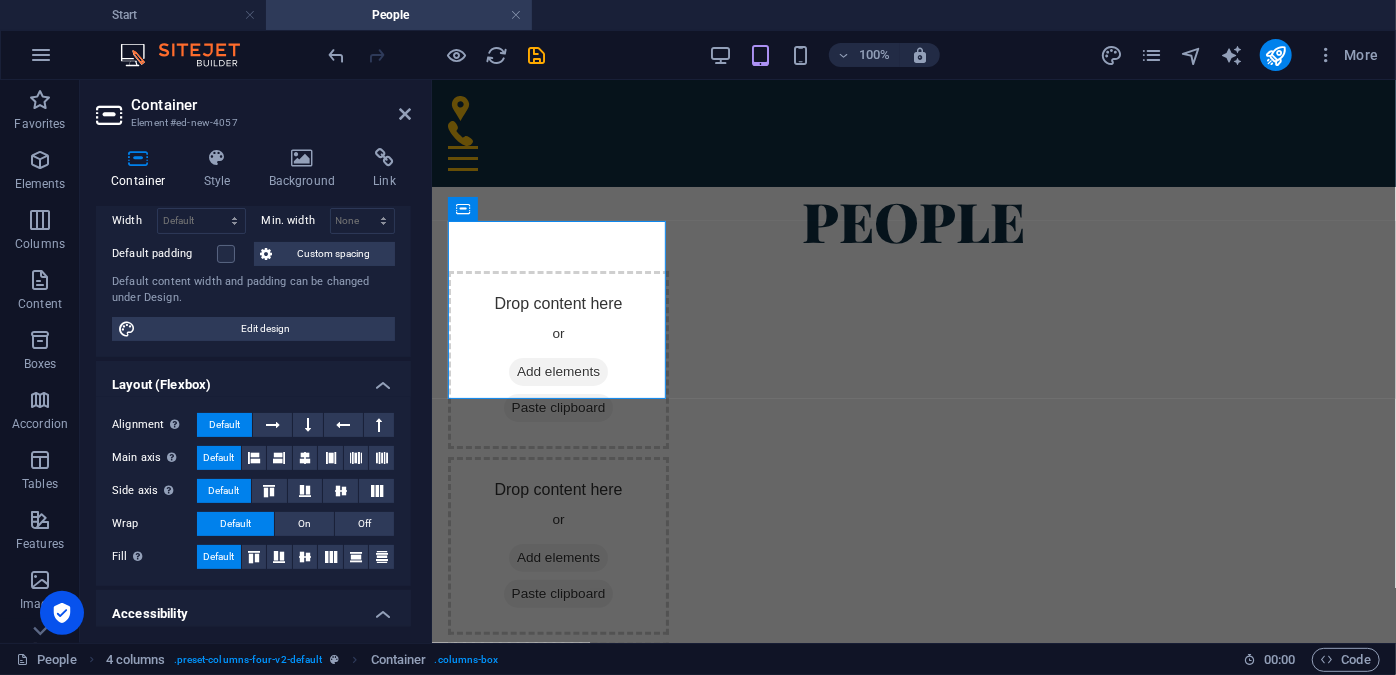 scroll, scrollTop: 0, scrollLeft: 0, axis: both 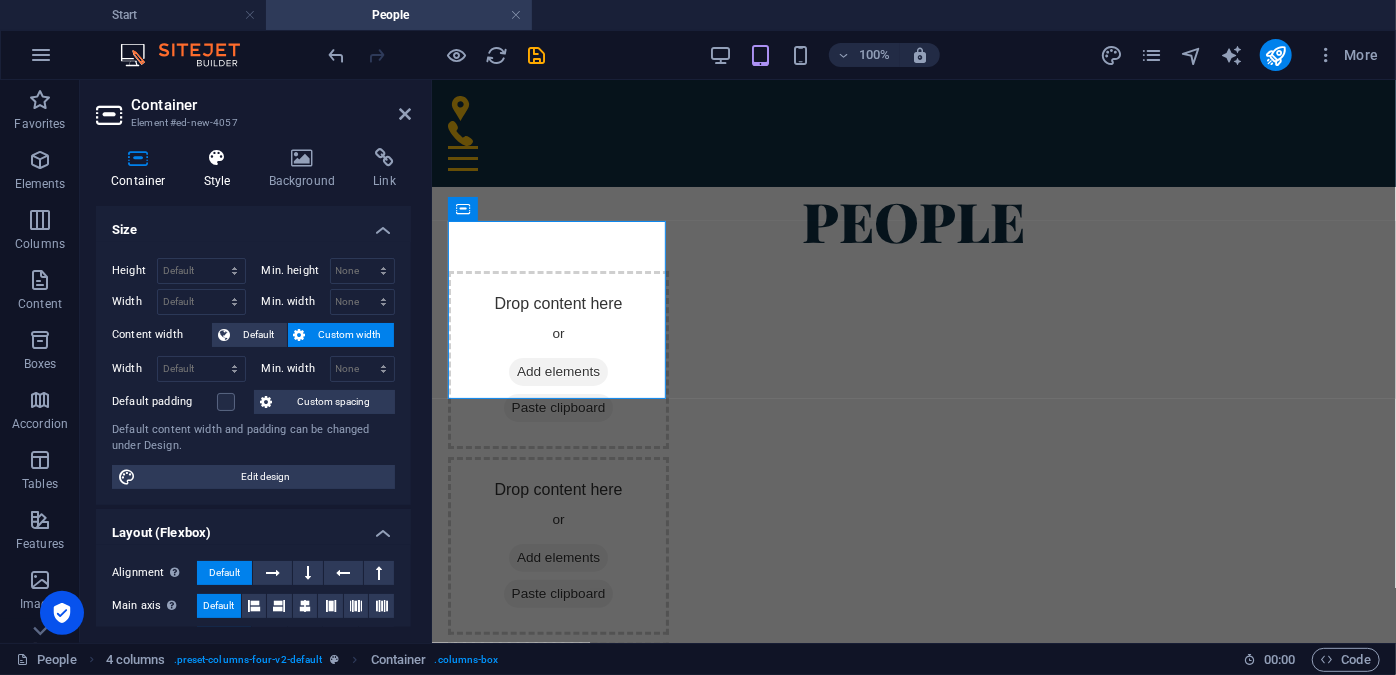 click on "Style" at bounding box center [221, 169] 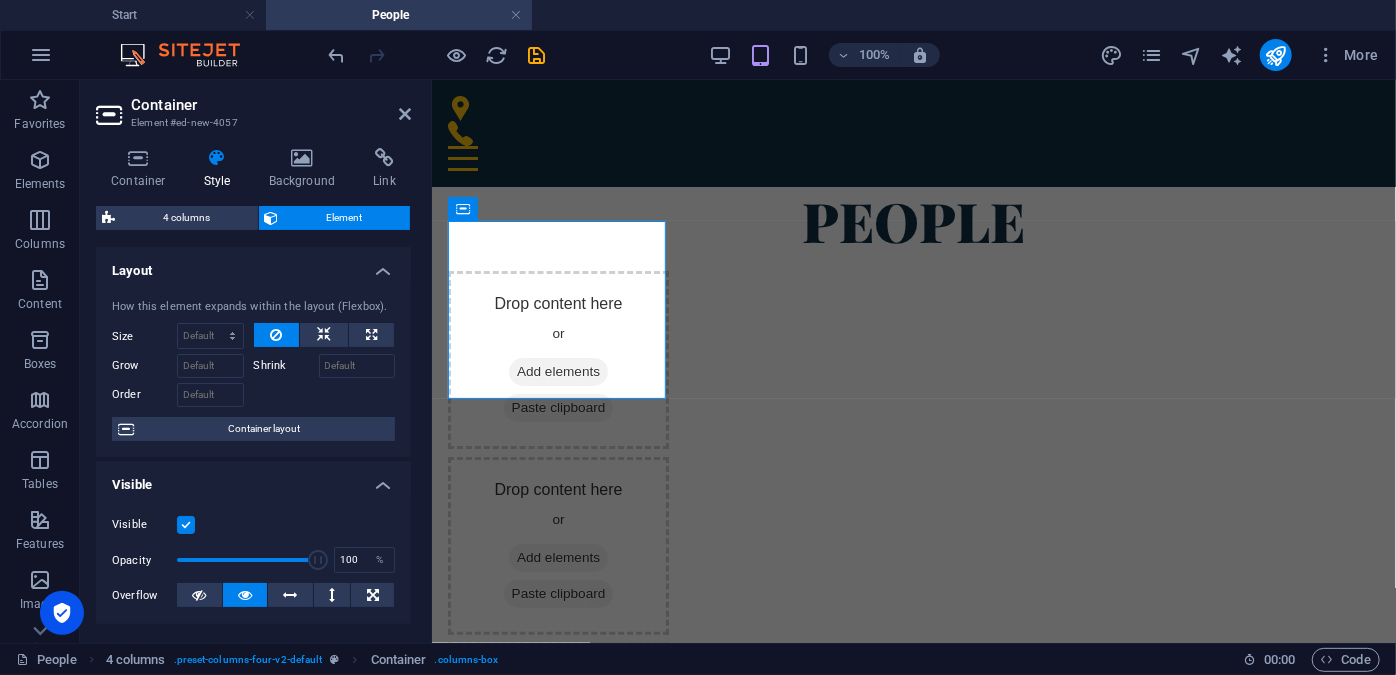 click on "Style" at bounding box center [221, 169] 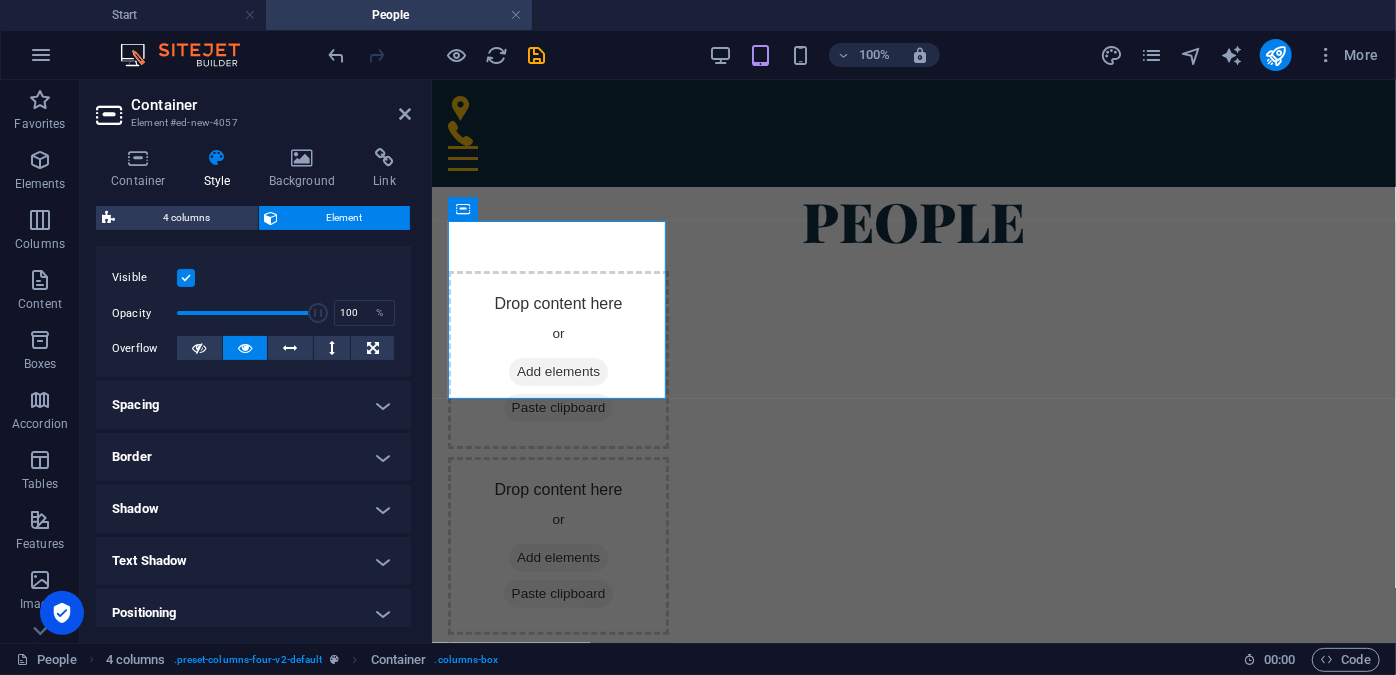 scroll, scrollTop: 280, scrollLeft: 0, axis: vertical 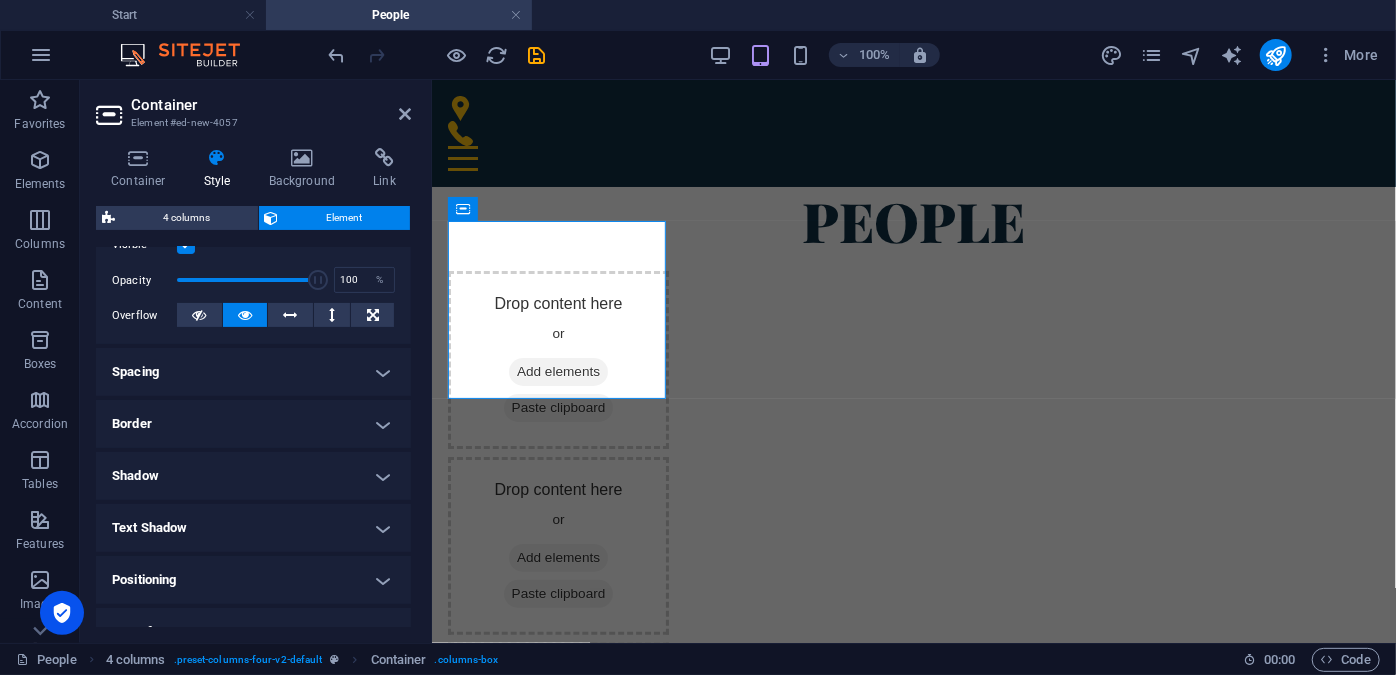 click on "Border" at bounding box center [253, 424] 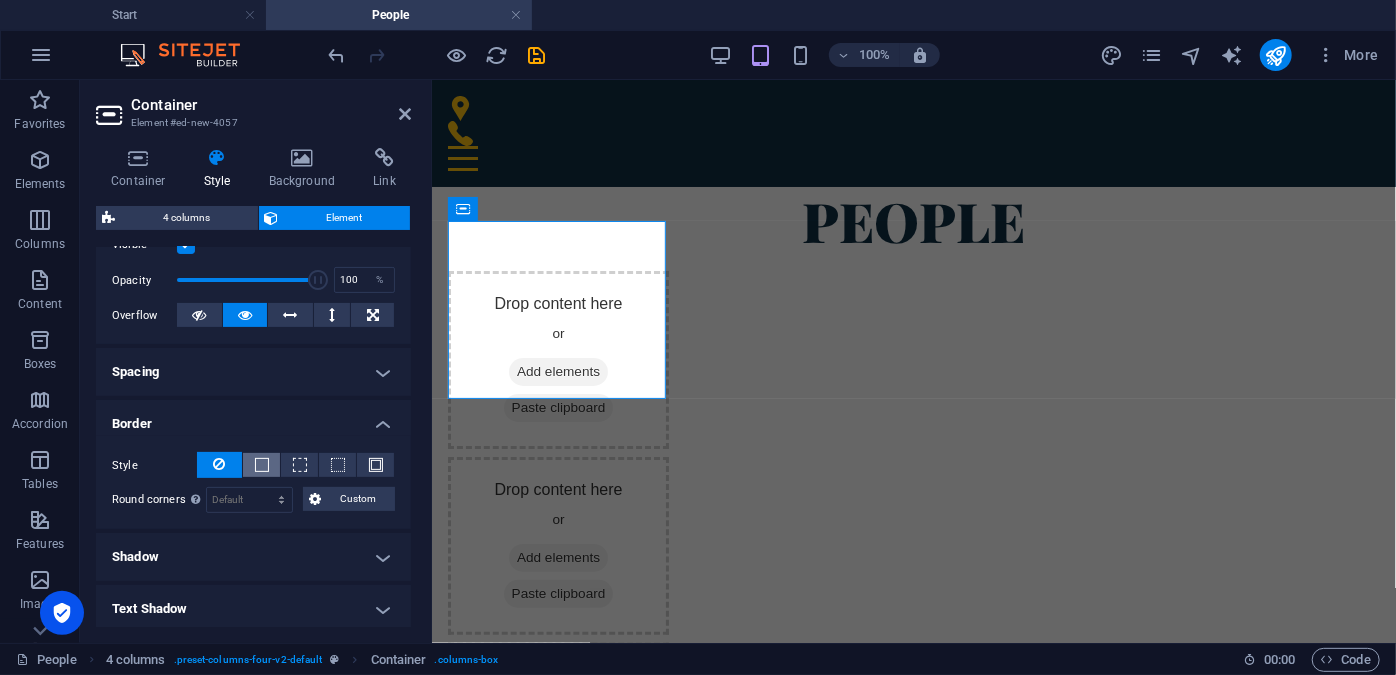 click at bounding box center [262, 465] 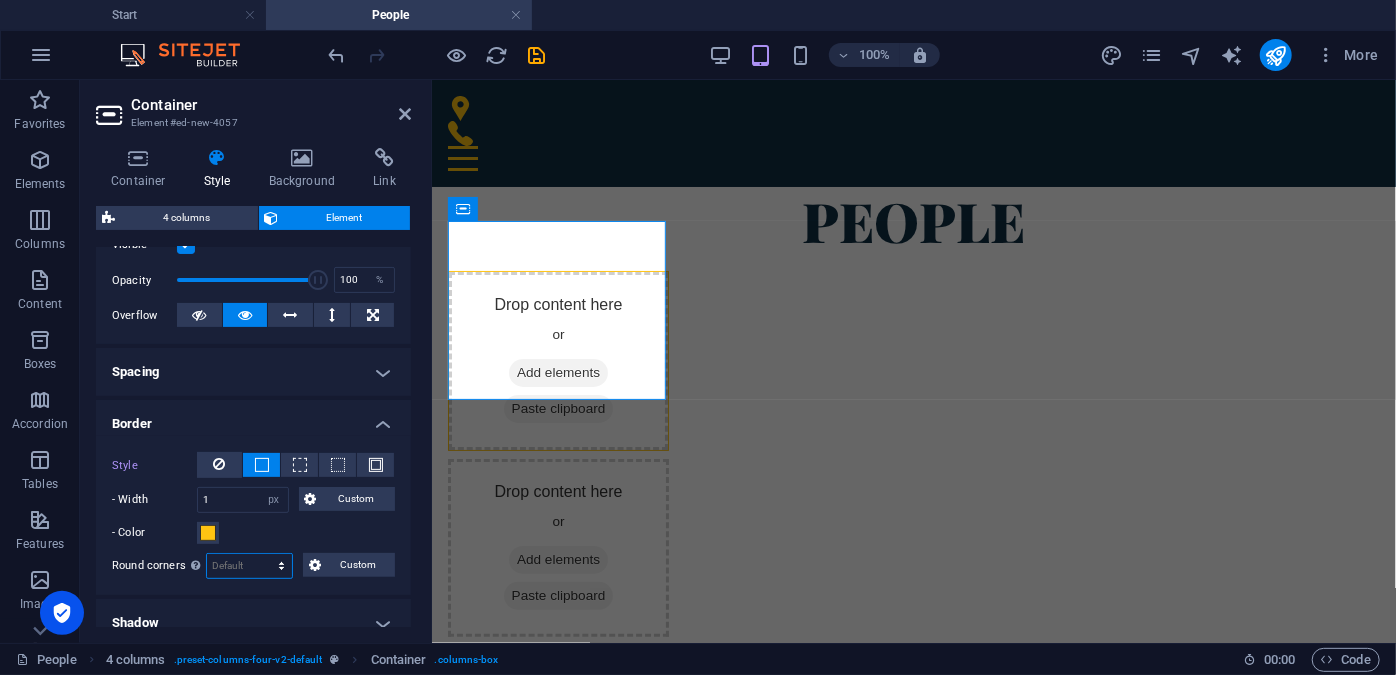 click on "Default px rem % vh vw Custom" at bounding box center (249, 566) 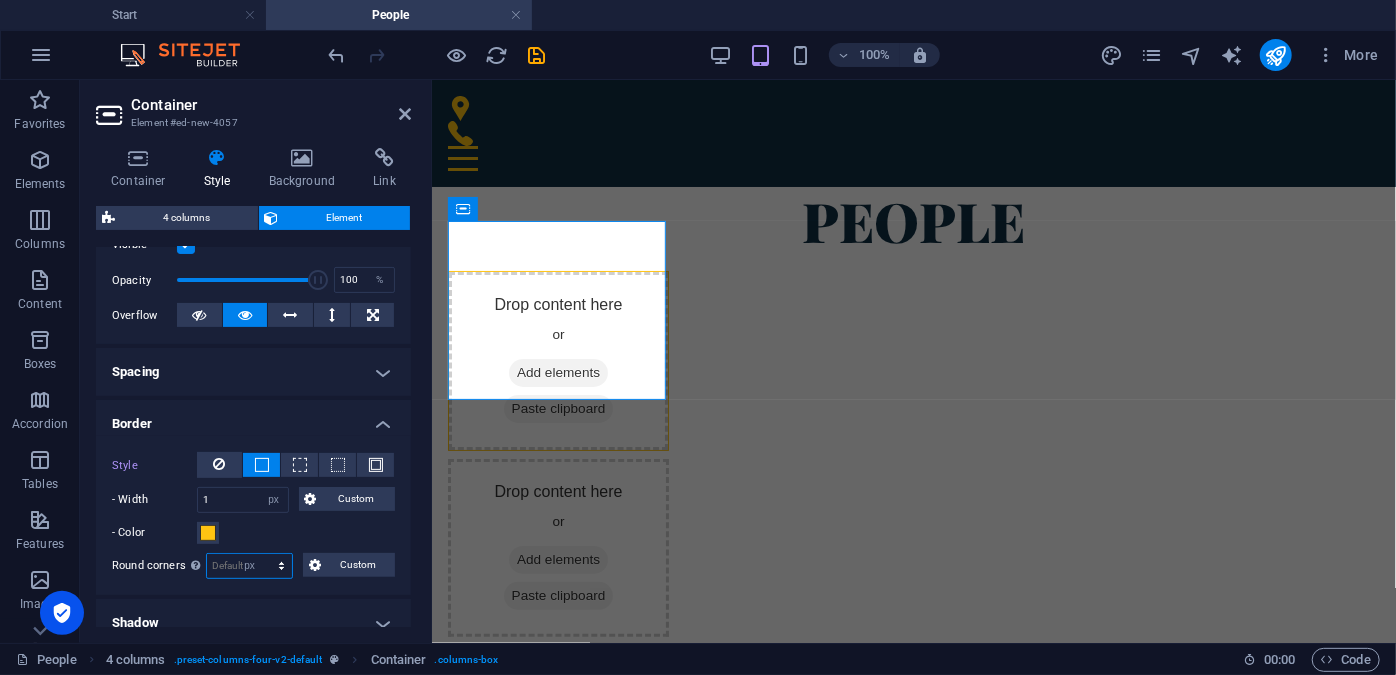 click on "Default px rem % vh vw Custom" at bounding box center [249, 566] 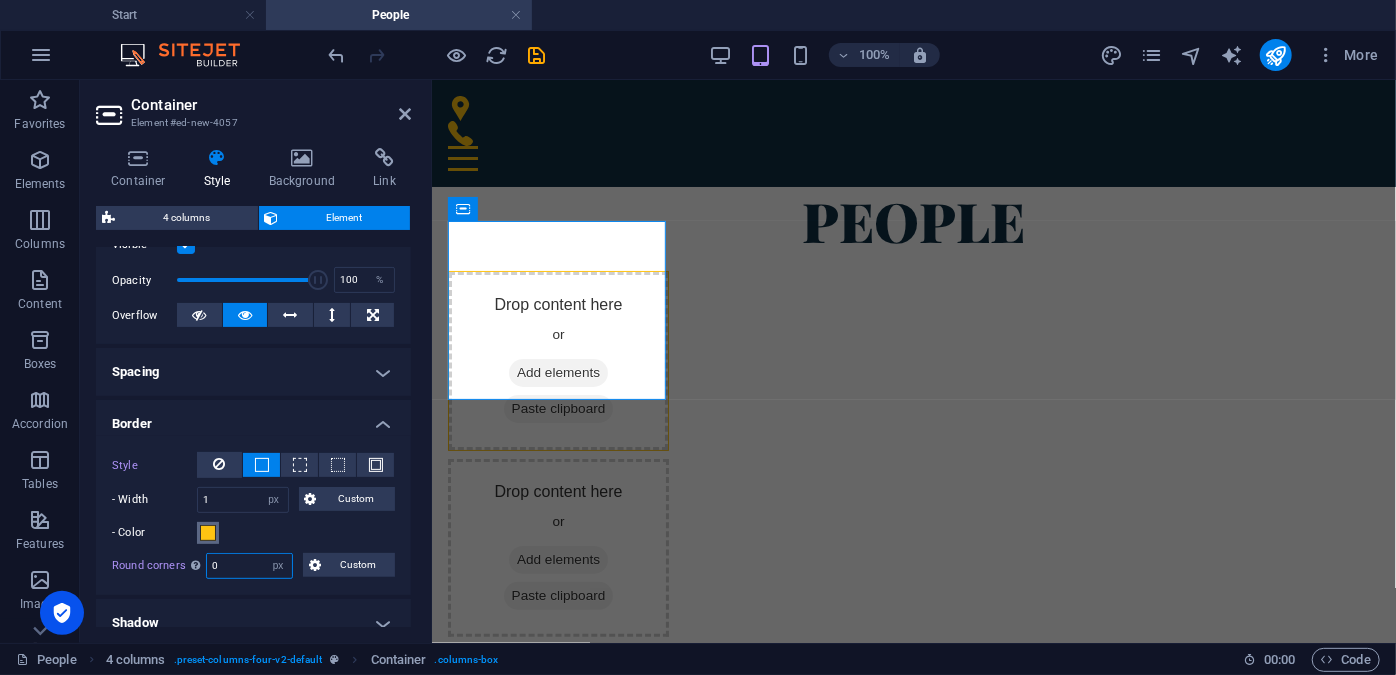 type on "1" 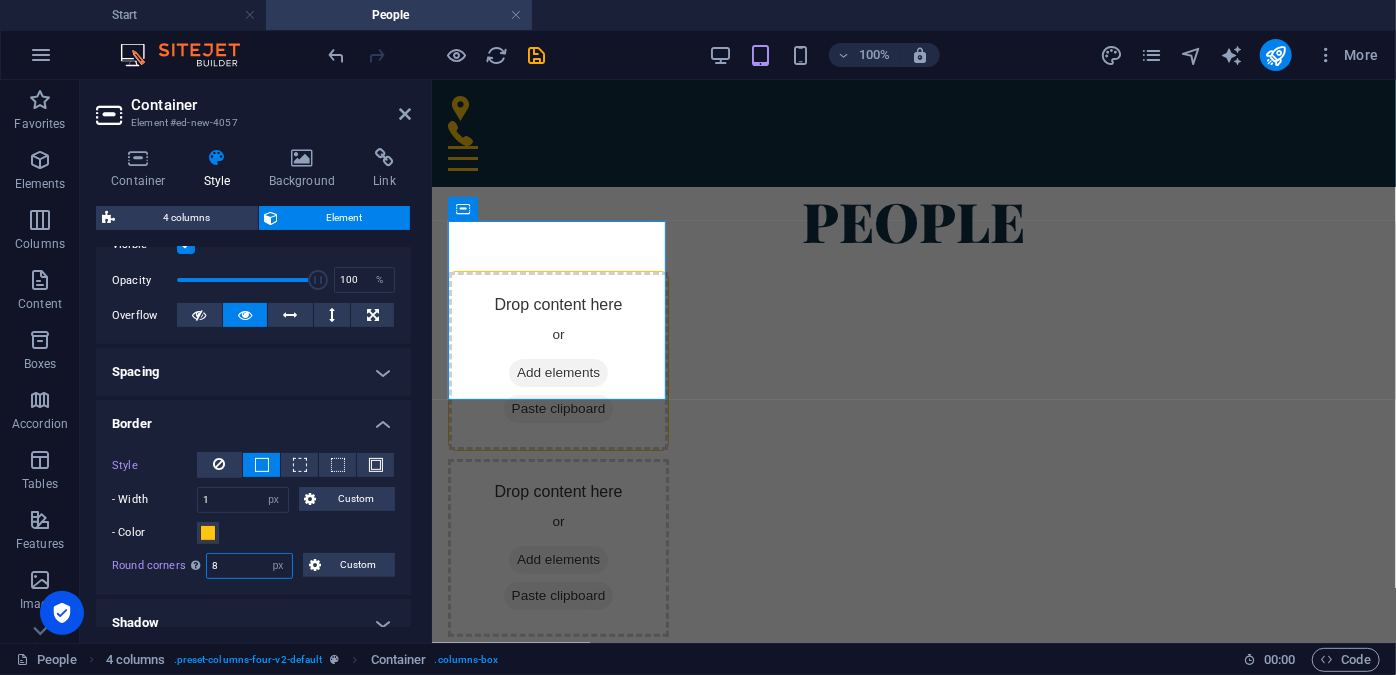 type on "8" 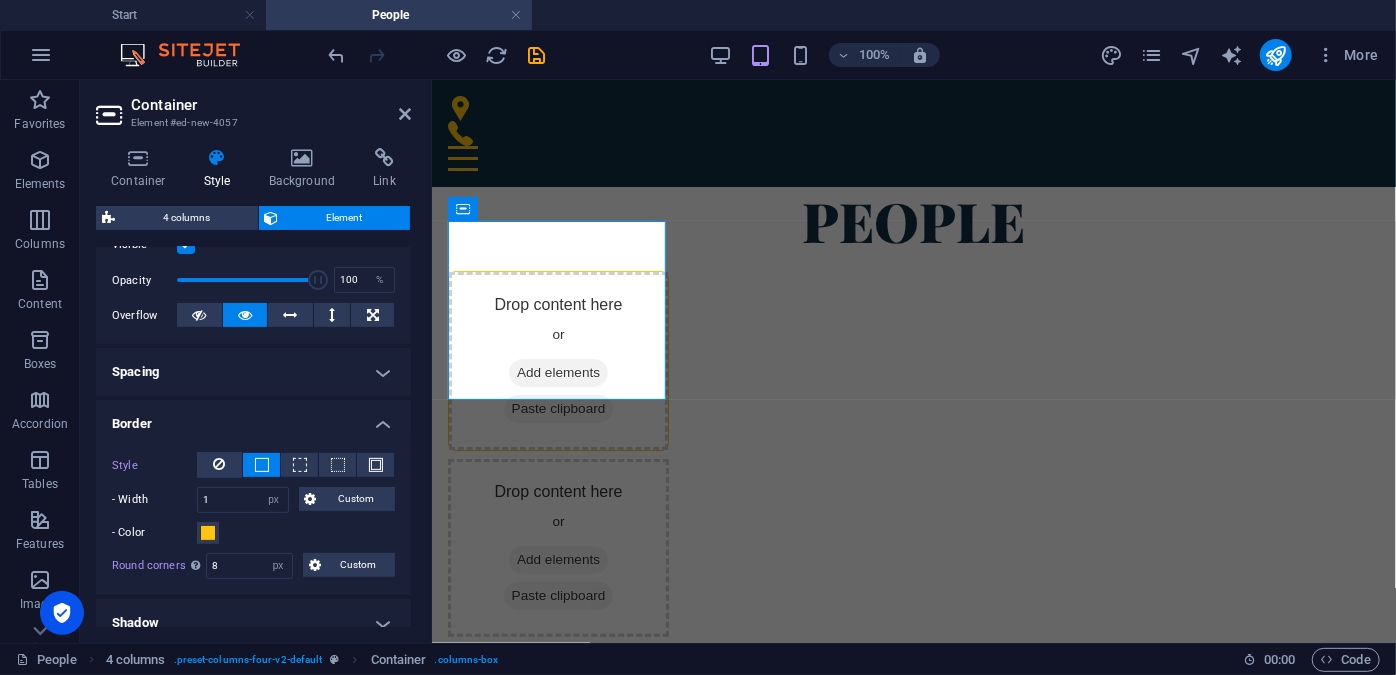 click on "- Color" at bounding box center (253, 533) 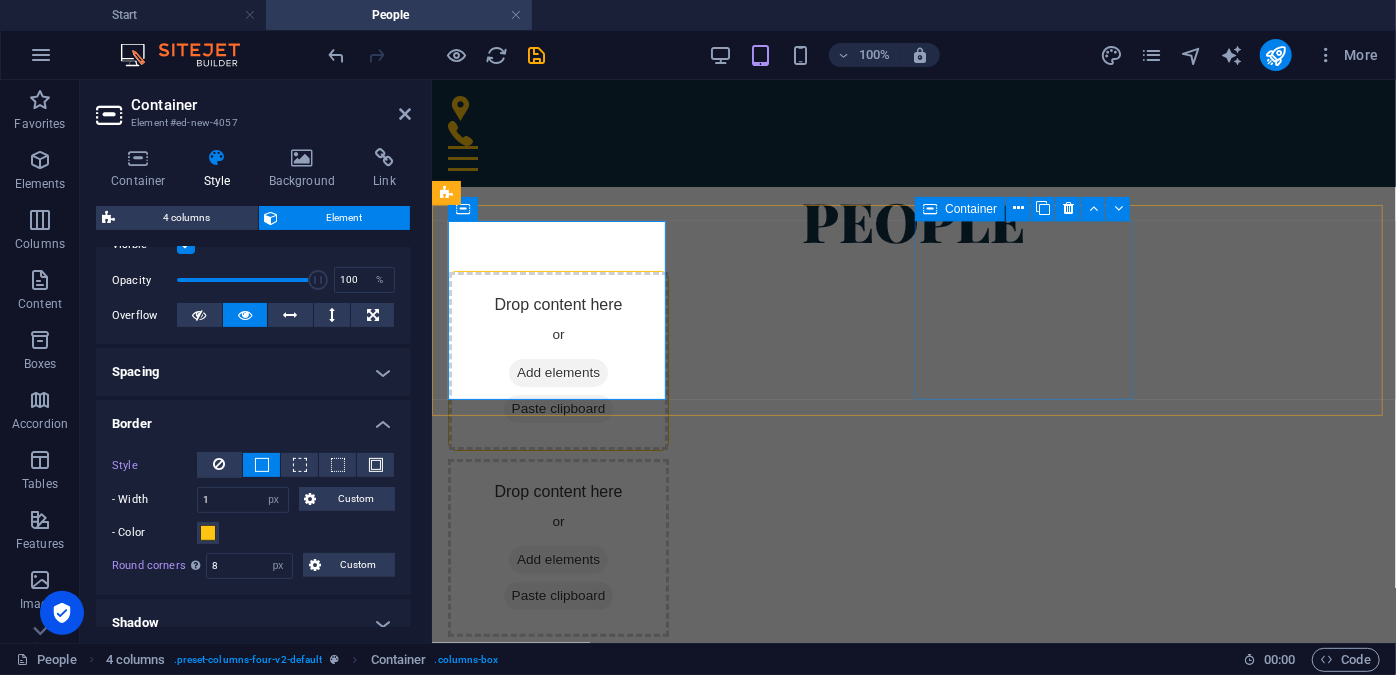 click on "Deny setiawan Attorney read more Ristian Yunianto lawyer" at bounding box center [913, 1353] 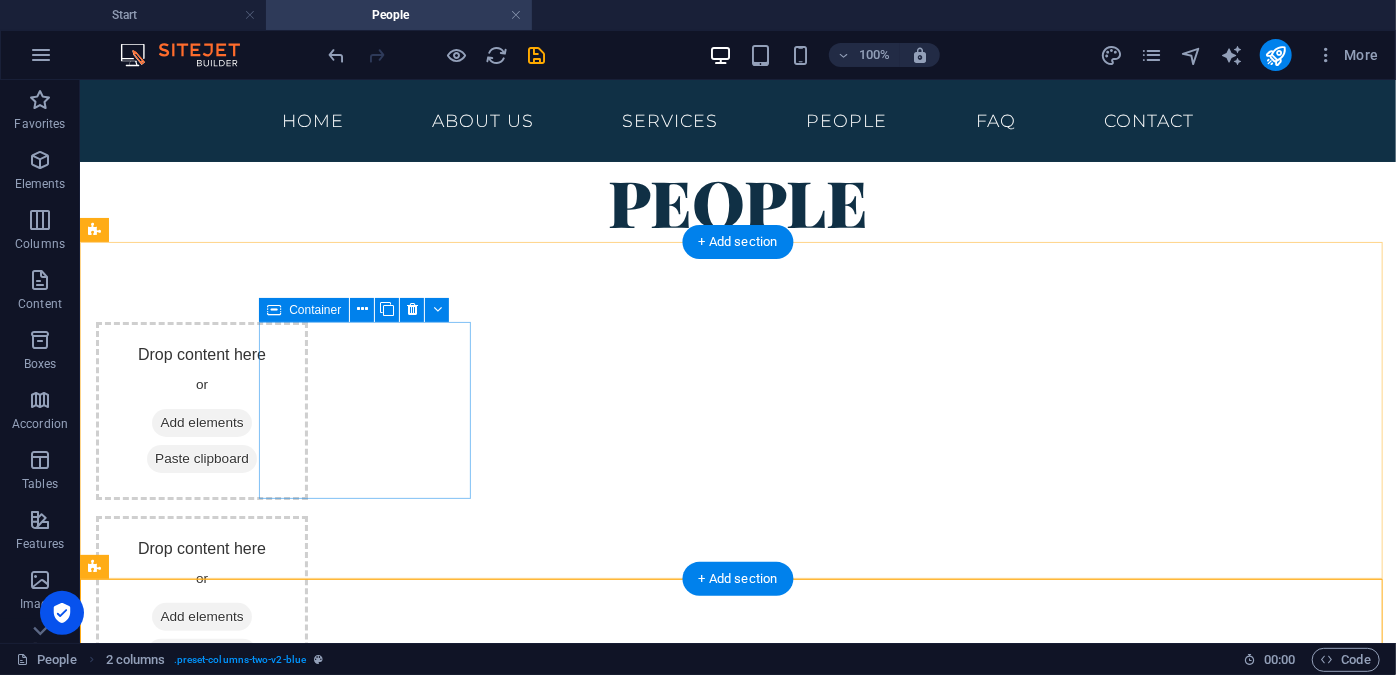 click on "Drop content here or  Add elements  Paste clipboard" at bounding box center (201, 410) 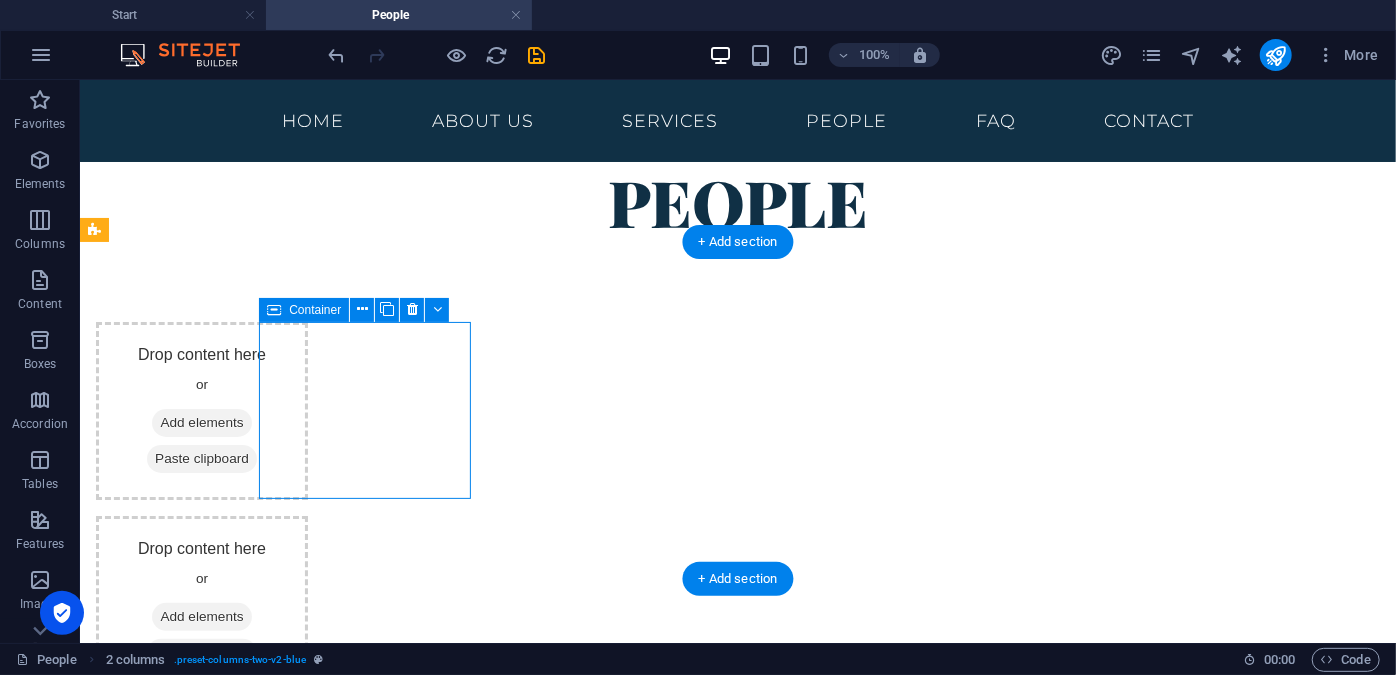 click on "Add elements" at bounding box center [200, 422] 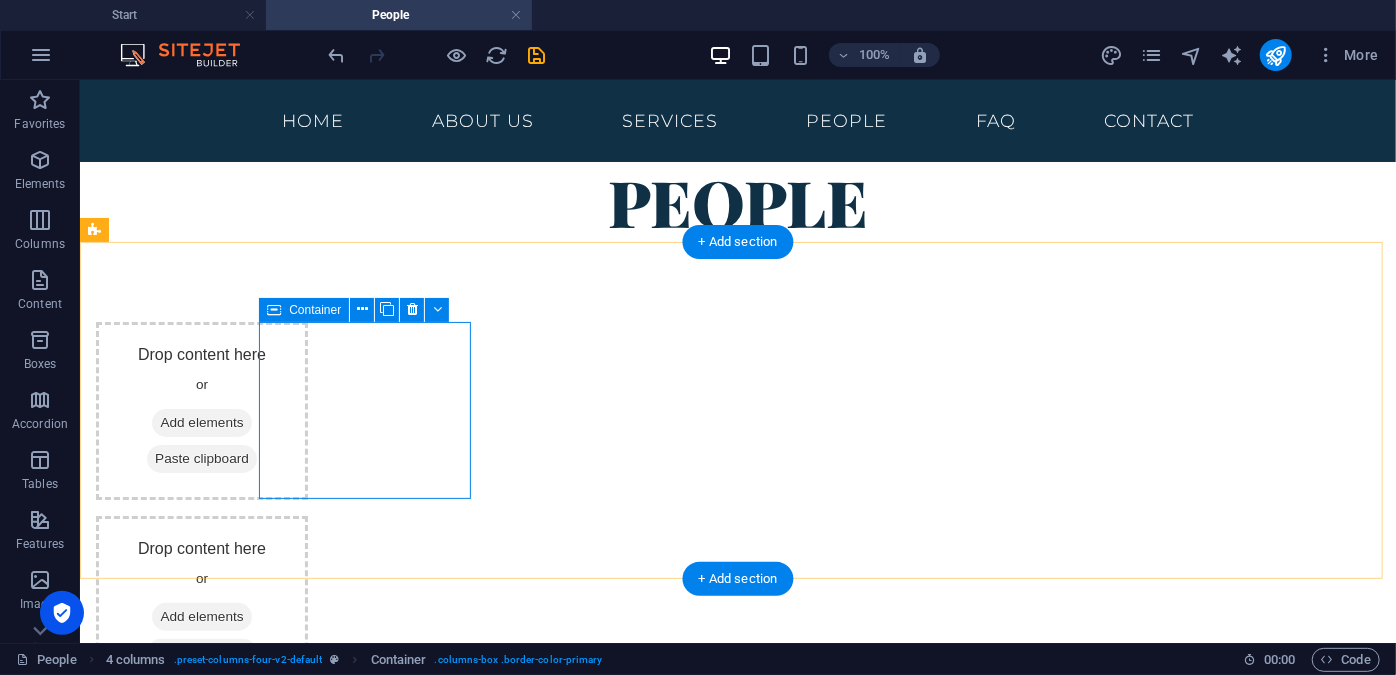 click on "Add elements" at bounding box center (200, 422) 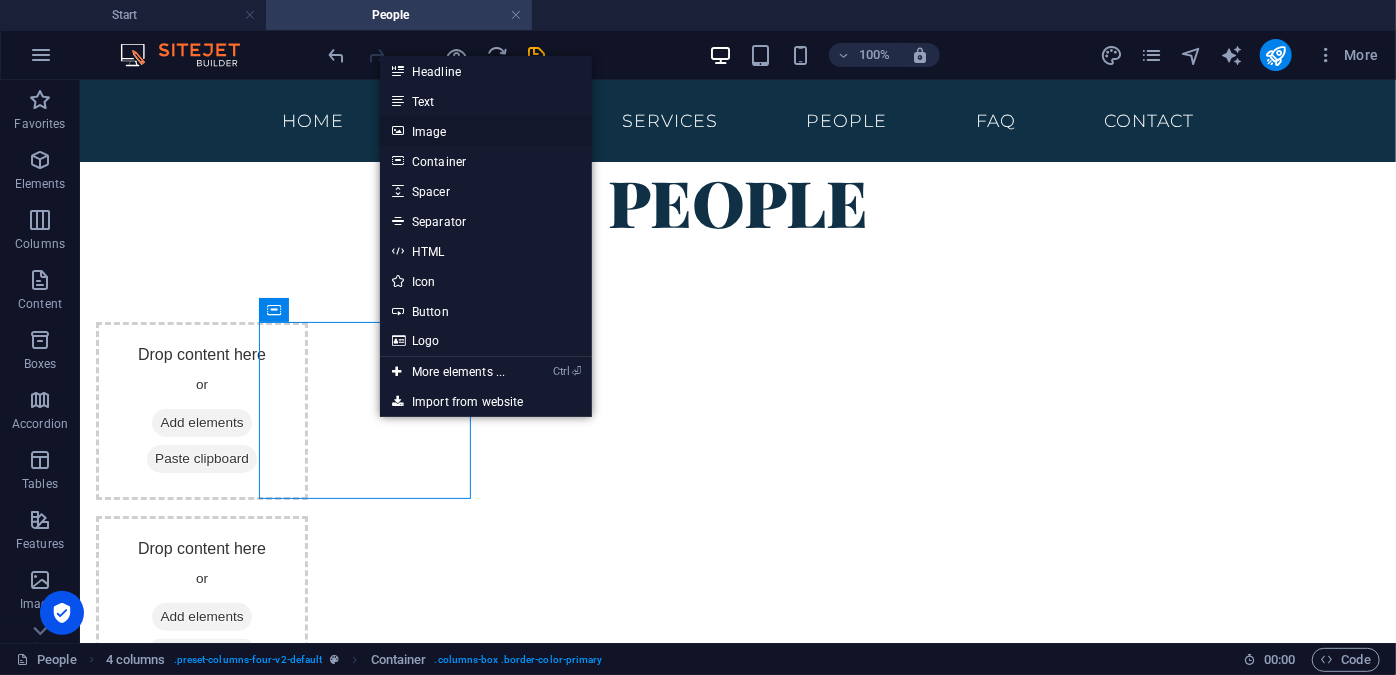 drag, startPoint x: 437, startPoint y: 135, endPoint x: 10, endPoint y: 55, distance: 434.4295 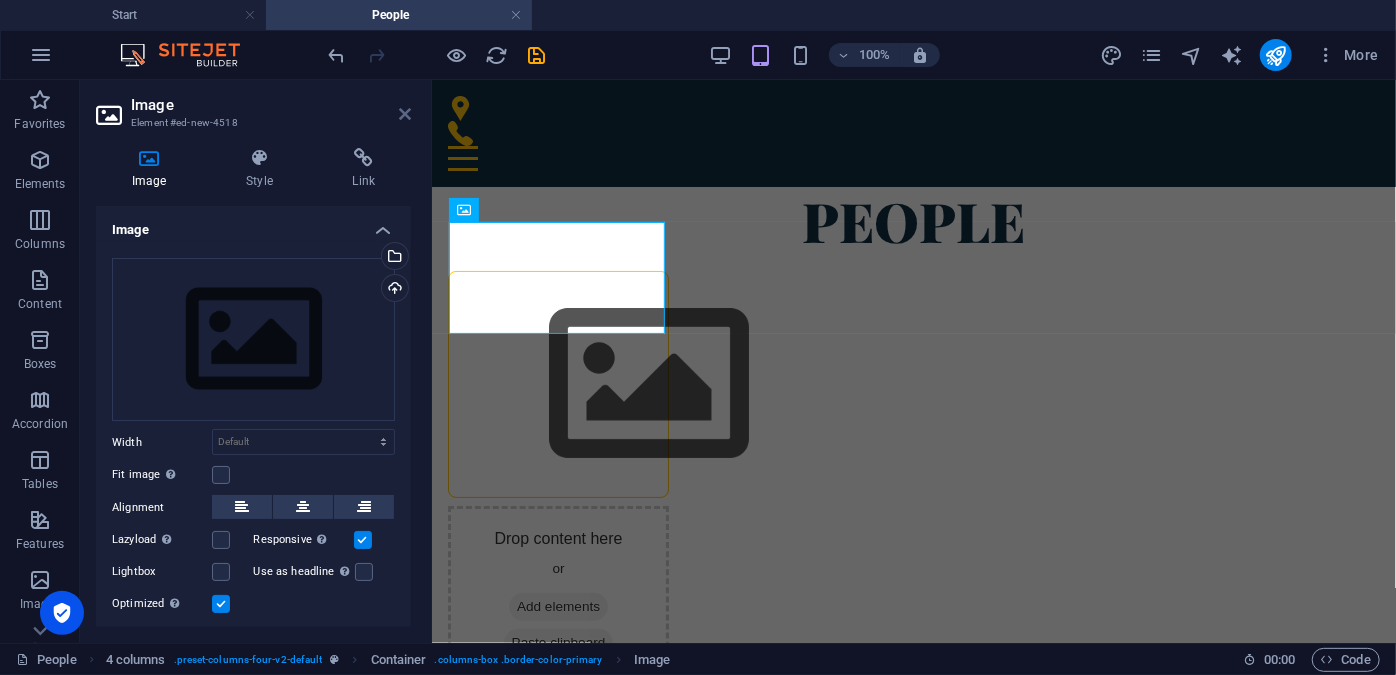 click at bounding box center [405, 114] 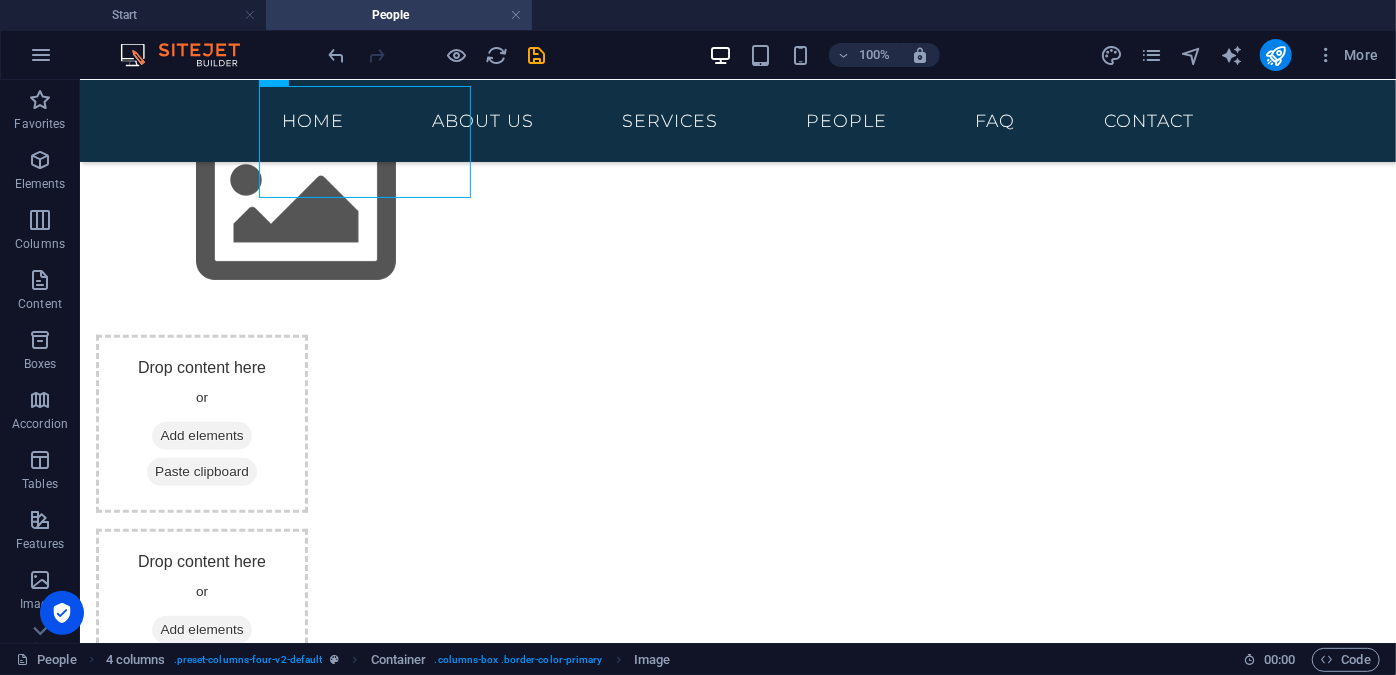scroll, scrollTop: 235, scrollLeft: 0, axis: vertical 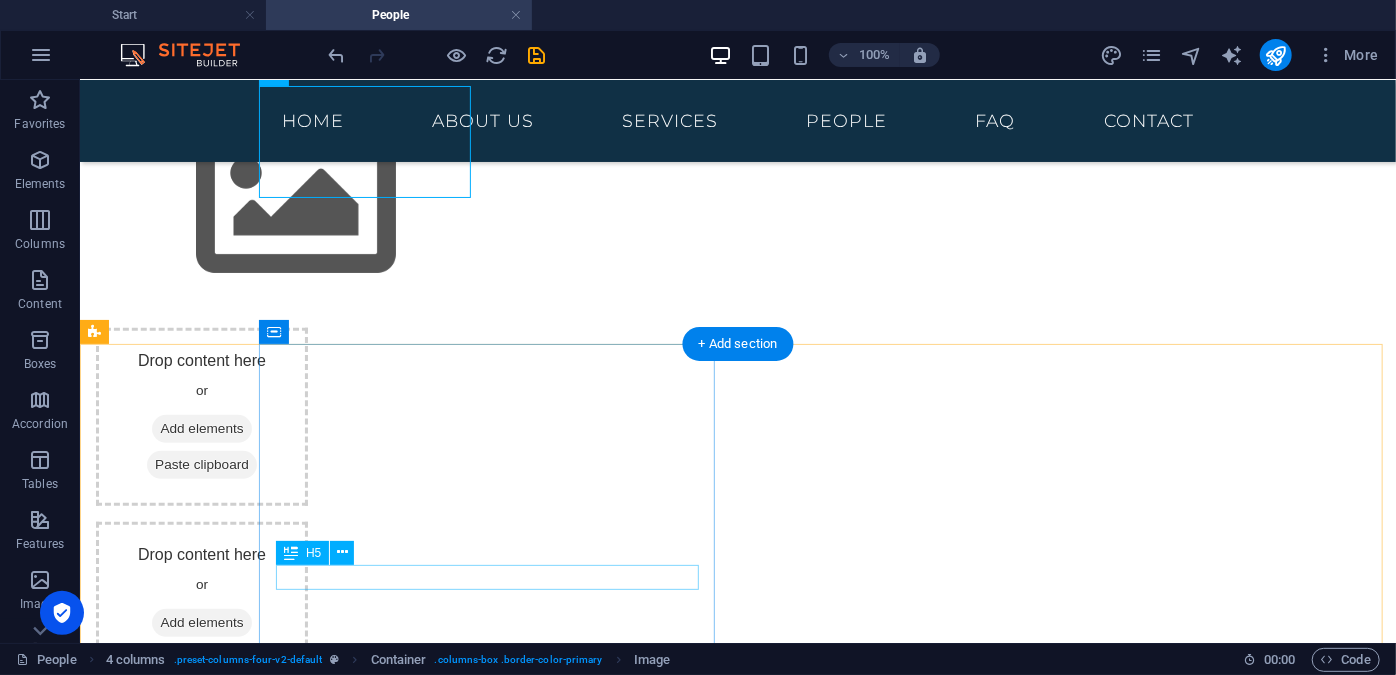 click on "[PERSON_NAME]" at bounding box center [323, 1206] 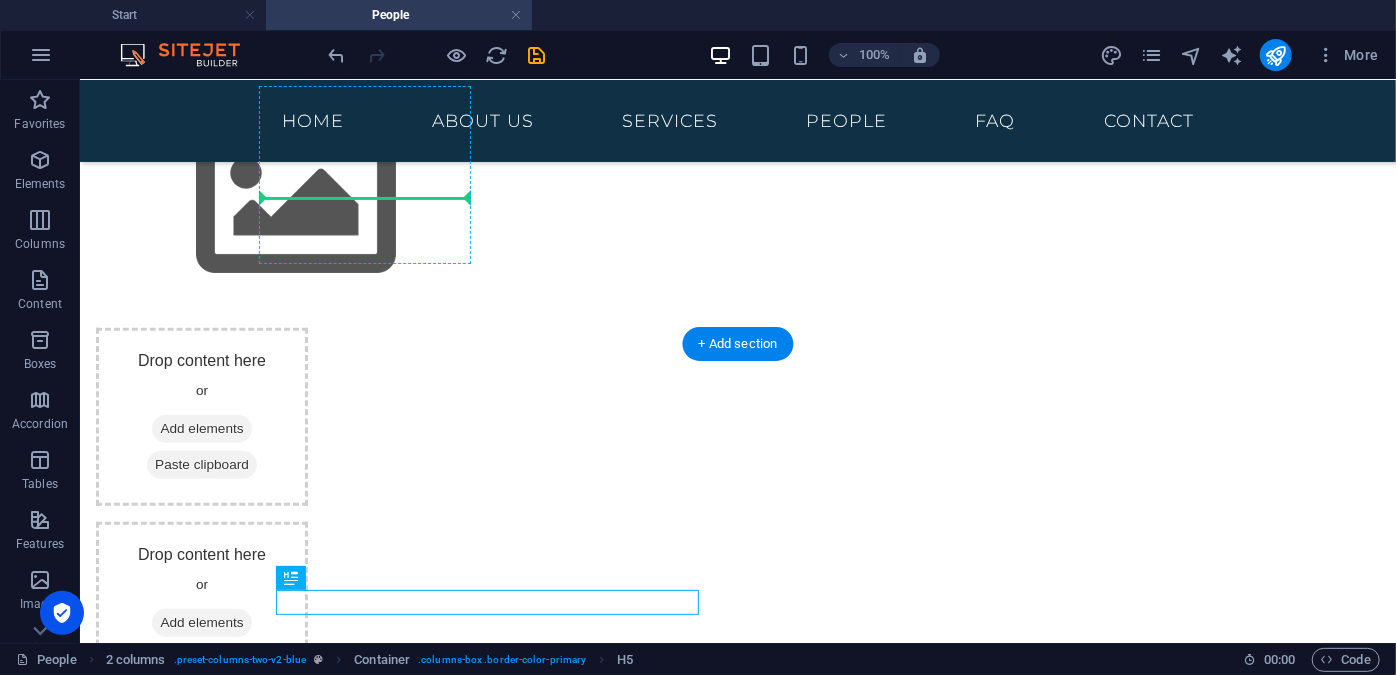 drag, startPoint x: 473, startPoint y: 597, endPoint x: 369, endPoint y: 190, distance: 420.07736 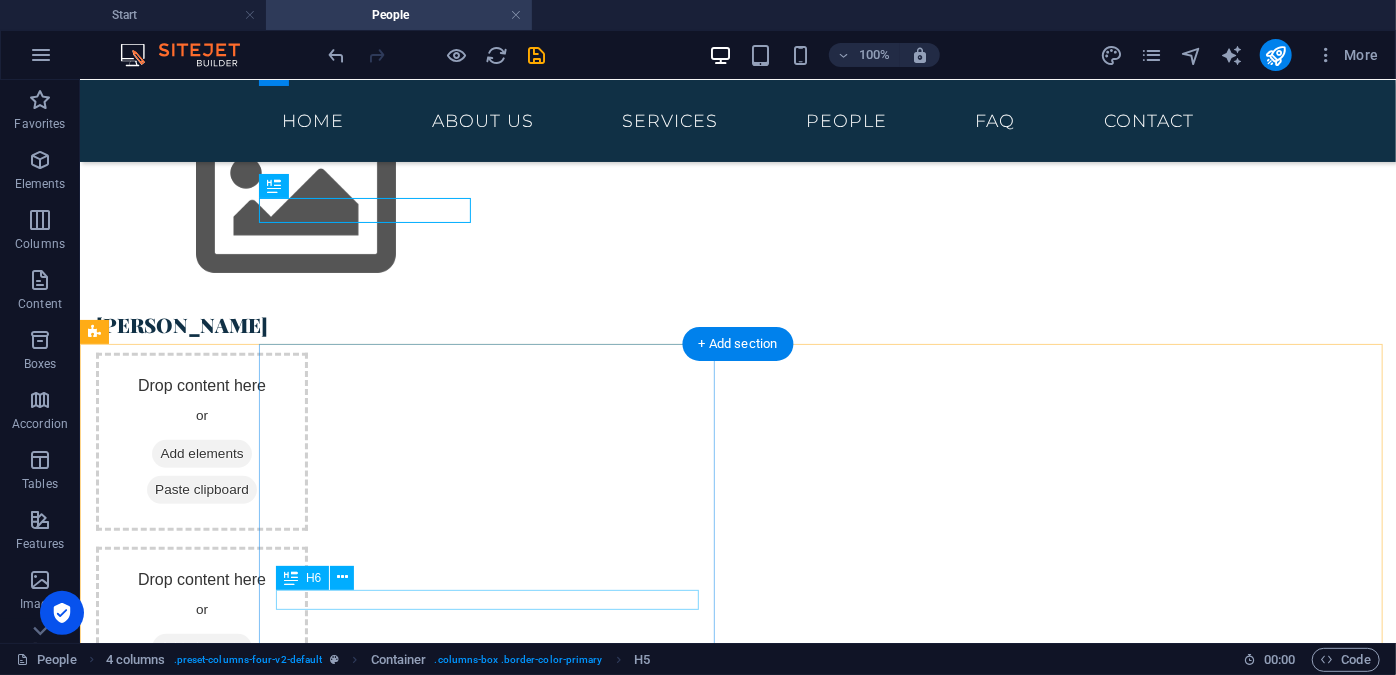 click on "Attorney" at bounding box center [323, 1254] 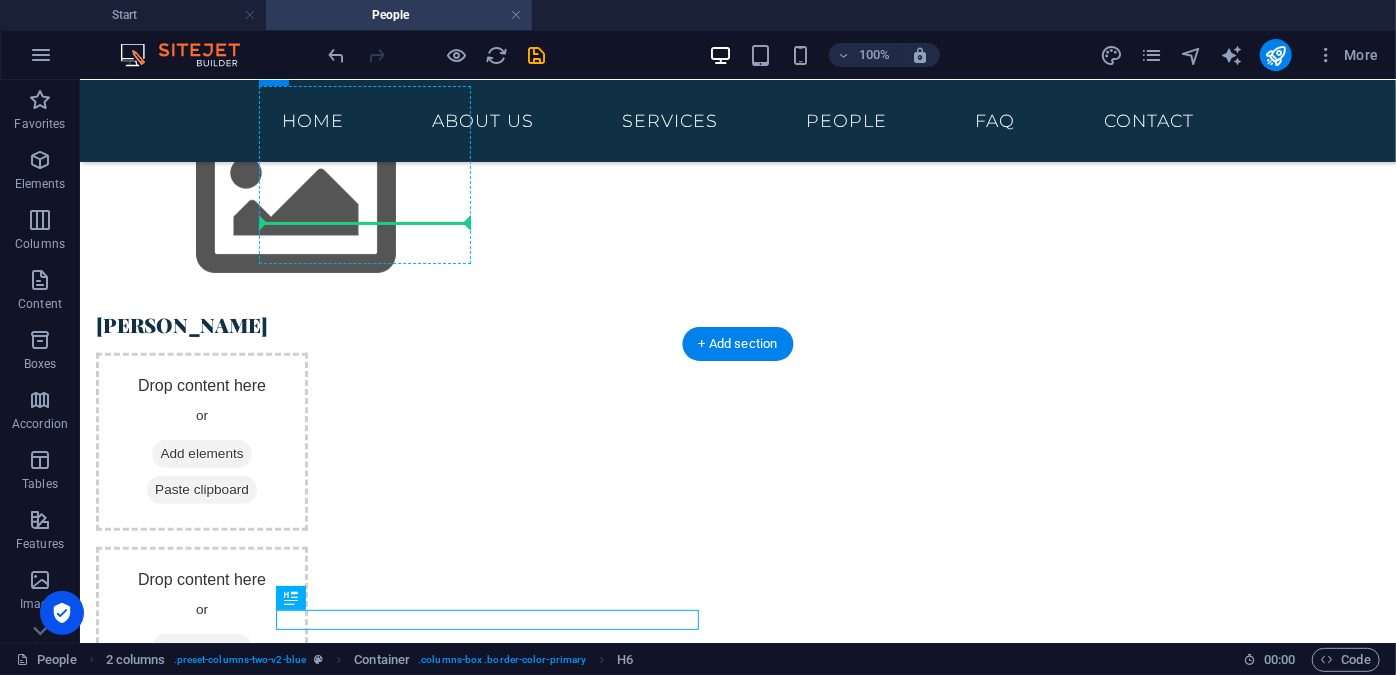 drag, startPoint x: 408, startPoint y: 607, endPoint x: 379, endPoint y: 214, distance: 394.0685 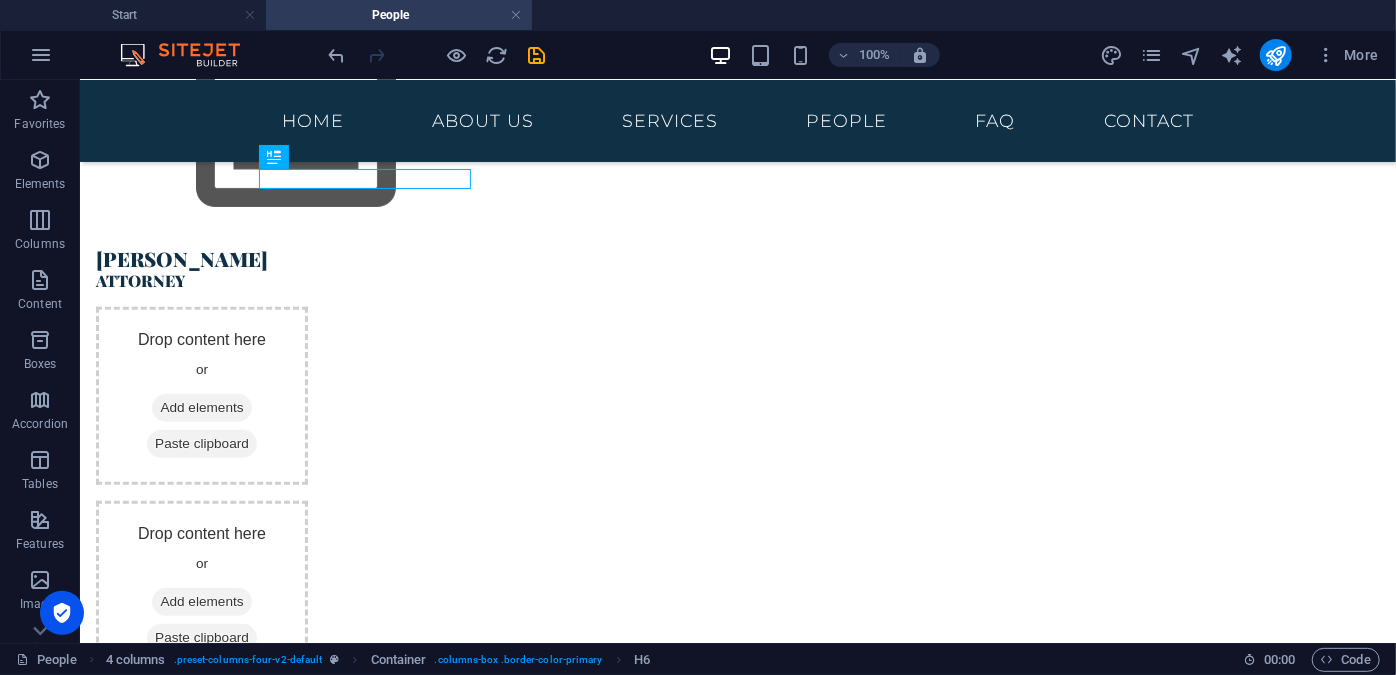 scroll, scrollTop: 377, scrollLeft: 0, axis: vertical 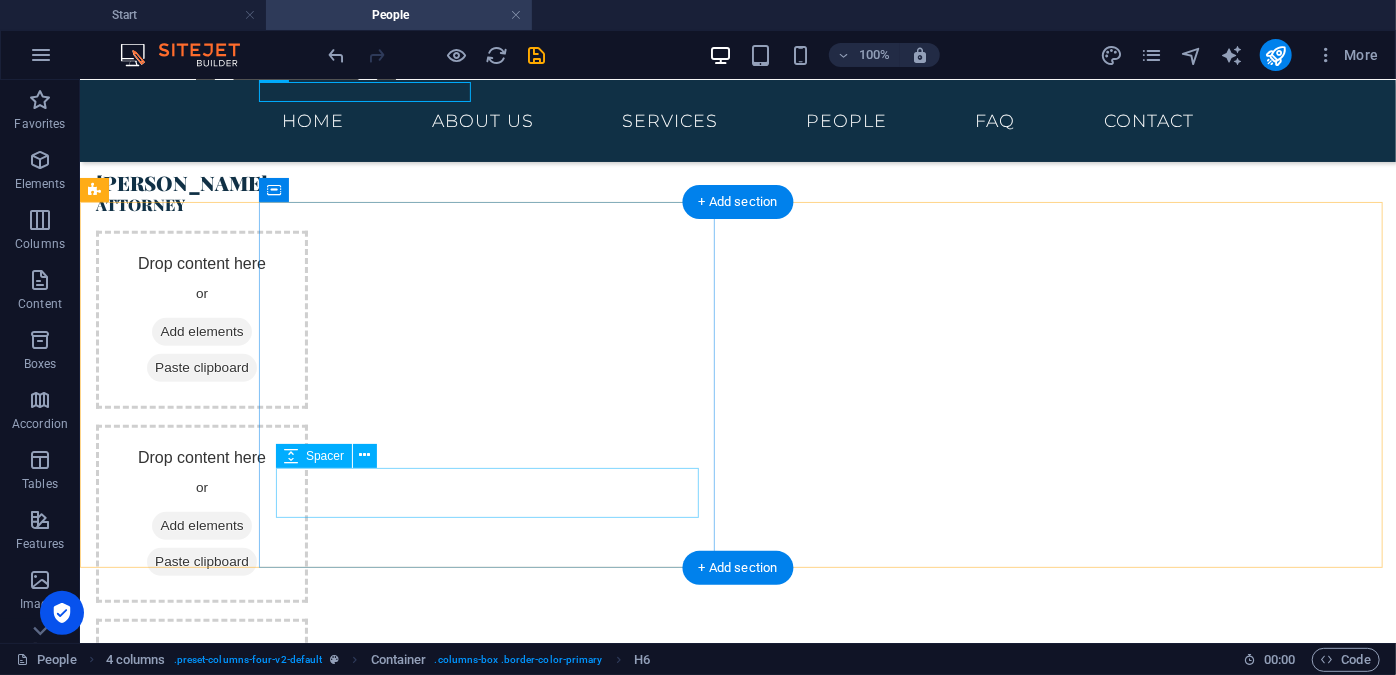 click at bounding box center (323, 1167) 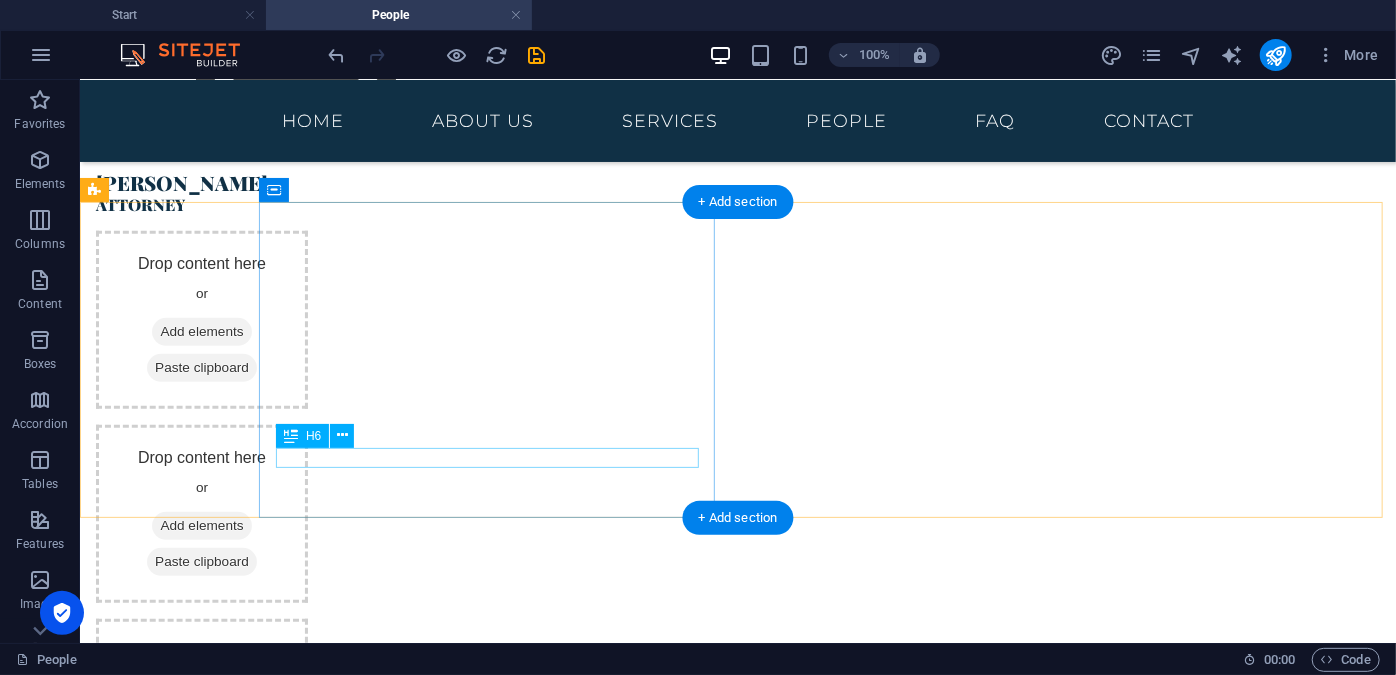 click on "read more" at bounding box center (323, 1159) 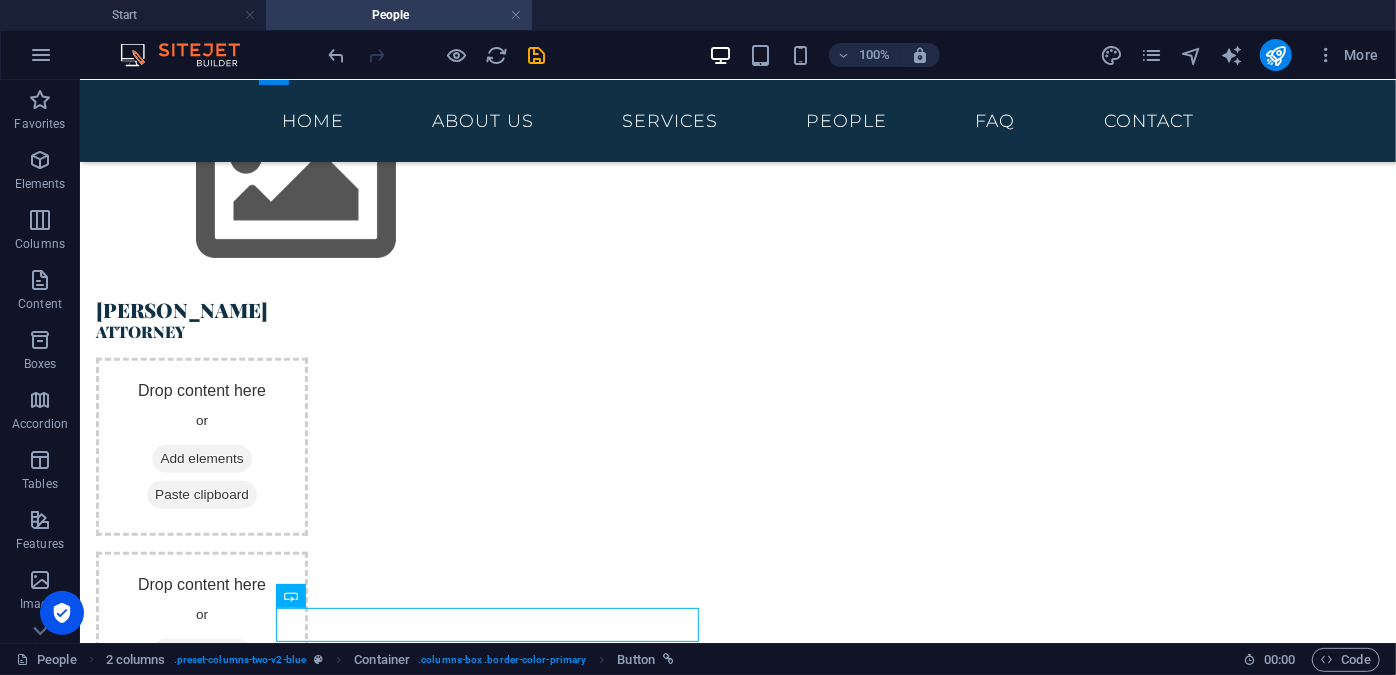 scroll, scrollTop: 237, scrollLeft: 0, axis: vertical 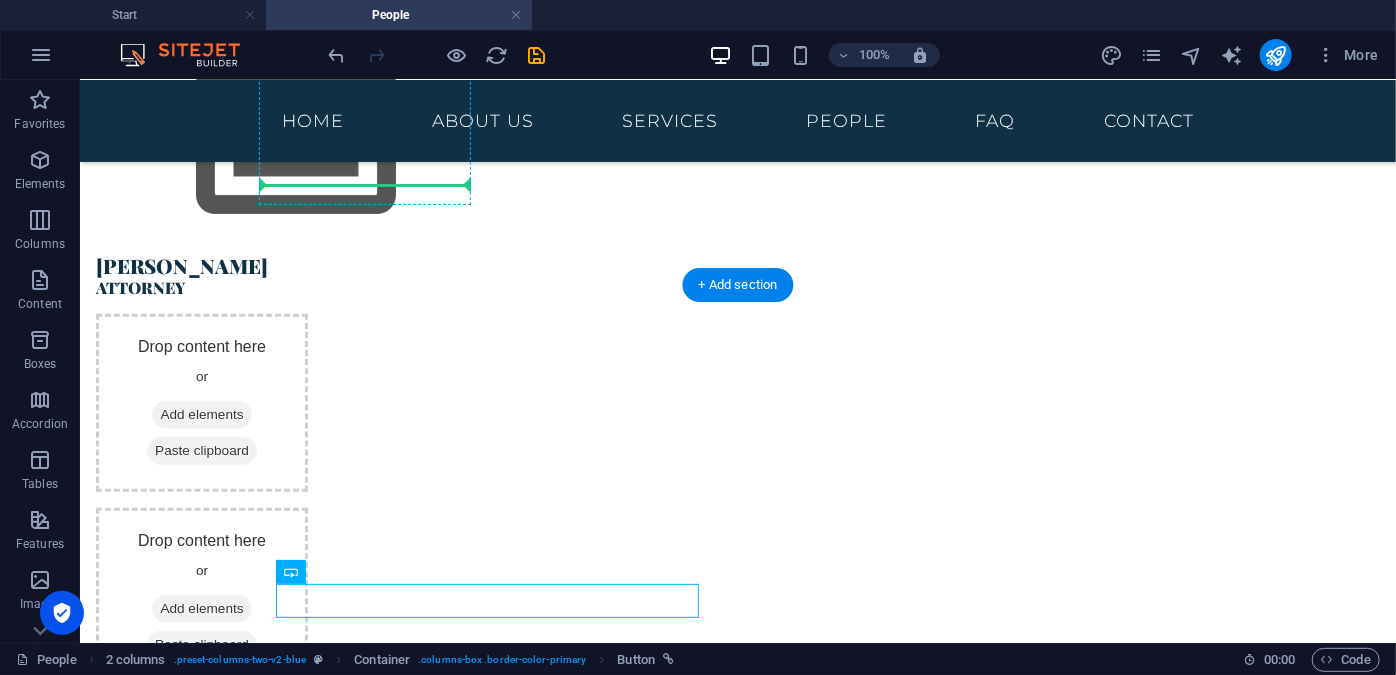 drag, startPoint x: 366, startPoint y: 596, endPoint x: 309, endPoint y: 182, distance: 417.9055 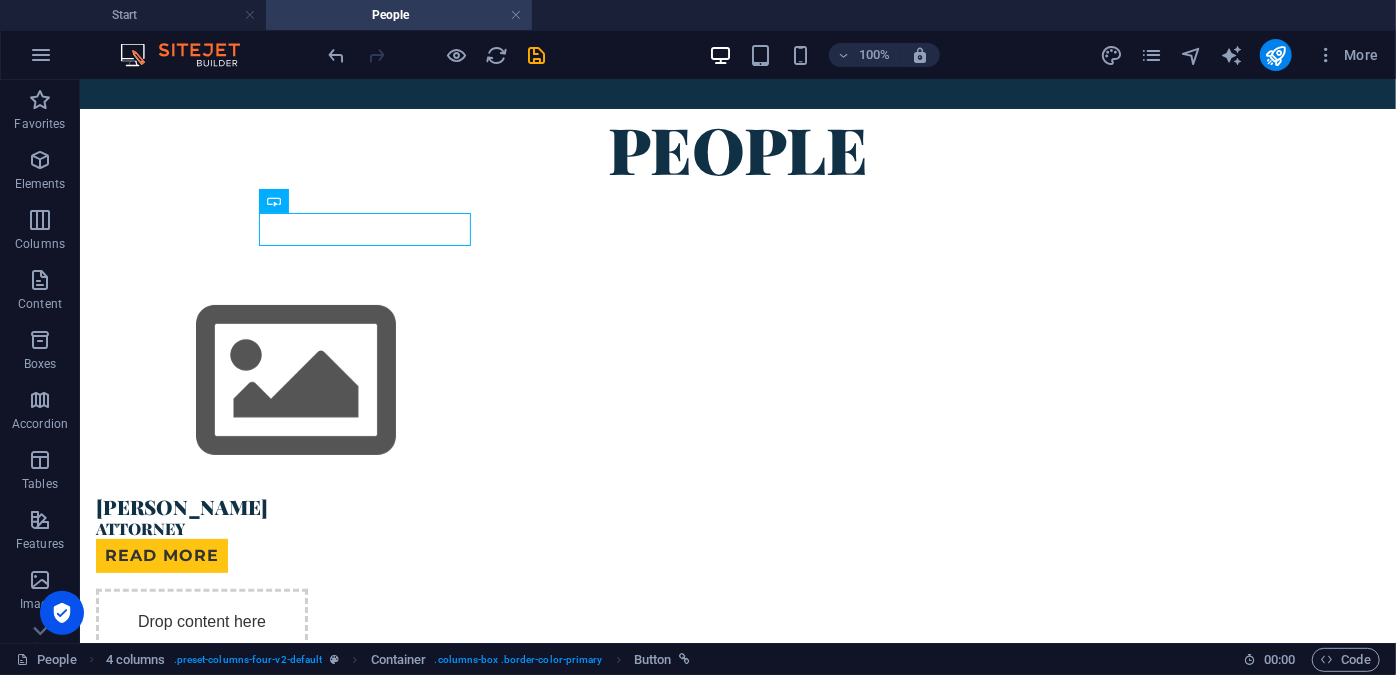 scroll, scrollTop: 0, scrollLeft: 0, axis: both 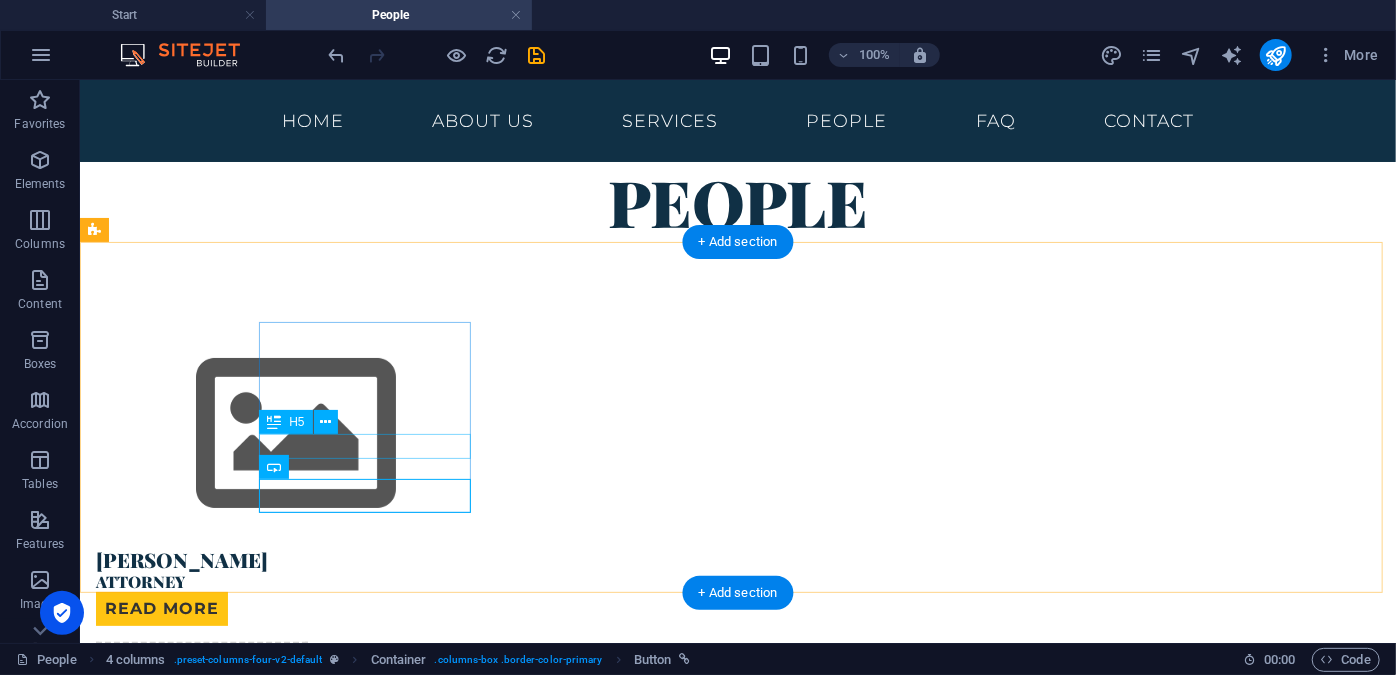 click on "[PERSON_NAME]" at bounding box center (201, 558) 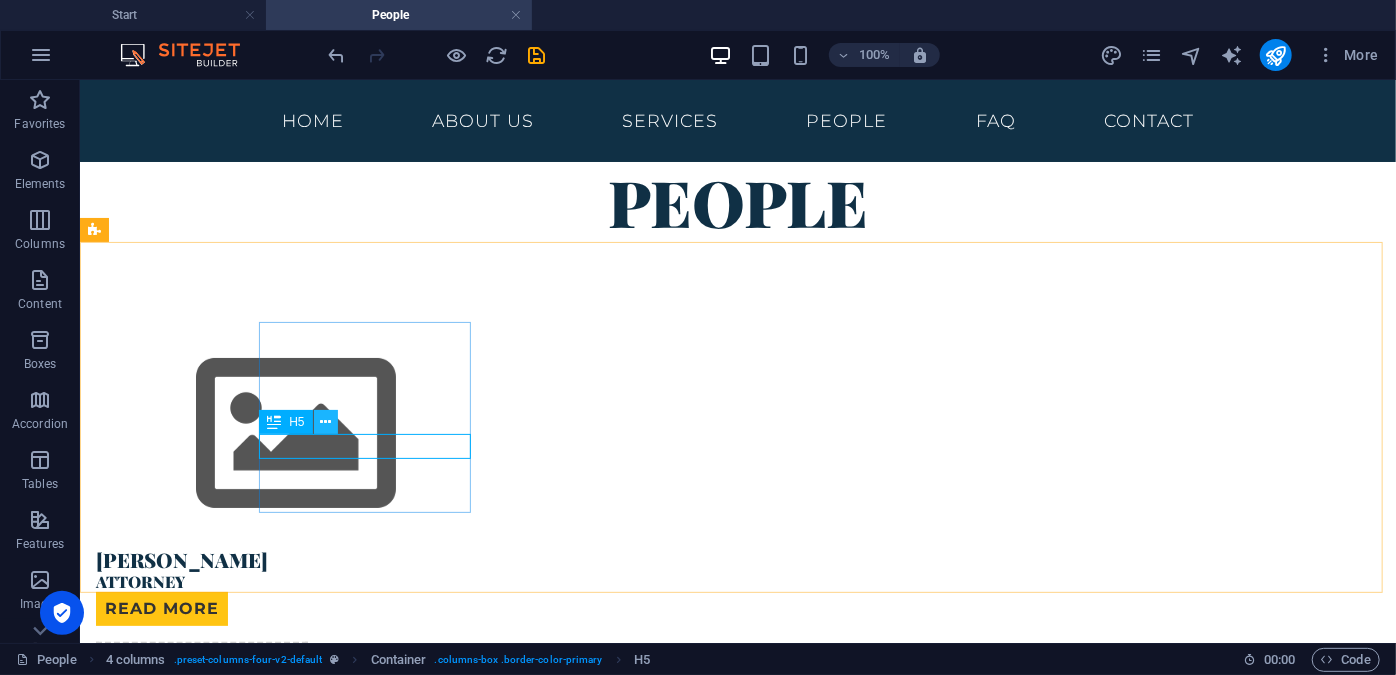 click at bounding box center [325, 422] 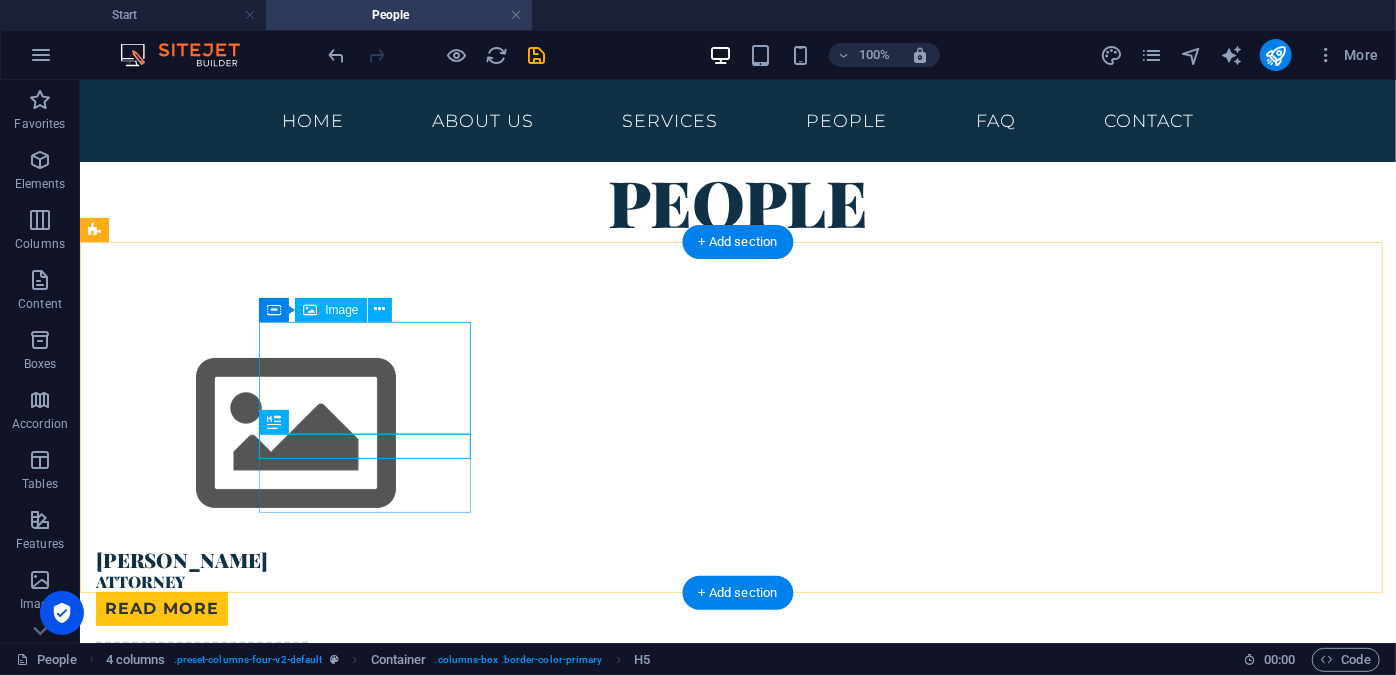 click at bounding box center [201, 433] 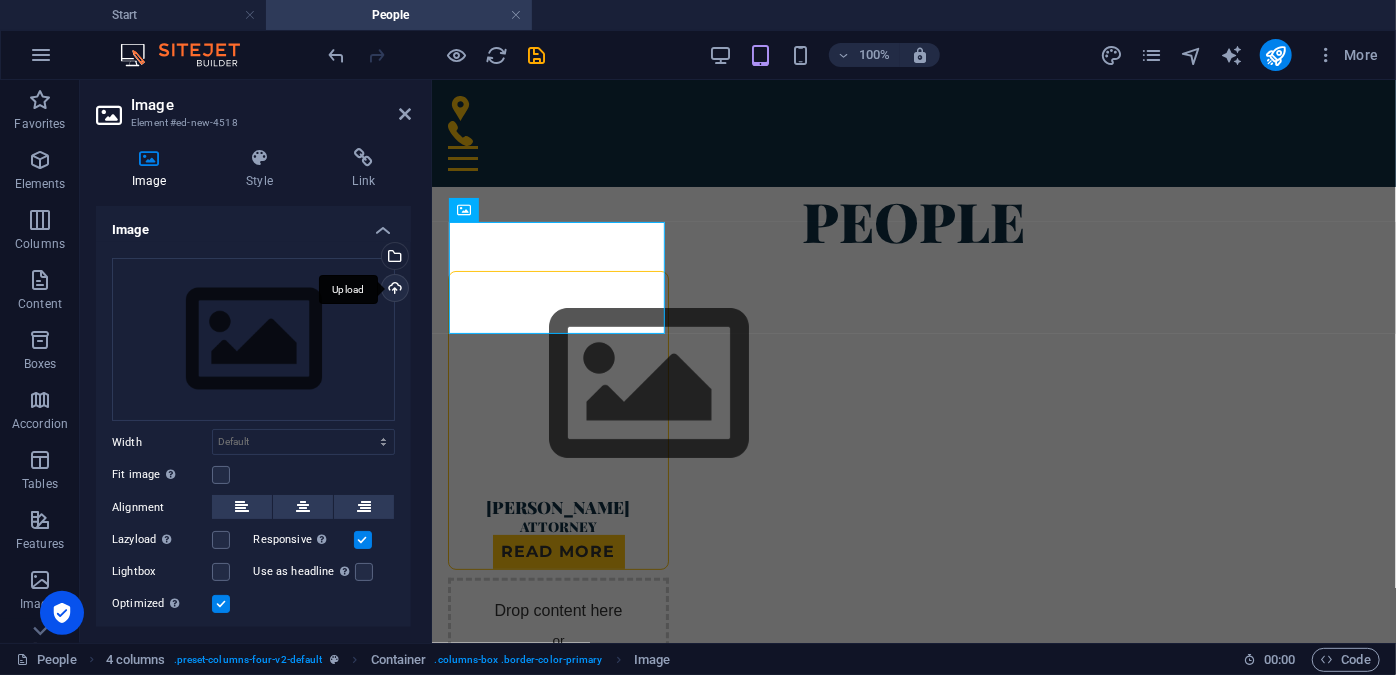 click on "Upload" at bounding box center [393, 290] 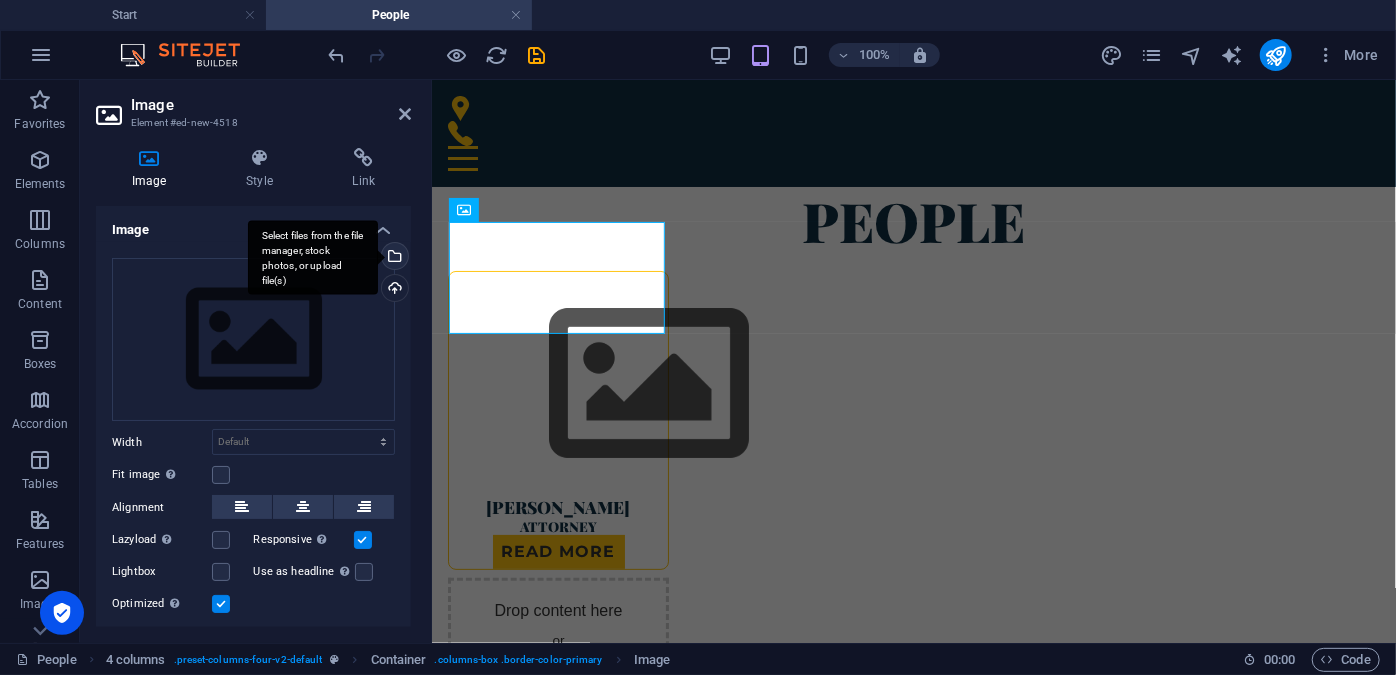 click on "Select files from the file manager, stock photos, or upload file(s)" at bounding box center (313, 257) 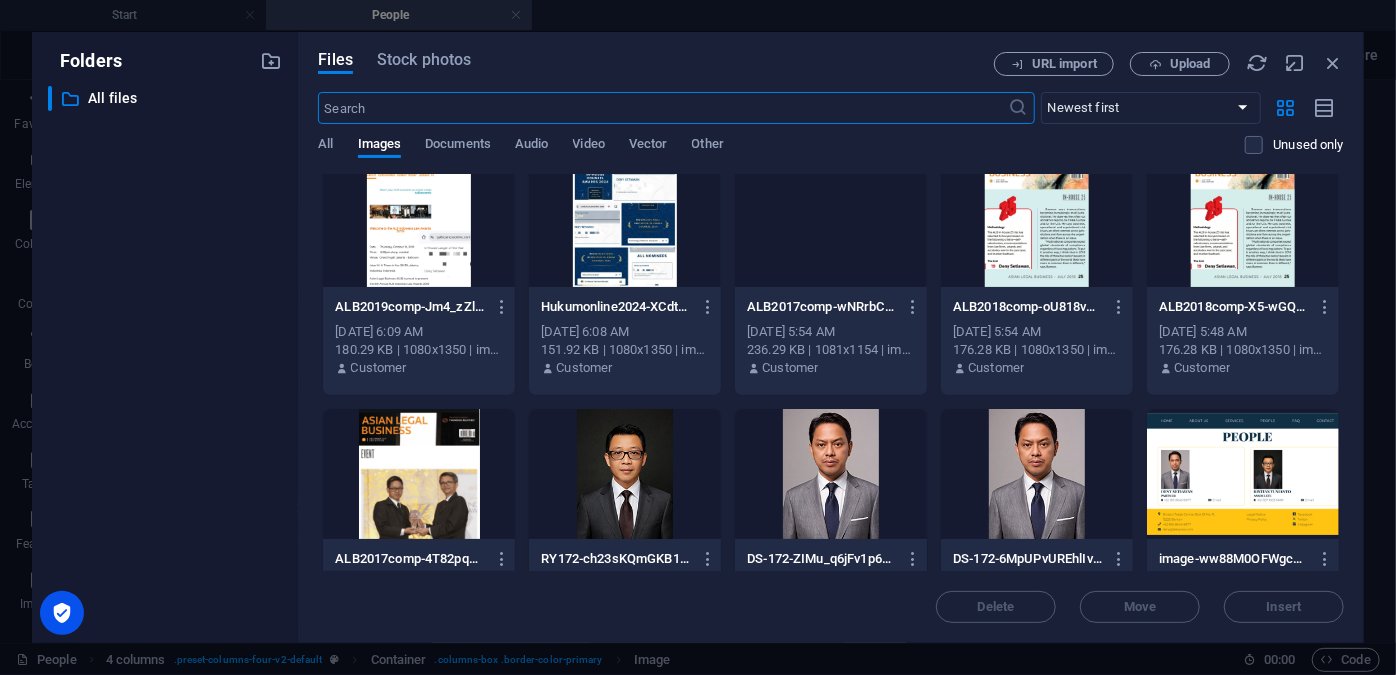 scroll, scrollTop: 0, scrollLeft: 0, axis: both 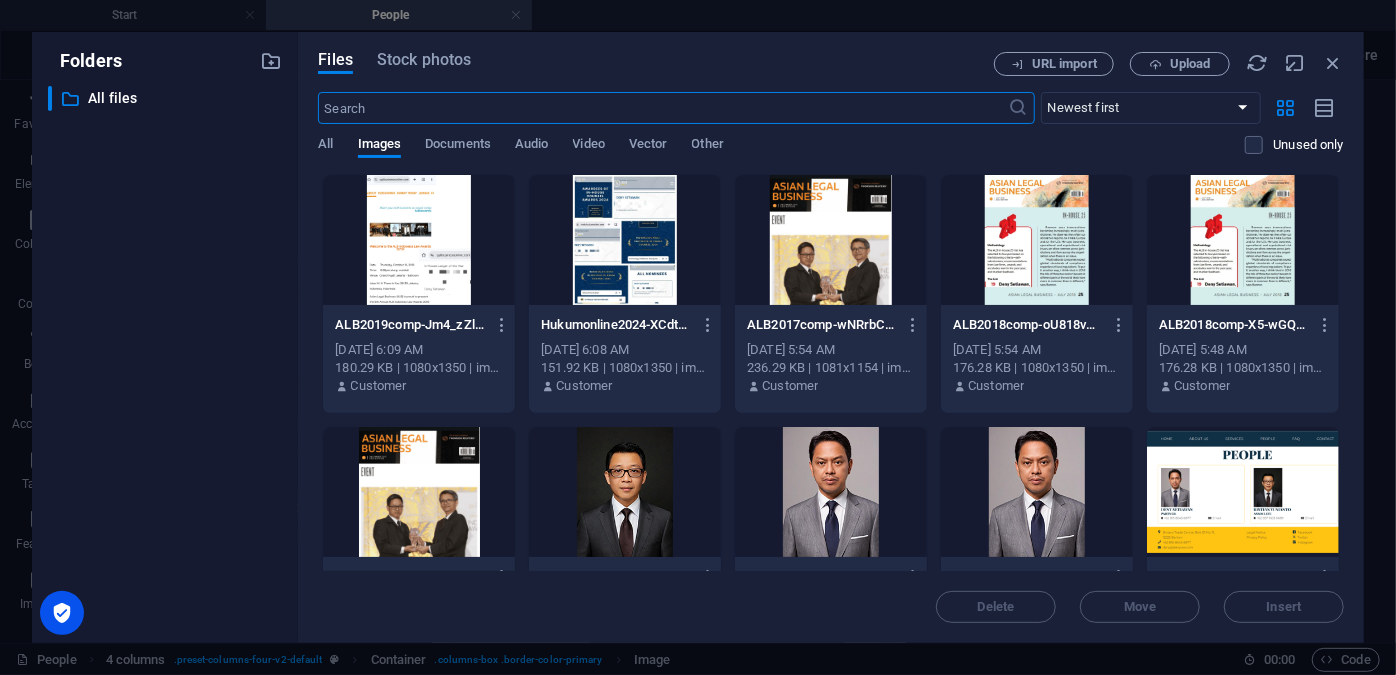 click at bounding box center [1037, 492] 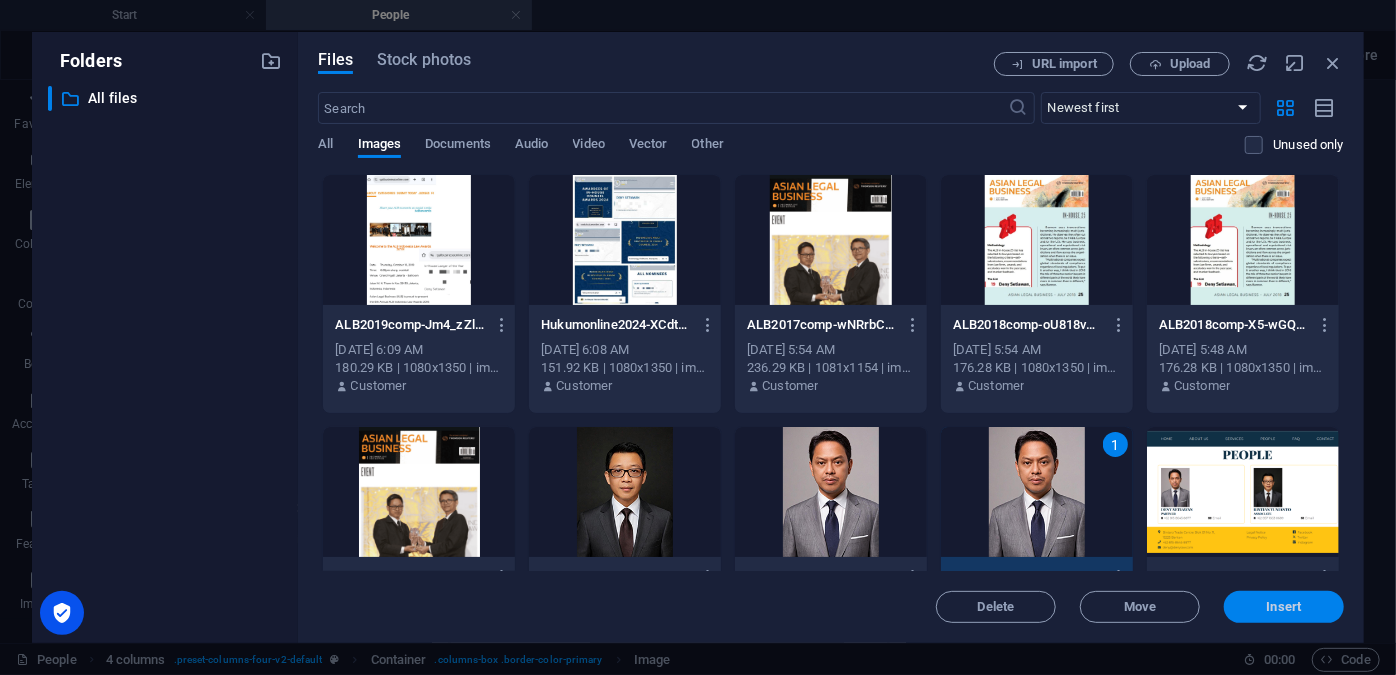 drag, startPoint x: 1272, startPoint y: 605, endPoint x: 842, endPoint y: 524, distance: 437.56256 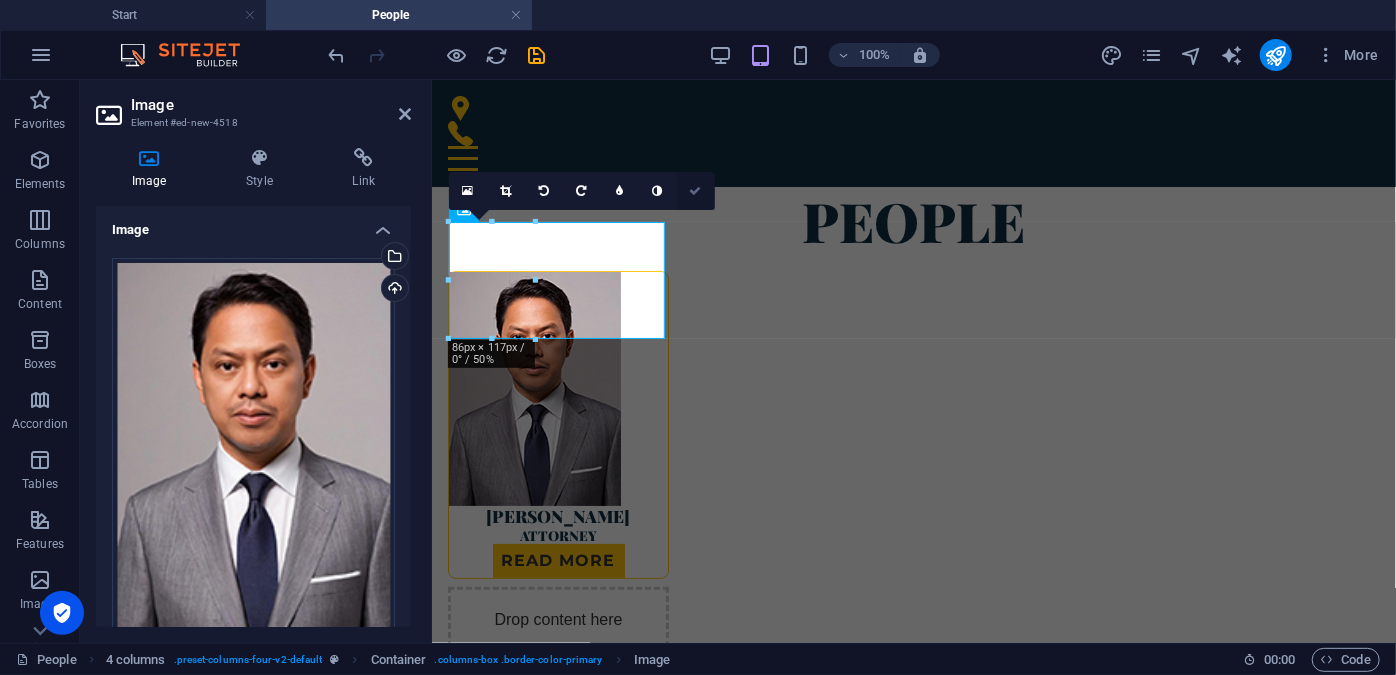 click at bounding box center (696, 191) 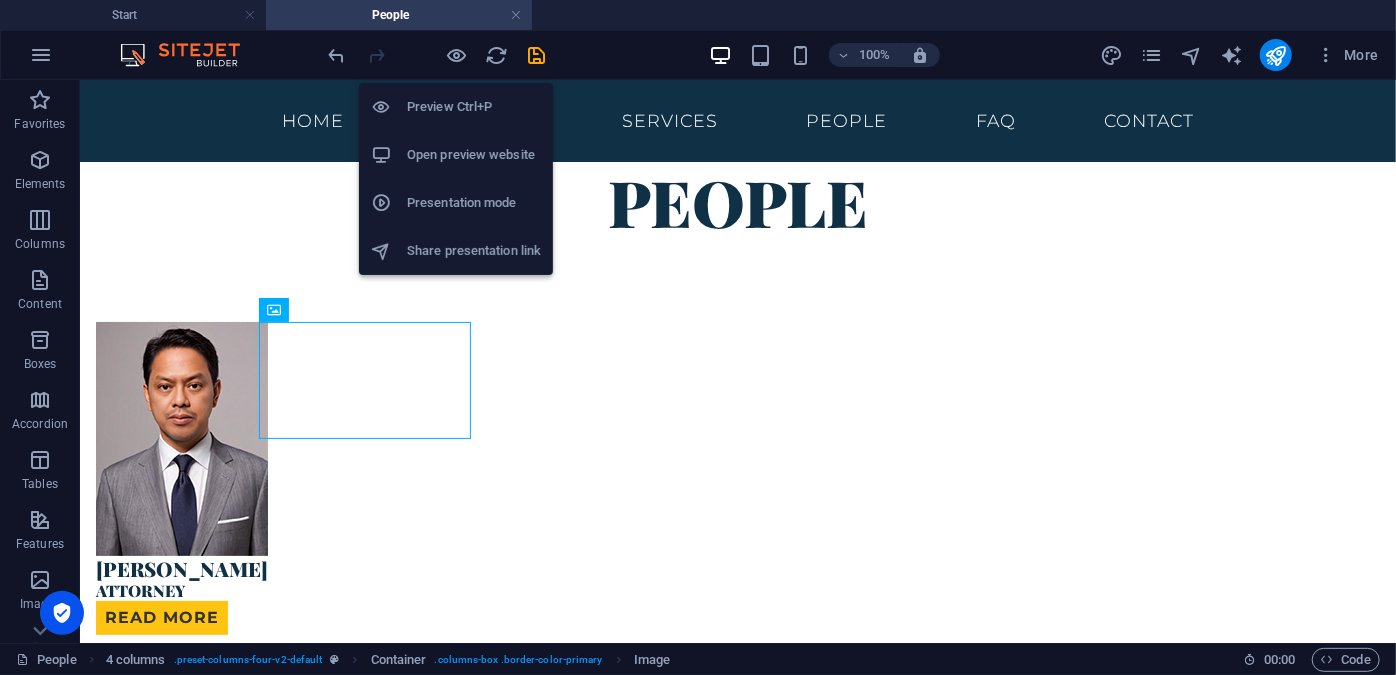 click on "Open preview website" at bounding box center (474, 155) 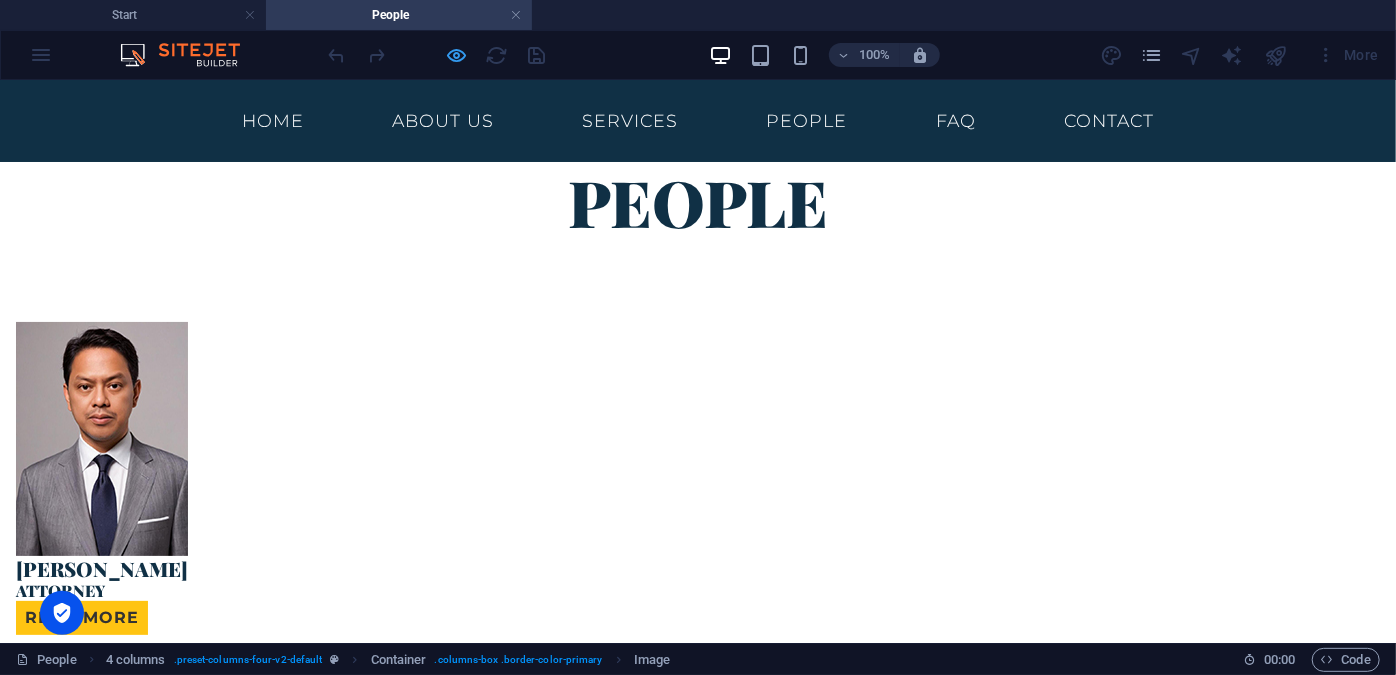 click at bounding box center [457, 55] 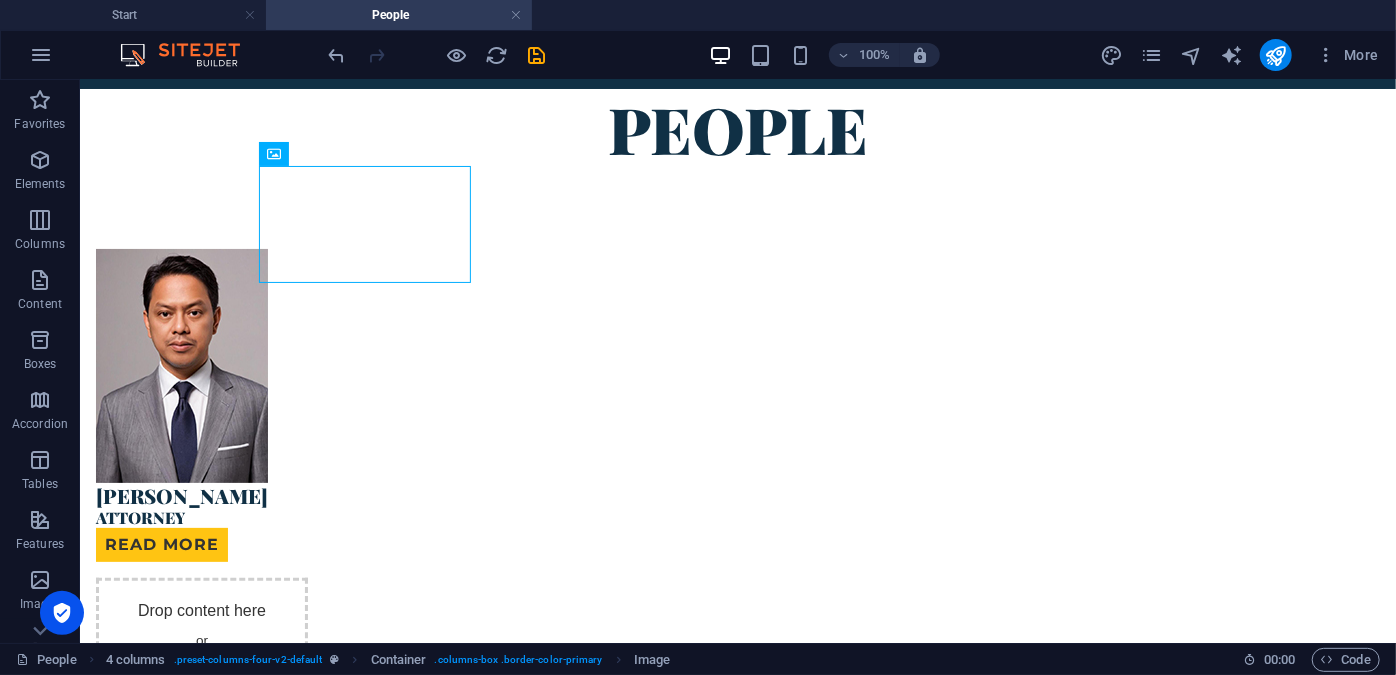 scroll, scrollTop: 69, scrollLeft: 0, axis: vertical 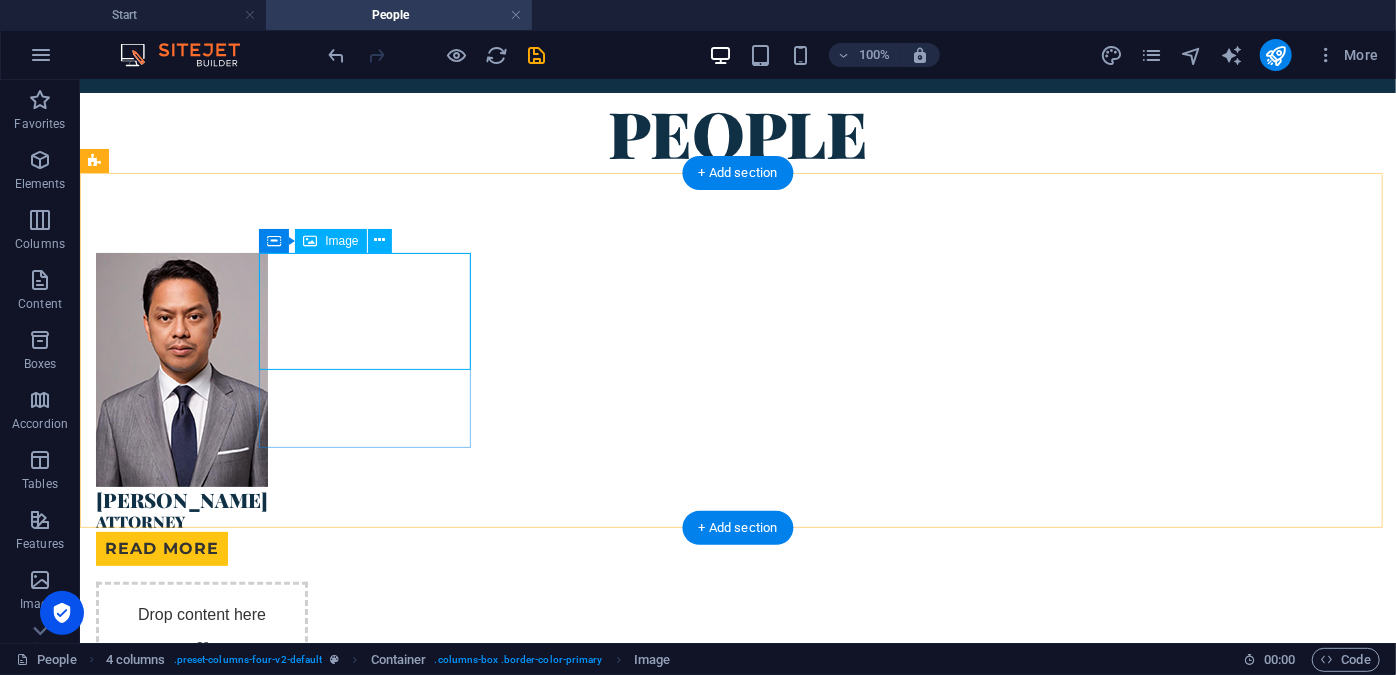 click at bounding box center (201, 369) 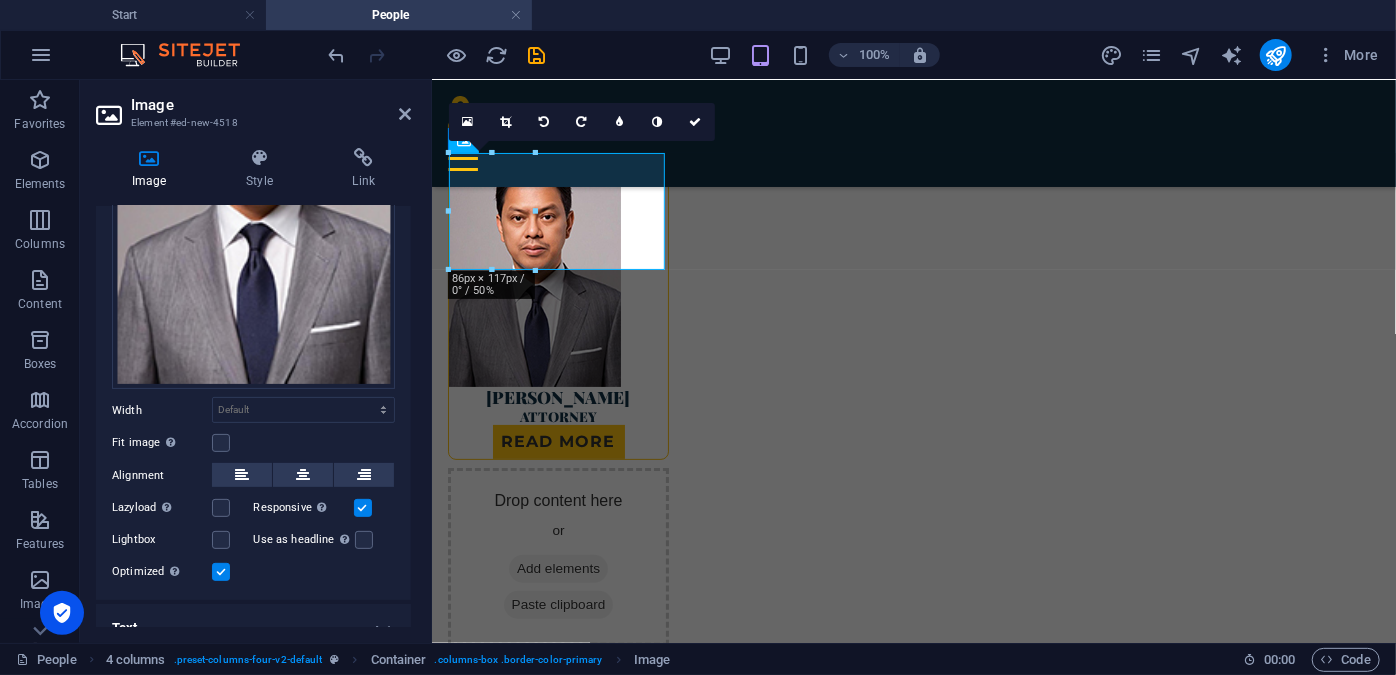 scroll, scrollTop: 269, scrollLeft: 0, axis: vertical 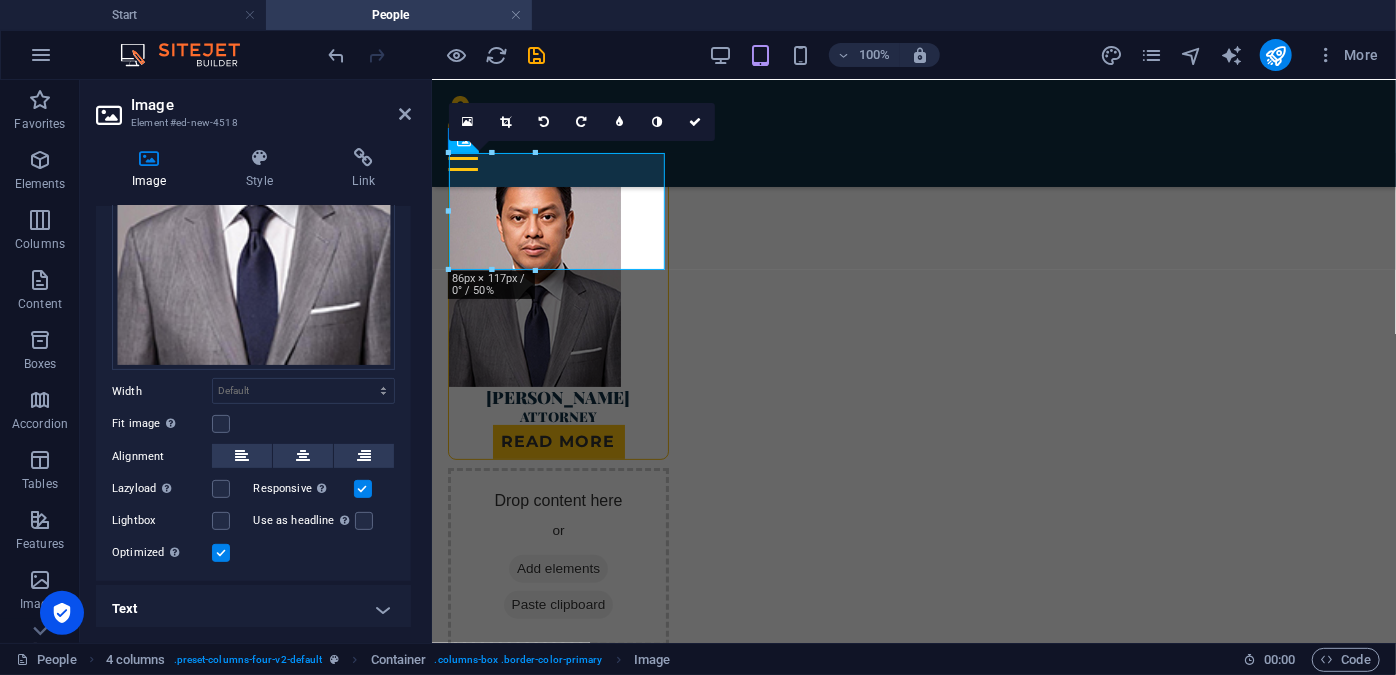 click on "Lazyload Loading images after the page loads improves page speed." at bounding box center (162, 489) 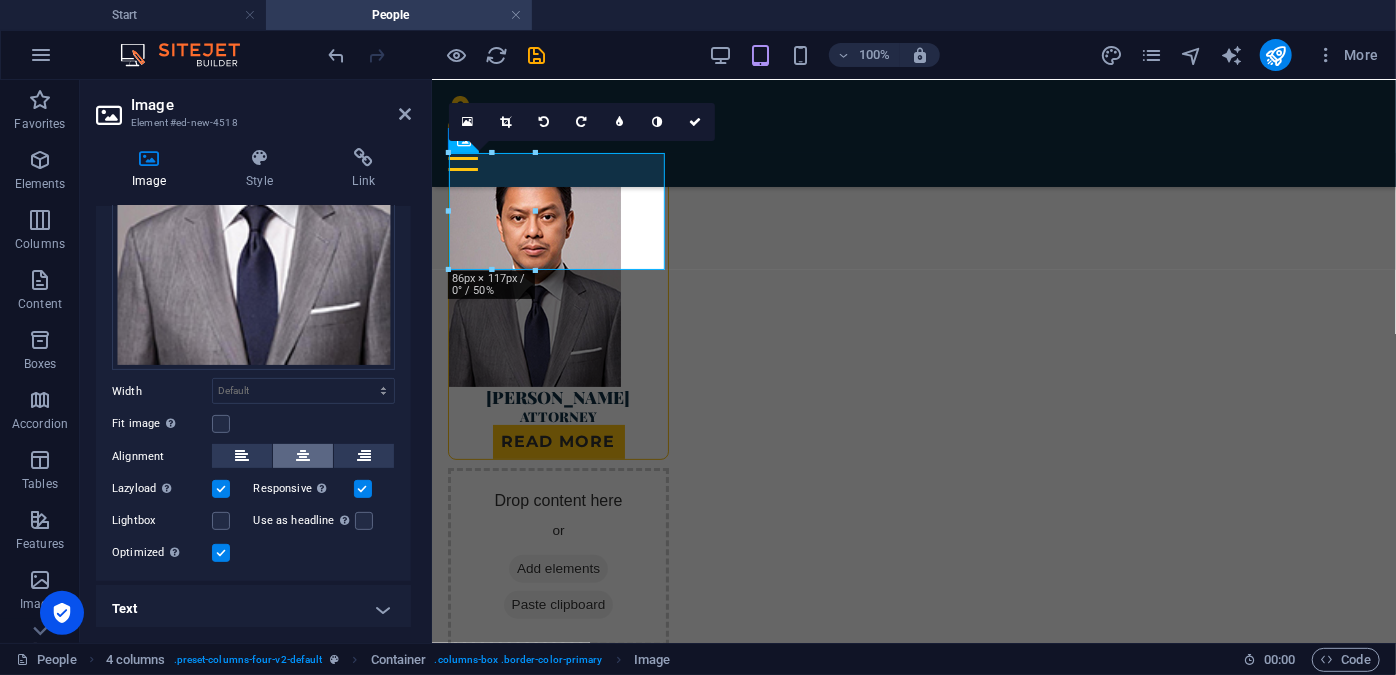 click at bounding box center (303, 456) 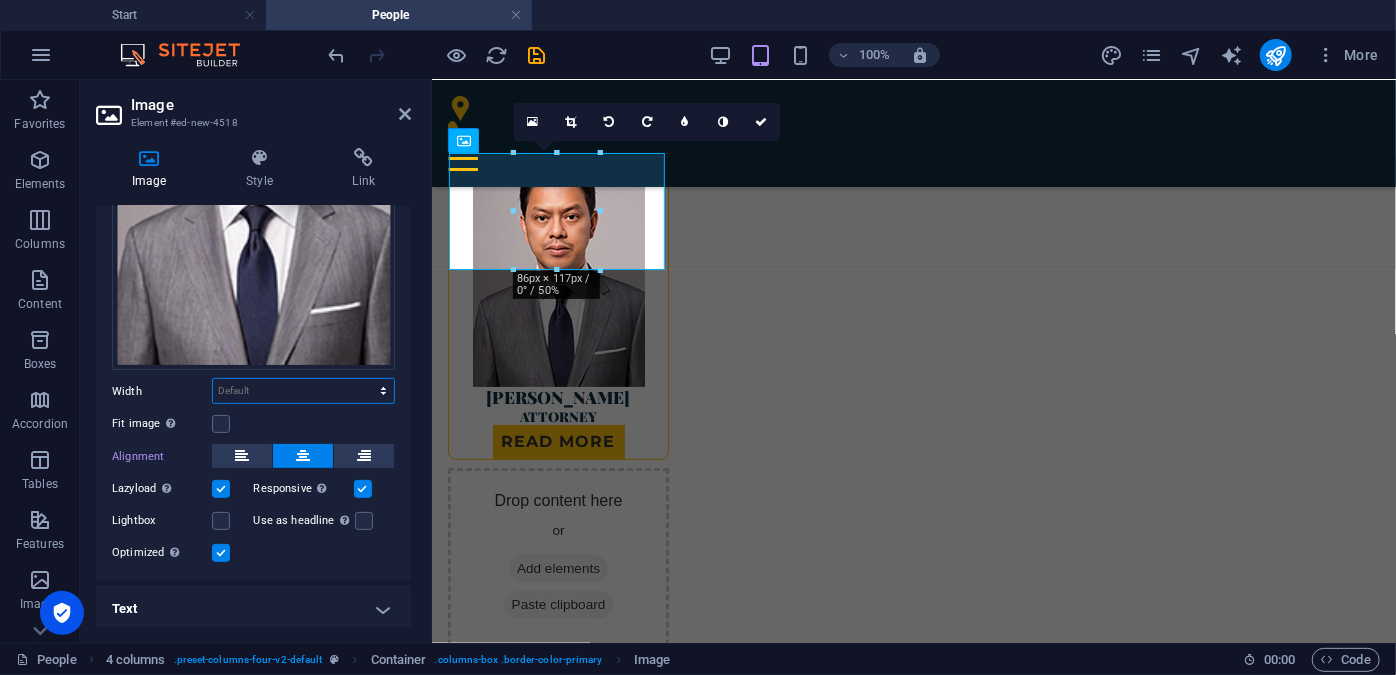 click on "Default auto px rem % em vh vw" at bounding box center [303, 391] 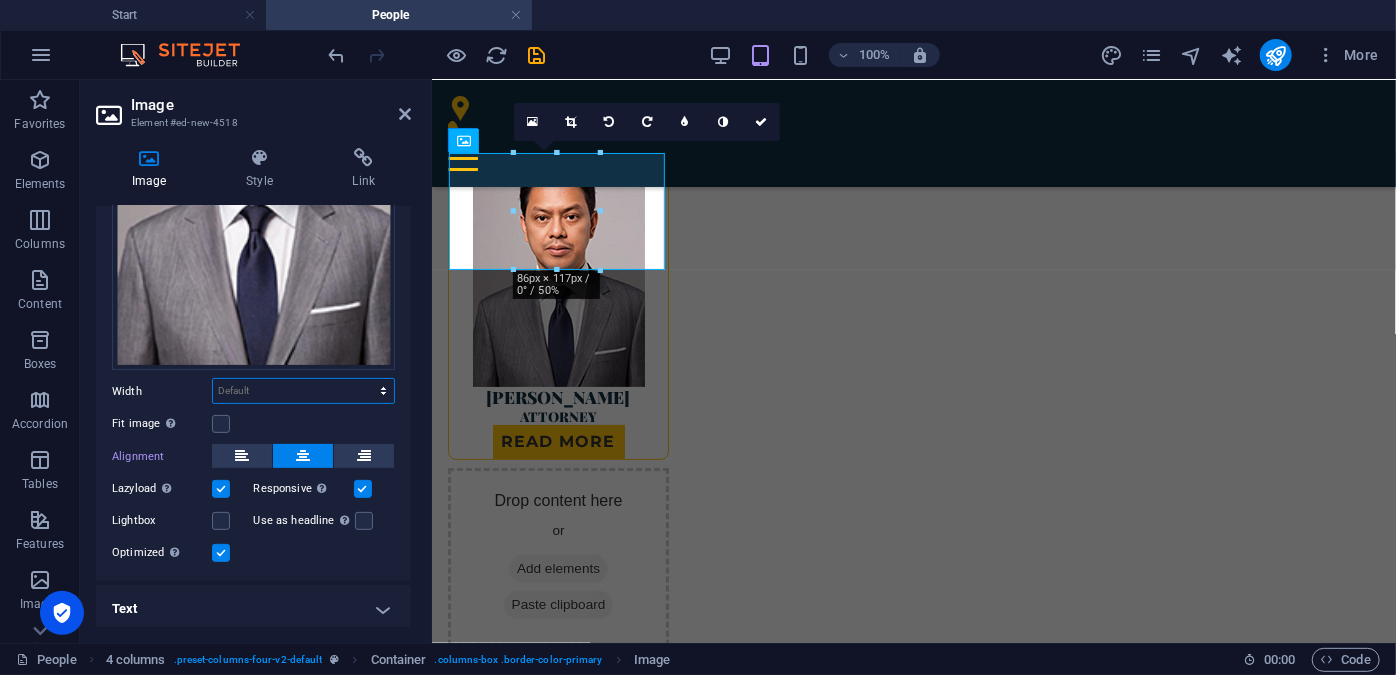 select on "%" 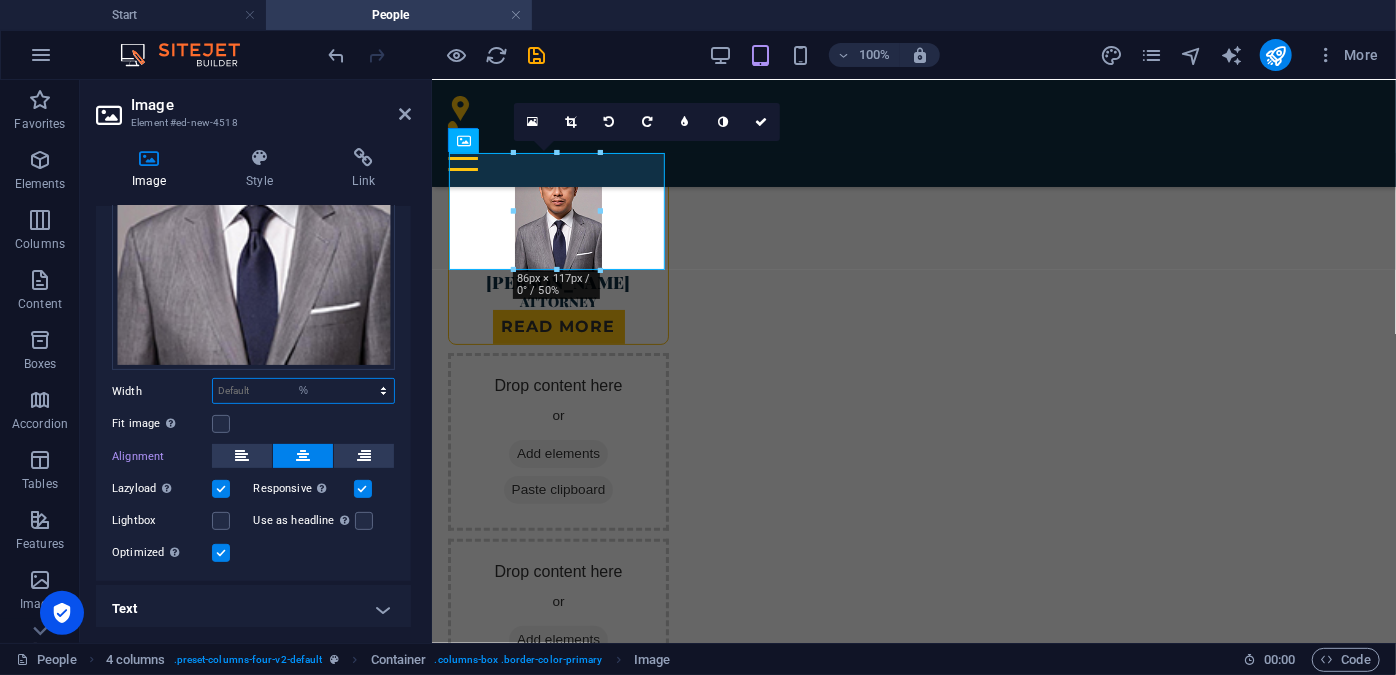 click on "Default auto px rem % em vh vw" at bounding box center [303, 391] 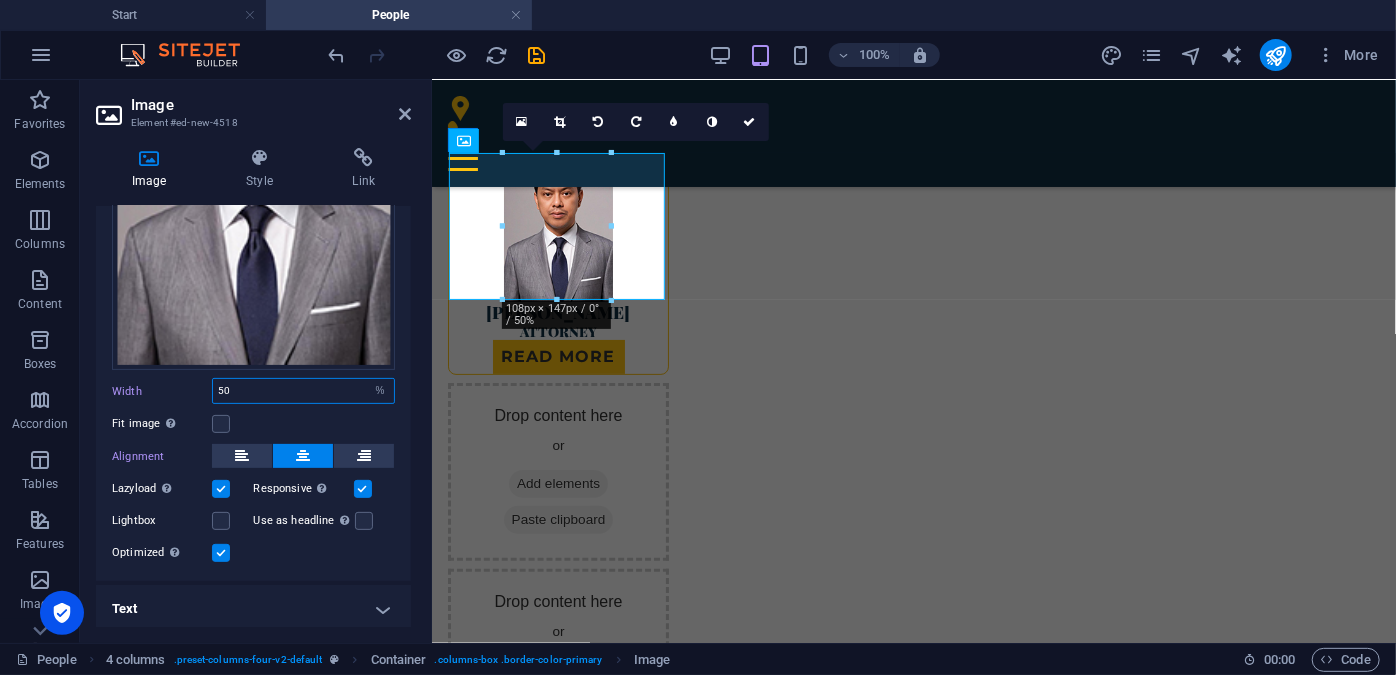 type on "5" 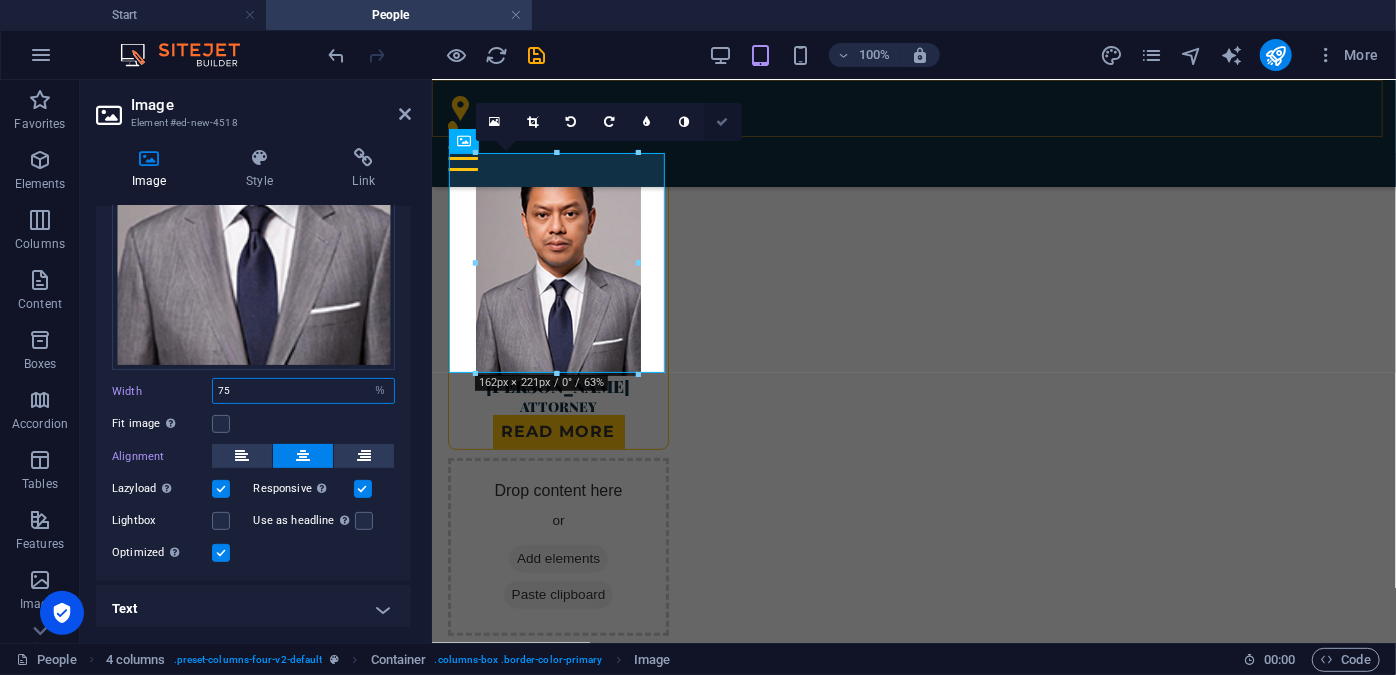 type on "75" 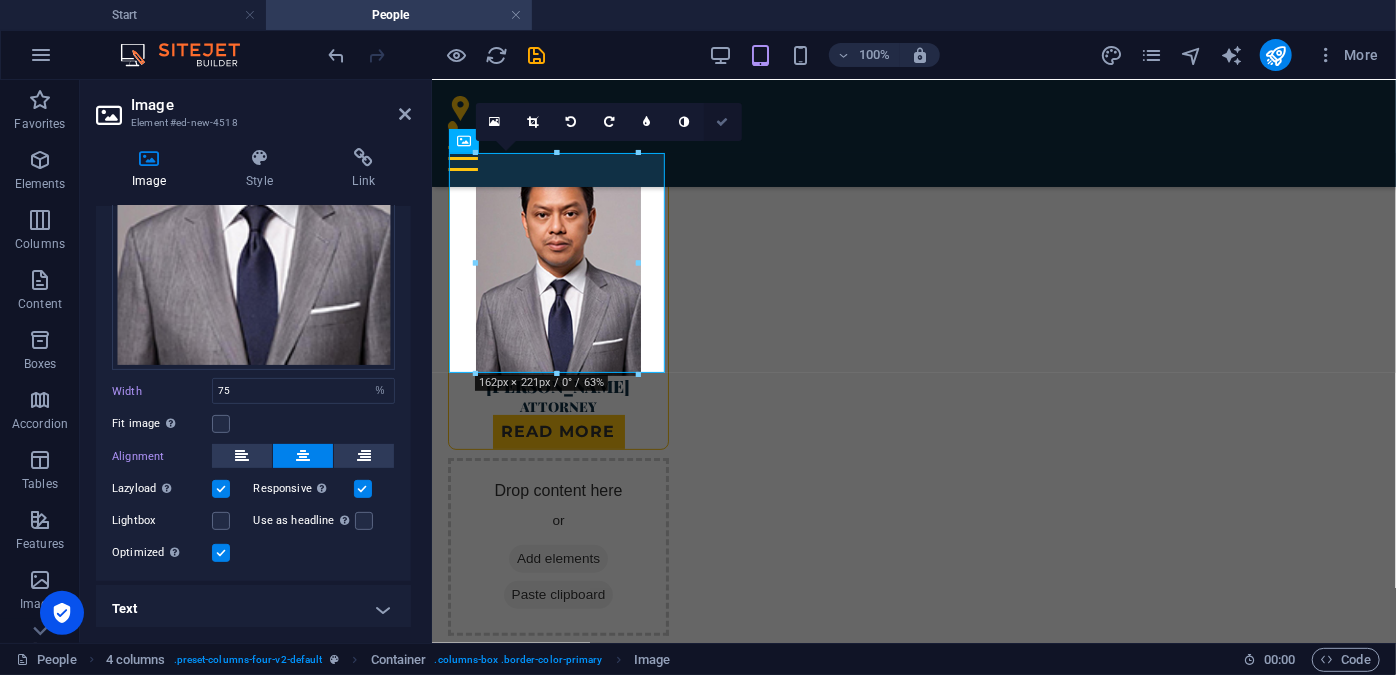 click at bounding box center (723, 122) 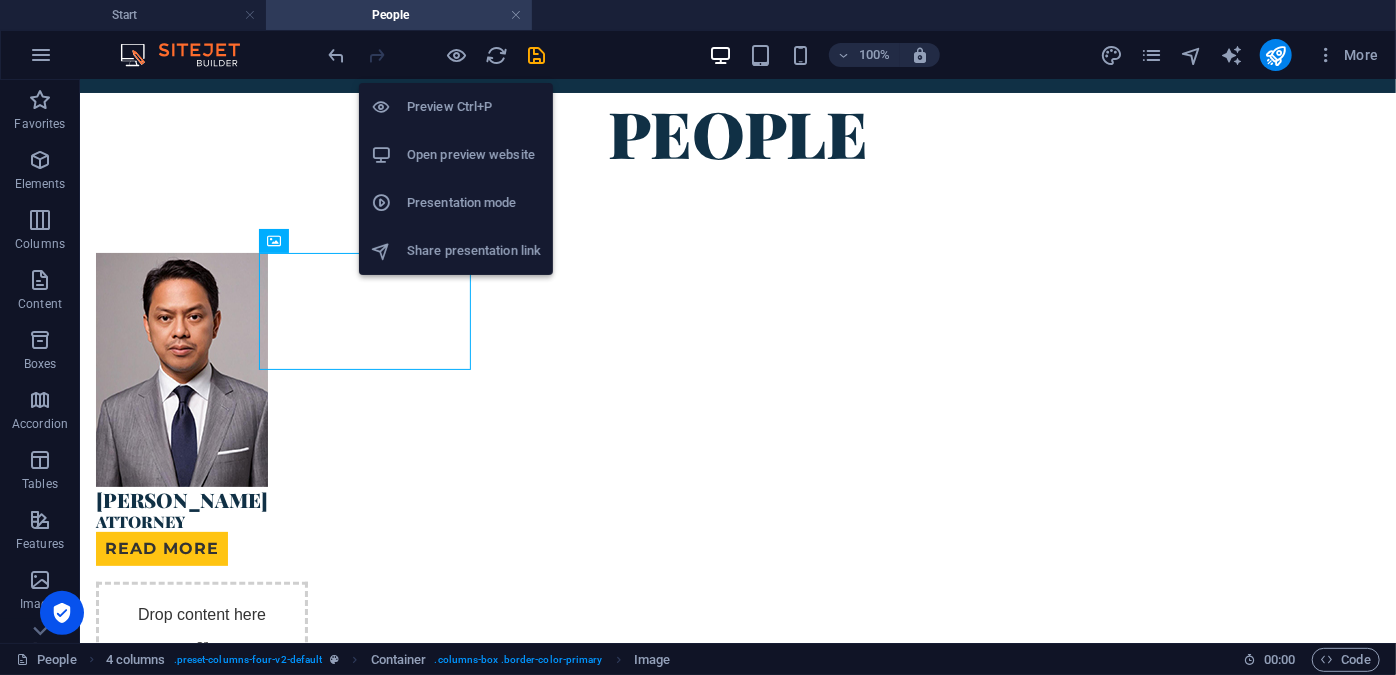 click on "Preview Ctrl+P" at bounding box center [474, 107] 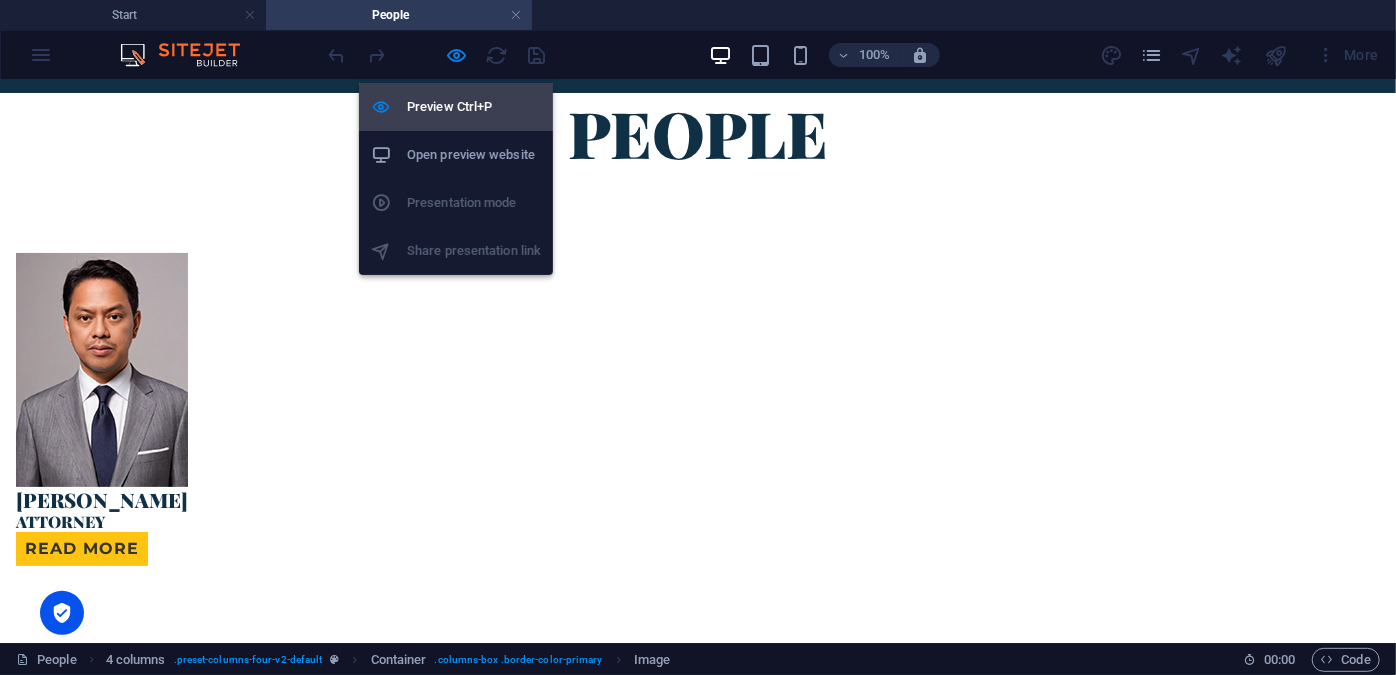 click on "Preview Ctrl+P" at bounding box center [474, 107] 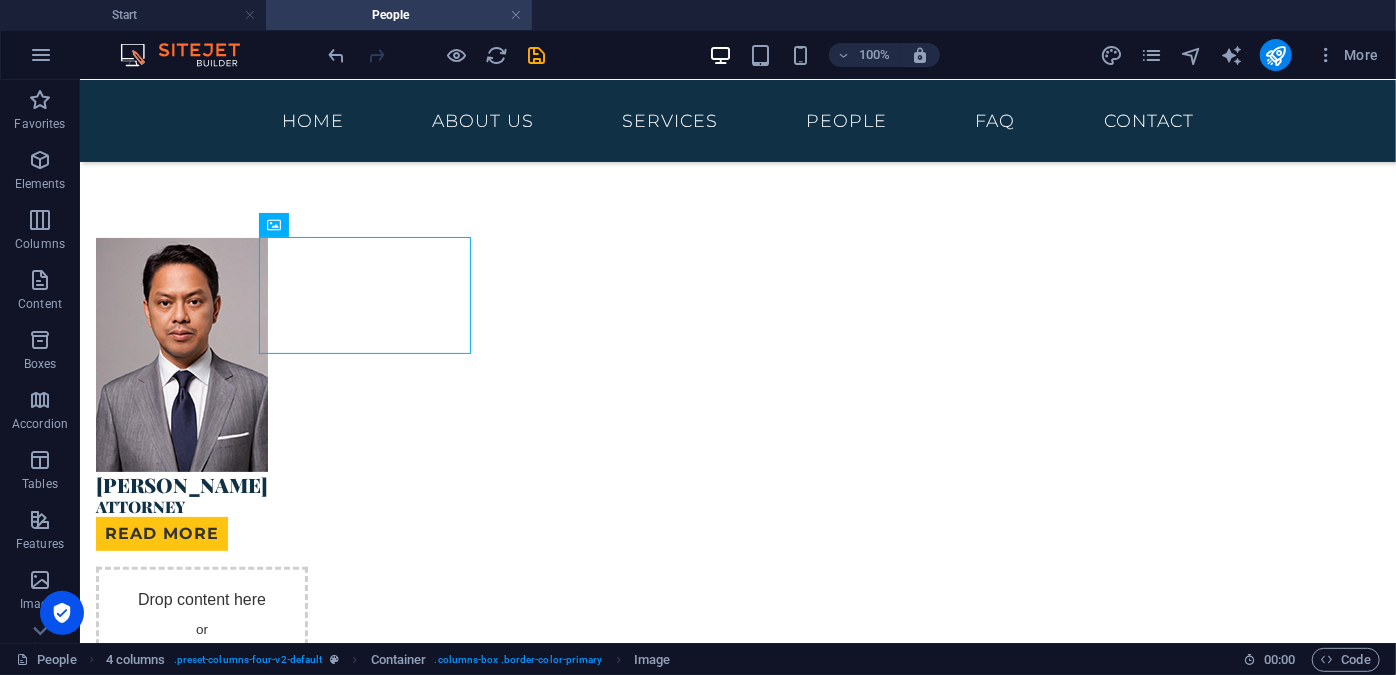 scroll, scrollTop: 82, scrollLeft: 0, axis: vertical 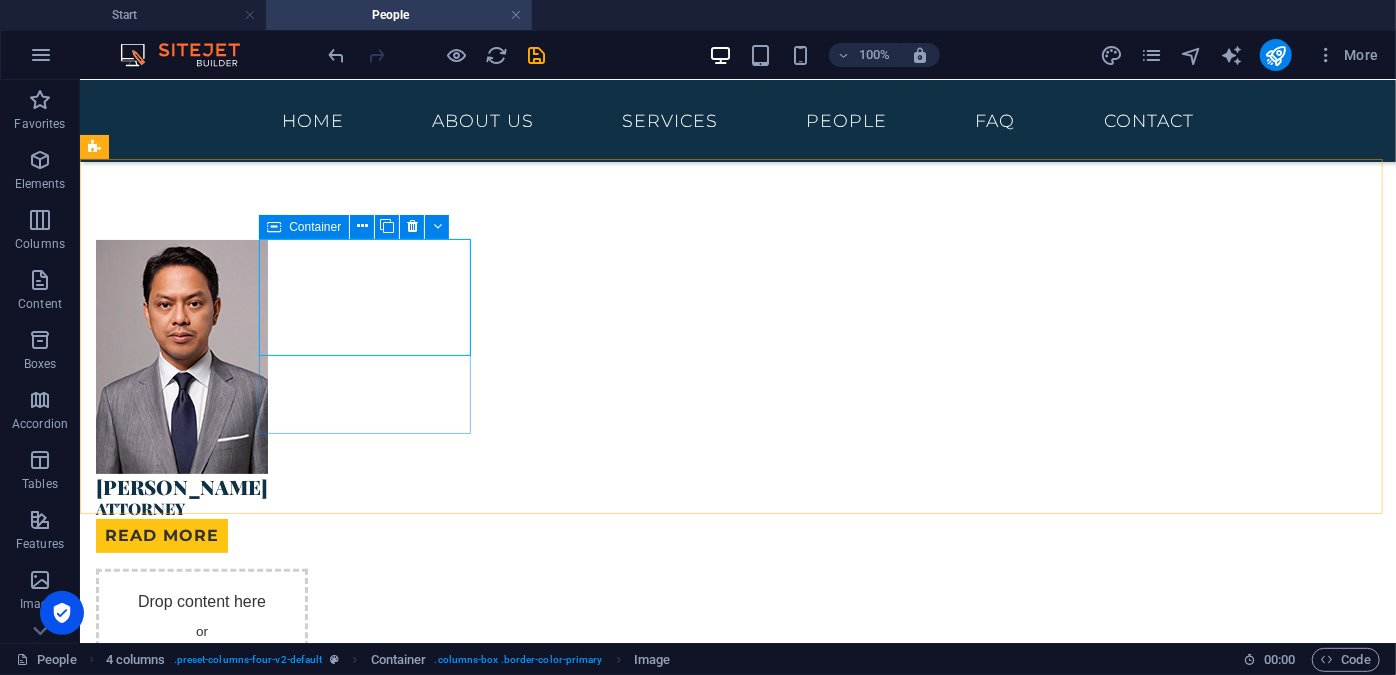 click at bounding box center [274, 227] 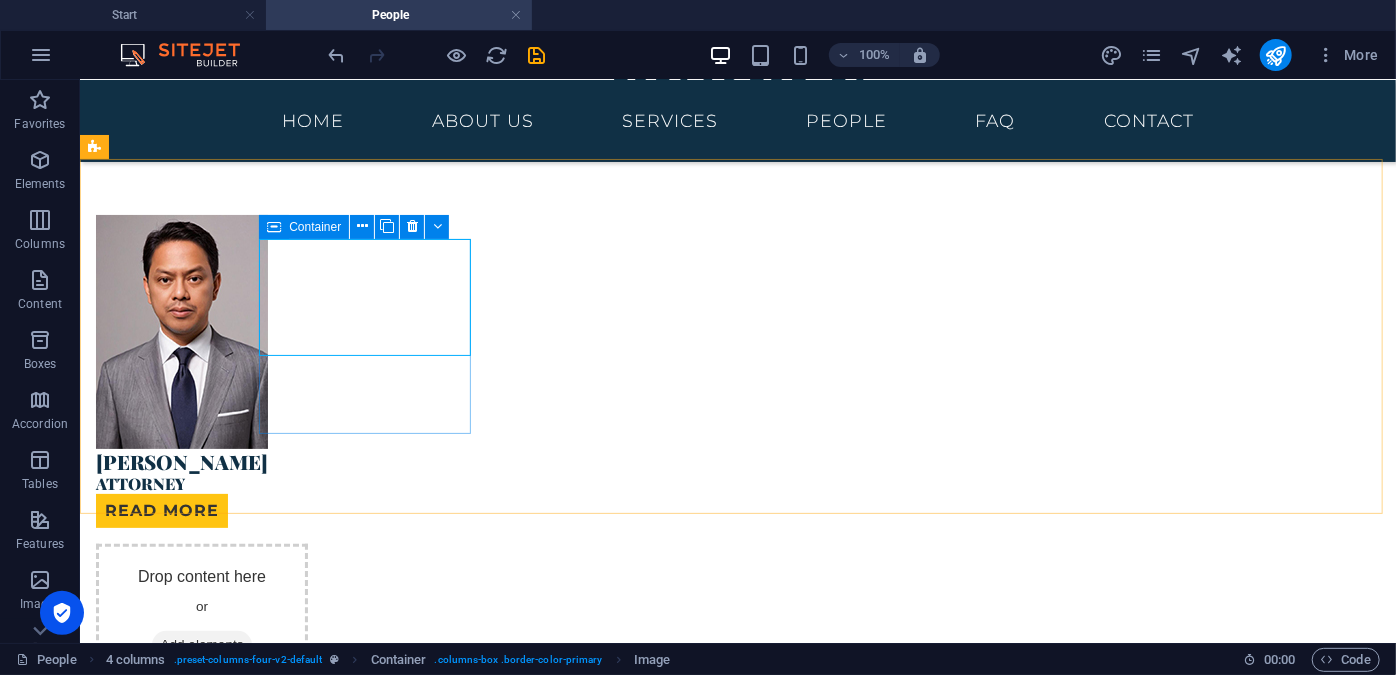 select on "px" 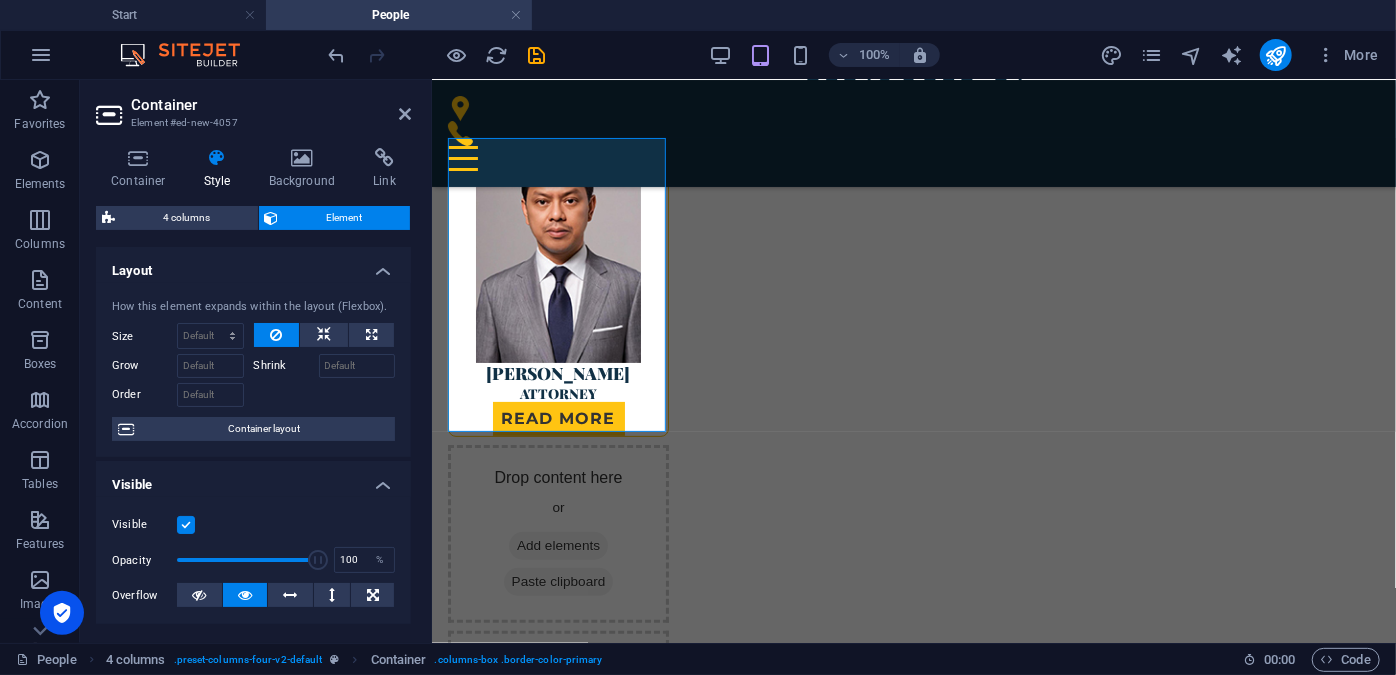 drag, startPoint x: 408, startPoint y: 354, endPoint x: 401, endPoint y: 380, distance: 26.925823 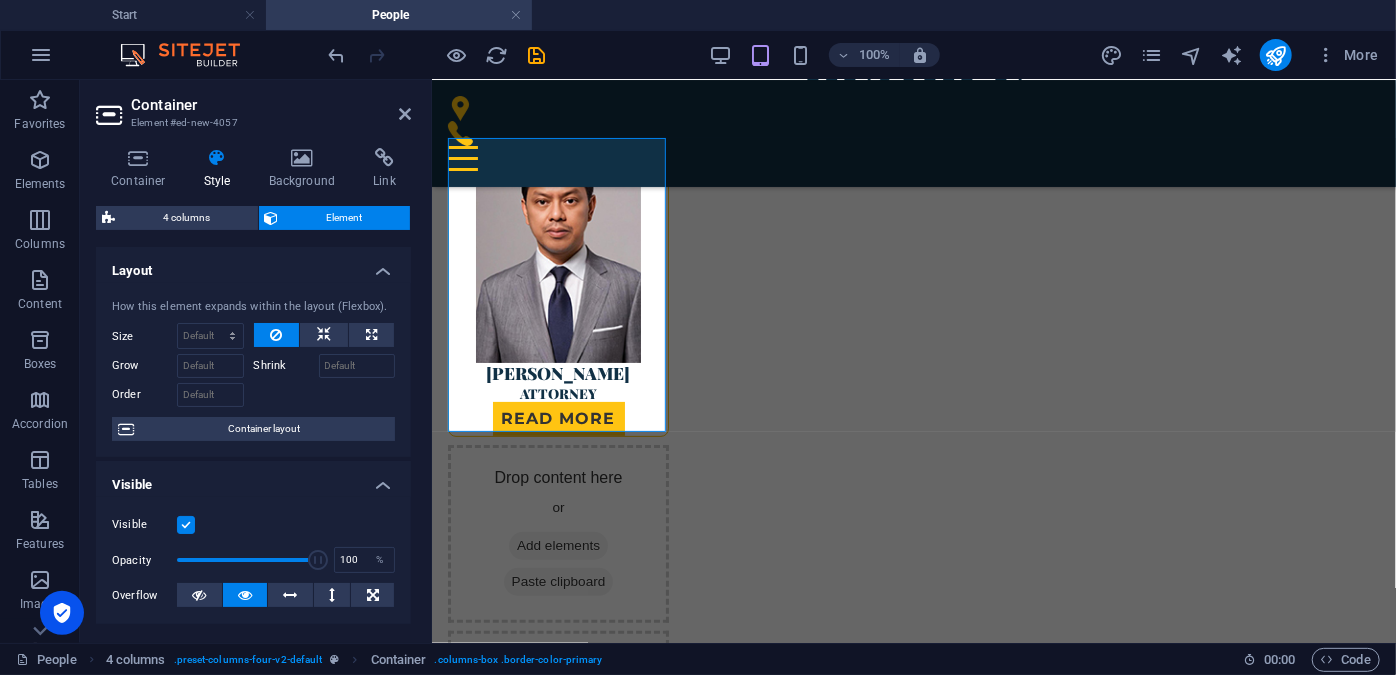 drag, startPoint x: 407, startPoint y: 376, endPoint x: 410, endPoint y: 399, distance: 23.194826 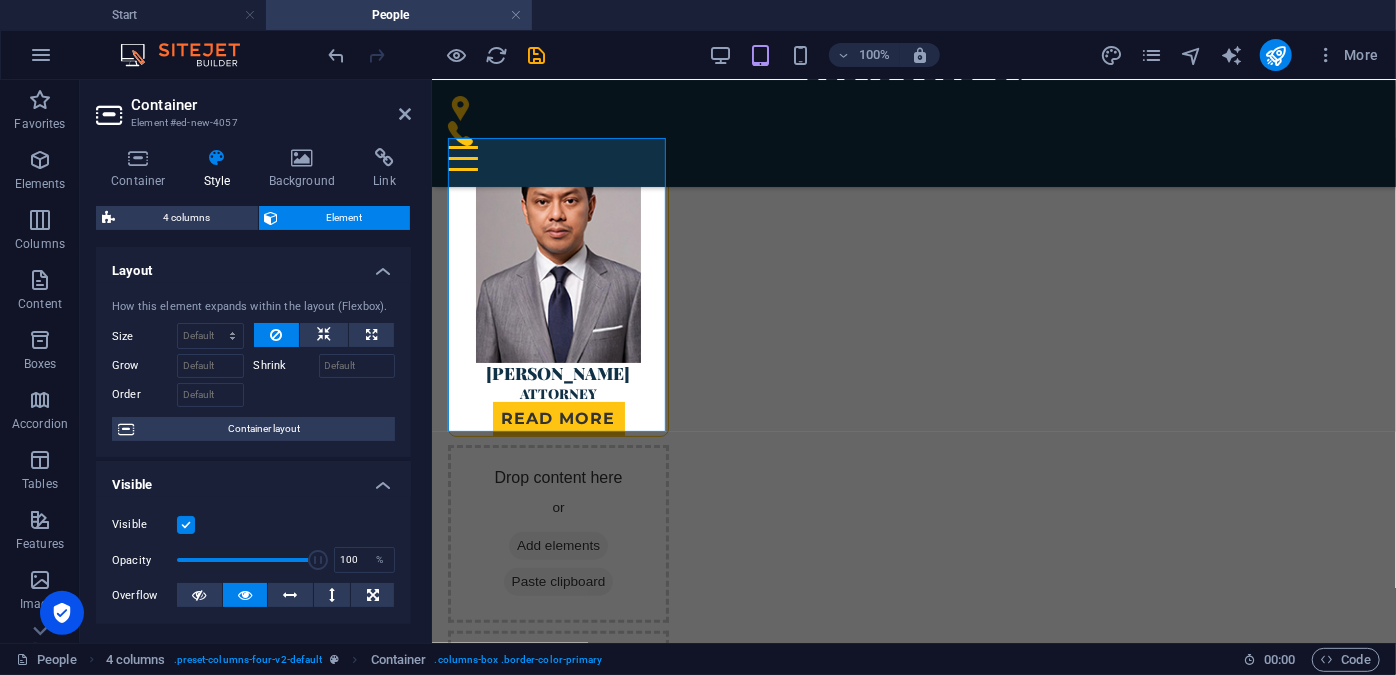 click on "Layout How this element expands within the layout (Flexbox). Size Default auto px % 1/1 1/2 1/3 1/4 1/5 1/6 1/7 1/8 1/9 1/10 Grow Shrink Order Container layout Visible Visible Opacity 100 % Overflow Spacing Margin Default auto px % rem vw vh Custom Custom auto px % rem vw vh auto px % rem vw vh auto px % rem vw vh auto px % rem vw vh Padding Default px rem % vh vw Custom Custom px rem % vh vw px rem % vh vw px rem % vh vw px rem % vh vw Border Style              - Width 1 auto px rem % vh vw Custom Custom 1 auto px rem % vh vw 1 auto px rem % vh vw 1 auto px rem % vh vw 1 auto px rem % vh vw  - Color Round corners For background overlay and background images, the overflow must be hidden so that the round corners are visible 8 Default px rem % vh vw Custom Custom 8 px rem % vh vw 8 px rem % vh vw 8 px rem % vh vw 8 px rem % vh vw Shadow Default None Outside Inside Color X offset 0 px rem vh vw Y offset 0 px rem vh vw Blur 0 px rem % vh vw Spread 0 px rem vh vw Text Shadow Default None Outside Color 0" at bounding box center [253, 437] 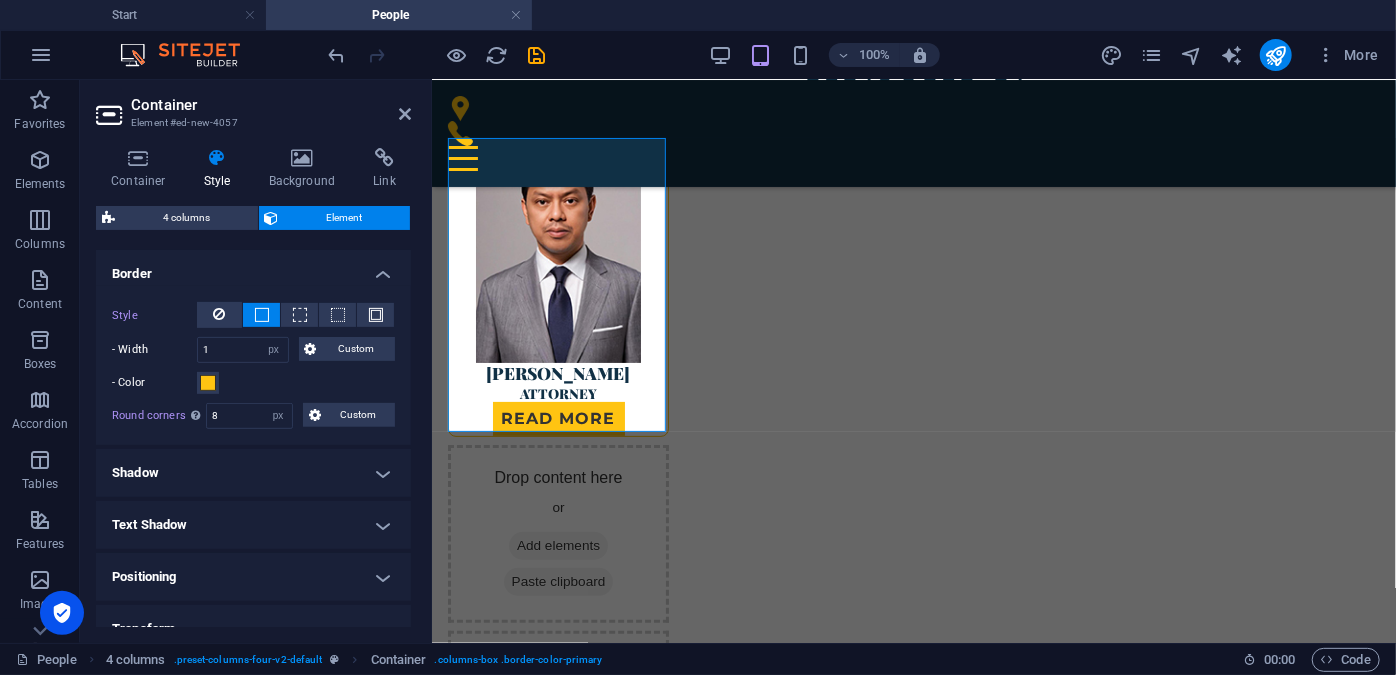scroll, scrollTop: 428, scrollLeft: 0, axis: vertical 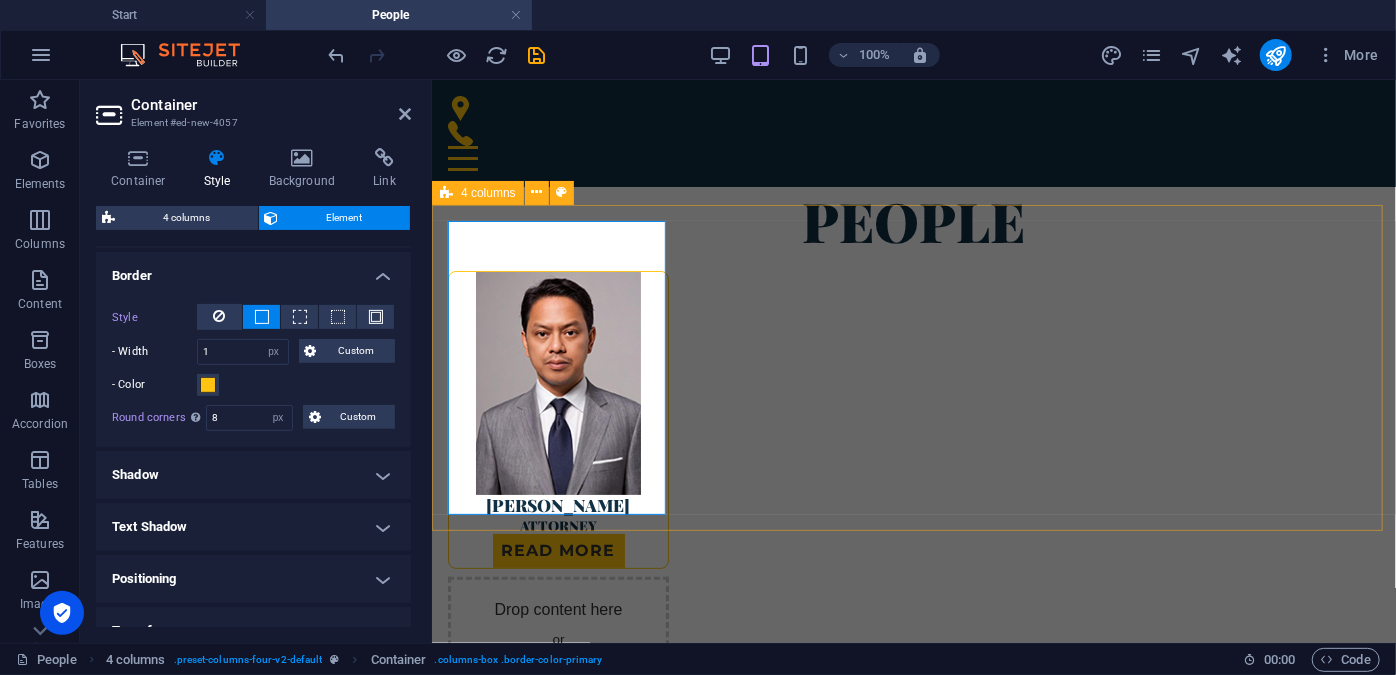click on "Deny setiawan Attorney read more Drop content here or  Add elements  Paste clipboard Drop content here or  Add elements  Paste clipboard Drop content here or  Add elements  Paste clipboard" at bounding box center (913, 698) 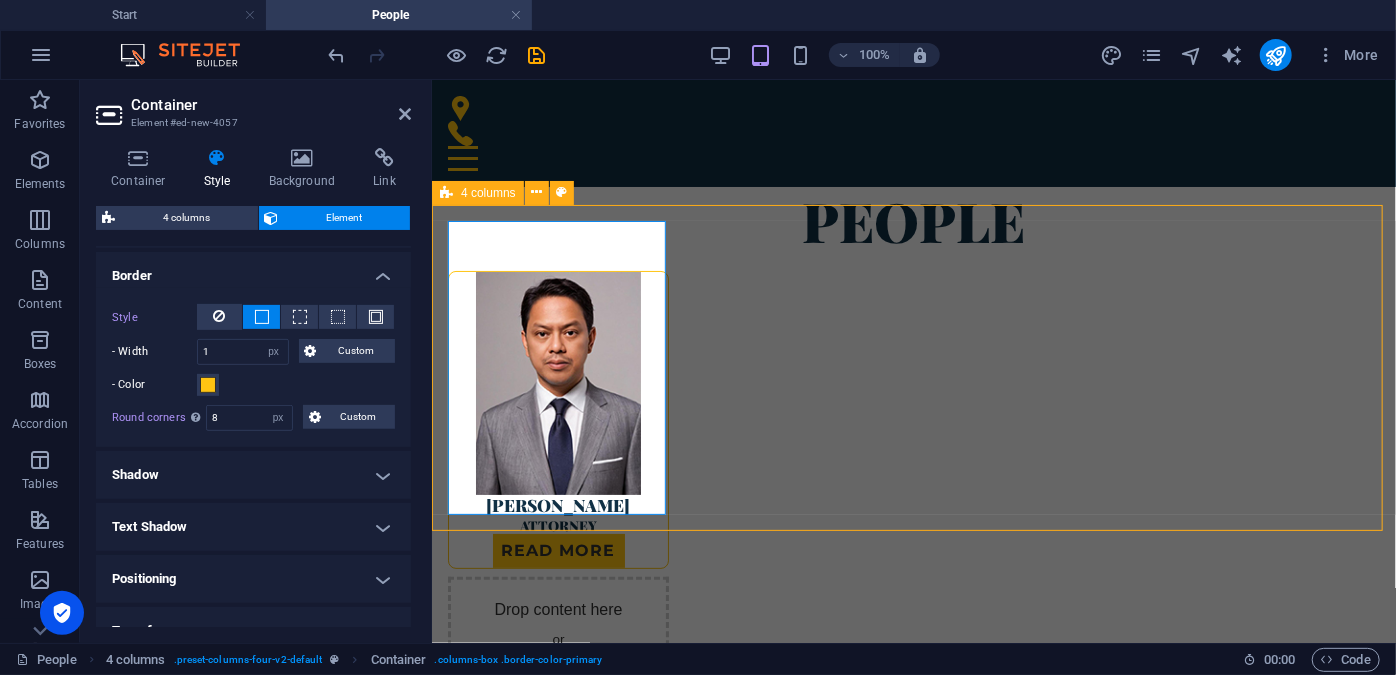 click on "People" at bounding box center (913, 220) 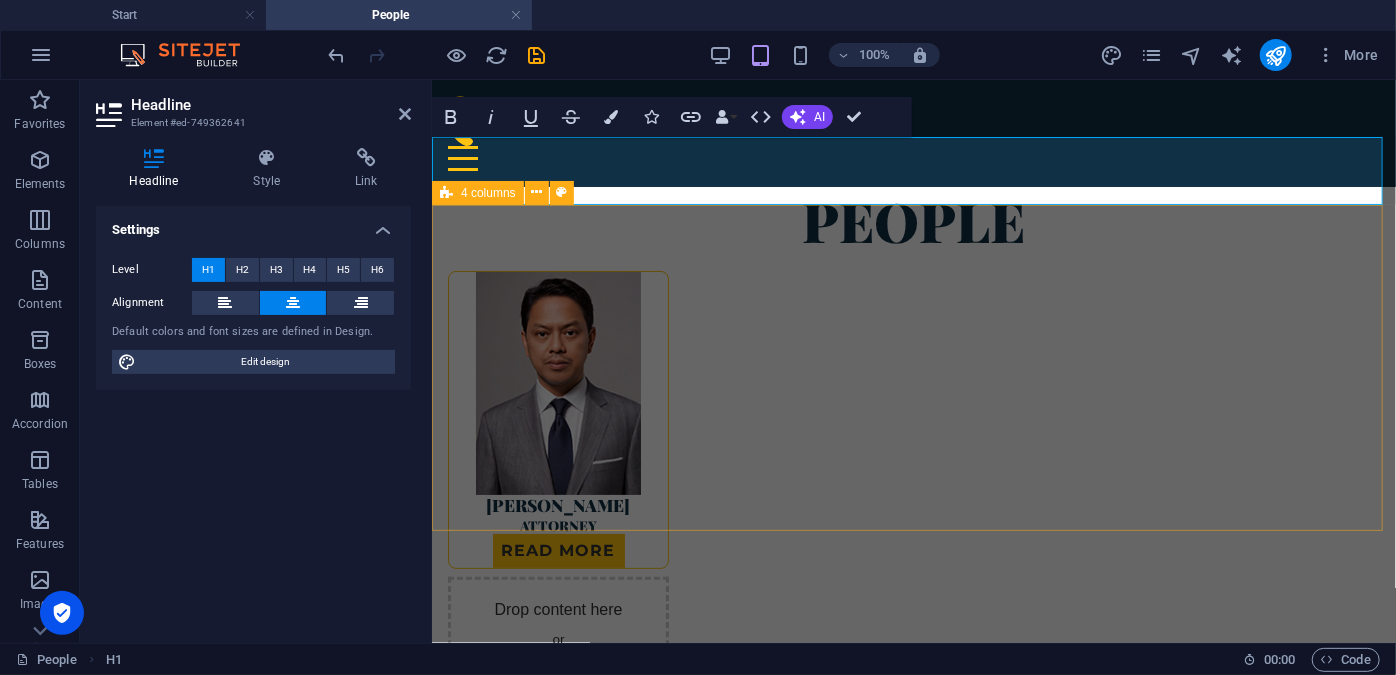 click on "Deny setiawan Attorney read more Drop content here or  Add elements  Paste clipboard Drop content here or  Add elements  Paste clipboard Drop content here or  Add elements  Paste clipboard" at bounding box center [913, 698] 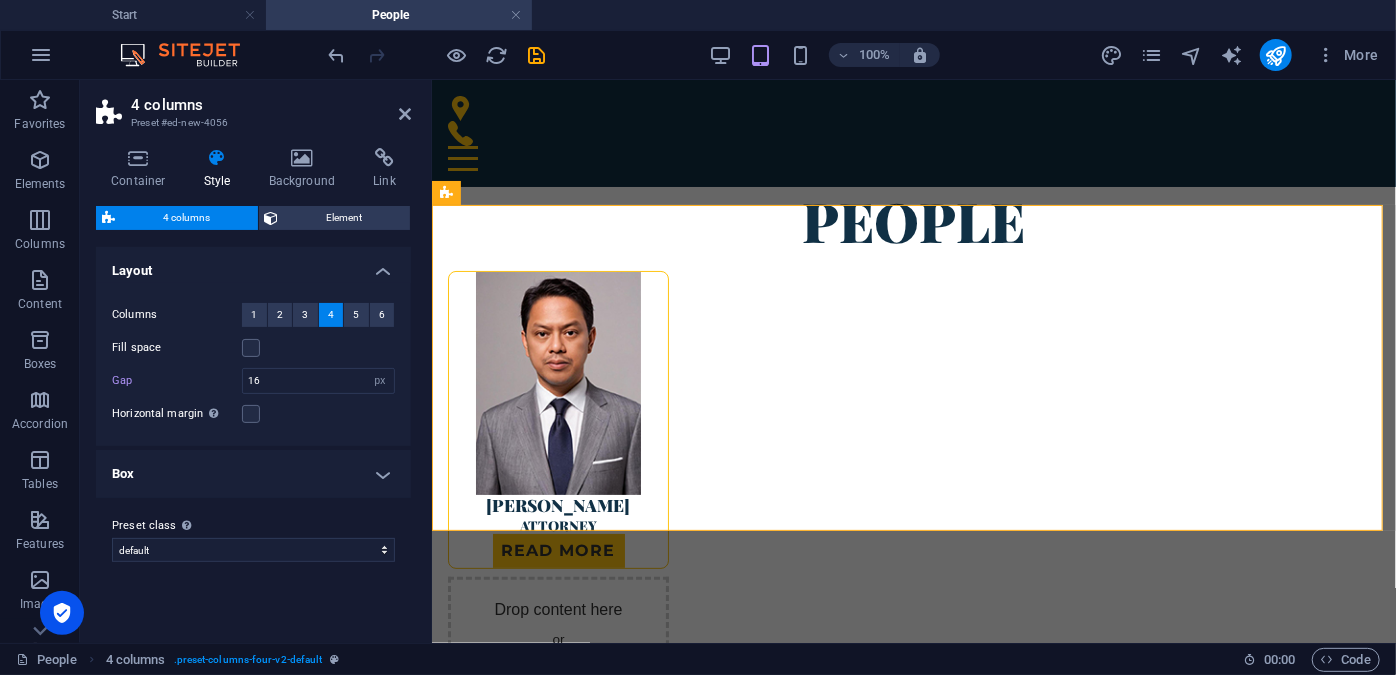 click on "Box" at bounding box center [253, 474] 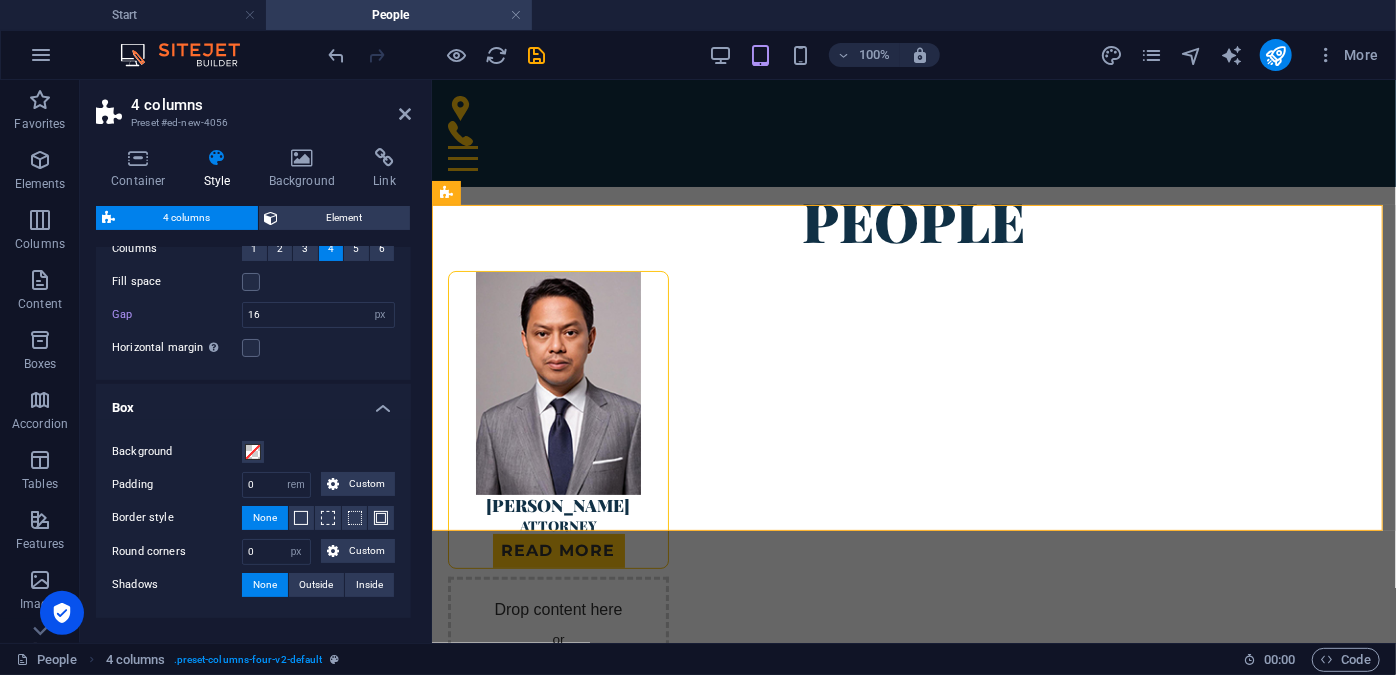 scroll, scrollTop: 80, scrollLeft: 0, axis: vertical 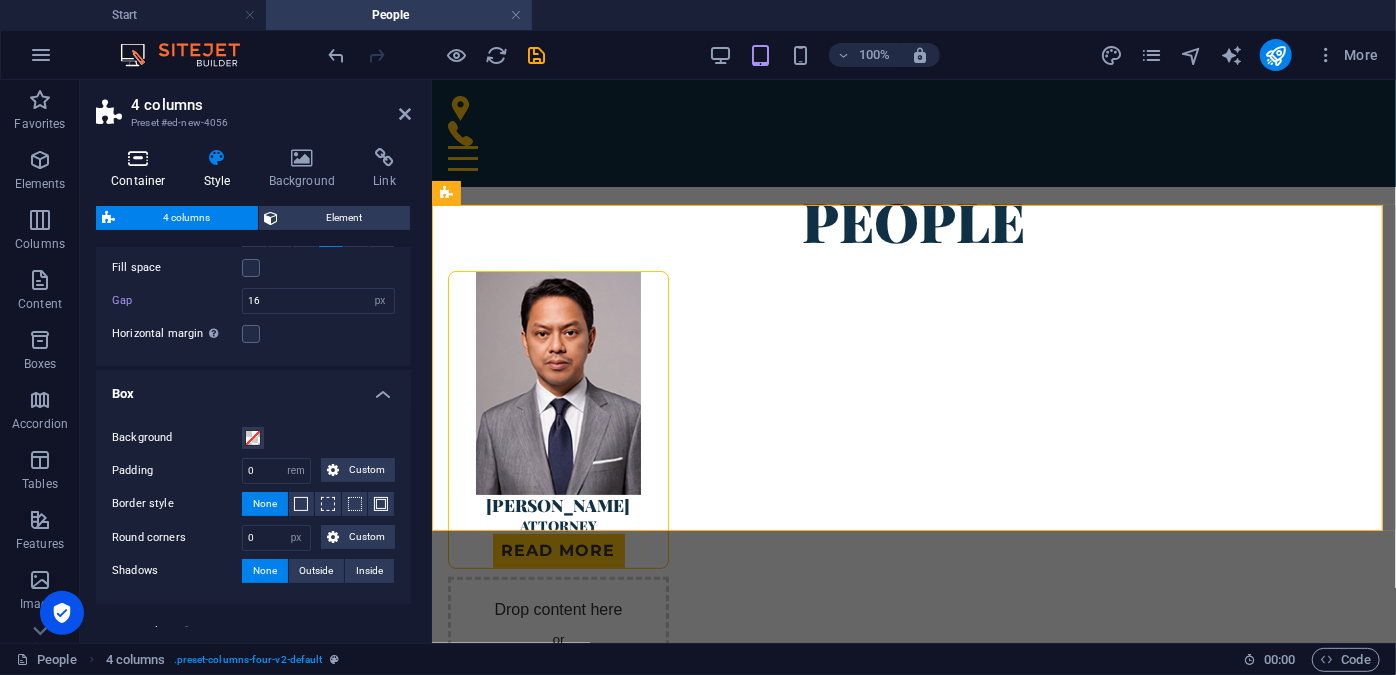 click on "Container" at bounding box center [142, 169] 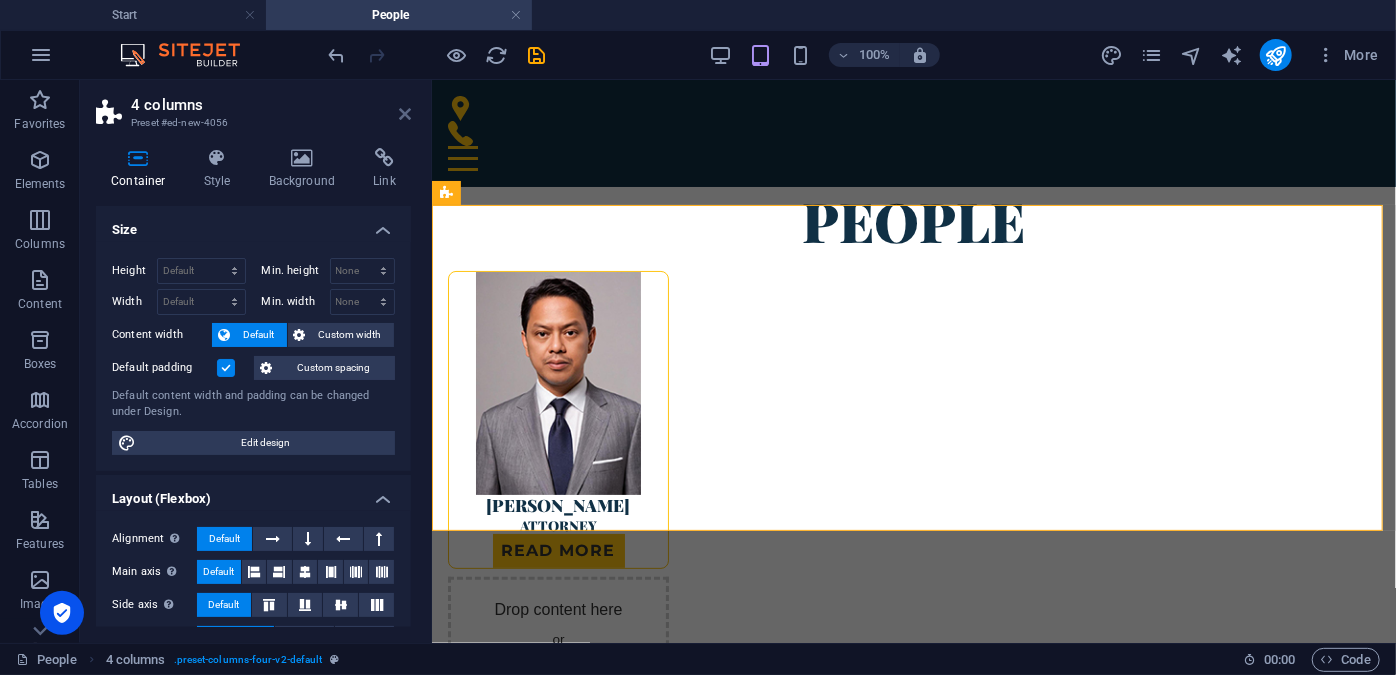 drag, startPoint x: 406, startPoint y: 117, endPoint x: 326, endPoint y: 36, distance: 113.84639 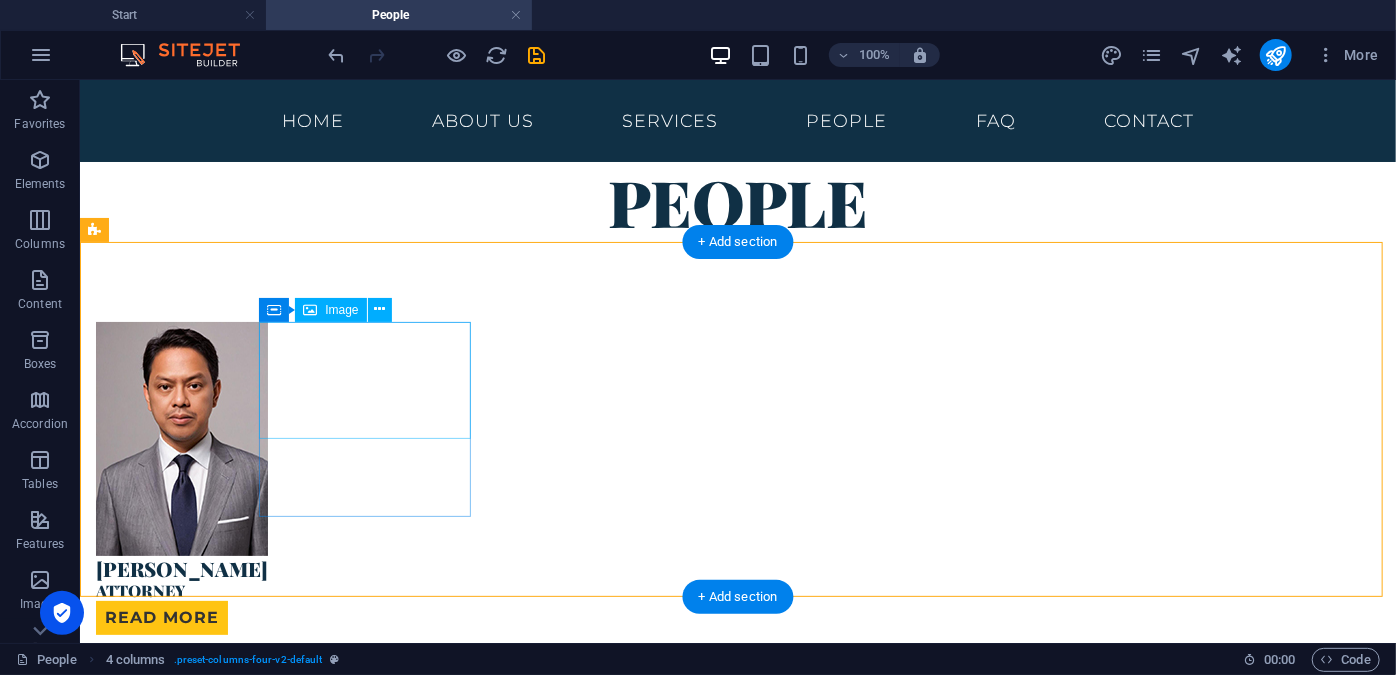 click at bounding box center (201, 438) 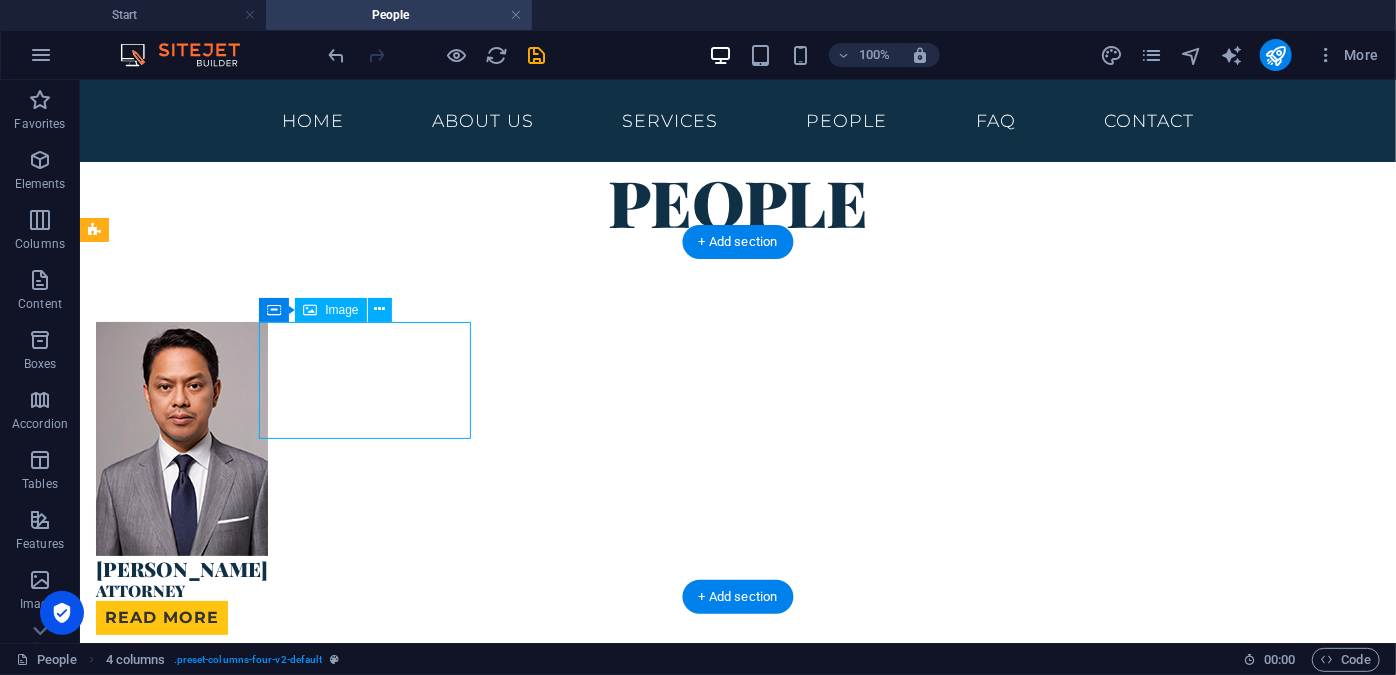 click at bounding box center [201, 438] 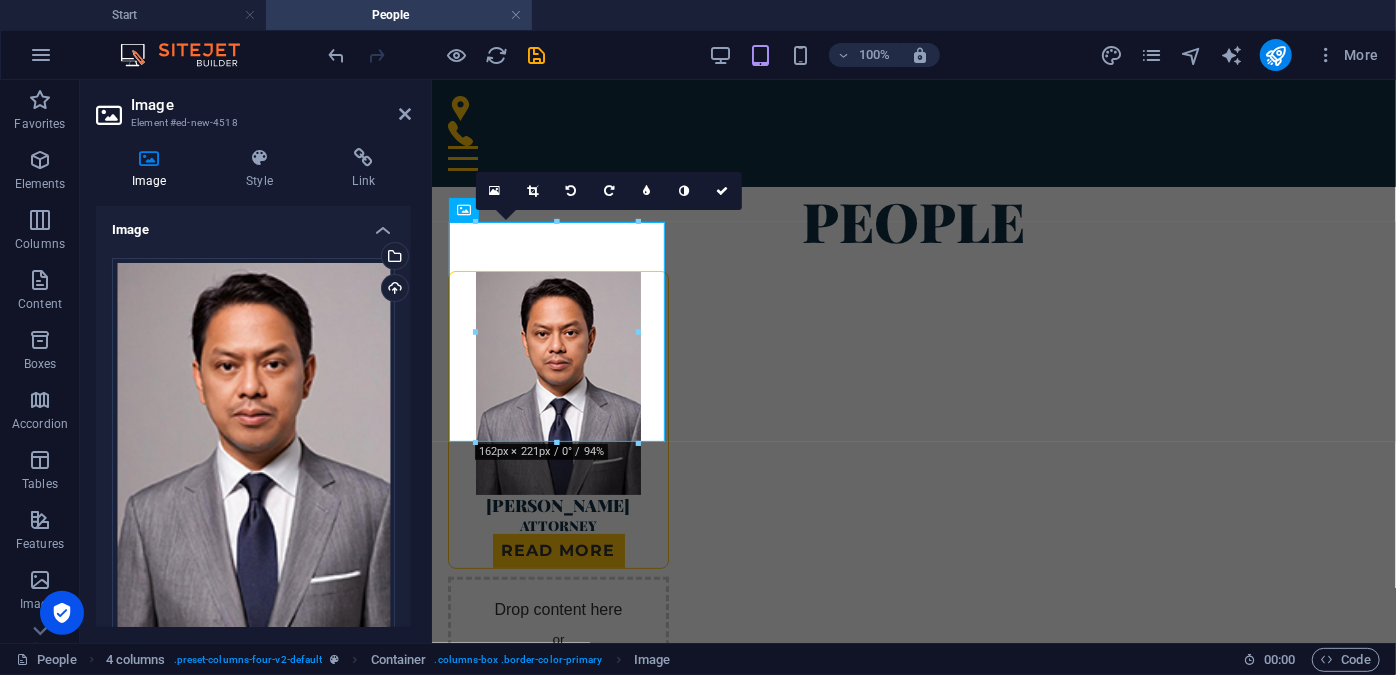 drag, startPoint x: 407, startPoint y: 398, endPoint x: 410, endPoint y: 413, distance: 15.297058 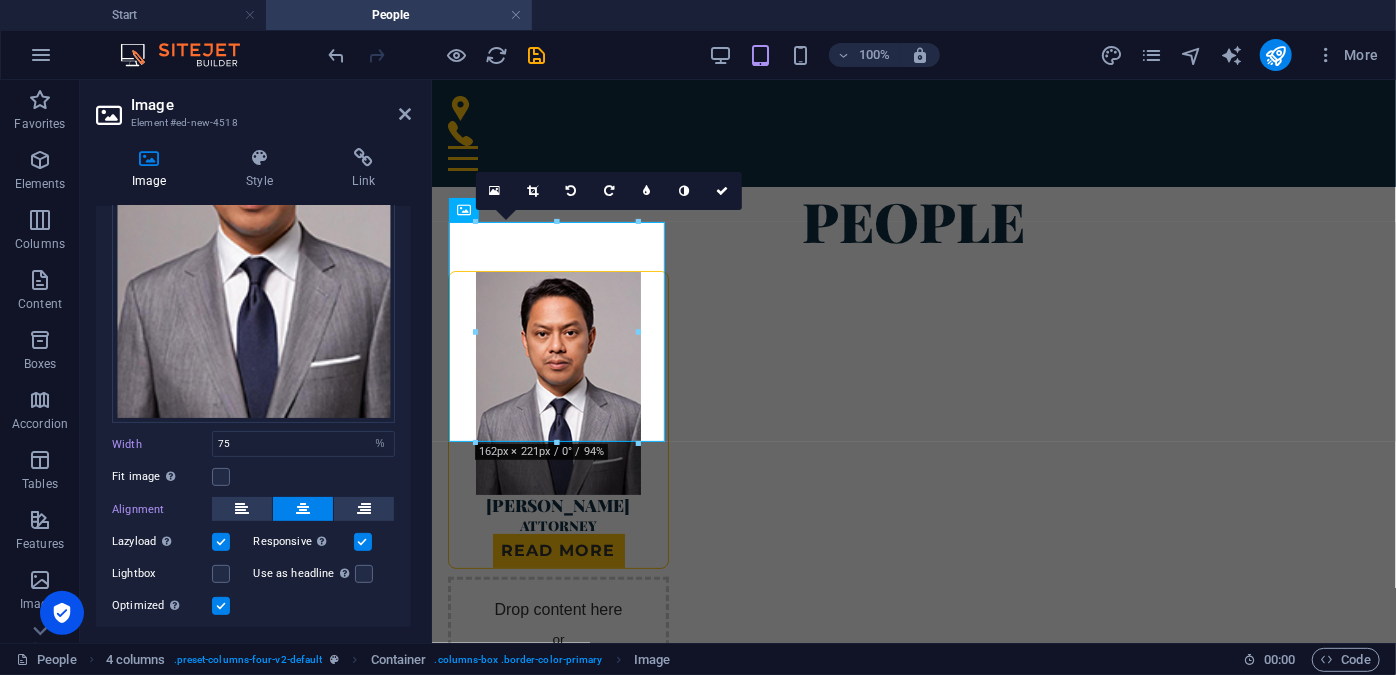 scroll, scrollTop: 269, scrollLeft: 0, axis: vertical 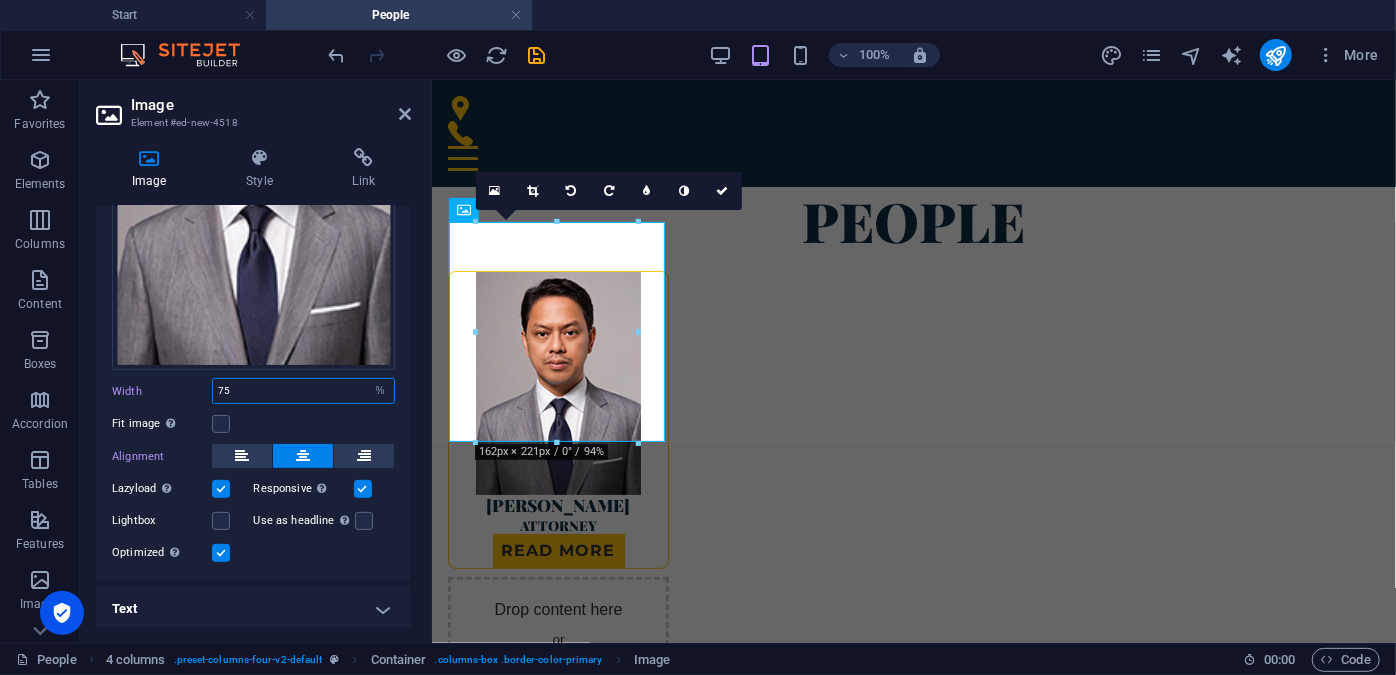 drag, startPoint x: 300, startPoint y: 386, endPoint x: 202, endPoint y: 391, distance: 98.12747 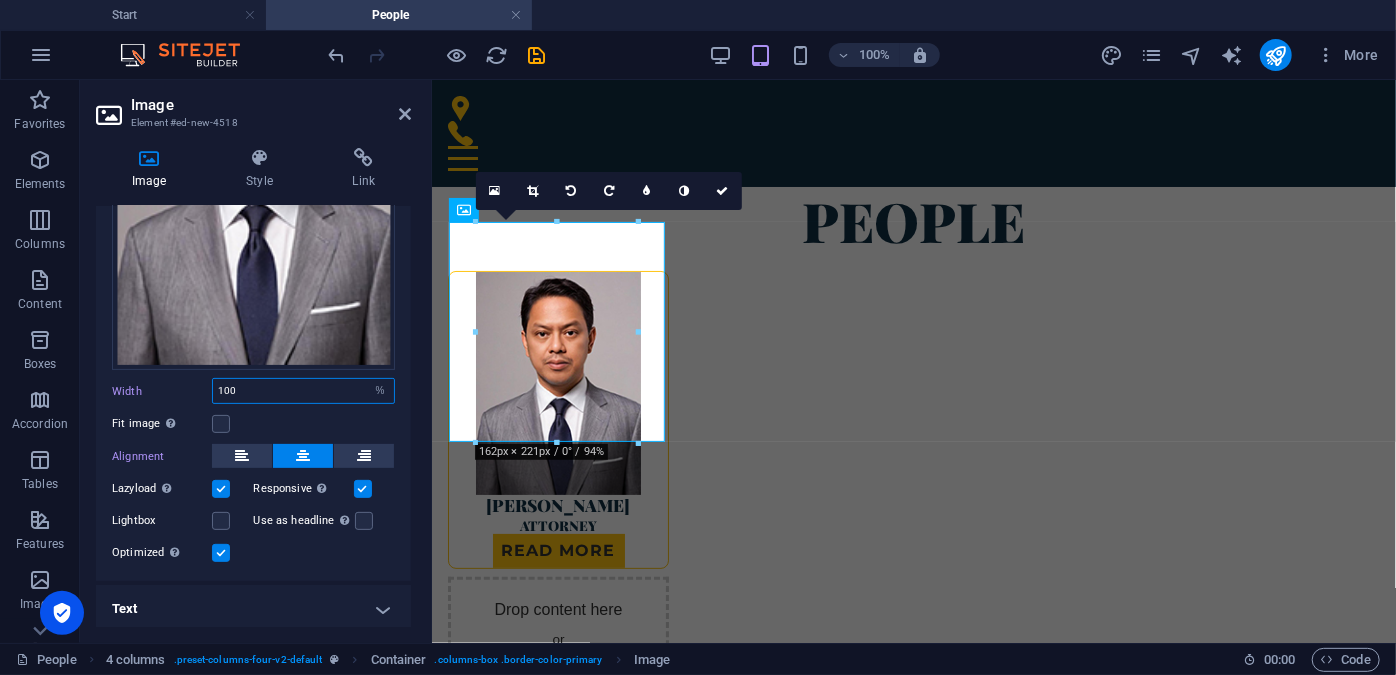 type on "100" 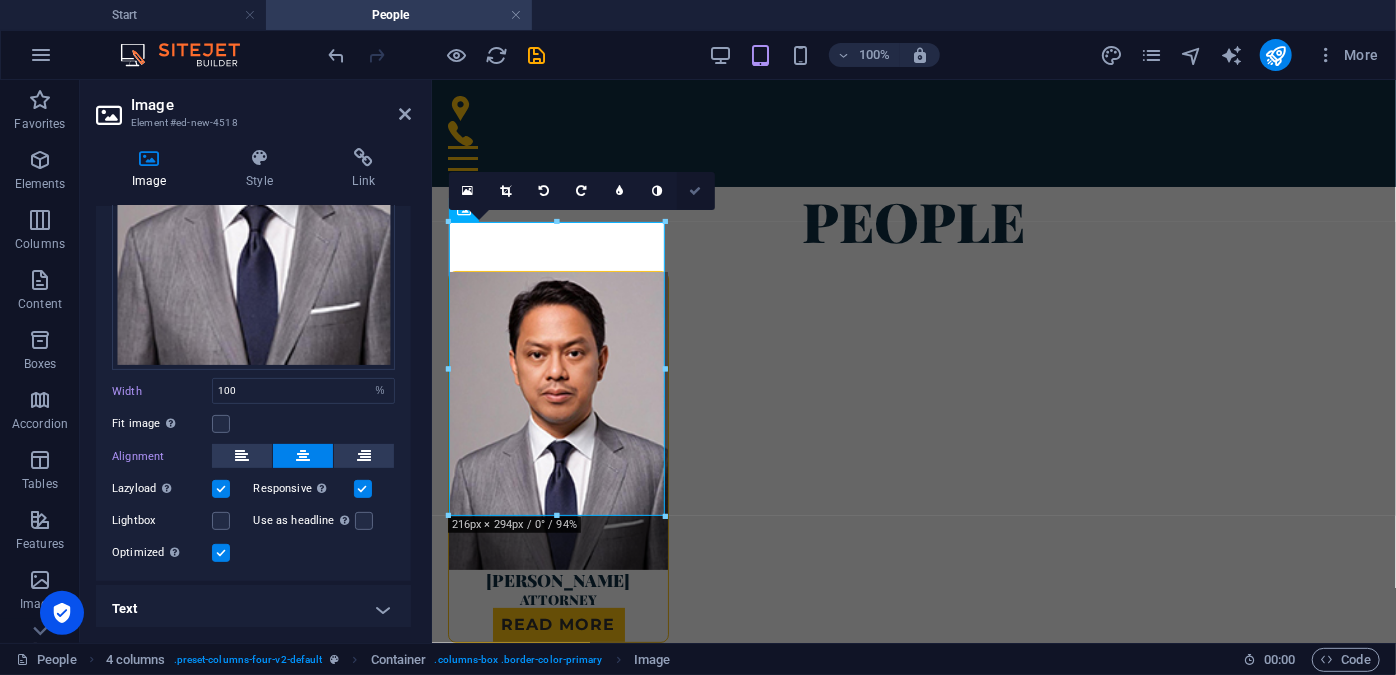 drag, startPoint x: 702, startPoint y: 189, endPoint x: 152, endPoint y: 146, distance: 551.67834 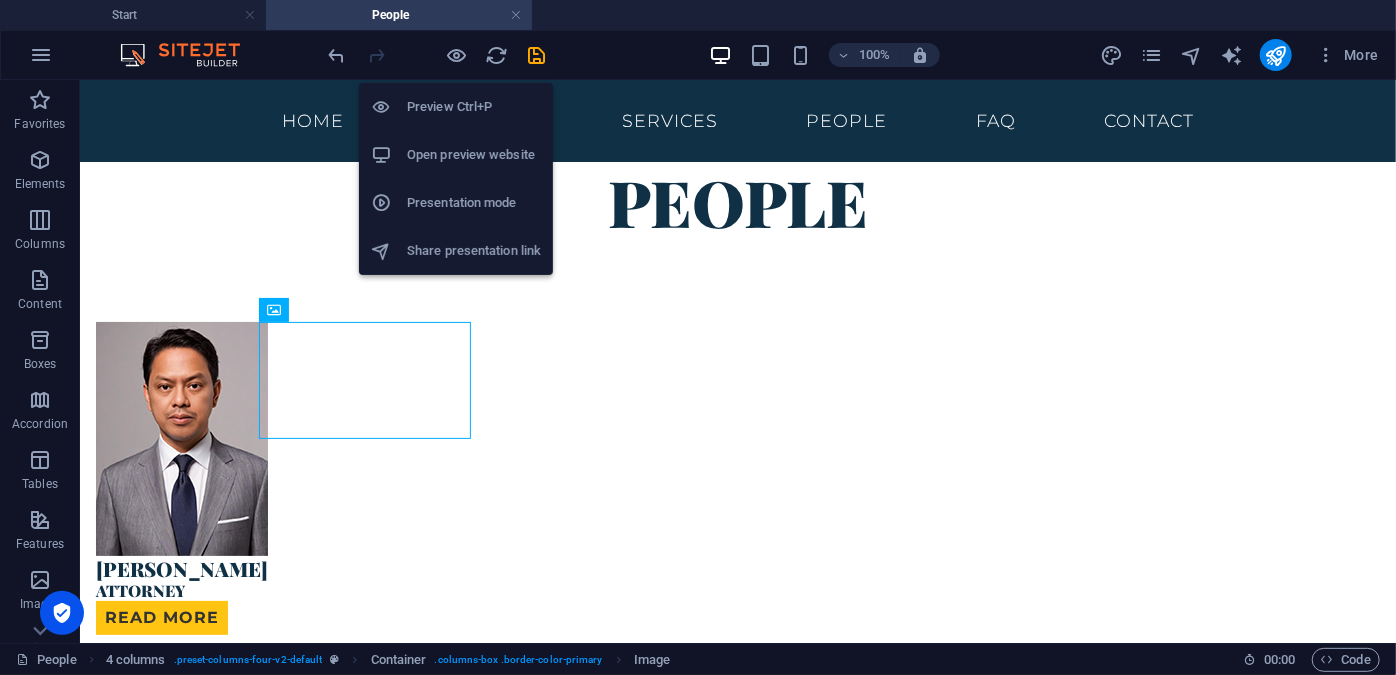 click on "Preview Ctrl+P" at bounding box center [474, 107] 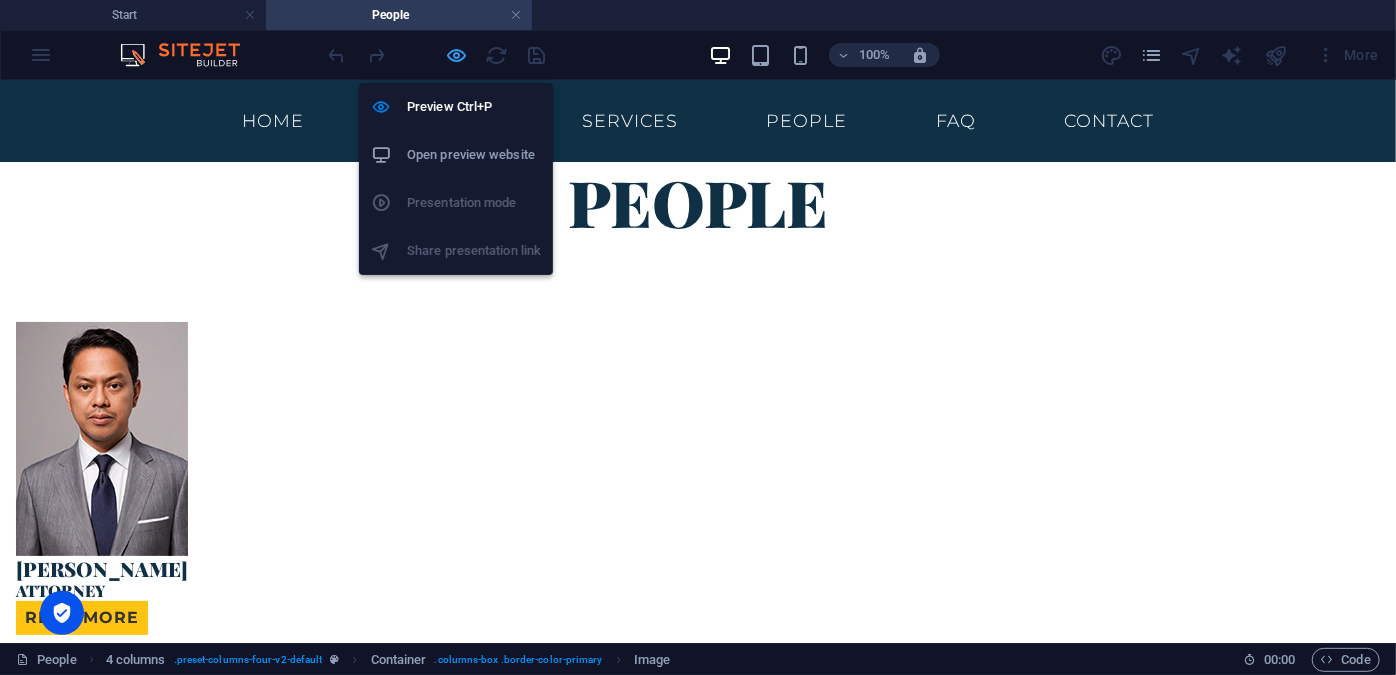 click at bounding box center [457, 55] 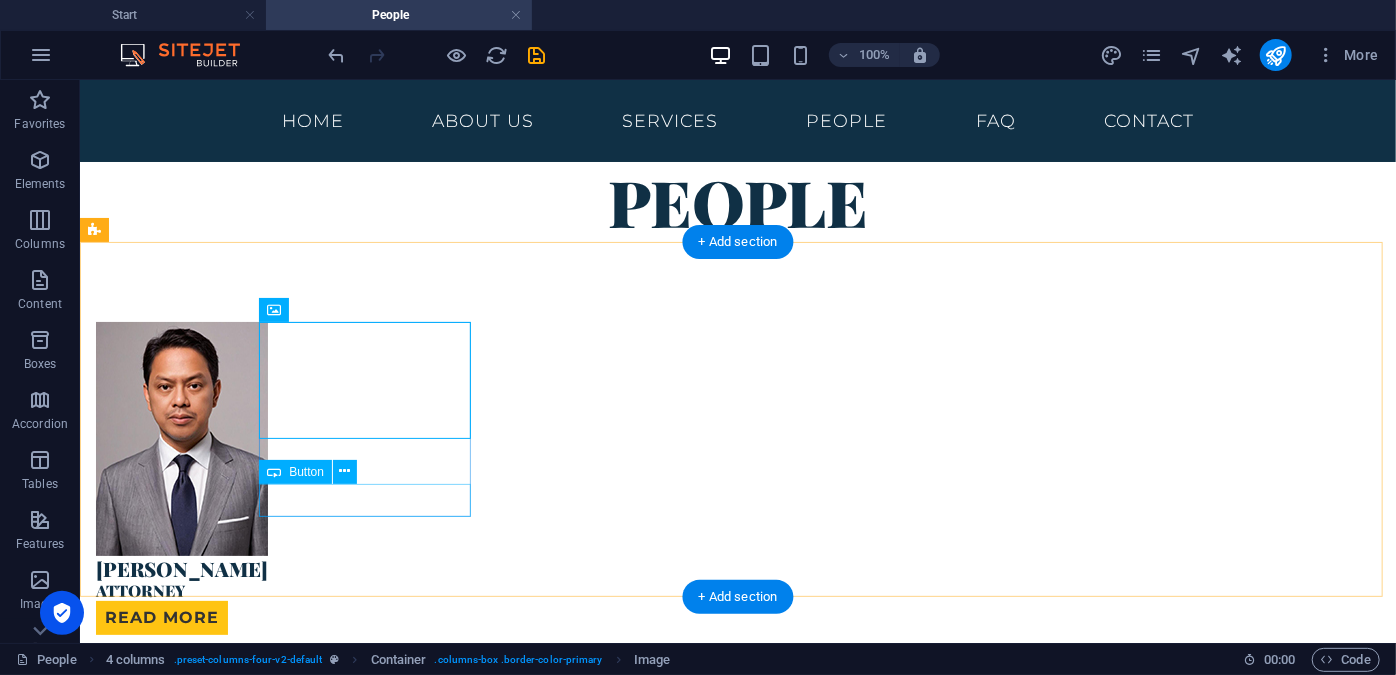 click on "read more" at bounding box center [201, 617] 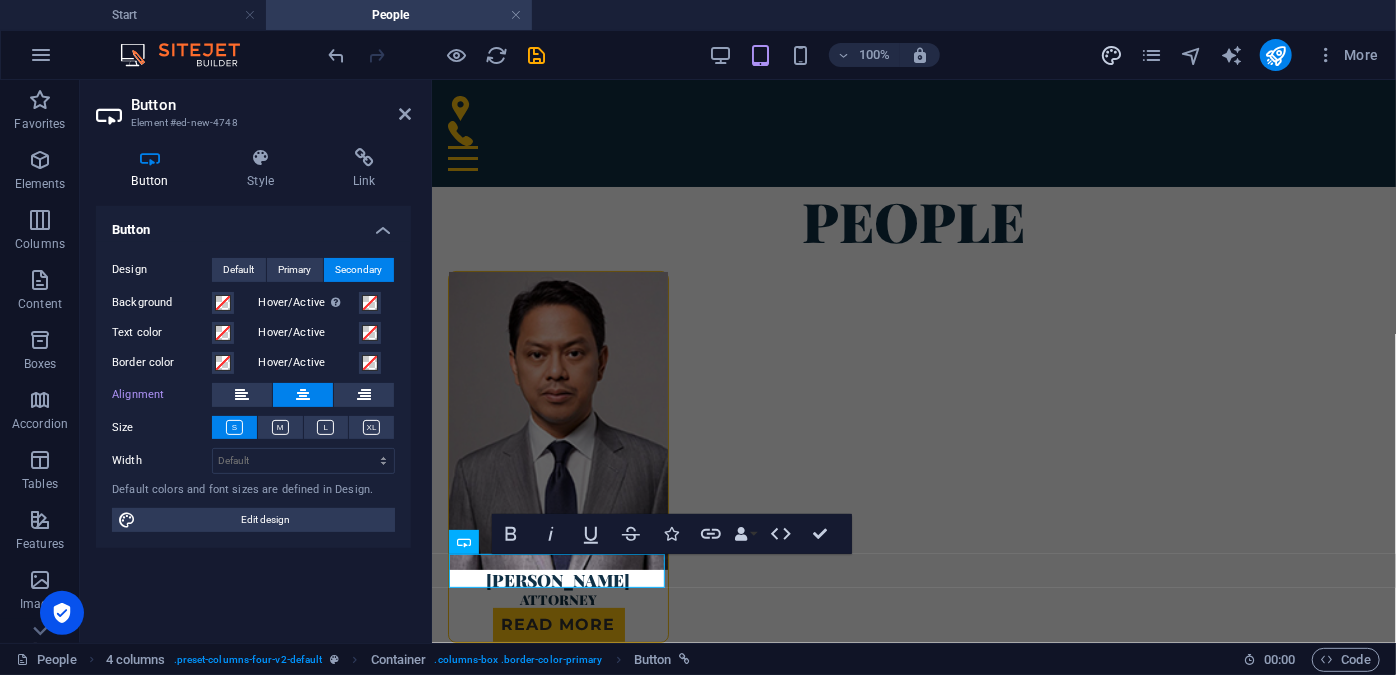 drag, startPoint x: 1117, startPoint y: 59, endPoint x: 725, endPoint y: 4, distance: 395.8396 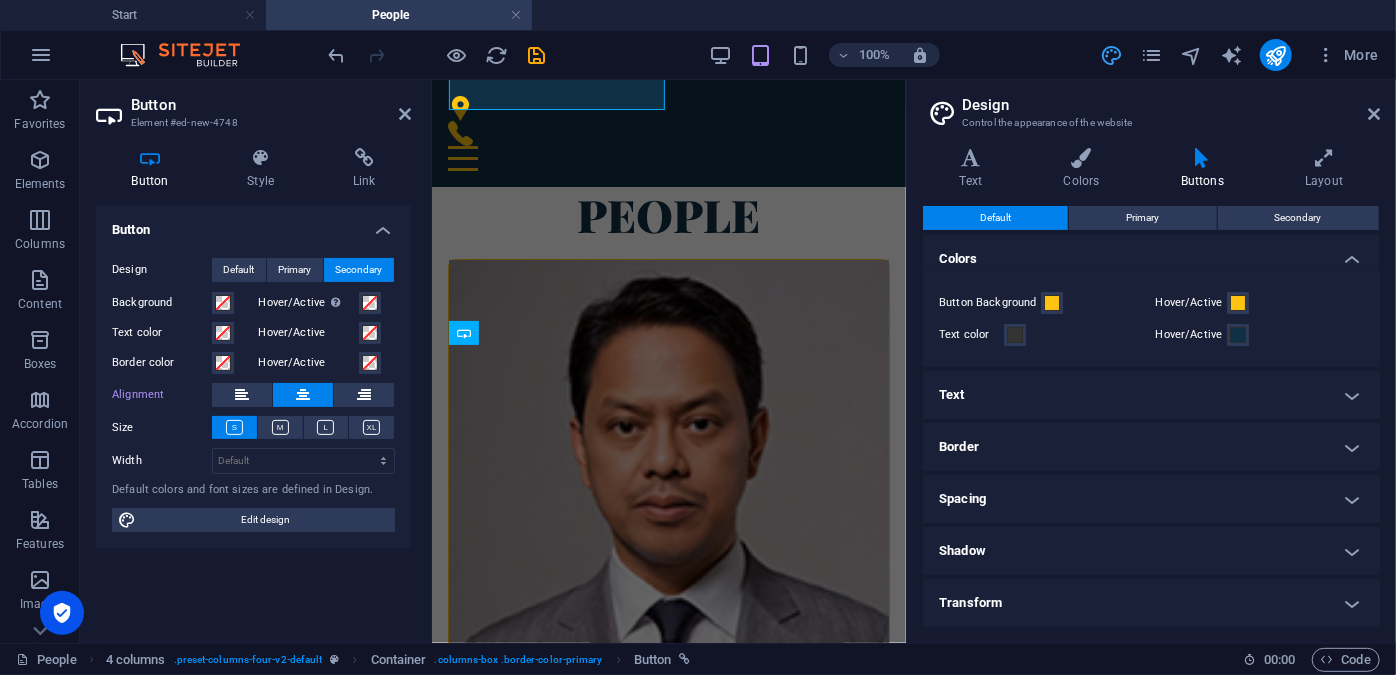 scroll, scrollTop: 477, scrollLeft: 0, axis: vertical 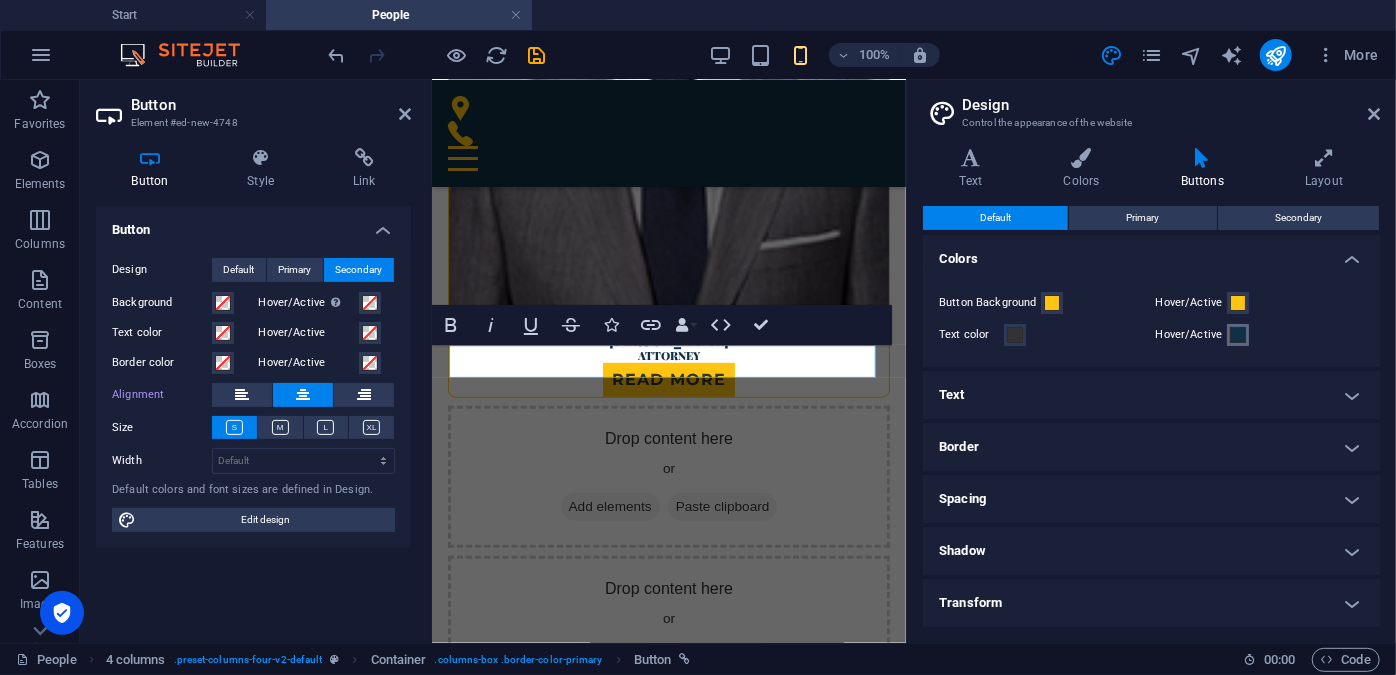 click at bounding box center (1238, 335) 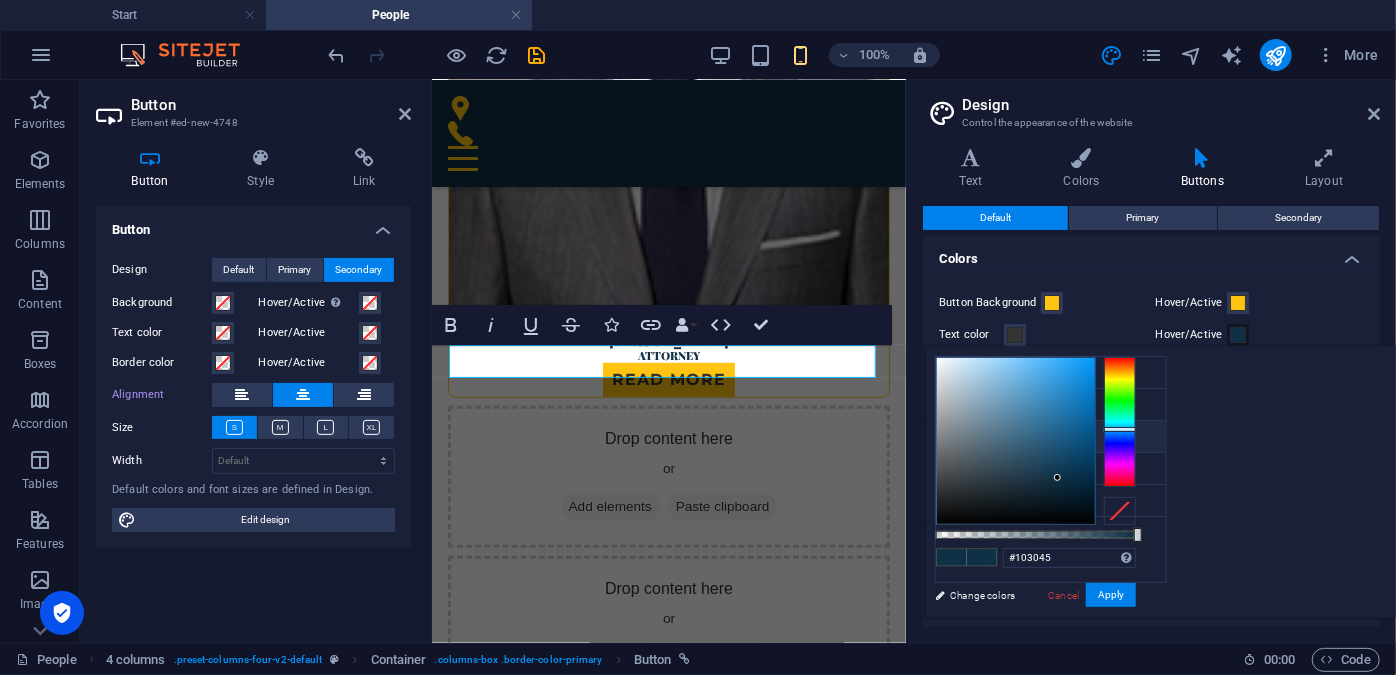 click at bounding box center (1238, 335) 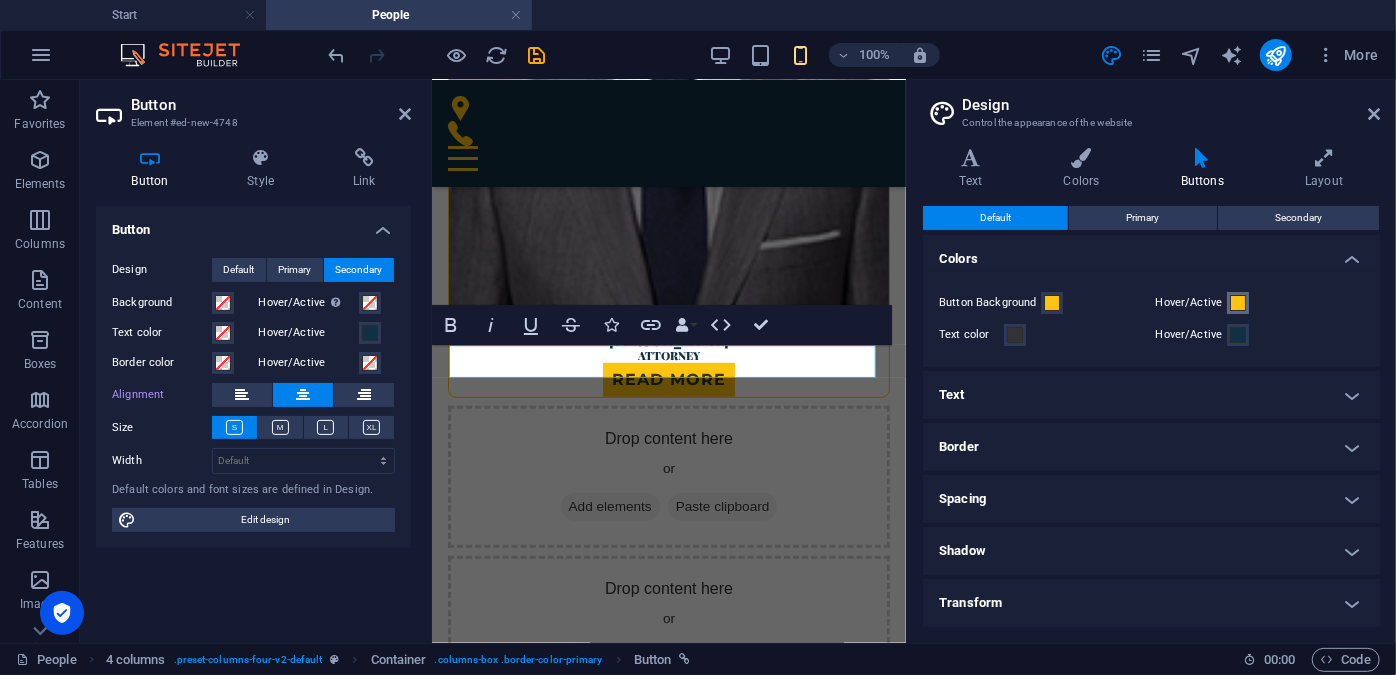 click at bounding box center (1238, 303) 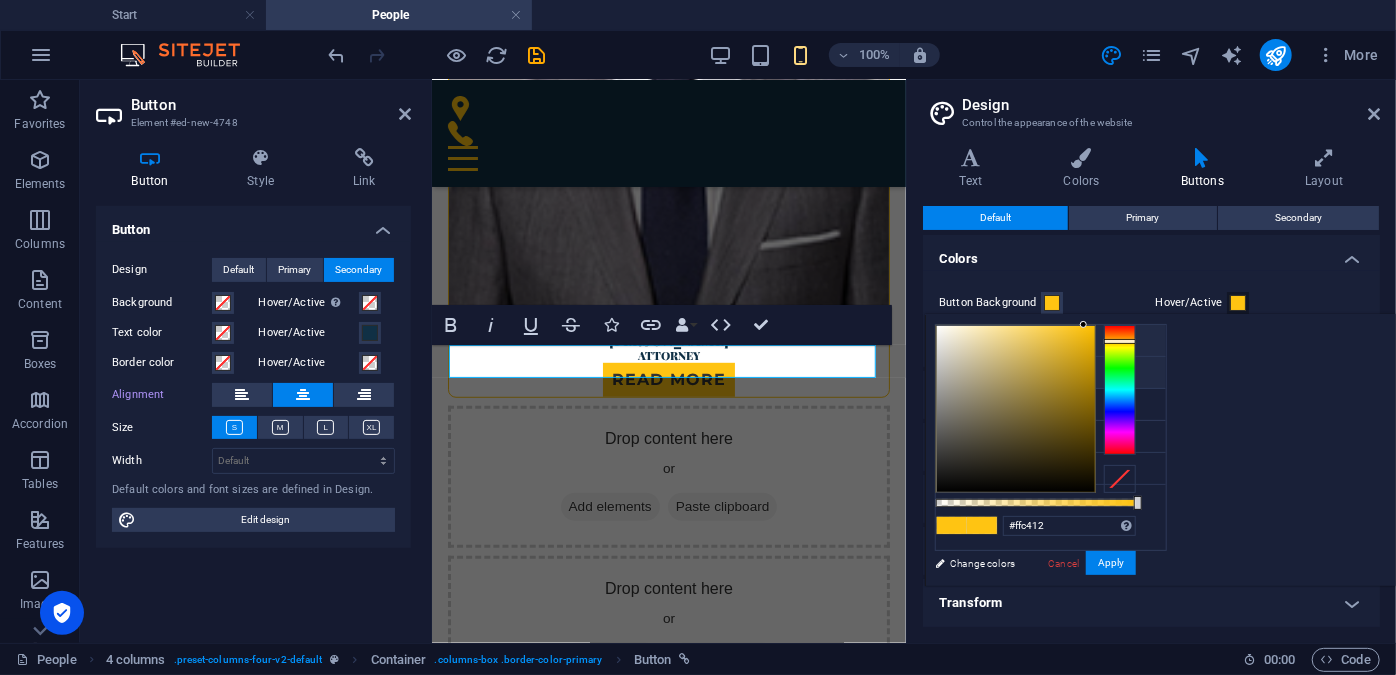 click on "Background color
#ffffff" at bounding box center [1051, 341] 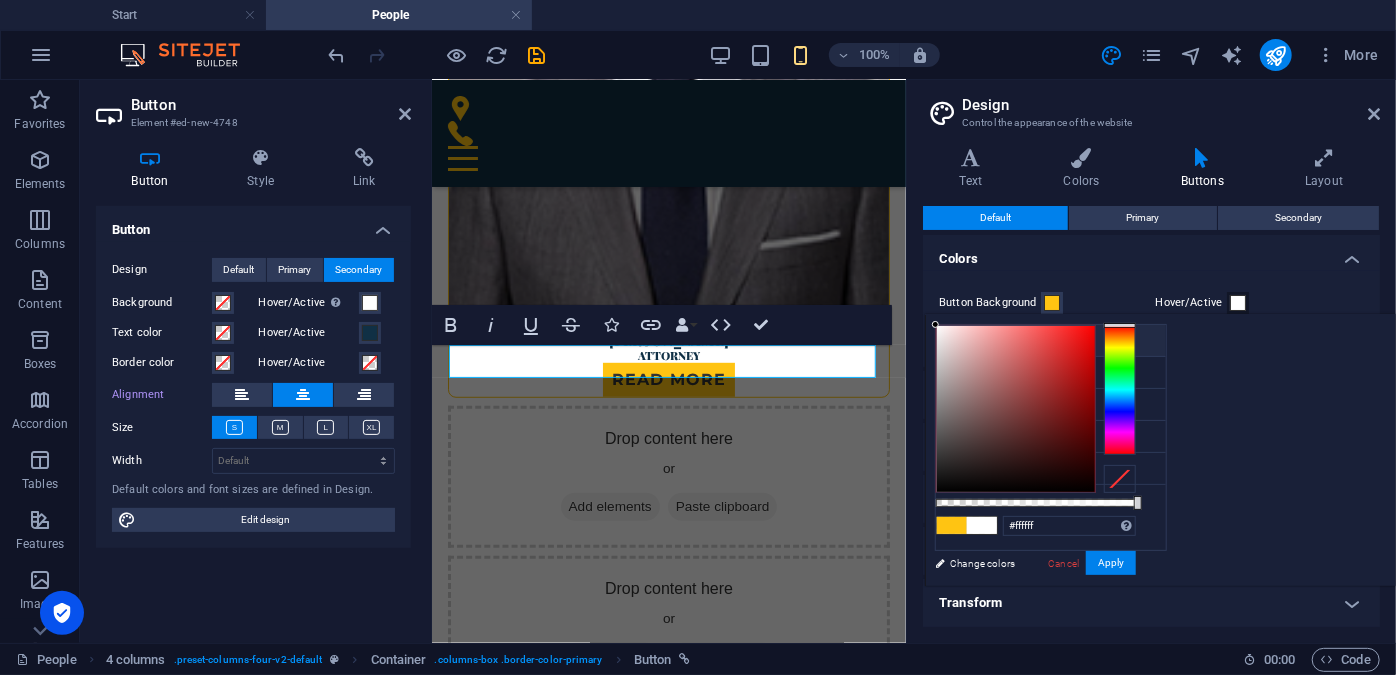click on "Hover/Active" at bounding box center [1260, 303] 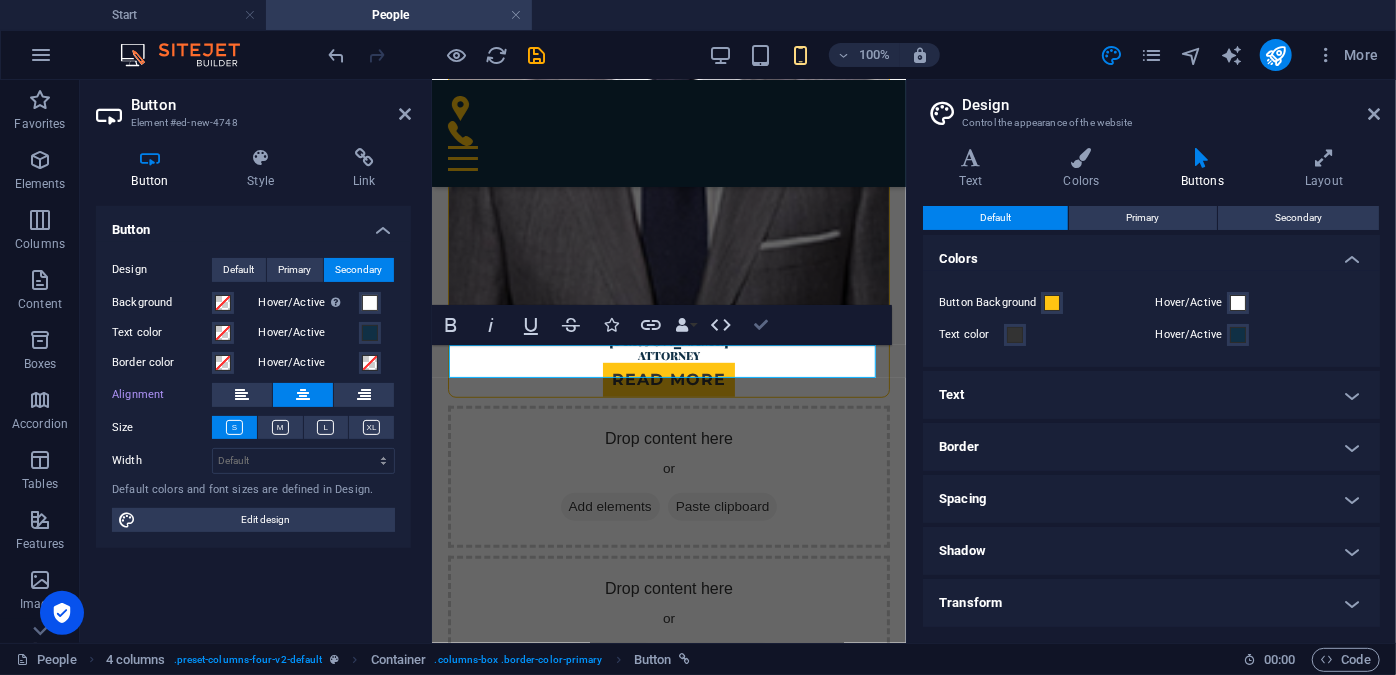 scroll, scrollTop: 423, scrollLeft: 0, axis: vertical 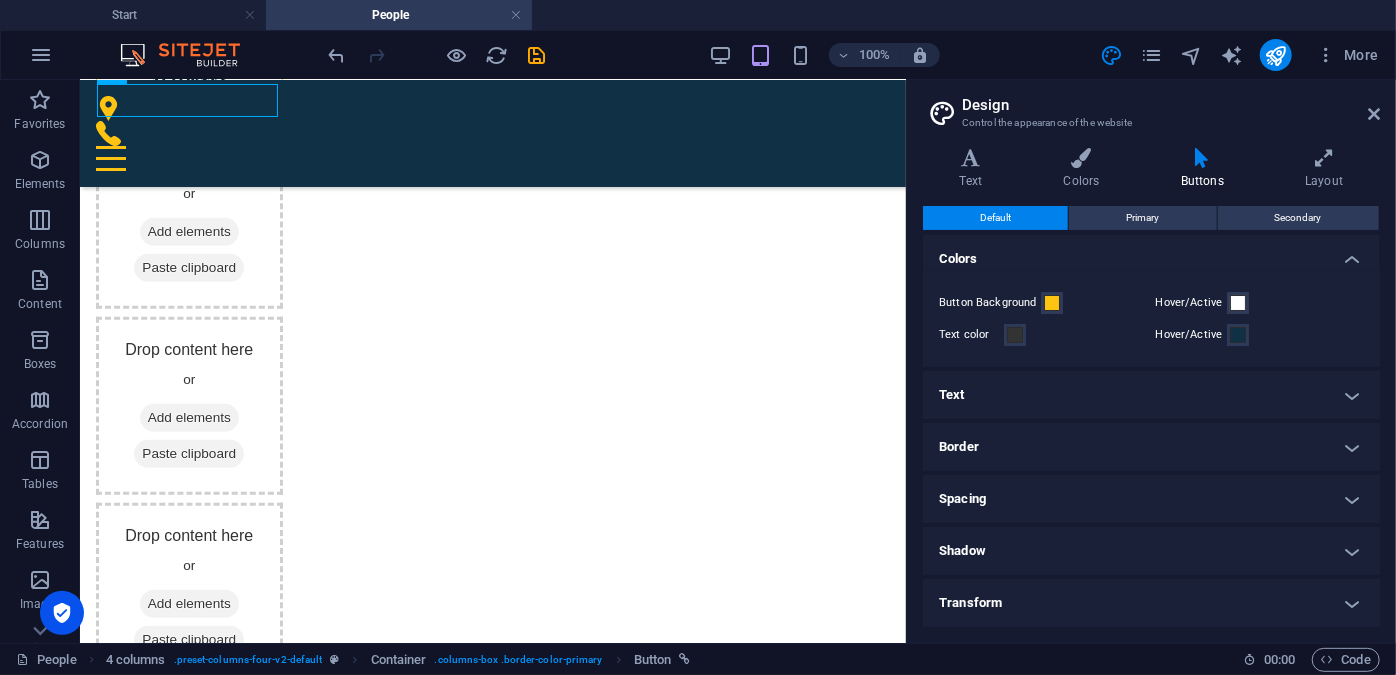 click on "Design" at bounding box center (1171, 105) 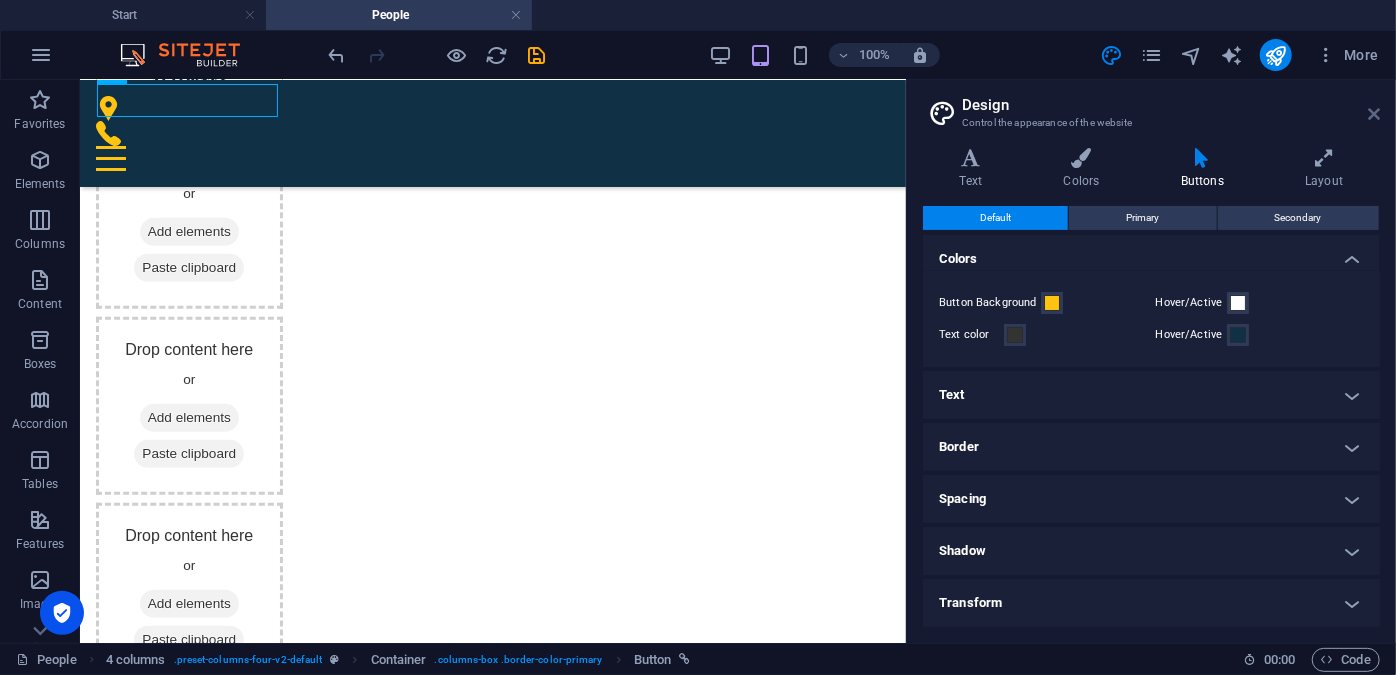 drag, startPoint x: 1374, startPoint y: 114, endPoint x: 1294, endPoint y: 34, distance: 113.137085 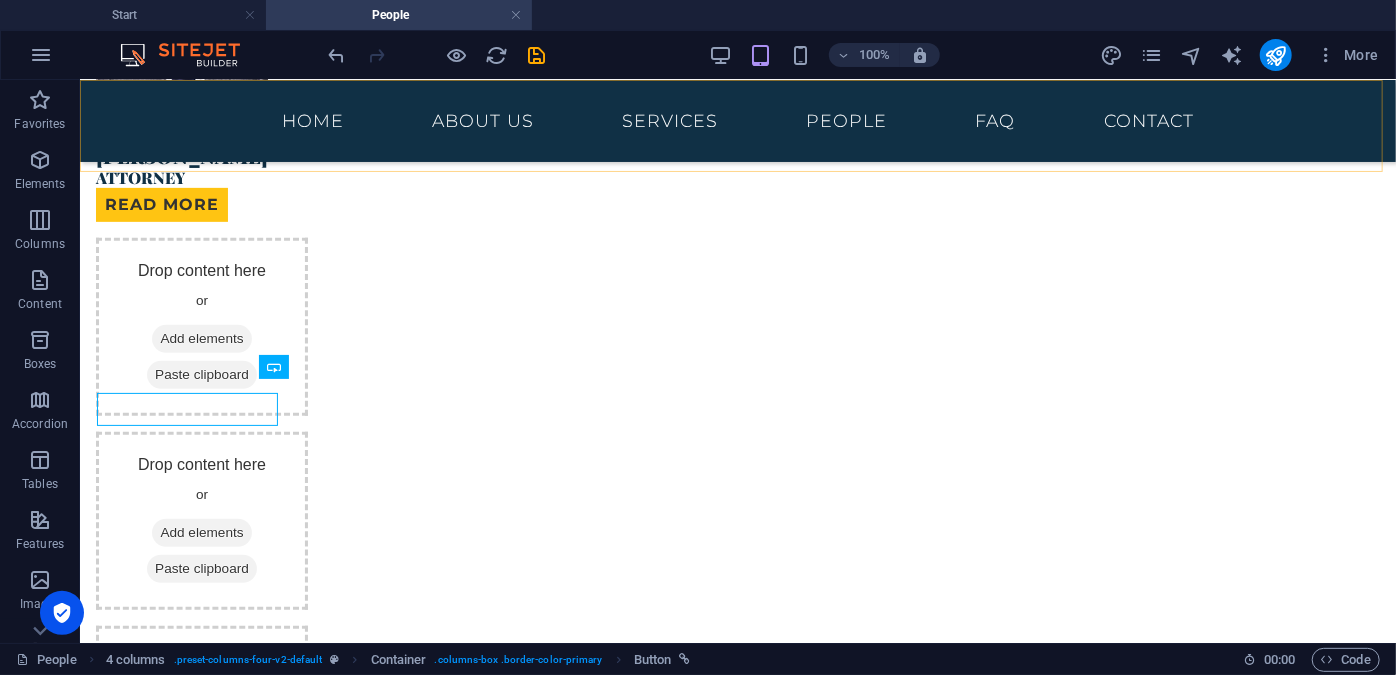 scroll, scrollTop: 114, scrollLeft: 0, axis: vertical 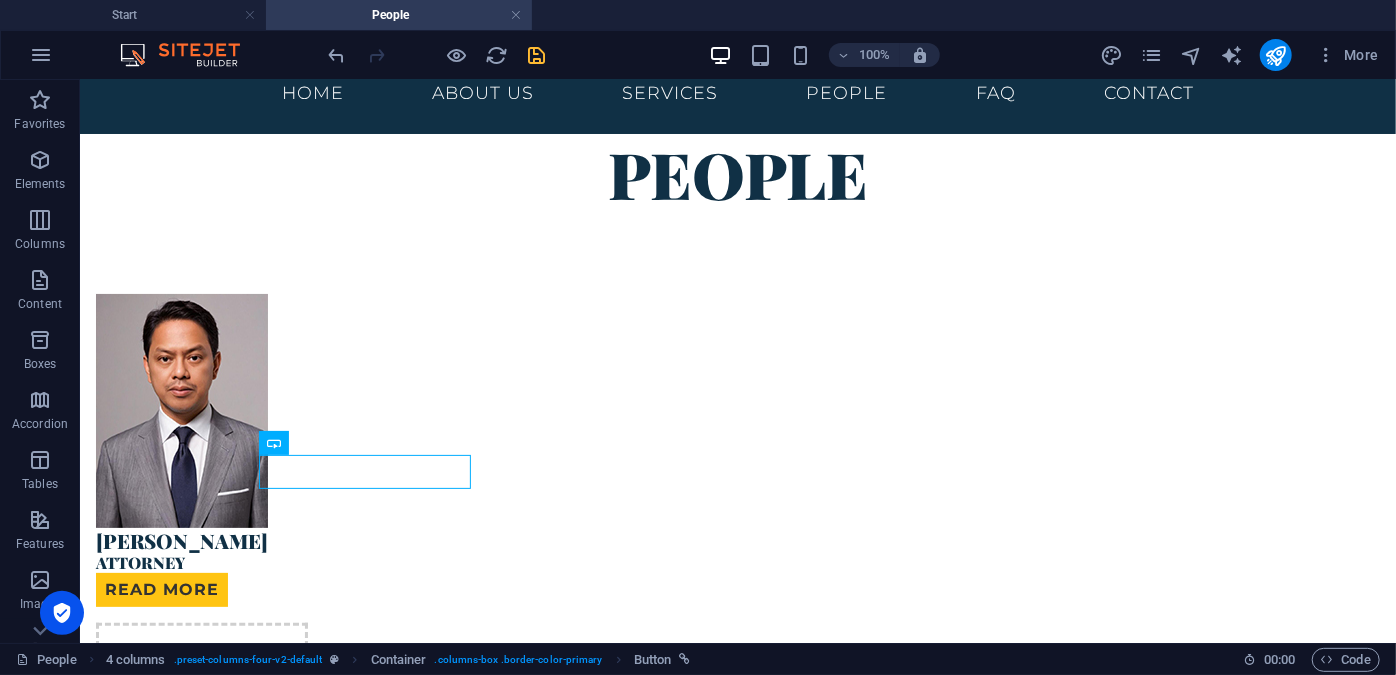 click at bounding box center (537, 55) 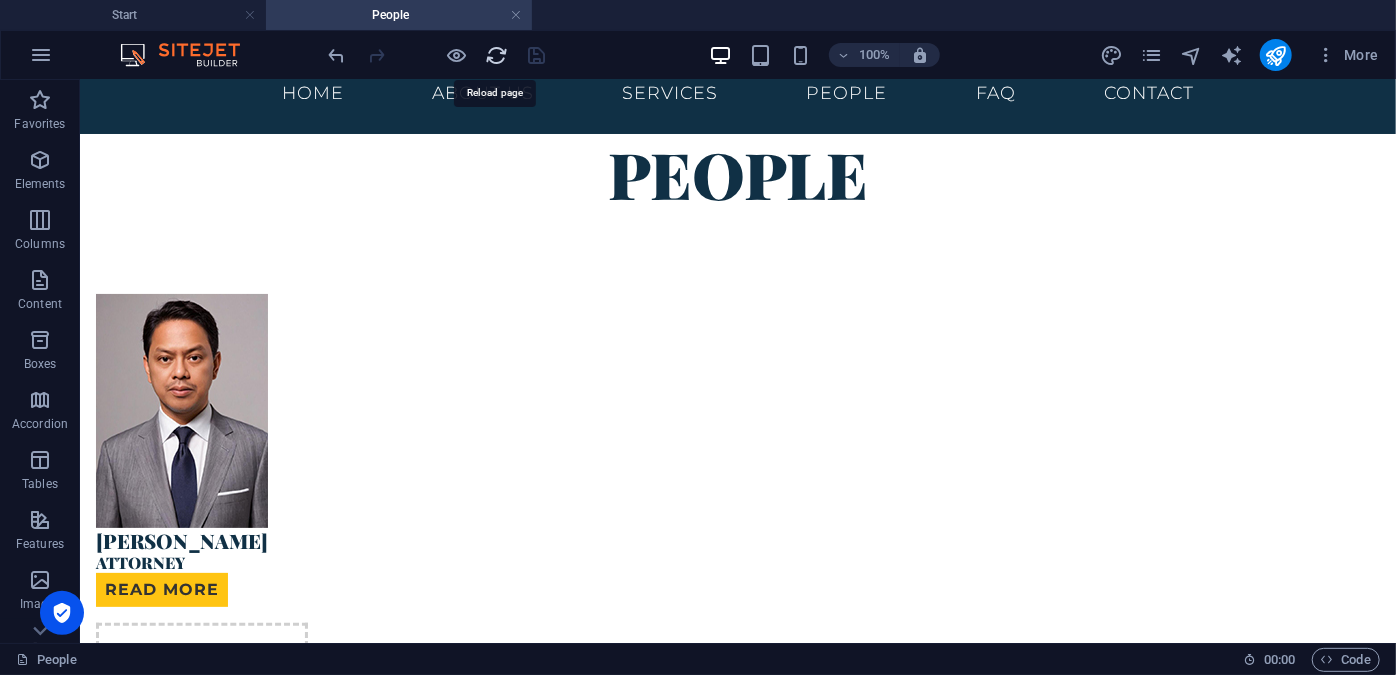 click at bounding box center [497, 55] 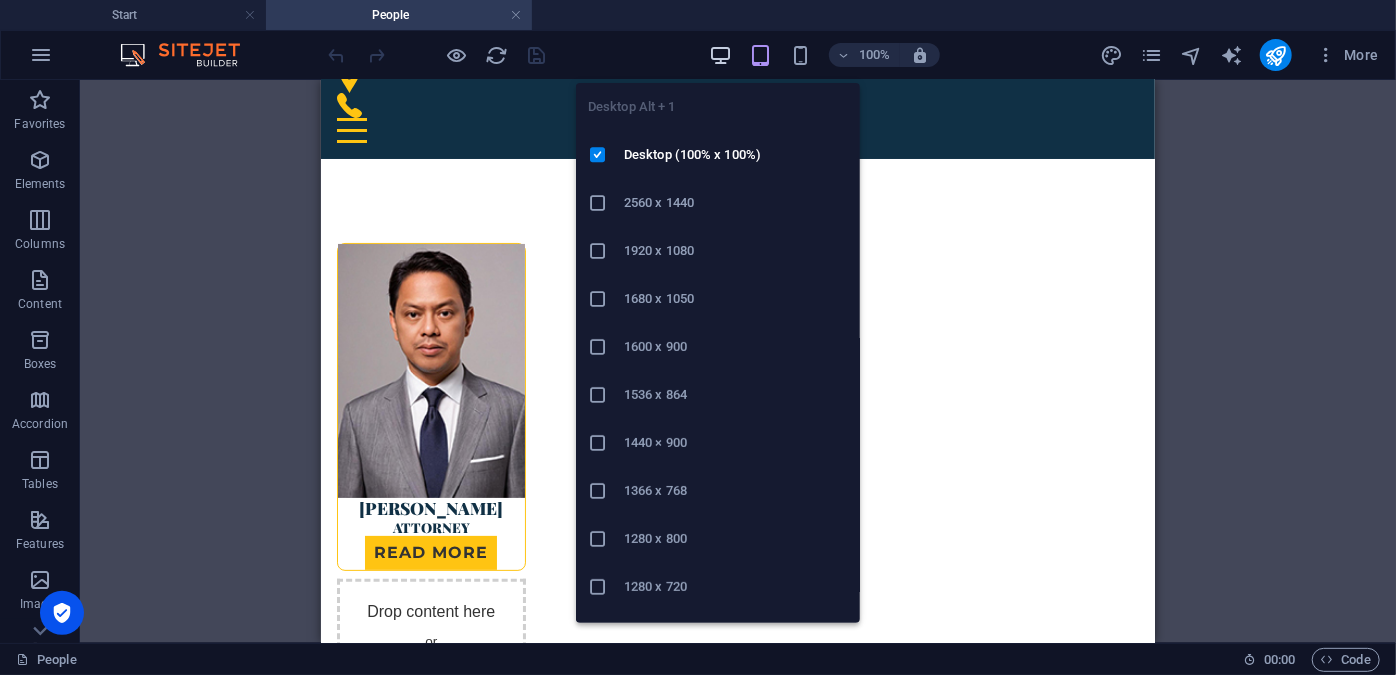 click at bounding box center [720, 55] 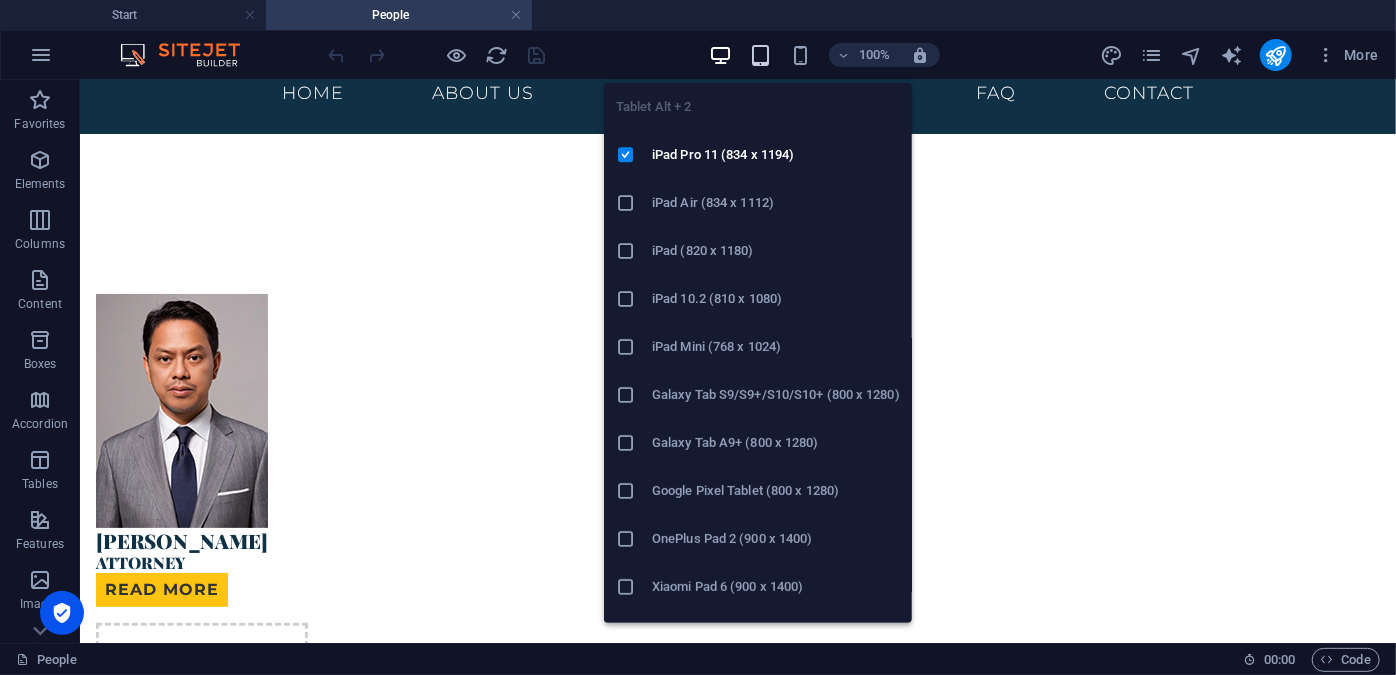 click at bounding box center (760, 55) 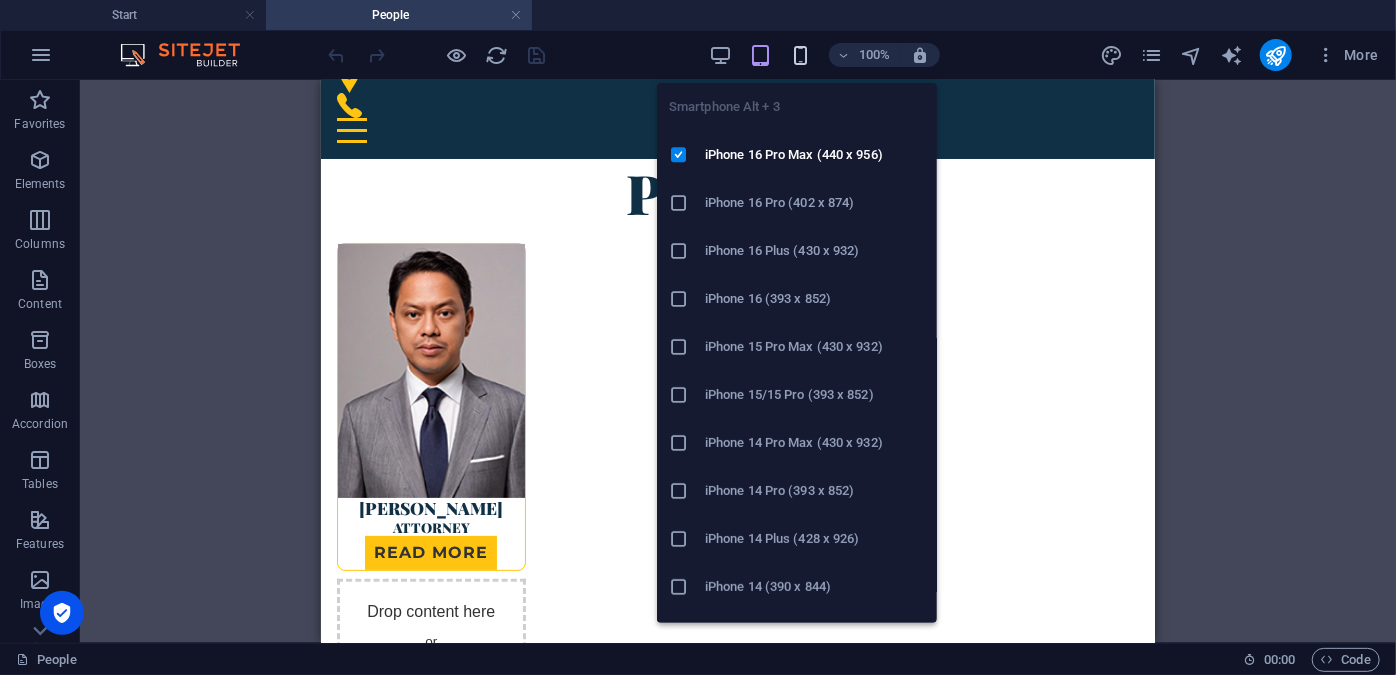 click at bounding box center [800, 55] 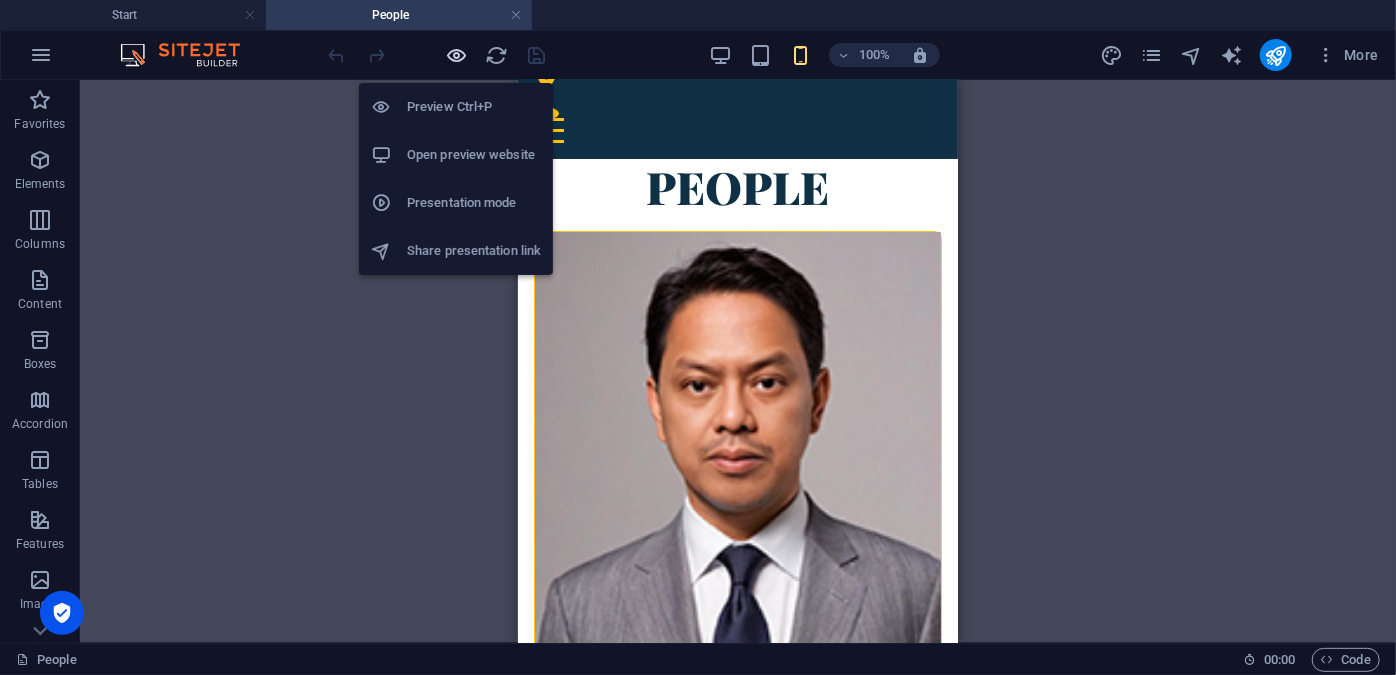click at bounding box center (457, 55) 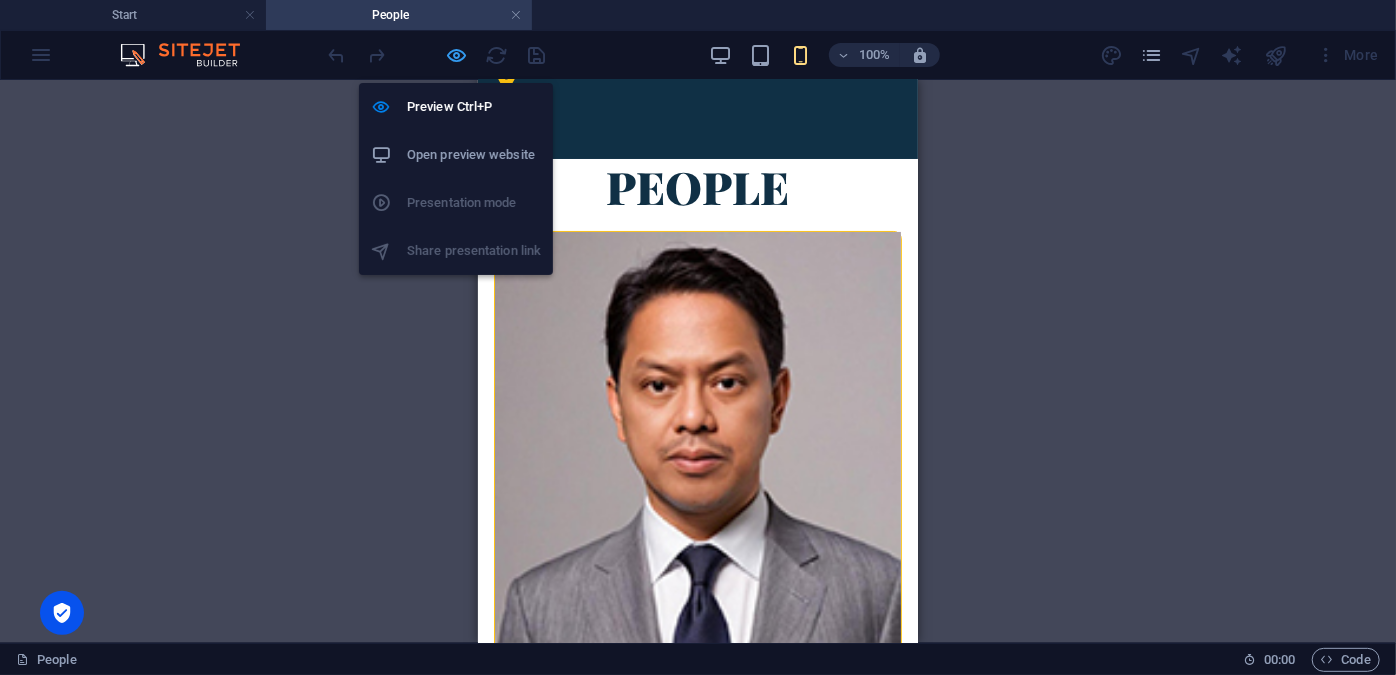 click at bounding box center (457, 55) 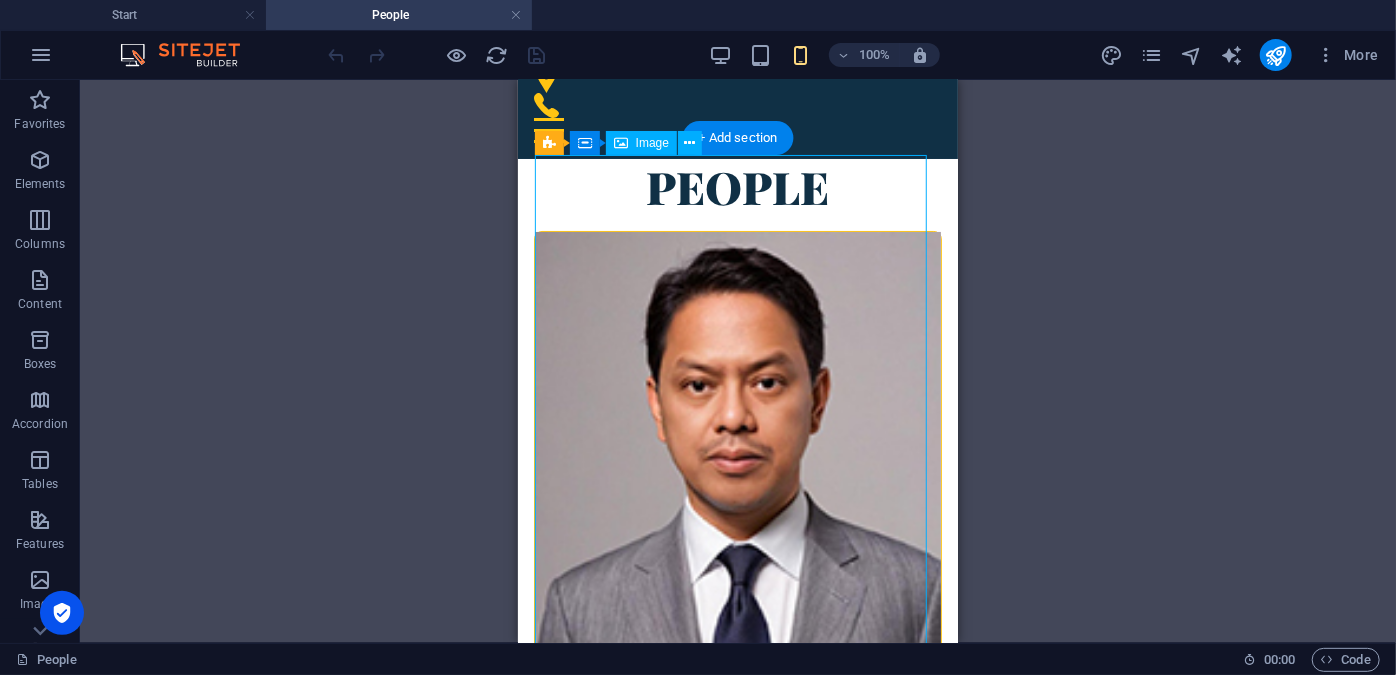 select on "%" 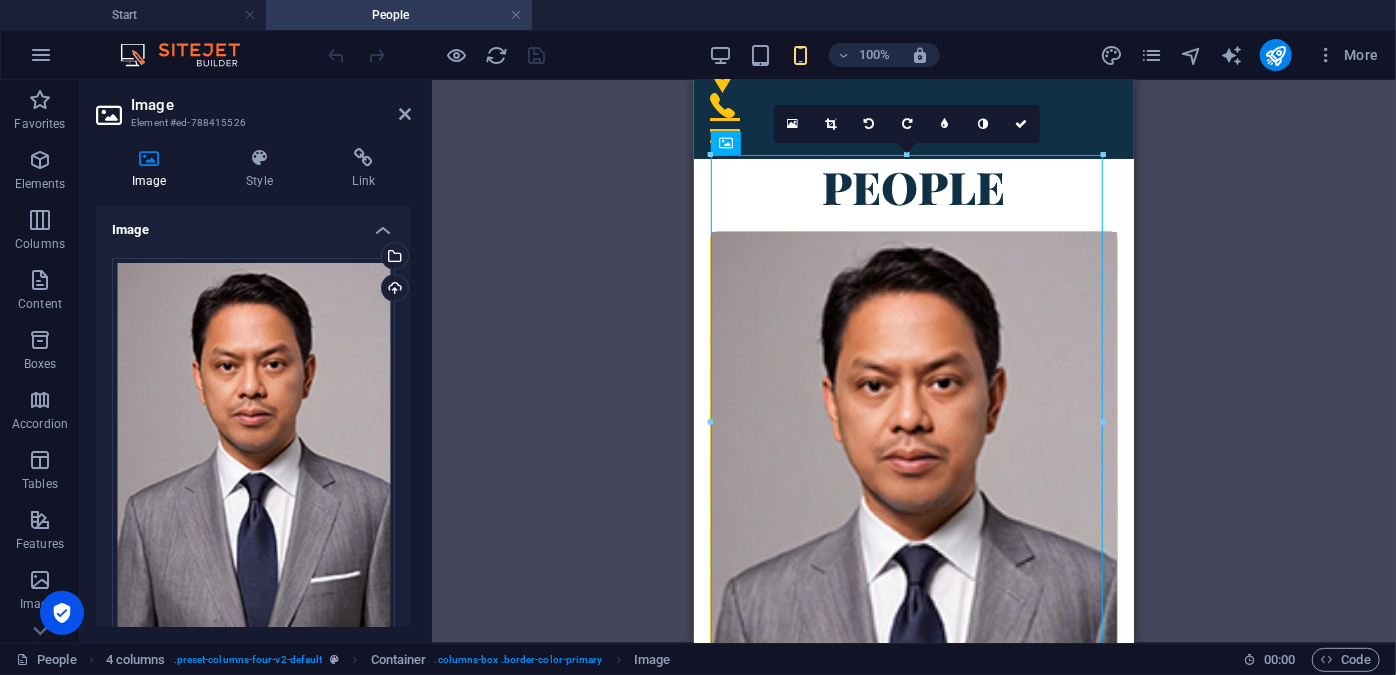 scroll, scrollTop: 250, scrollLeft: 0, axis: vertical 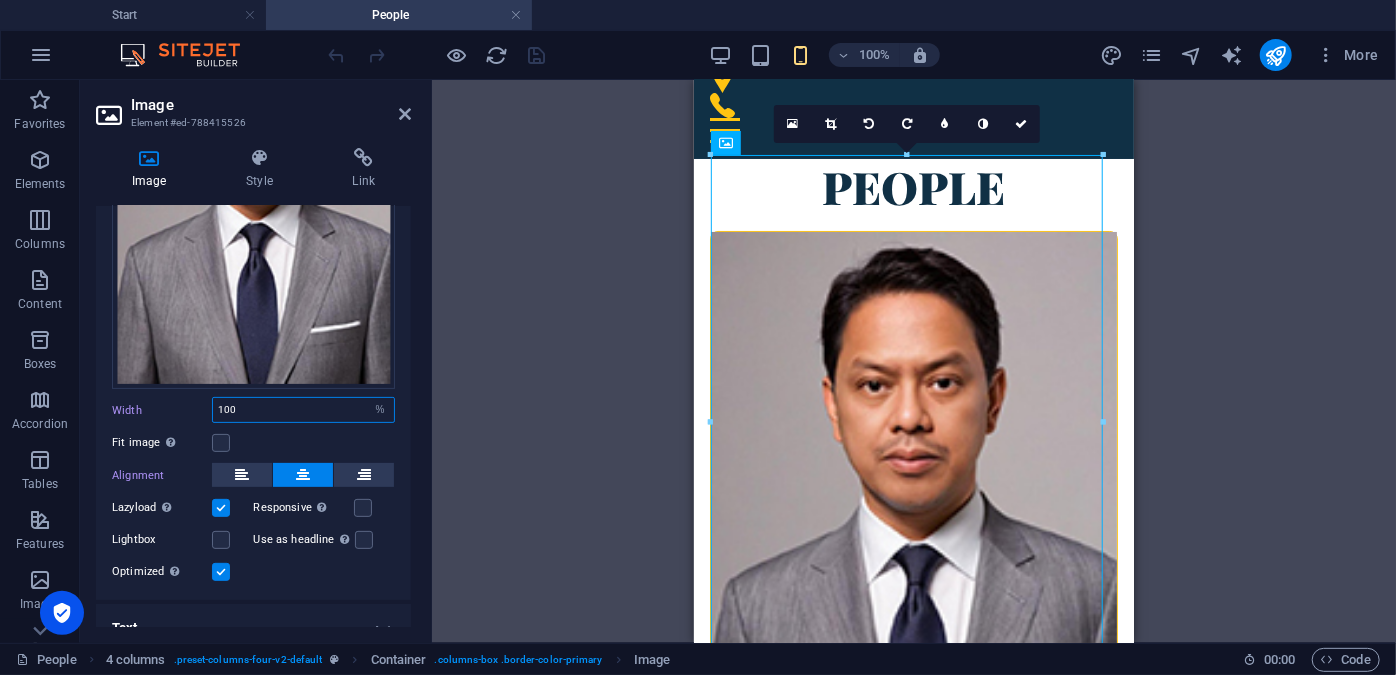 click on "100" at bounding box center [303, 410] 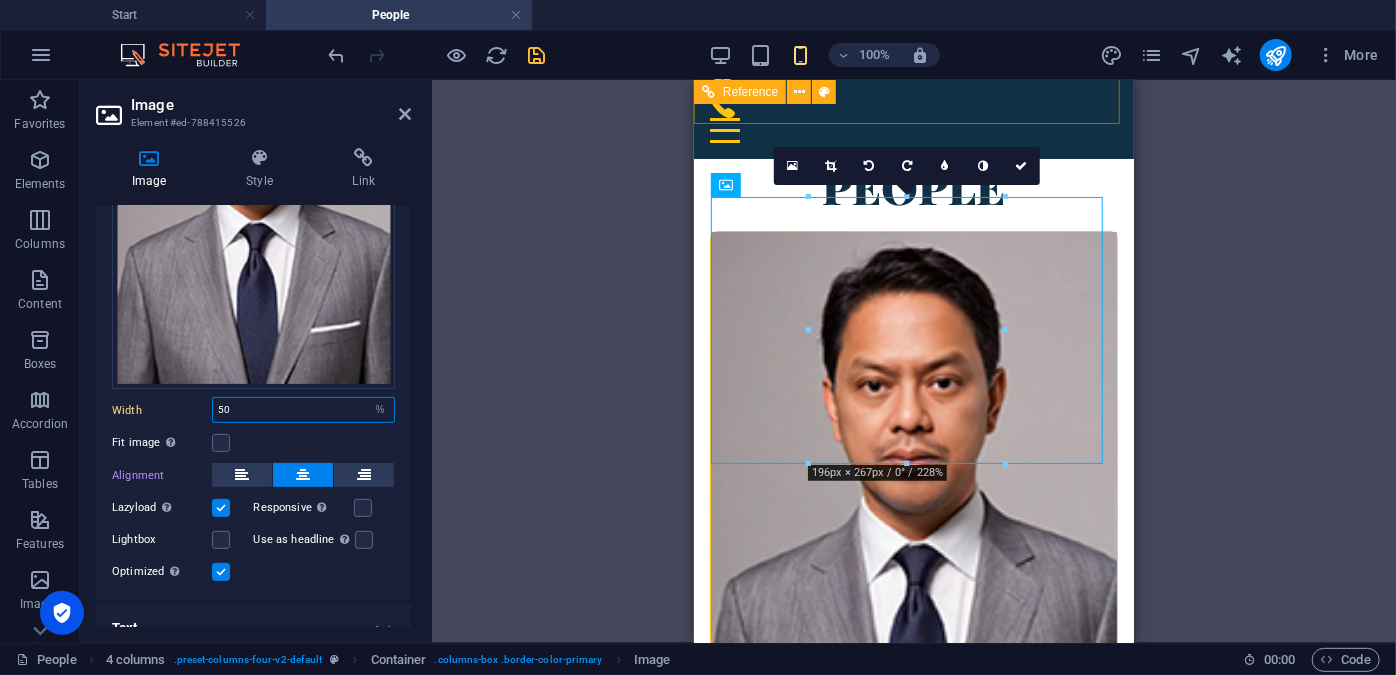 type on "50" 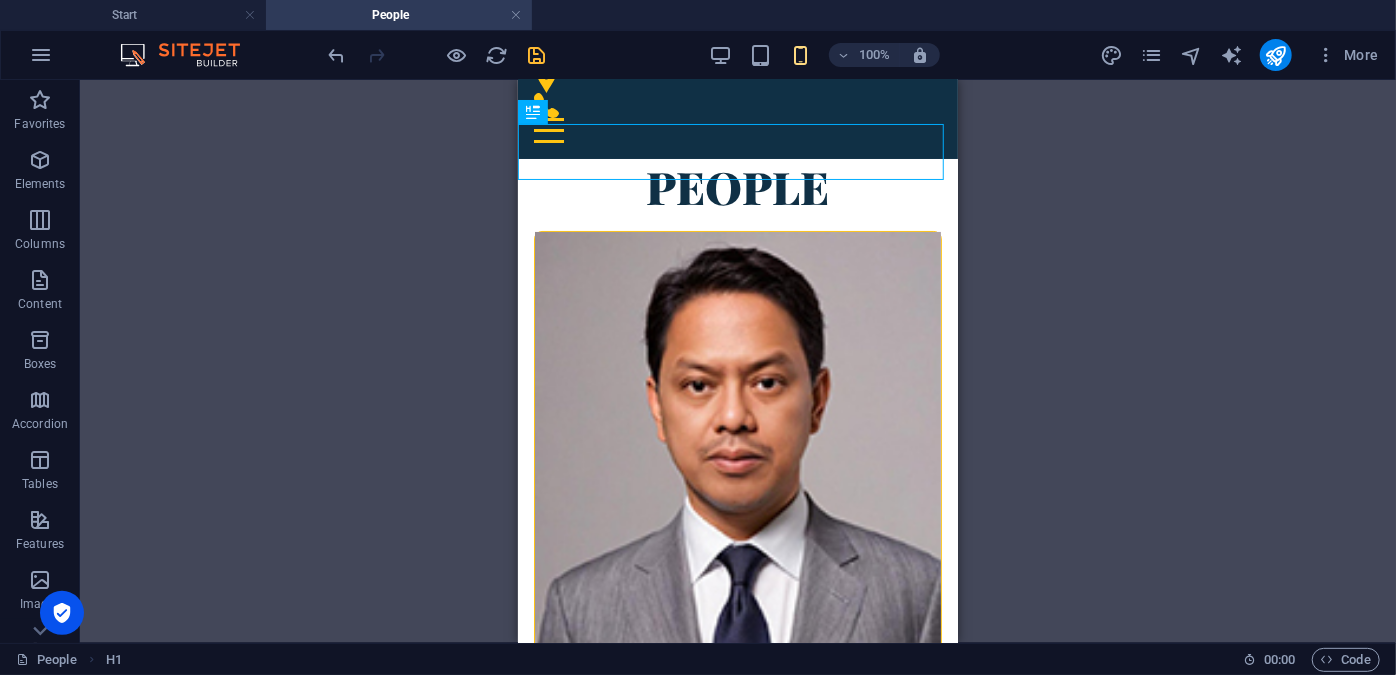 click on "Reference   H1   4 columns   4 columns   Container   Image   Container" at bounding box center (738, 361) 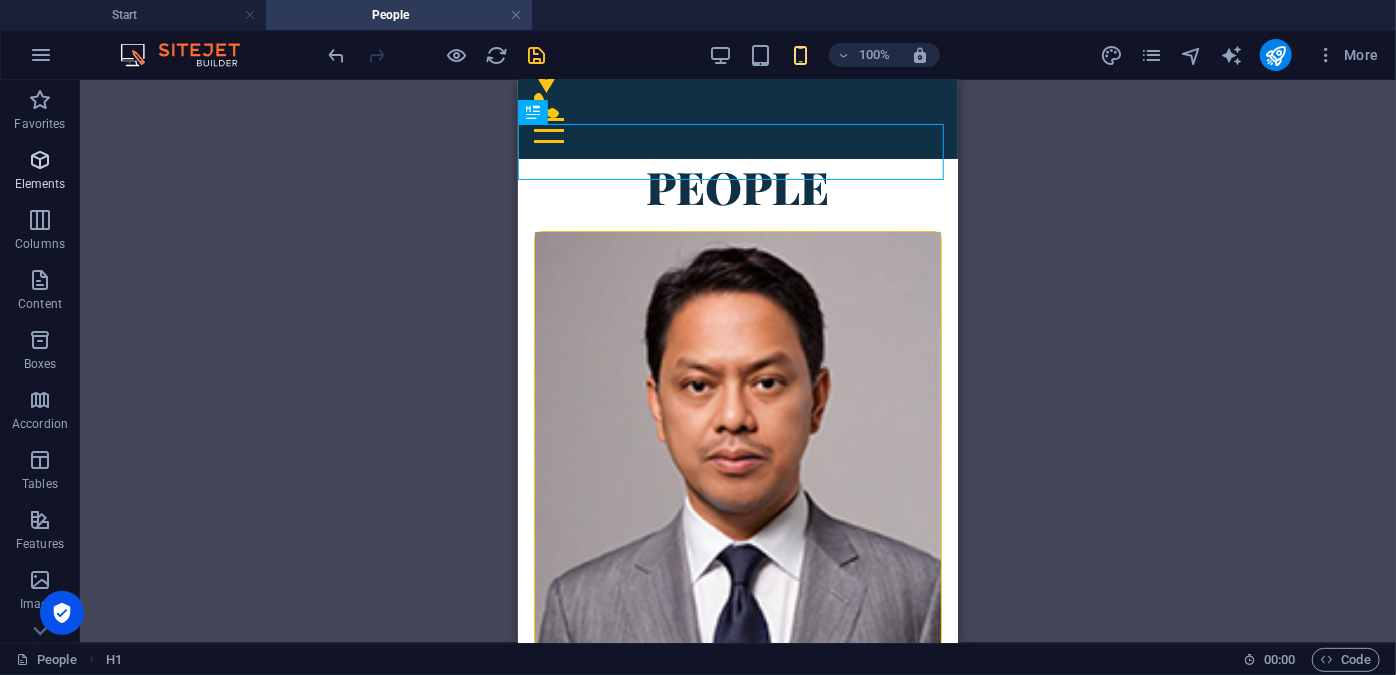 click at bounding box center (40, 160) 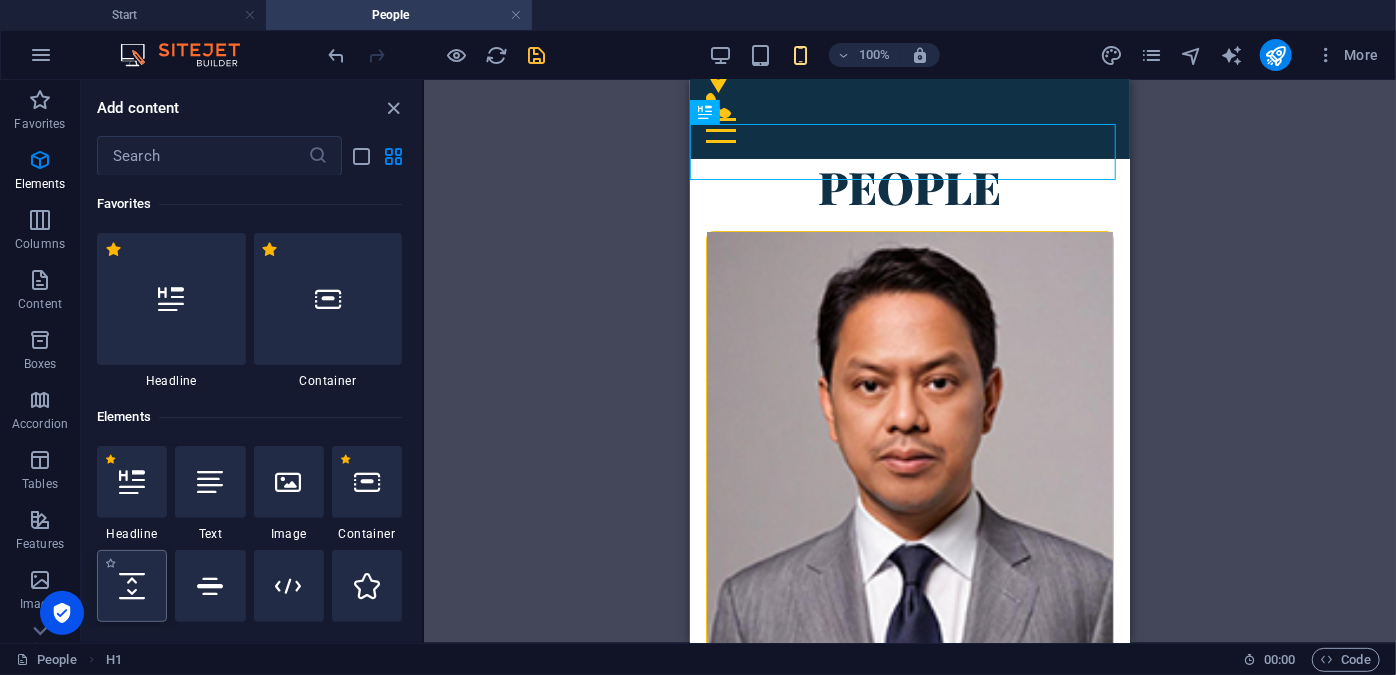 scroll, scrollTop: 213, scrollLeft: 0, axis: vertical 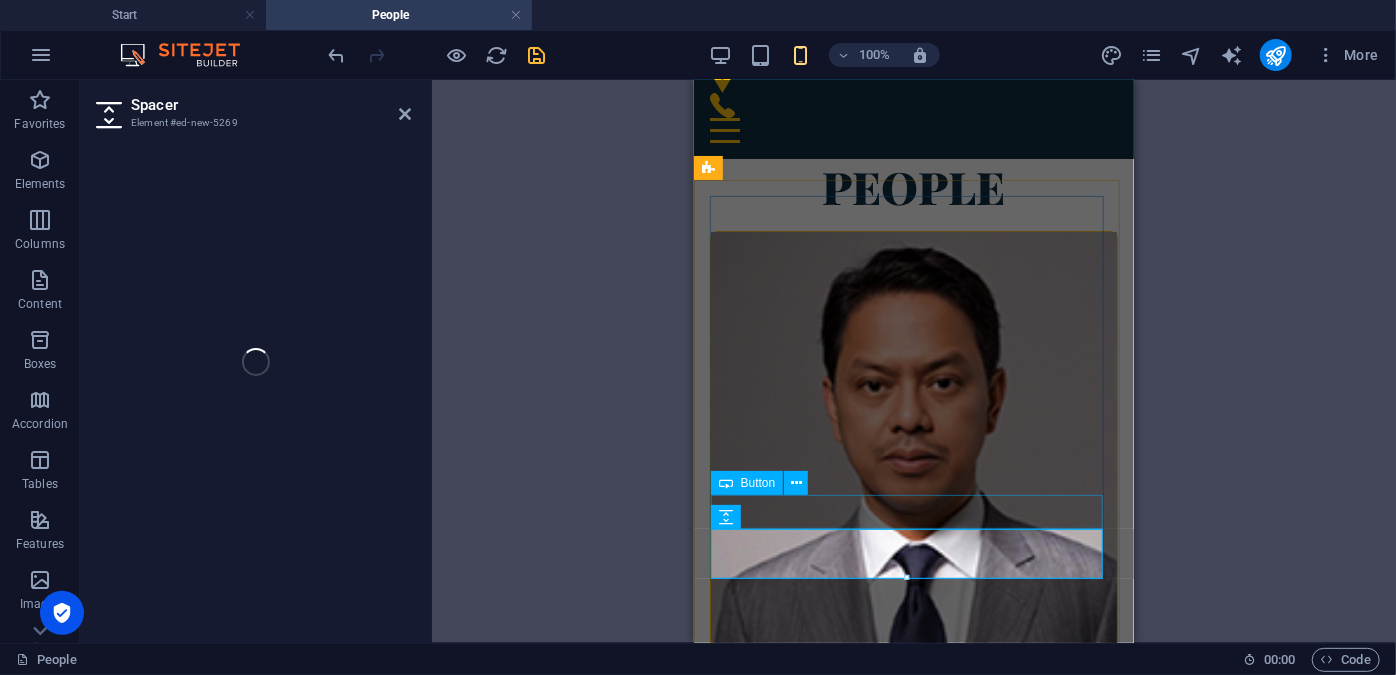 select on "px" 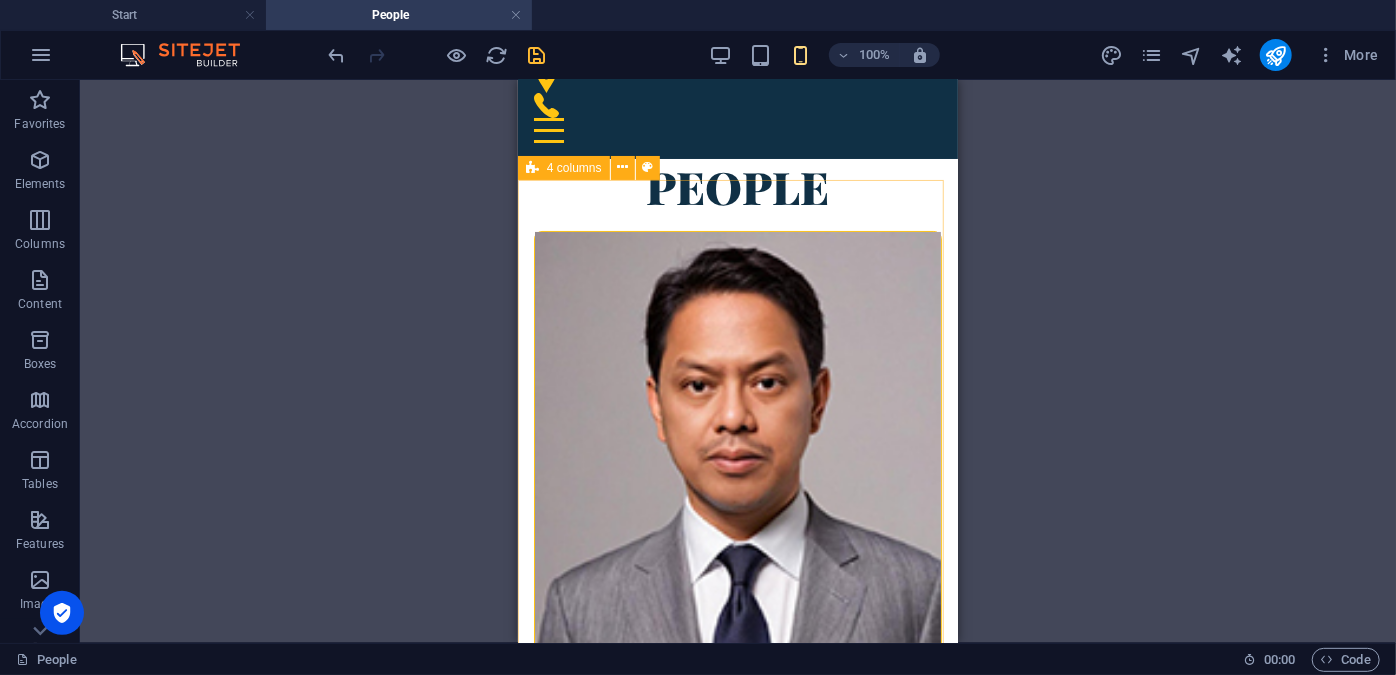 click on "4 columns" at bounding box center [574, 168] 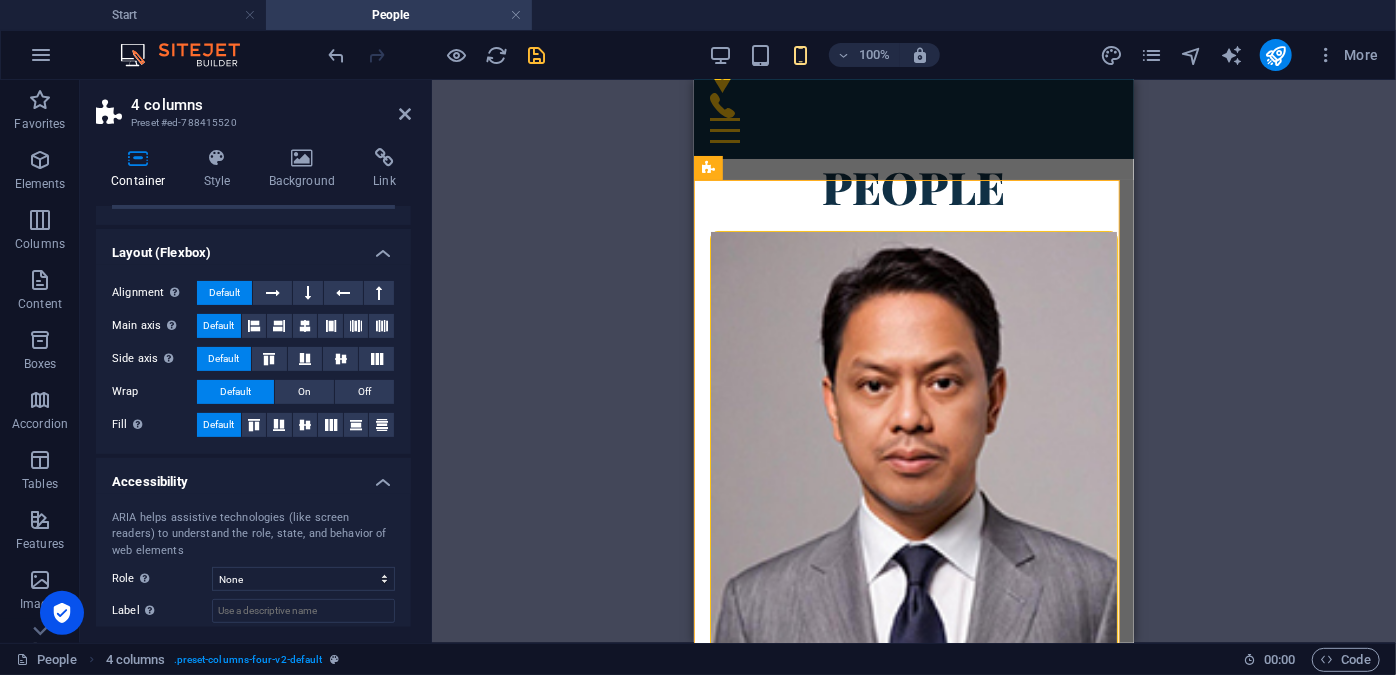 scroll, scrollTop: 353, scrollLeft: 0, axis: vertical 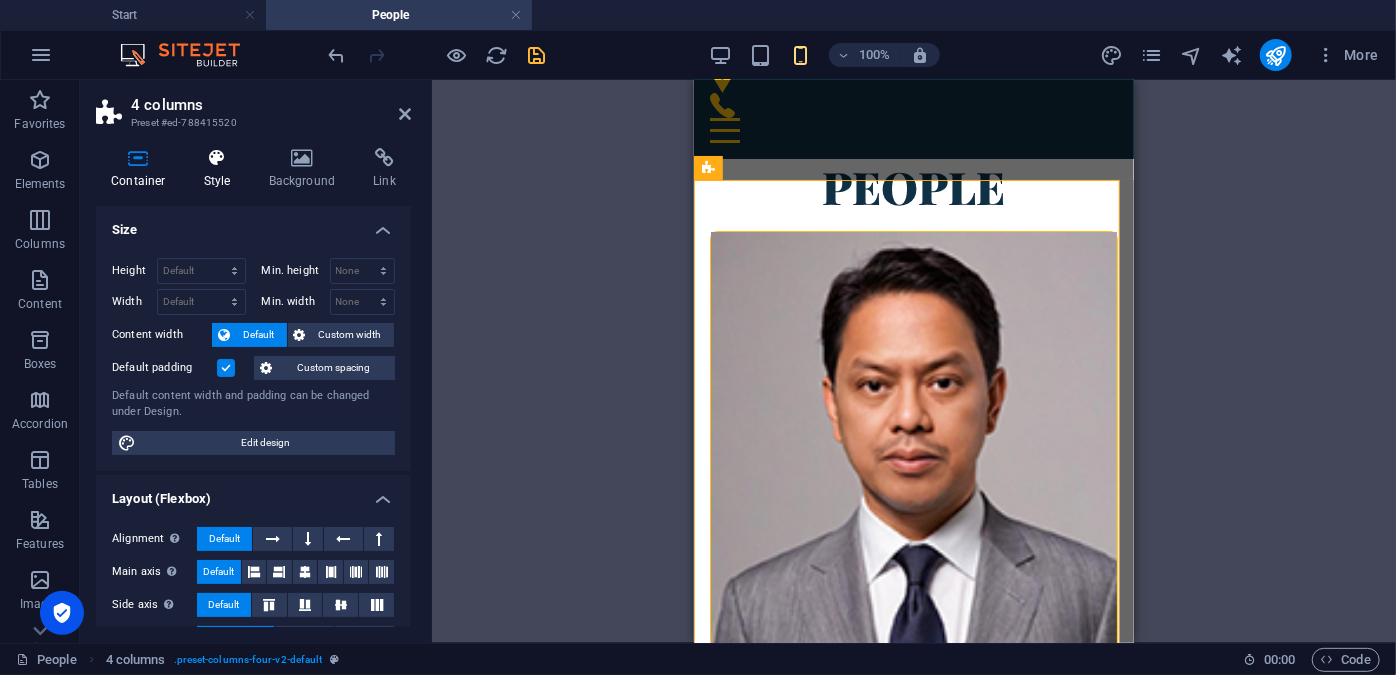 click on "Style" at bounding box center (221, 169) 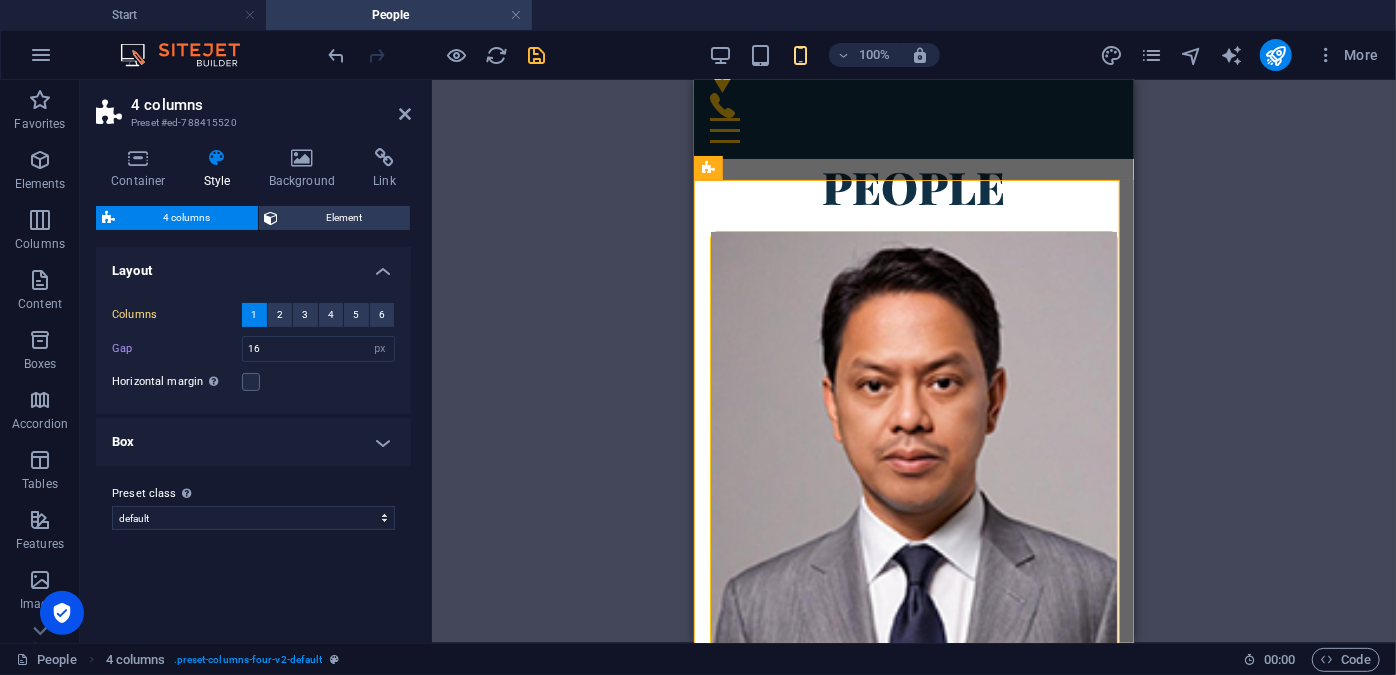 click on "Box" at bounding box center (253, 442) 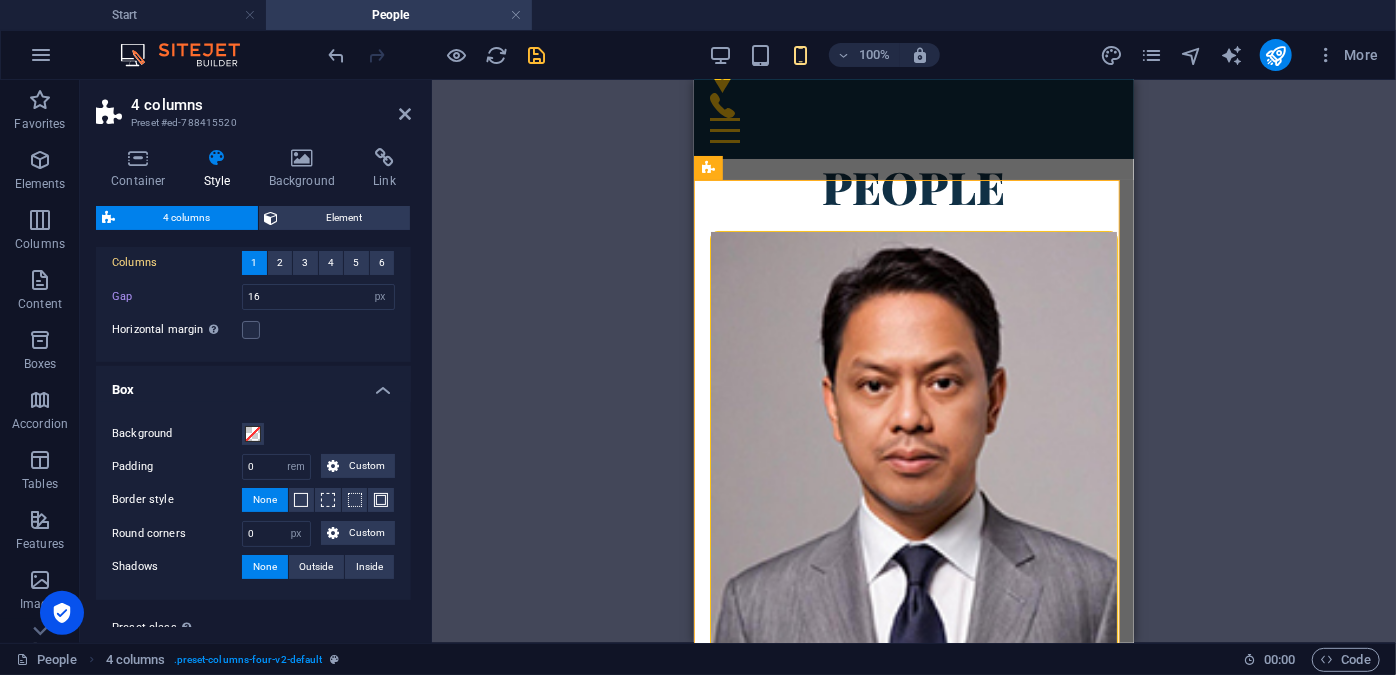 scroll, scrollTop: 59, scrollLeft: 0, axis: vertical 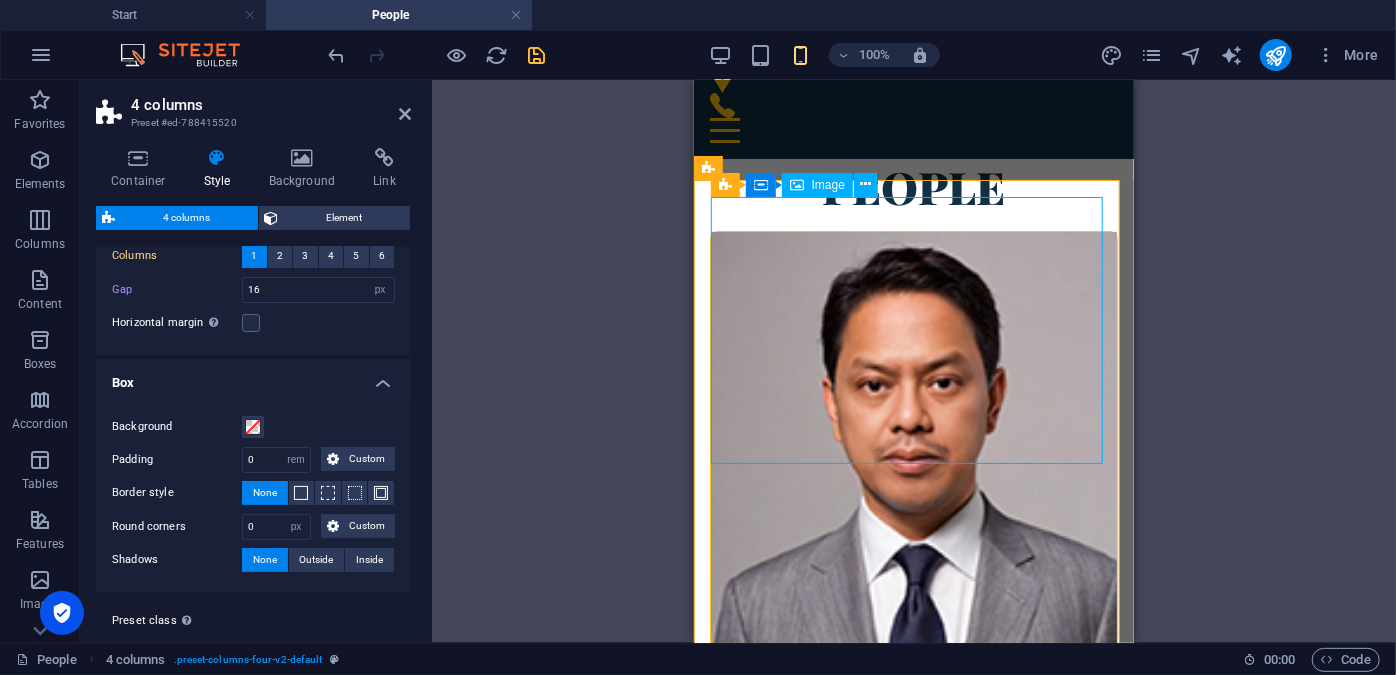 select on "%" 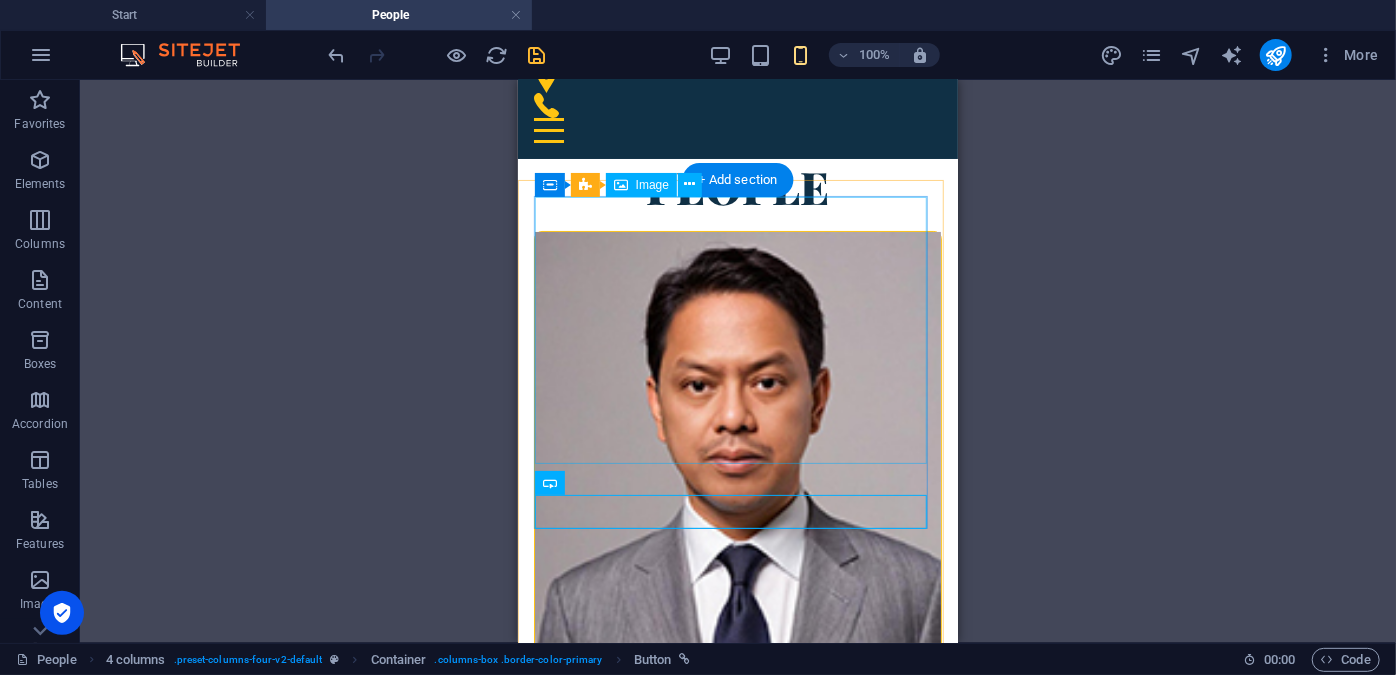 select on "%" 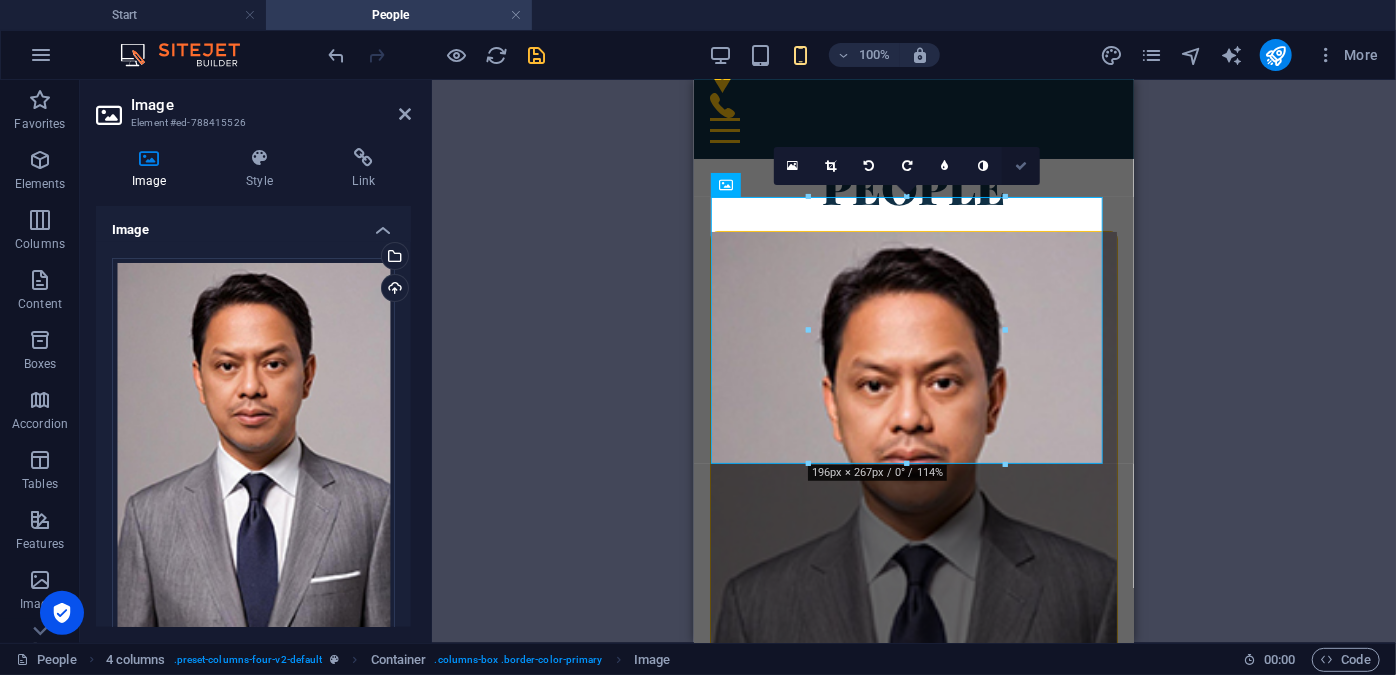 click at bounding box center [1021, 166] 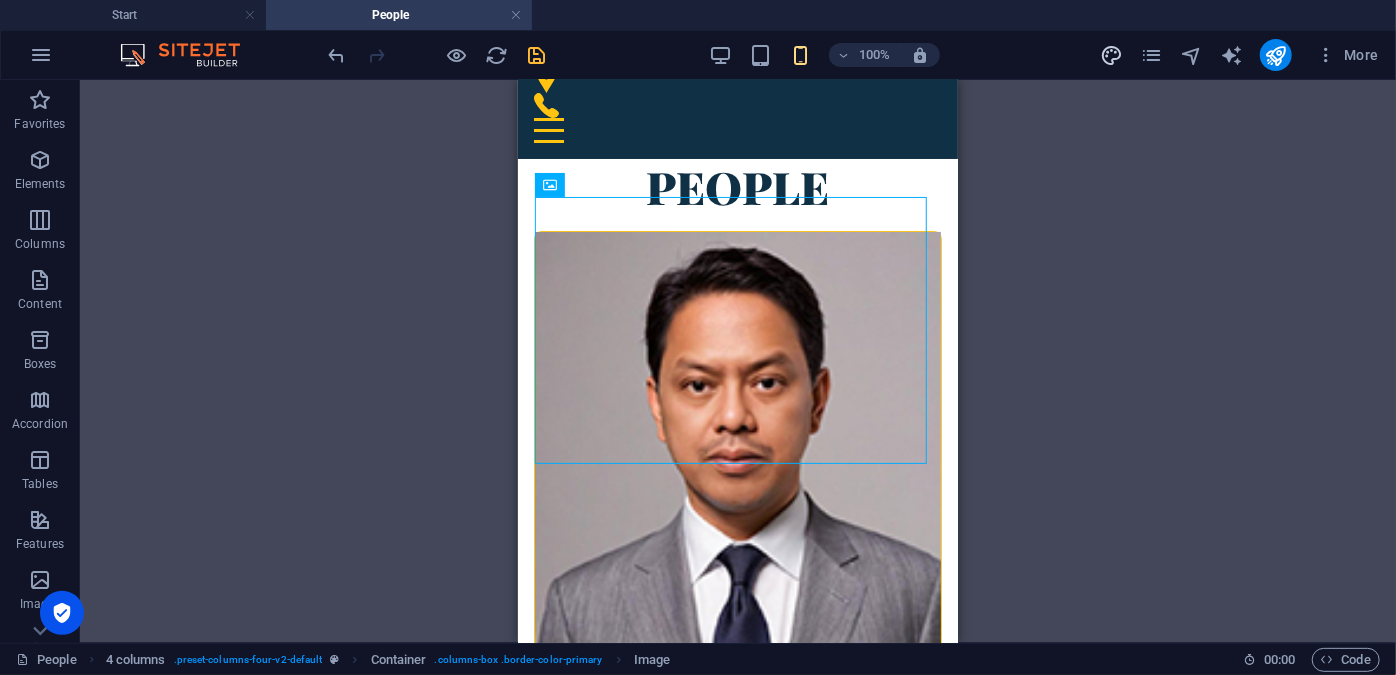 click at bounding box center [1111, 55] 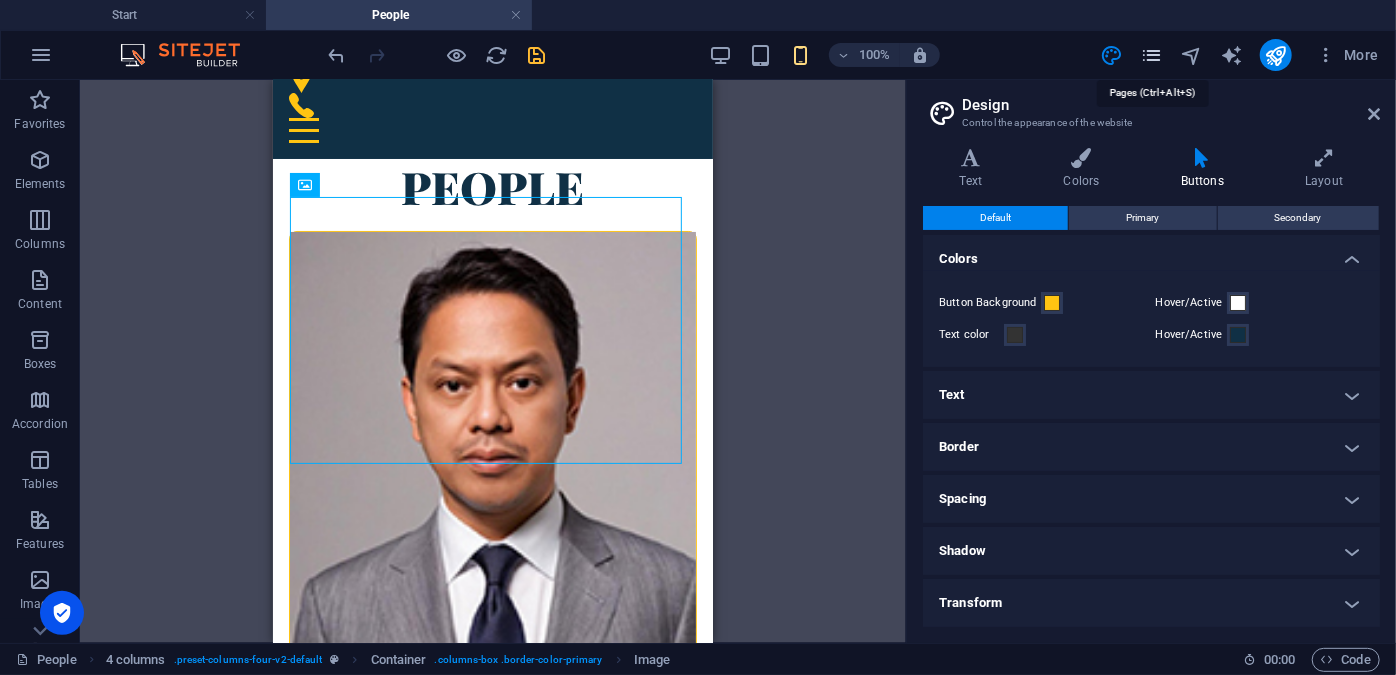 click at bounding box center (1151, 55) 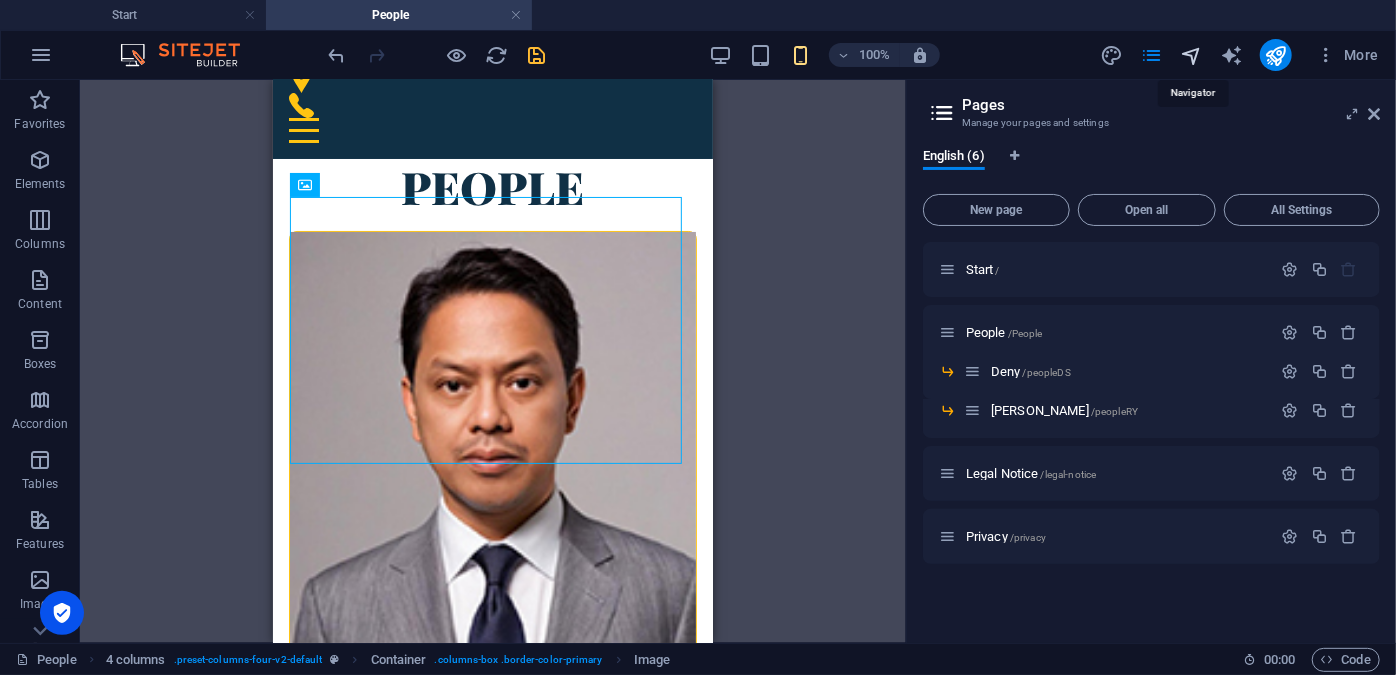 click at bounding box center [1191, 55] 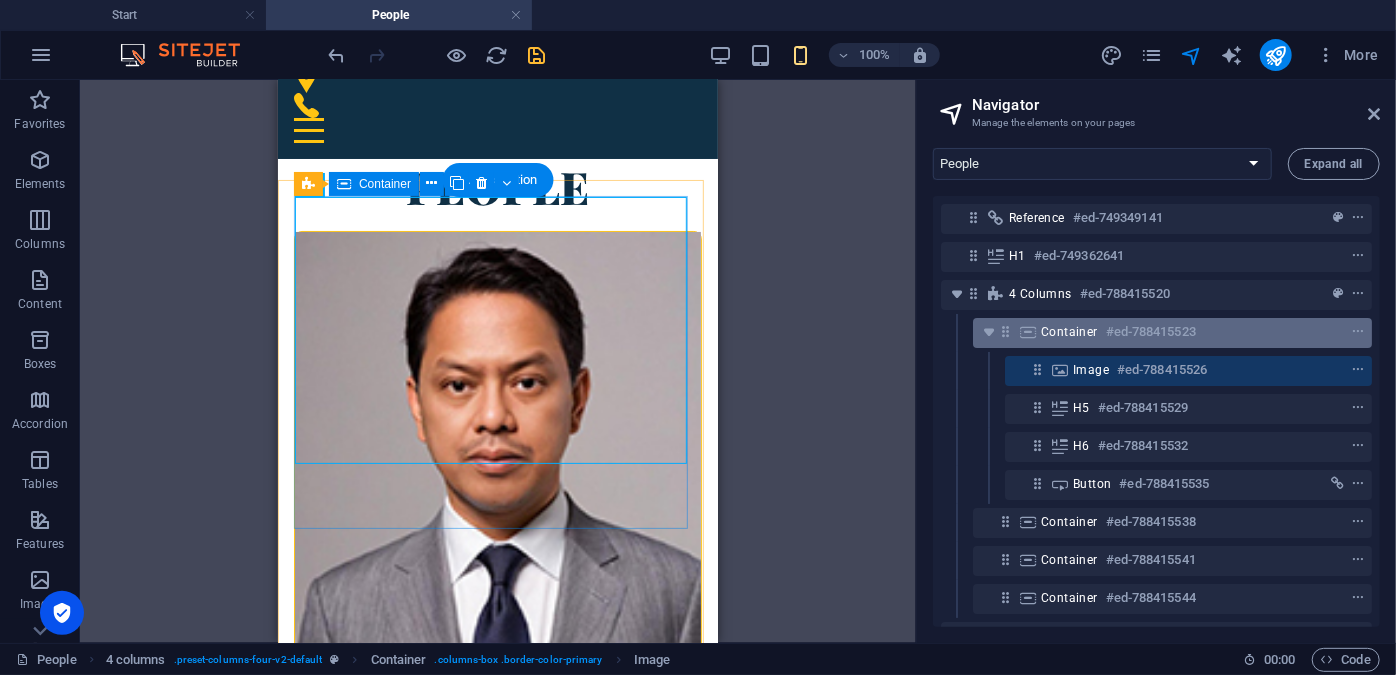 click on "#ed-788415523" at bounding box center (1151, 332) 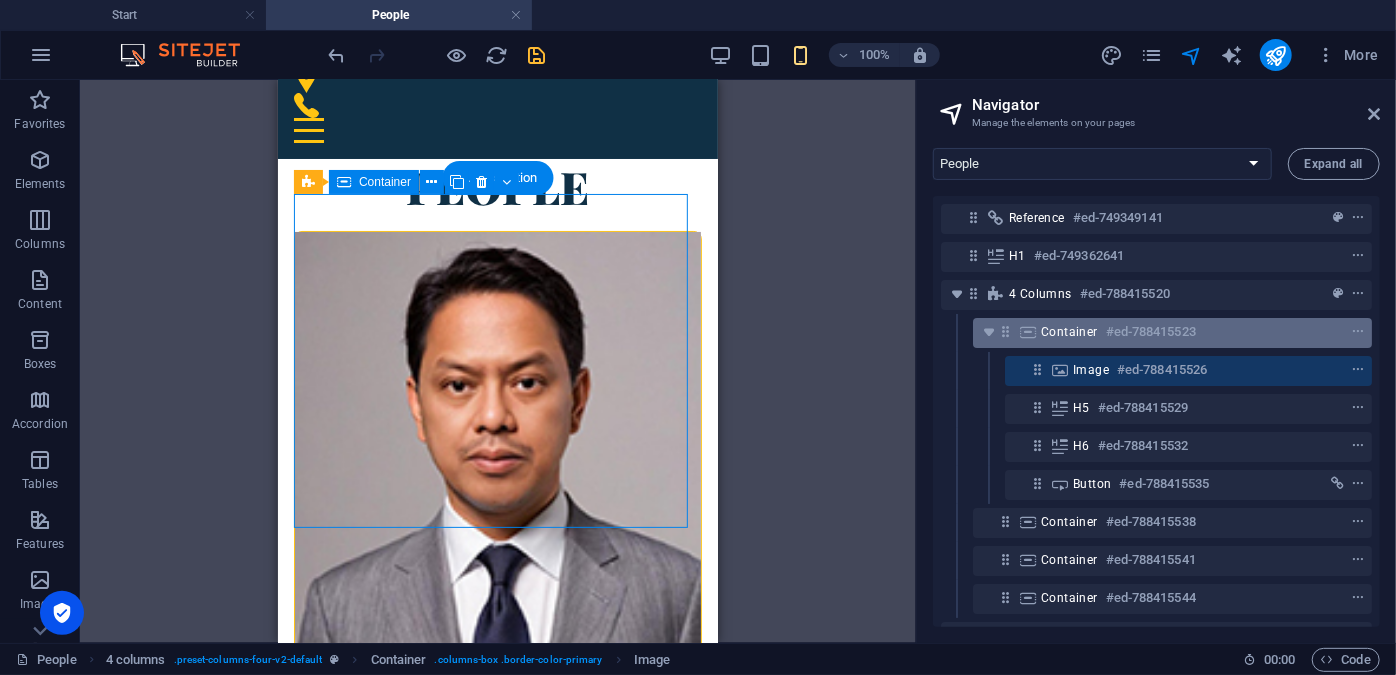 click on "#ed-788415523" at bounding box center (1151, 332) 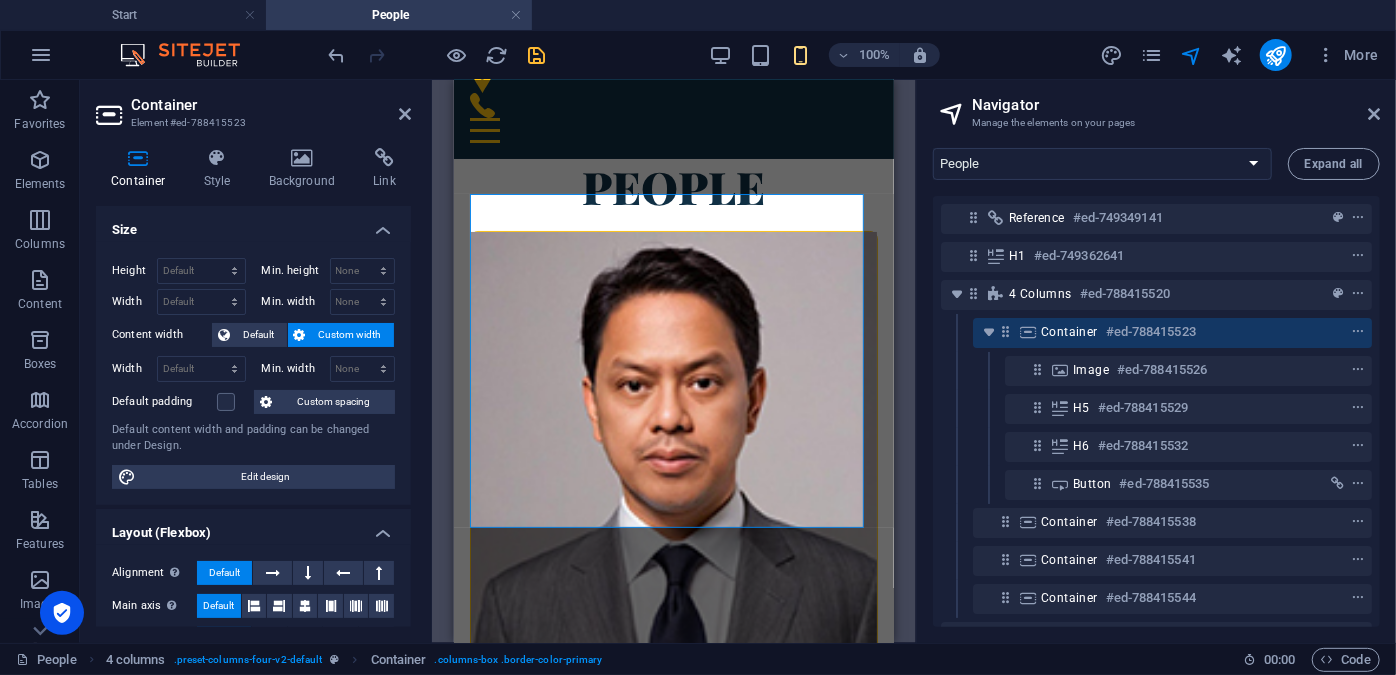 scroll, scrollTop: 19, scrollLeft: 0, axis: vertical 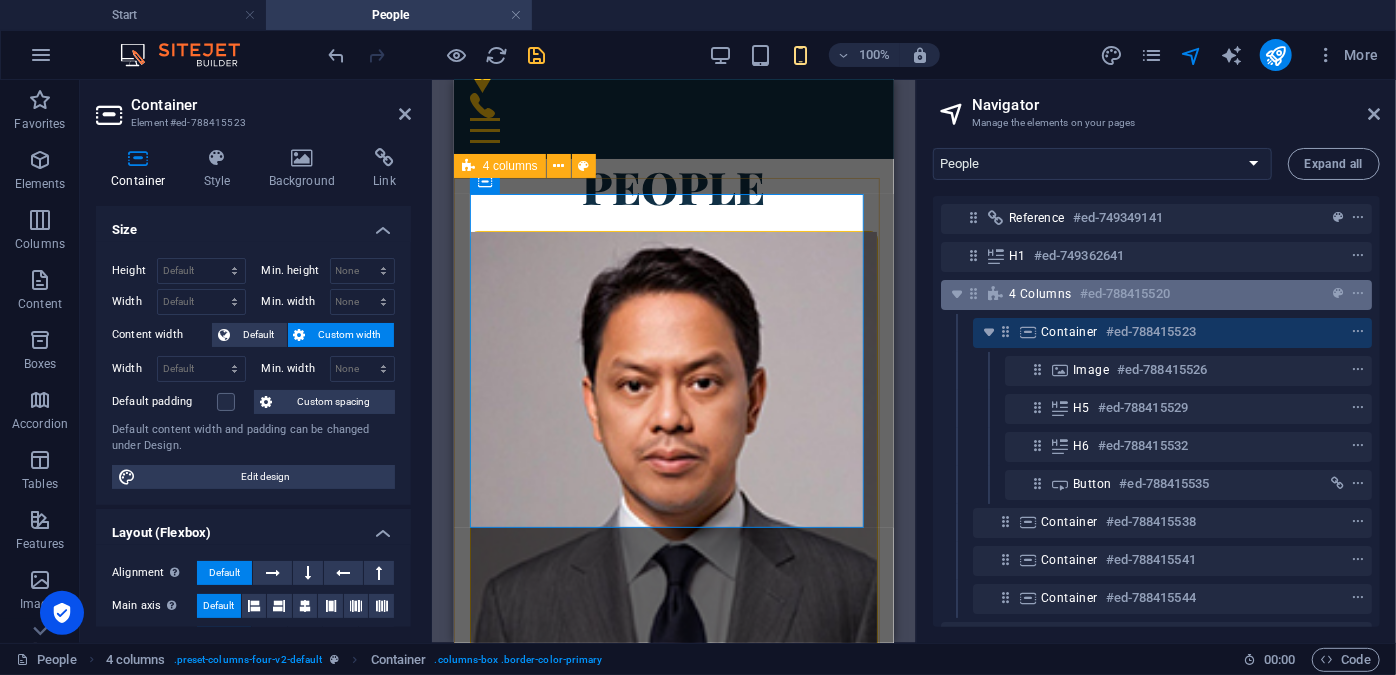 click on "#ed-788415520" at bounding box center [1125, 294] 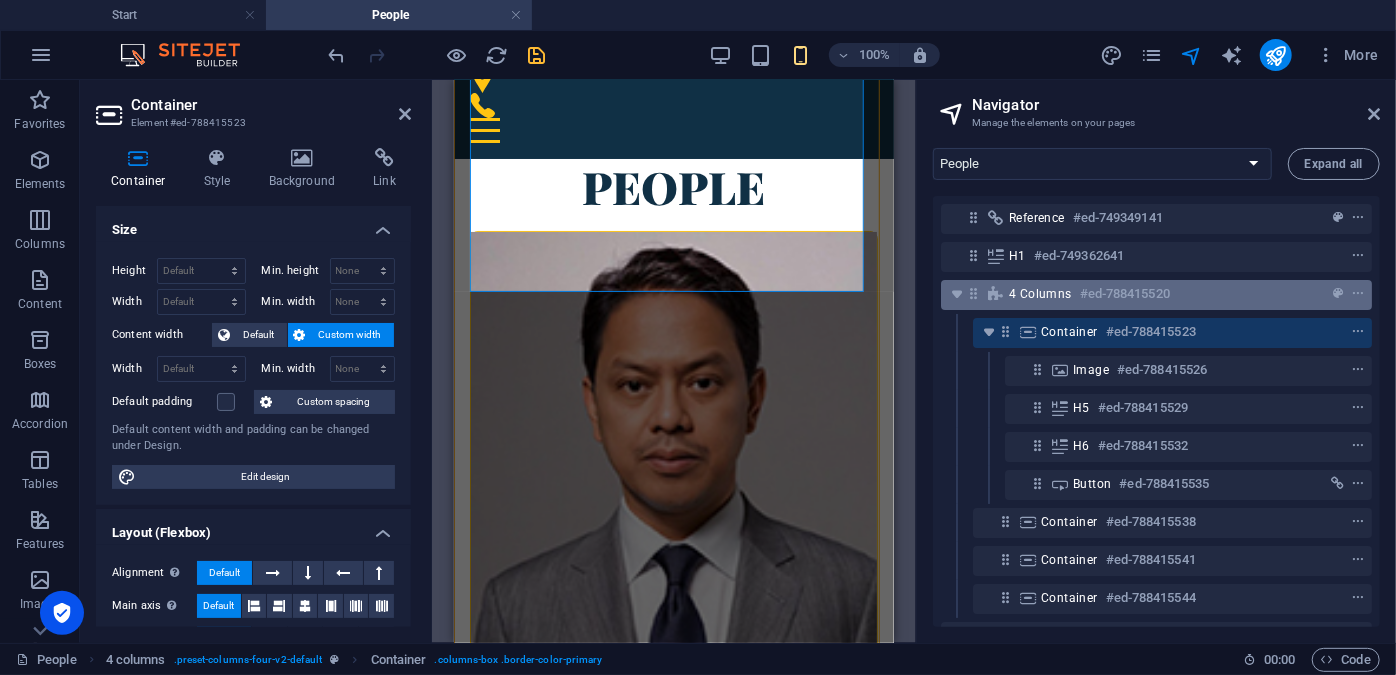 click on "#ed-788415520" at bounding box center [1125, 294] 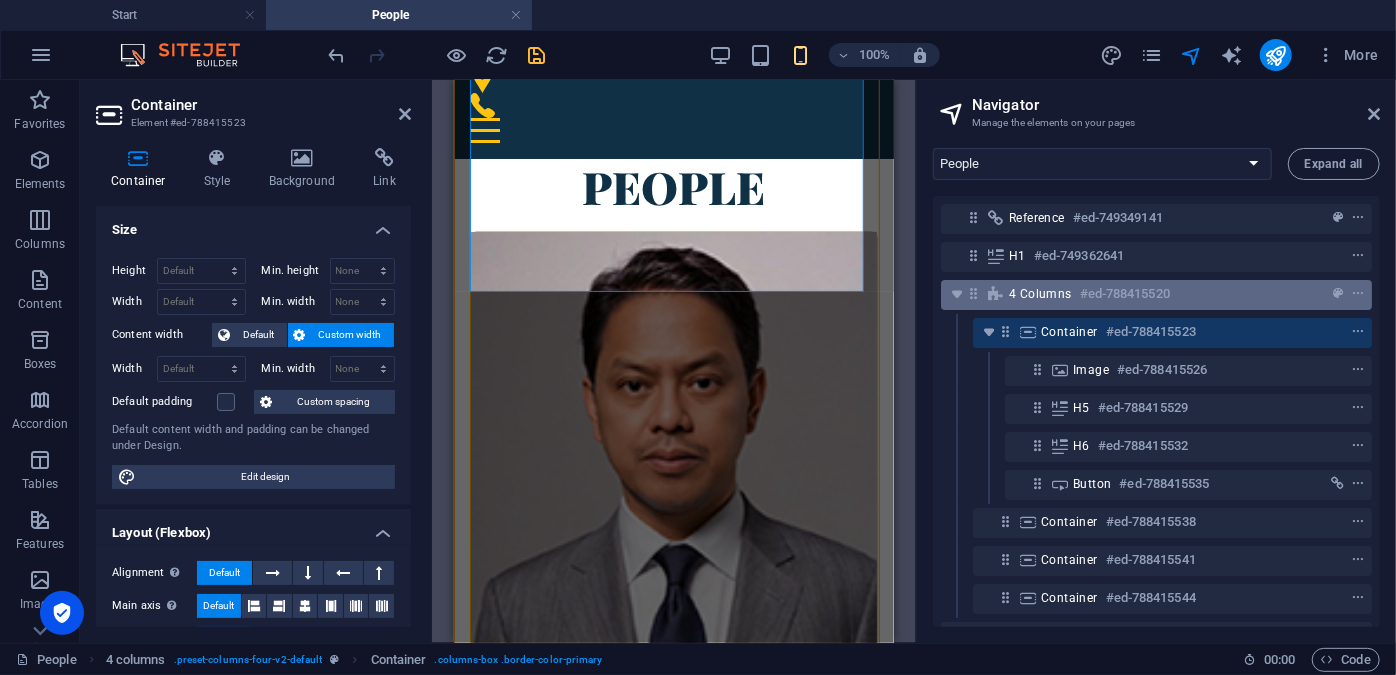 select on "px" 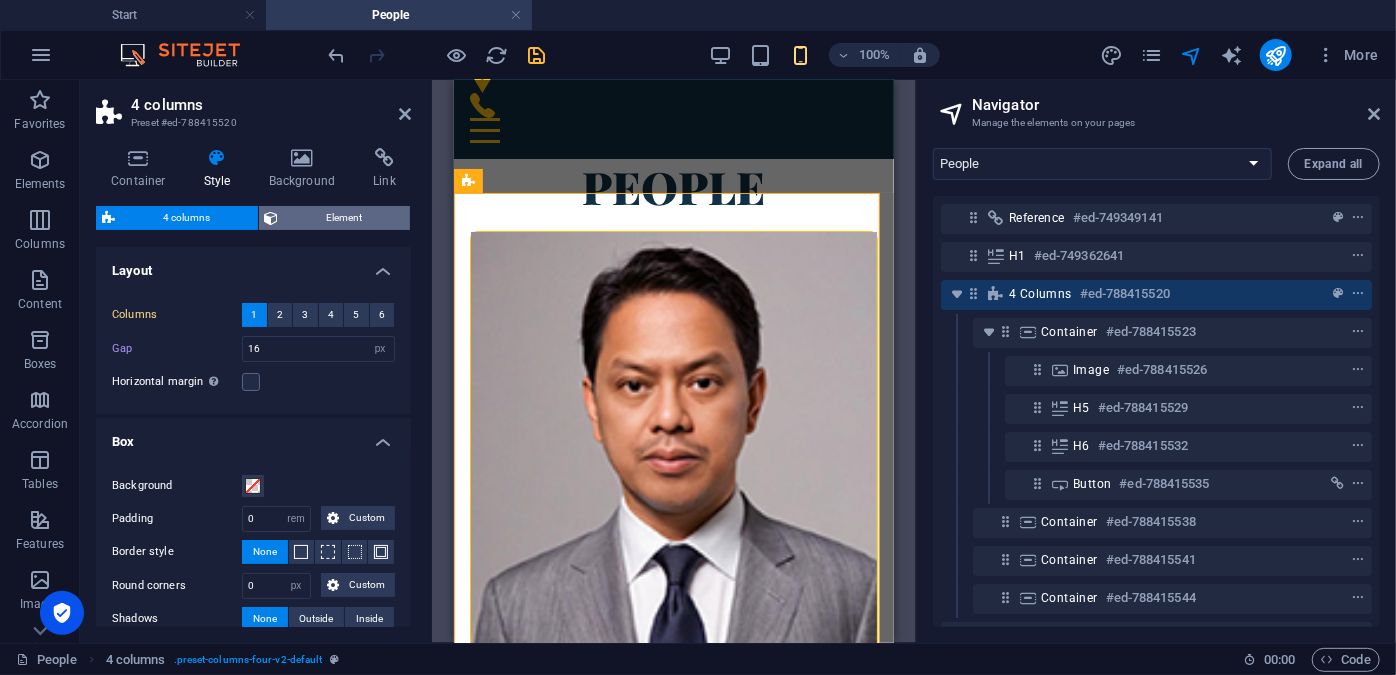 click on "Element" at bounding box center (345, 218) 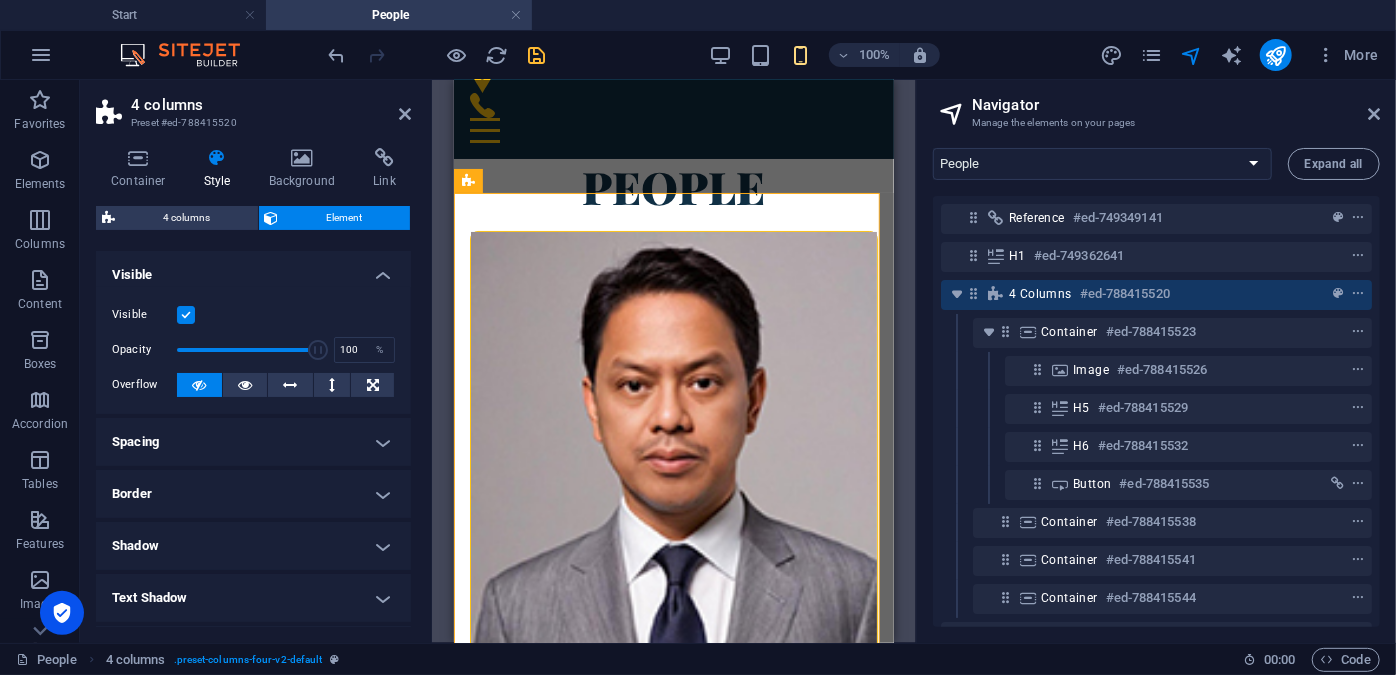 click on "Border" at bounding box center (253, 494) 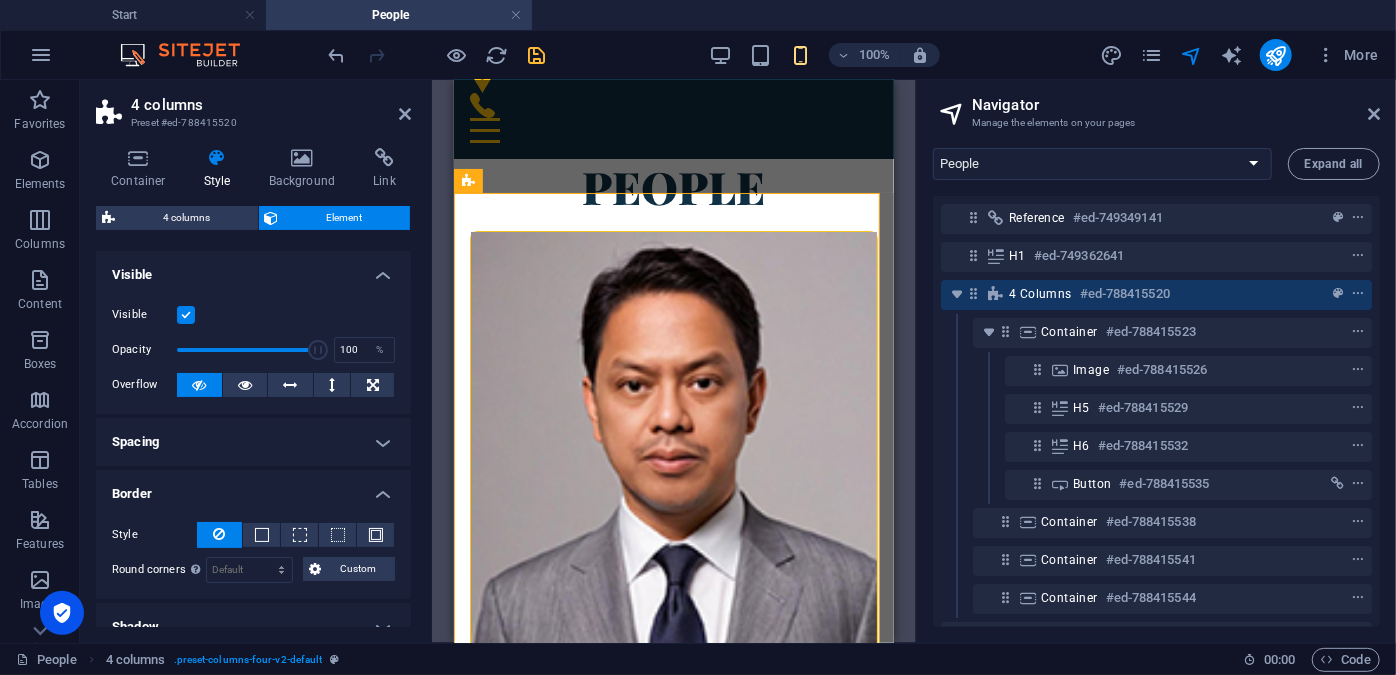 click on "Border" at bounding box center (253, 488) 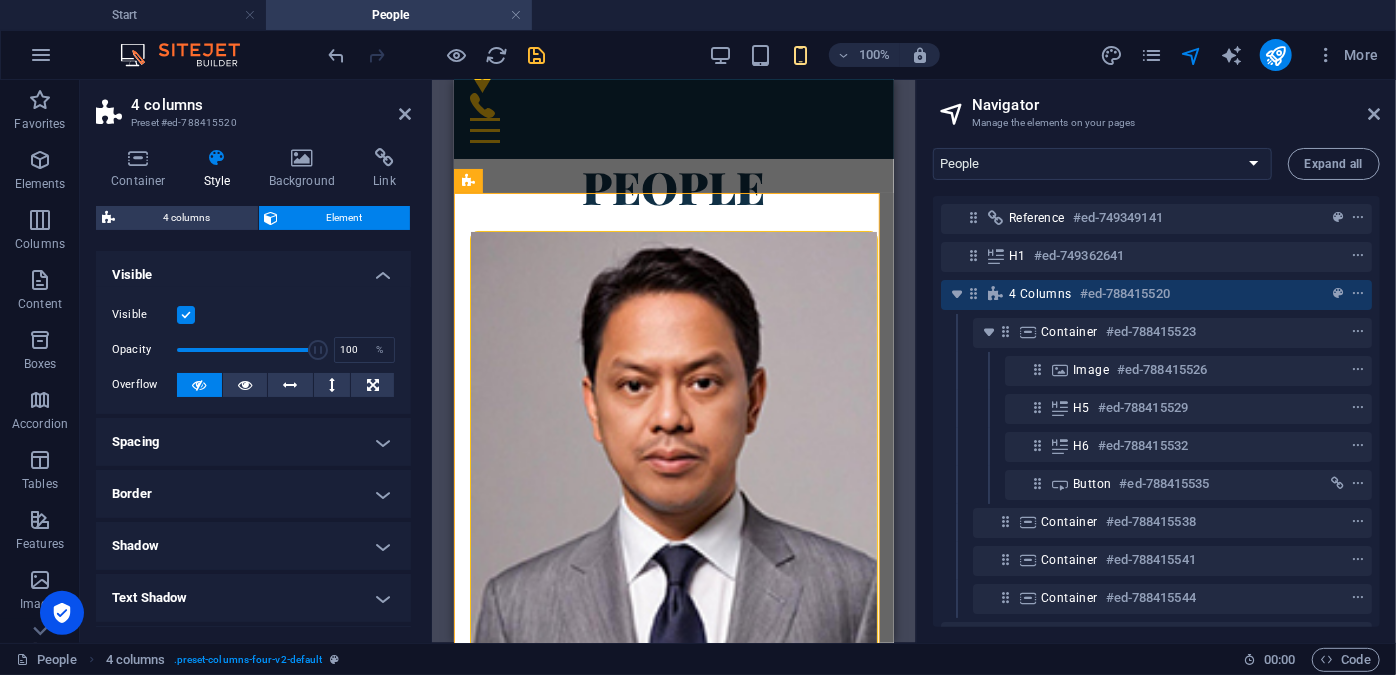 click on "Spacing" at bounding box center (253, 442) 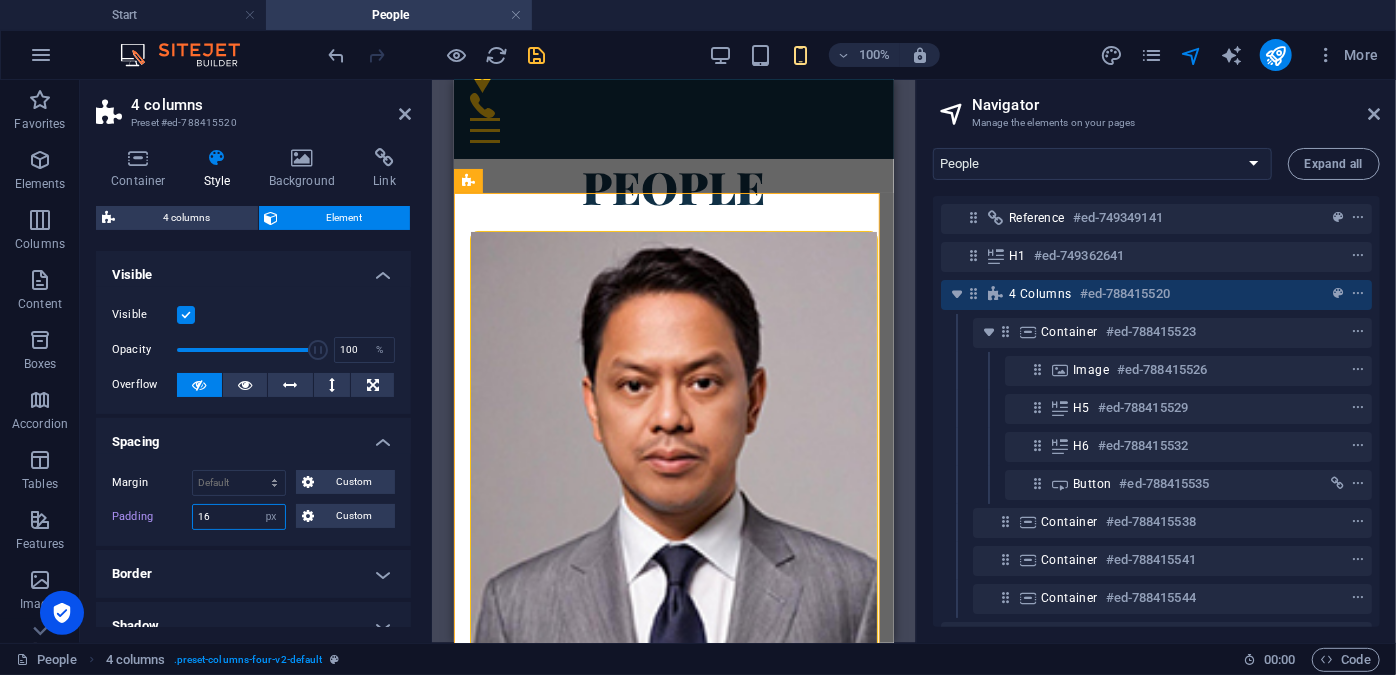 click on "16" at bounding box center (239, 517) 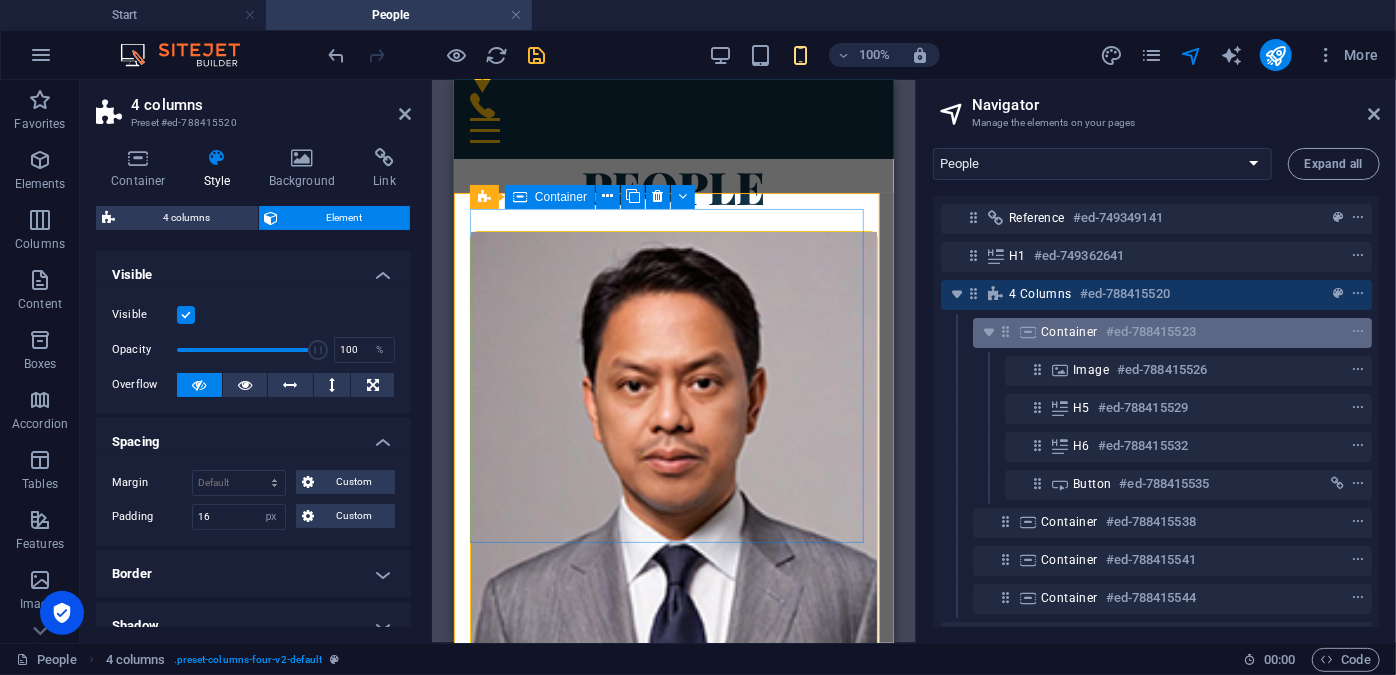 click on "#ed-788415523" at bounding box center [1151, 332] 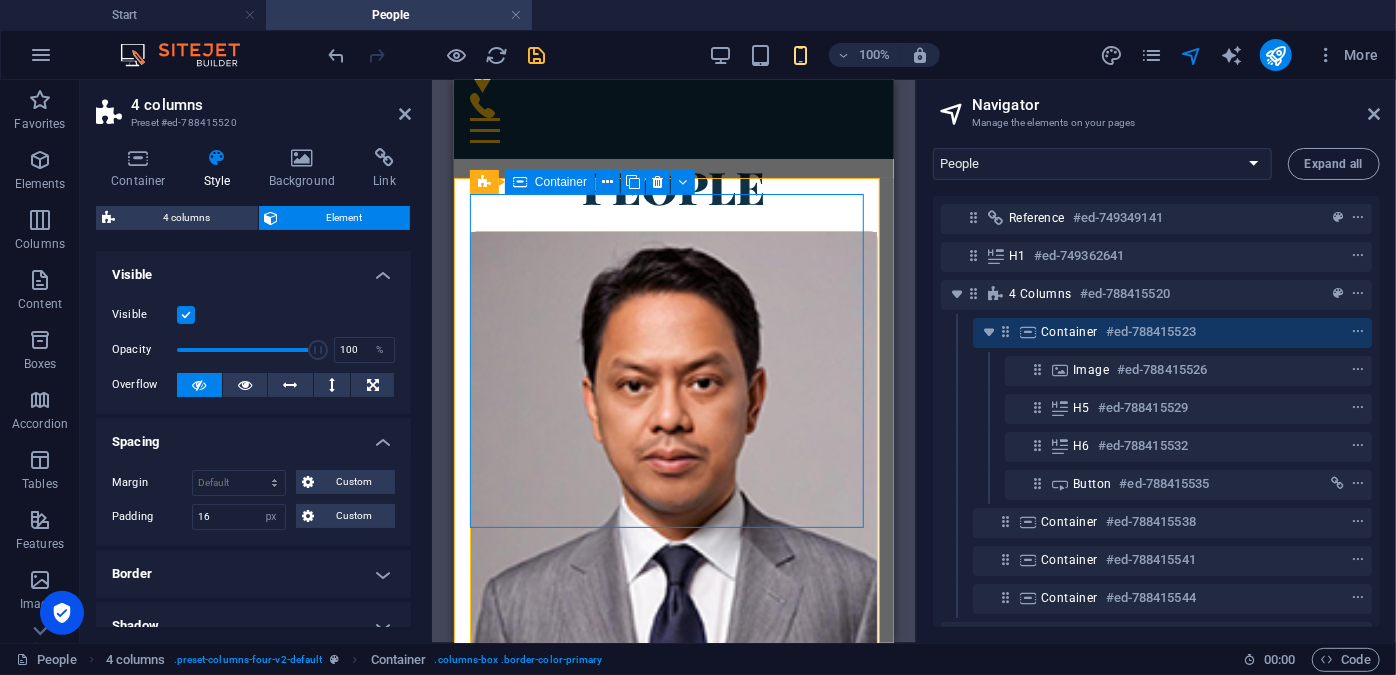 click on "#ed-788415523" at bounding box center (1151, 332) 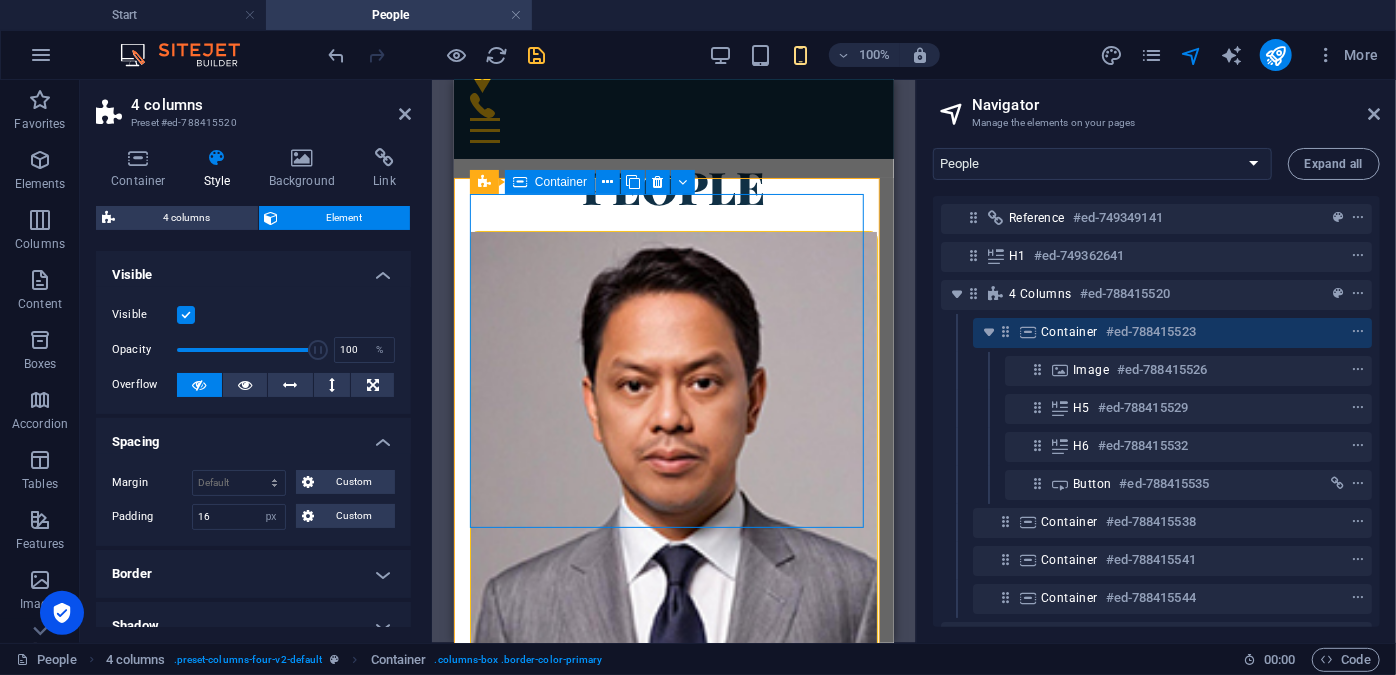 click on "#ed-788415523" at bounding box center (1151, 332) 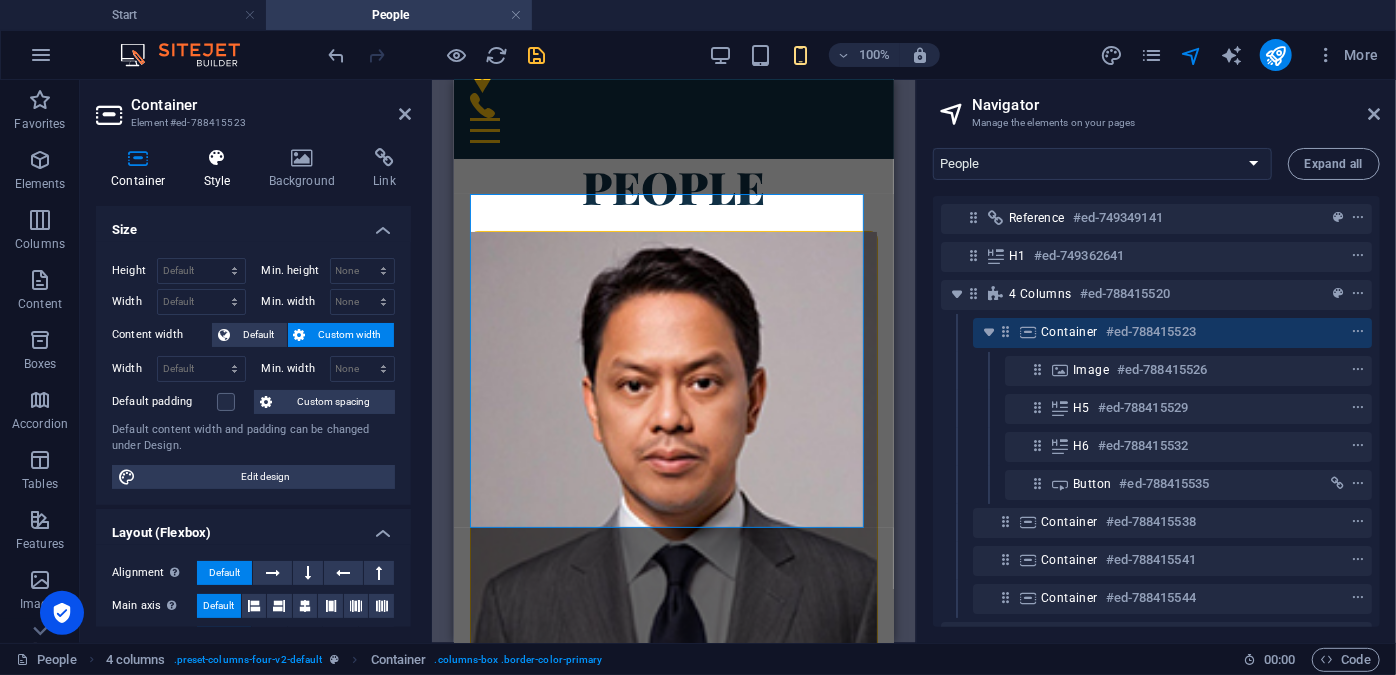 click on "Style" at bounding box center [221, 169] 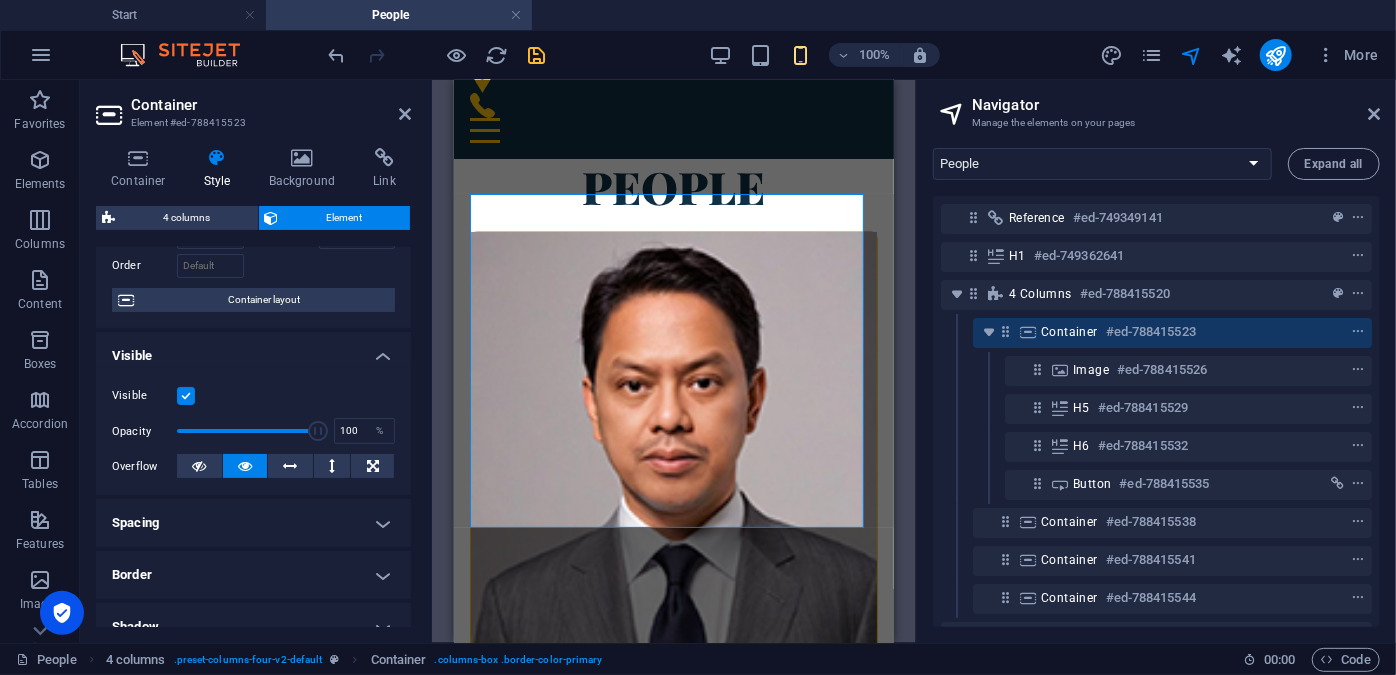 scroll, scrollTop: 205, scrollLeft: 0, axis: vertical 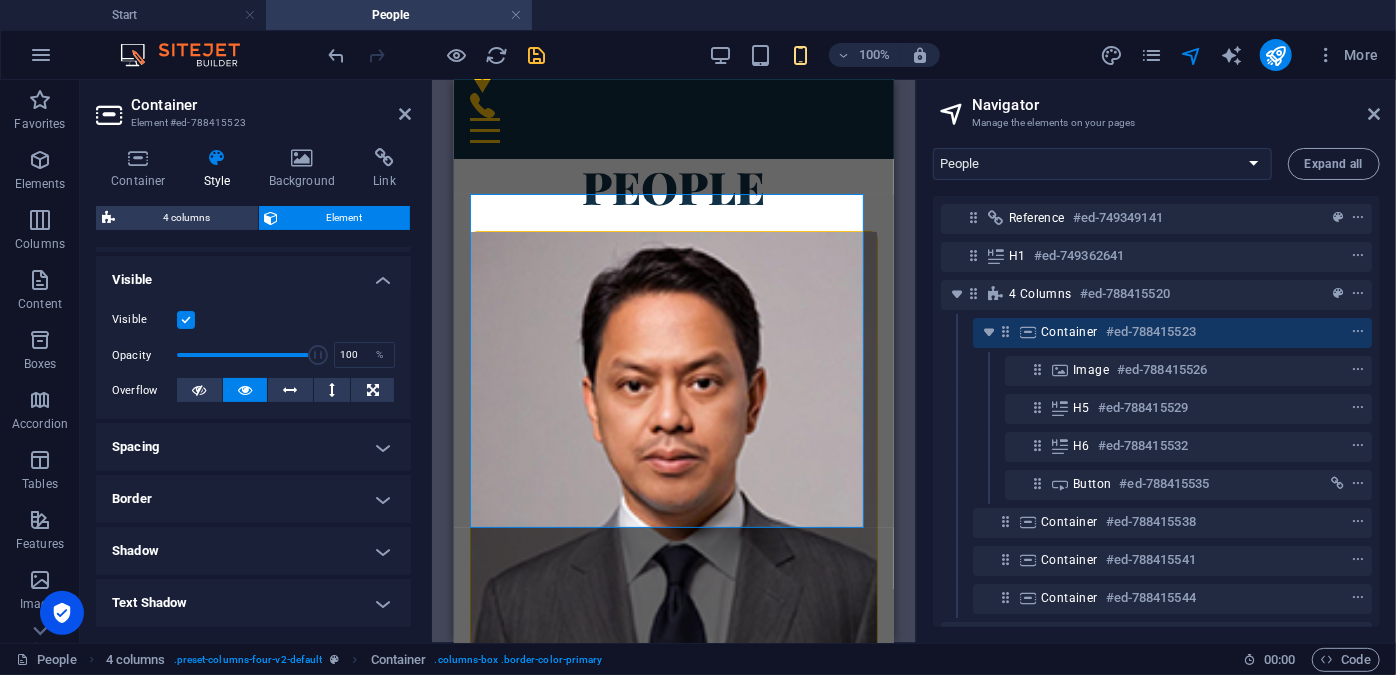 click on "Spacing" at bounding box center (253, 447) 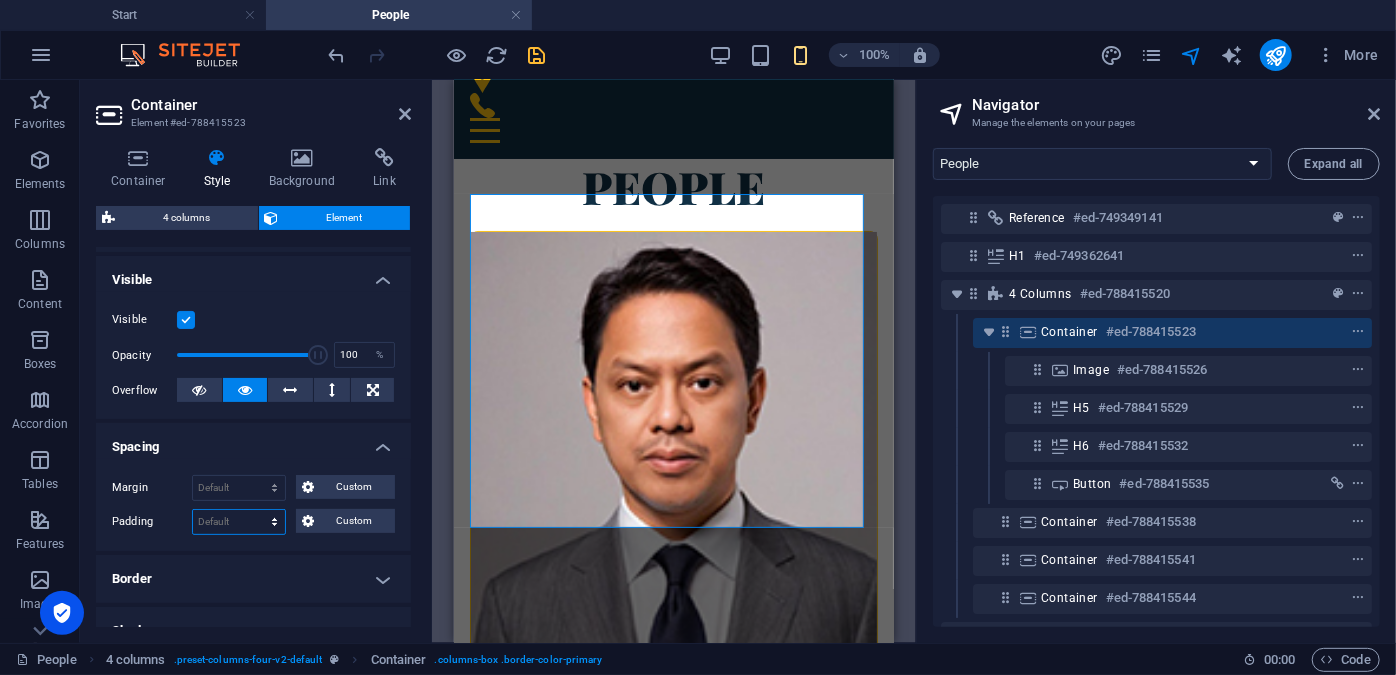 click on "Default px rem % vh vw Custom" at bounding box center [239, 522] 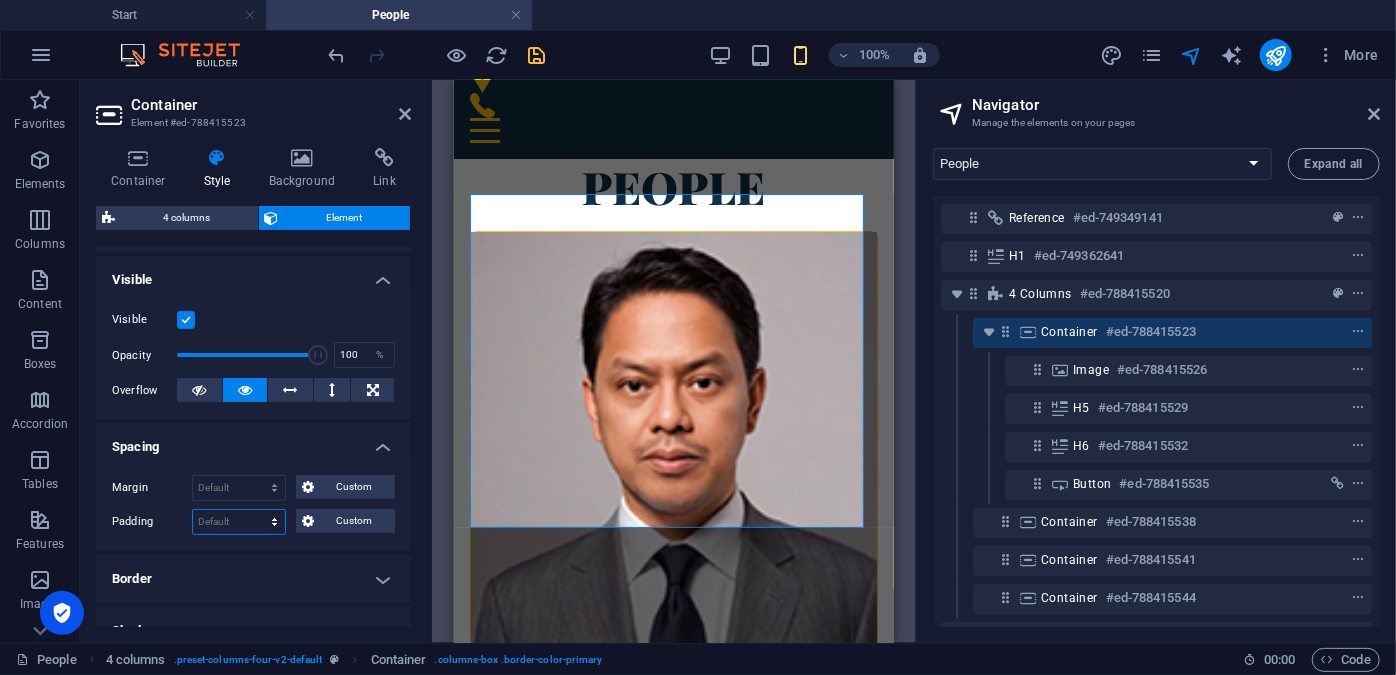 select on "px" 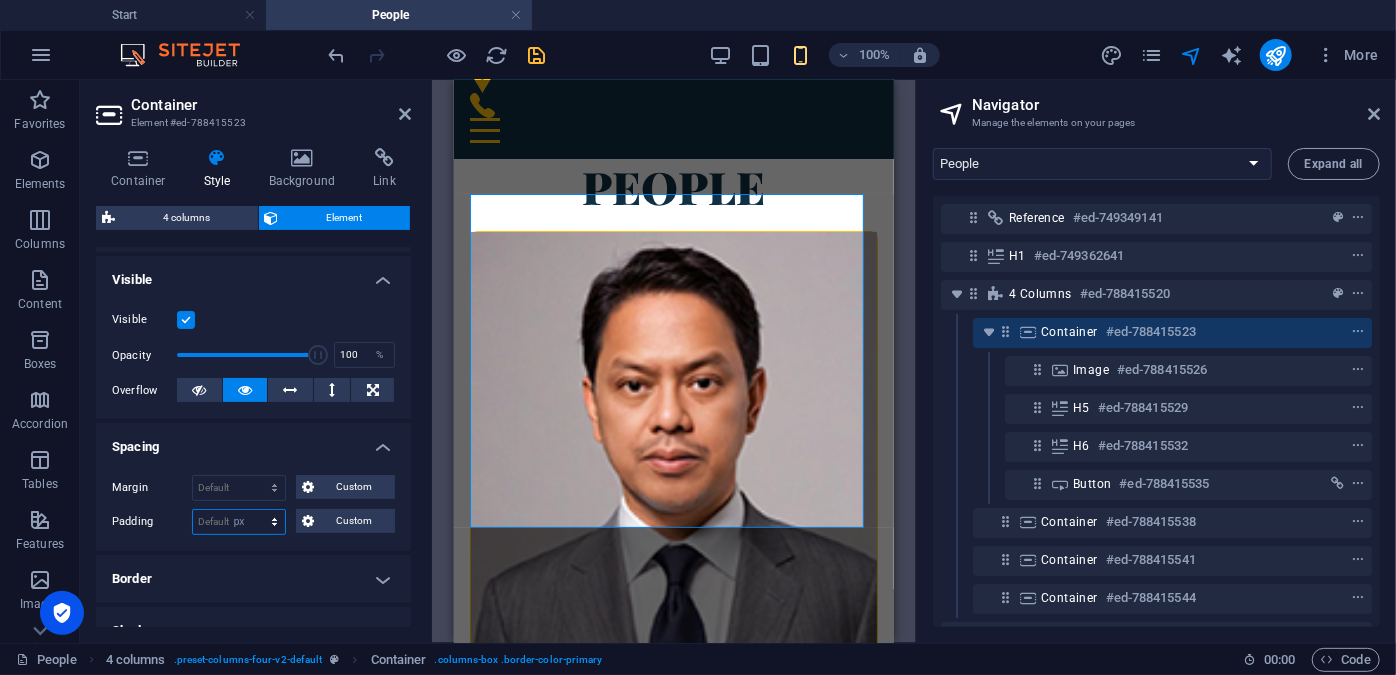 click on "Default px rem % vh vw Custom" at bounding box center [239, 522] 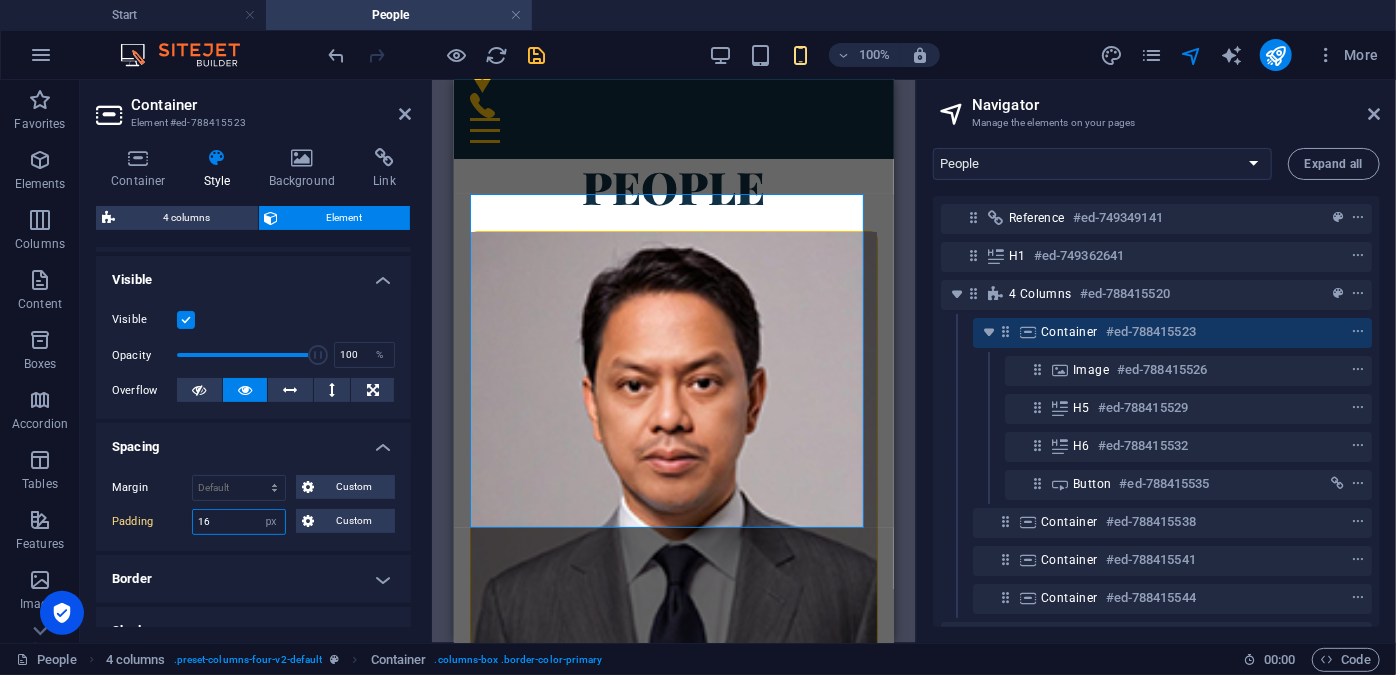 type on "16" 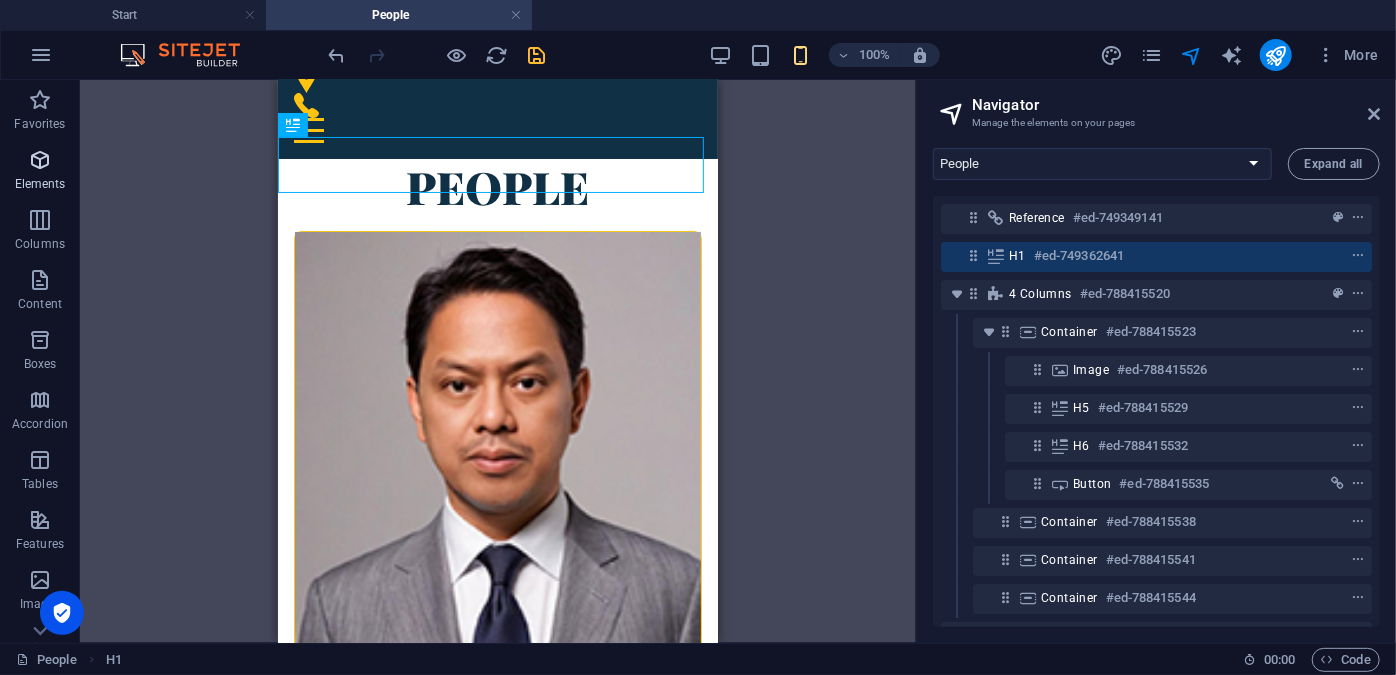 click at bounding box center (40, 160) 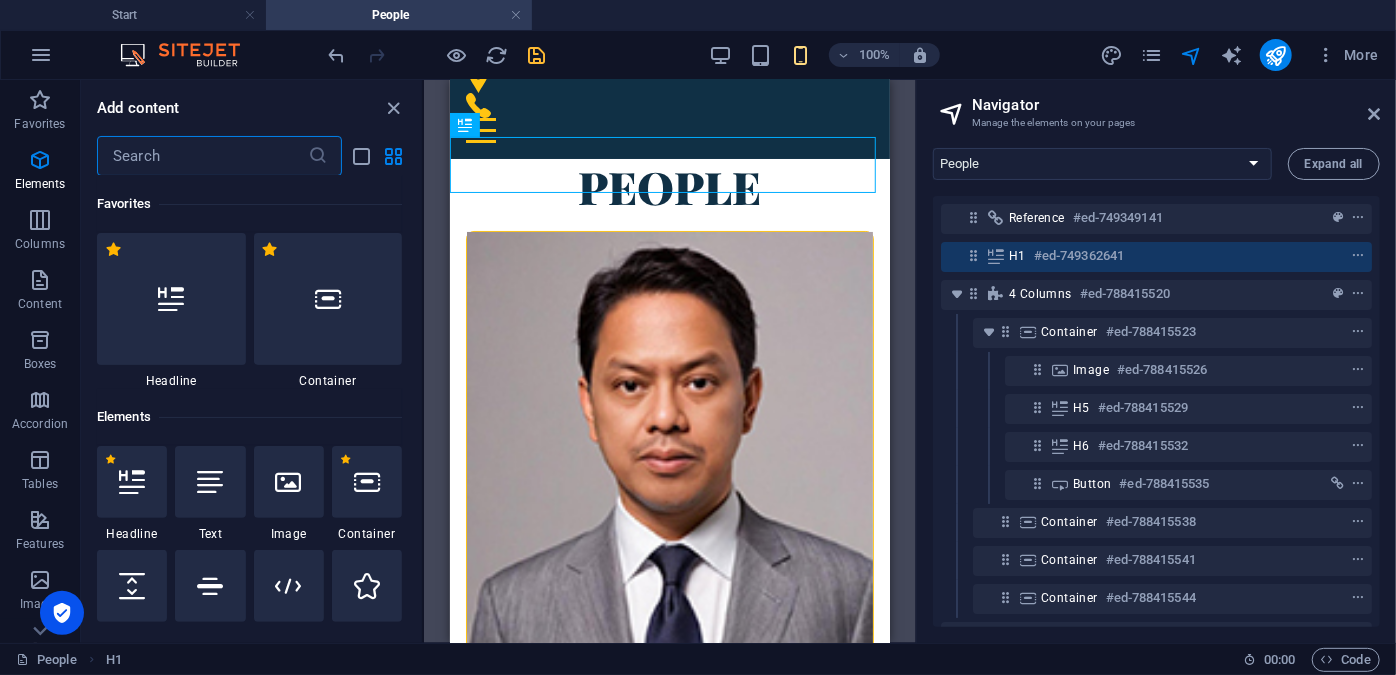 scroll, scrollTop: 213, scrollLeft: 0, axis: vertical 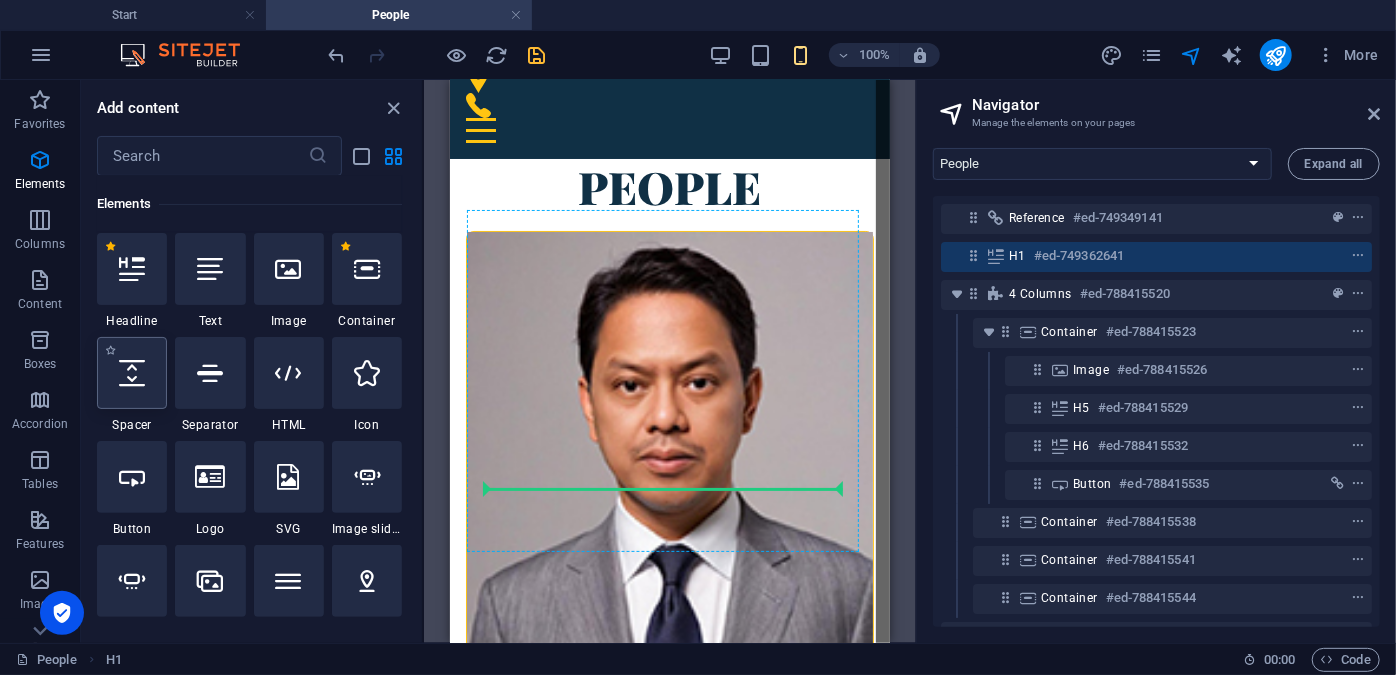 select on "px" 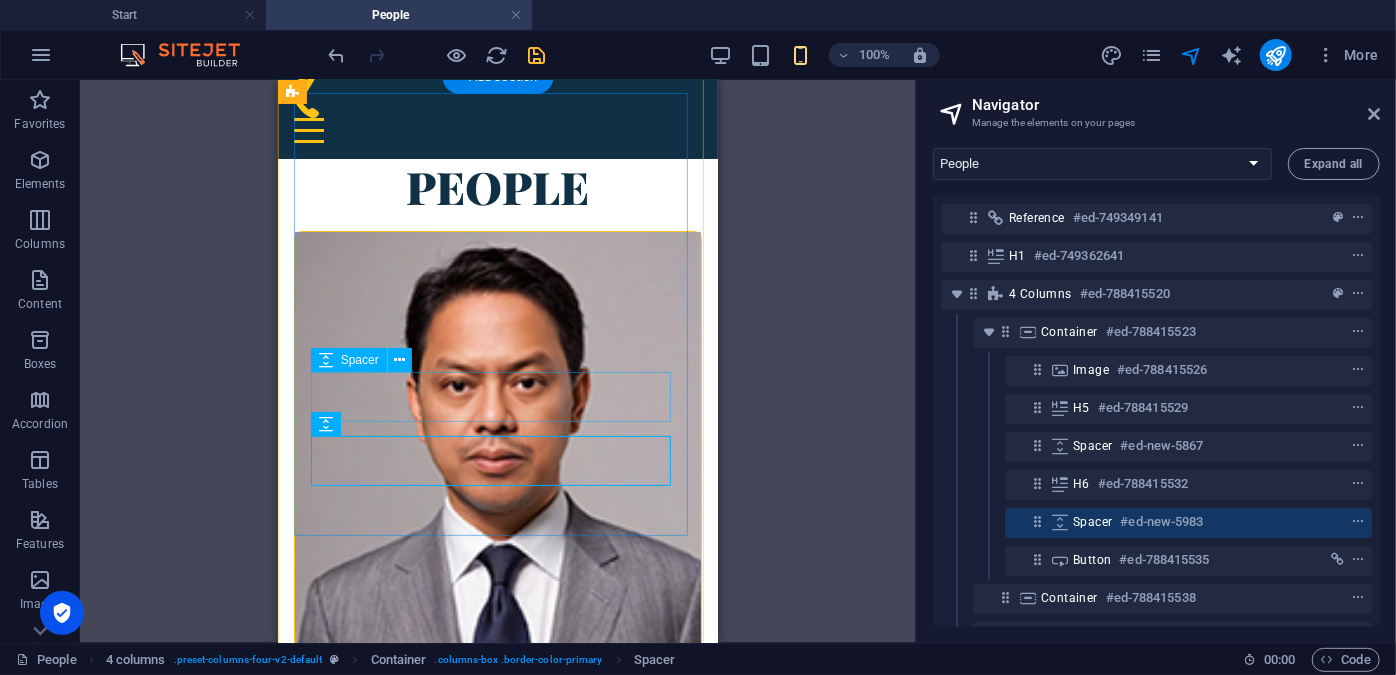 select on "px" 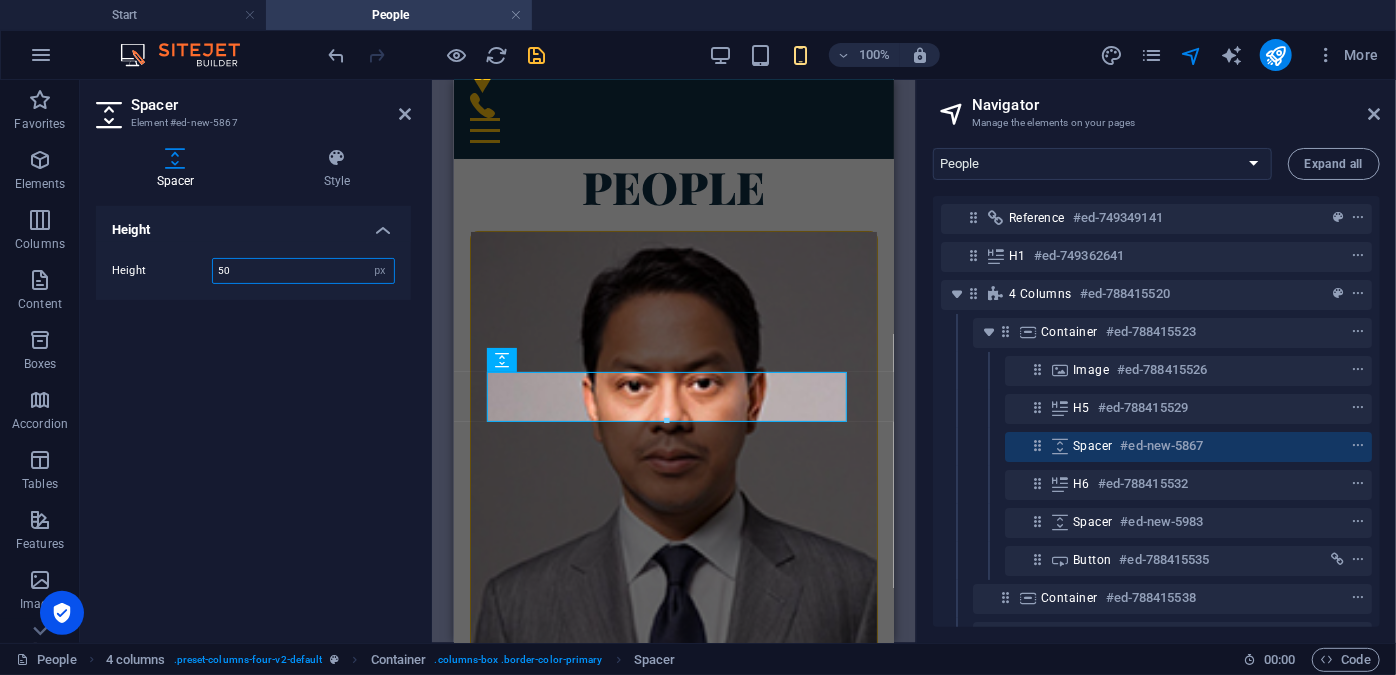 drag, startPoint x: 273, startPoint y: 263, endPoint x: 208, endPoint y: 270, distance: 65.37584 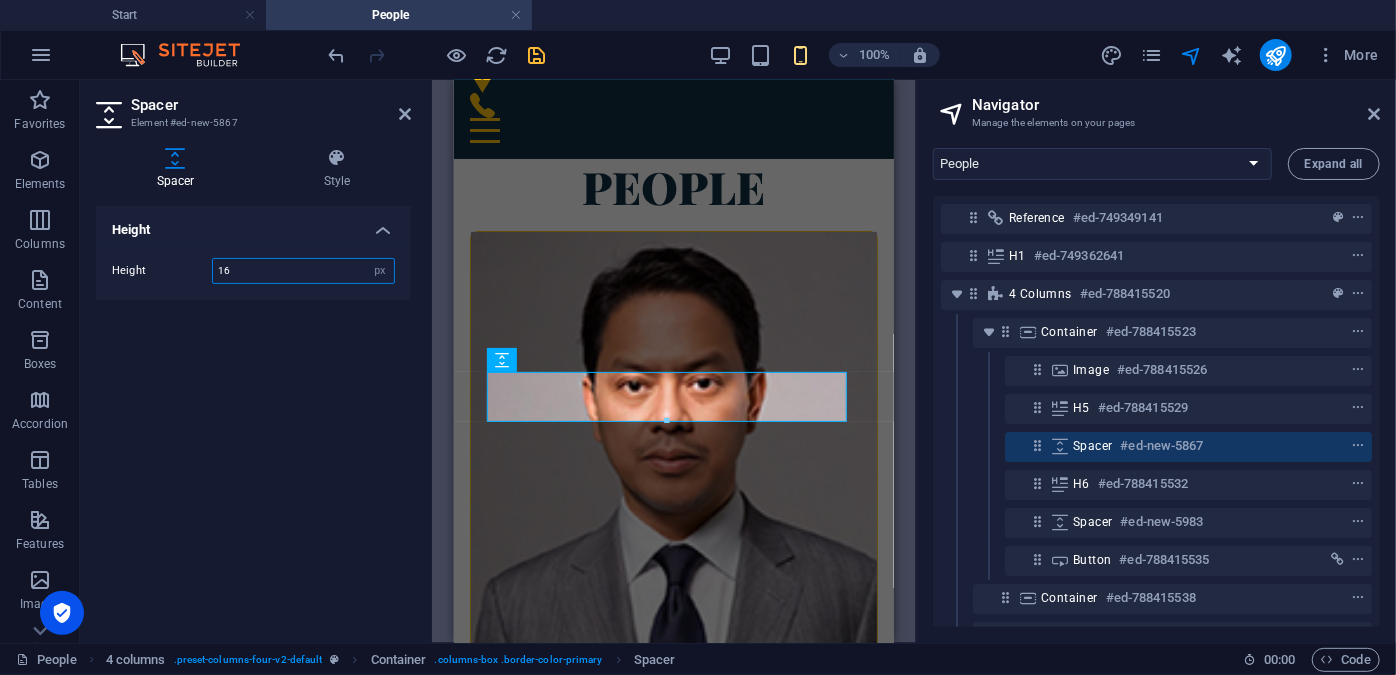 type on "16" 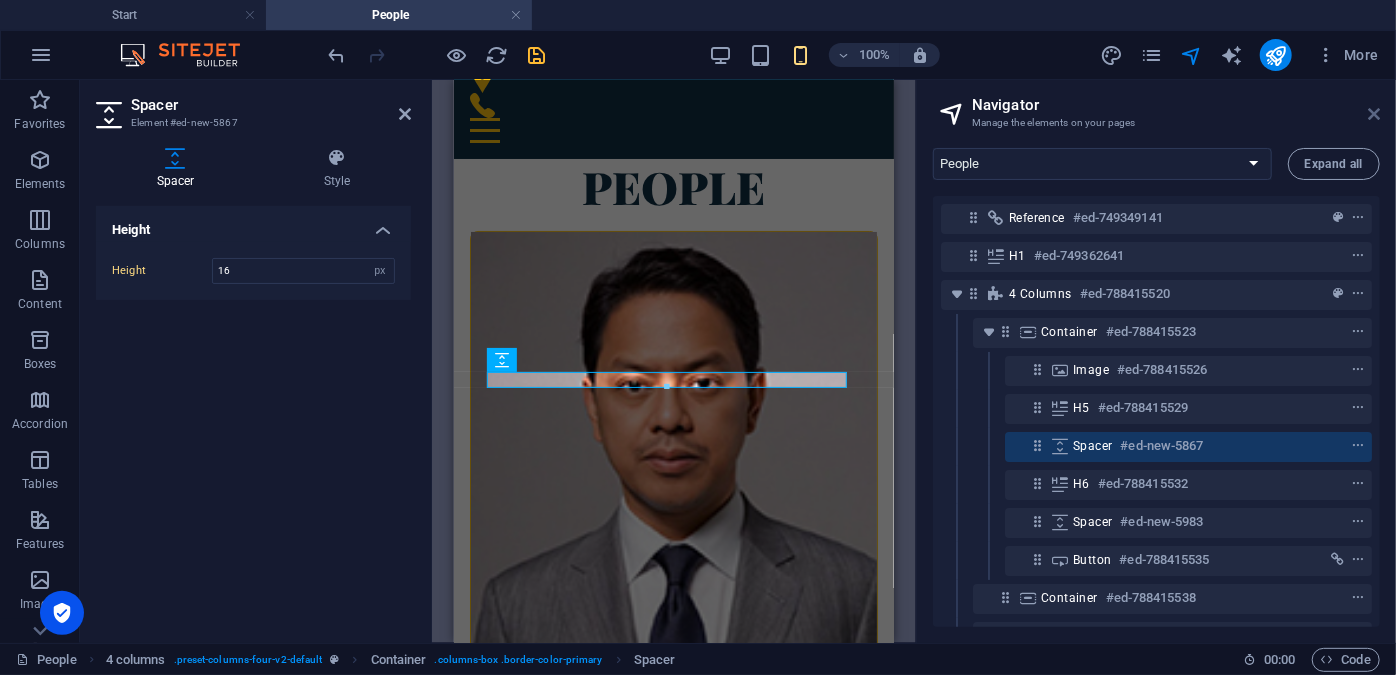 click at bounding box center [1374, 114] 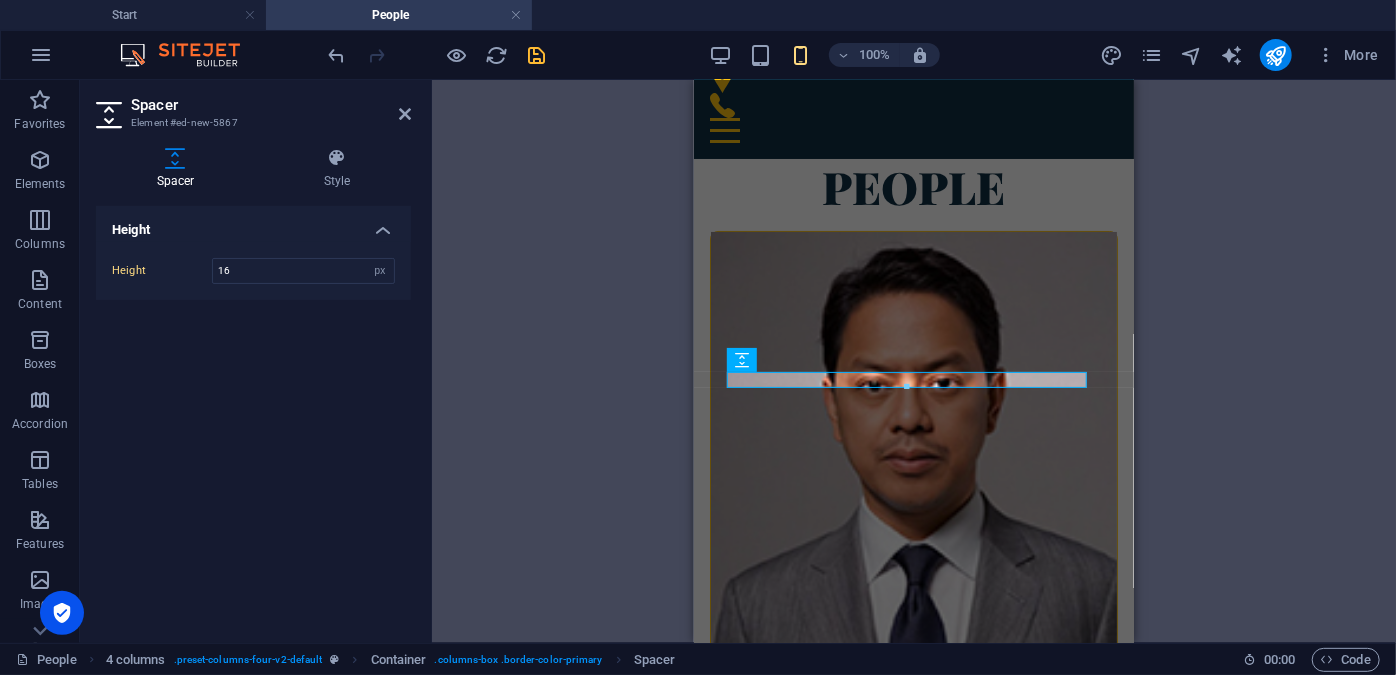 click on "Reference   H1   4 columns   Image   Container
Spacer   Button   H5   H6   Spacer   Spacer" at bounding box center (914, 361) 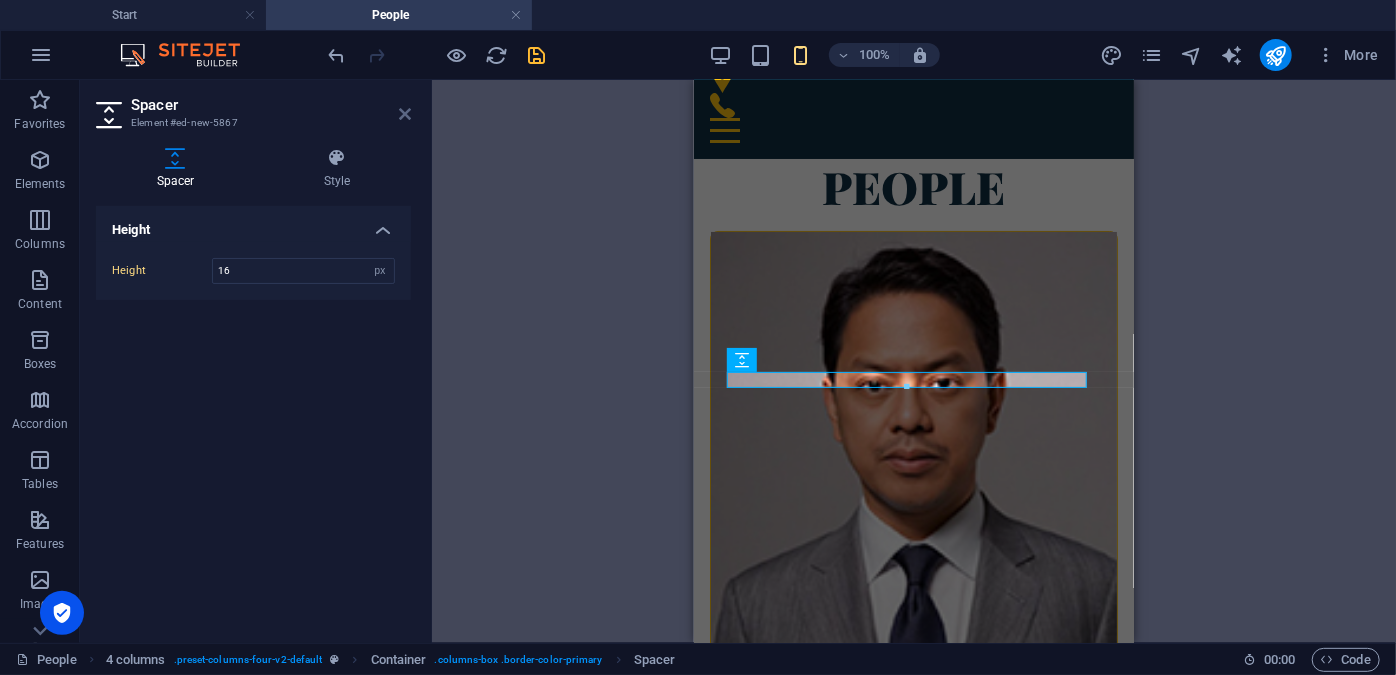 click at bounding box center (405, 114) 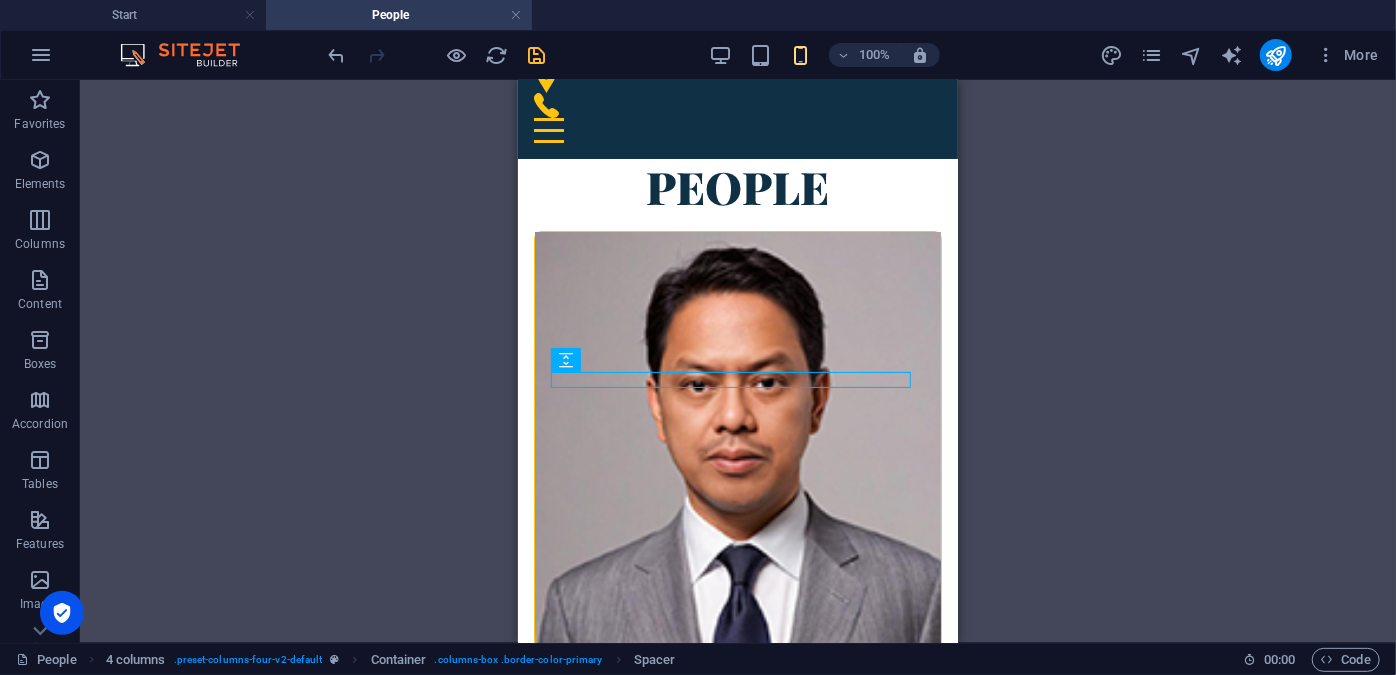 click on "Reference   H1   4 columns   Container   Image   Container
Spacer   Button   H5   H6   Spacer   Spacer" at bounding box center (738, 361) 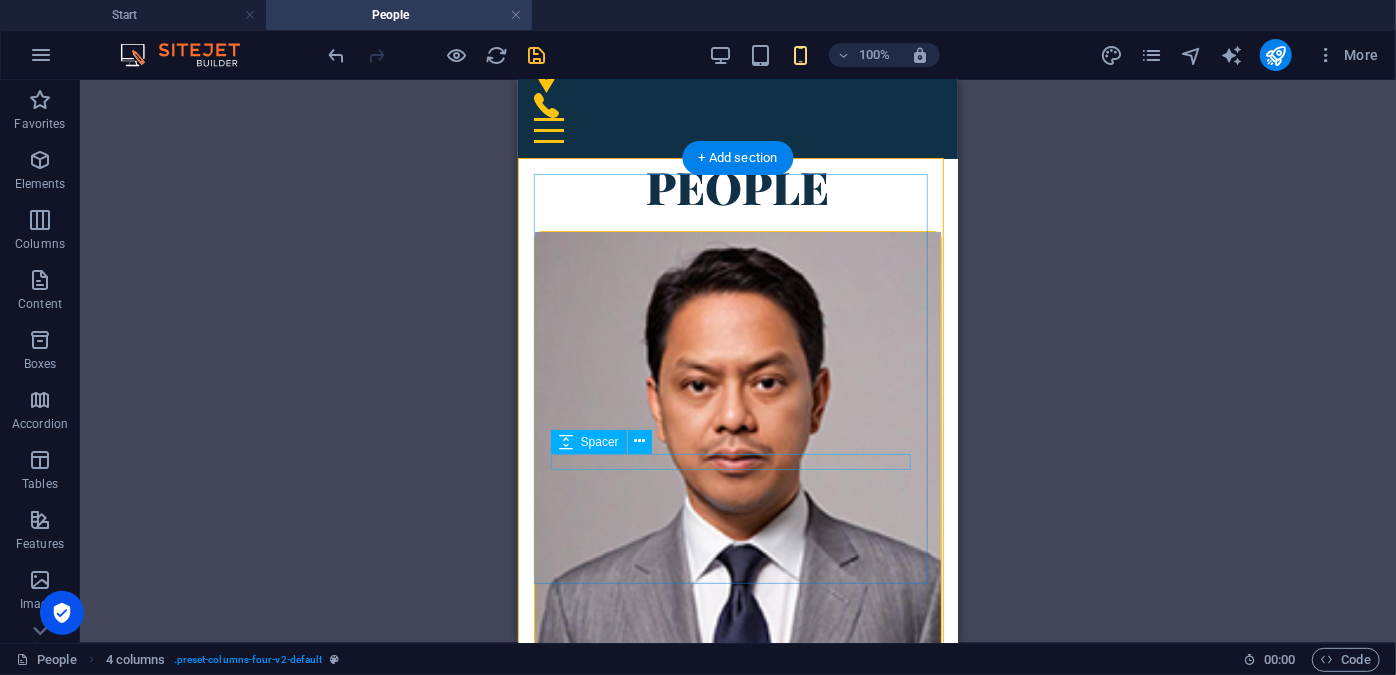 select on "px" 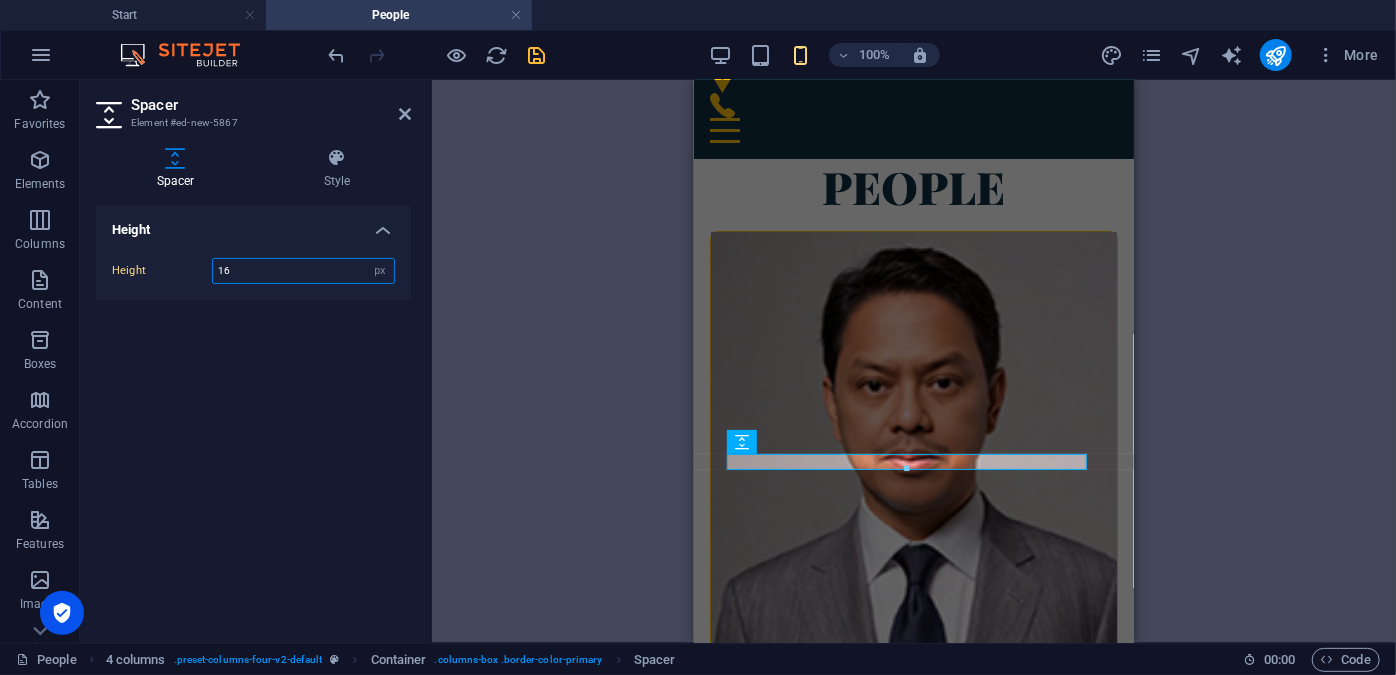 drag, startPoint x: 274, startPoint y: 263, endPoint x: 208, endPoint y: 273, distance: 66.75328 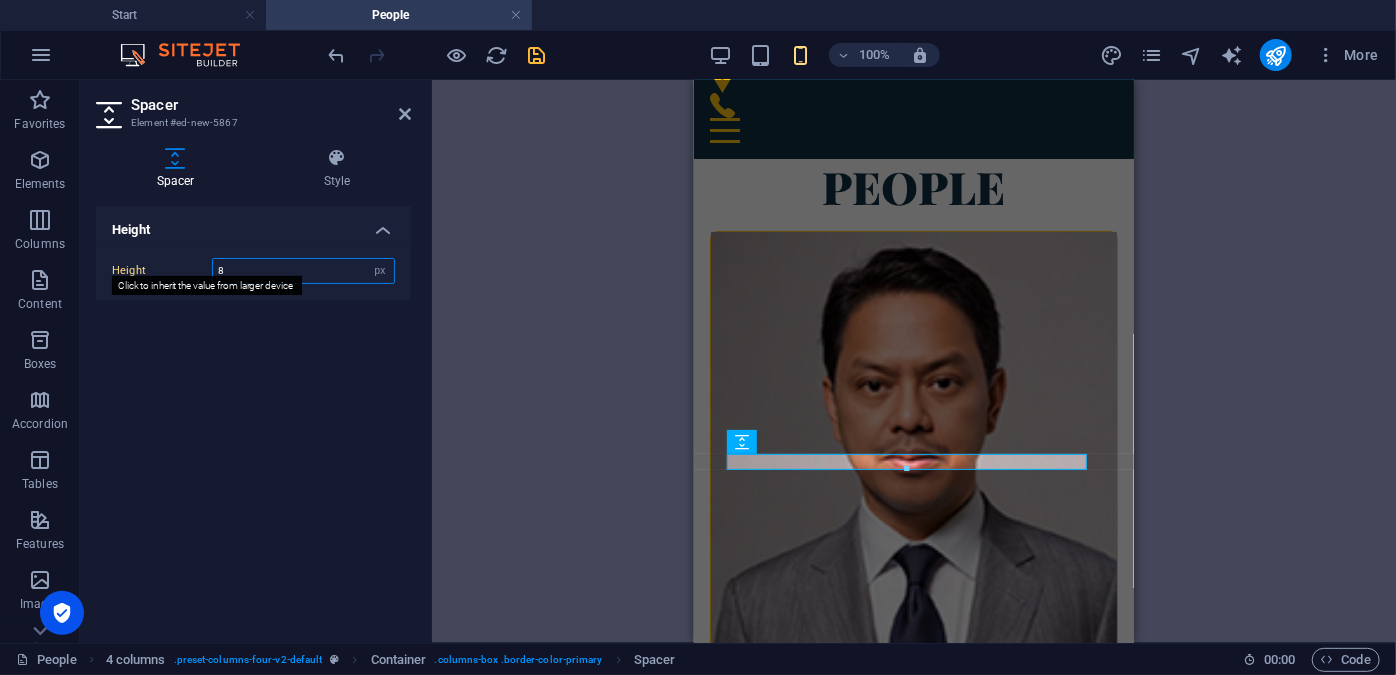 type on "8" 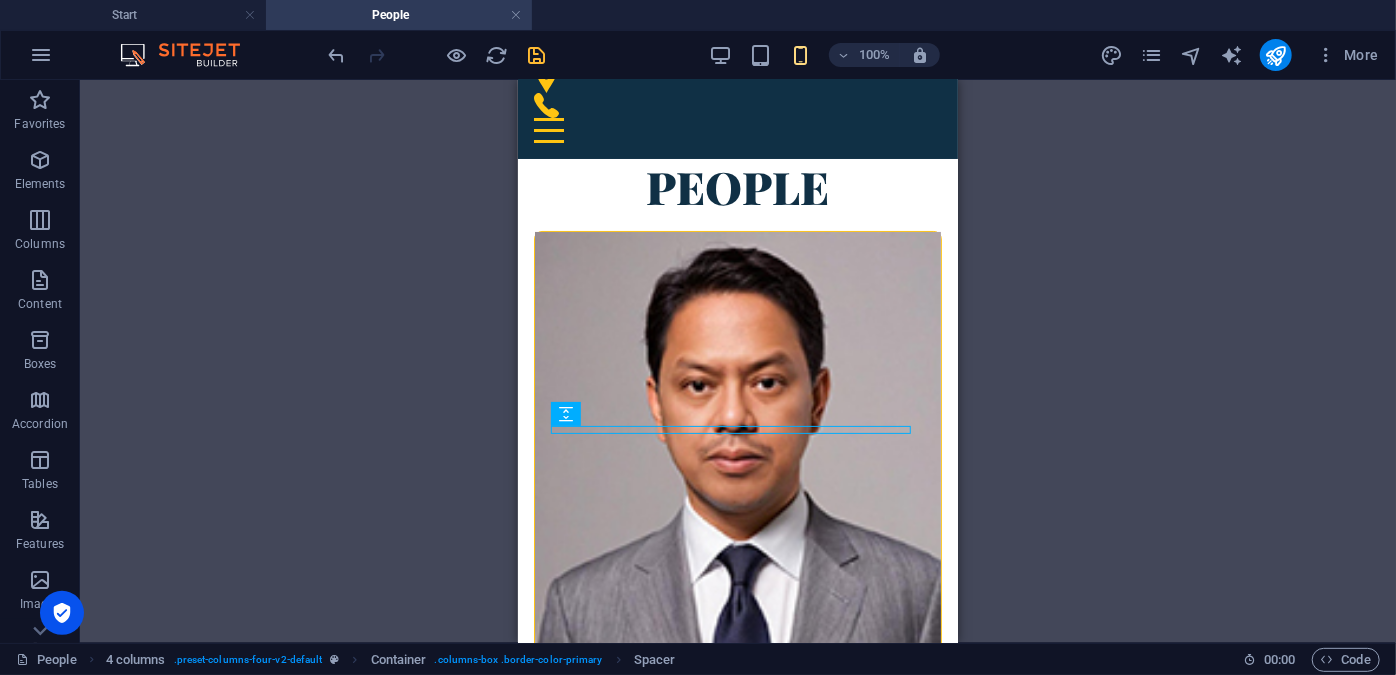 click on "Reference   H1   4 columns   Image   Container
Spacer   Button   H5   H6   Spacer   Spacer   Spacer" at bounding box center [738, 361] 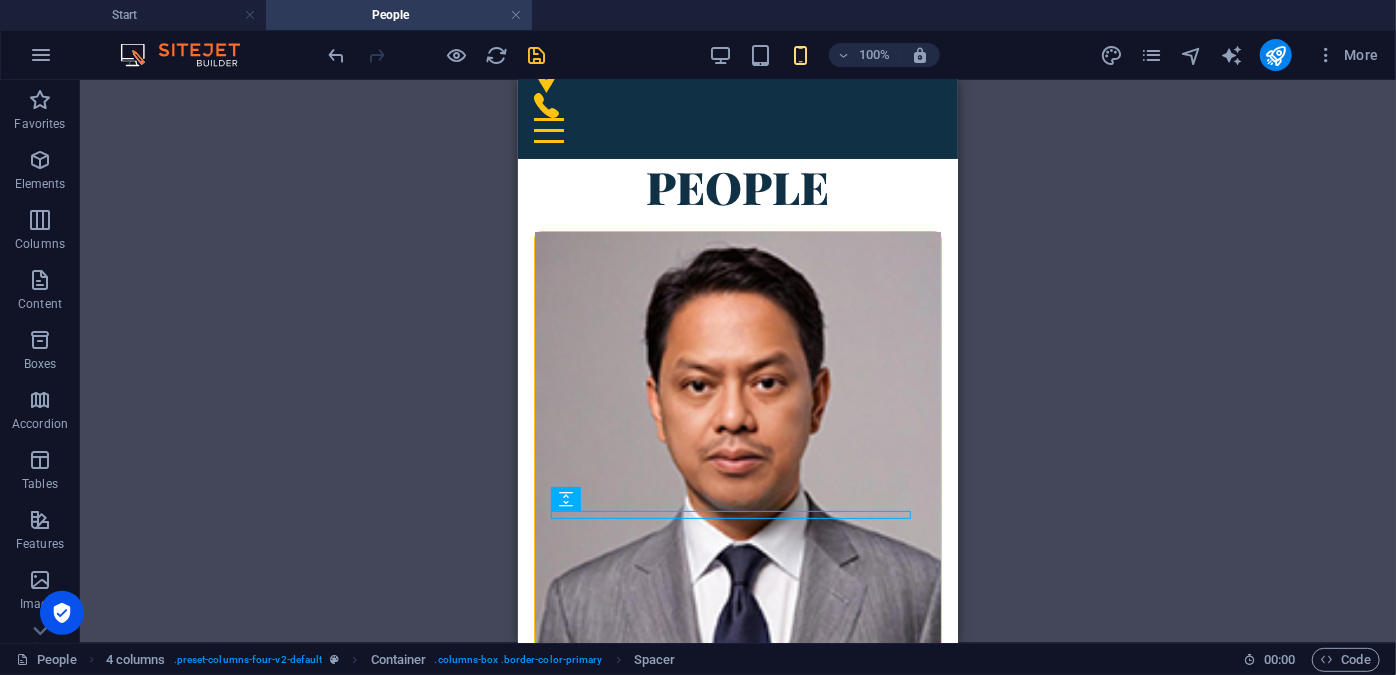 click on "Reference   H1   4 columns   Image   Container
Spacer   Button   H5   H6   Spacer   Spacer   Spacer" at bounding box center (738, 361) 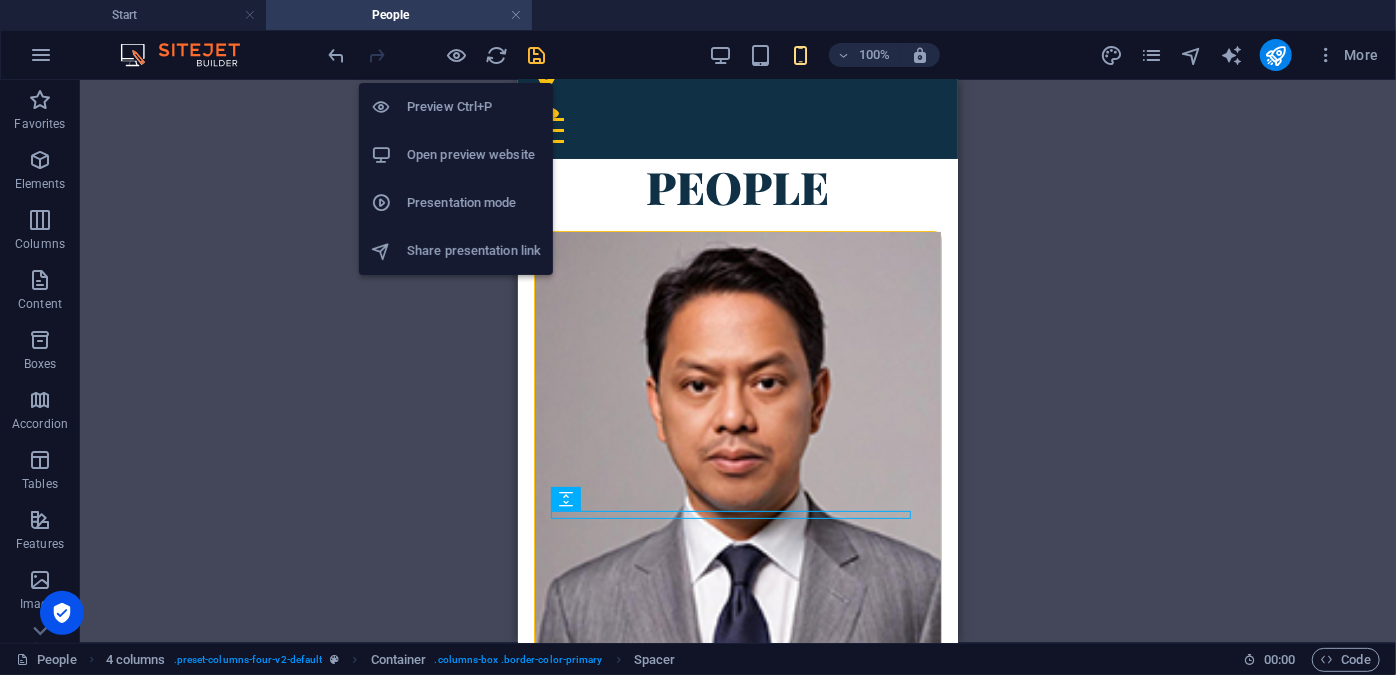 click on "Preview Ctrl+P" at bounding box center (474, 107) 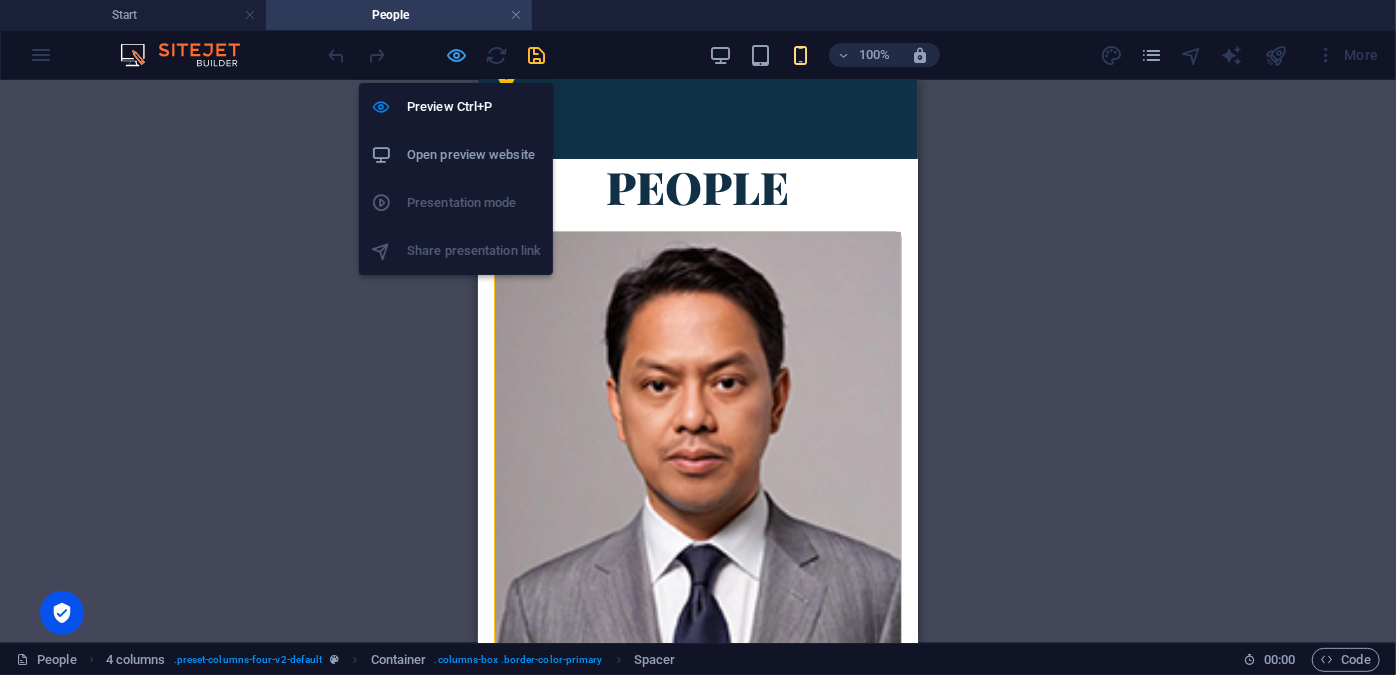 click at bounding box center (457, 55) 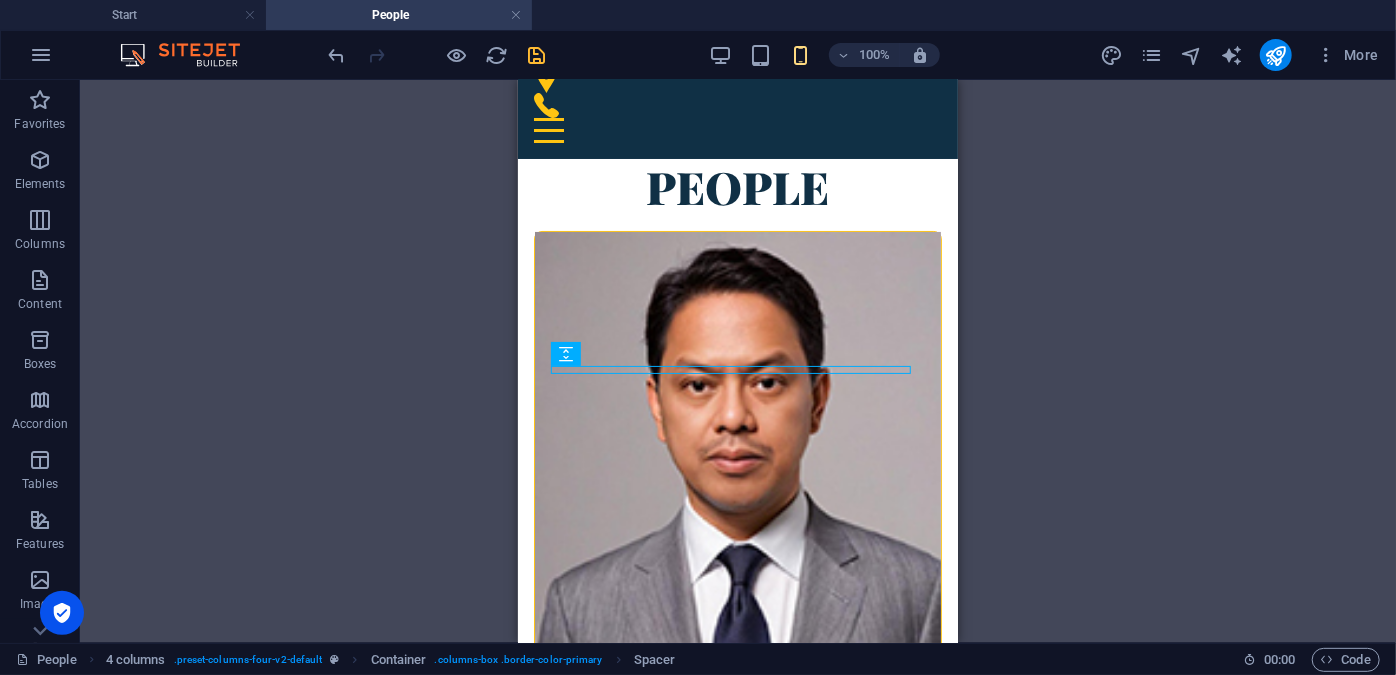click on "Reference   H1   4 columns   Image   Container
Spacer   Button   H5   H6   Spacer   Spacer   Spacer   Spacer" at bounding box center [738, 361] 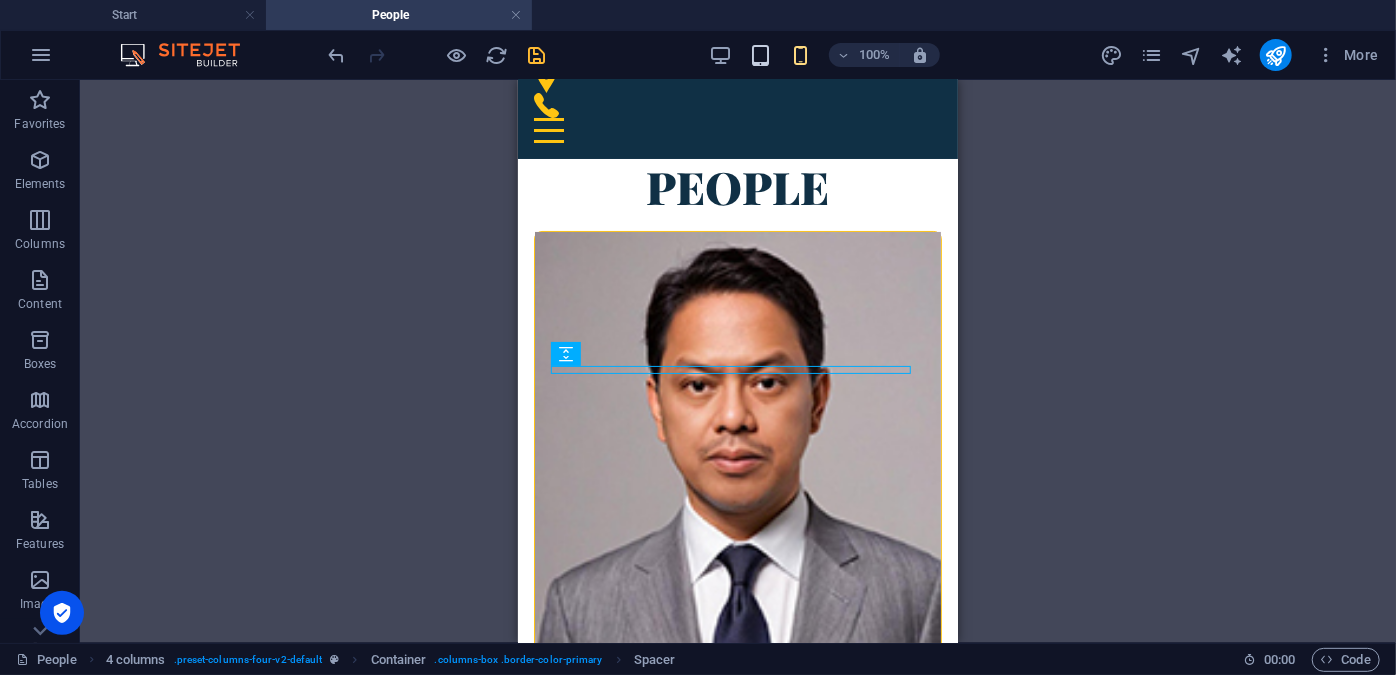 click at bounding box center [760, 55] 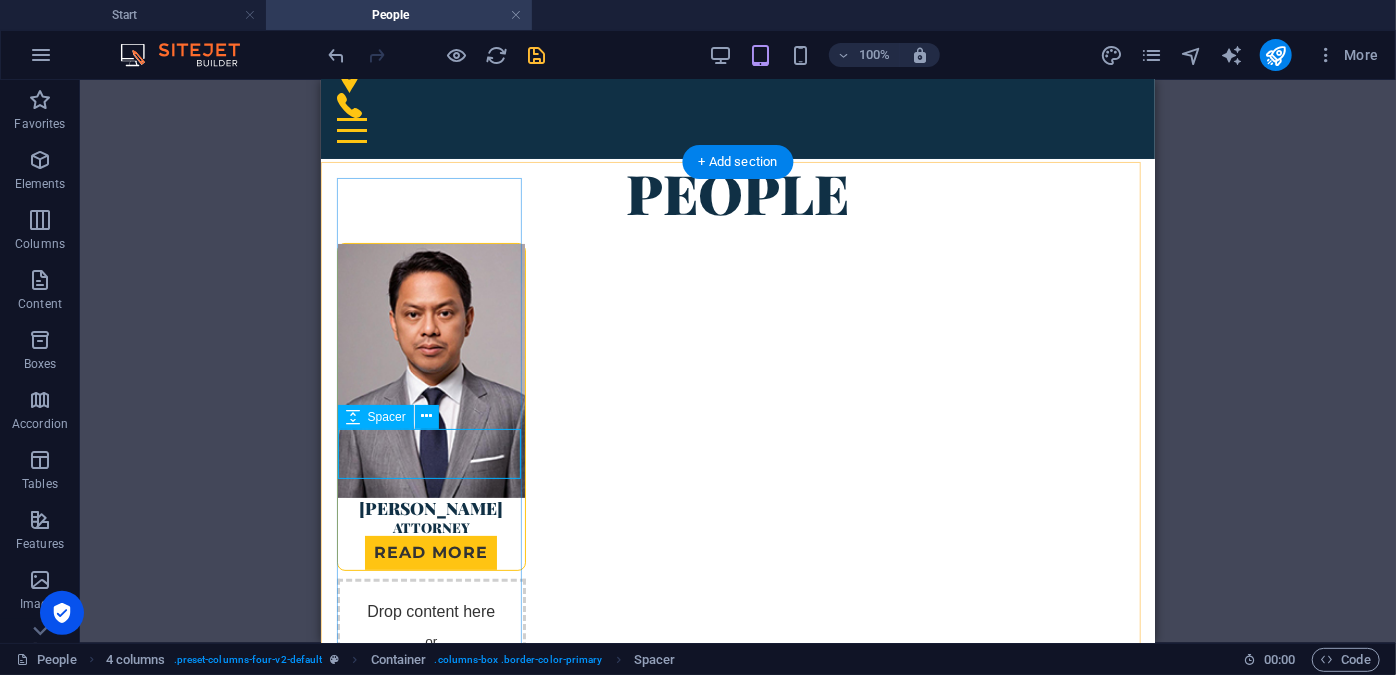select on "px" 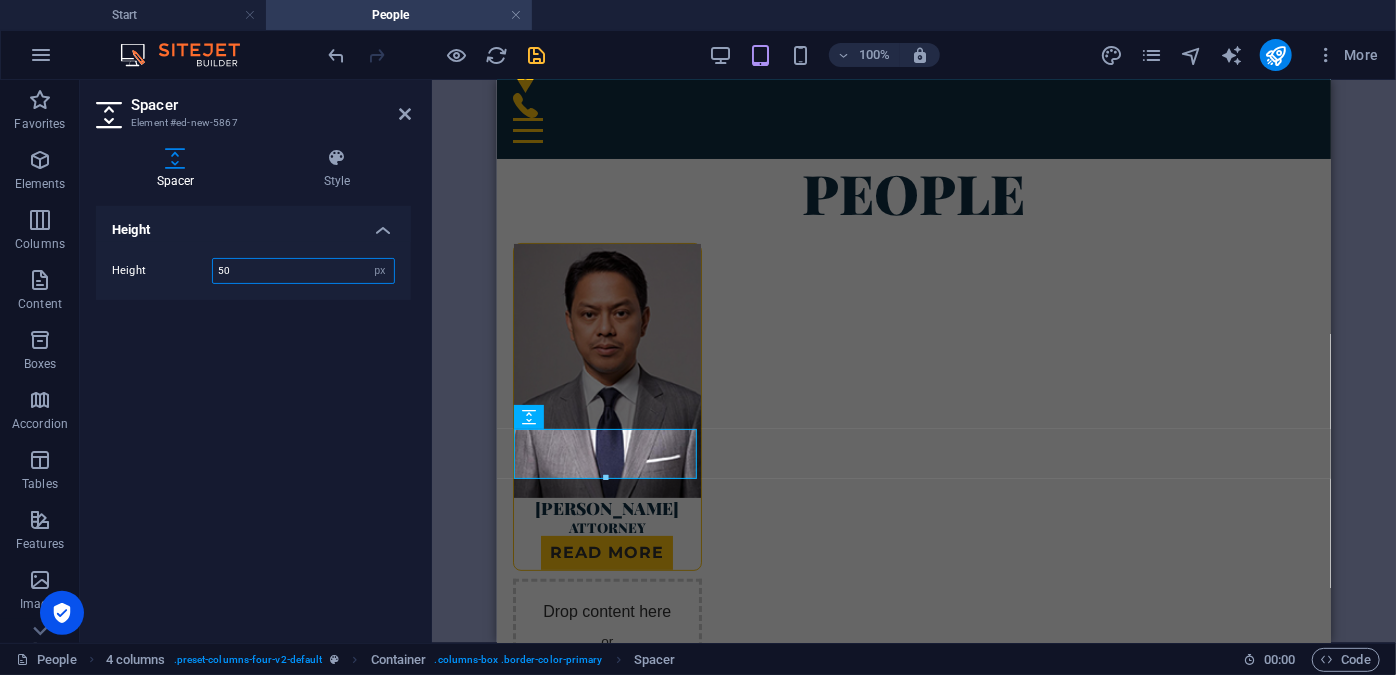 drag, startPoint x: 253, startPoint y: 274, endPoint x: 207, endPoint y: 272, distance: 46.043457 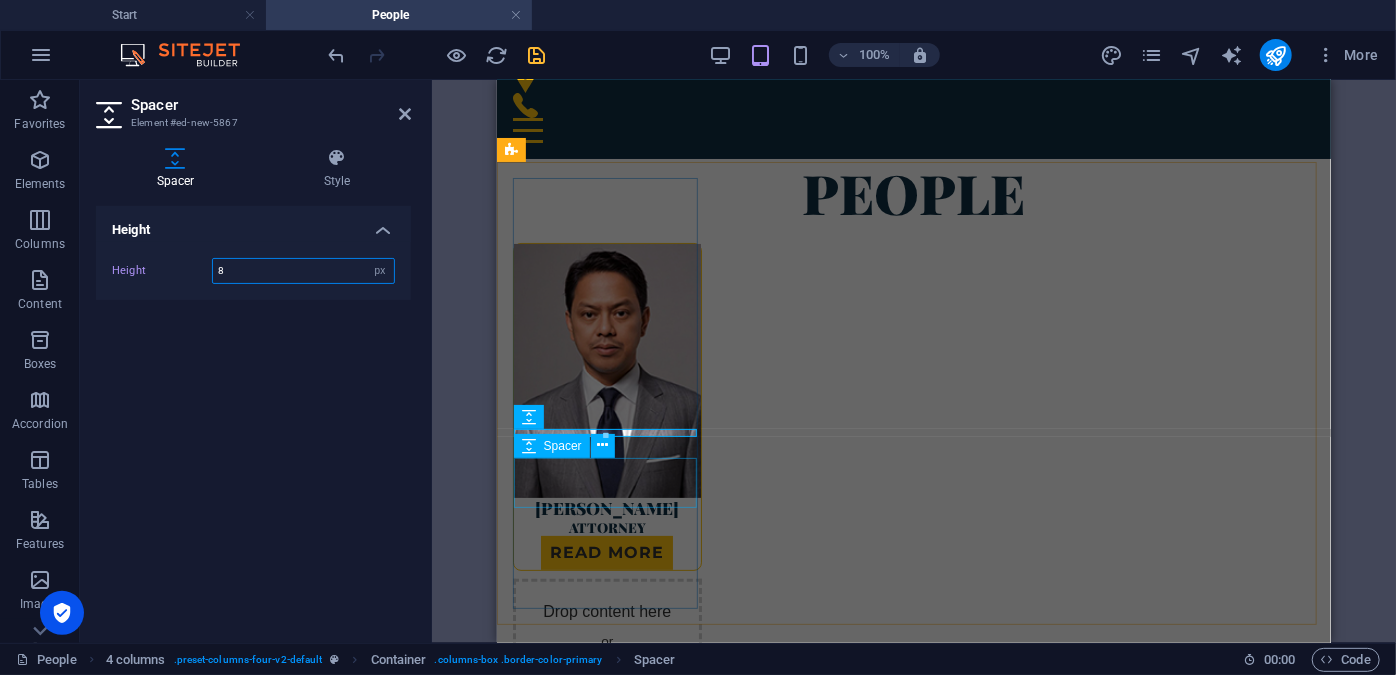 type on "8" 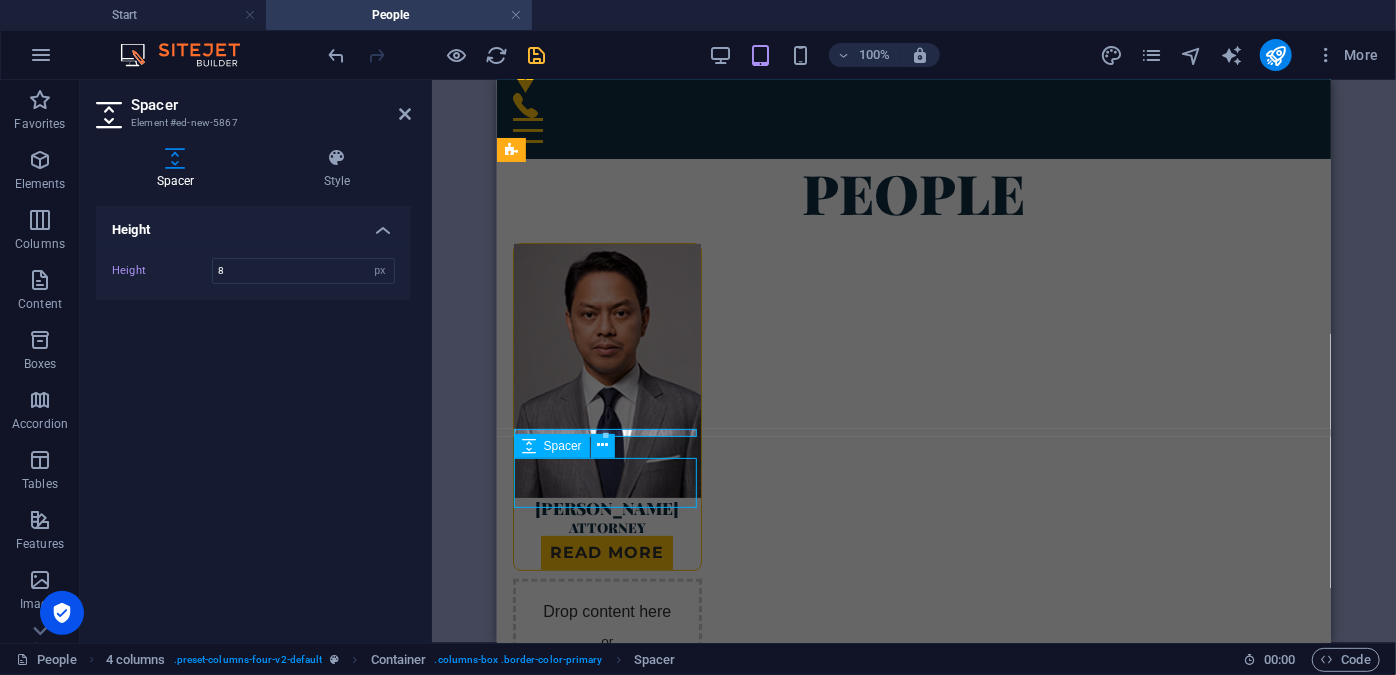 select on "px" 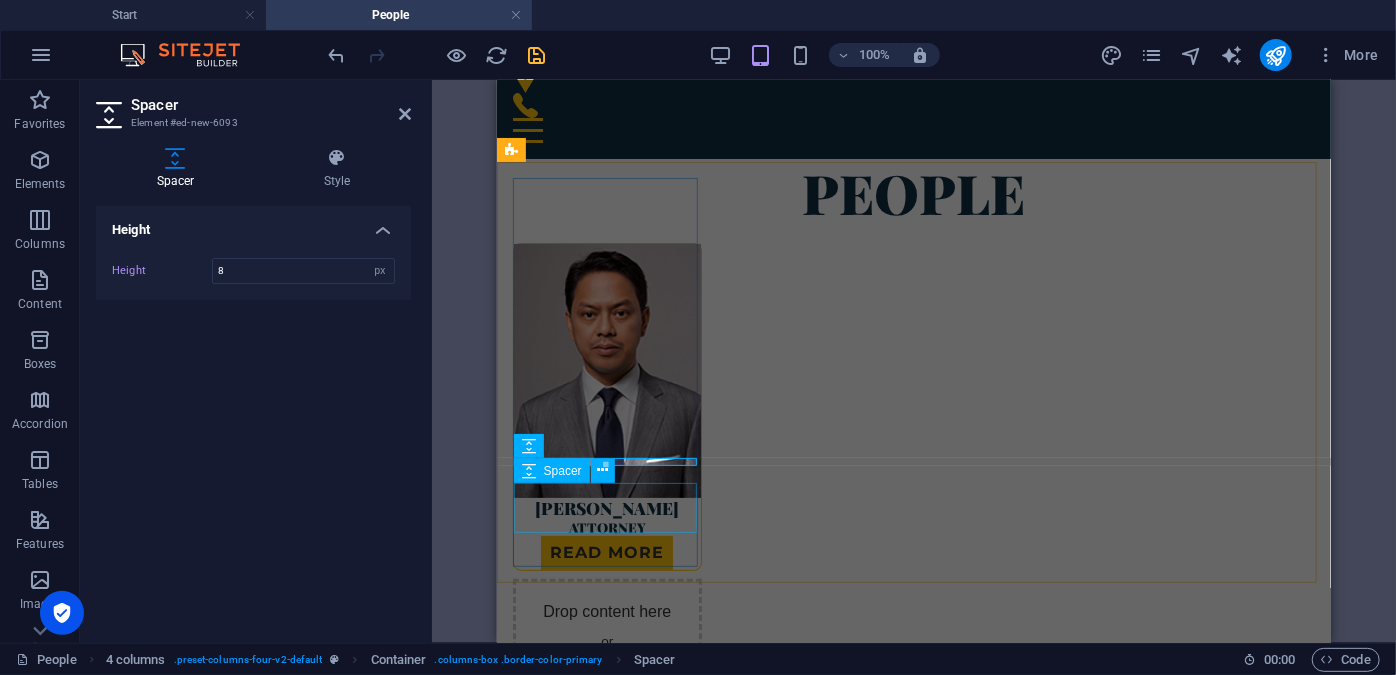 type on "8" 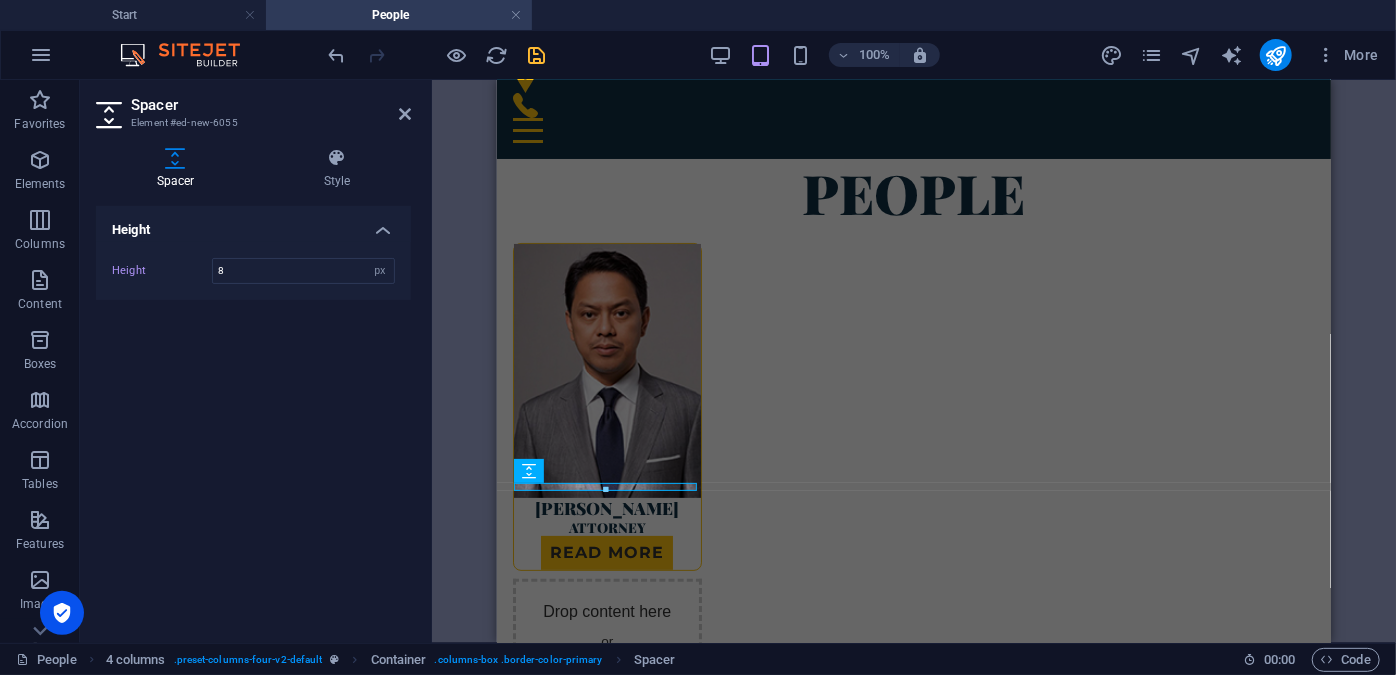 type on "8" 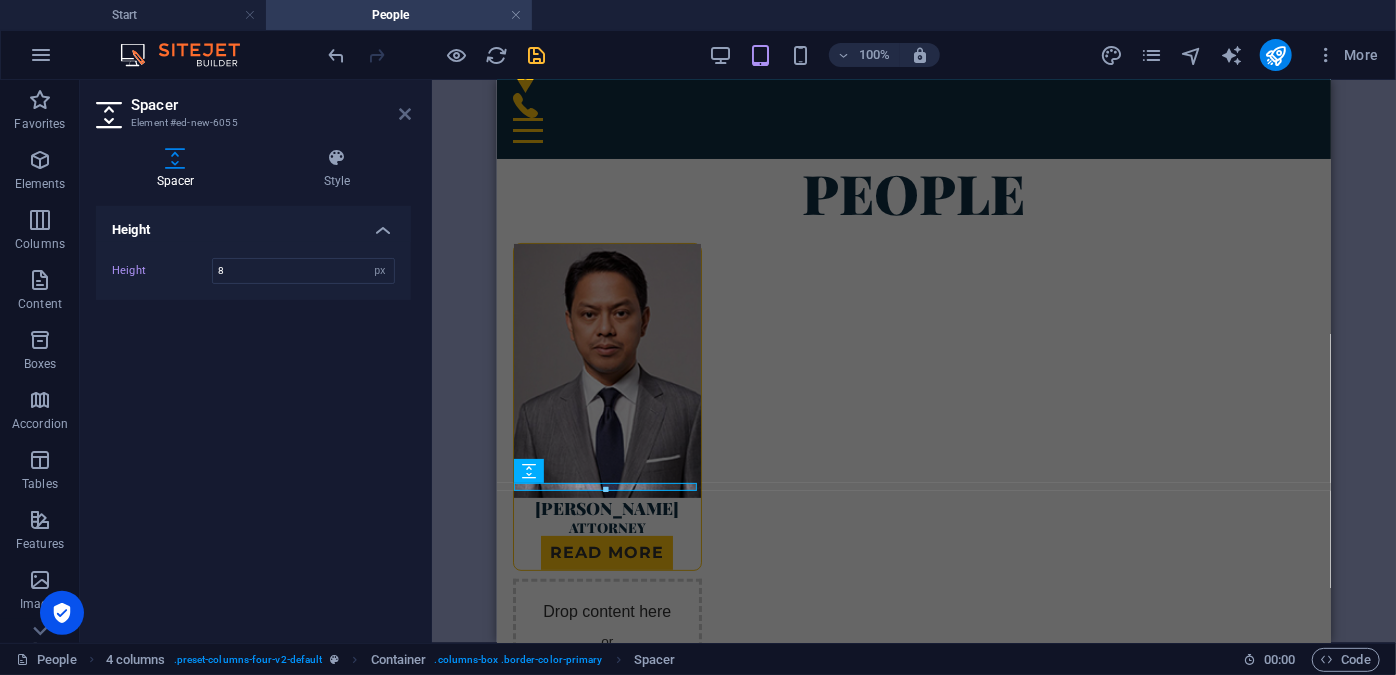 click at bounding box center [405, 114] 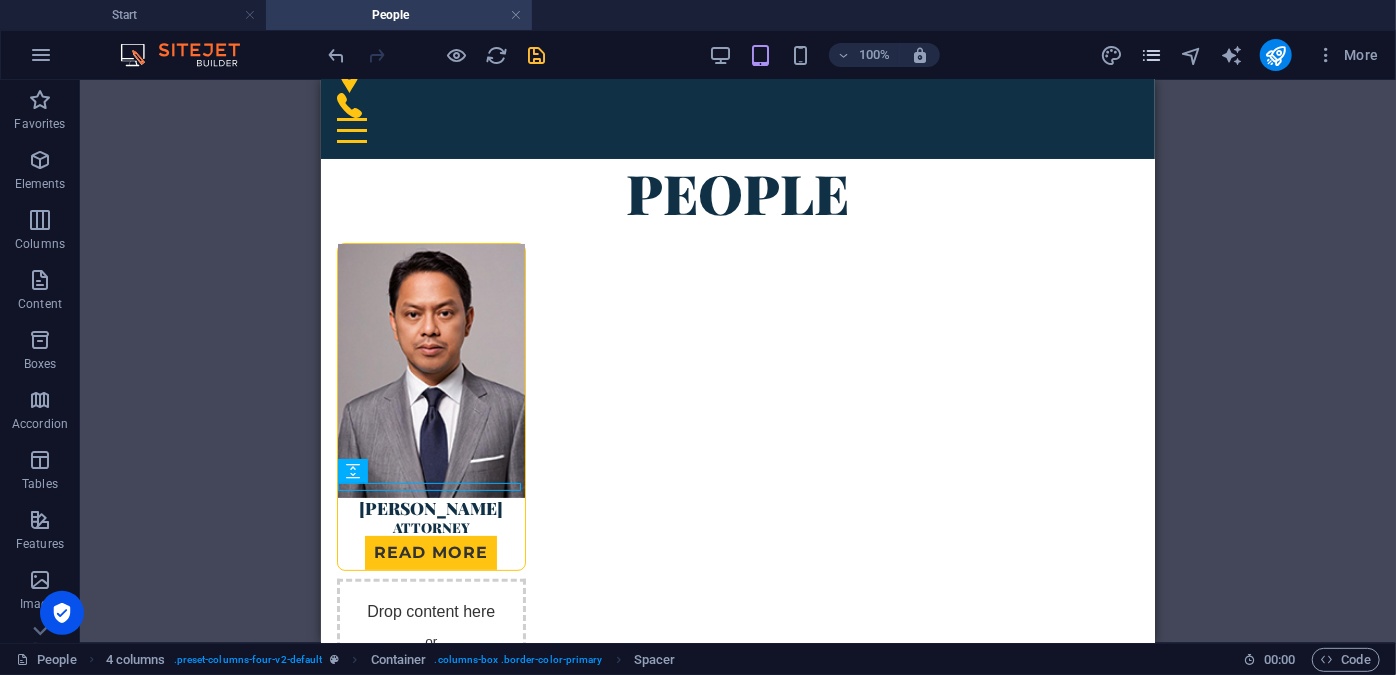 click at bounding box center [1151, 55] 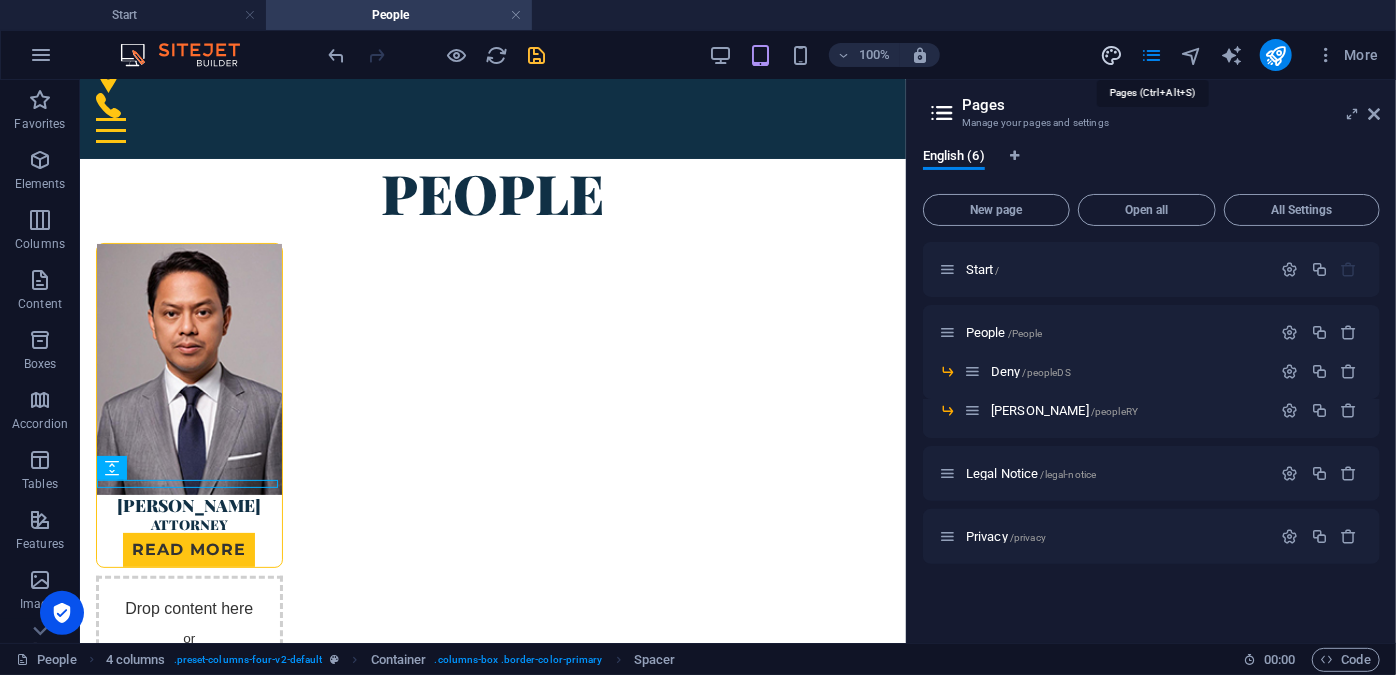 click at bounding box center (1111, 55) 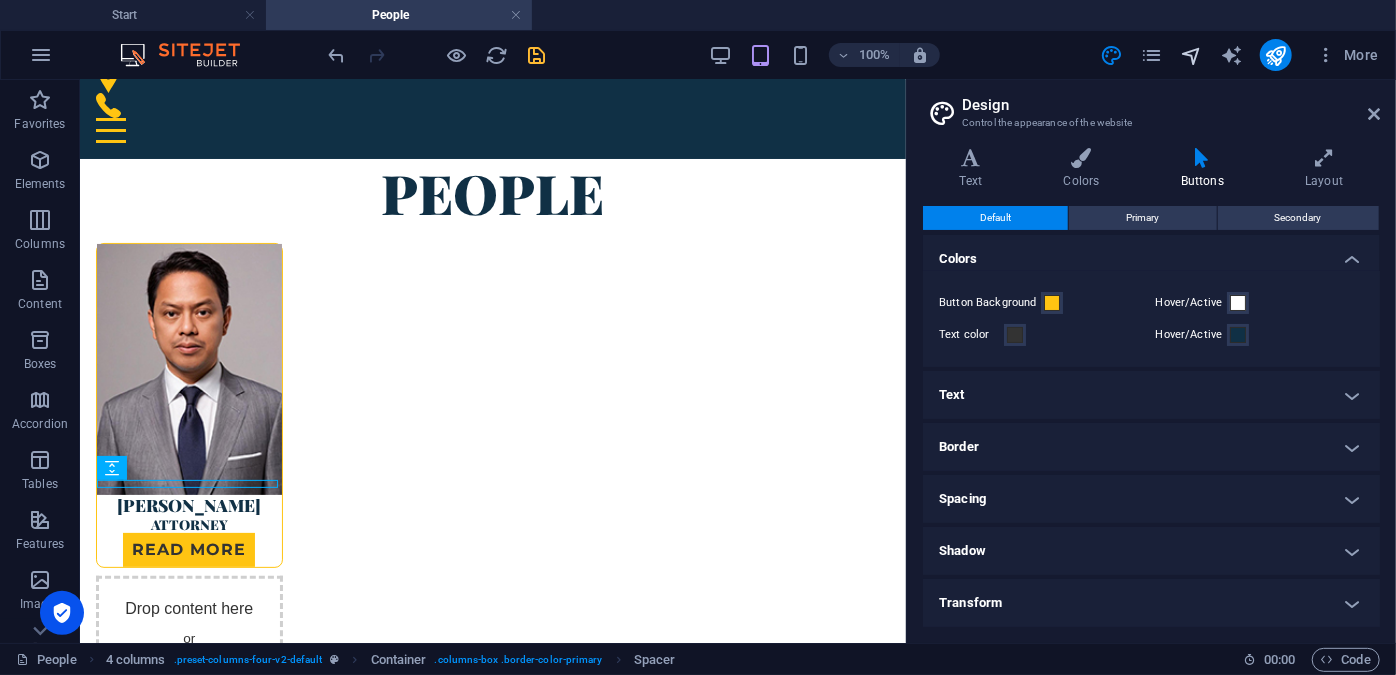 click at bounding box center (1191, 55) 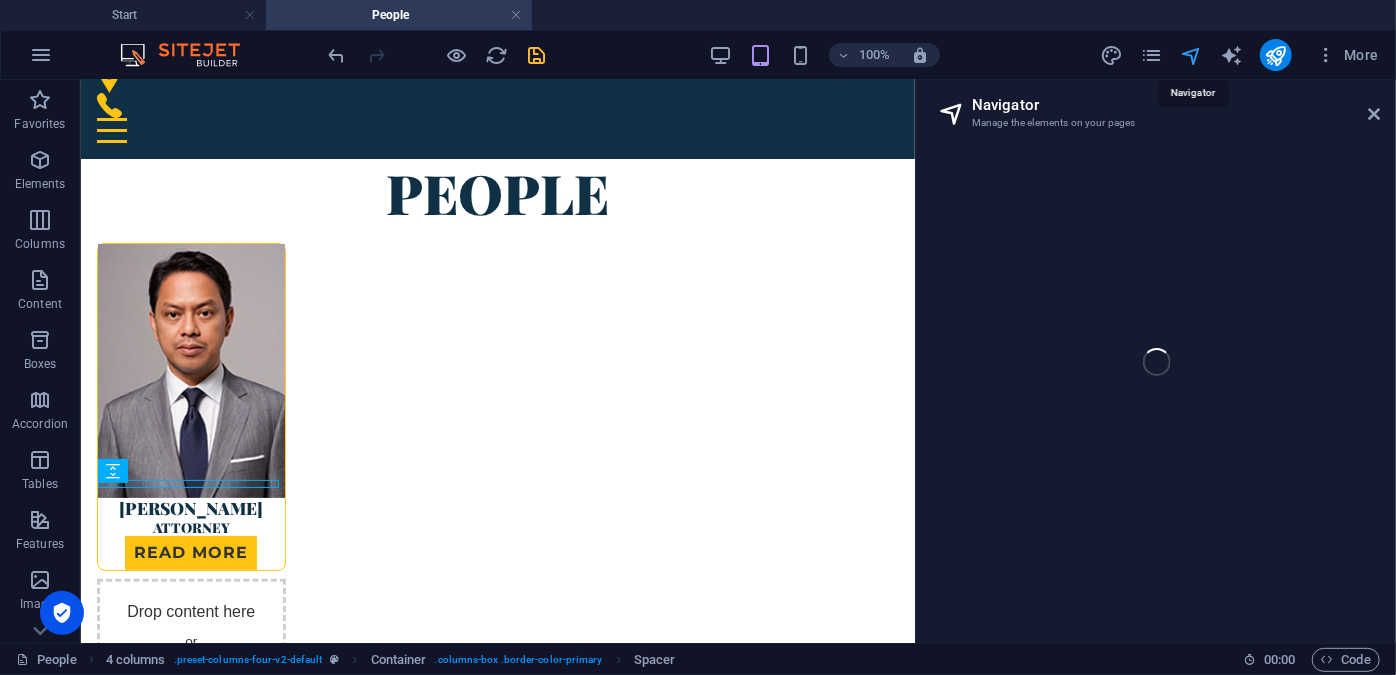 select on "13800405-en" 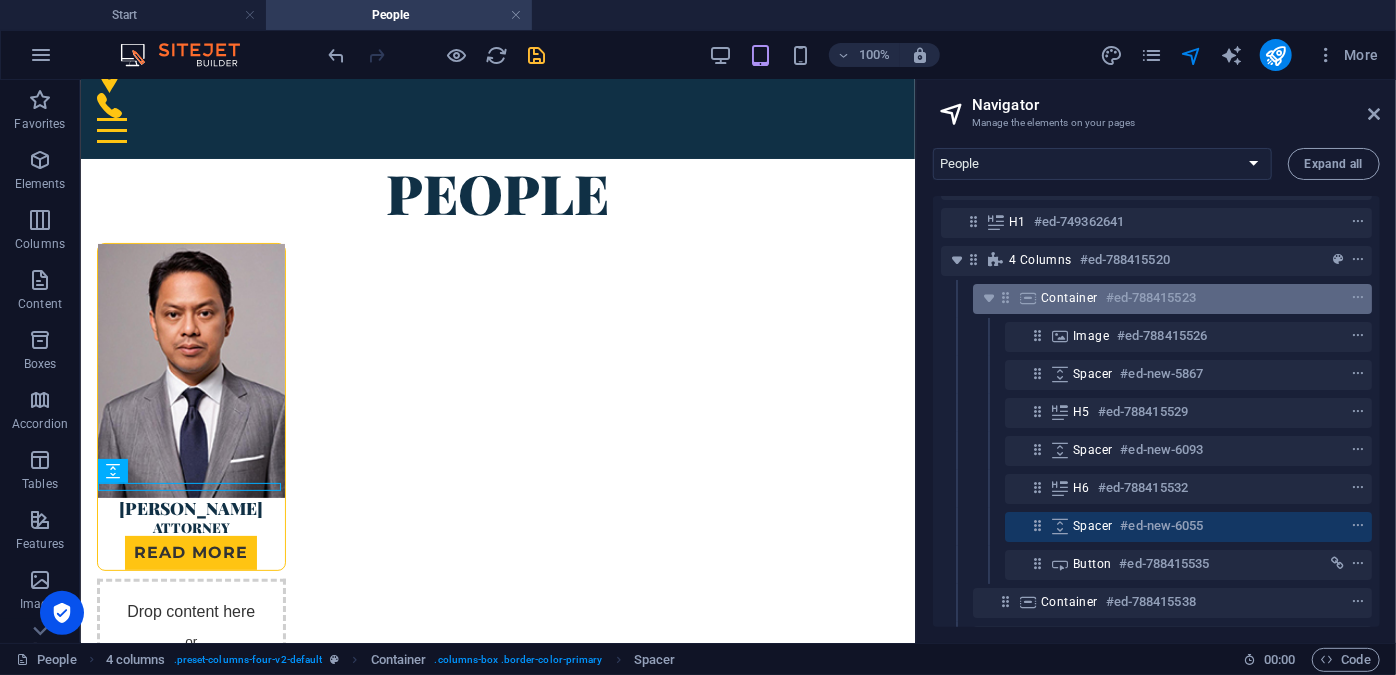scroll, scrollTop: 45, scrollLeft: 0, axis: vertical 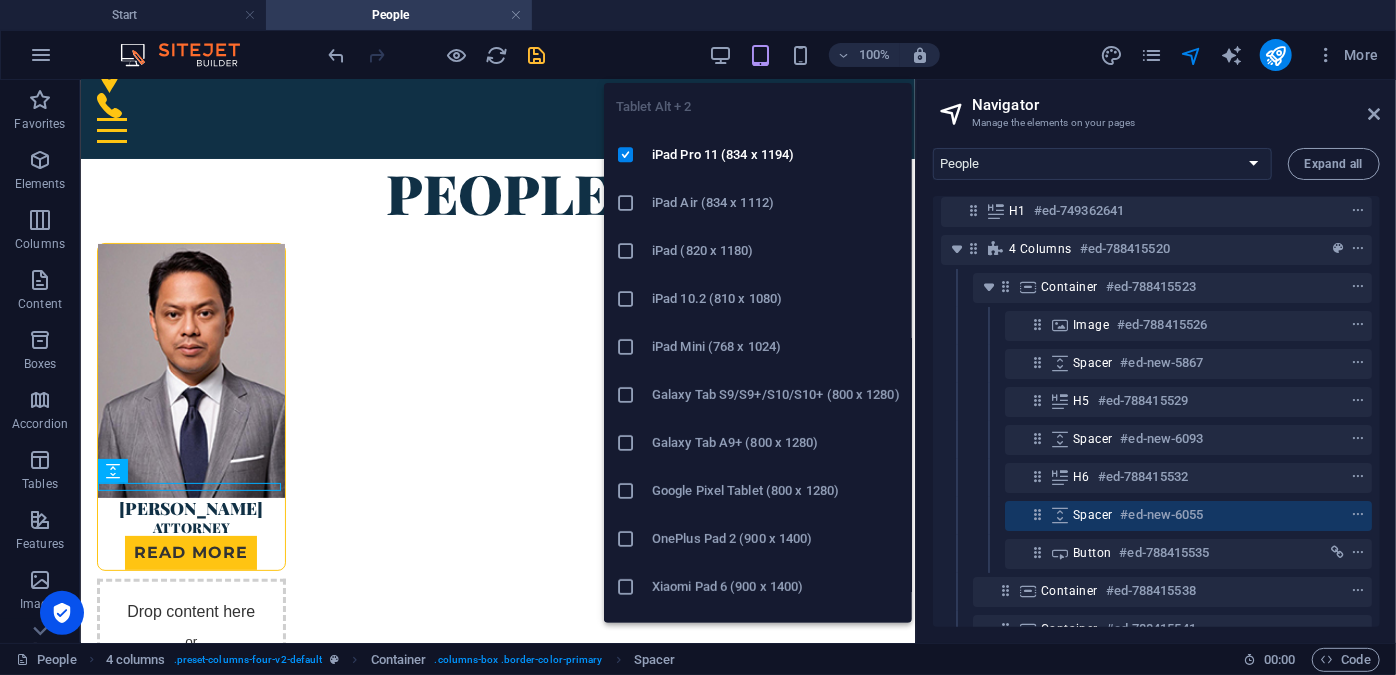 click at bounding box center (760, 55) 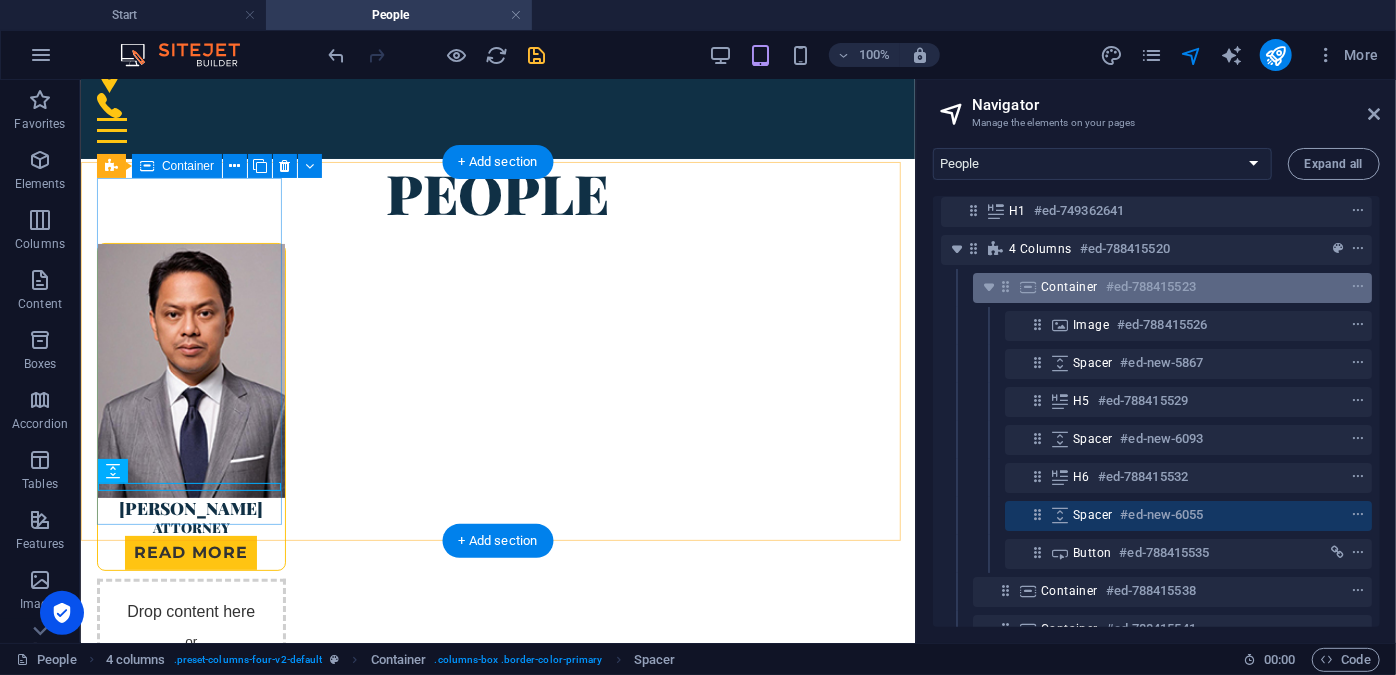 click on "Container" at bounding box center [1069, 287] 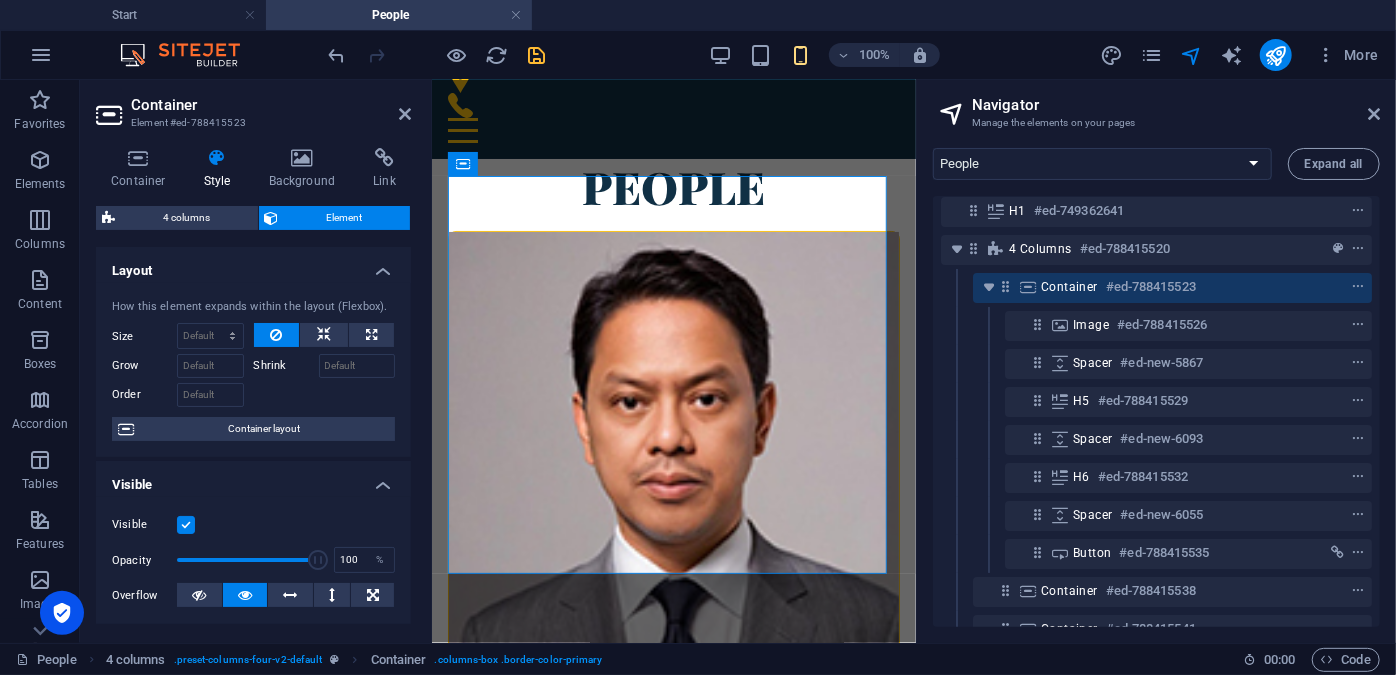 drag, startPoint x: 407, startPoint y: 311, endPoint x: 407, endPoint y: 346, distance: 35 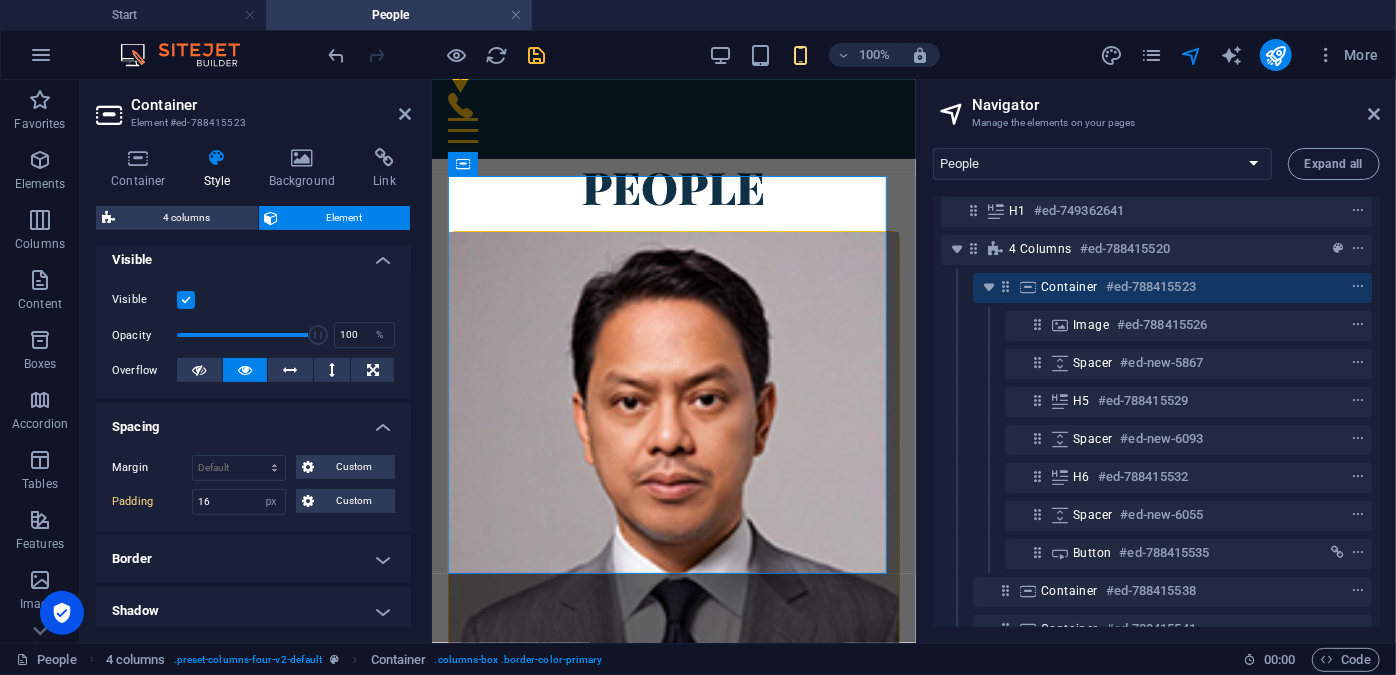 scroll, scrollTop: 241, scrollLeft: 0, axis: vertical 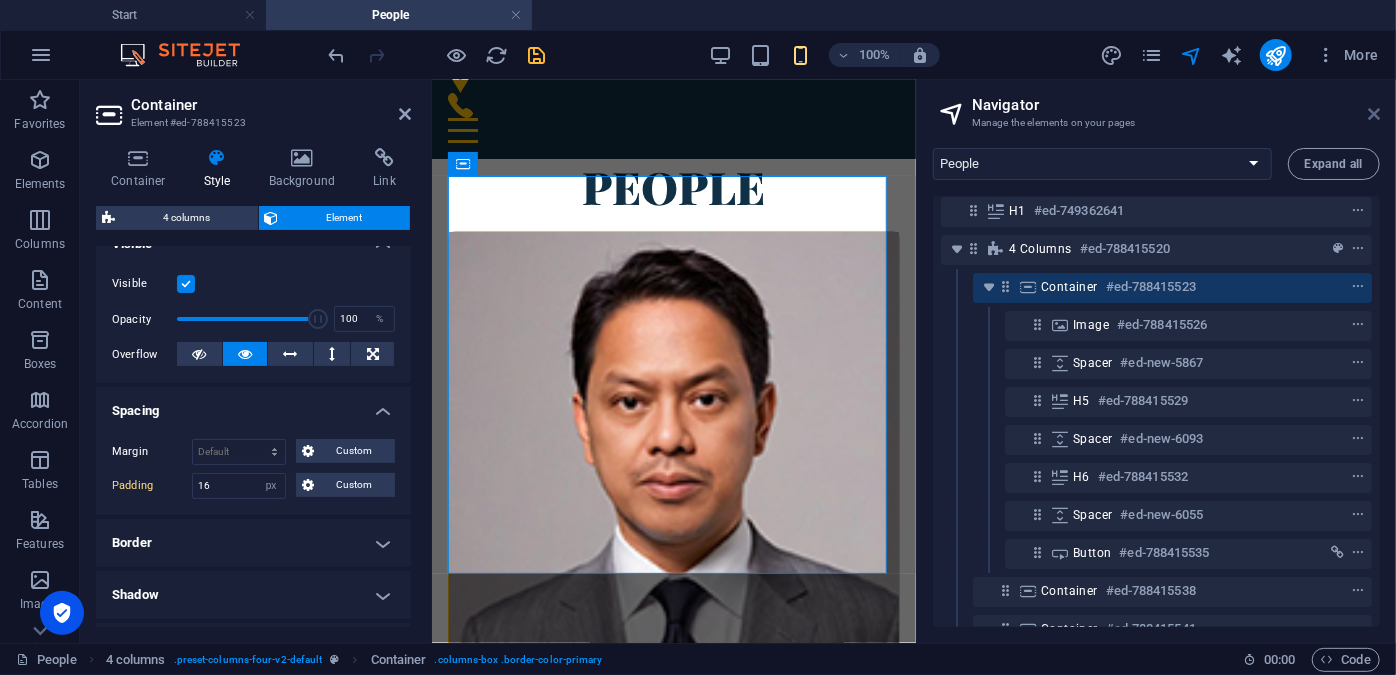 click at bounding box center (1374, 114) 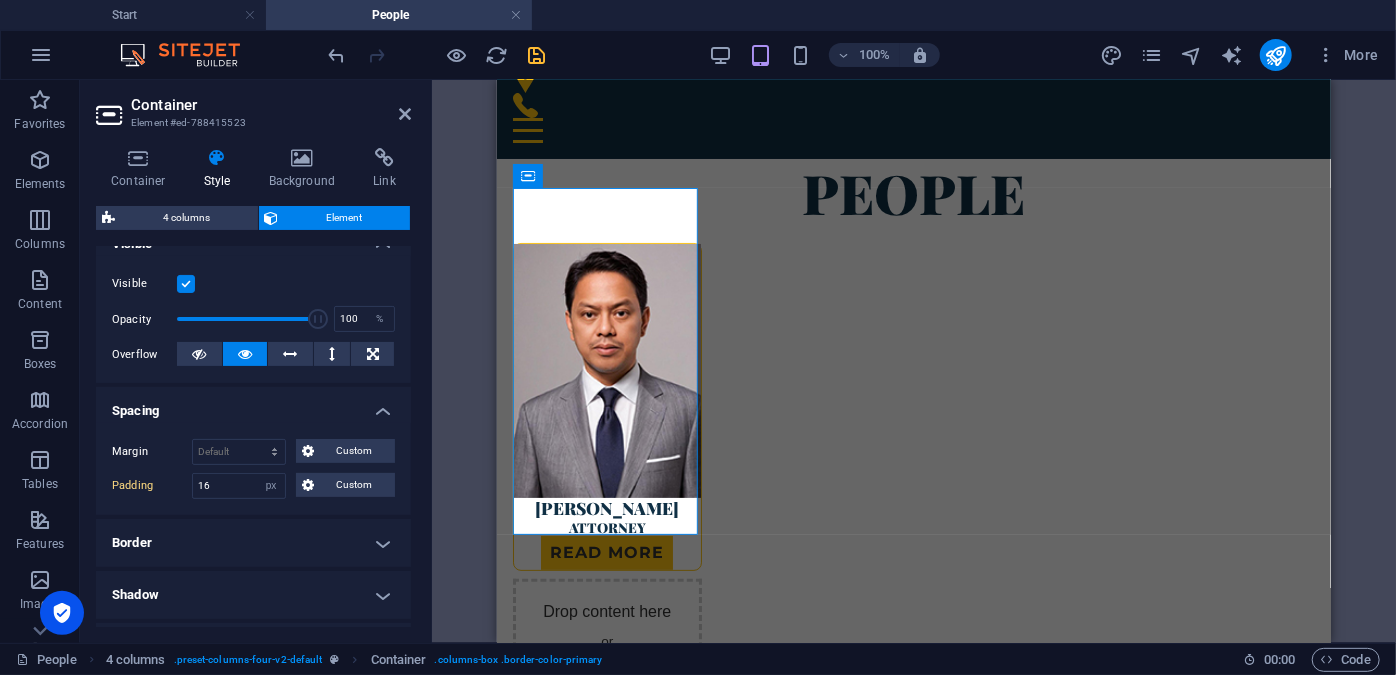 type 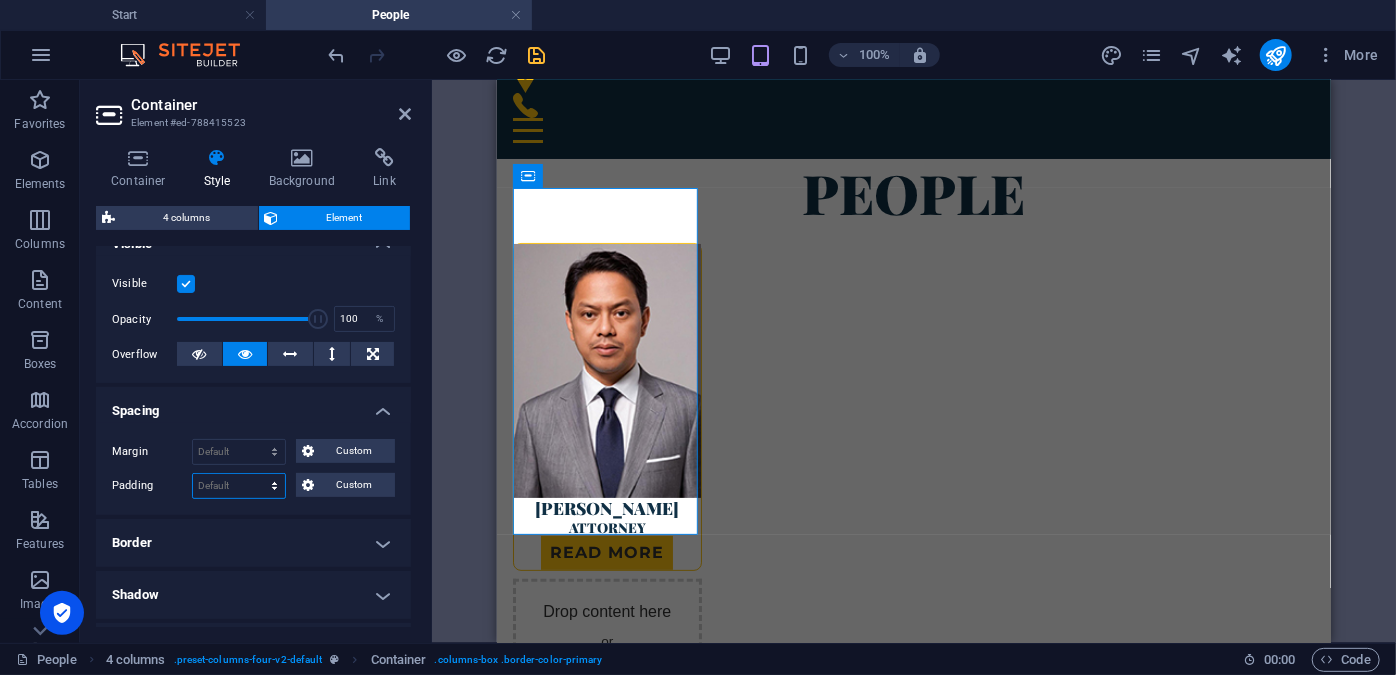 click on "Default px rem % vh vw Custom" at bounding box center (239, 486) 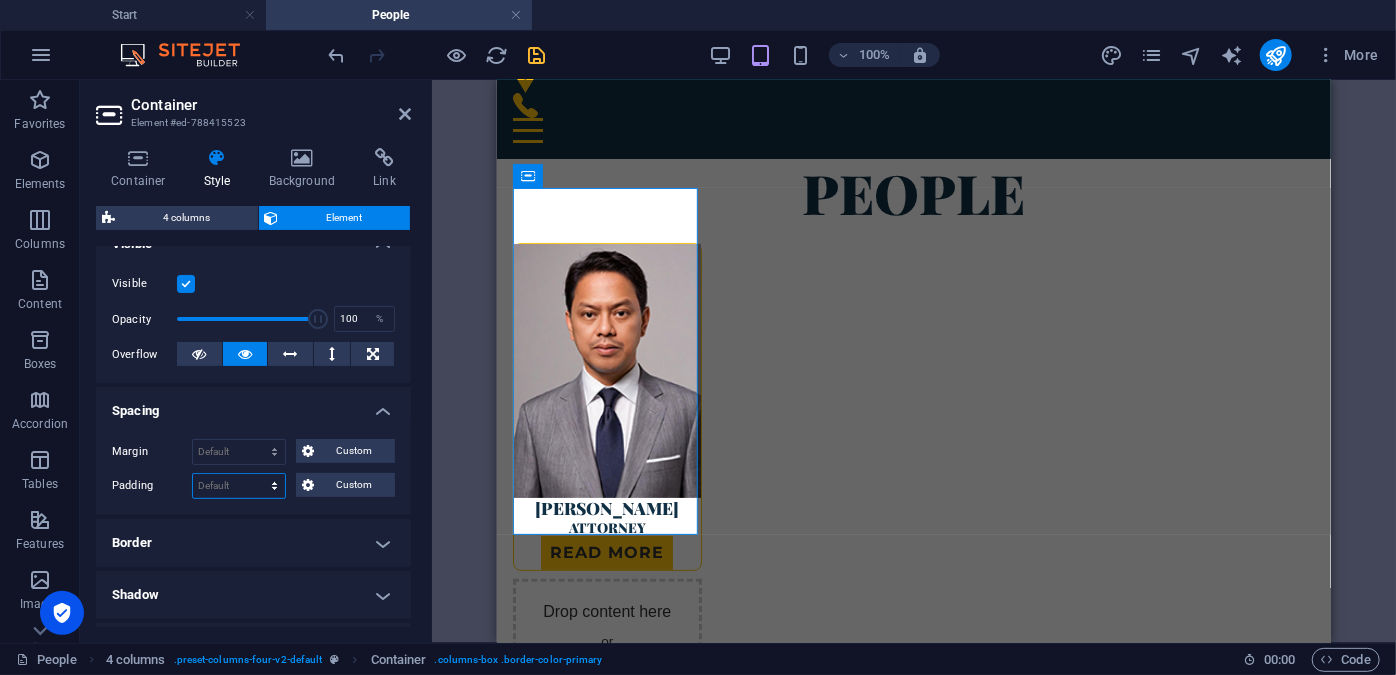 select on "px" 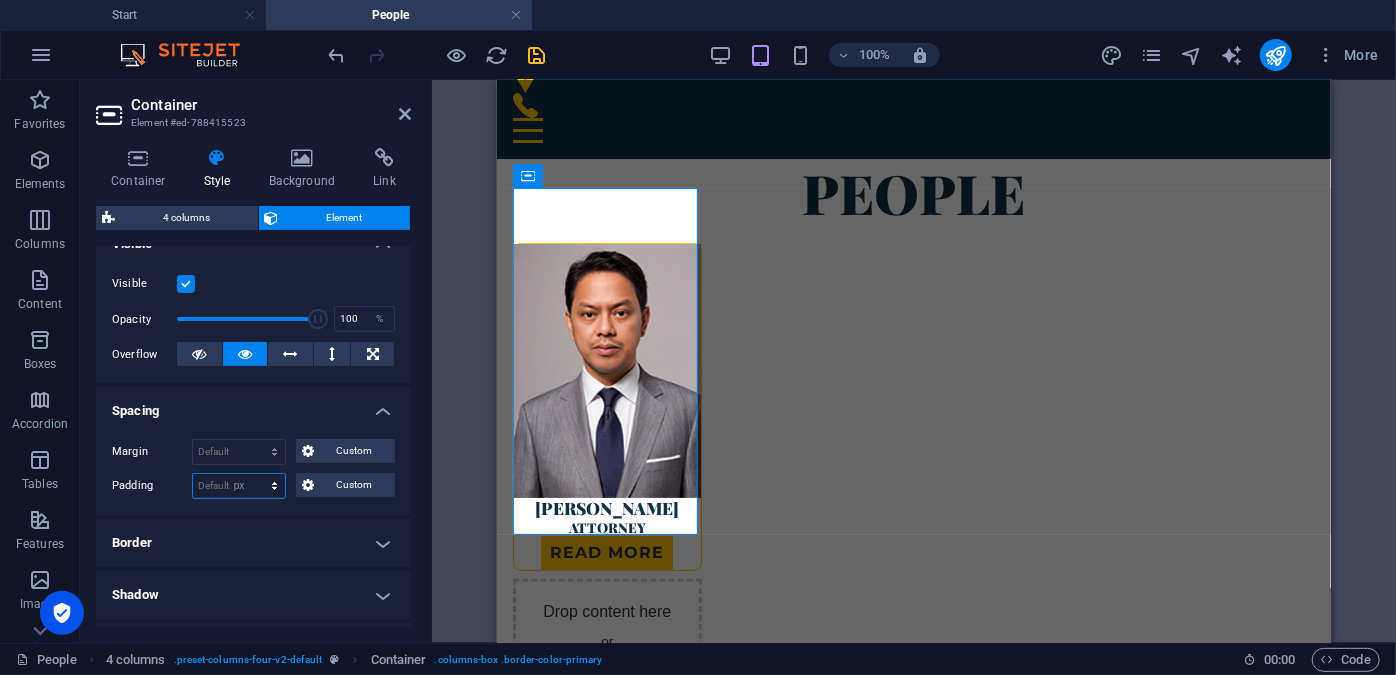 click on "Default px rem % vh vw Custom" at bounding box center (239, 486) 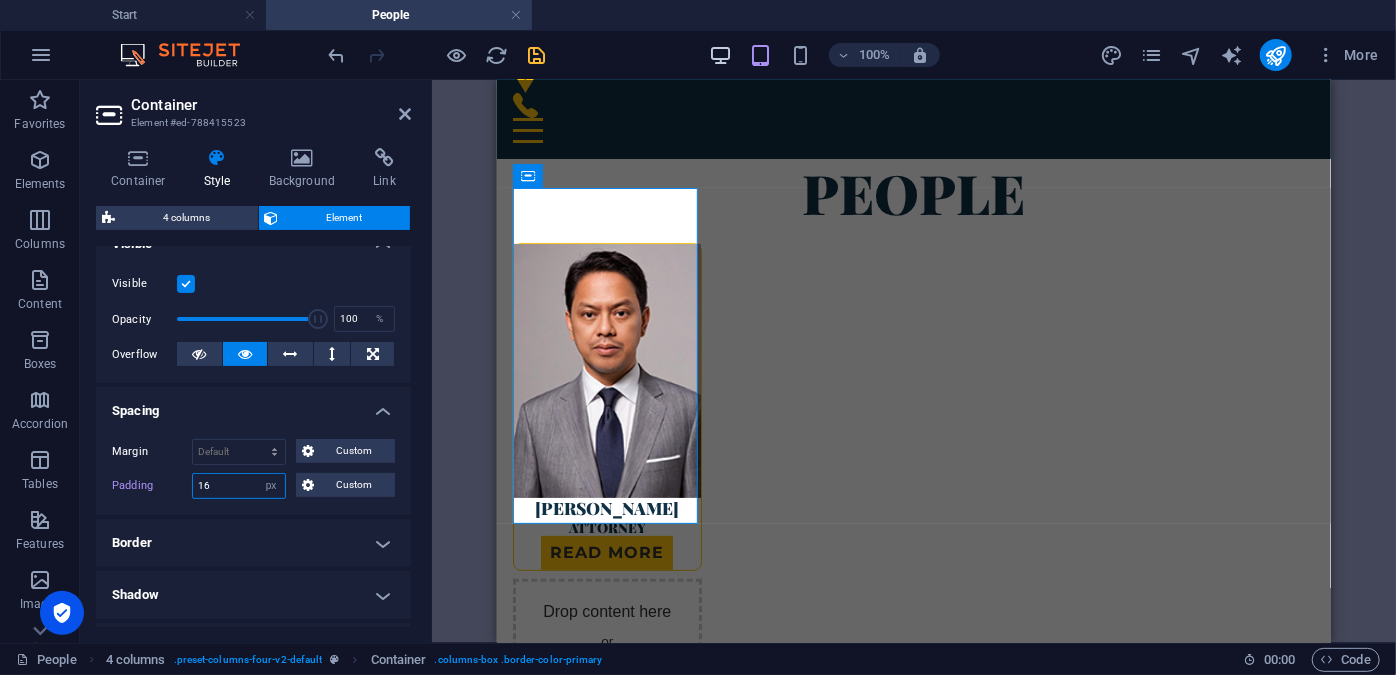type on "16" 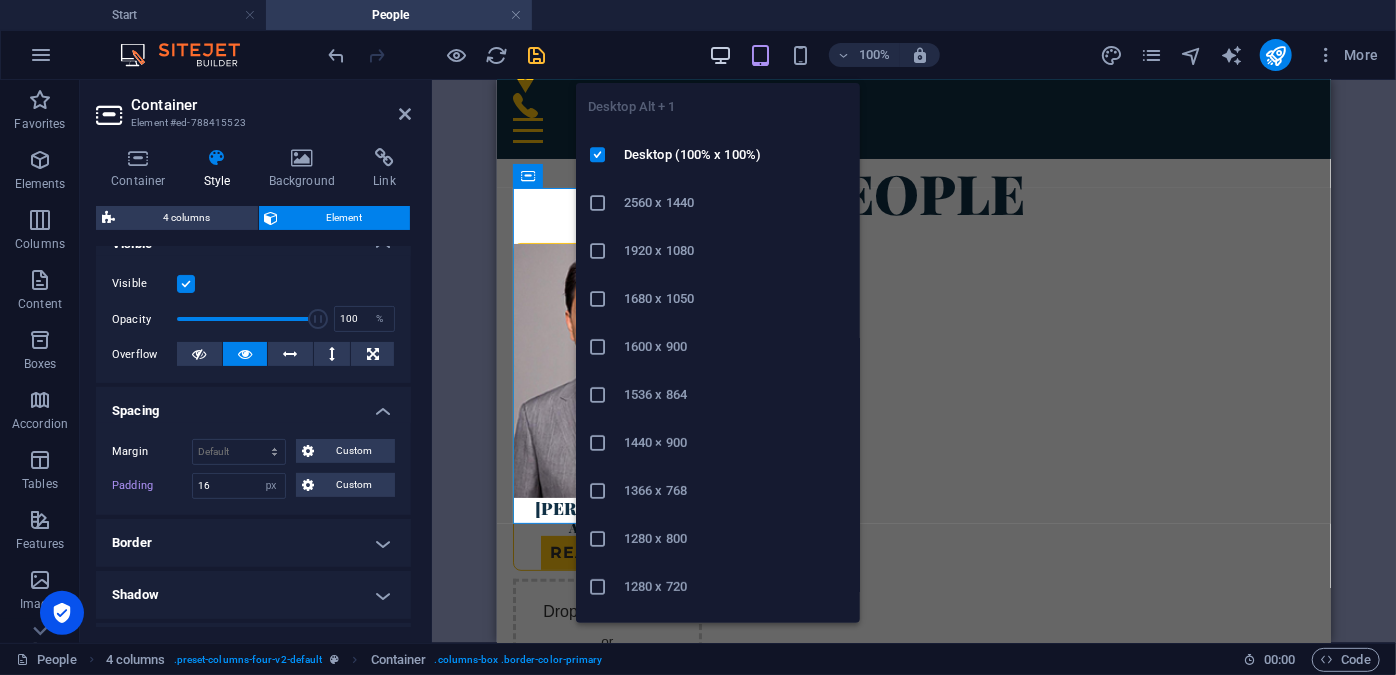 click at bounding box center (720, 55) 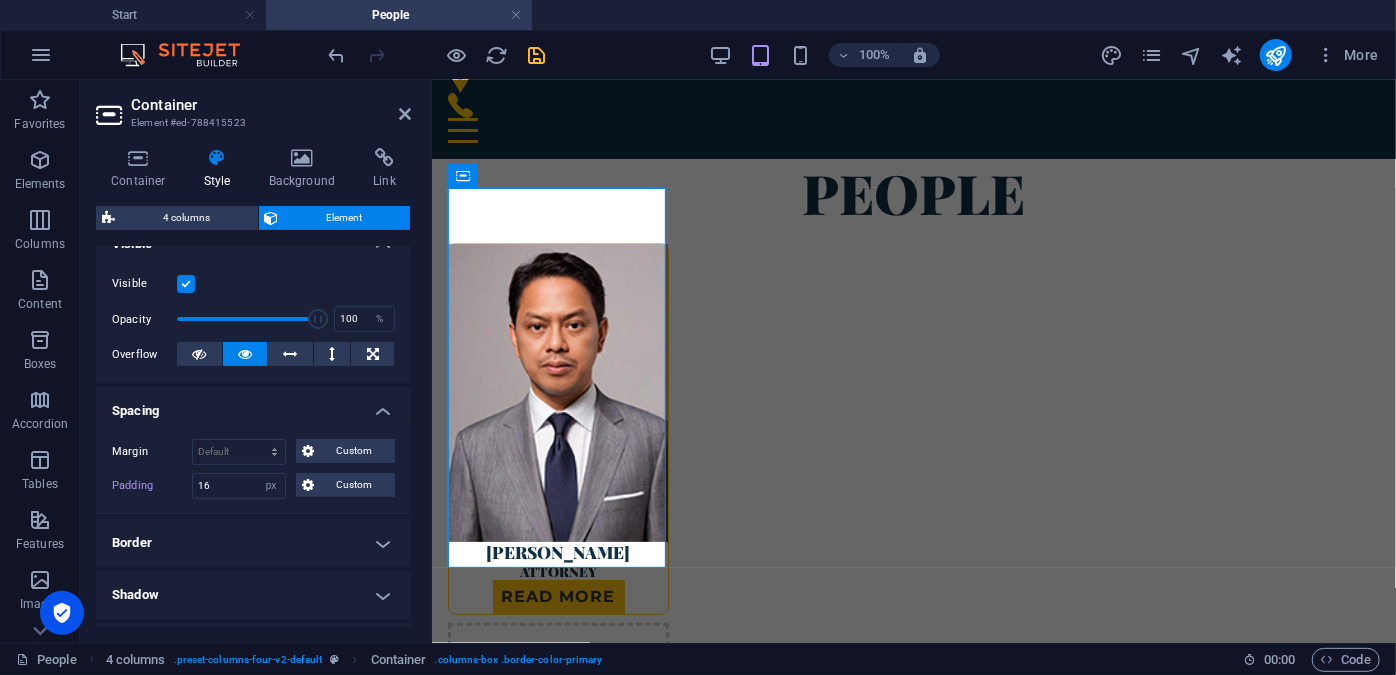 click at bounding box center (537, 55) 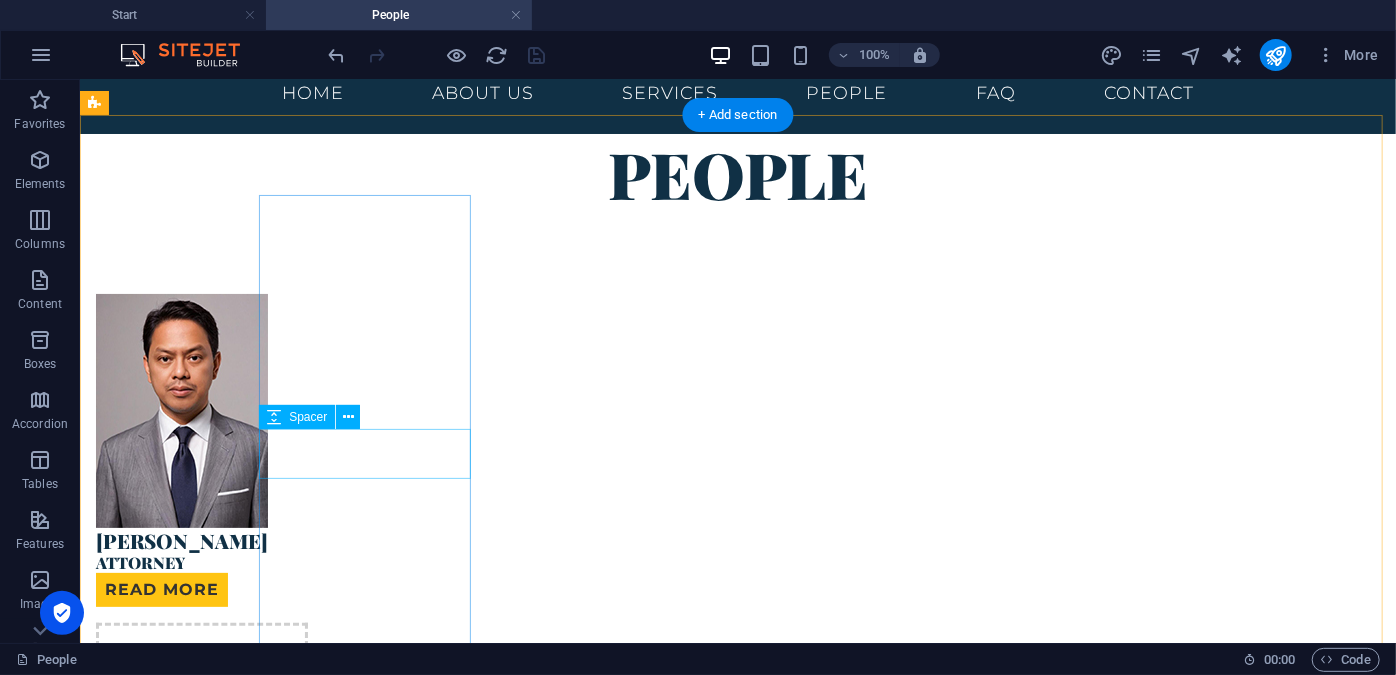 select on "px" 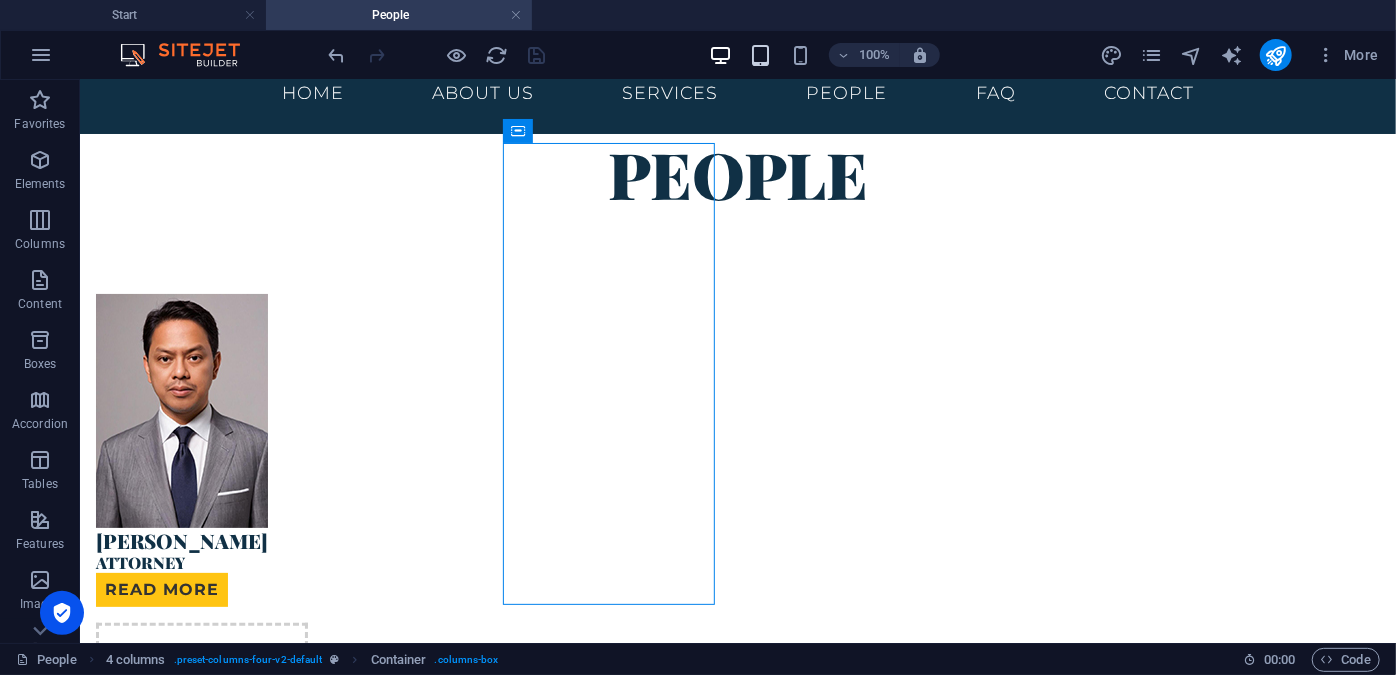 click at bounding box center (760, 55) 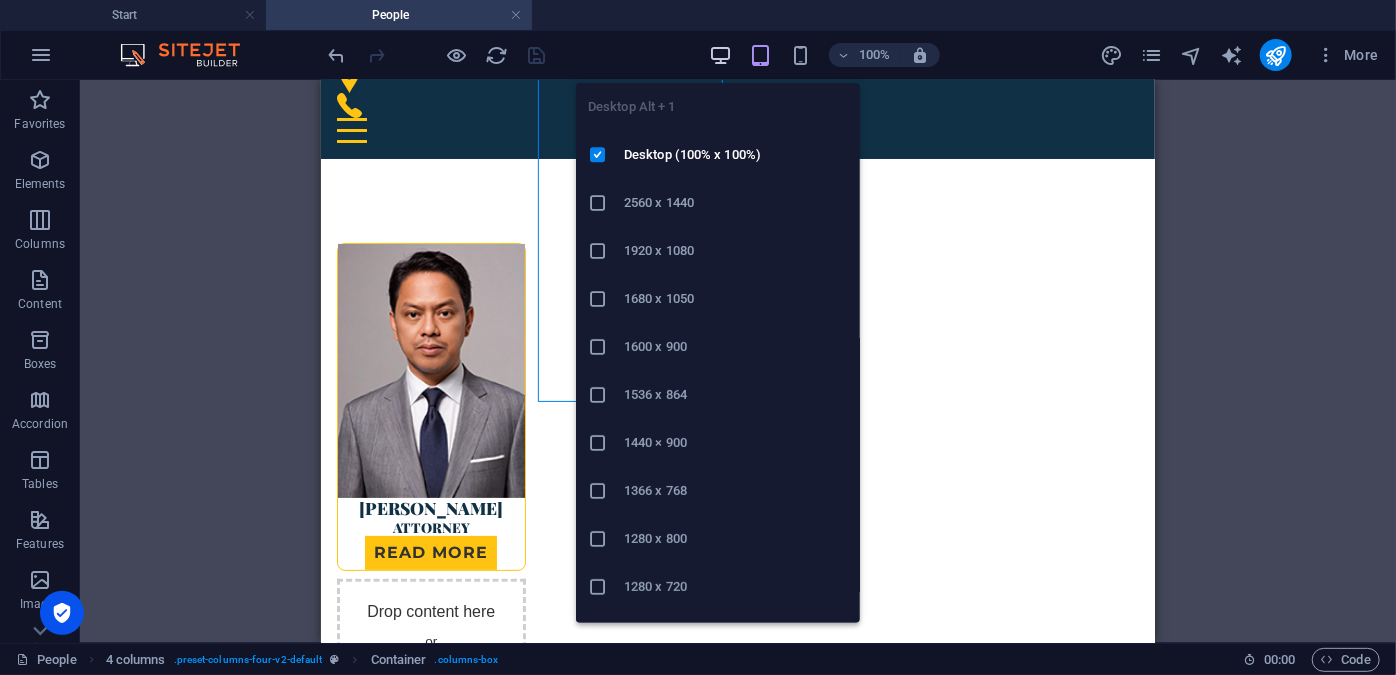 click at bounding box center [720, 55] 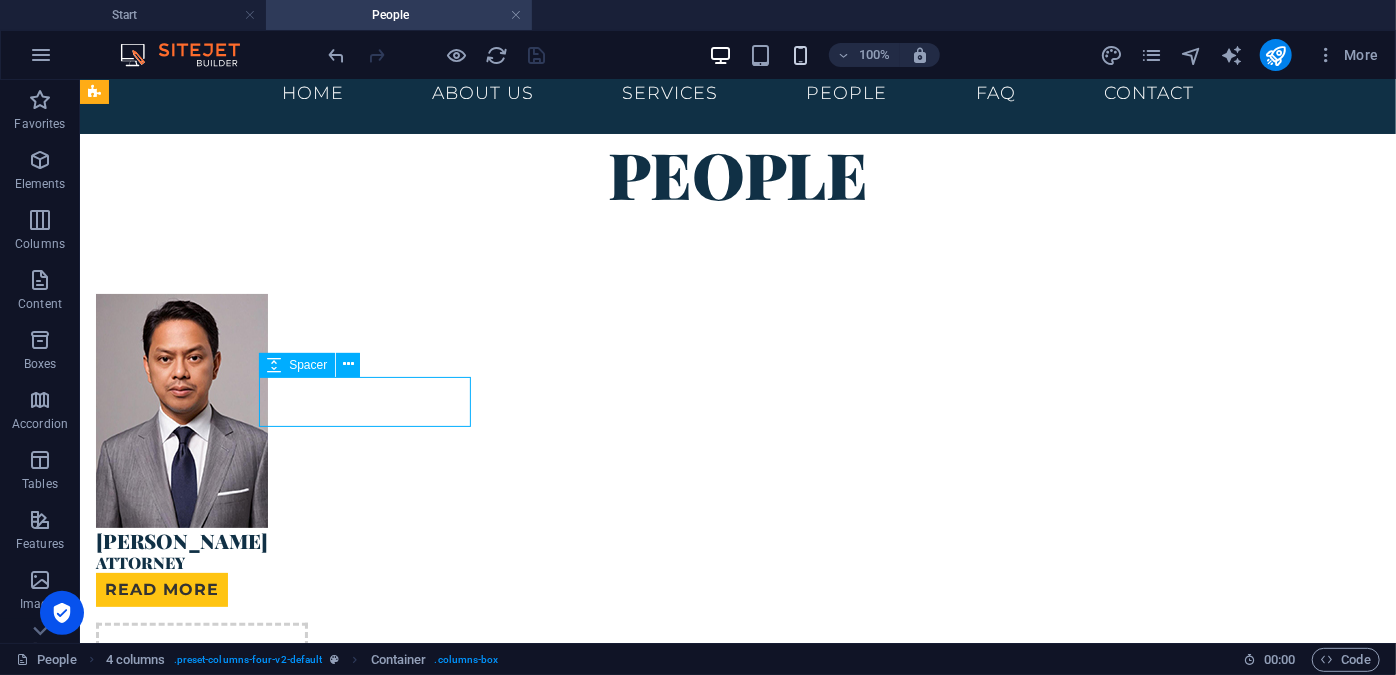 select on "px" 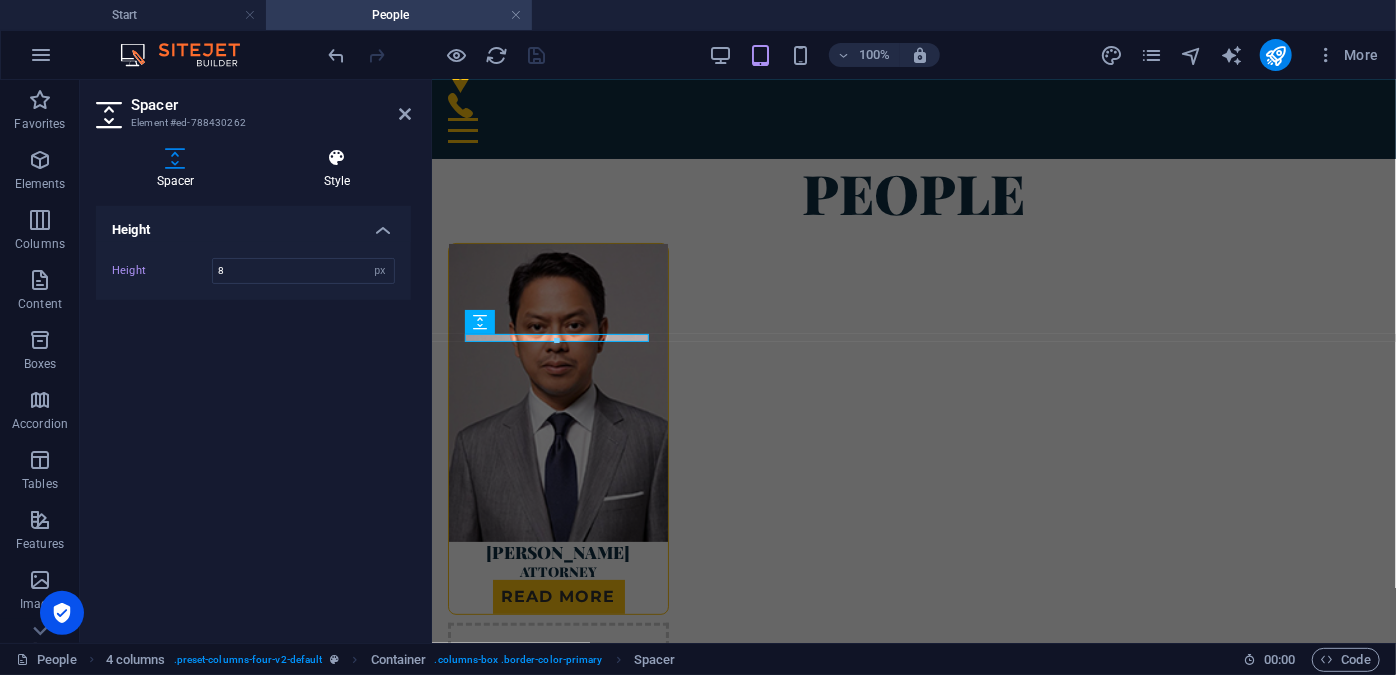 click on "Style" at bounding box center [337, 169] 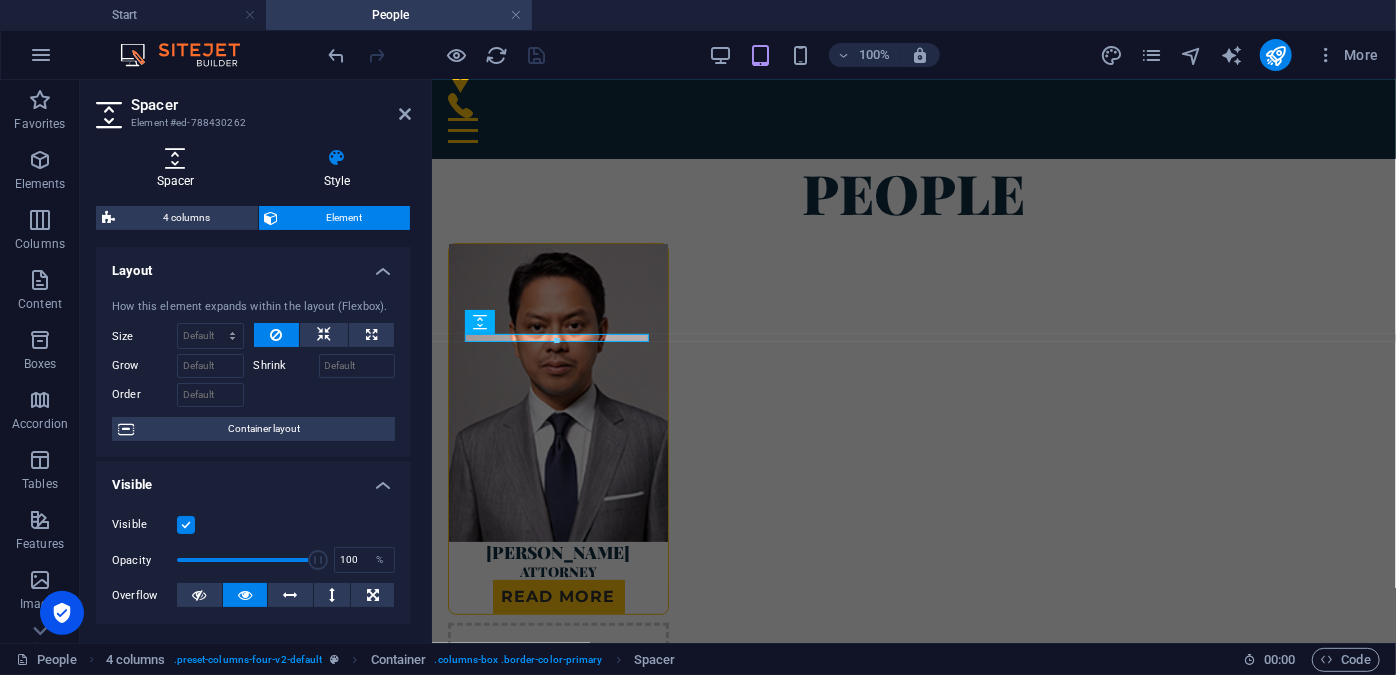 click on "Spacer" at bounding box center (179, 169) 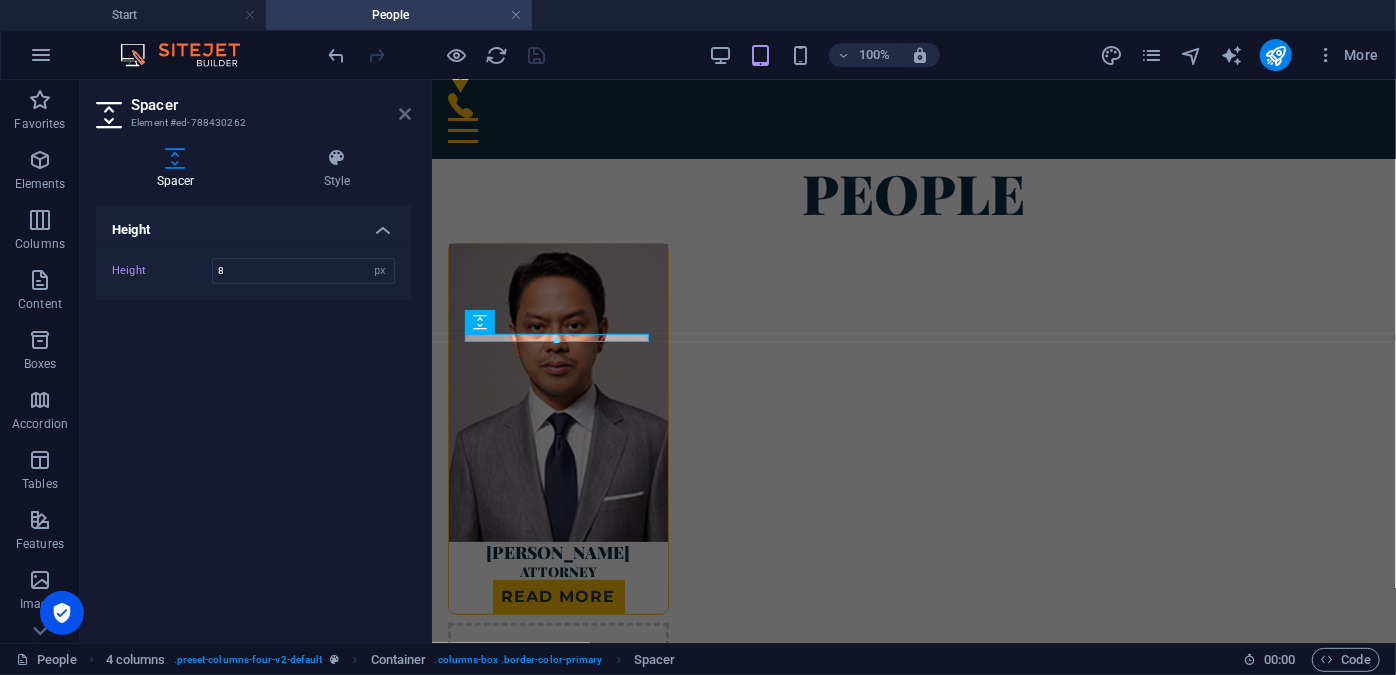click at bounding box center (405, 114) 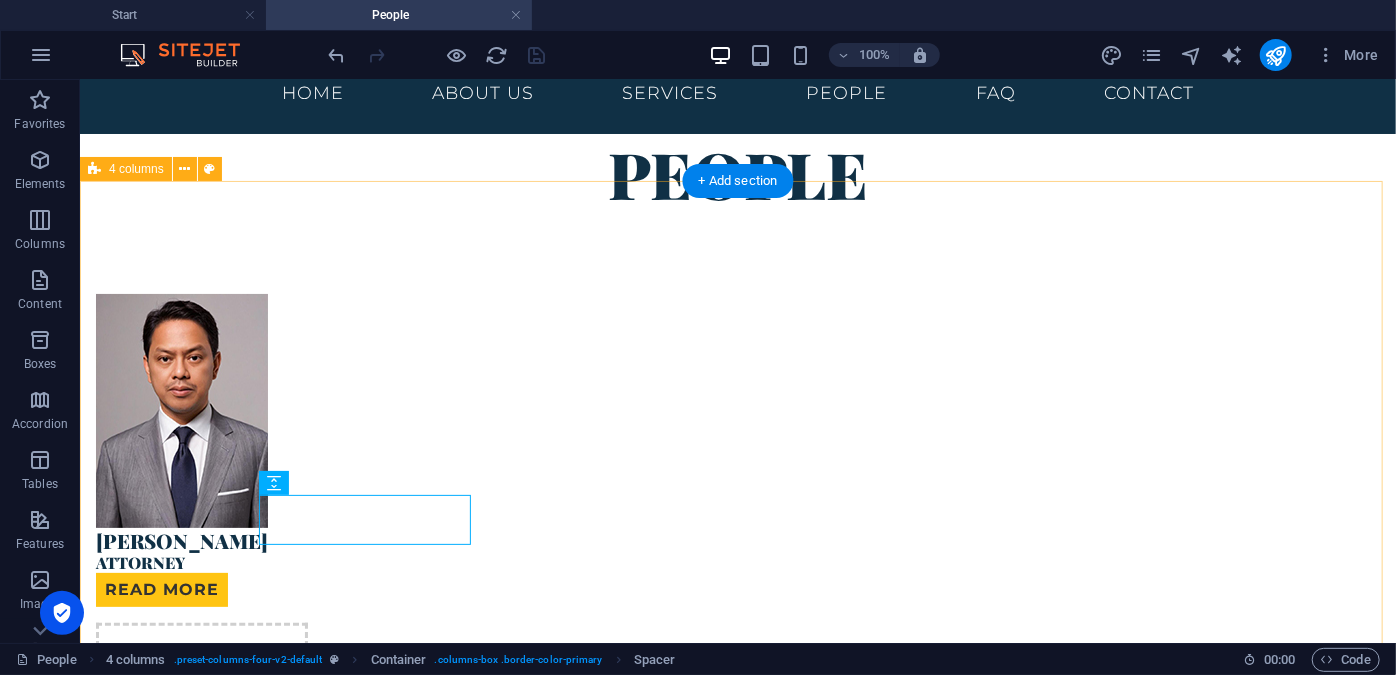 select on "px" 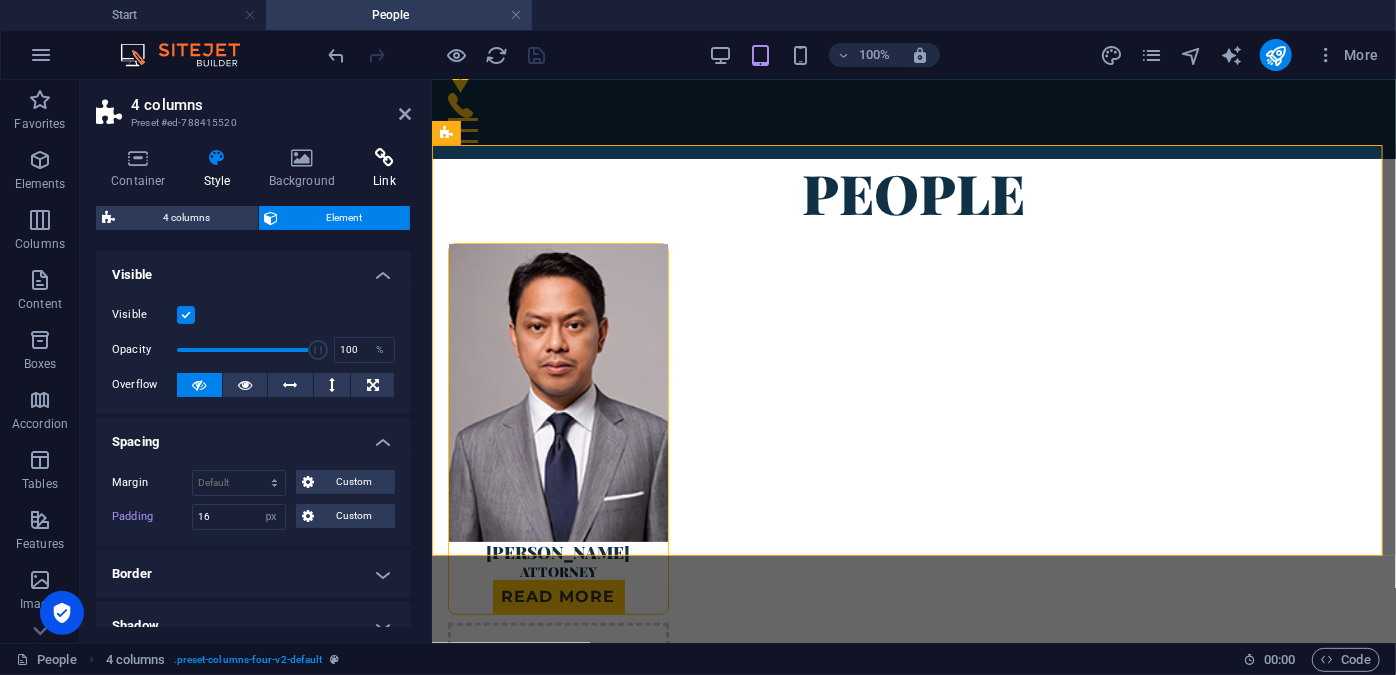 click on "Link" at bounding box center (384, 169) 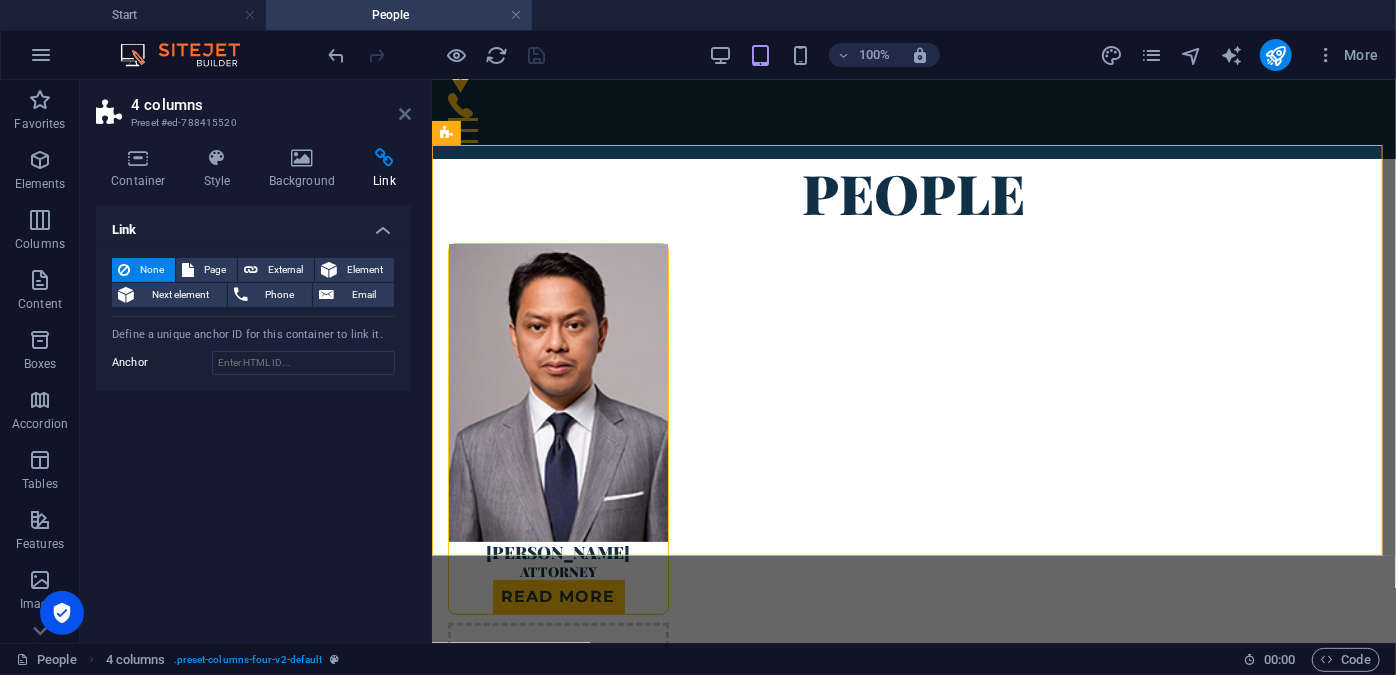 click at bounding box center (405, 114) 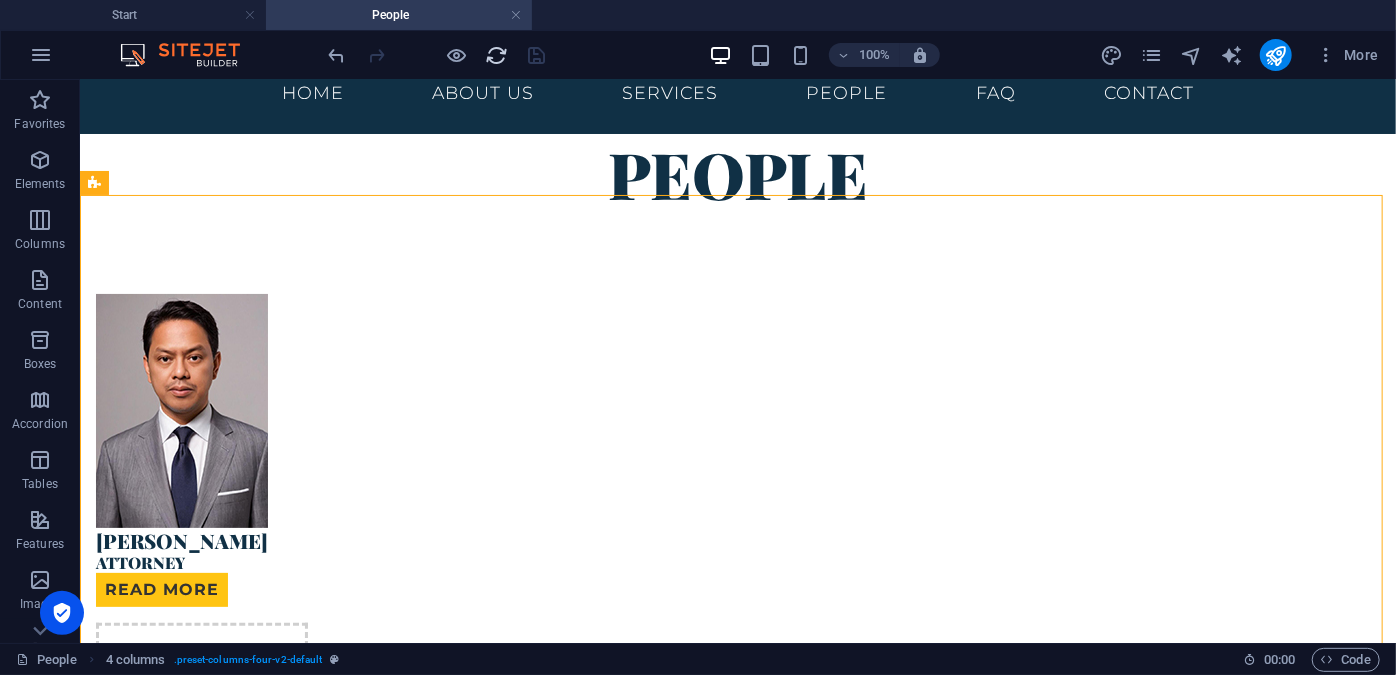 click at bounding box center [497, 55] 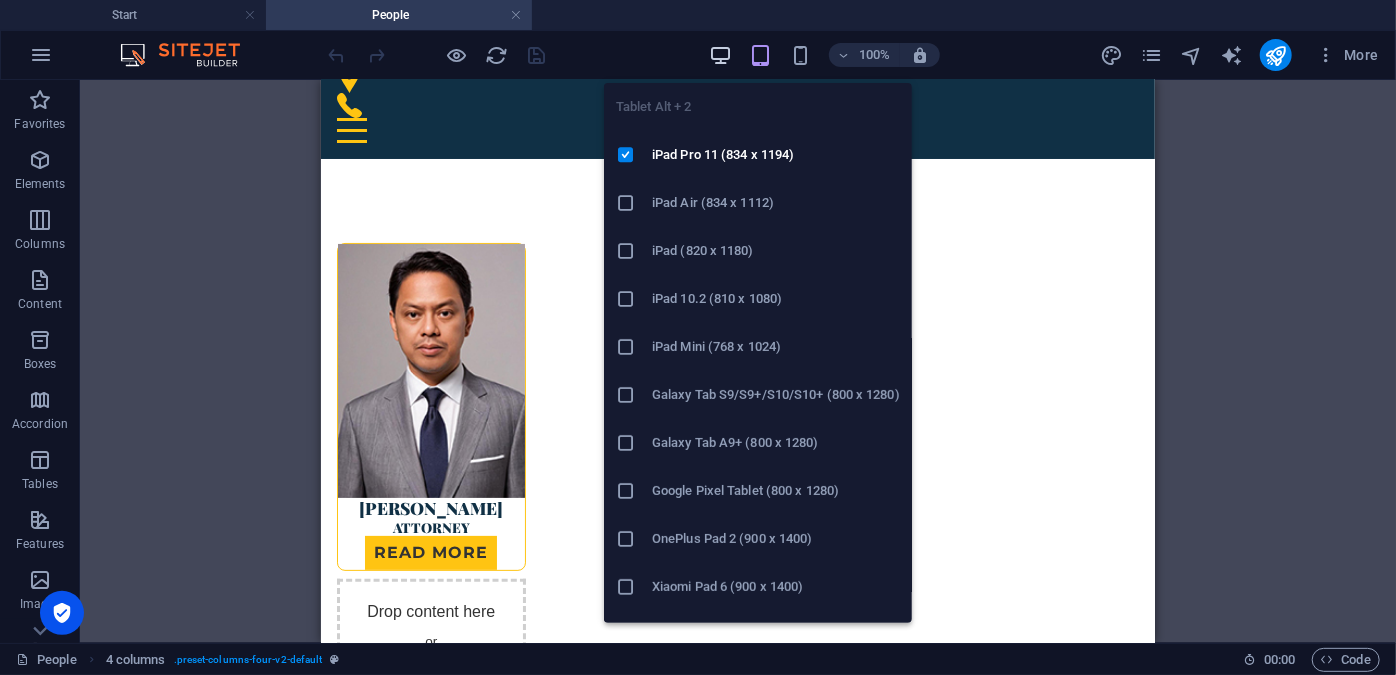 click at bounding box center (720, 55) 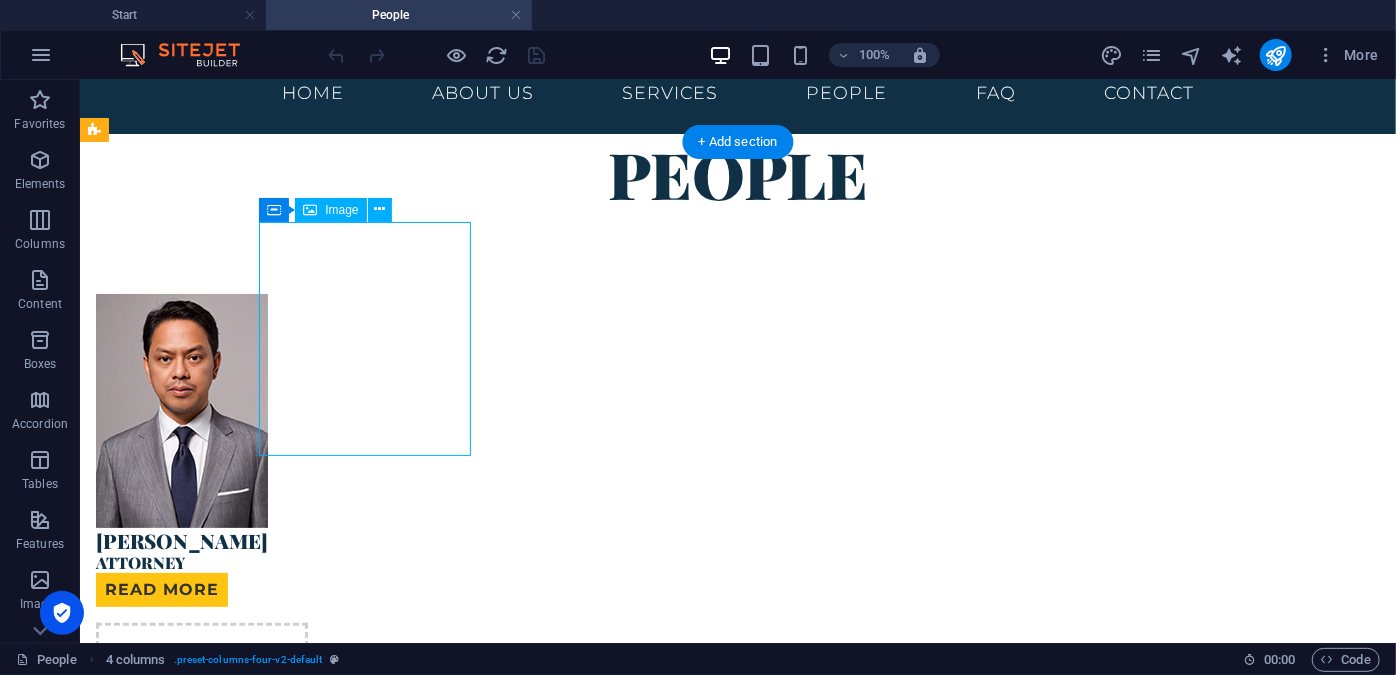 select on "%" 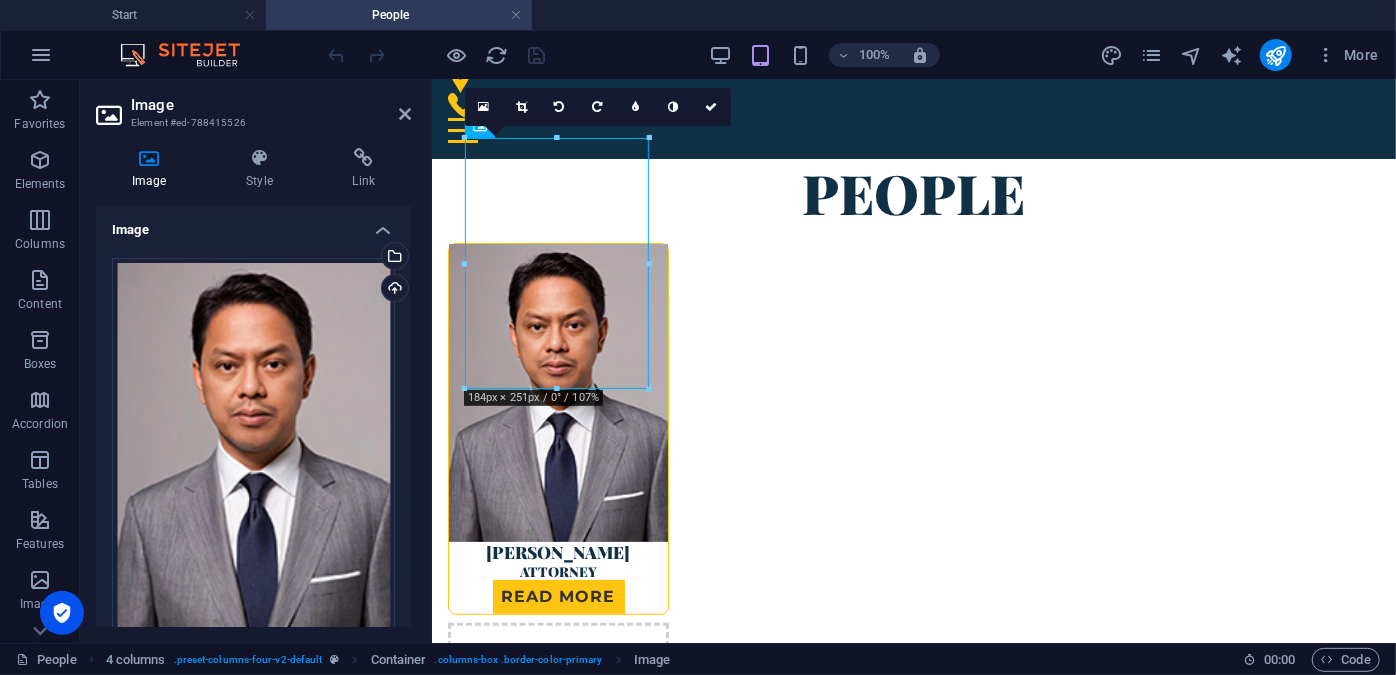 click on "Image Element #ed-788415526 Image Style Link Image Drag files here, click to choose files or select files from Files or our free stock photos & videos Select files from the file manager, stock photos, or upload file(s) Upload Width 100 Default auto px rem % em vh vw Fit image Automatically fit image to a fixed width and height Height Default auto px Alignment Lazyload Loading images after the page loads improves page speed. Responsive Automatically load retina image and smartphone optimized sizes. Lightbox Use as headline The image will be wrapped in an H1 headline tag. Useful for giving alternative text the weight of an H1 headline, e.g. for the logo. Leave unchecked if uncertain. Optimized Images are compressed to improve page speed. Position Direction Custom X offset 50 px rem % vh vw Y offset 50 px rem % vh vw Text Float No float Image left Image right Determine how text should behave around the image. Text Alternative text Image caption Paragraph Format Normal Heading 1 Heading 2 Heading 3 Heading 4 Code" at bounding box center (256, 361) 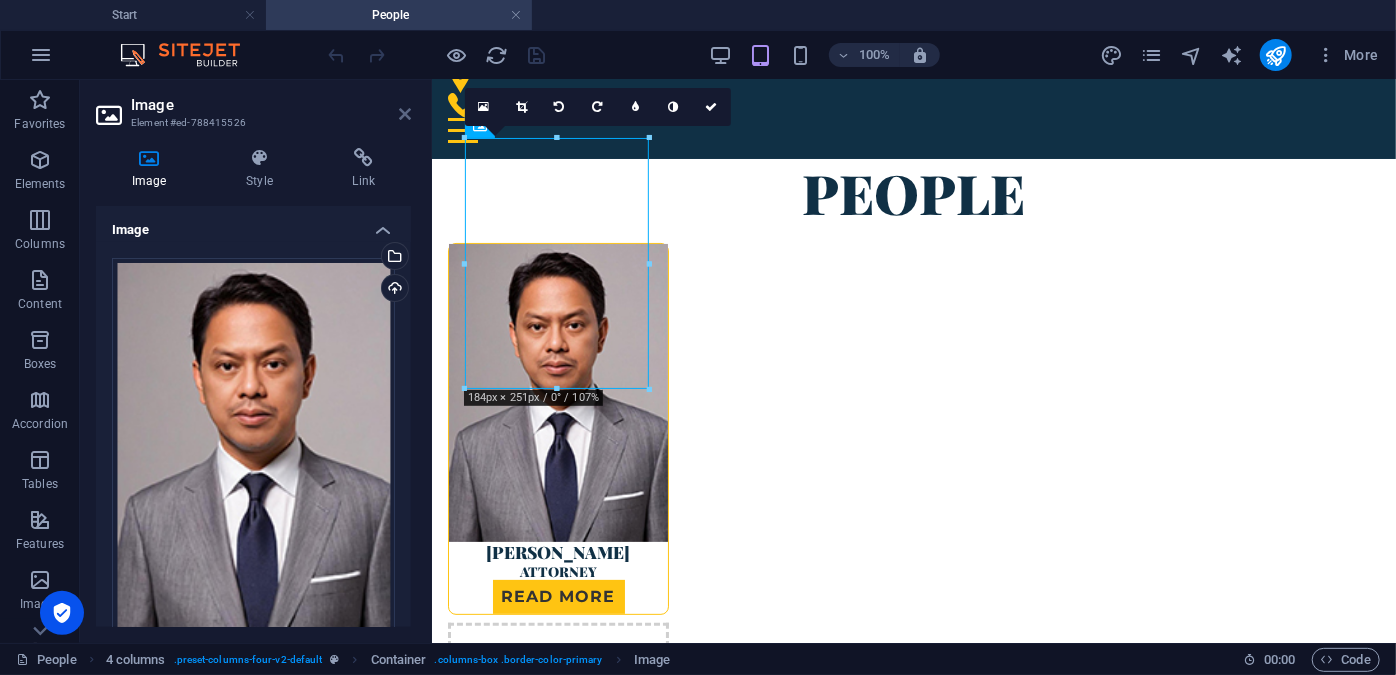 click at bounding box center (405, 114) 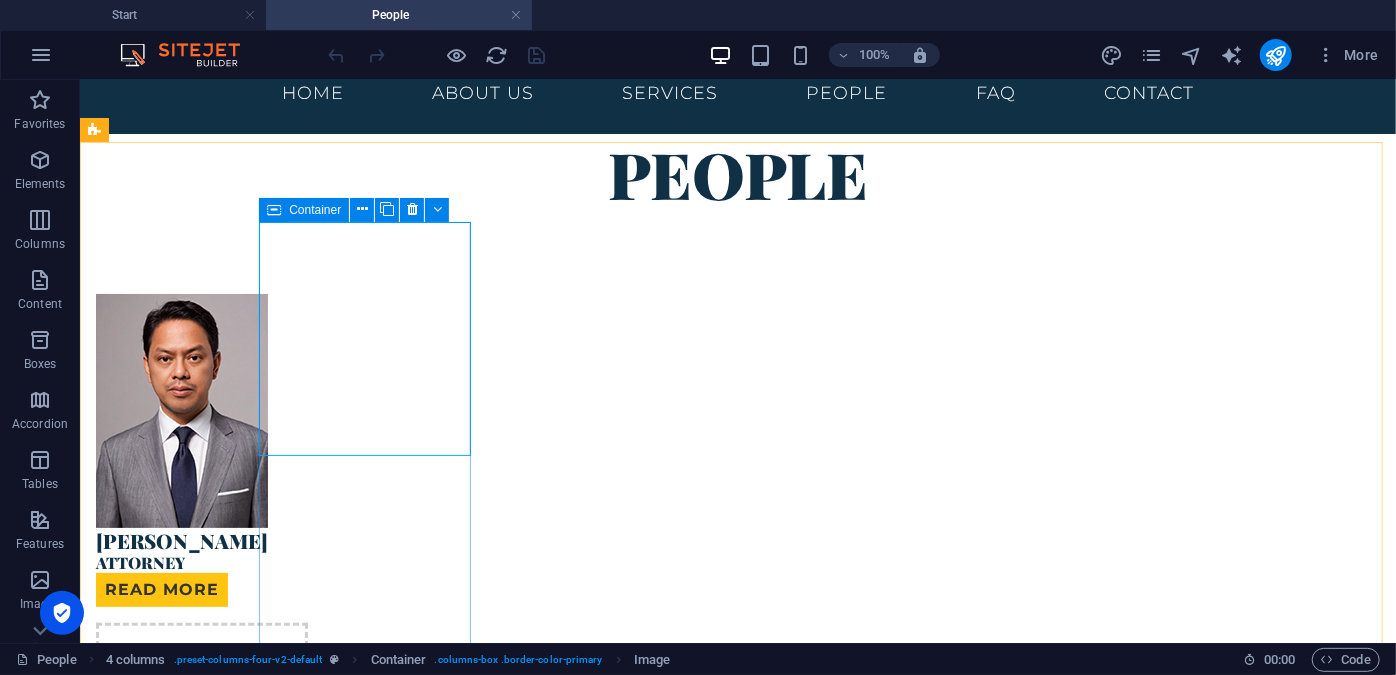 click on "Container" at bounding box center [315, 210] 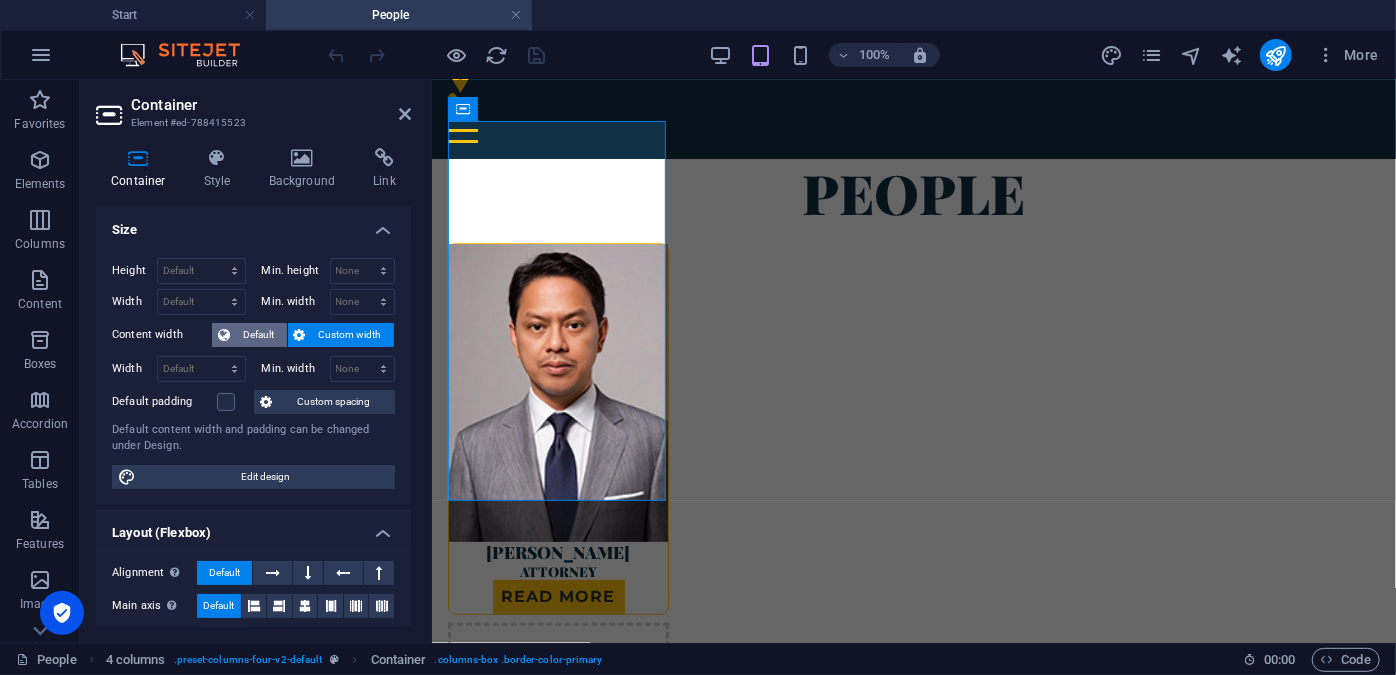 click on "Default" at bounding box center [258, 335] 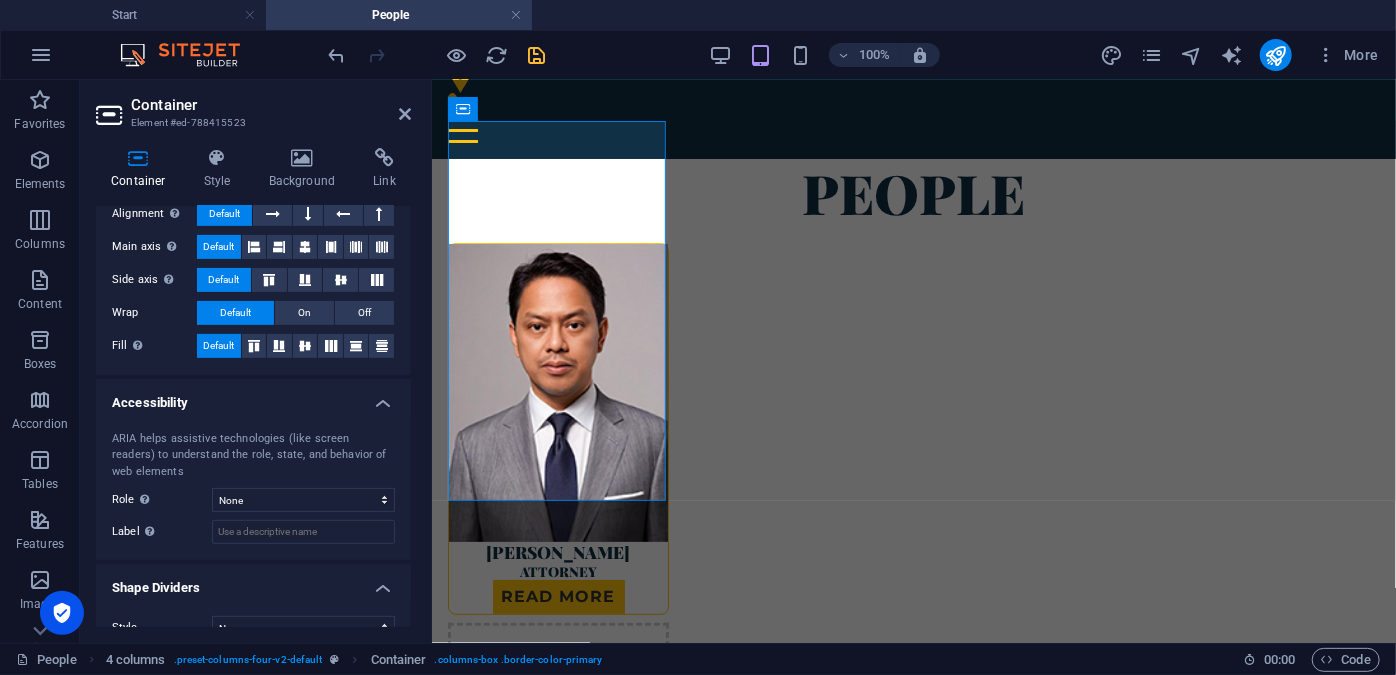 scroll, scrollTop: 172, scrollLeft: 0, axis: vertical 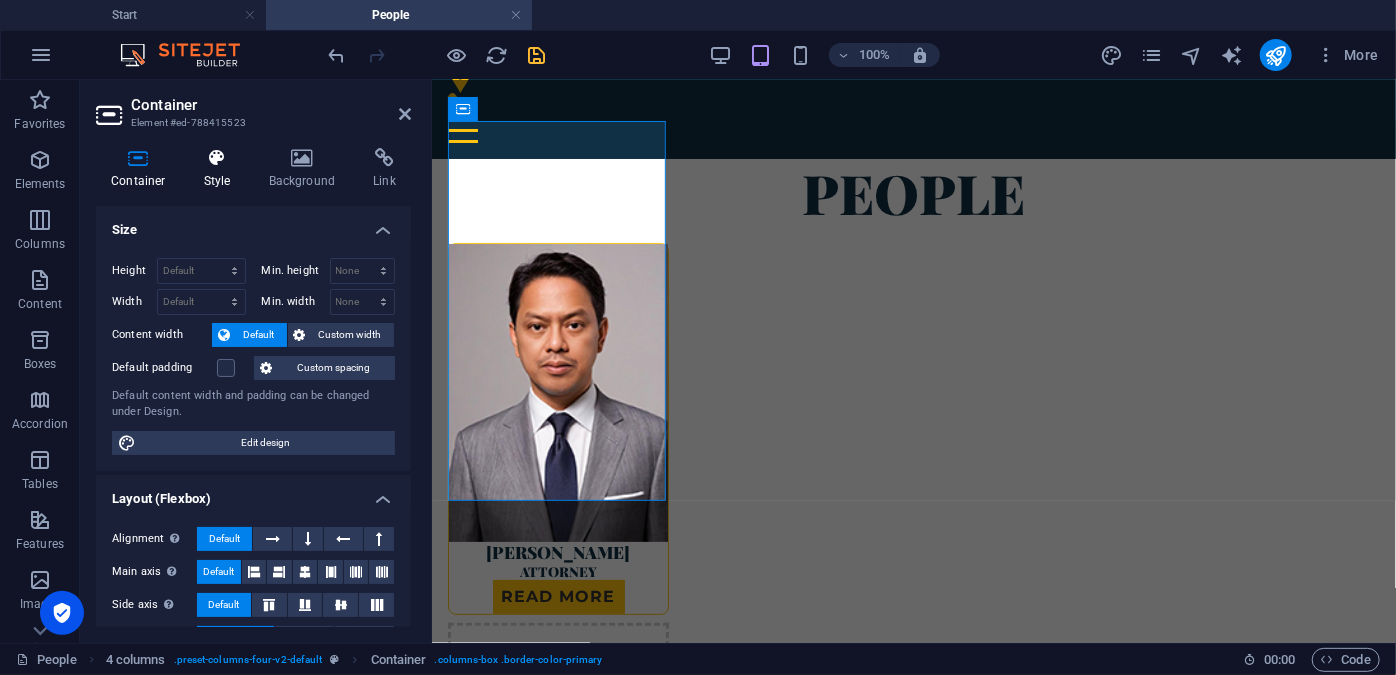 click at bounding box center (217, 158) 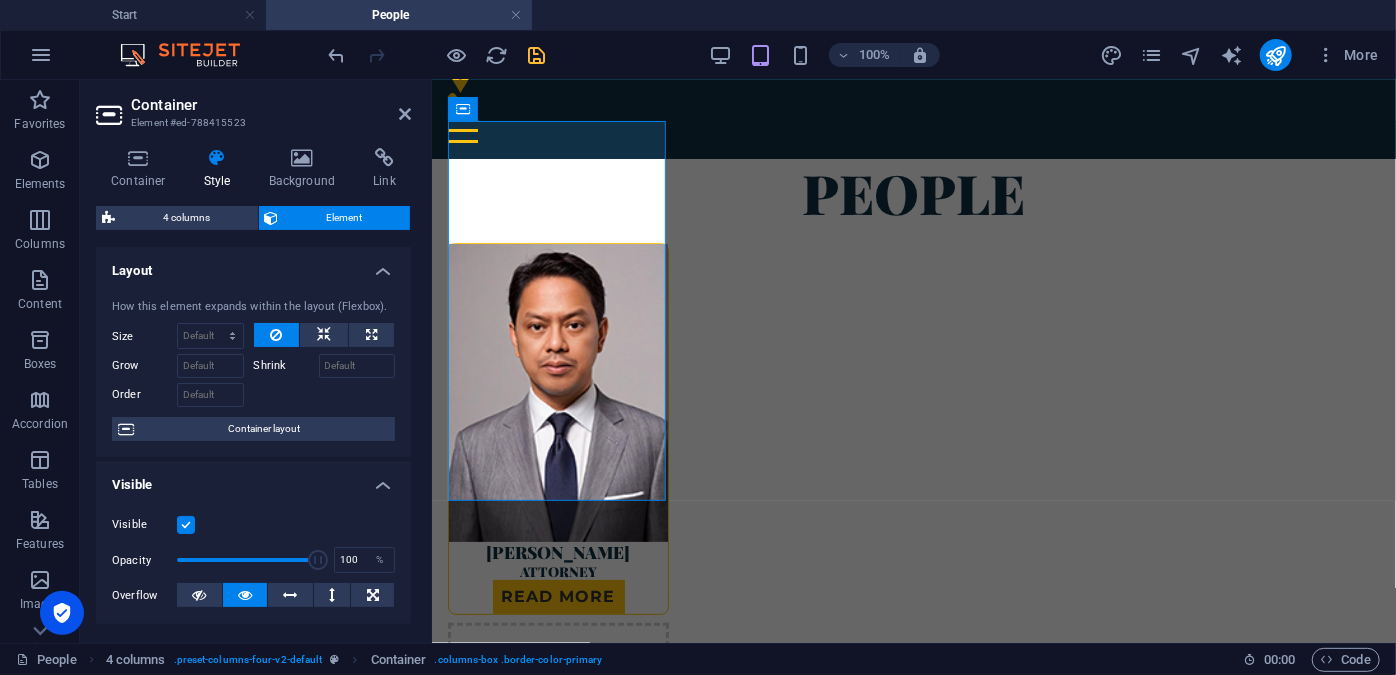 scroll, scrollTop: 261, scrollLeft: 0, axis: vertical 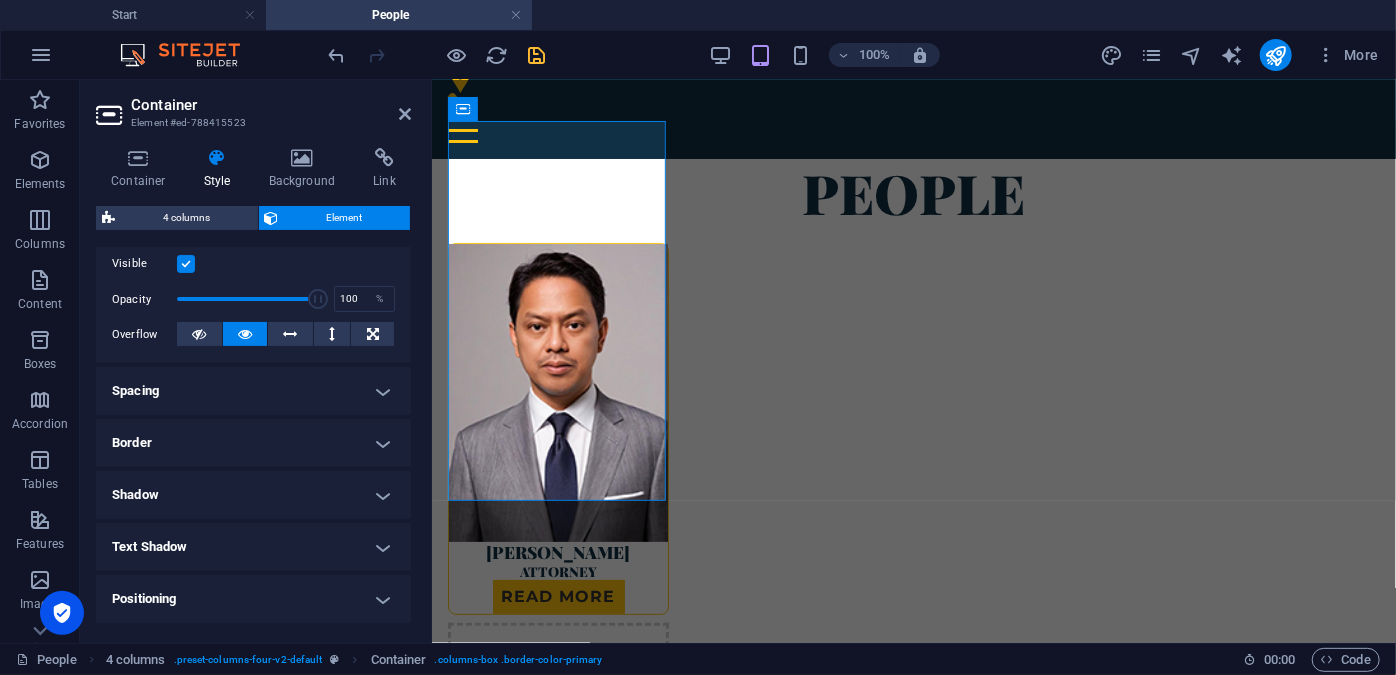 click on "Border" at bounding box center (253, 443) 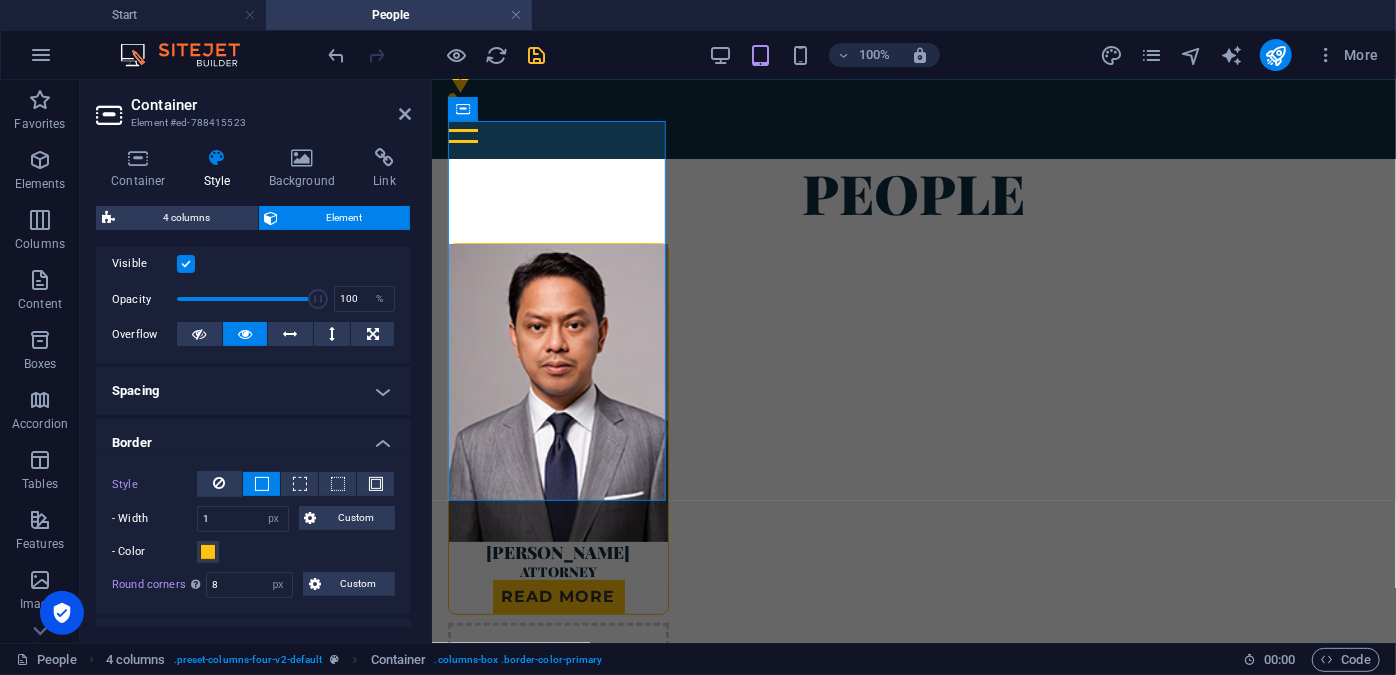 click on "Spacing" at bounding box center [253, 391] 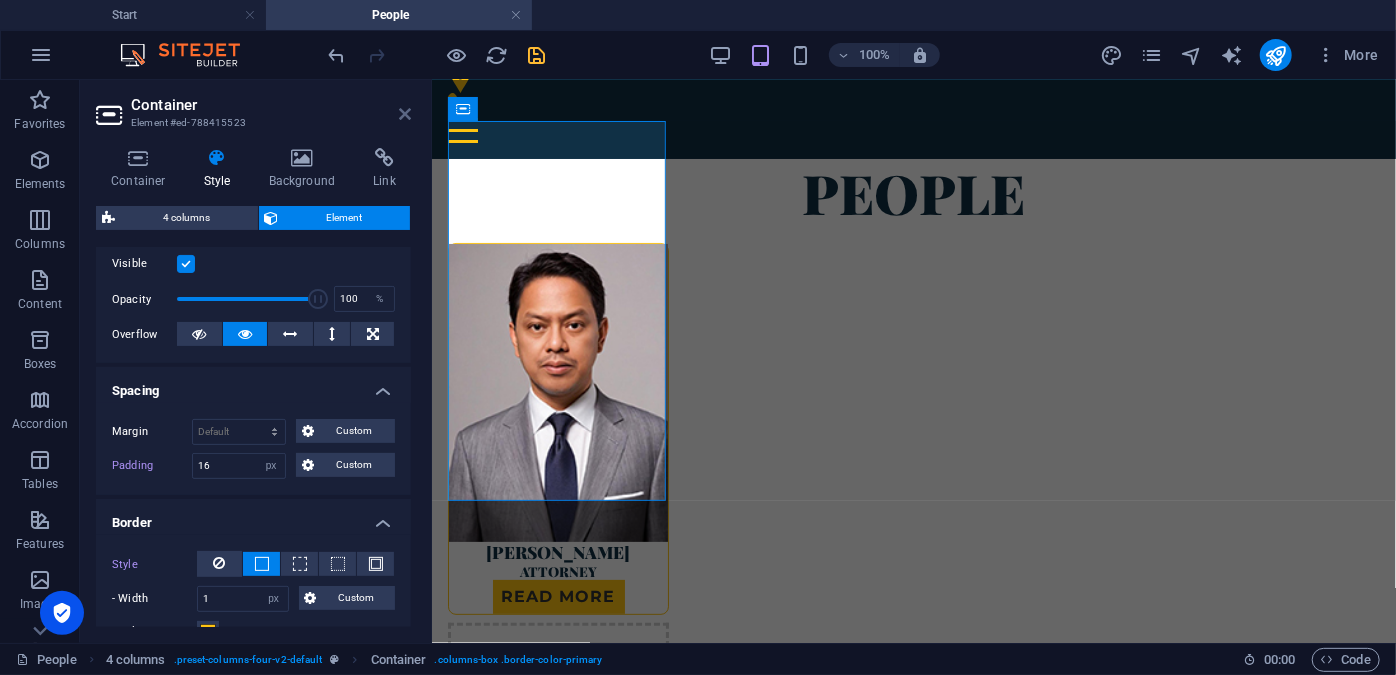 click at bounding box center [405, 114] 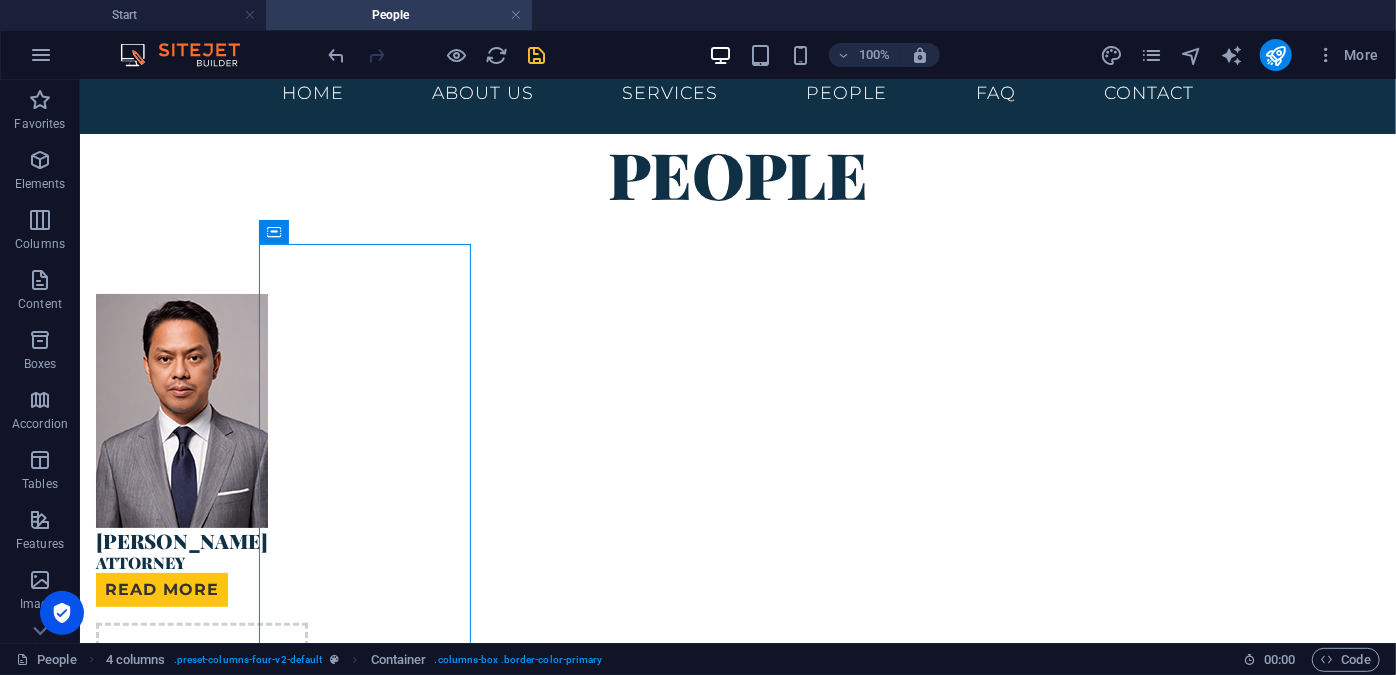 click at bounding box center [537, 55] 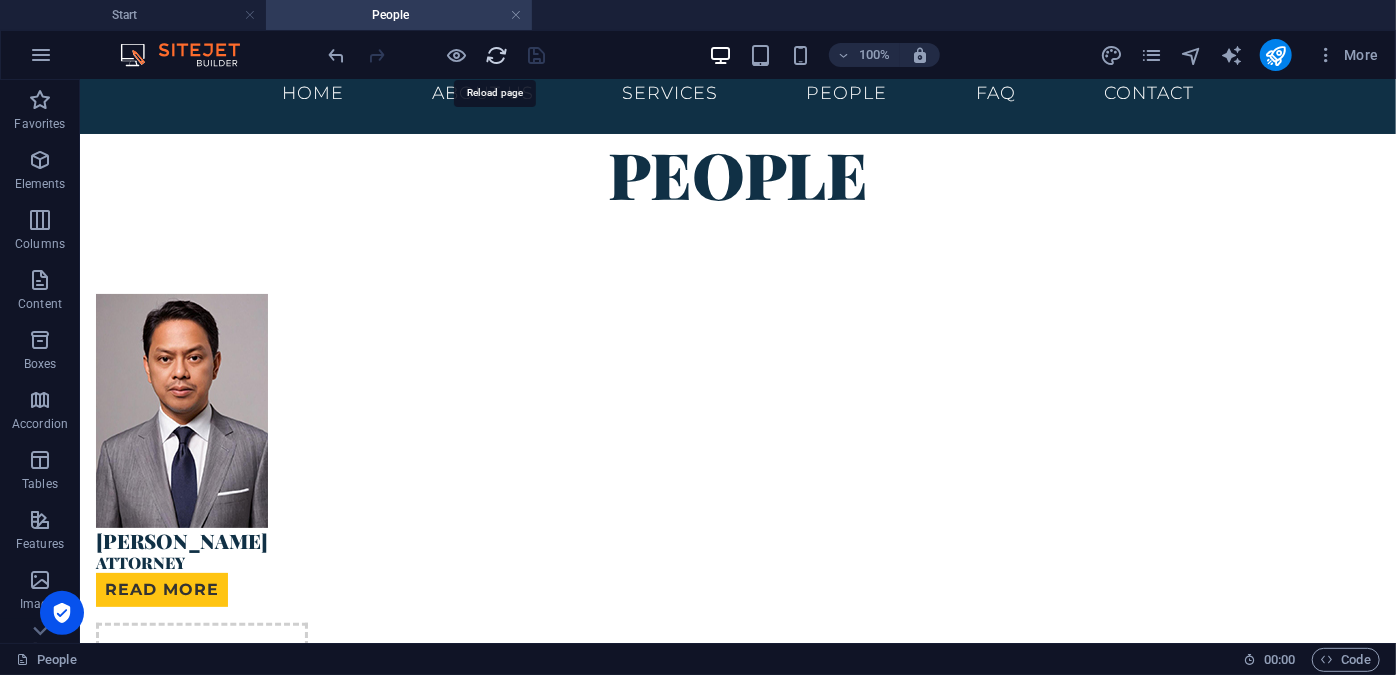 click at bounding box center (497, 55) 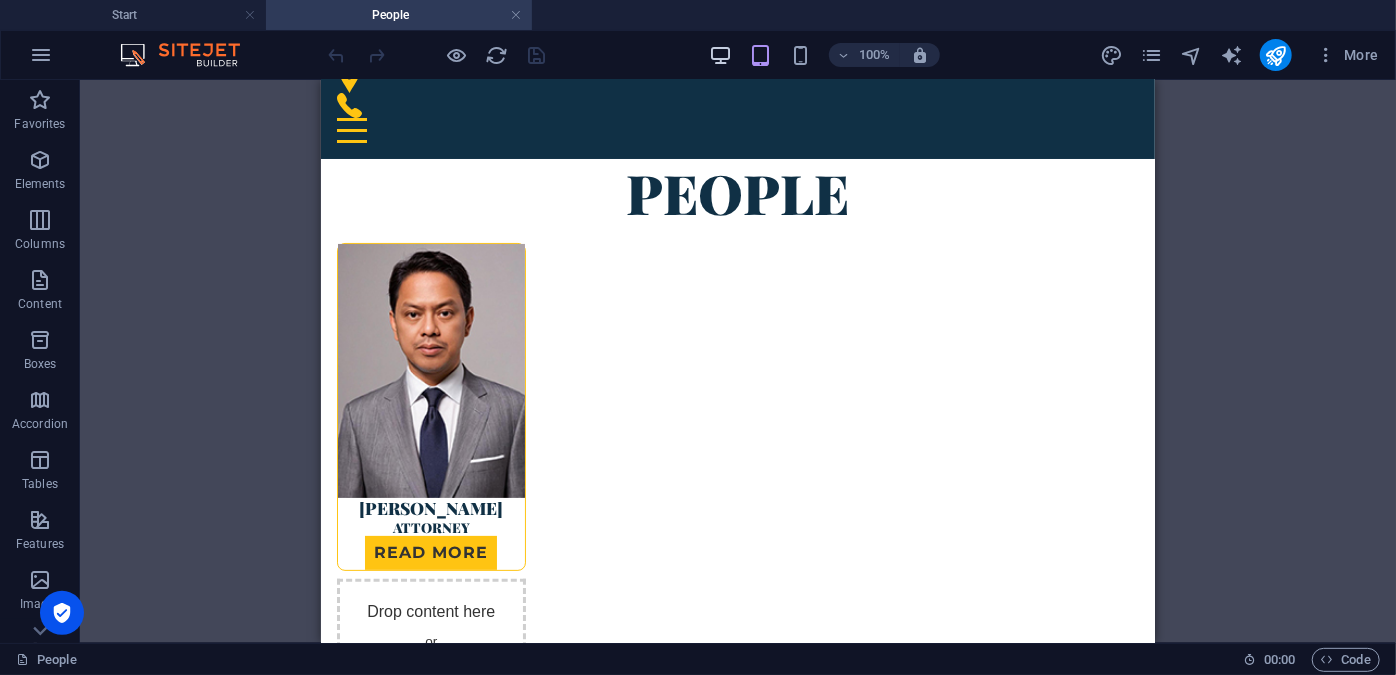 click at bounding box center (720, 55) 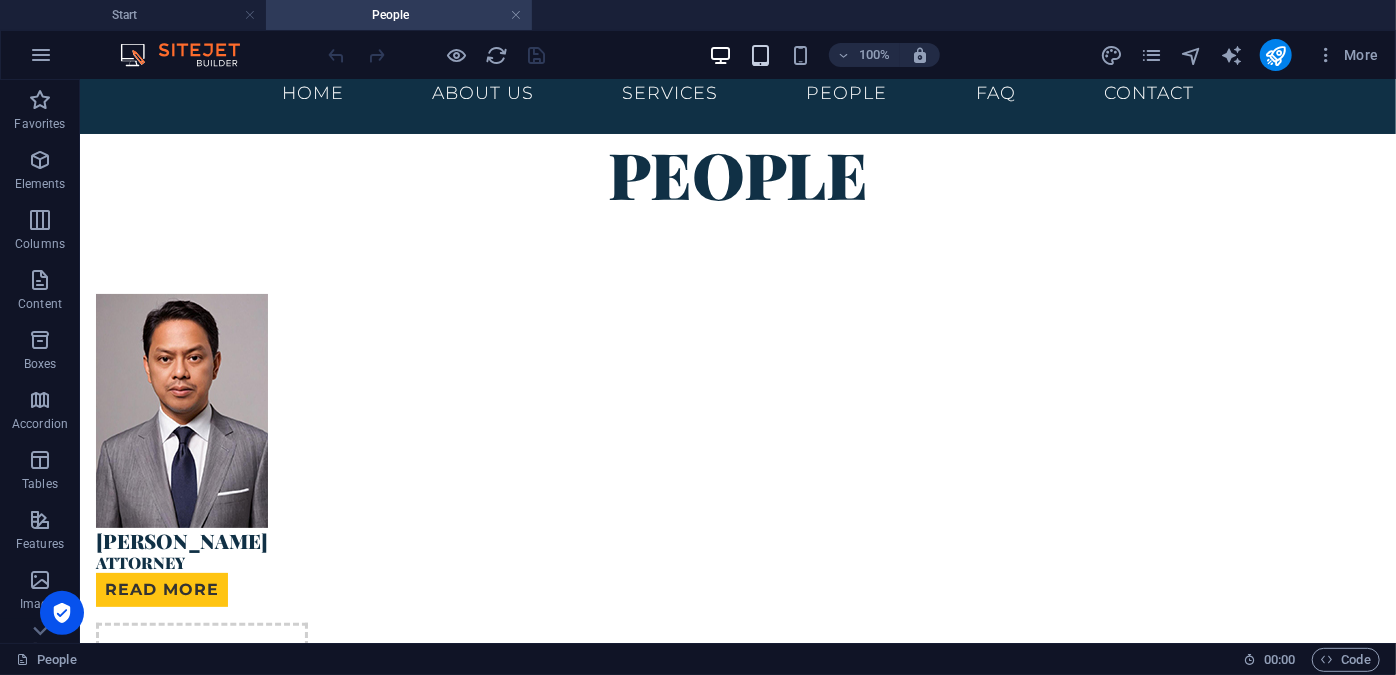 click at bounding box center [760, 55] 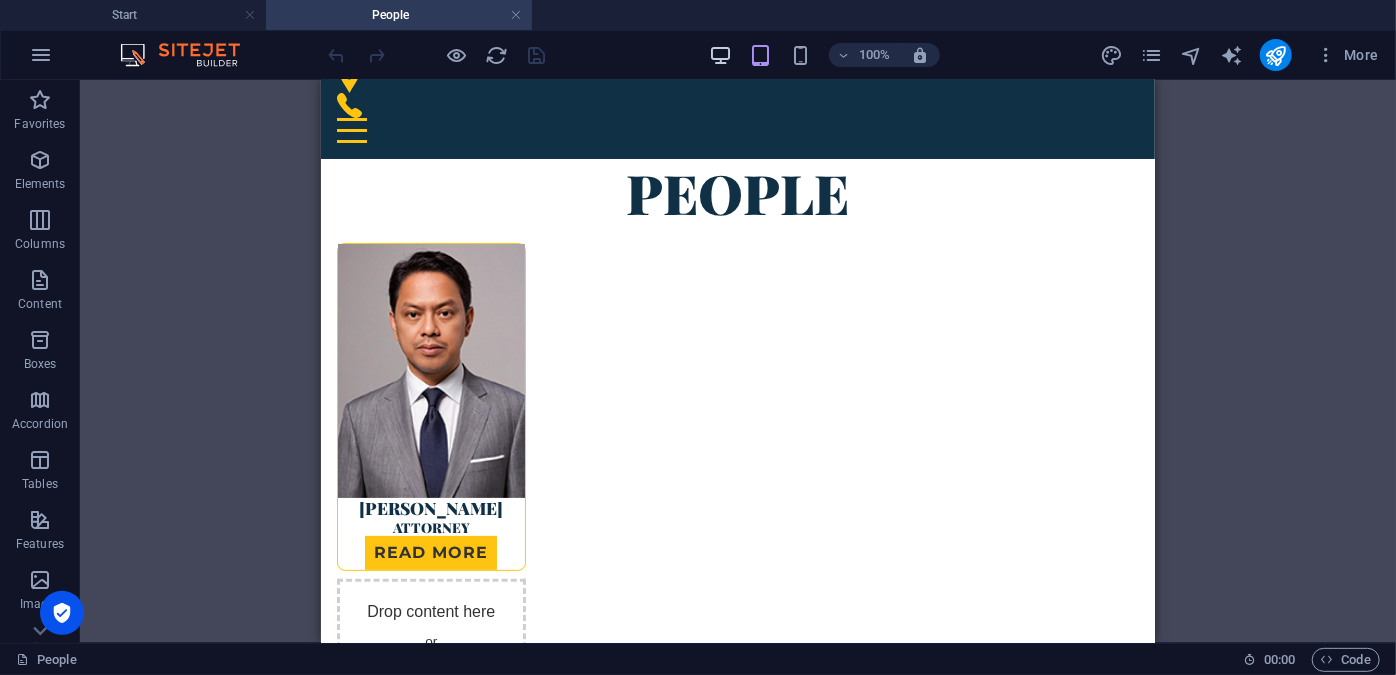 click at bounding box center (720, 55) 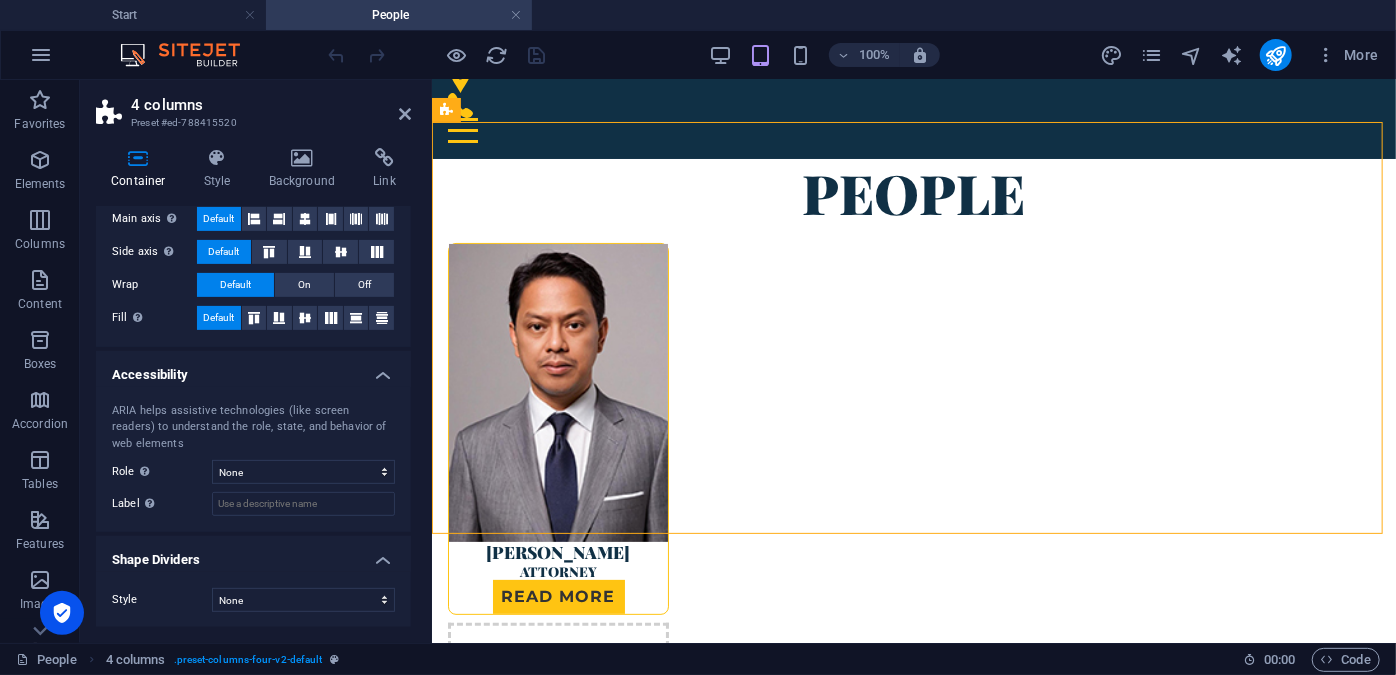 scroll, scrollTop: 0, scrollLeft: 0, axis: both 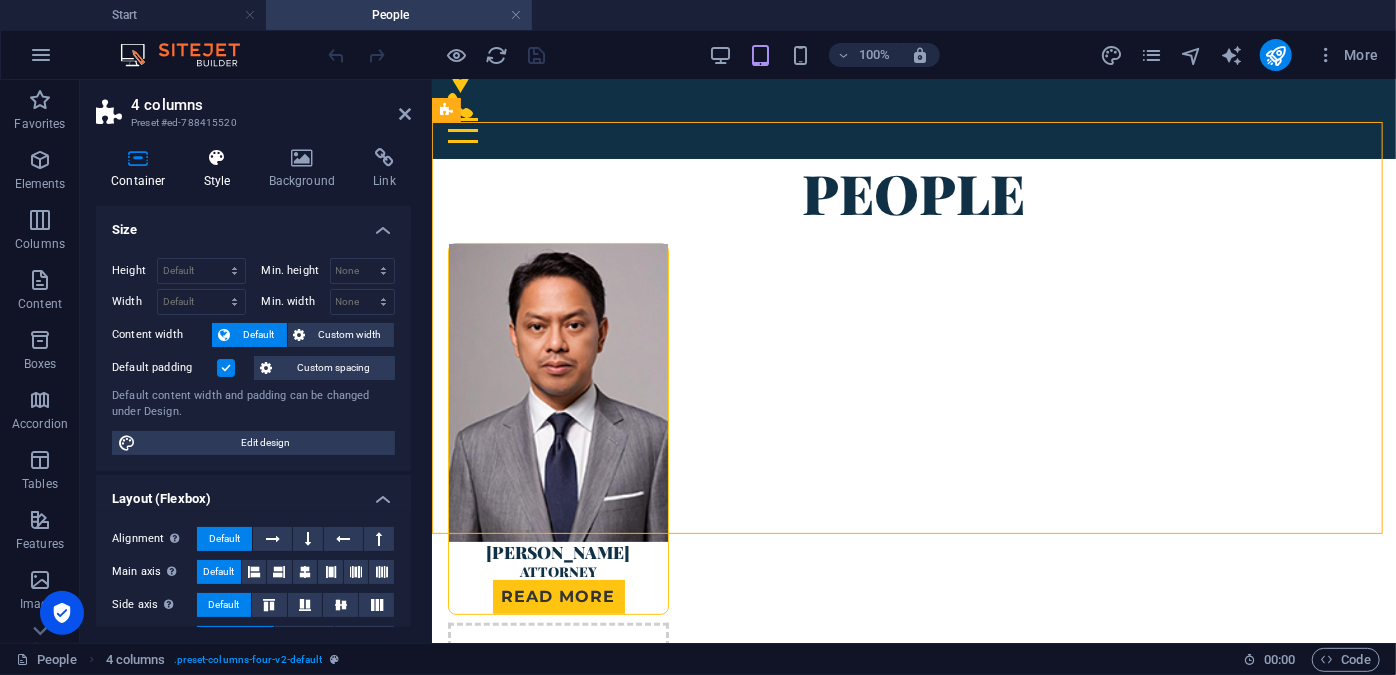 click at bounding box center [217, 158] 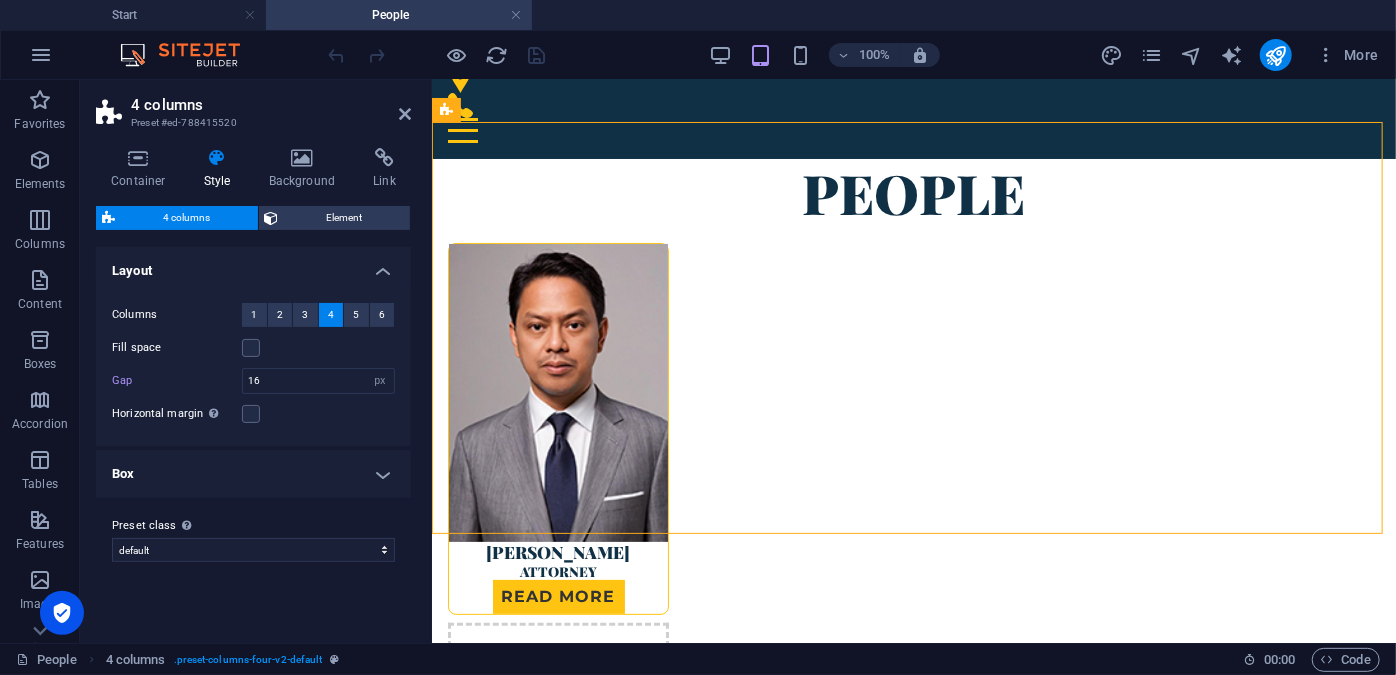 click on "Box" at bounding box center [253, 474] 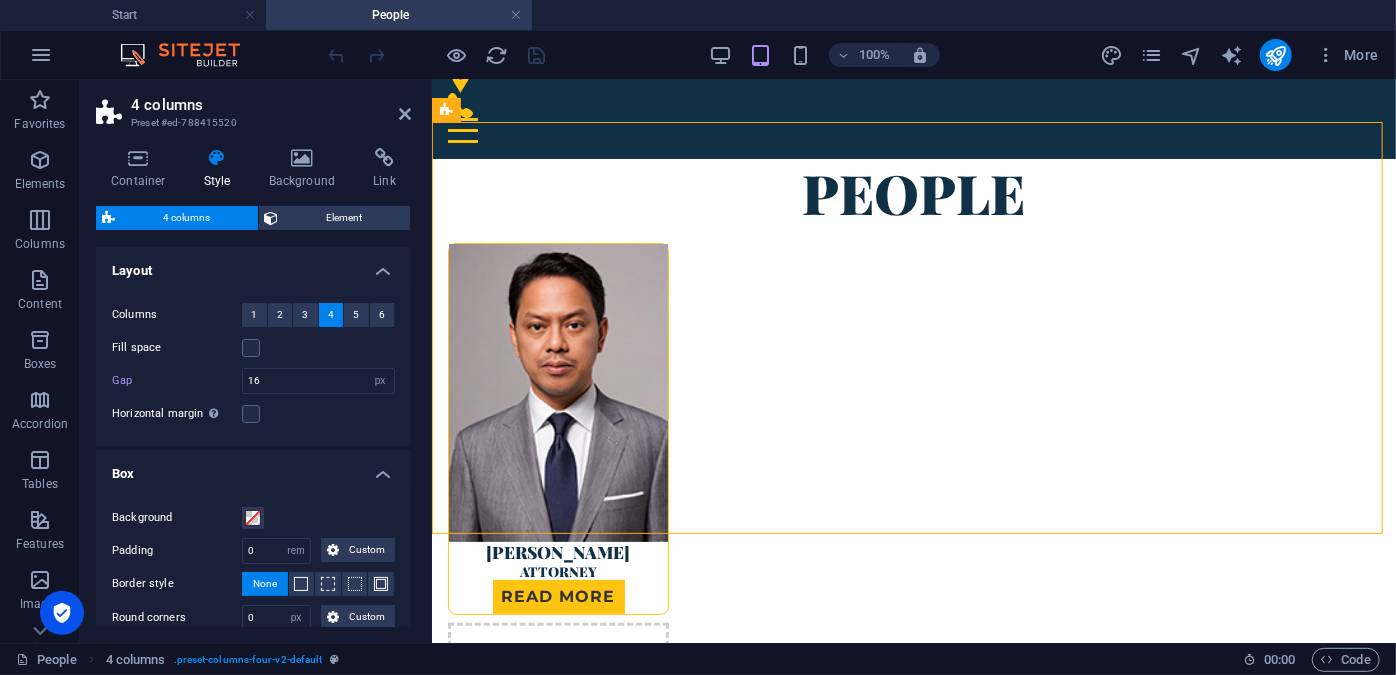 drag, startPoint x: 408, startPoint y: 439, endPoint x: 407, endPoint y: 452, distance: 13.038404 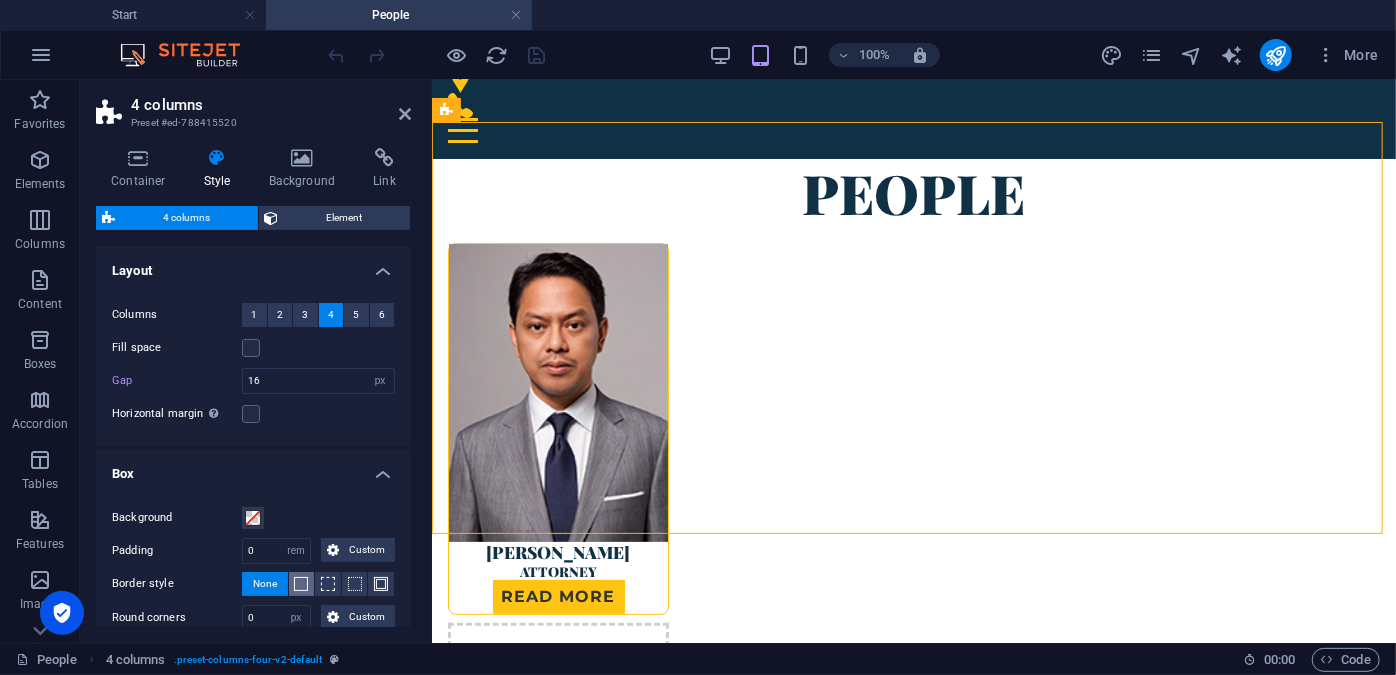 click at bounding box center (302, 584) 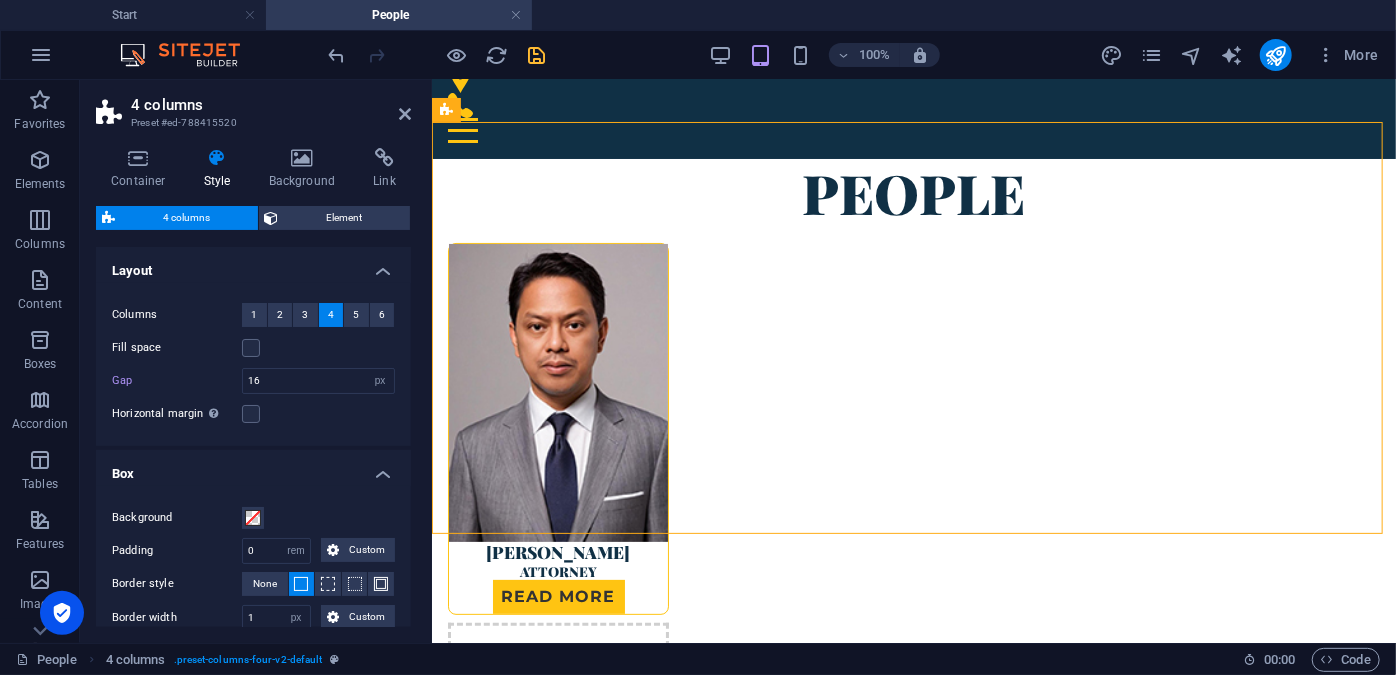 drag, startPoint x: 407, startPoint y: 467, endPoint x: 408, endPoint y: 486, distance: 19.026299 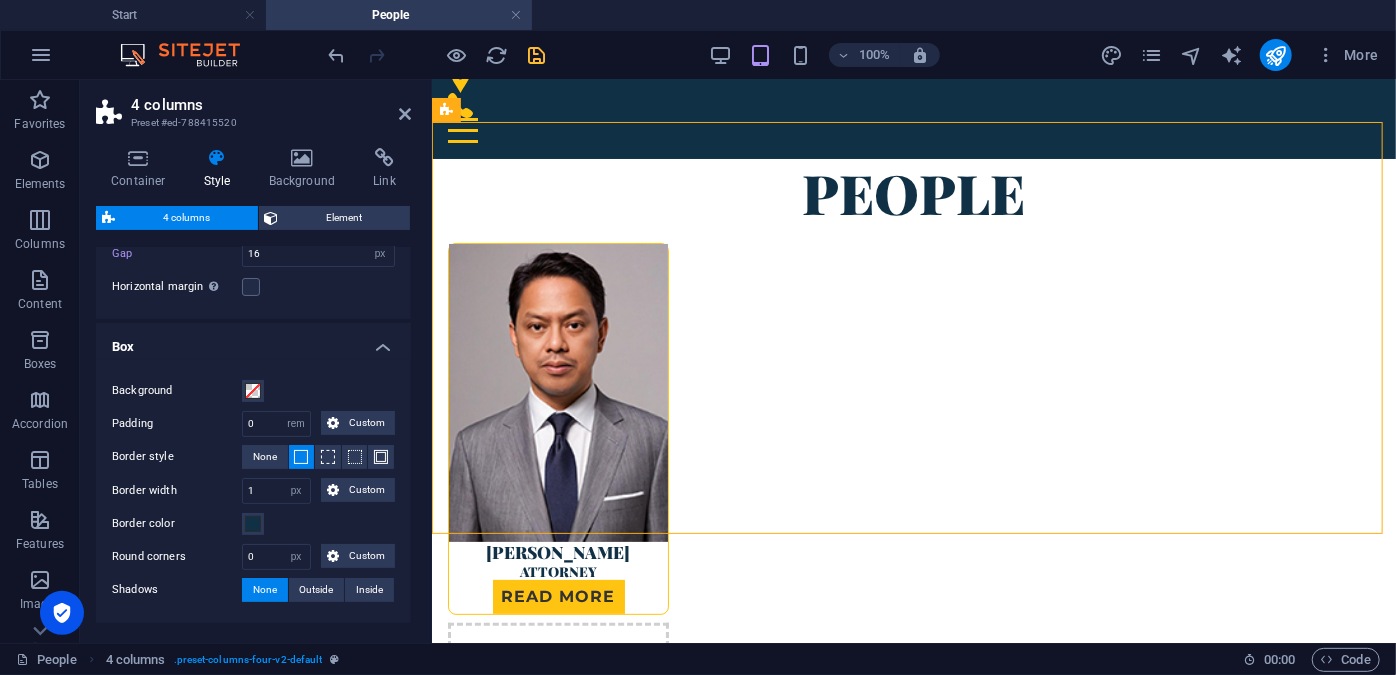 scroll, scrollTop: 200, scrollLeft: 0, axis: vertical 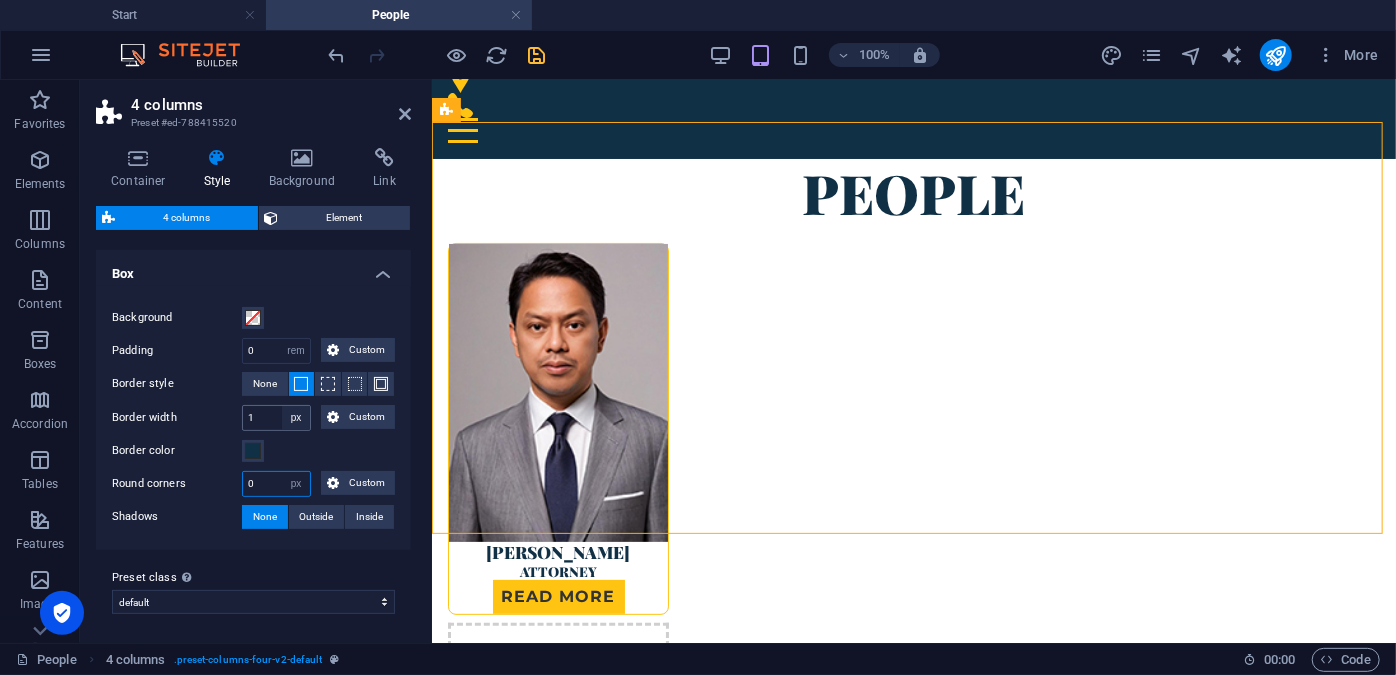 drag, startPoint x: 264, startPoint y: 484, endPoint x: 305, endPoint y: 423, distance: 73.4983 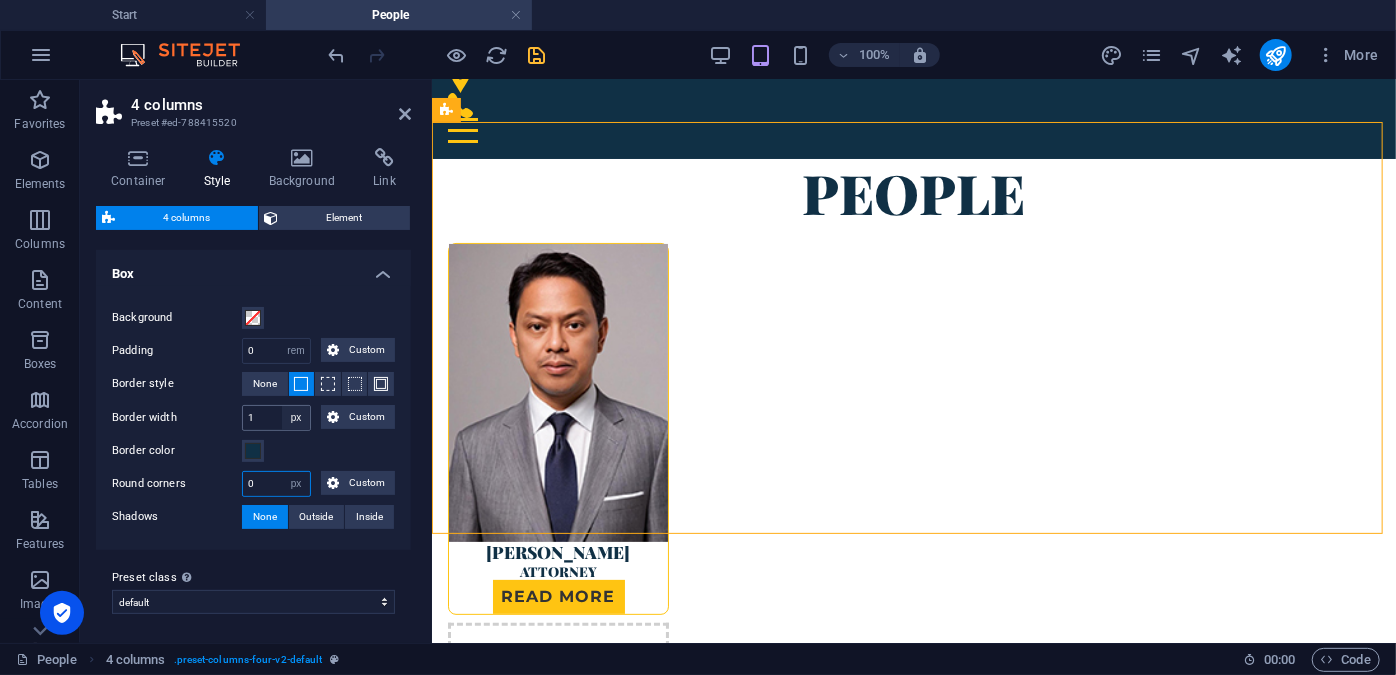 click on "Round corners 0 px rem % vh vw Custom Custom" at bounding box center (253, 484) 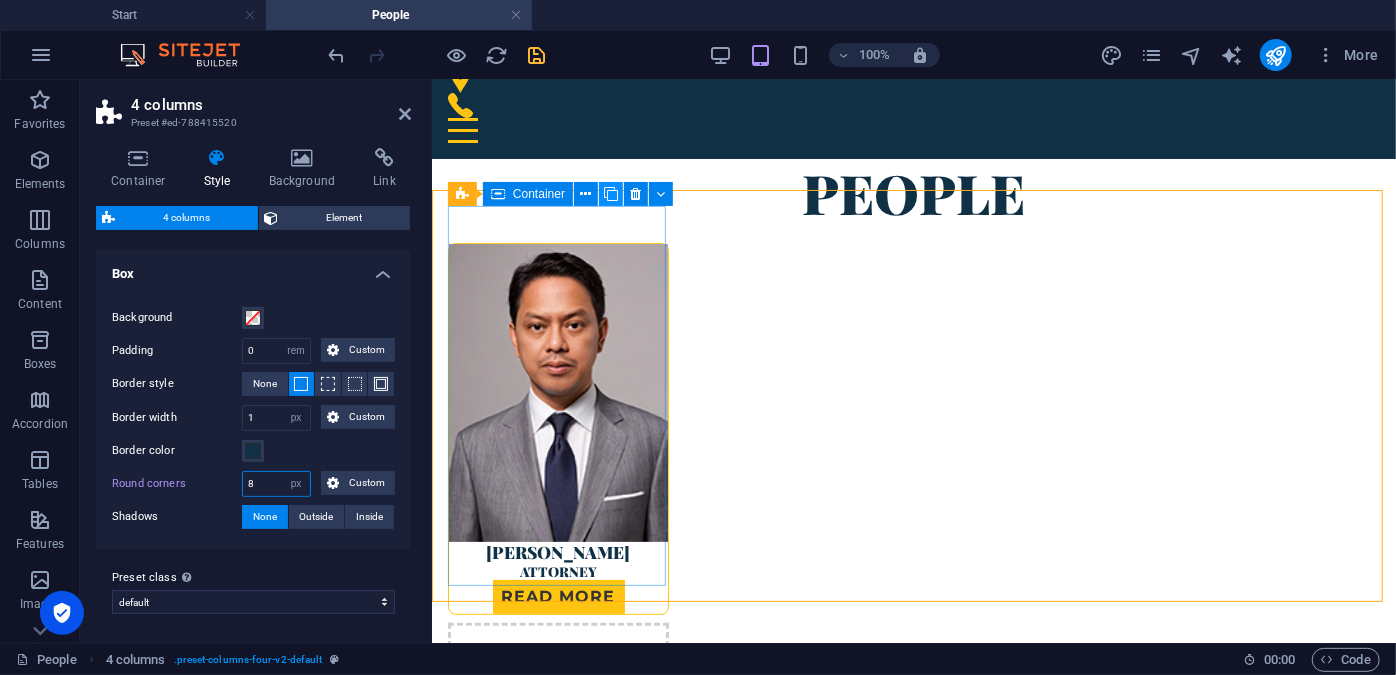 type on "8" 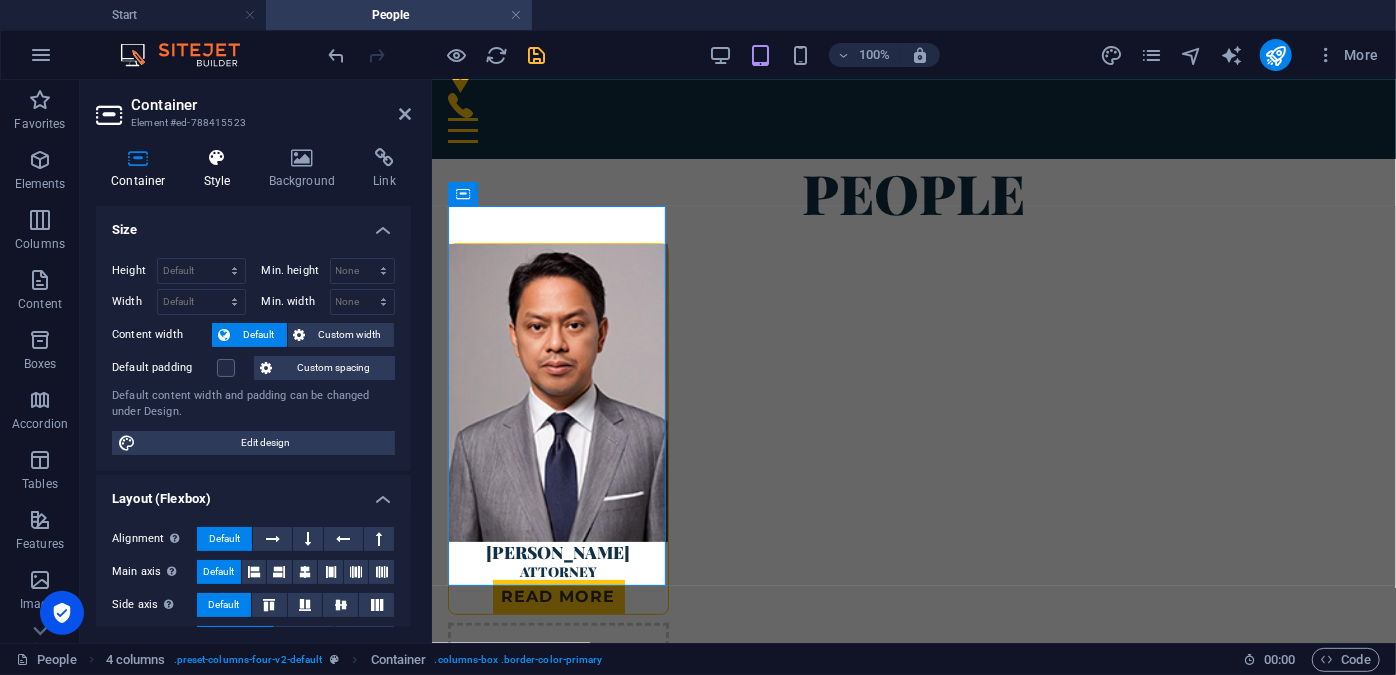 click on "Style" at bounding box center [221, 169] 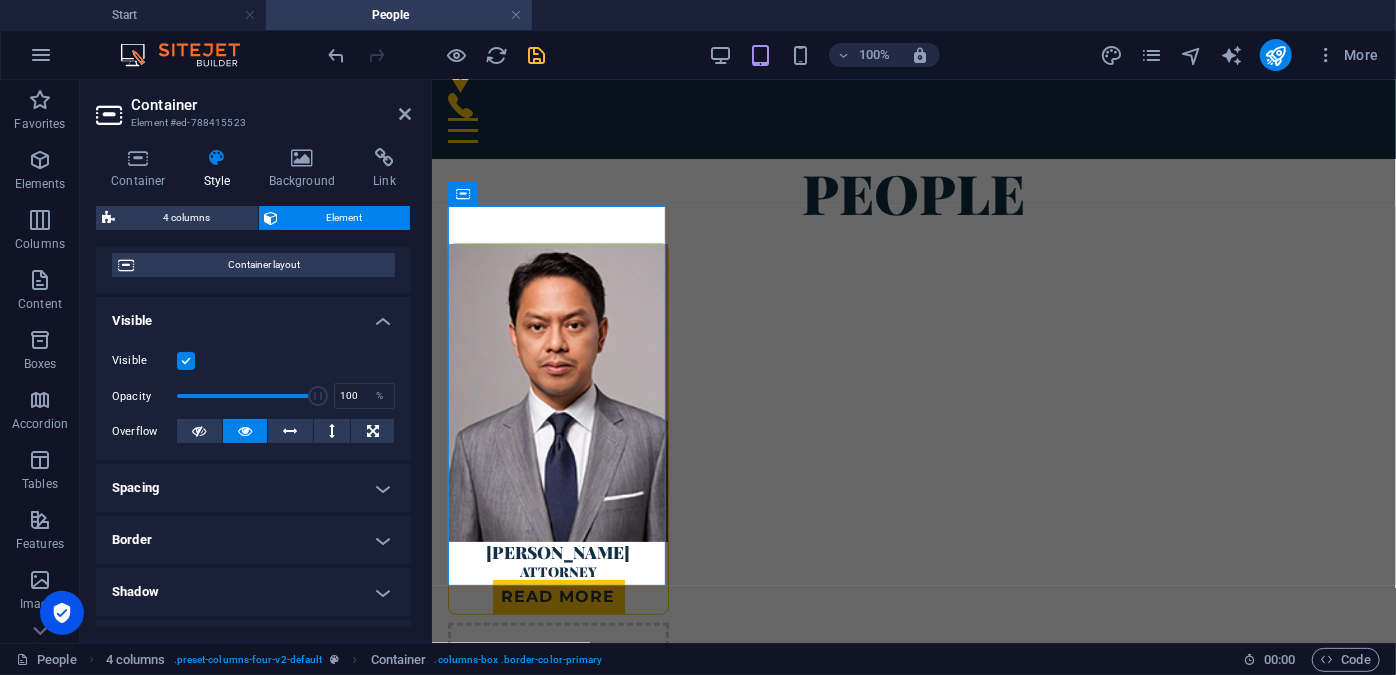 scroll, scrollTop: 314, scrollLeft: 0, axis: vertical 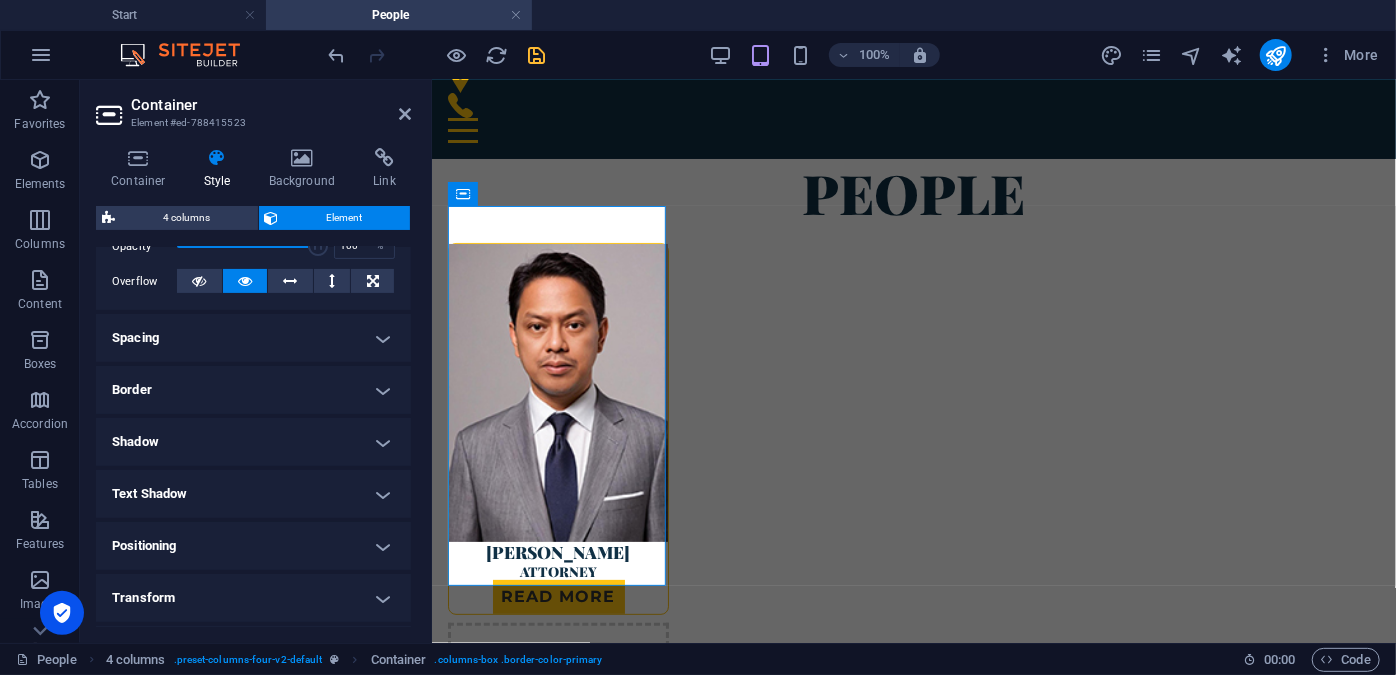 click on "Border" at bounding box center (253, 390) 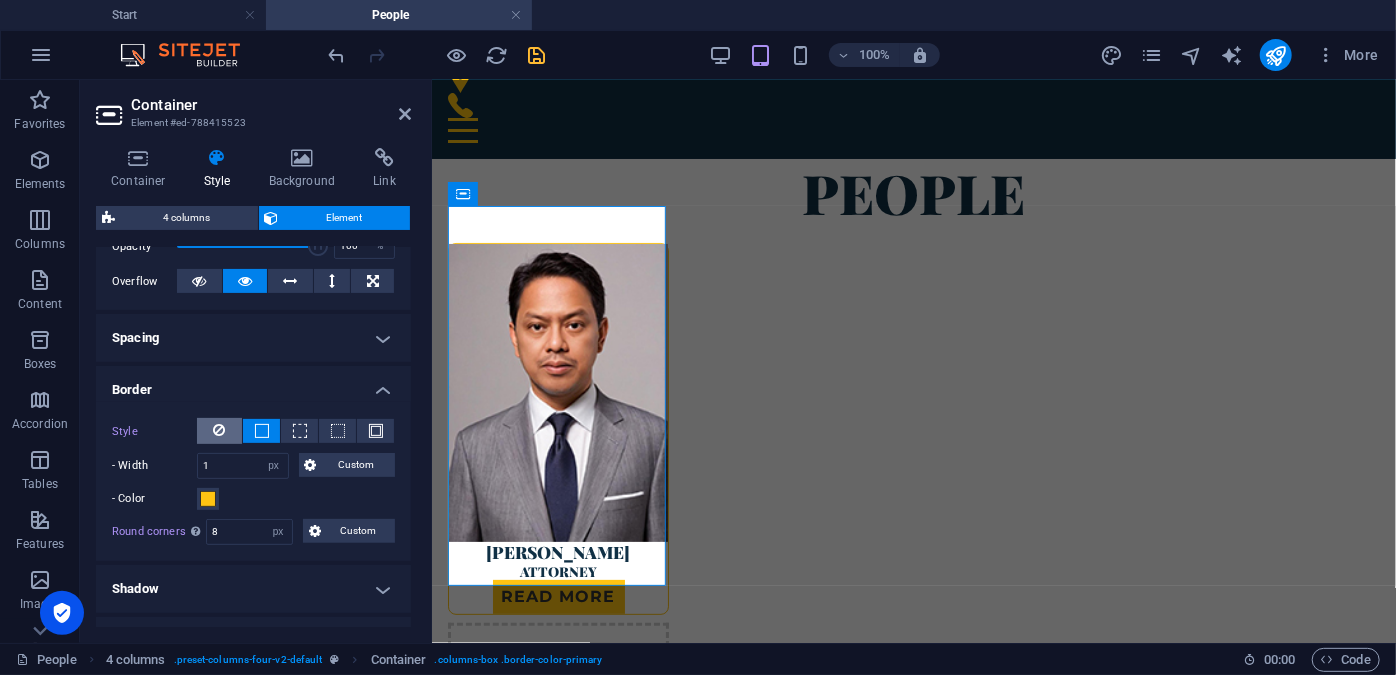 click at bounding box center [220, 430] 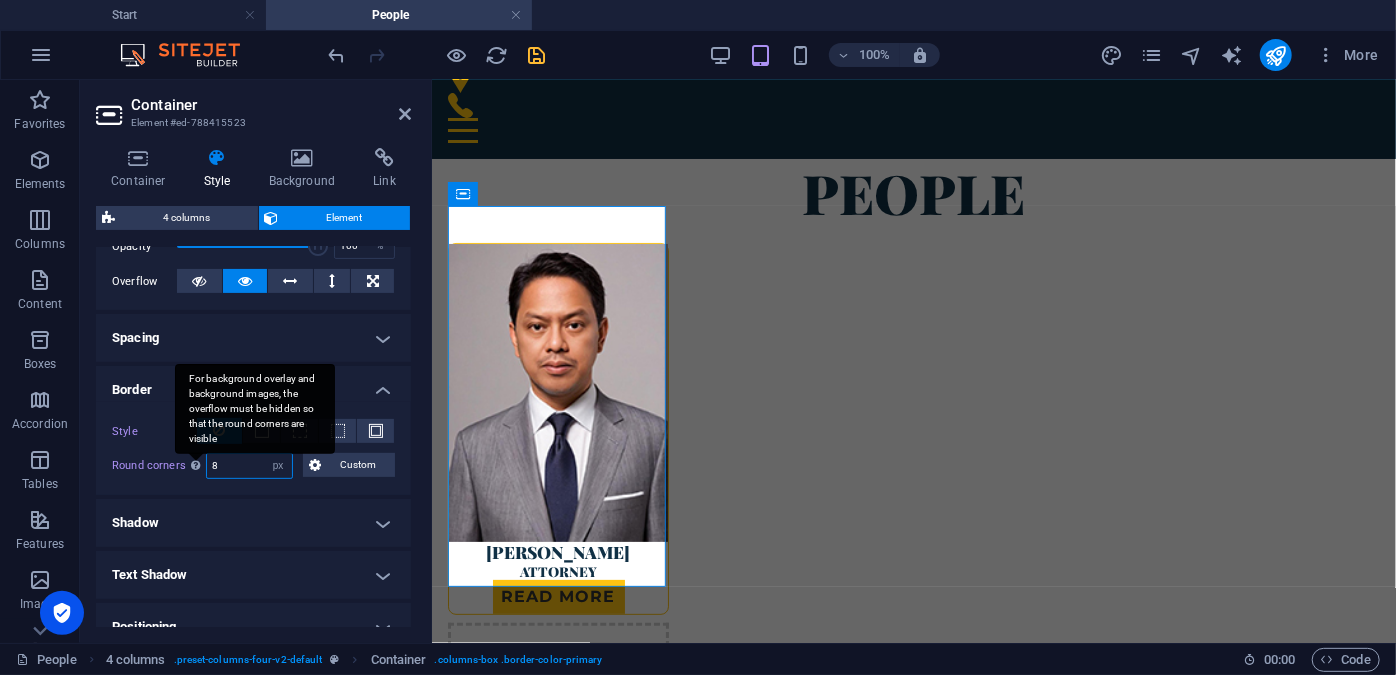 drag, startPoint x: 246, startPoint y: 461, endPoint x: 190, endPoint y: 466, distance: 56.22277 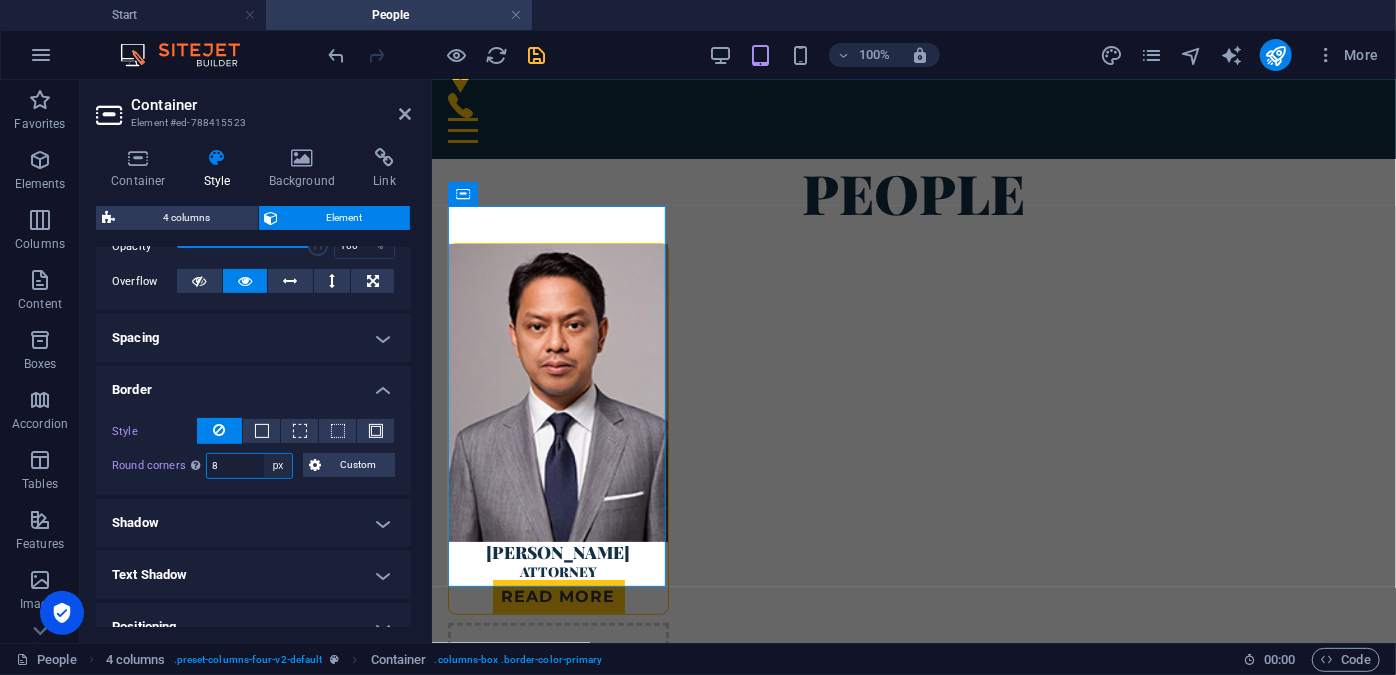 click on "Default px rem % vh vw Custom" at bounding box center (278, 466) 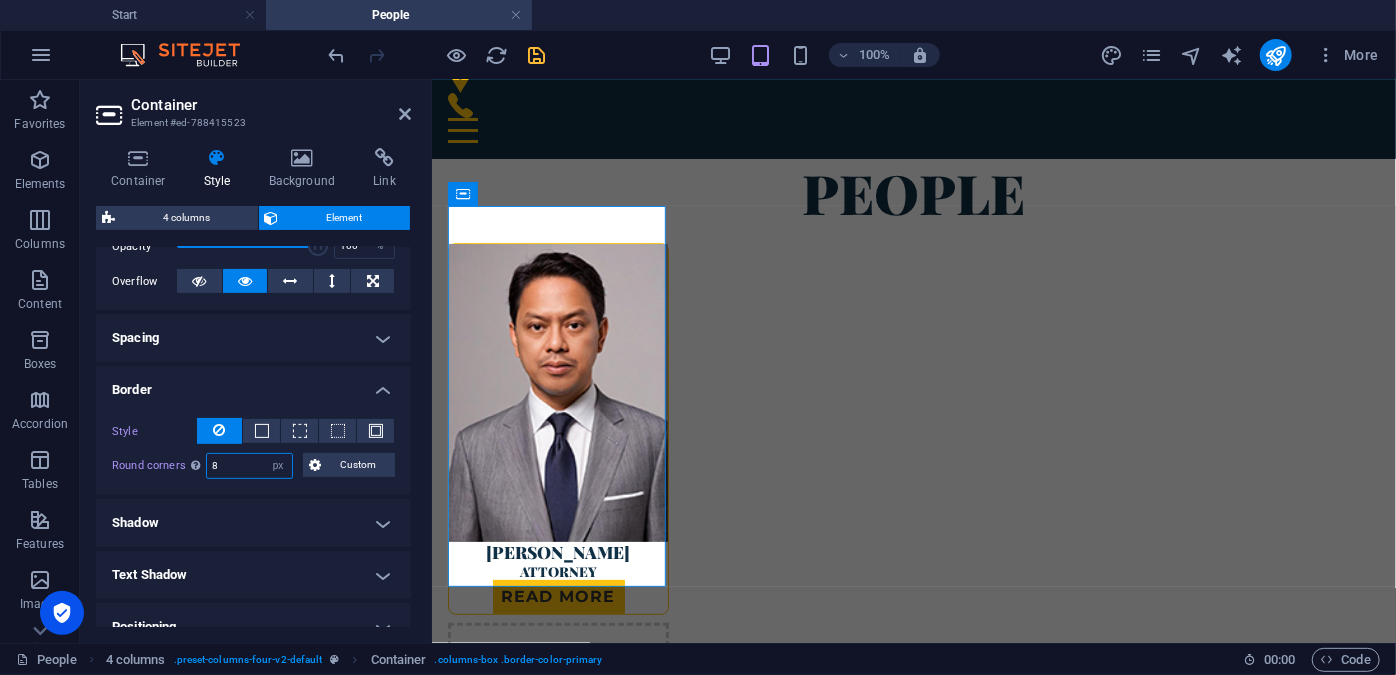 select on "default" 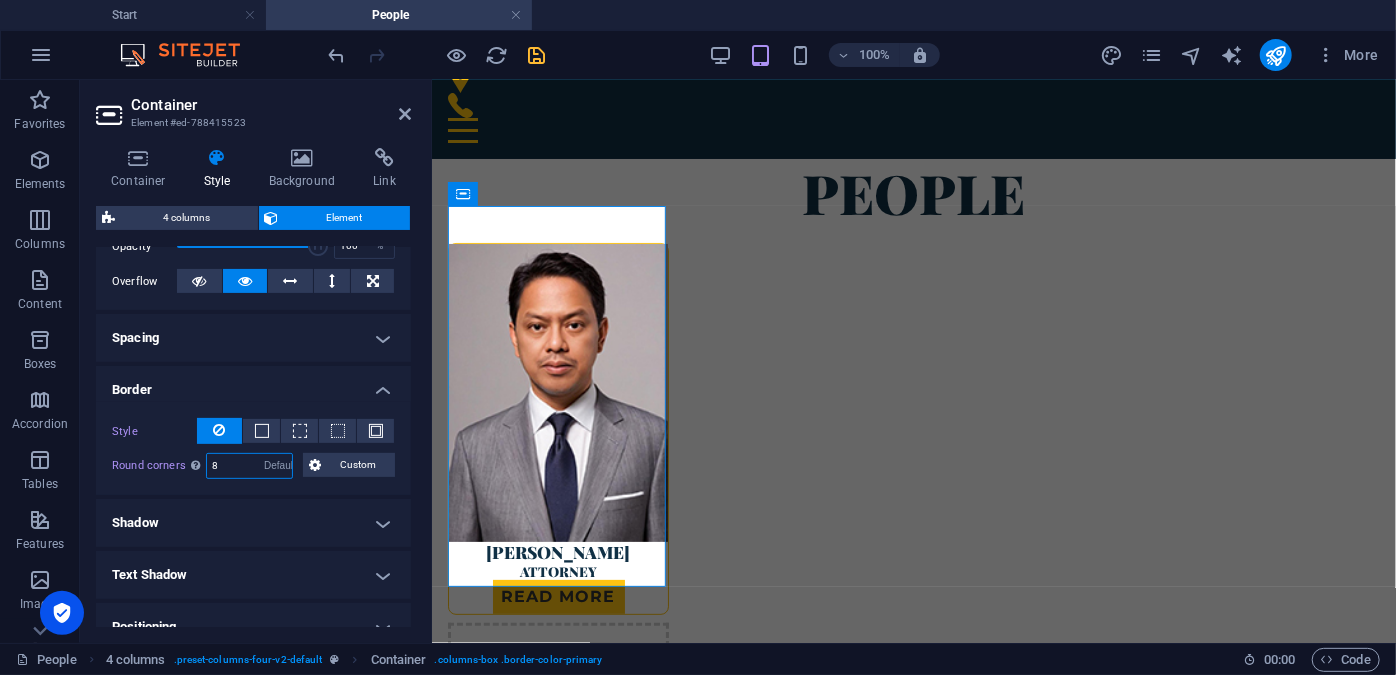 click on "Default px rem % vh vw Custom" at bounding box center (278, 466) 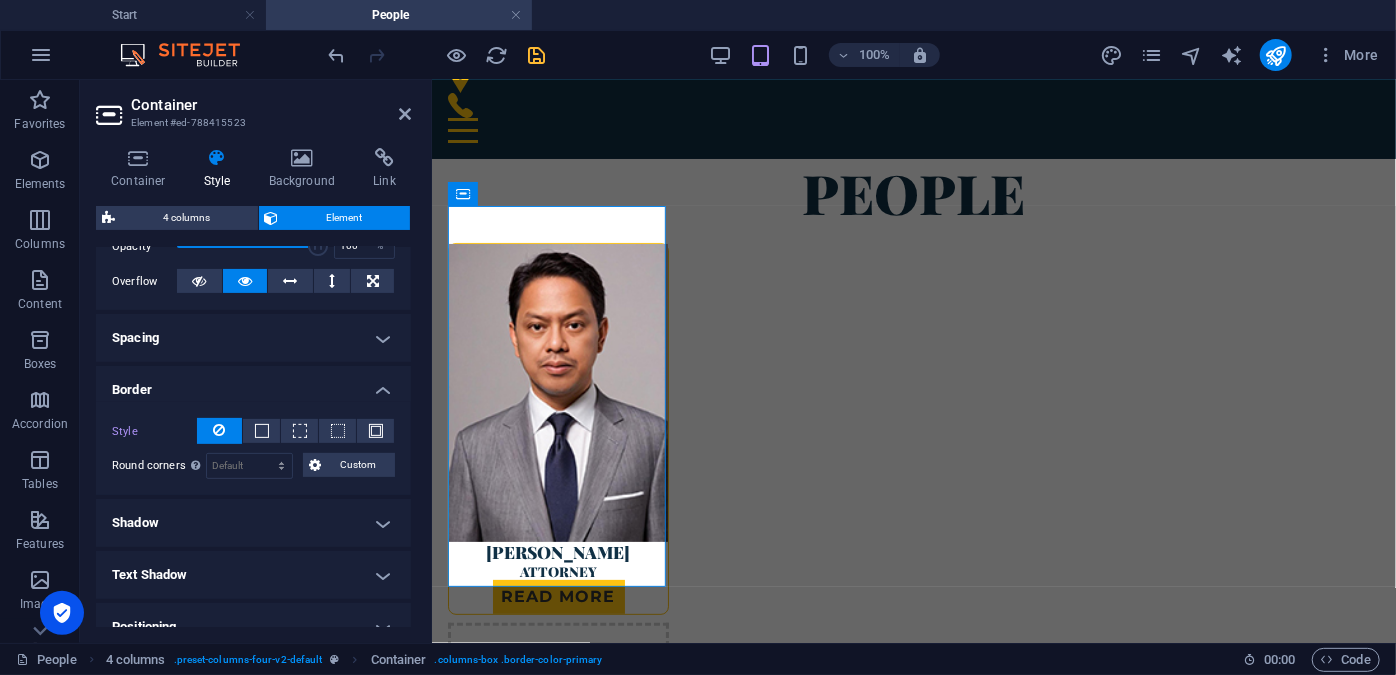 click on "Border" at bounding box center [253, 384] 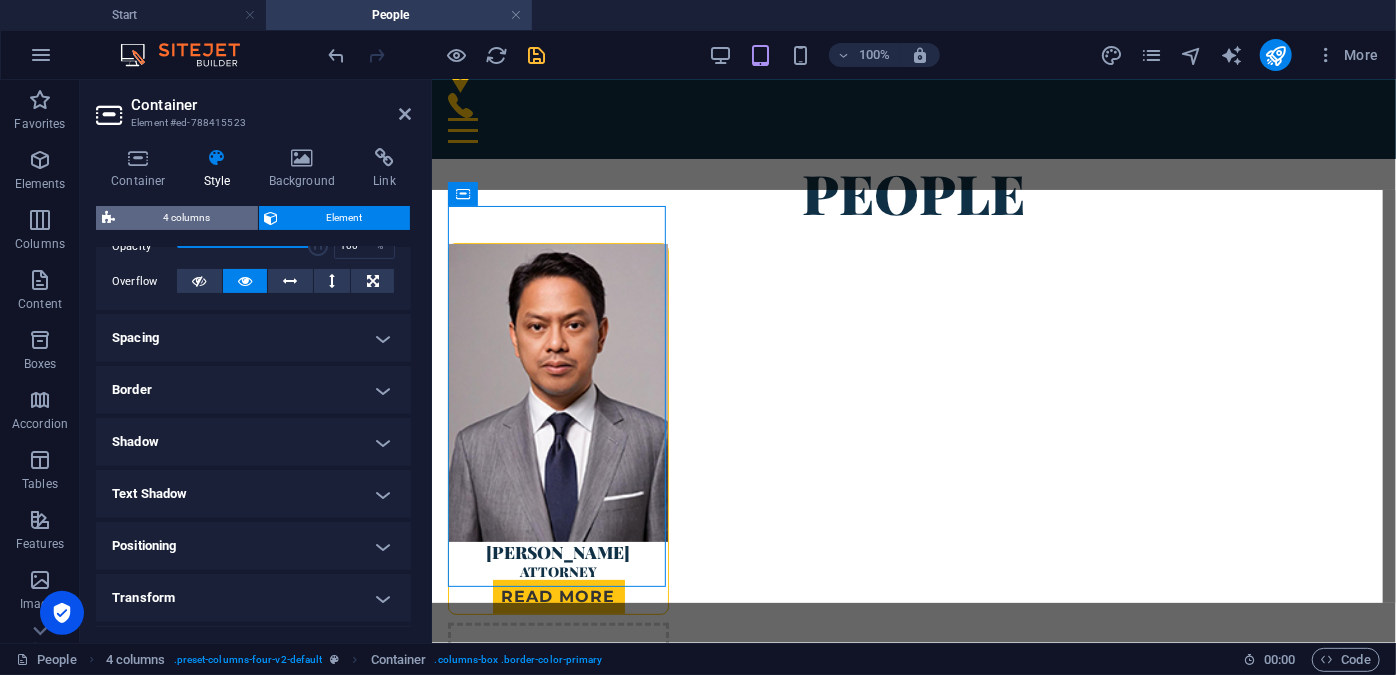 click on "4 columns" at bounding box center (186, 218) 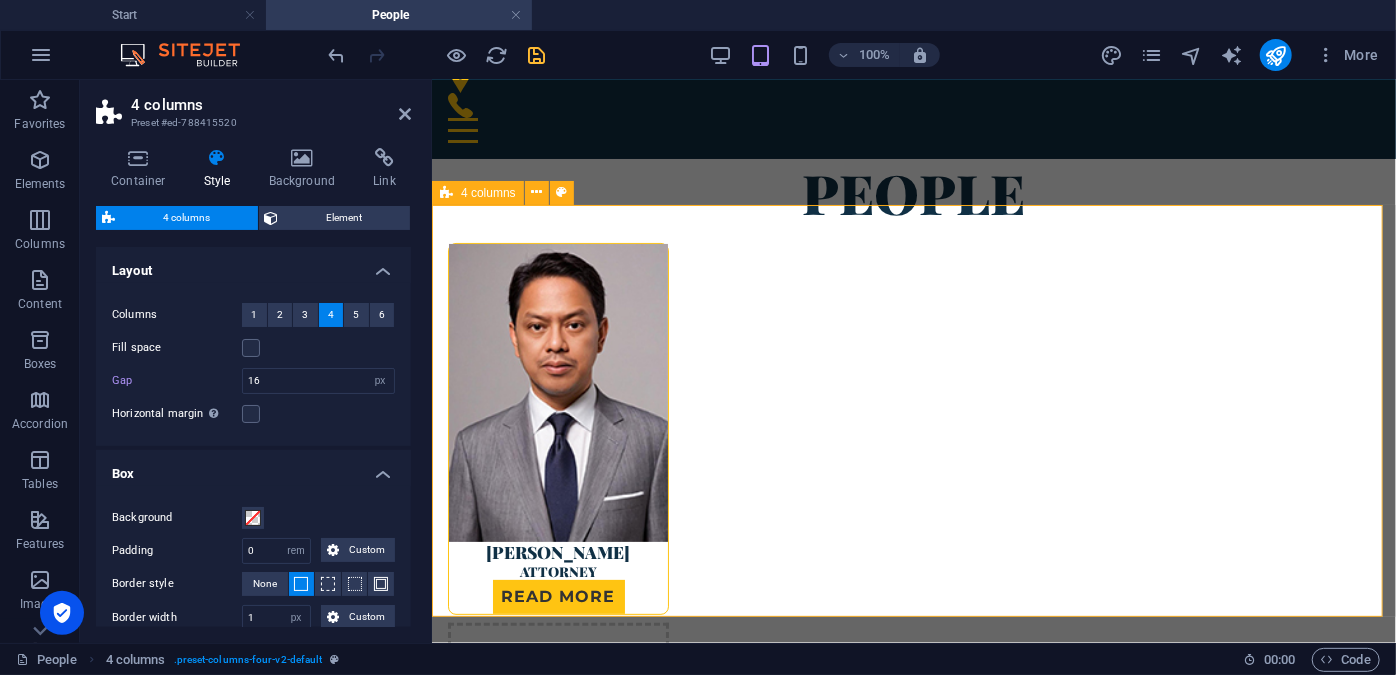 click on "4 columns" at bounding box center (488, 193) 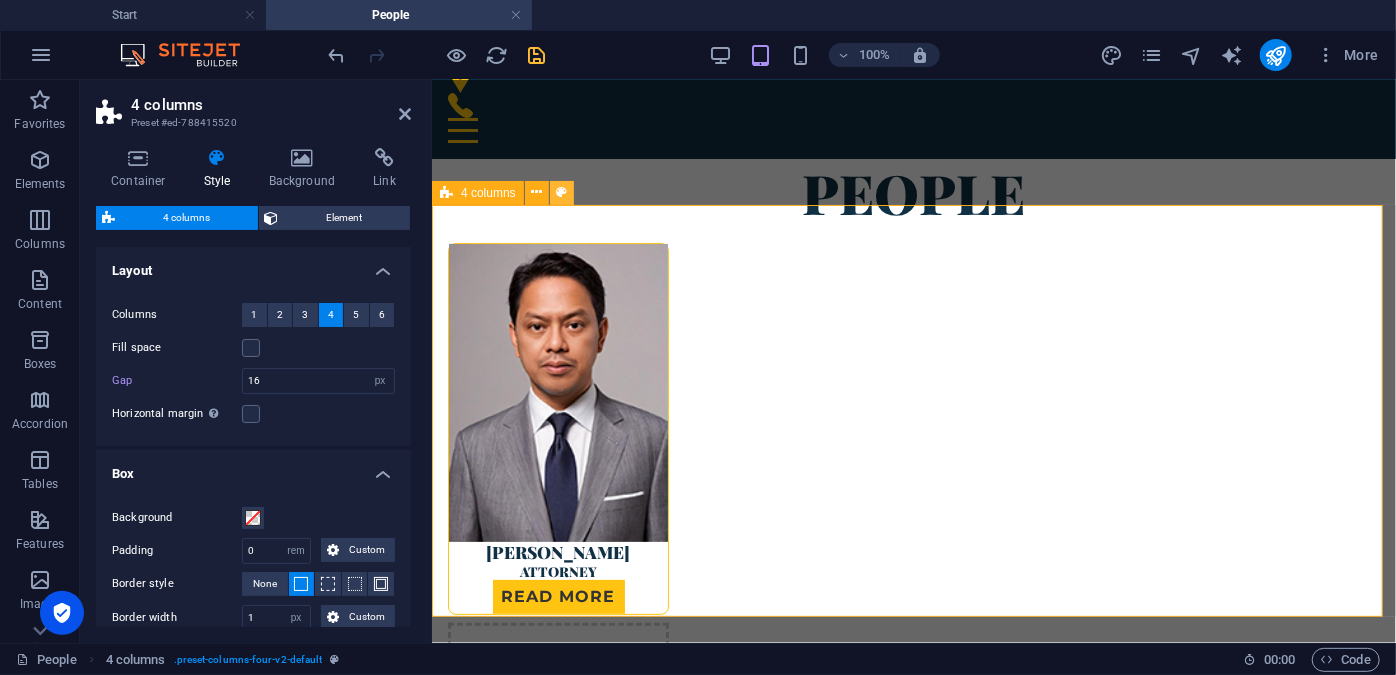 click at bounding box center [561, 192] 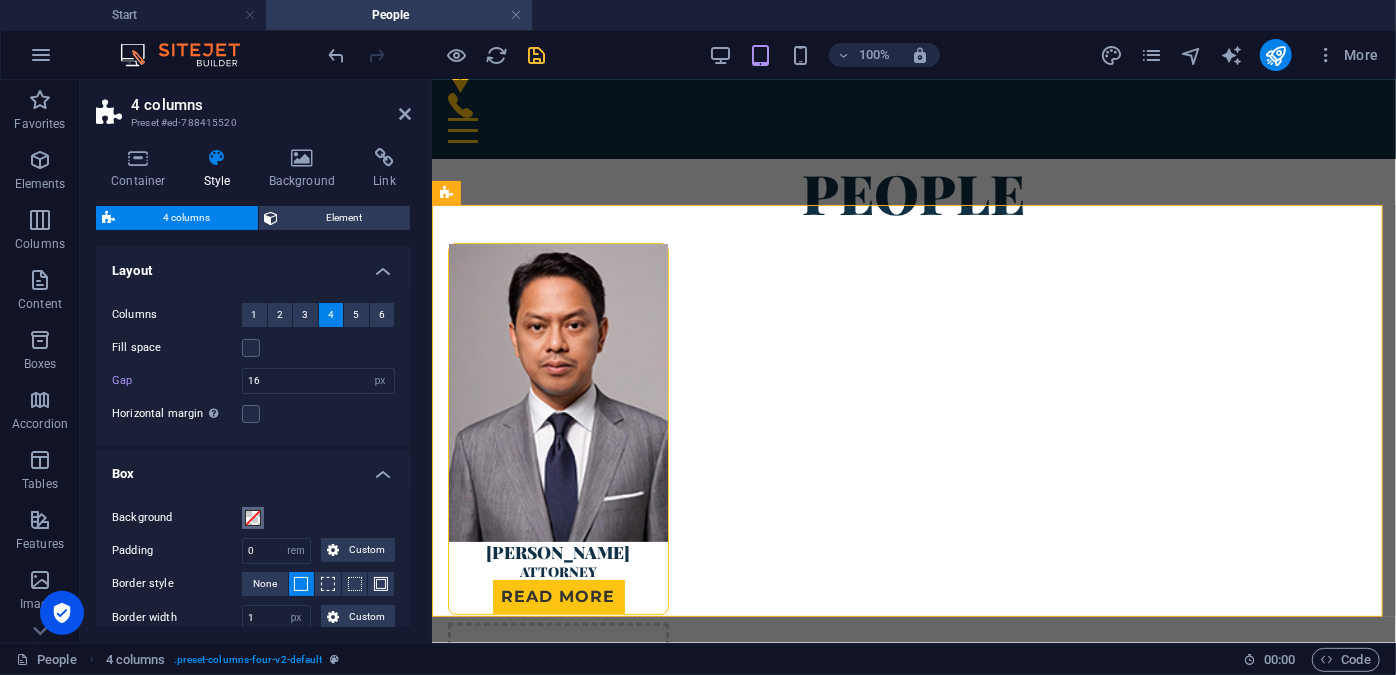 click at bounding box center [253, 518] 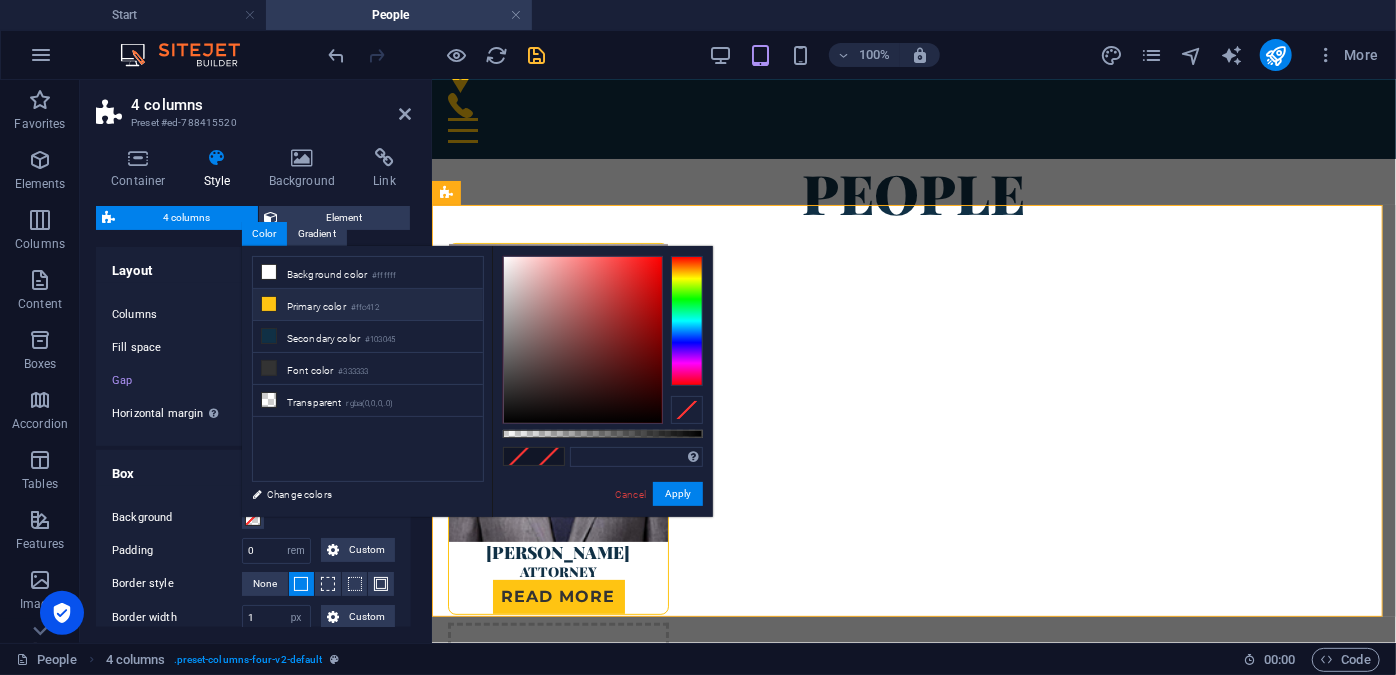 click on "Primary color
#ffc412" at bounding box center (368, 305) 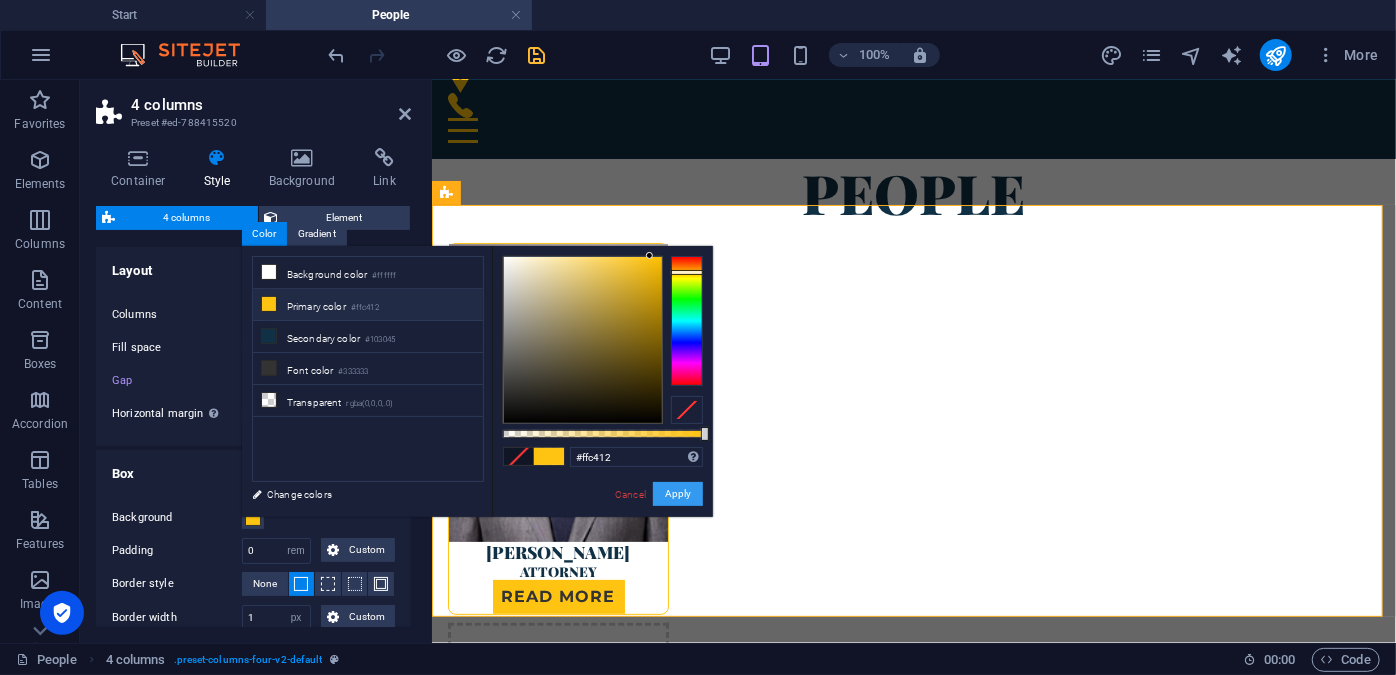 click on "Apply" at bounding box center [678, 494] 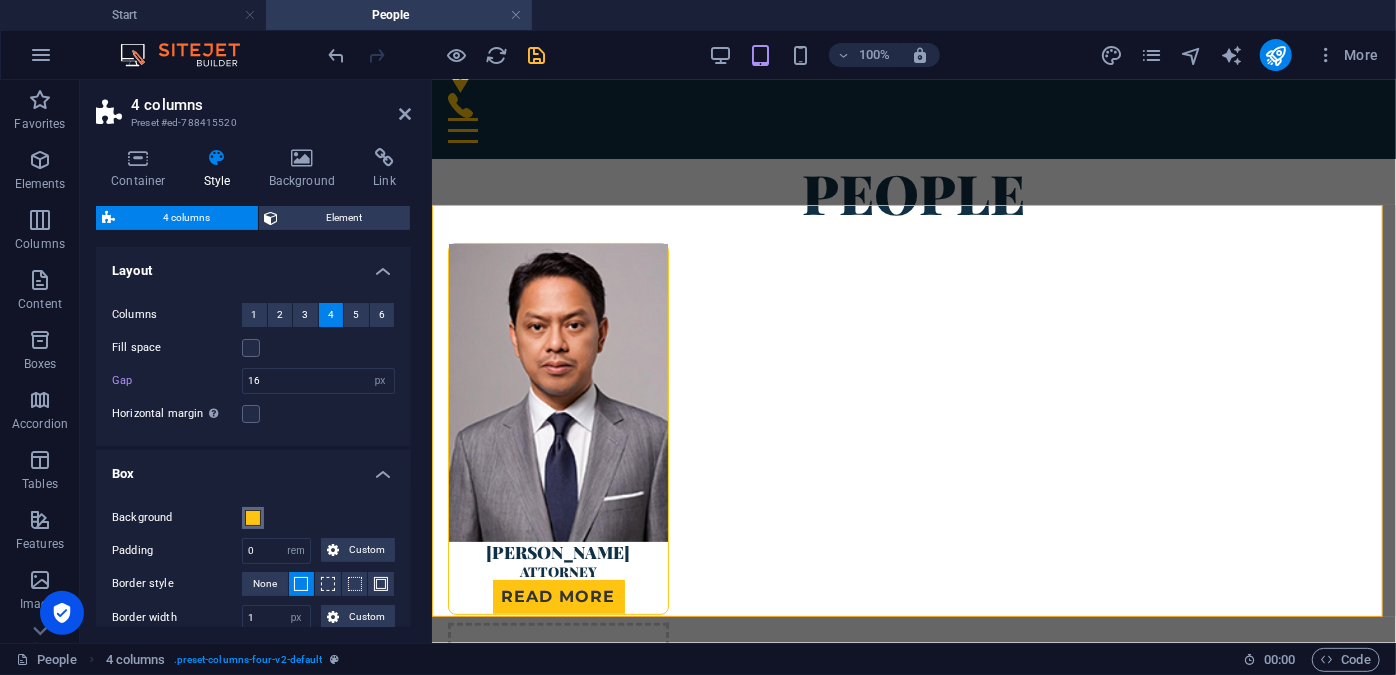 click at bounding box center [253, 518] 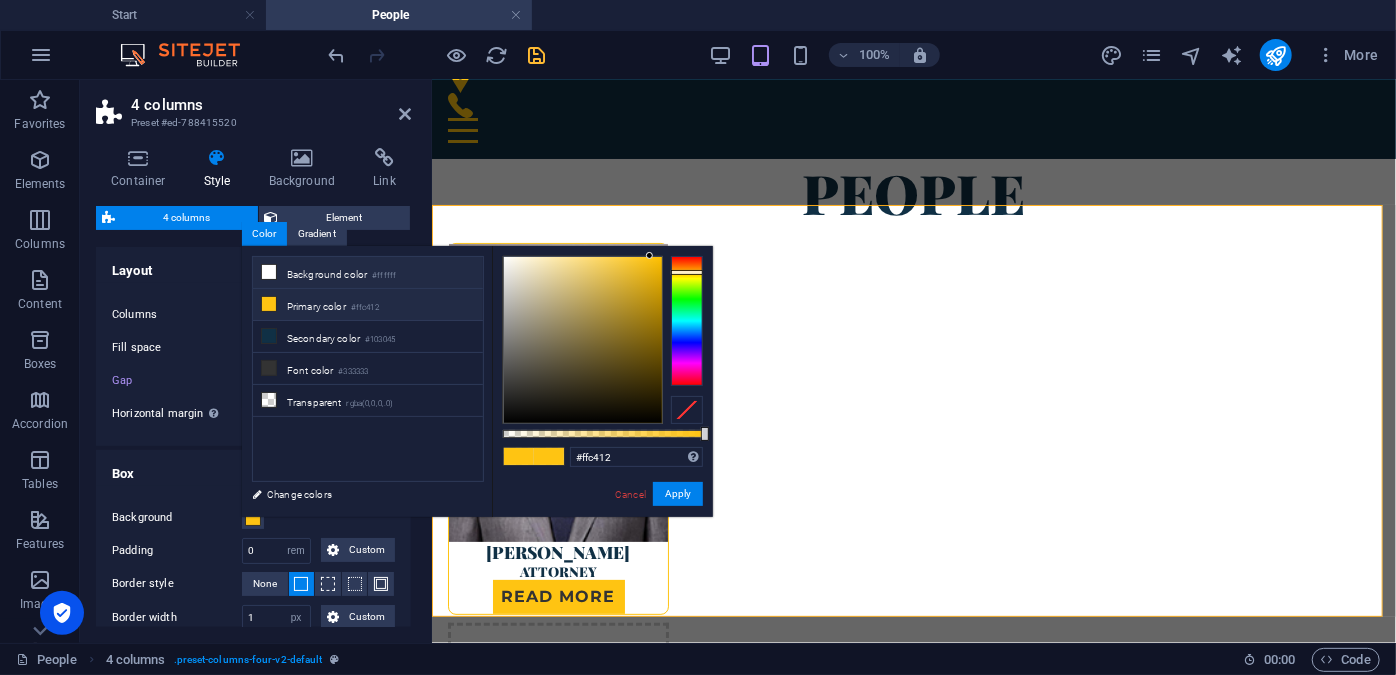 click at bounding box center (269, 272) 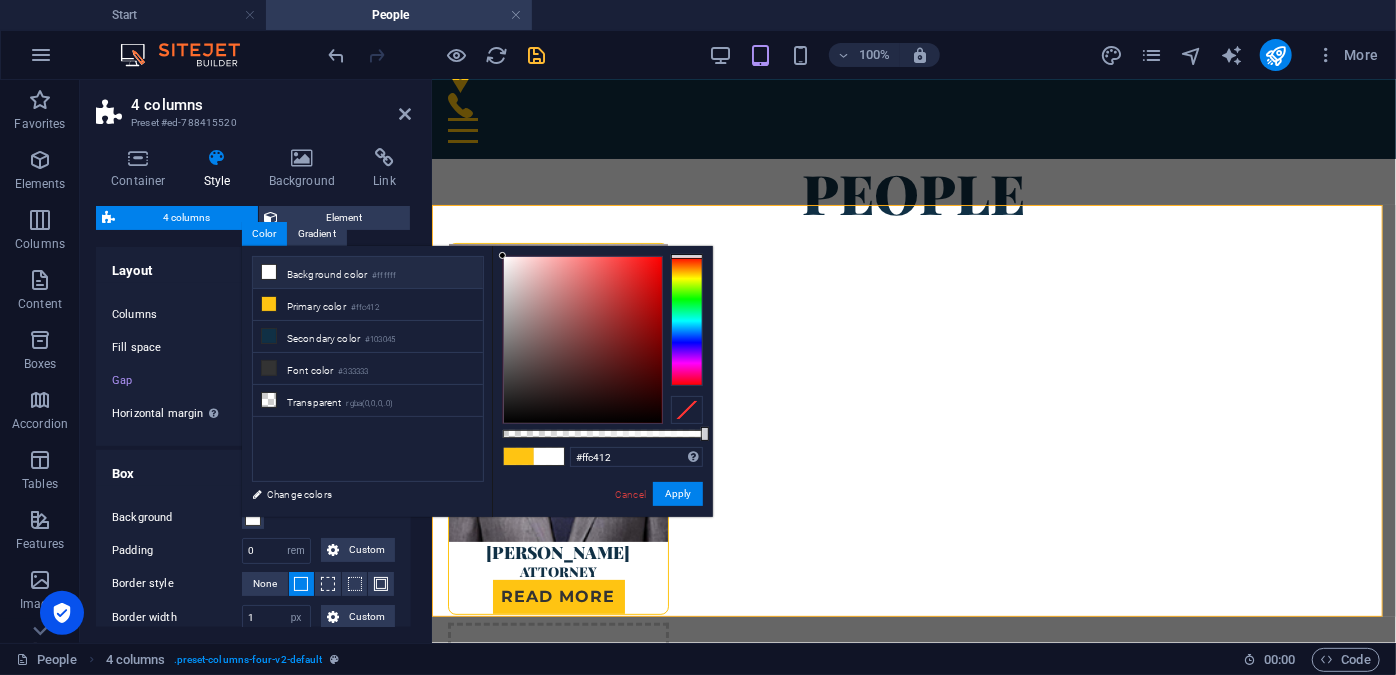 type on "#ffffff" 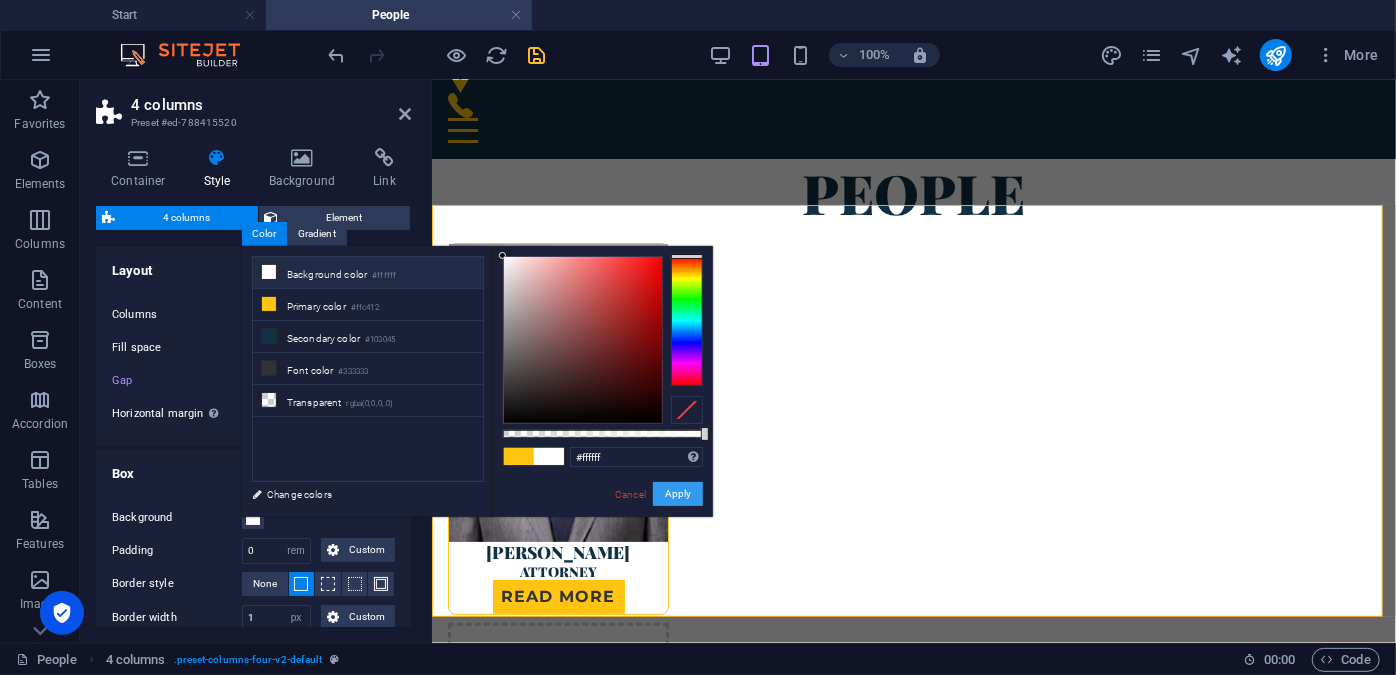 click on "Apply" at bounding box center [678, 494] 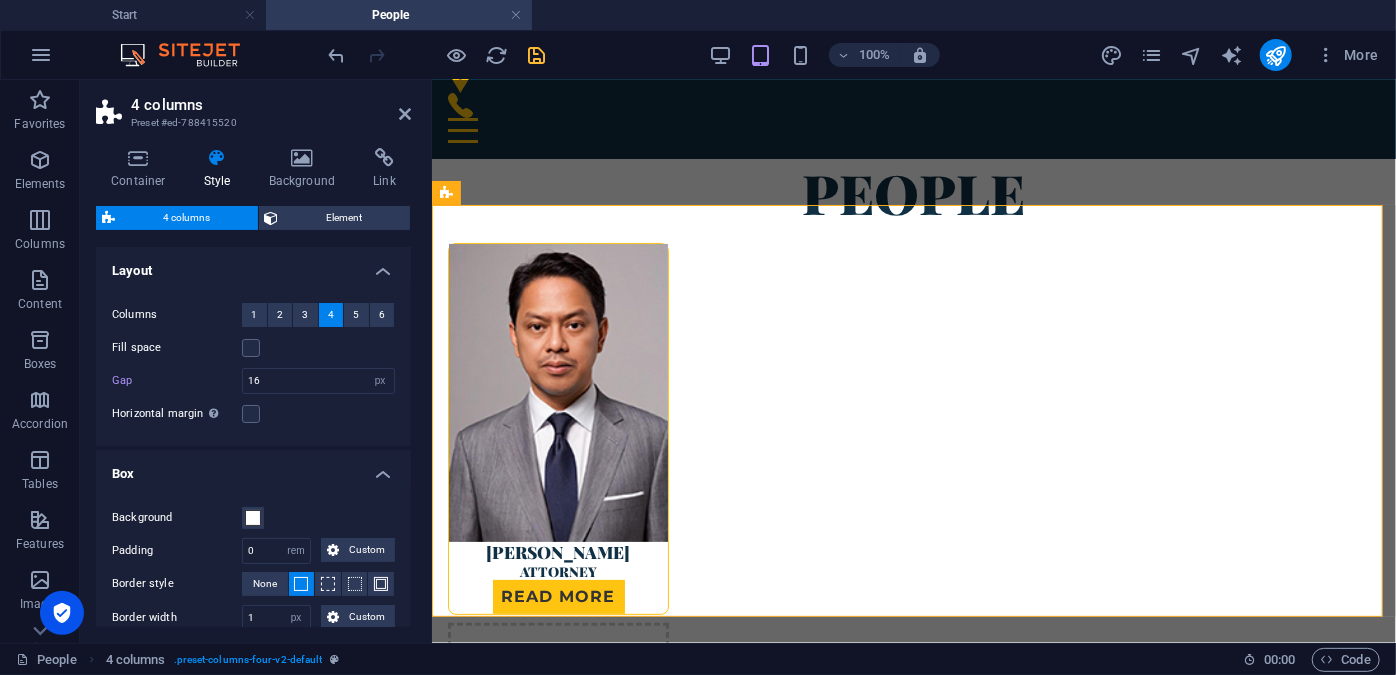 click at bounding box center (301, 584) 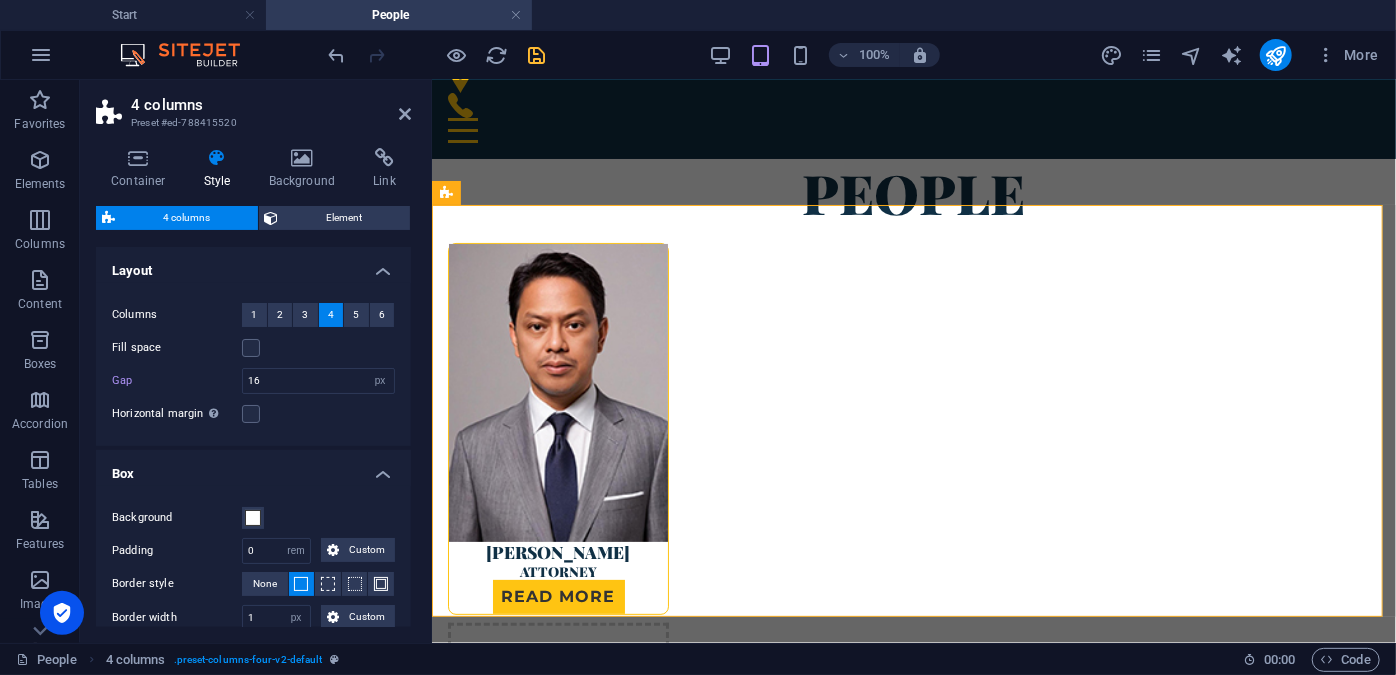 click on "Box Background Padding 0 px rem % vw vh Custom Custom 0 px rem % vw vh 0 px rem % vw vh 0 px rem % vw vh 0 px rem % vw vh Border style None             Border width 1 px rem vw vh Custom Custom 1 px rem vw vh 1 px rem vw vh 1 px rem vw vh 1 px rem vw vh Border color Round corners 8 px rem % vh vw Custom Custom 8 px rem % vh vw 8 px rem % vh vw 8 px rem % vh vw 8 px rem % vh vw Shadows None Outside Inside Color X offset 0 px rem vh vw Y offset 0 px rem vh vw Blur 0 px rem % vh vw Spread 0 px rem vh vw" at bounding box center (253, 600) 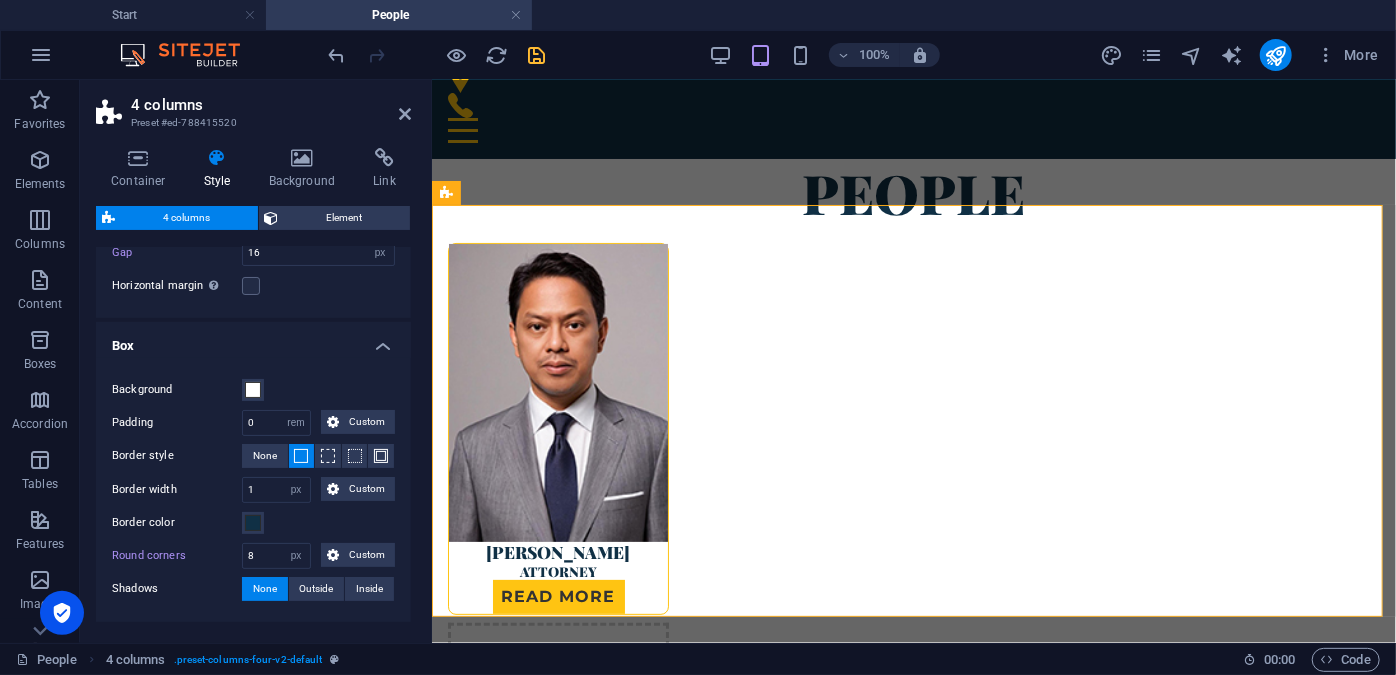 scroll, scrollTop: 158, scrollLeft: 0, axis: vertical 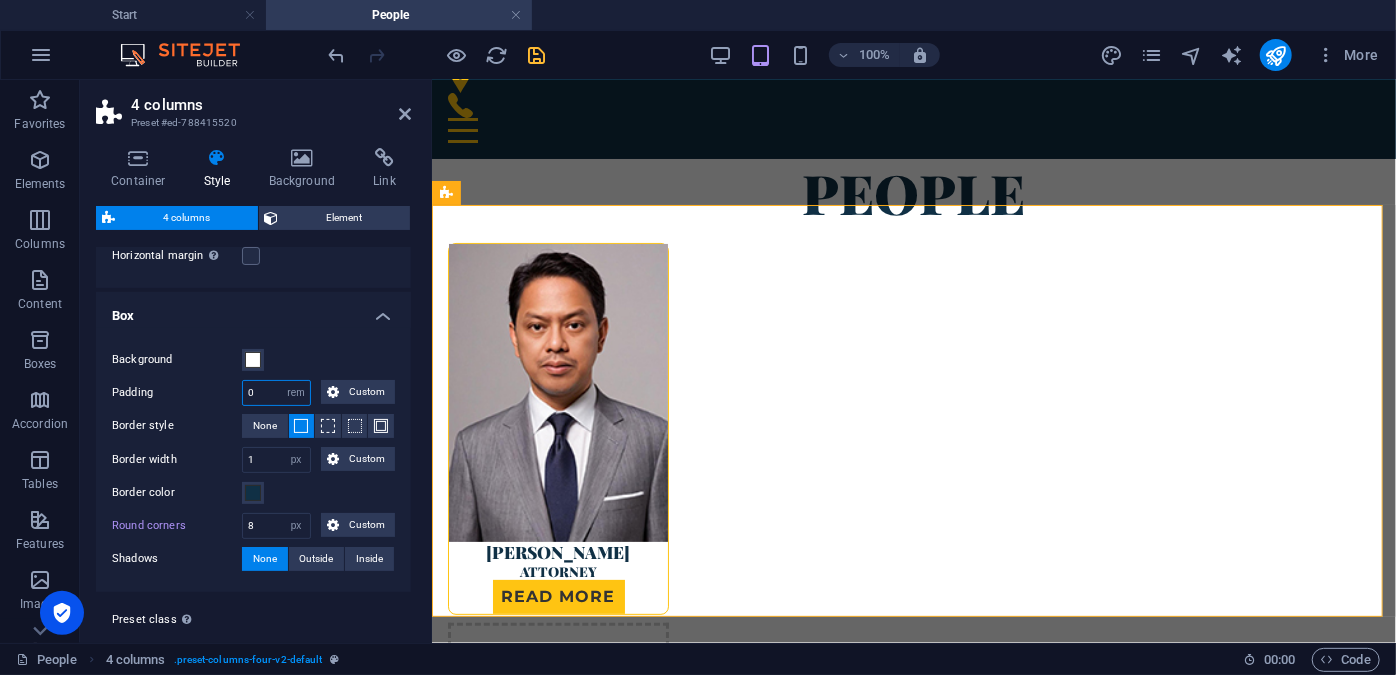 click on "0" at bounding box center [276, 393] 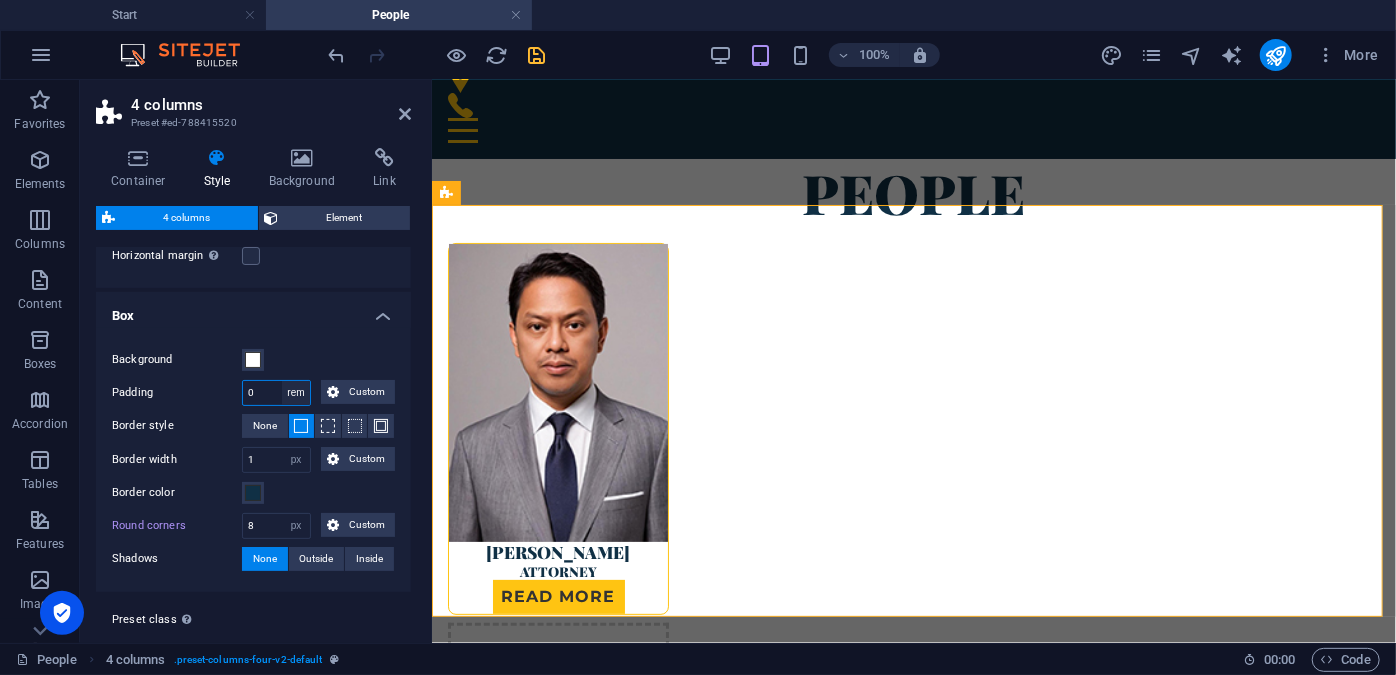 click on "px rem % vw vh Custom" at bounding box center [296, 393] 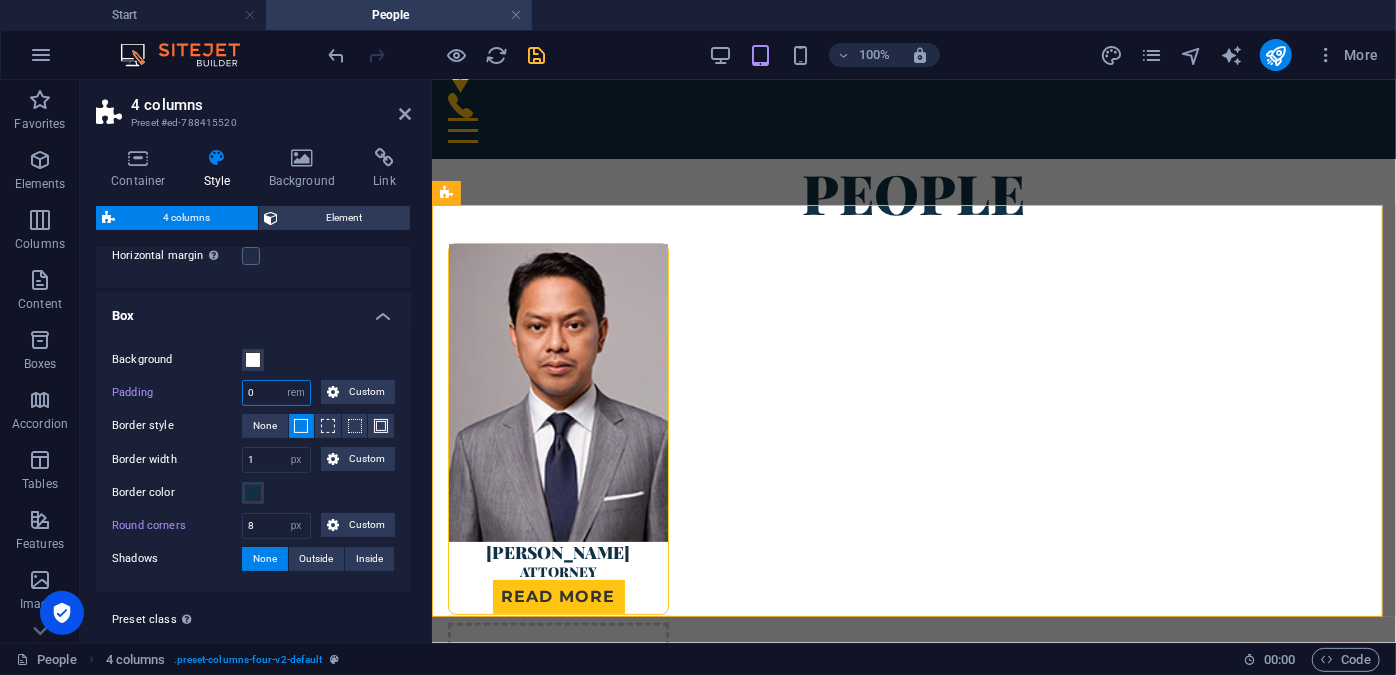 select on "px" 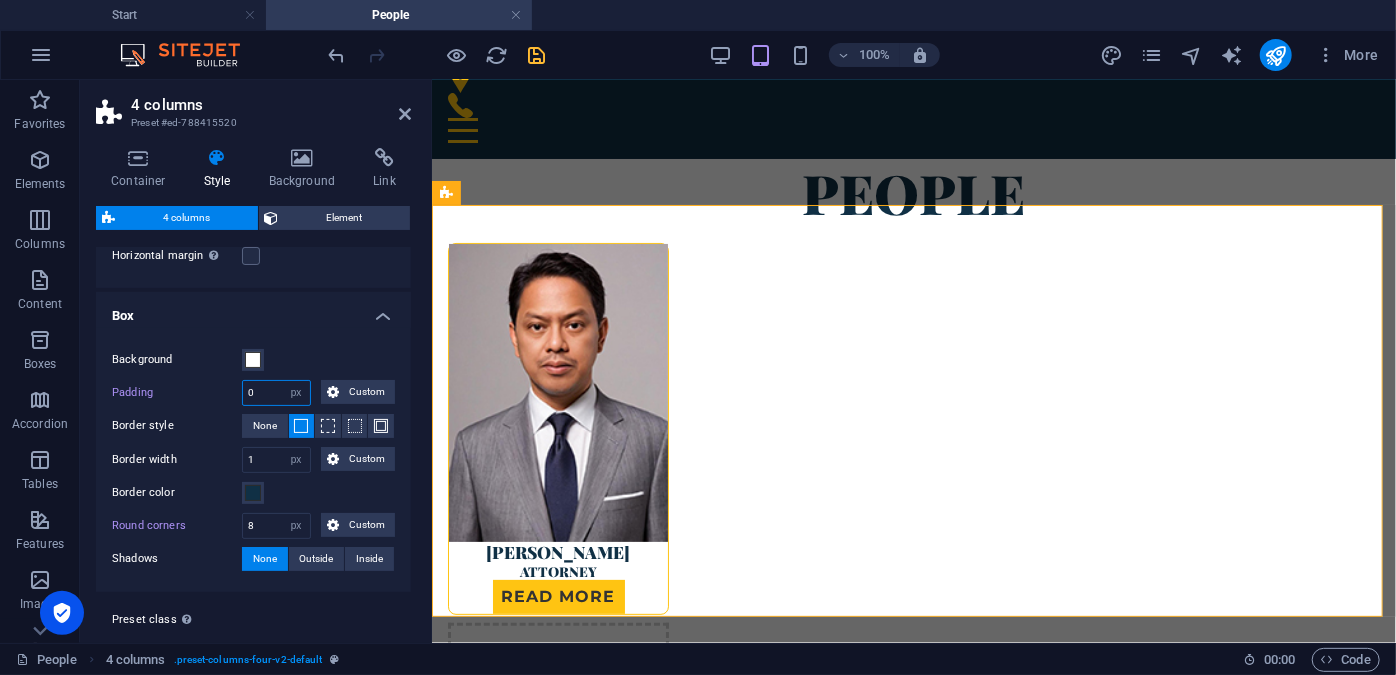click on "px rem % vw vh Custom" at bounding box center [296, 393] 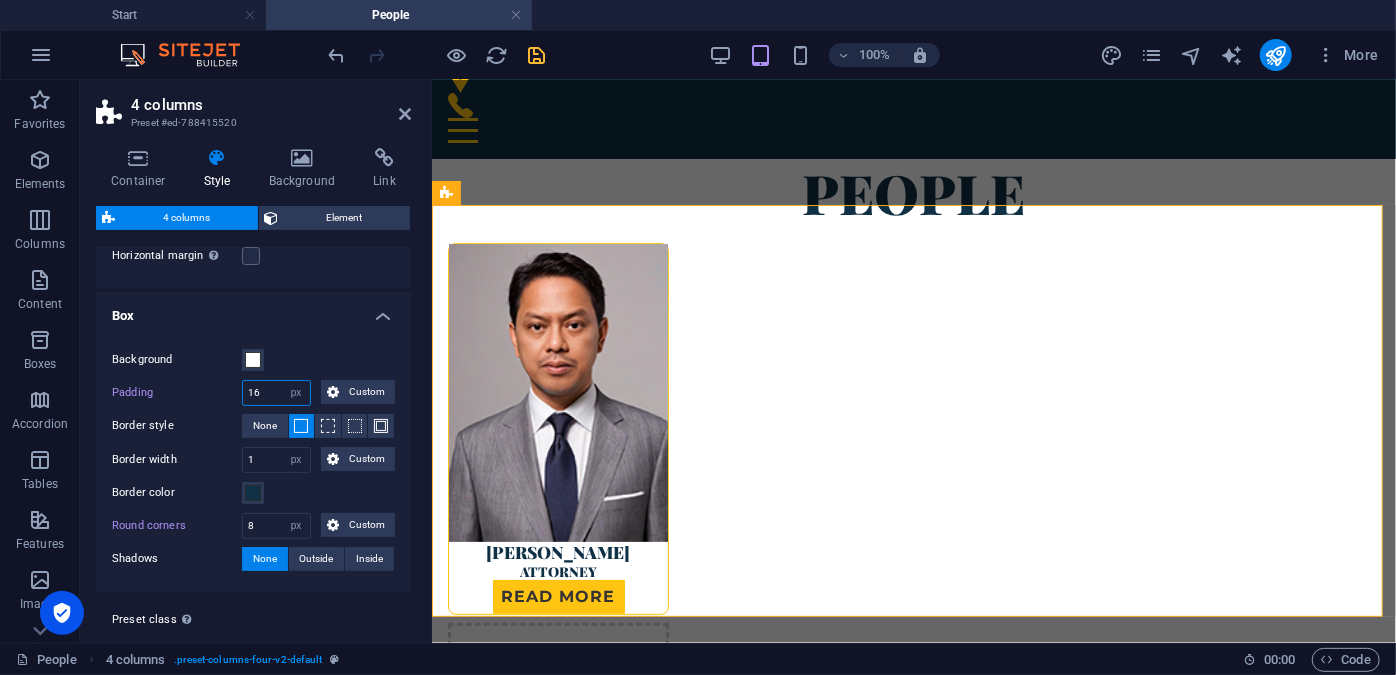 type on "16" 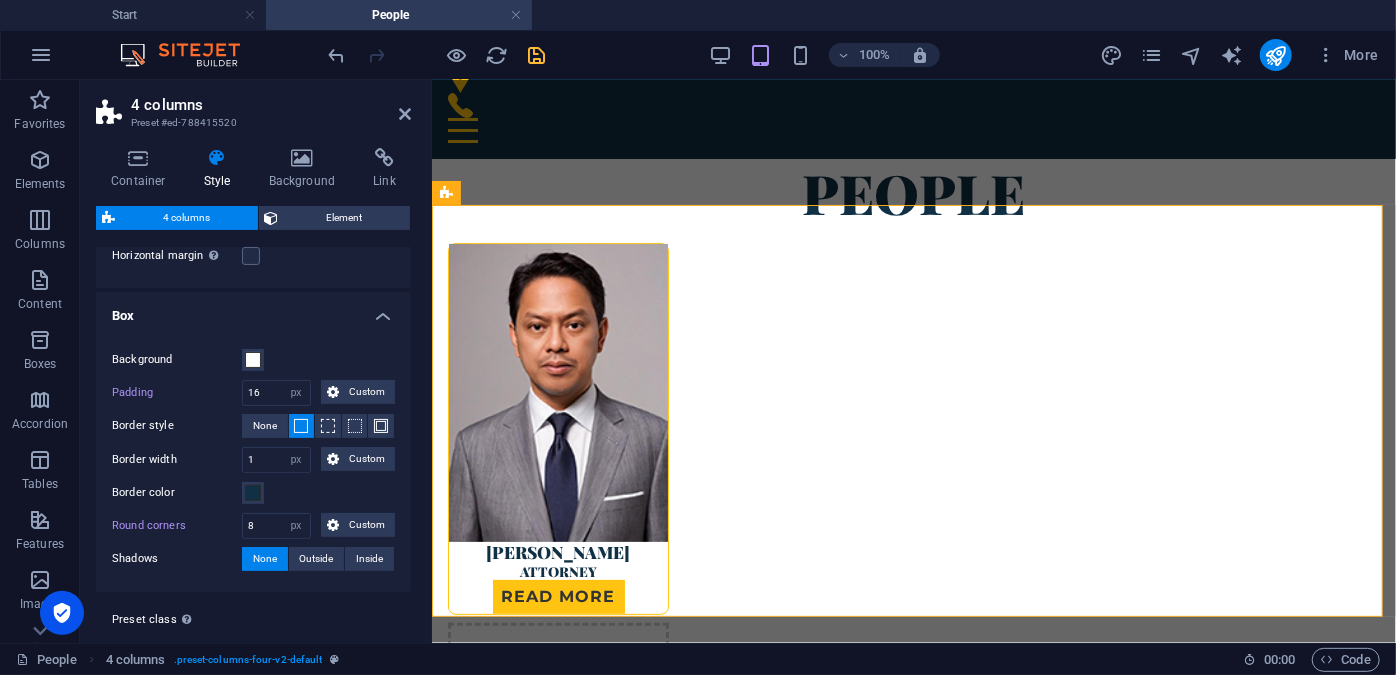 drag, startPoint x: 405, startPoint y: 457, endPoint x: 408, endPoint y: 431, distance: 26.172504 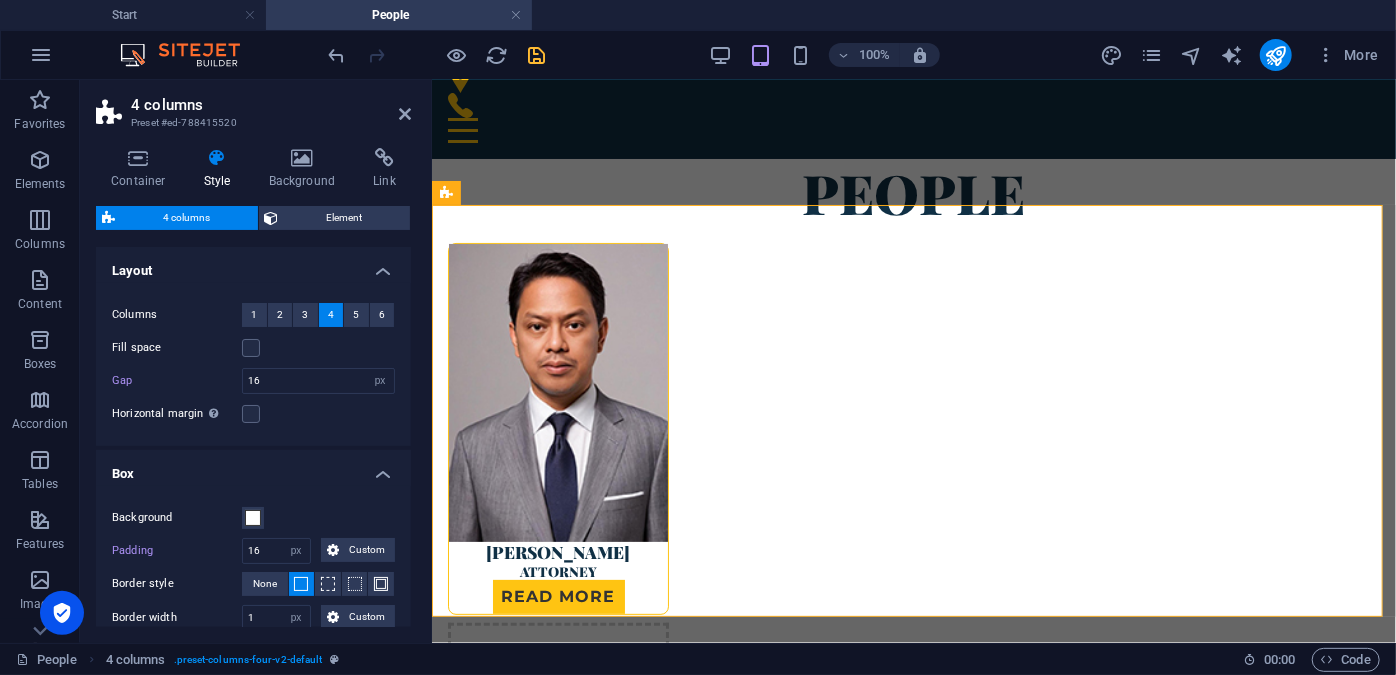 scroll, scrollTop: 200, scrollLeft: 0, axis: vertical 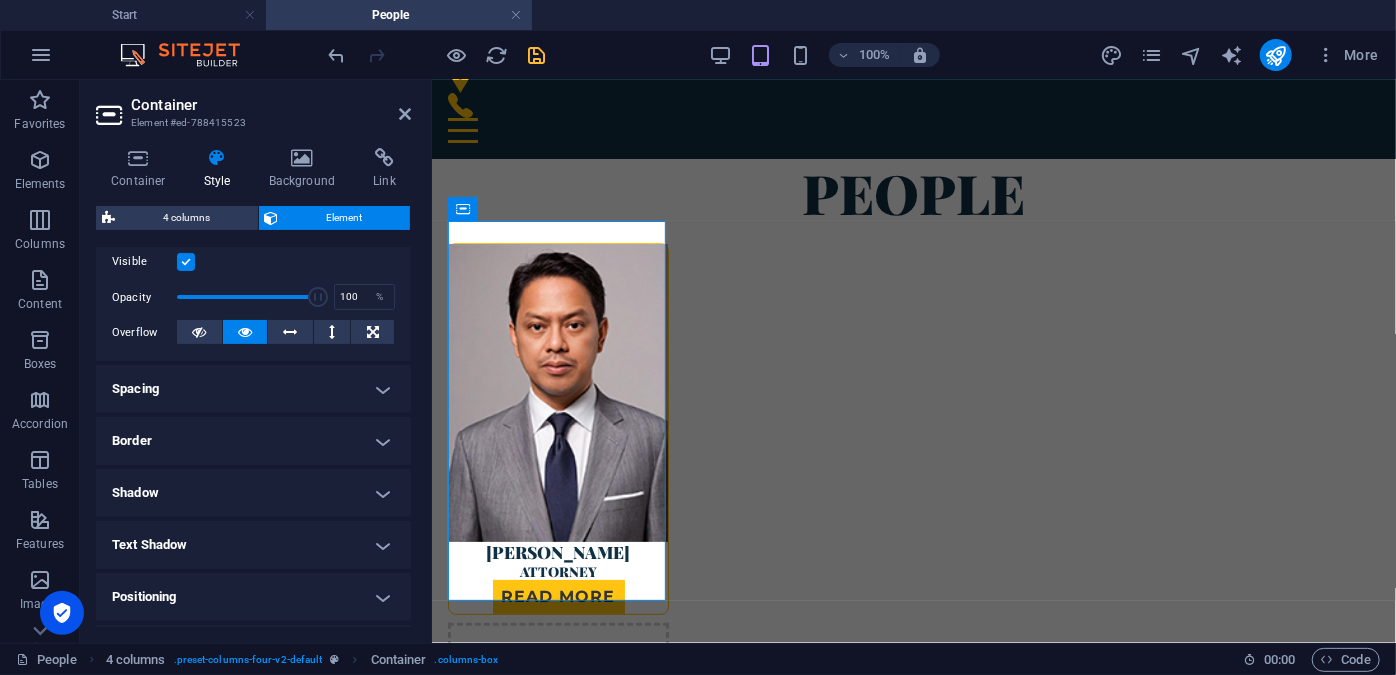 click on "Border" at bounding box center [253, 441] 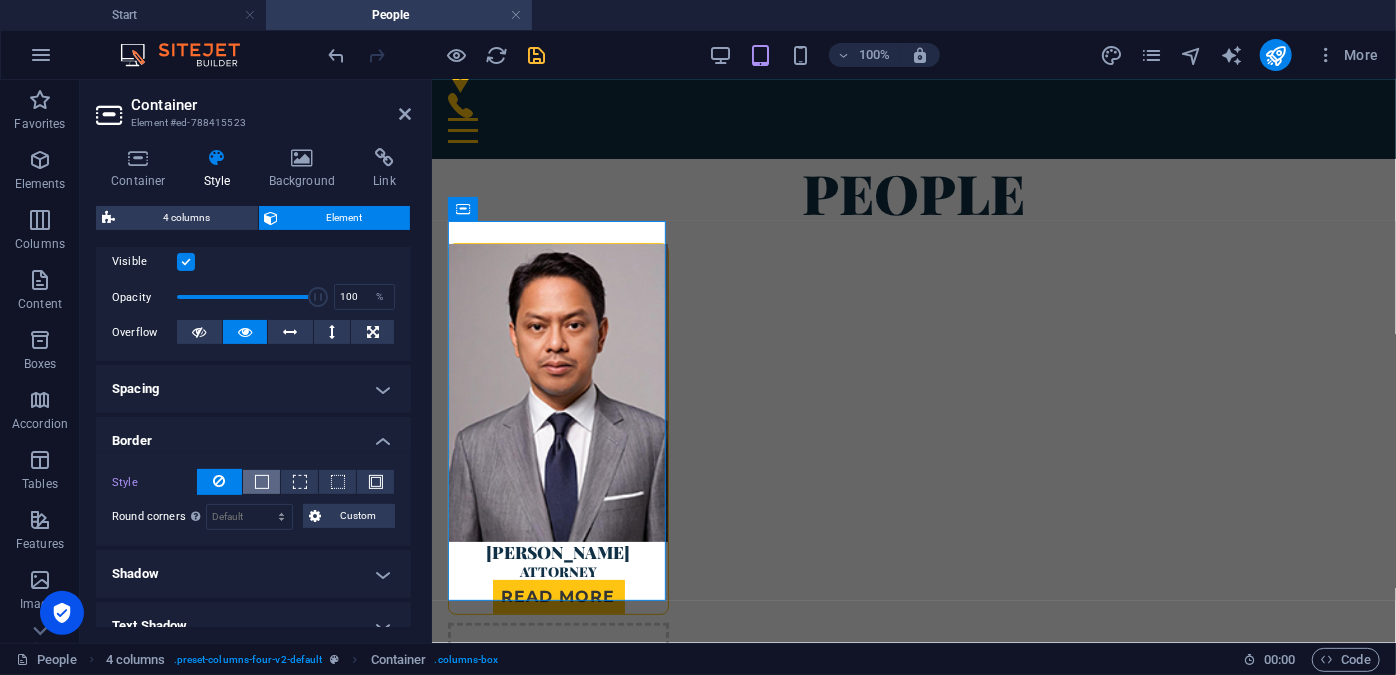 click at bounding box center (262, 482) 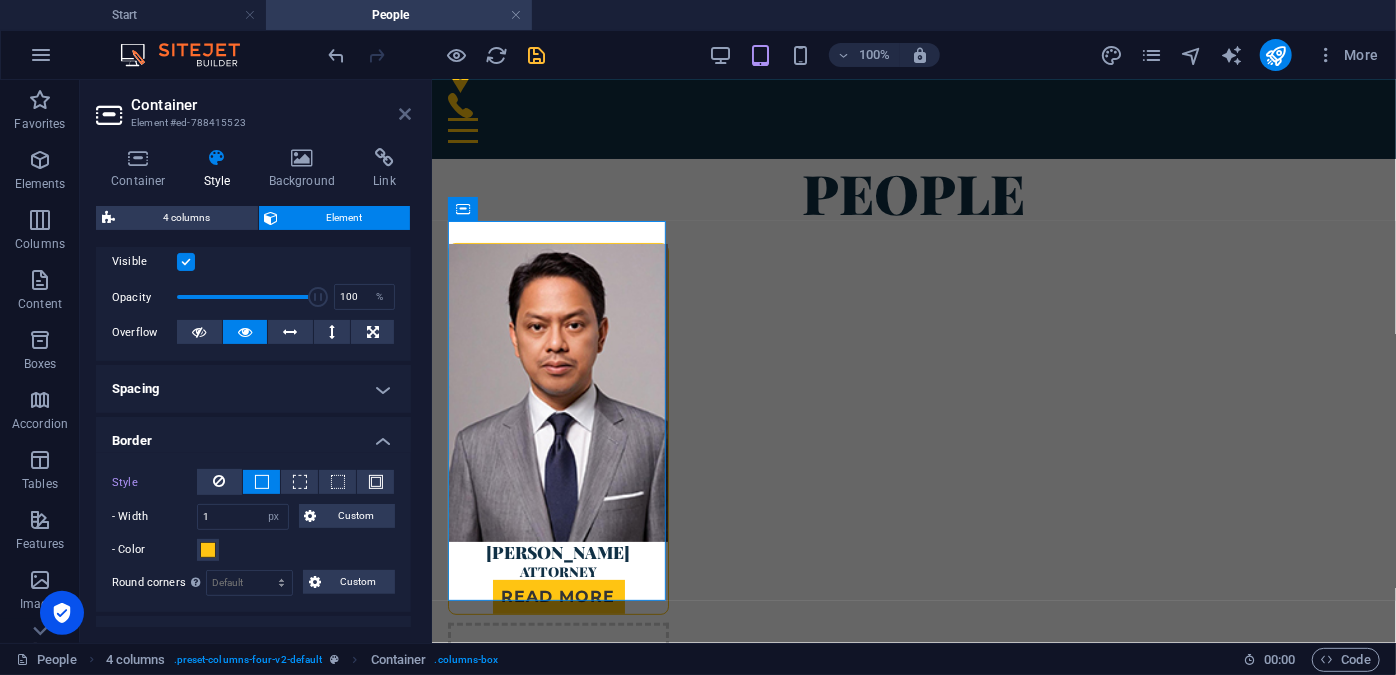 click at bounding box center [405, 114] 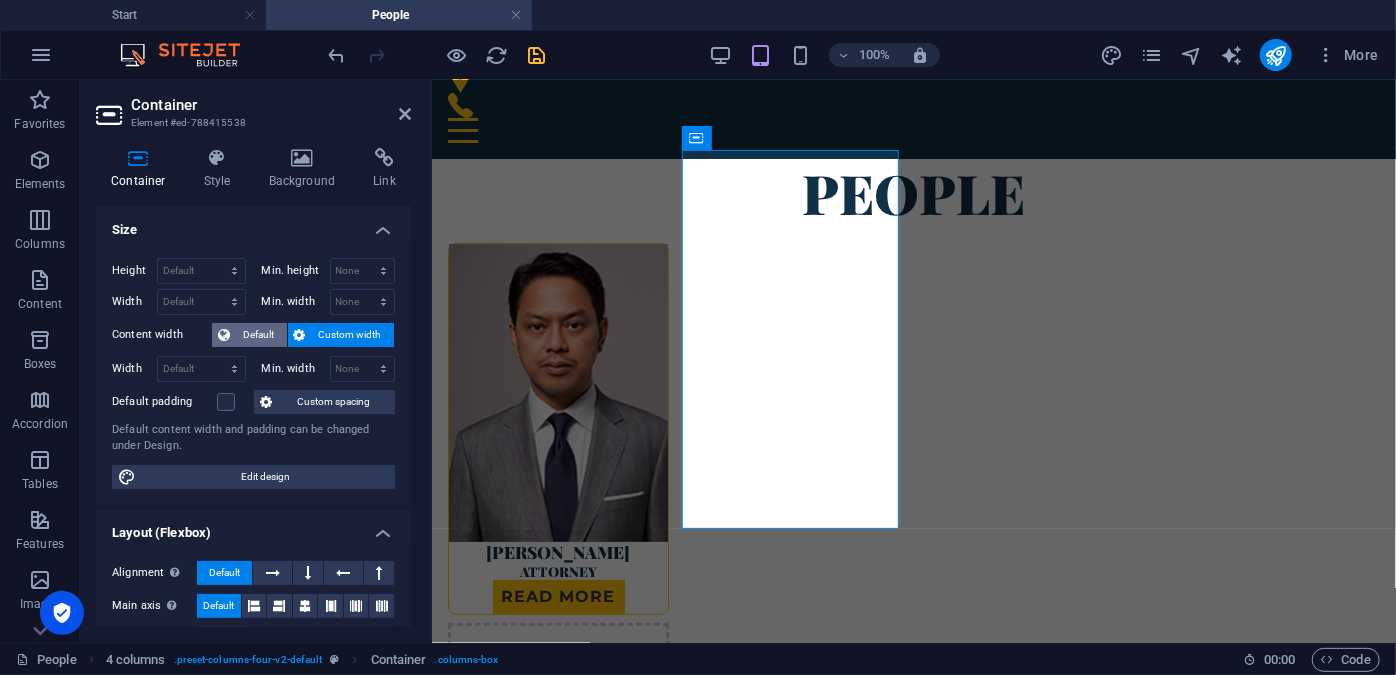 click on "Default" at bounding box center [258, 335] 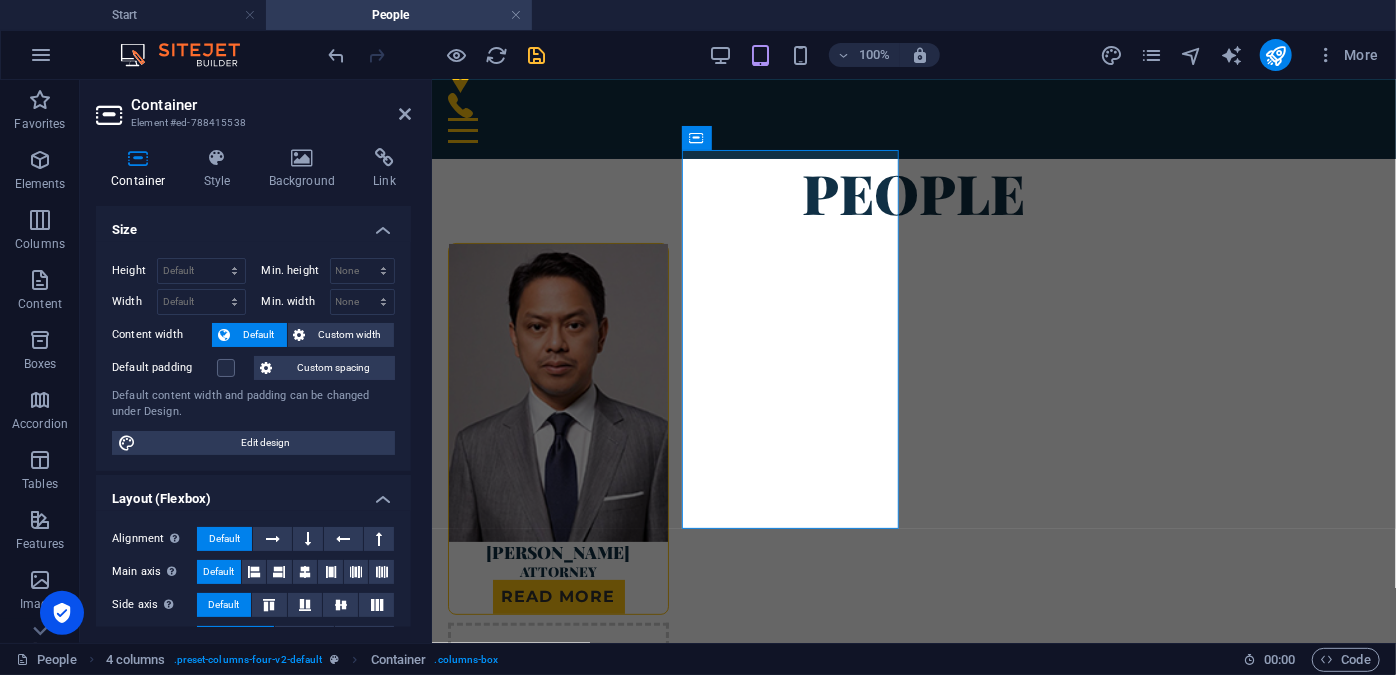 click on "Height Default px rem % vh vw Min. height None px rem % vh vw Width Default px rem % em vh vw Min. width None px rem % vh vw Content width Default Custom width Width Default px rem % em vh vw Min. width None px rem % vh vw Default padding Custom spacing Default content width and padding can be changed under Design. Edit design" at bounding box center [253, 356] 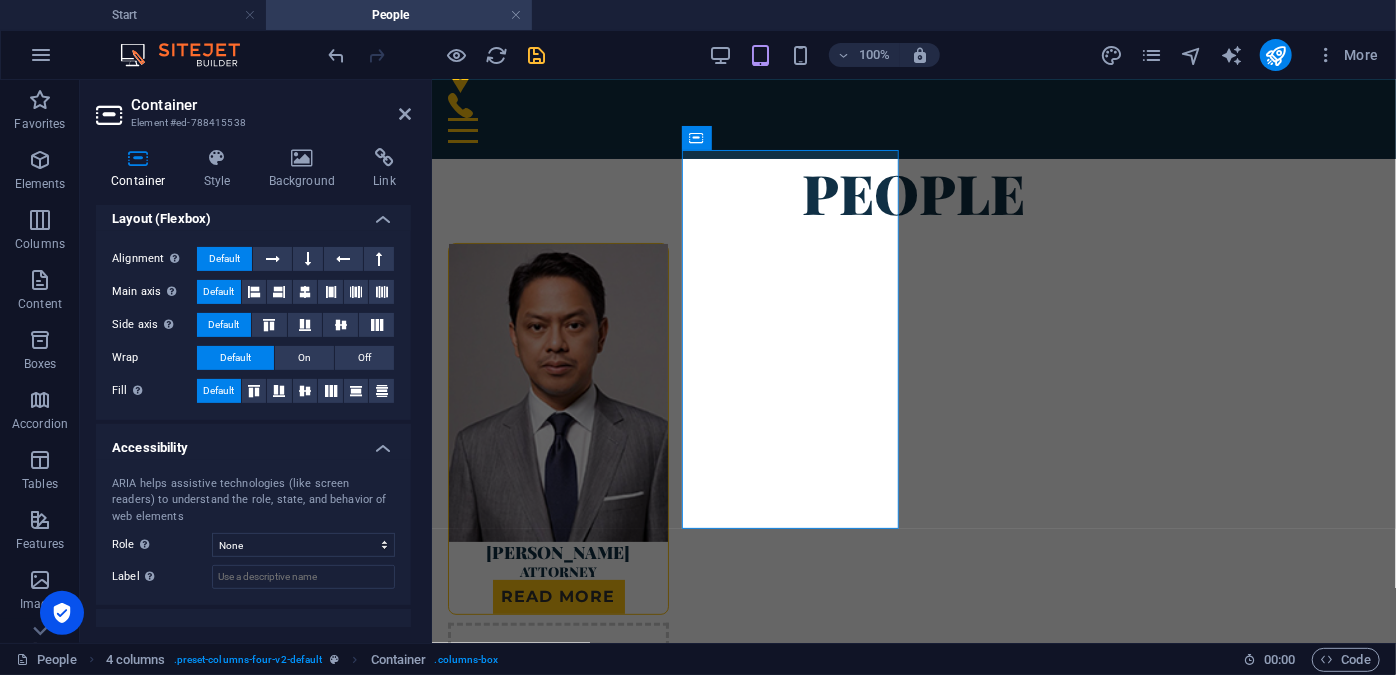 scroll, scrollTop: 353, scrollLeft: 0, axis: vertical 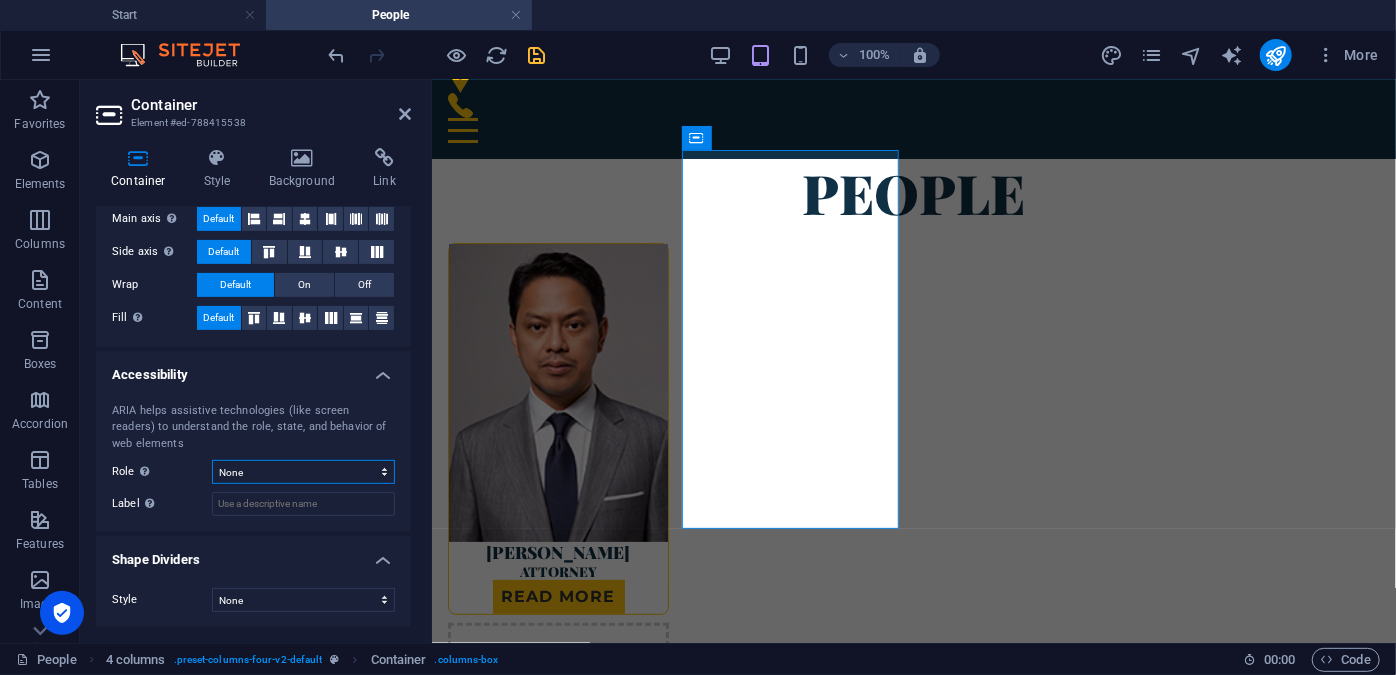 click on "None Alert Article Banner Comment Complementary Dialog Footer Header Marquee Presentation Region Section Separator Status Timer" at bounding box center [303, 472] 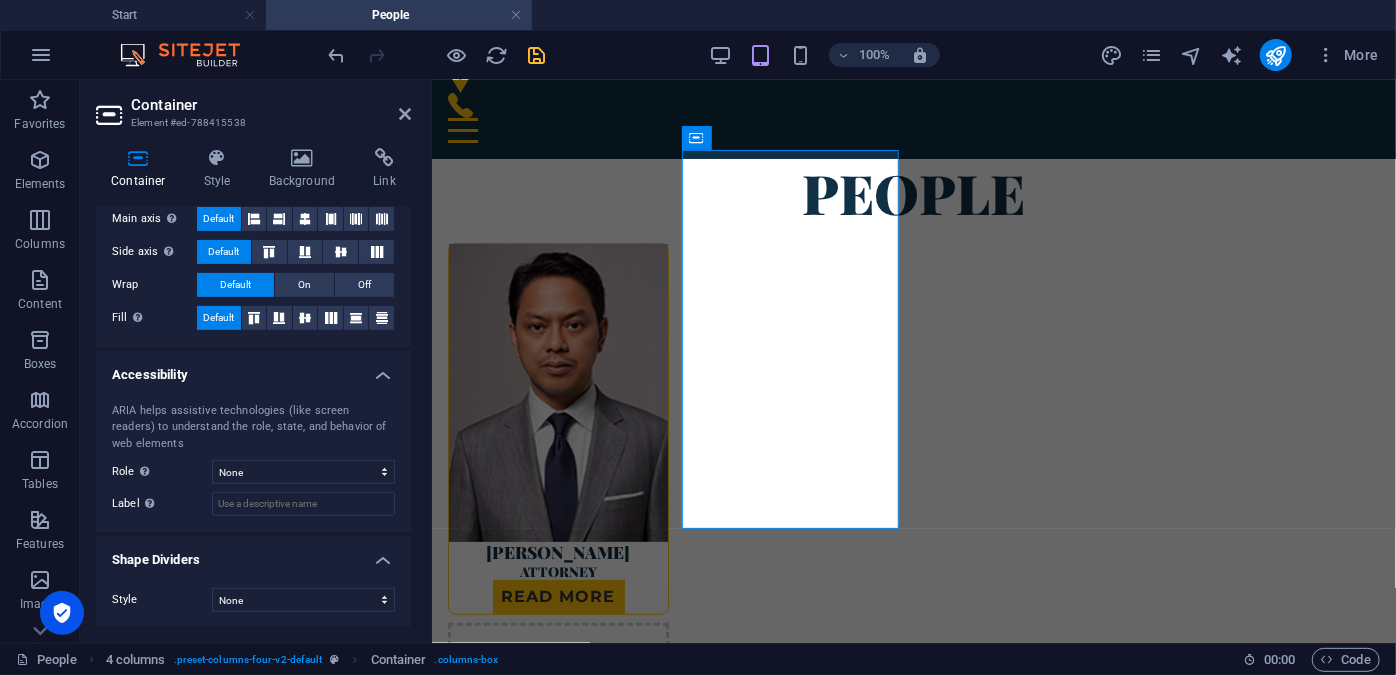 click on "Container Element #ed-788415538
Container Style Background Link Size Height Default px rem % vh vw Min. height None px rem % vh vw Width Default px rem % em vh vw Min. width None px rem % vh vw Content width Default Custom width Width Default px rem % em vh vw Min. width None px rem % vh vw Default padding Custom spacing Default content width and padding can be changed under Design. Edit design Layout (Flexbox) Alignment Determines the flex direction. Default Main axis Determine how elements should behave along the main axis inside this container (justify content). Default Side axis Control the vertical direction of the element inside of the container (align items). Default Wrap Default On Off Fill Controls the distances and direction of elements on the y-axis across several lines (align content). Default Accessibility ARIA helps assistive technologies (like screen readers) to understand the role, state, and behavior of web elements Role The ARIA role defines the purpose of an element.  None" at bounding box center [256, 361] 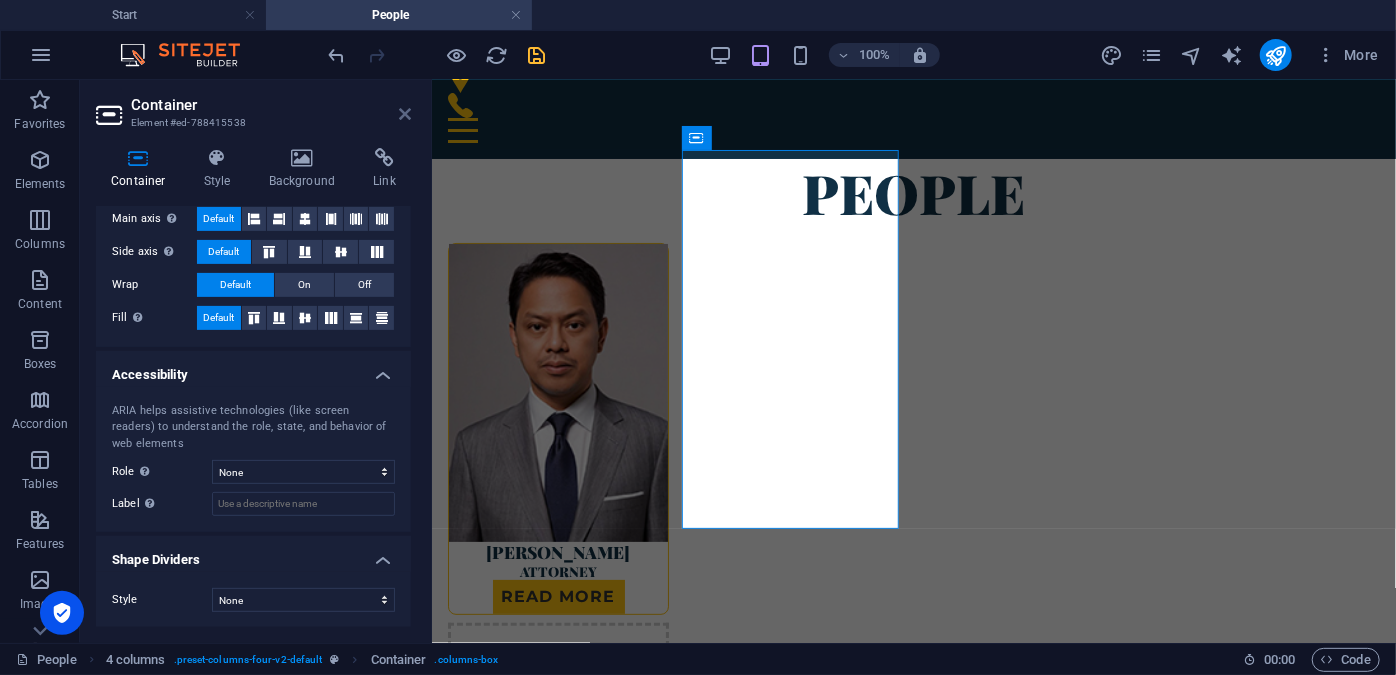 drag, startPoint x: 412, startPoint y: 114, endPoint x: 402, endPoint y: 115, distance: 10.049875 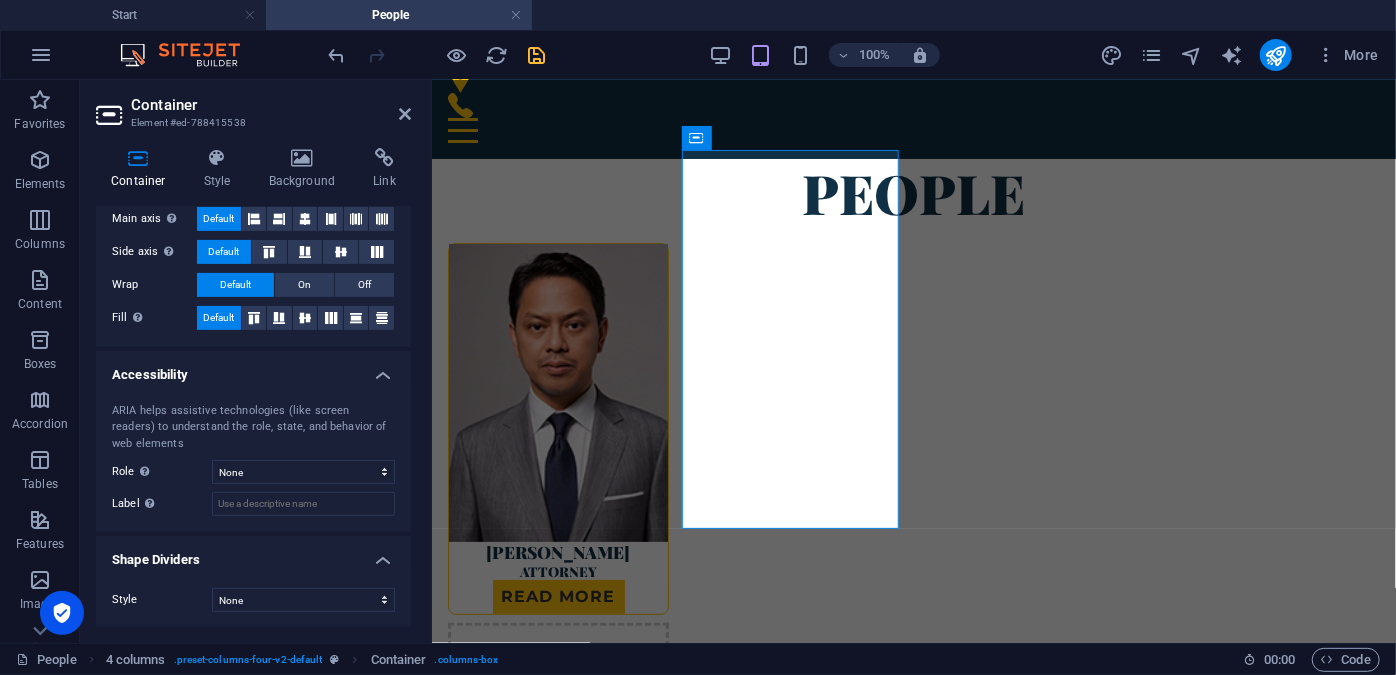 click on "Container Element #ed-788415538" at bounding box center (253, 106) 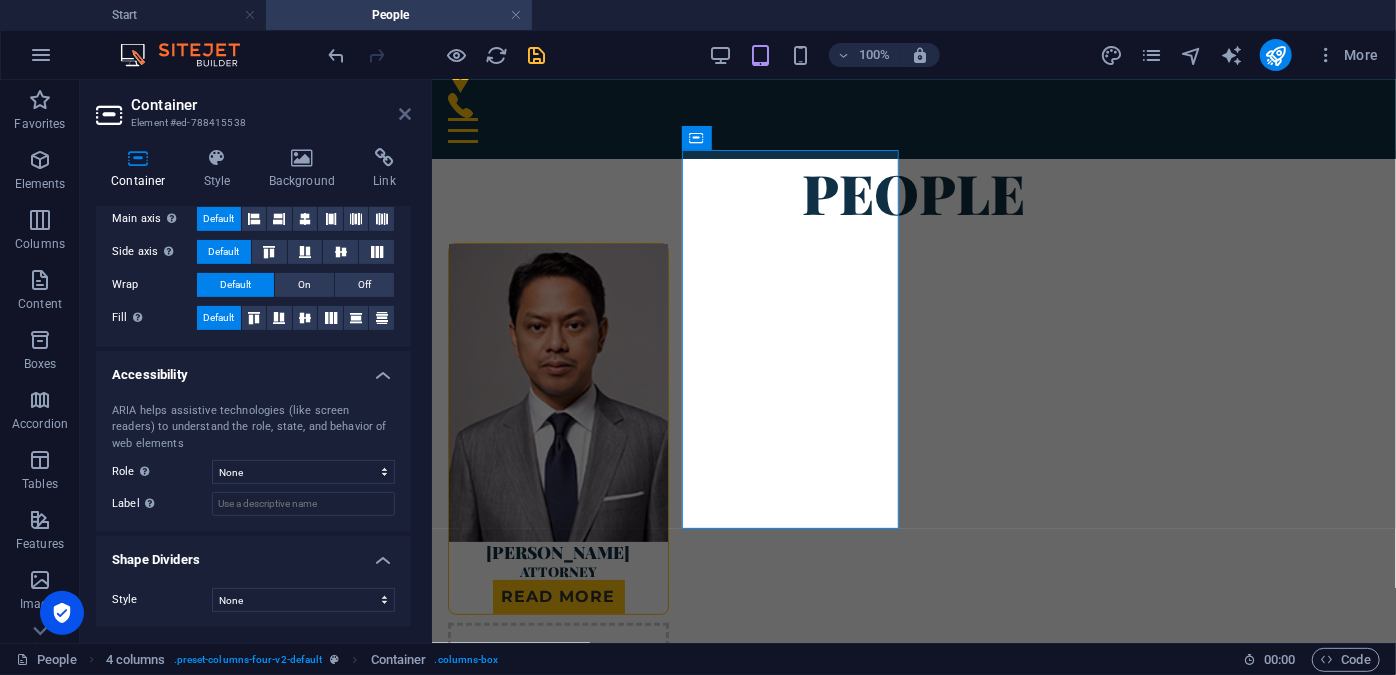 click at bounding box center [405, 114] 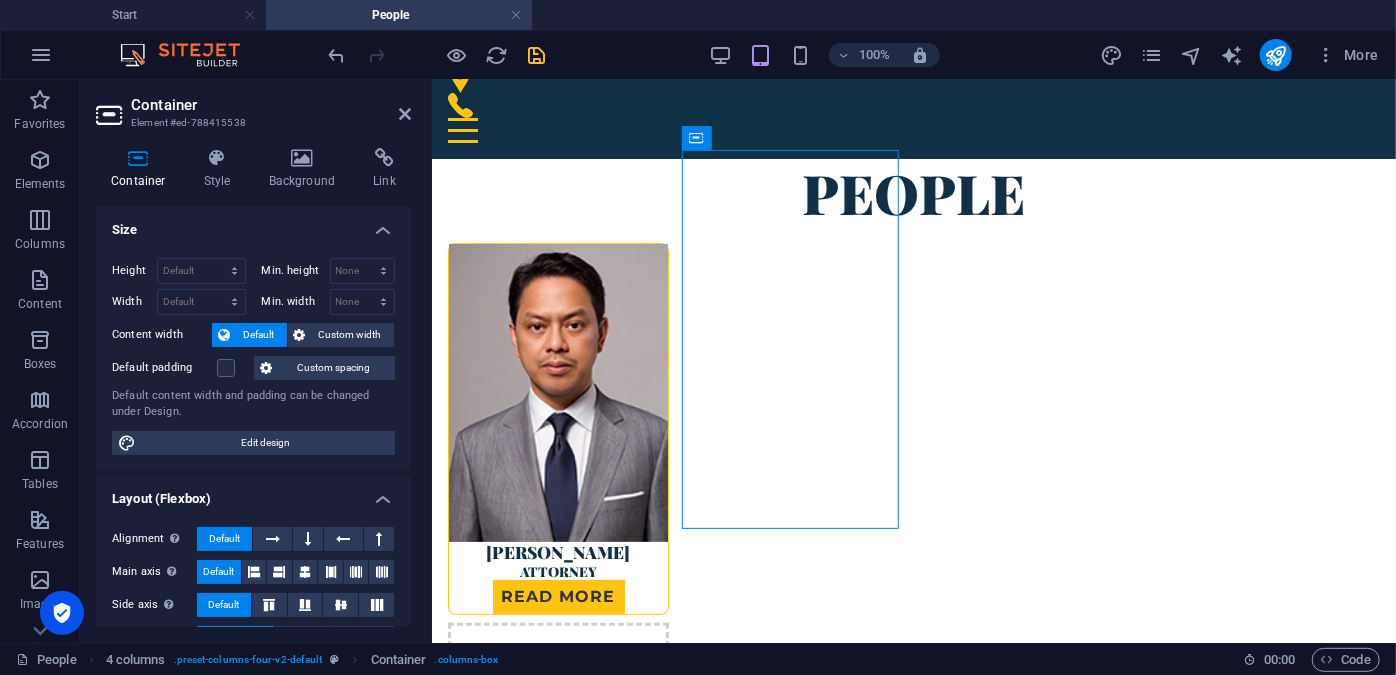 click at bounding box center [537, 55] 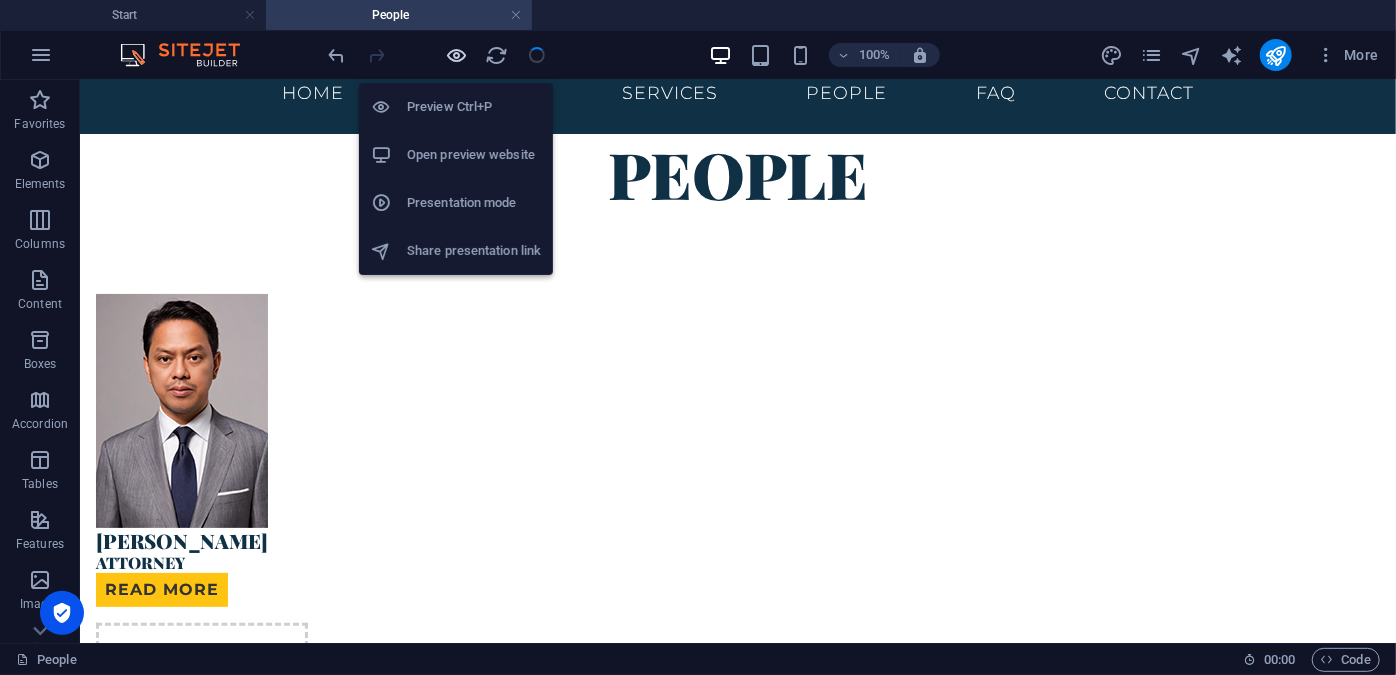 click at bounding box center (457, 55) 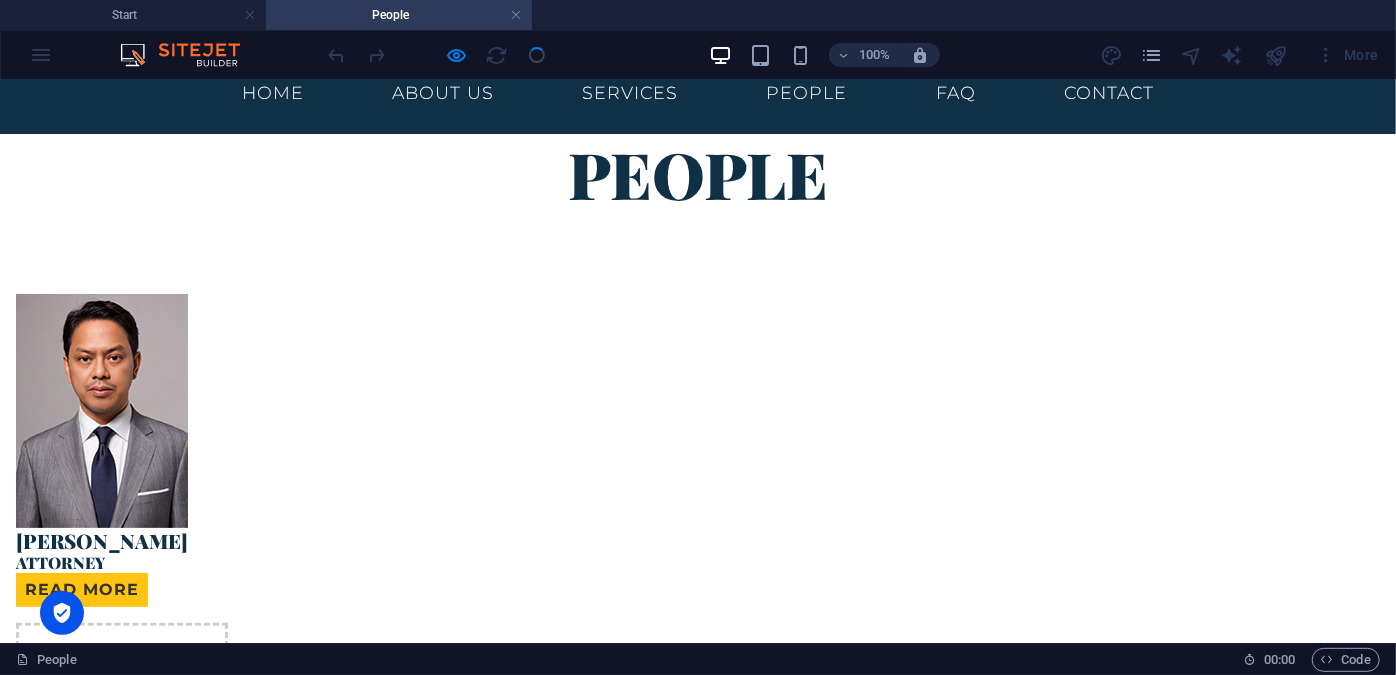 click at bounding box center (437, 55) 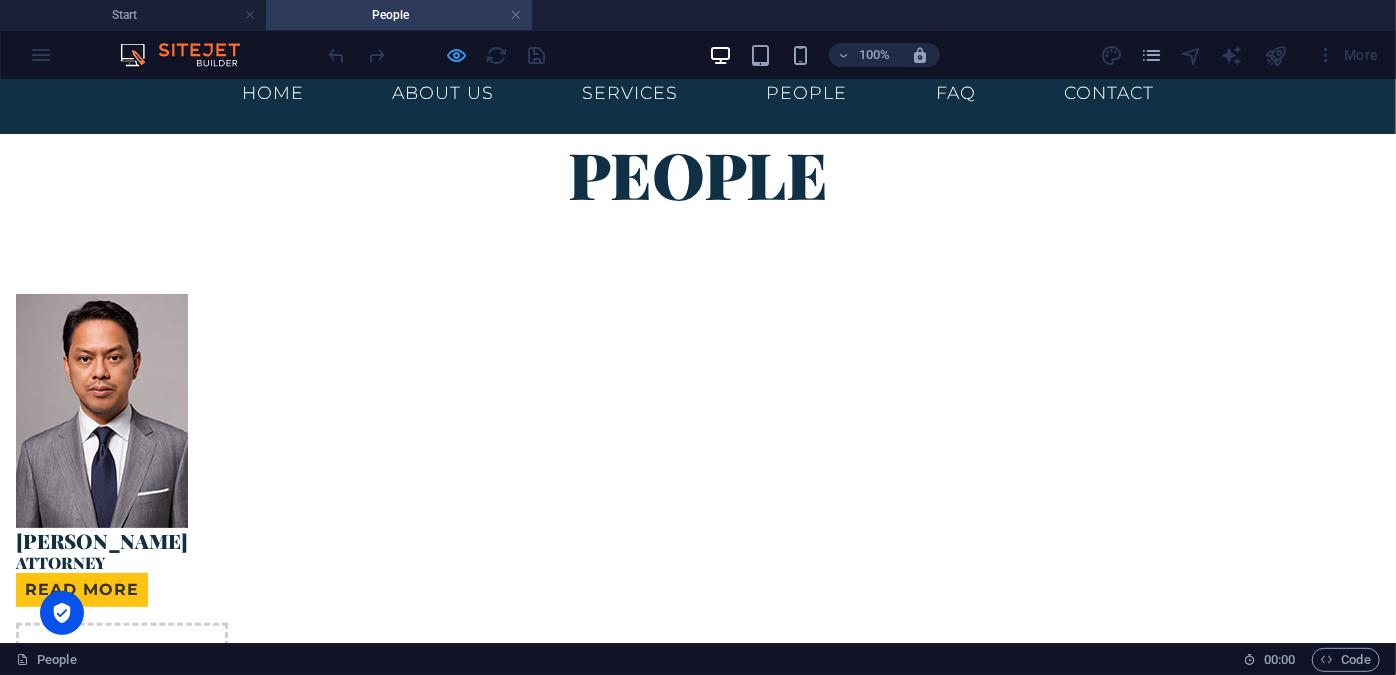 click at bounding box center (457, 55) 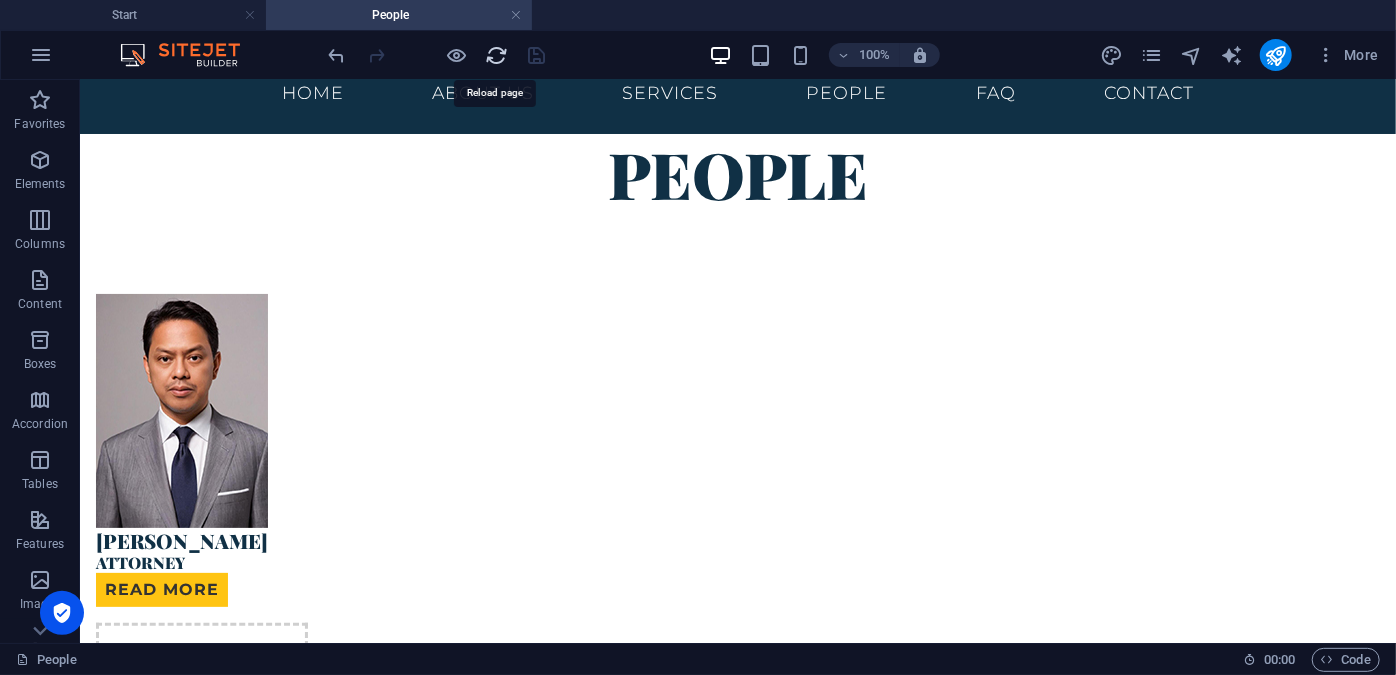 click at bounding box center (497, 55) 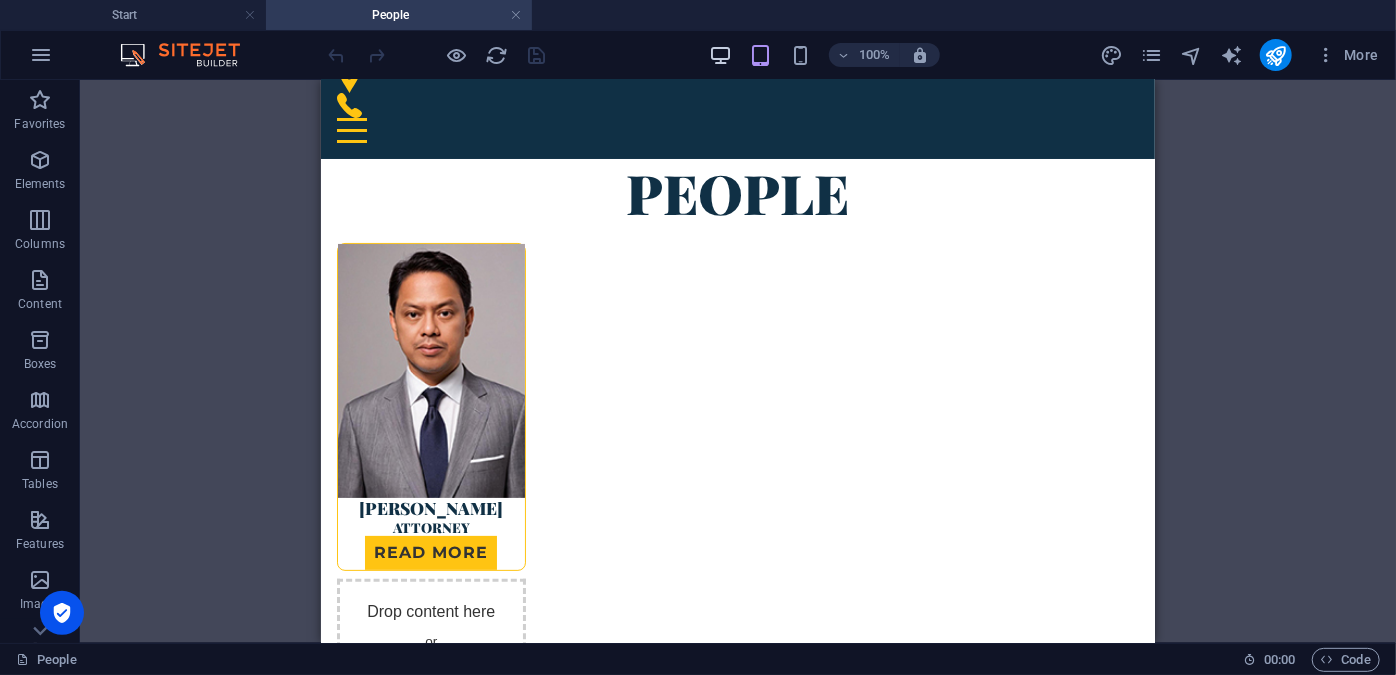 click at bounding box center (720, 55) 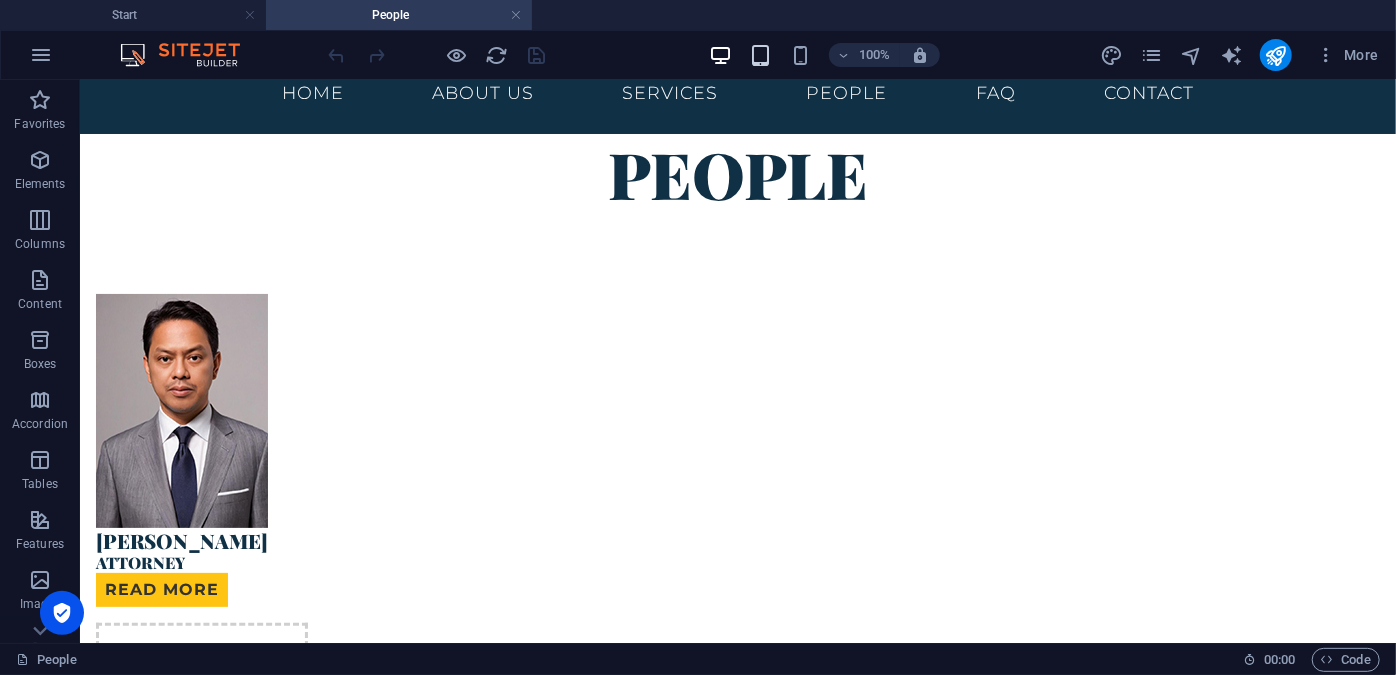 click at bounding box center (760, 55) 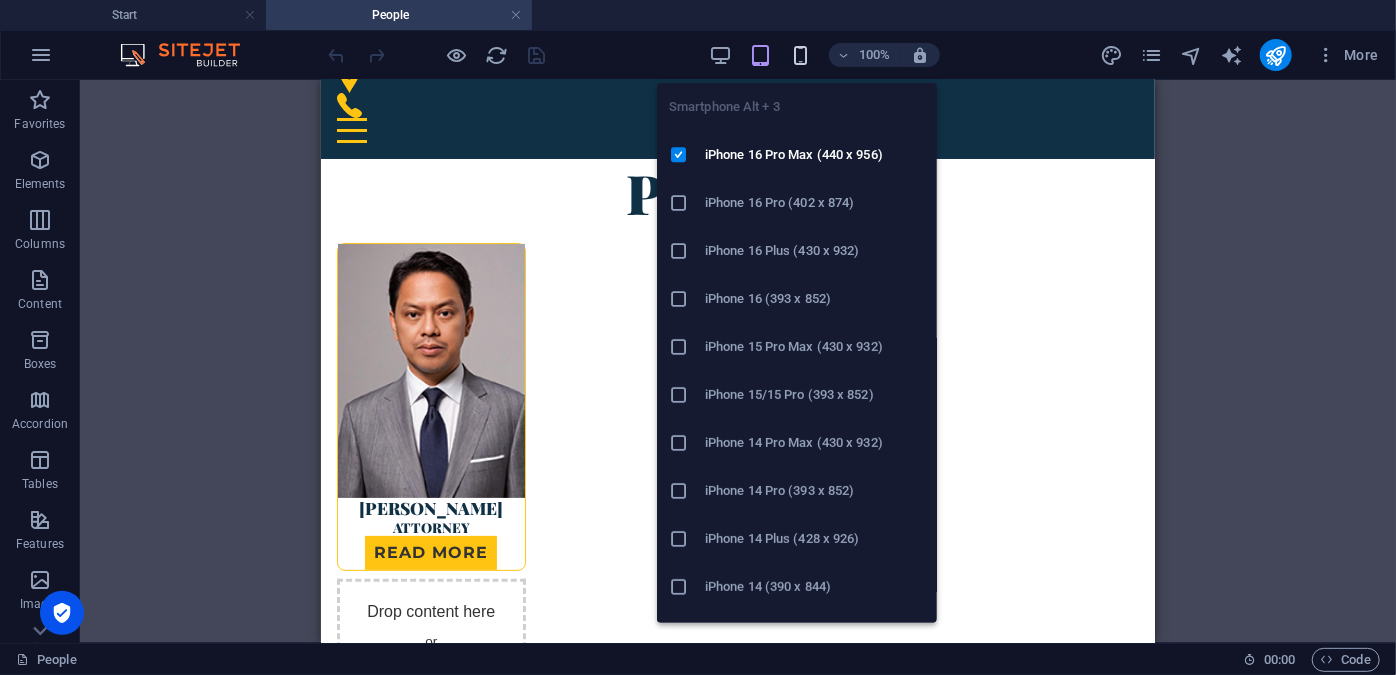 click at bounding box center (800, 55) 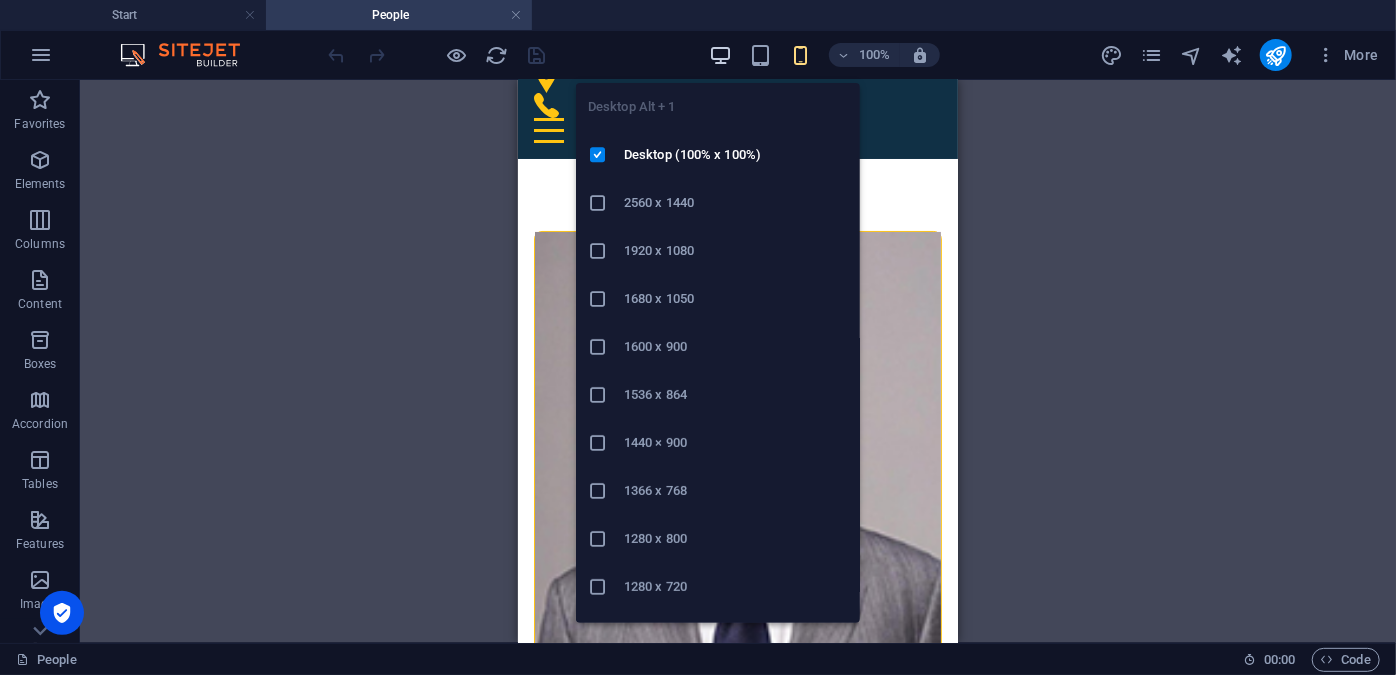 click at bounding box center (720, 55) 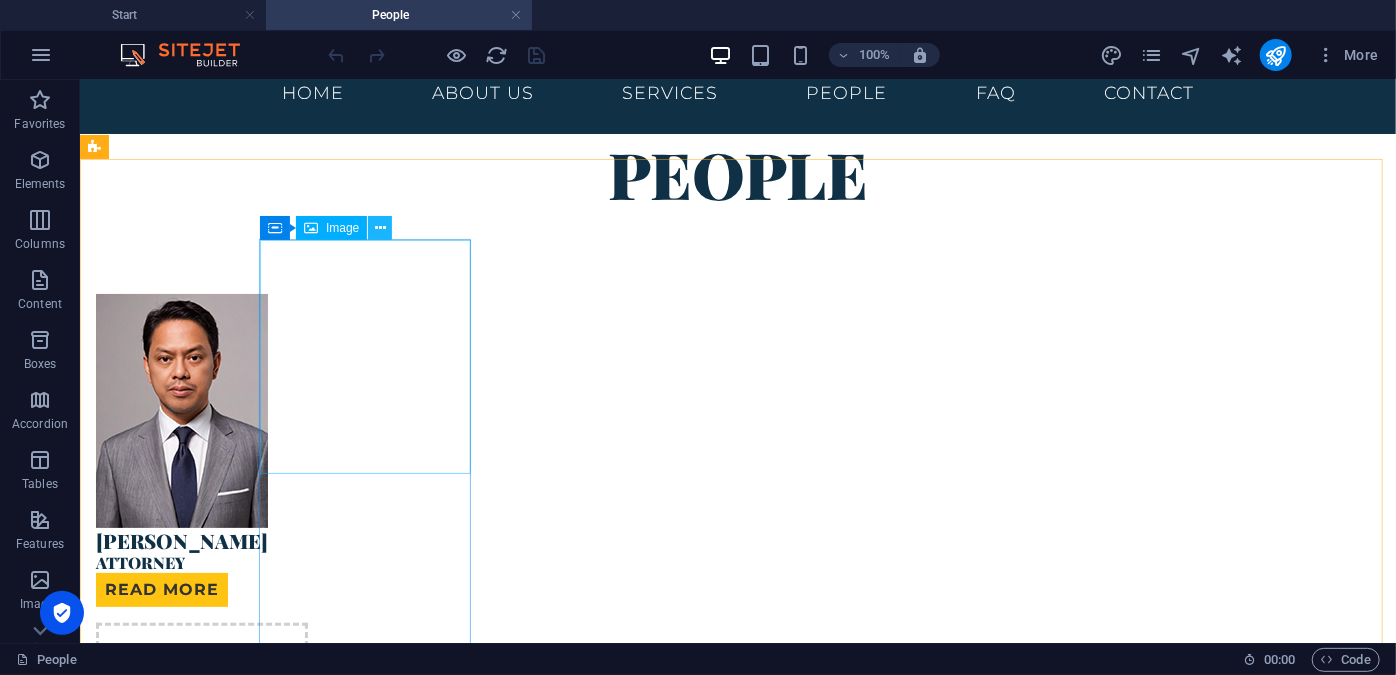 click at bounding box center [380, 228] 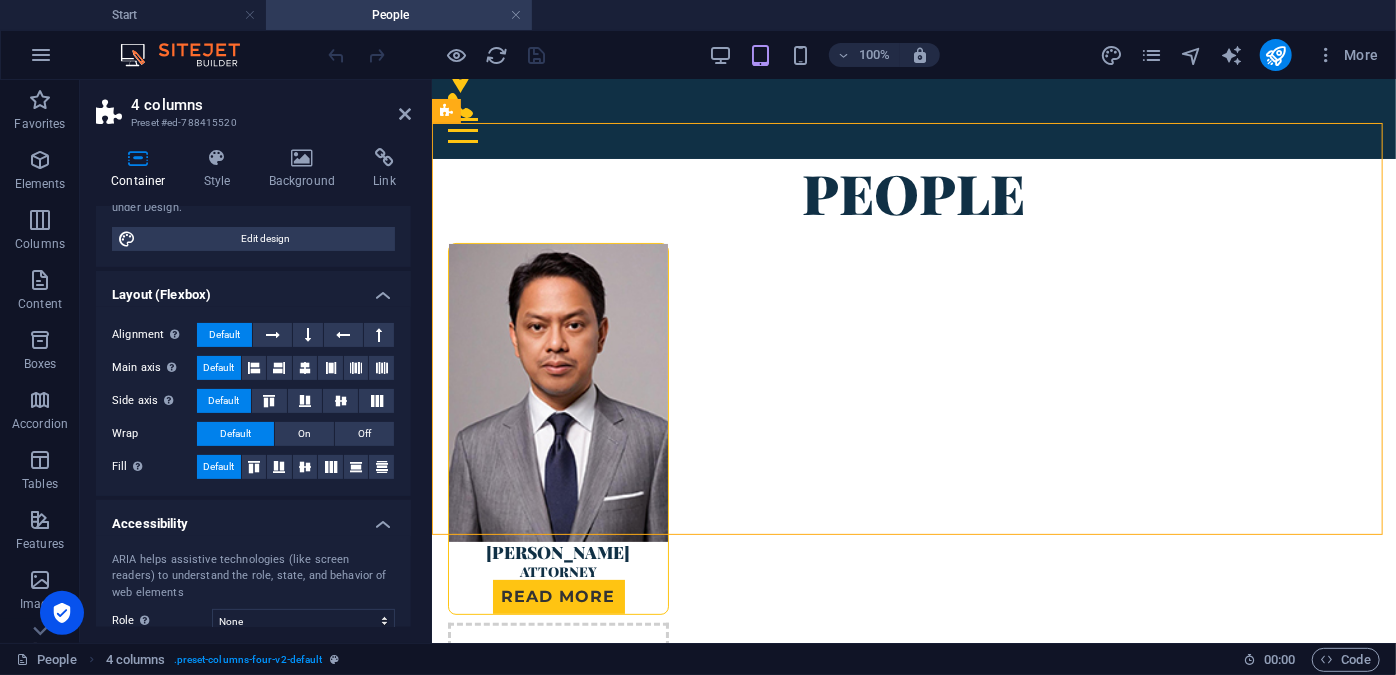 scroll, scrollTop: 317, scrollLeft: 0, axis: vertical 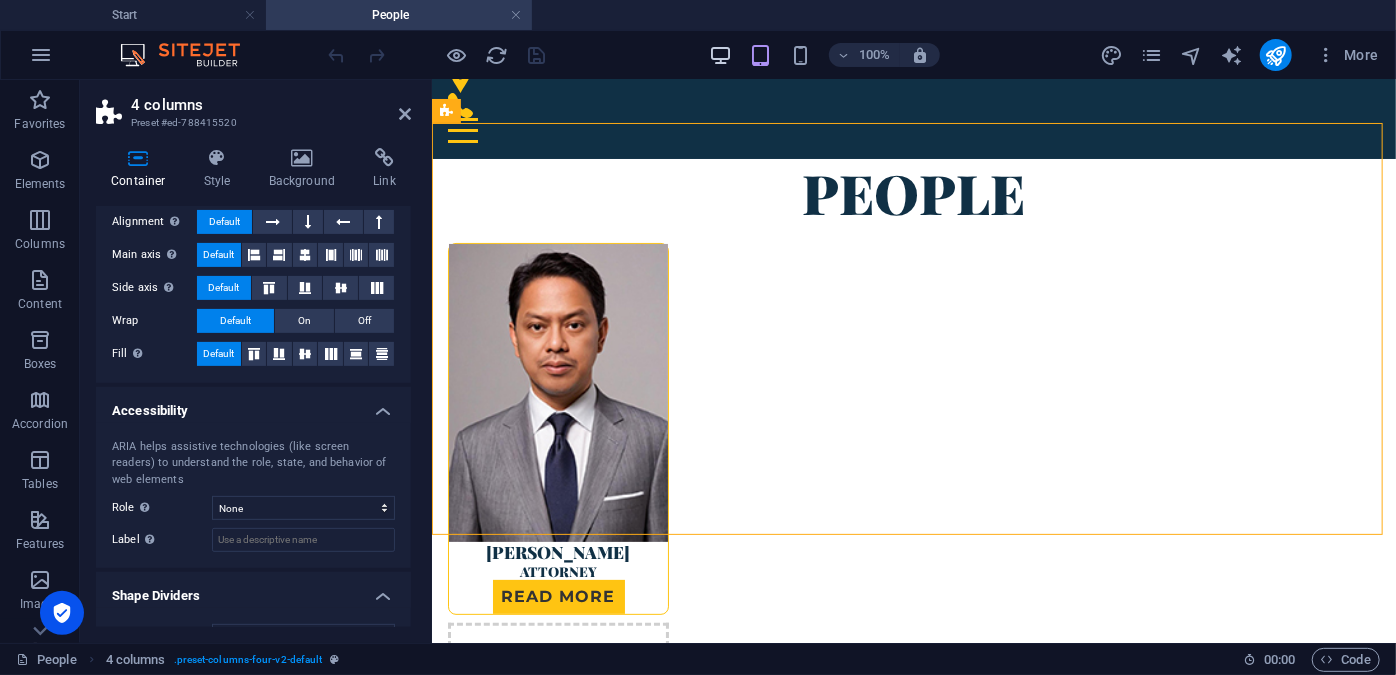 click at bounding box center [720, 55] 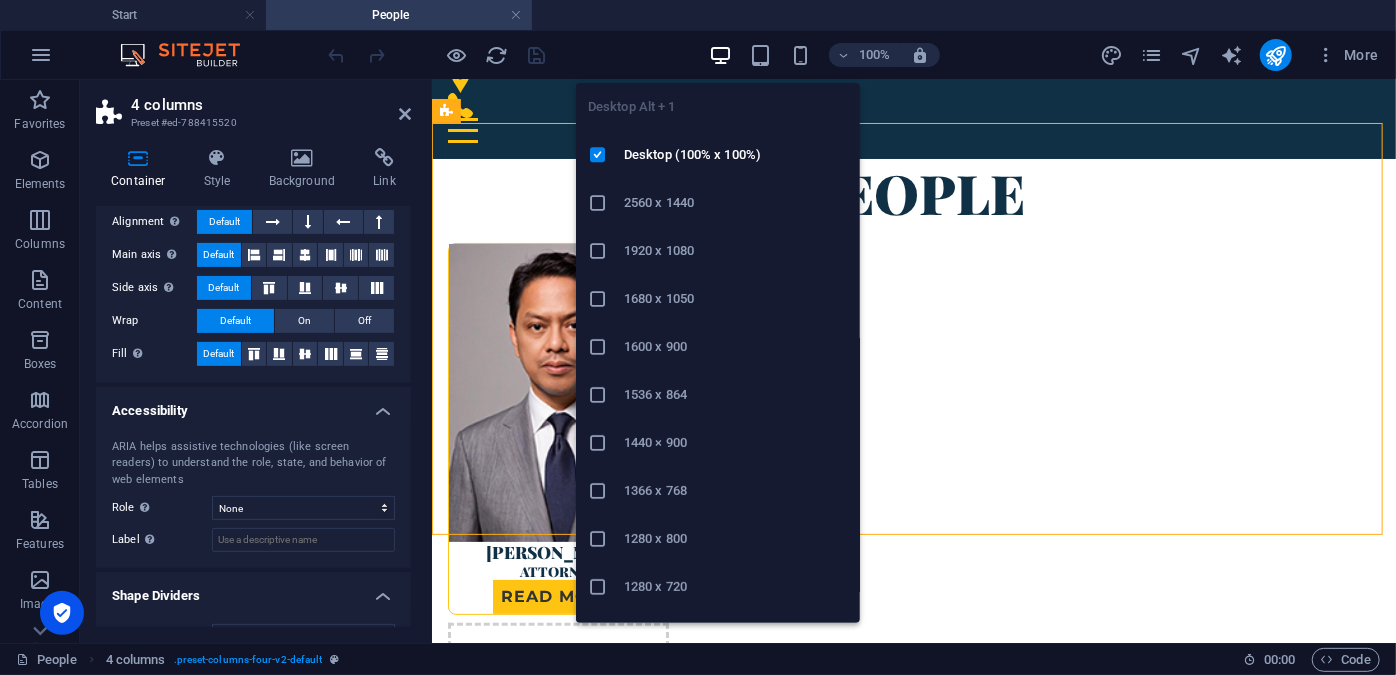 click at bounding box center [720, 55] 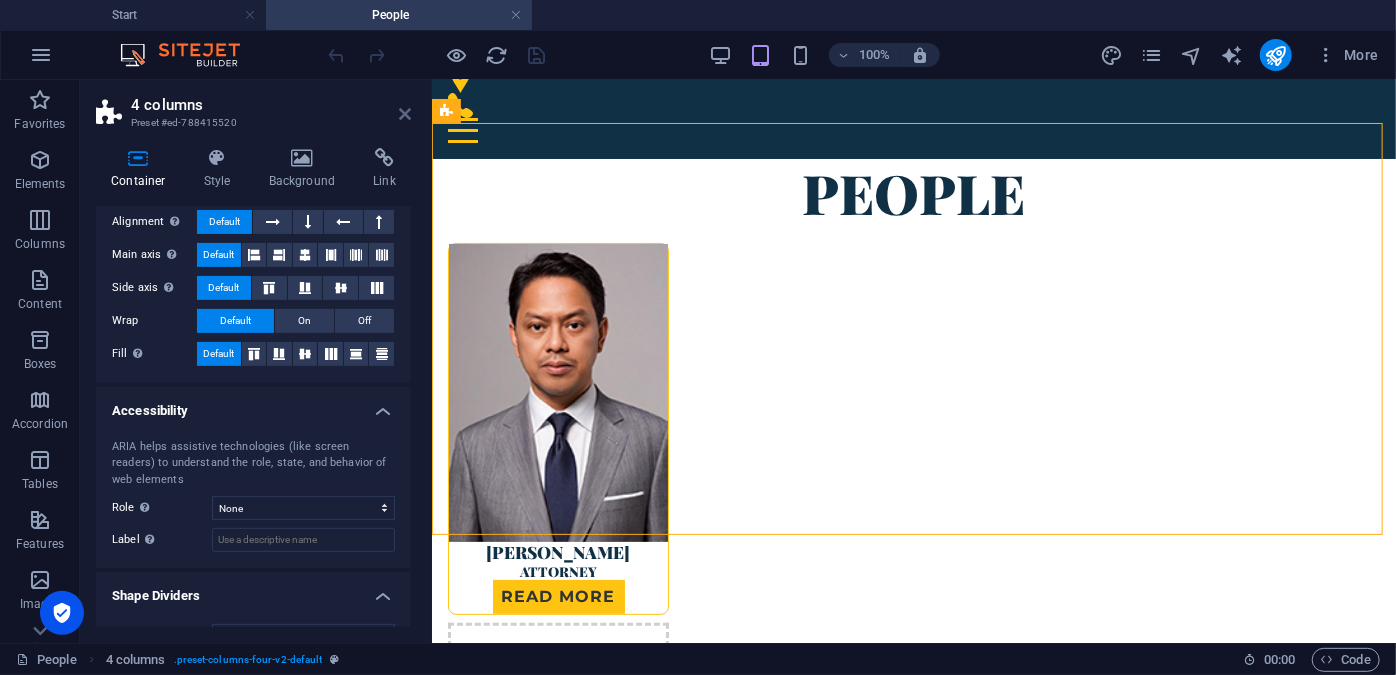 click at bounding box center (405, 114) 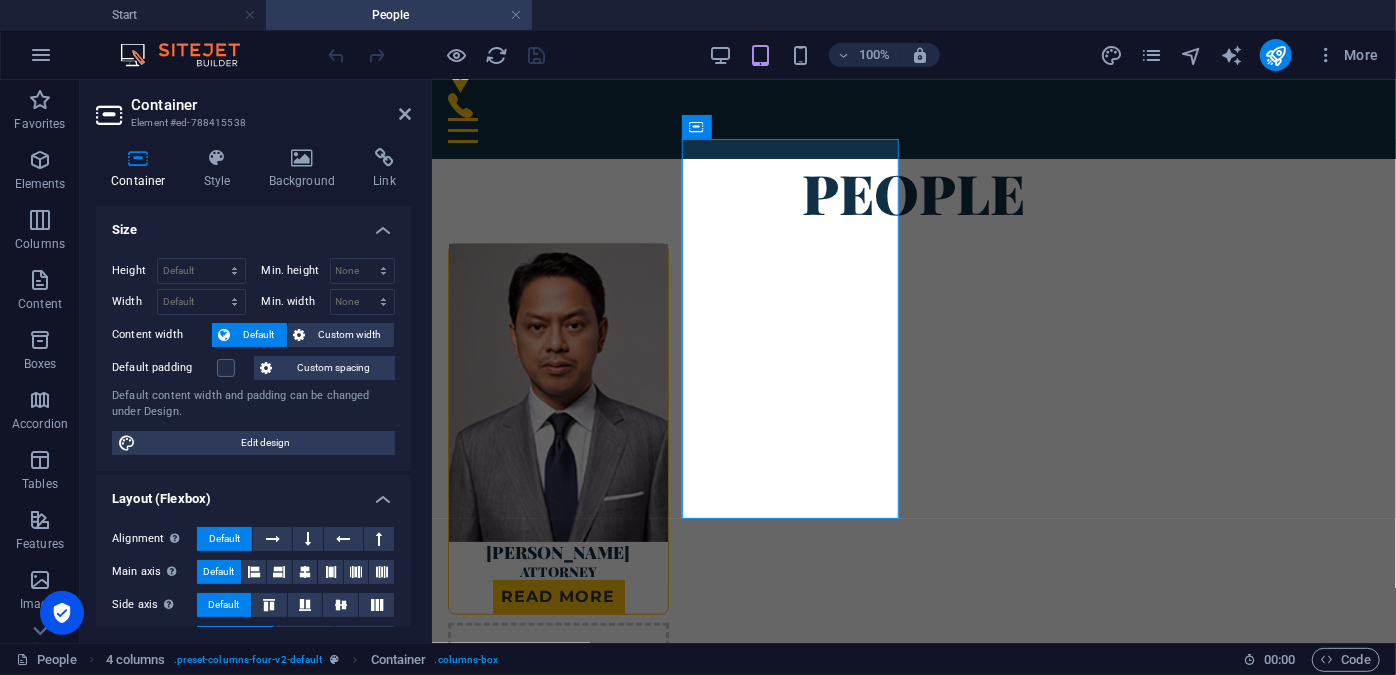 click on "Container Element #ed-788415538
Container Style Background Link Size Height Default px rem % vh vw Min. height None px rem % vh vw Width Default px rem % em vh vw Min. width None px rem % vh vw Content width Default Custom width Width Default px rem % em vh vw Min. width None px rem % vh vw Default padding Custom spacing Default content width and padding can be changed under Design. Edit design Layout (Flexbox) Alignment Determines the flex direction. Default Main axis Determine how elements should behave along the main axis inside this container (justify content). Default Side axis Control the vertical direction of the element inside of the container (align items). Default Wrap Default On Off Fill Controls the distances and direction of elements on the y-axis across several lines (align content). Default Accessibility ARIA helps assistive technologies (like screen readers) to understand the role, state, and behavior of web elements Role The ARIA role defines the purpose of an element.  None" at bounding box center [256, 361] 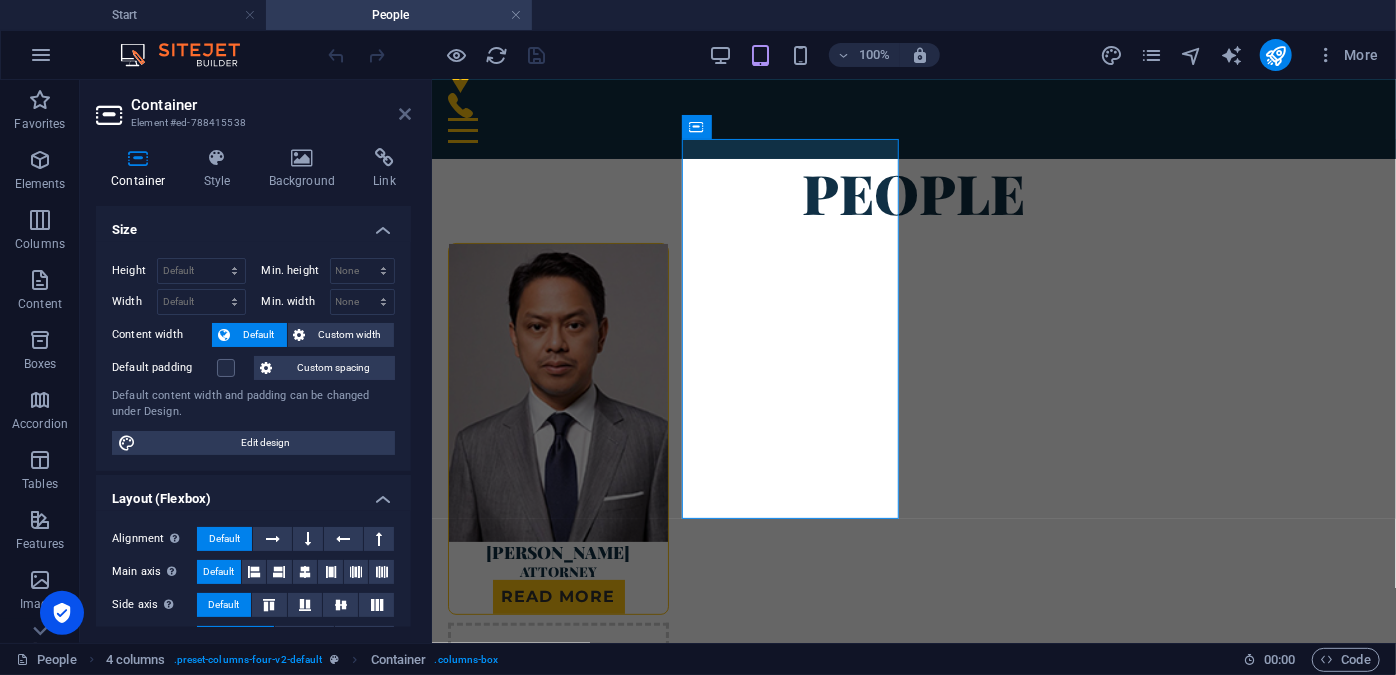 click at bounding box center (405, 114) 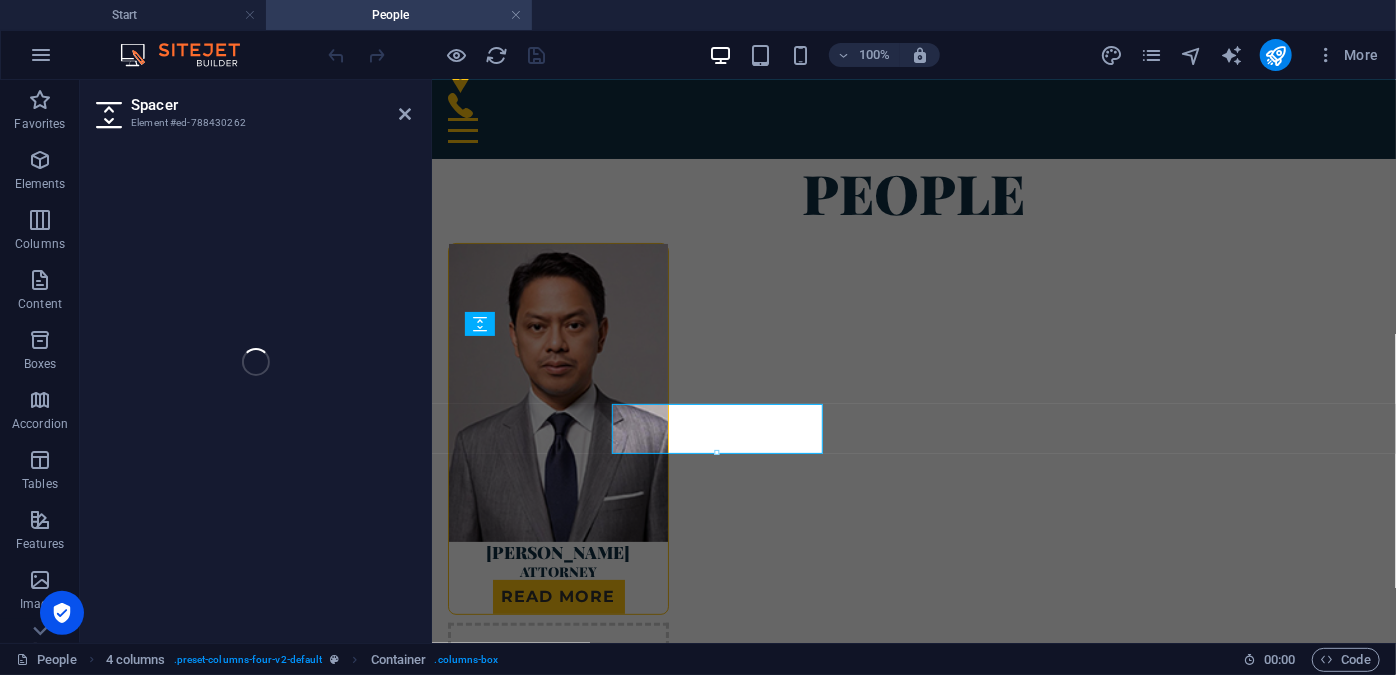 select on "px" 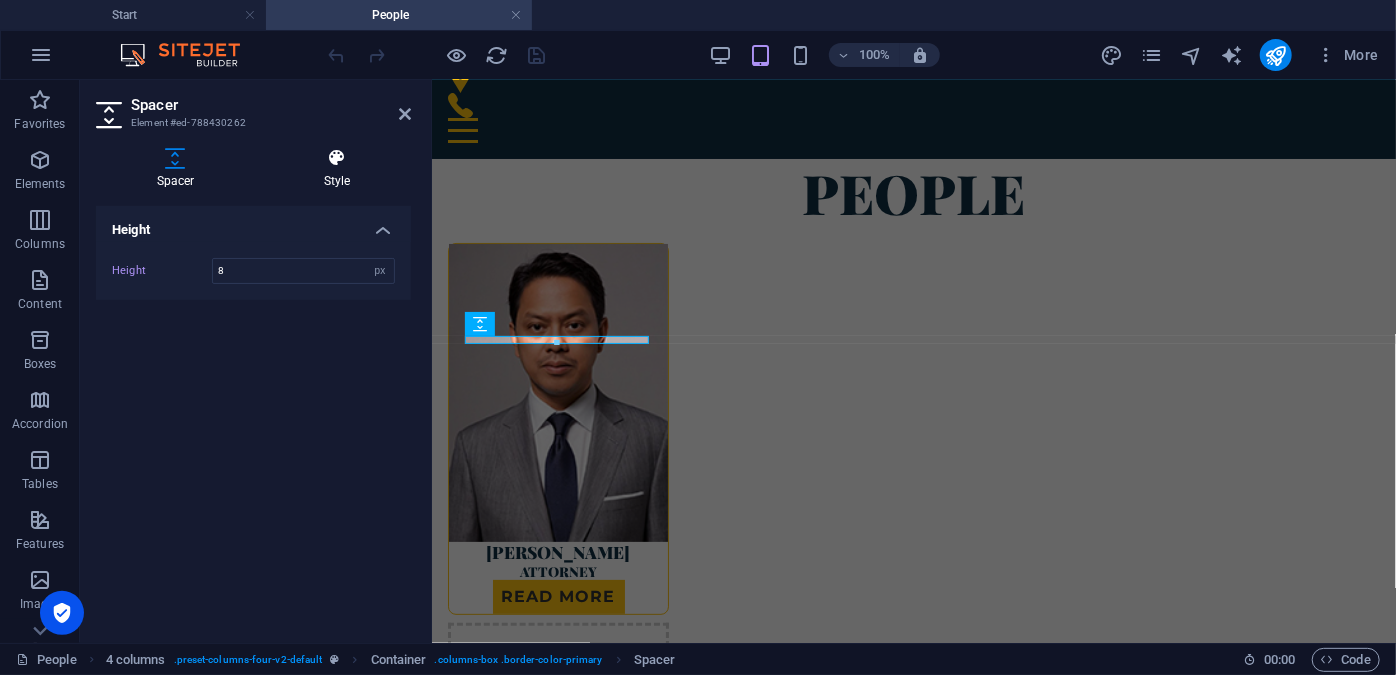 click at bounding box center (337, 158) 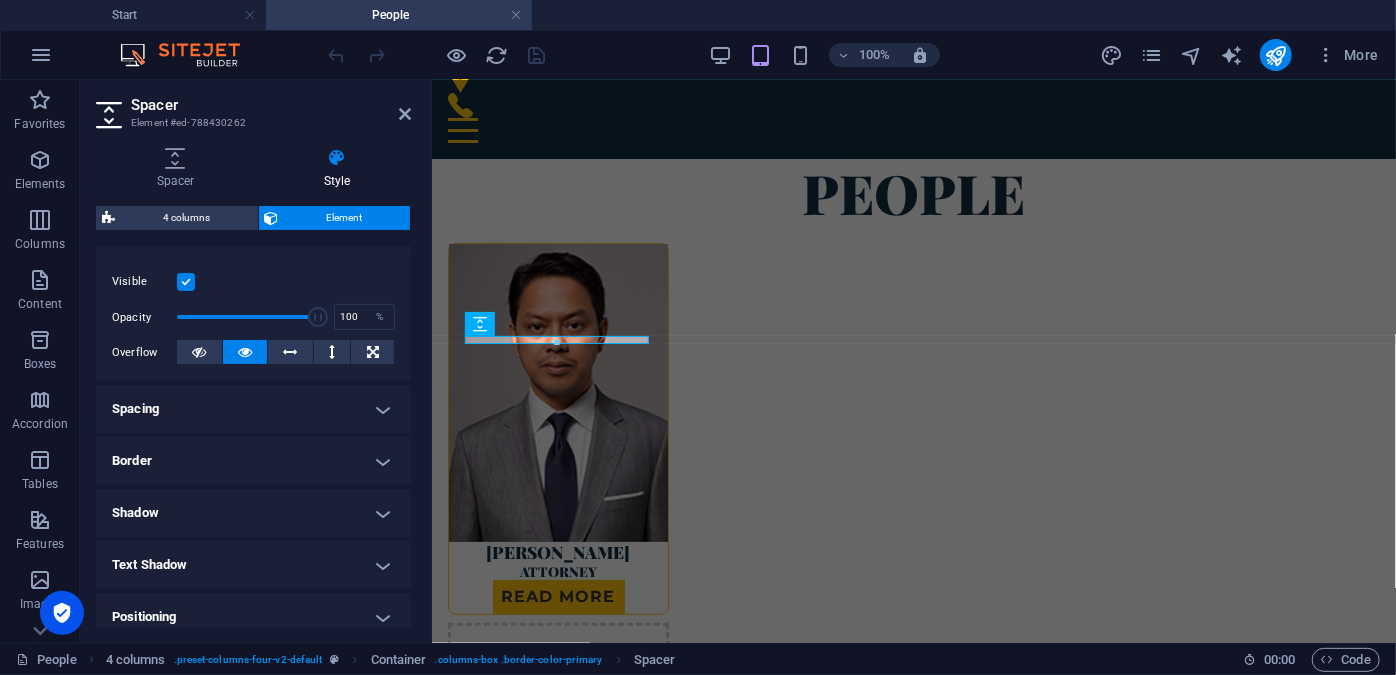 scroll, scrollTop: 253, scrollLeft: 0, axis: vertical 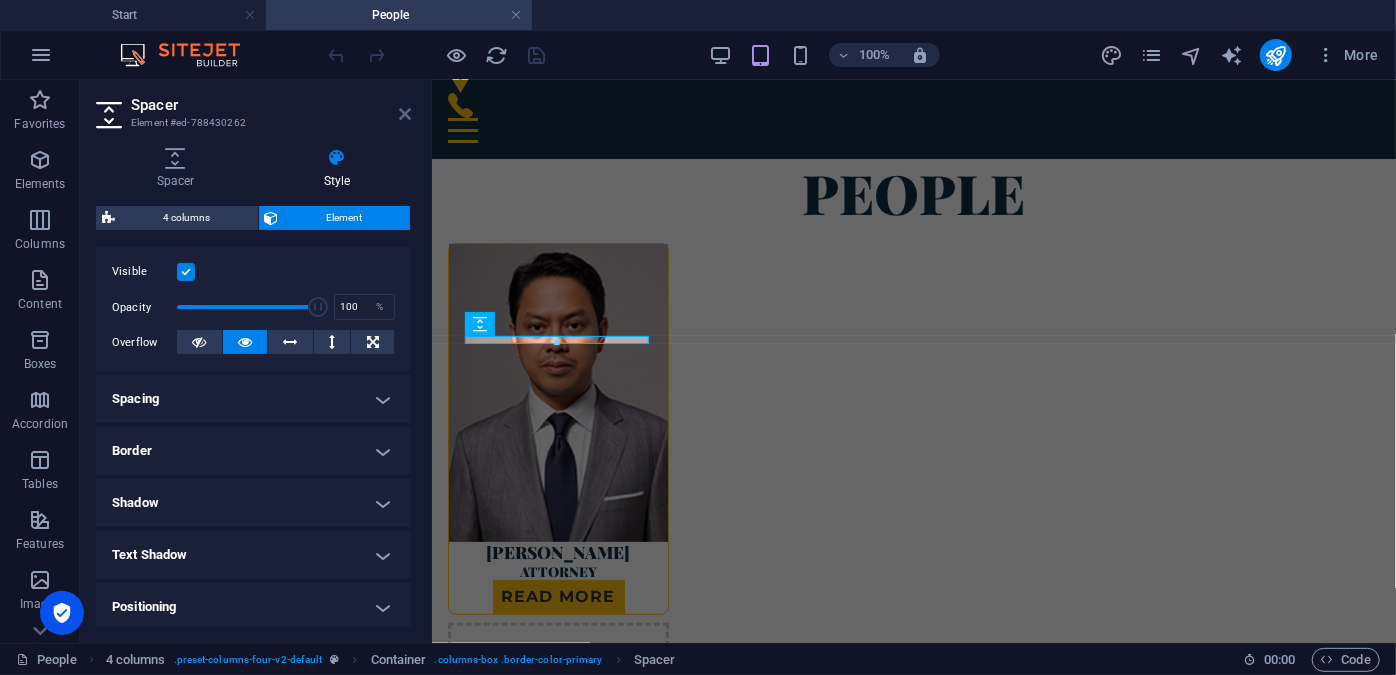 click at bounding box center [405, 114] 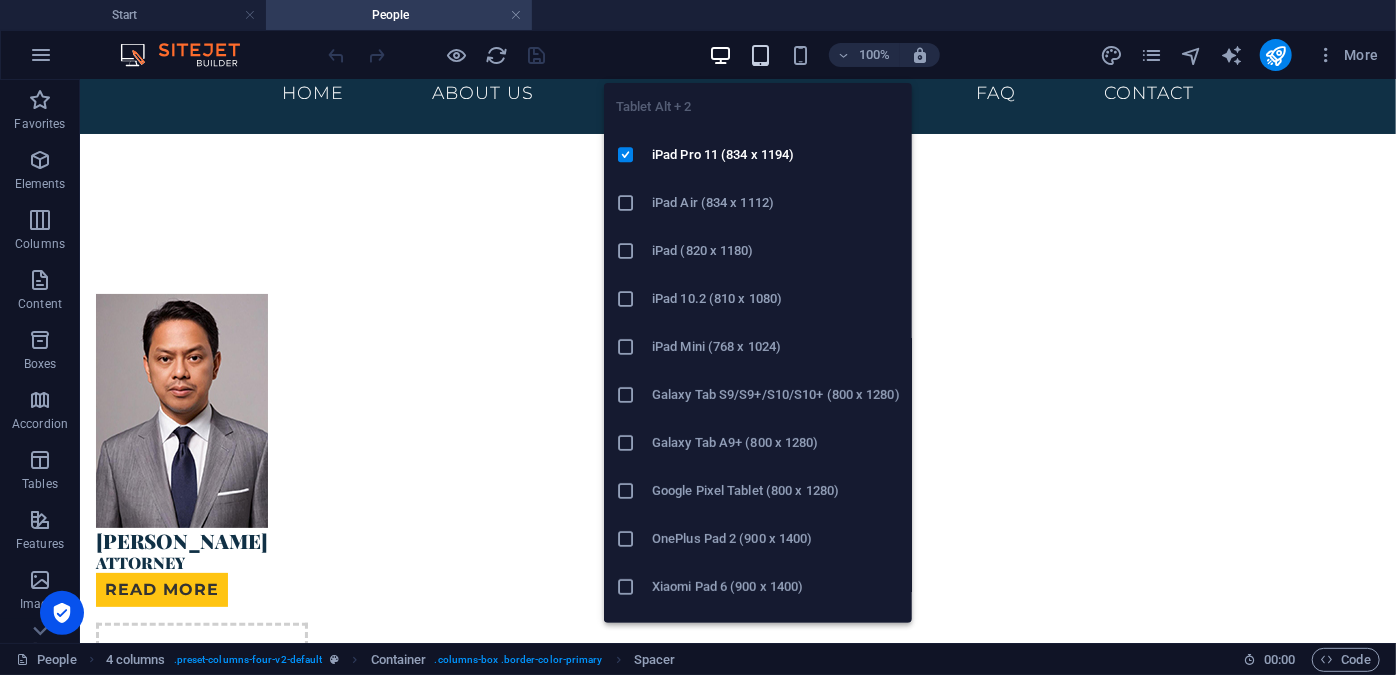click at bounding box center [760, 55] 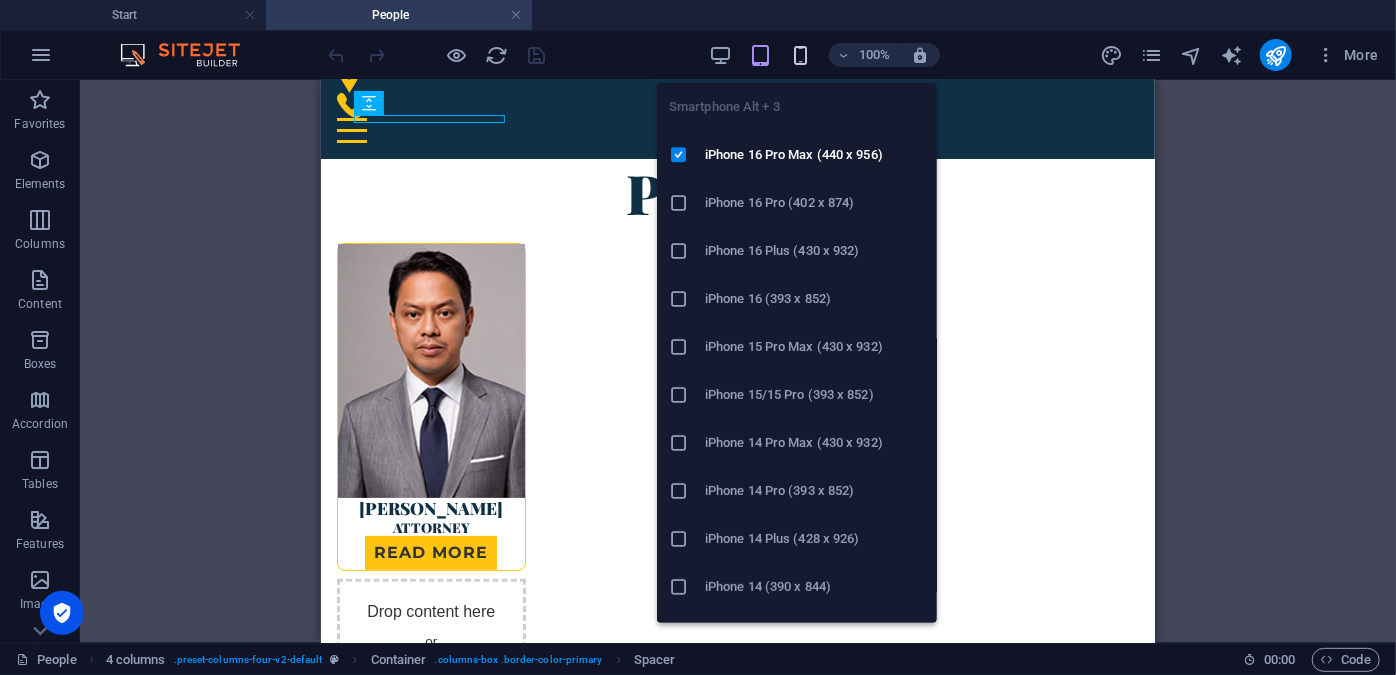 click at bounding box center (800, 55) 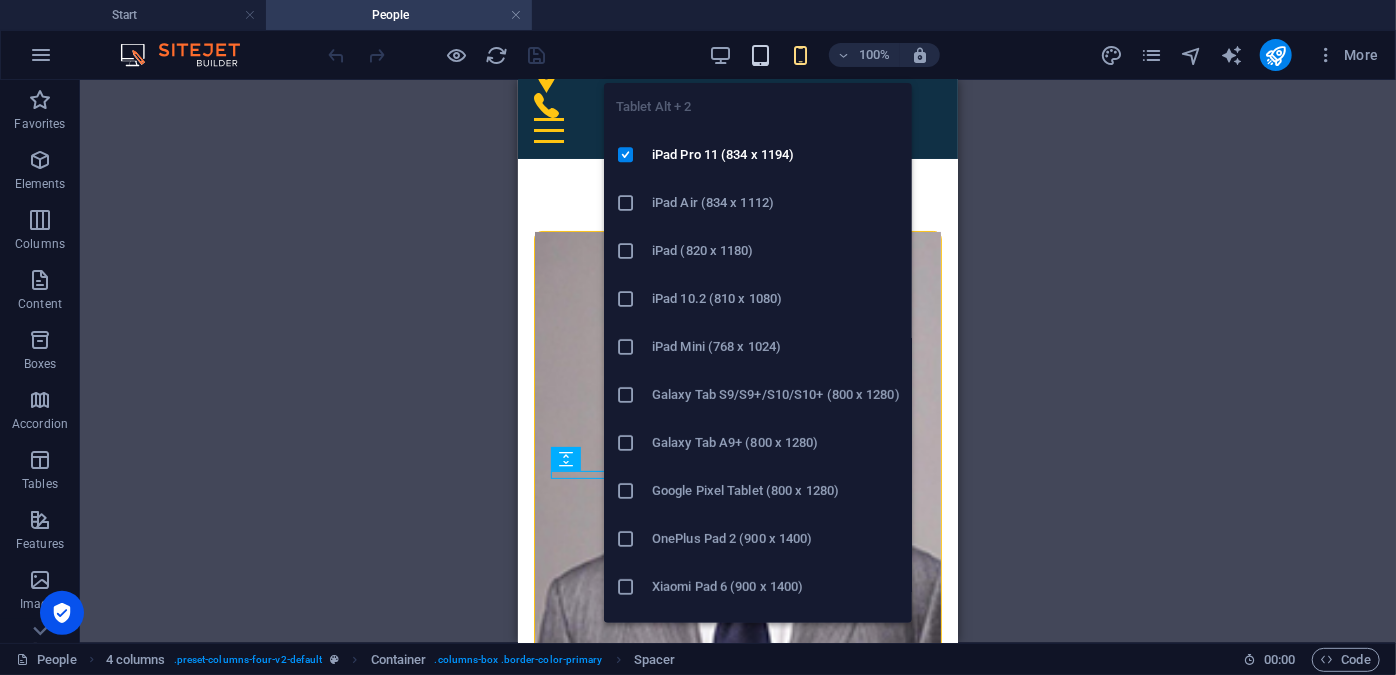 click at bounding box center (760, 55) 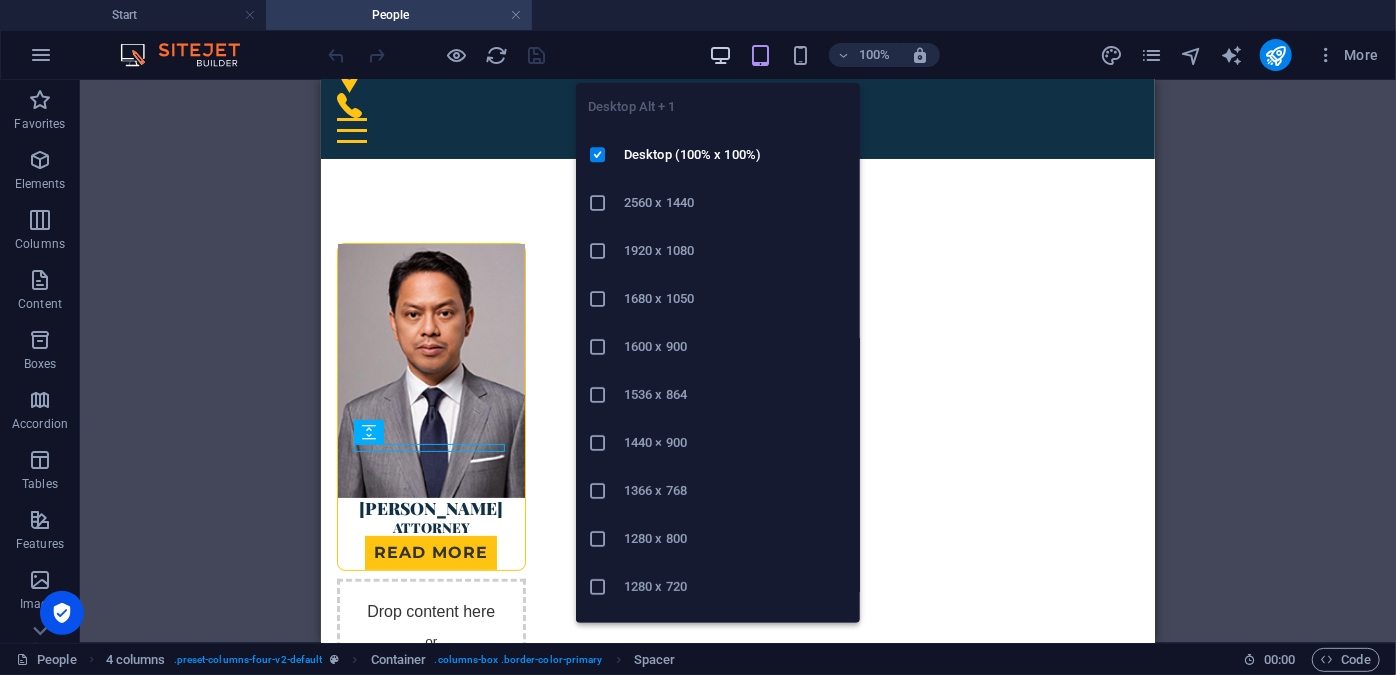 click at bounding box center (720, 55) 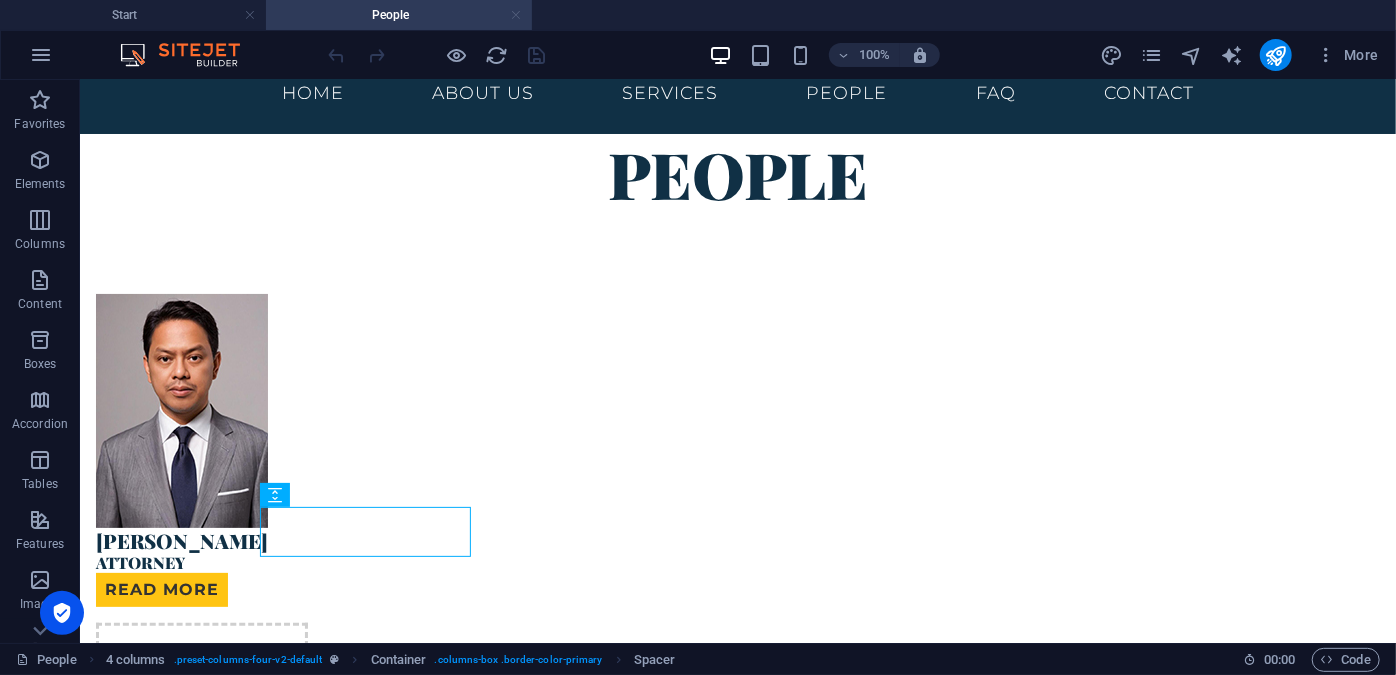 click at bounding box center (516, 15) 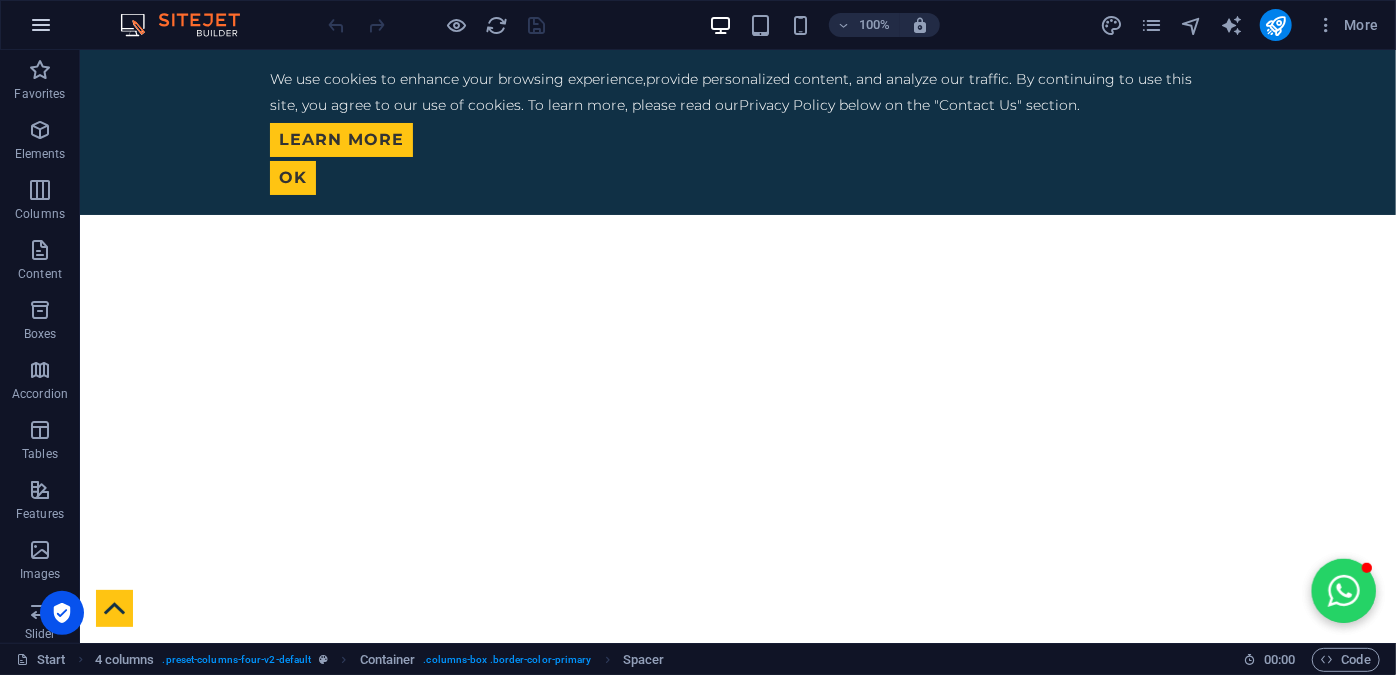 click at bounding box center (41, 25) 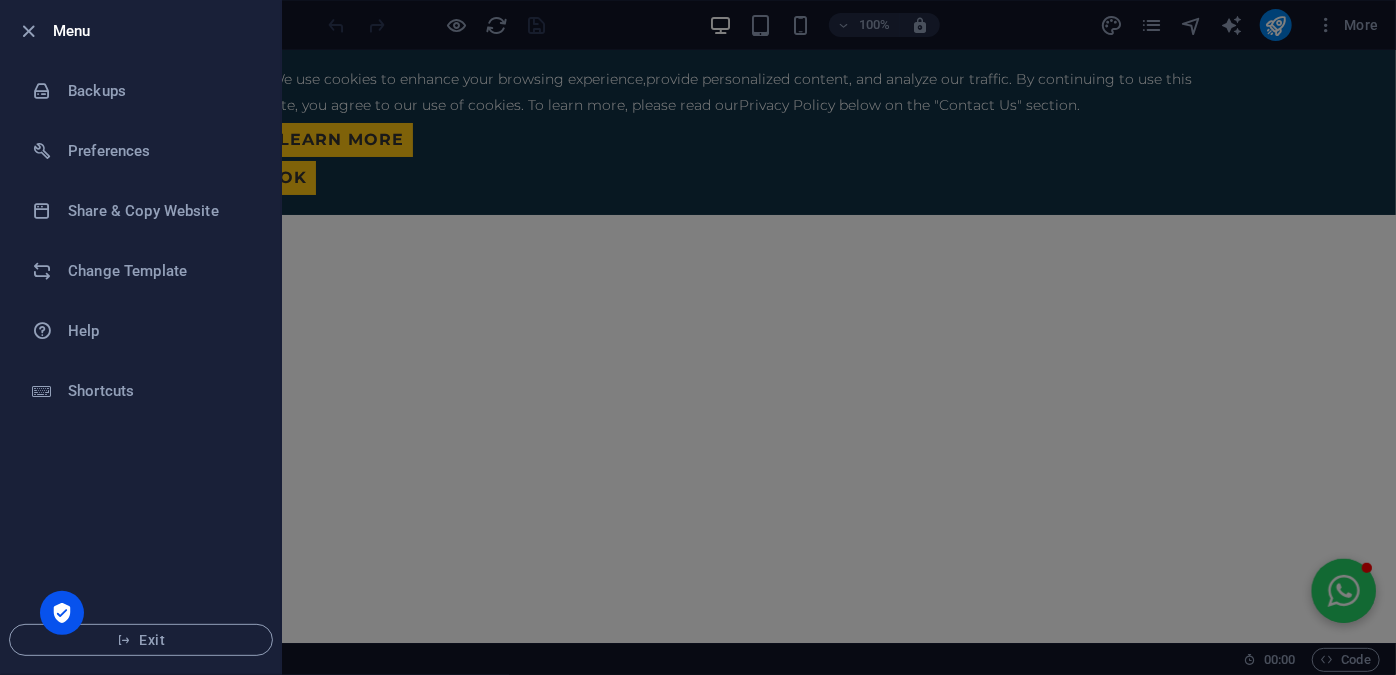 scroll, scrollTop: 54, scrollLeft: 0, axis: vertical 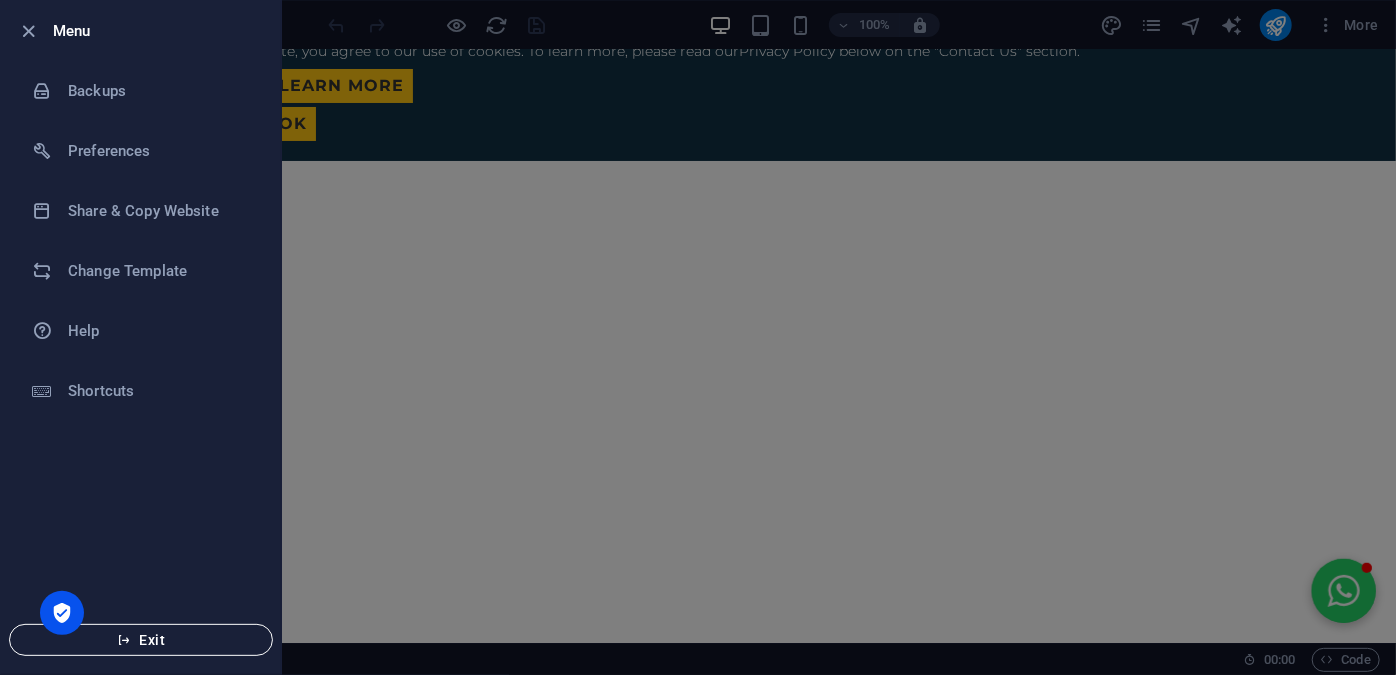 click on "Exit" at bounding box center (141, 640) 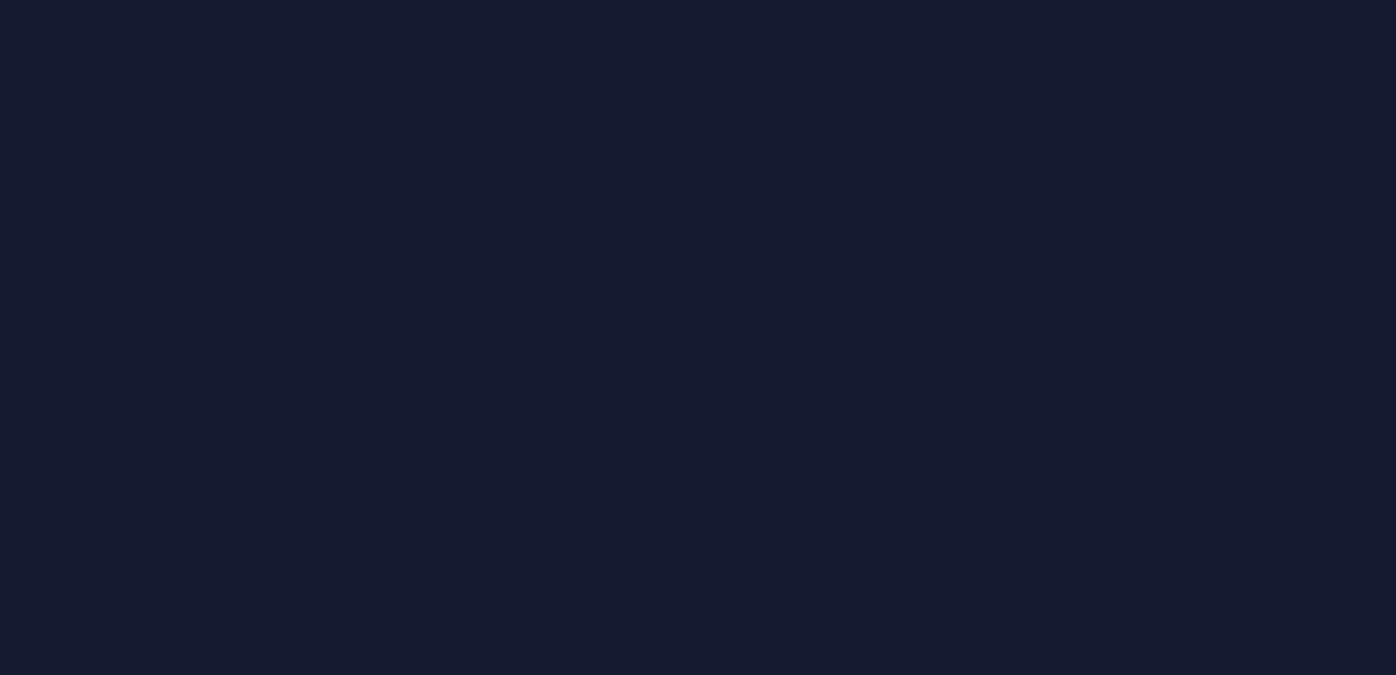 scroll, scrollTop: 0, scrollLeft: 0, axis: both 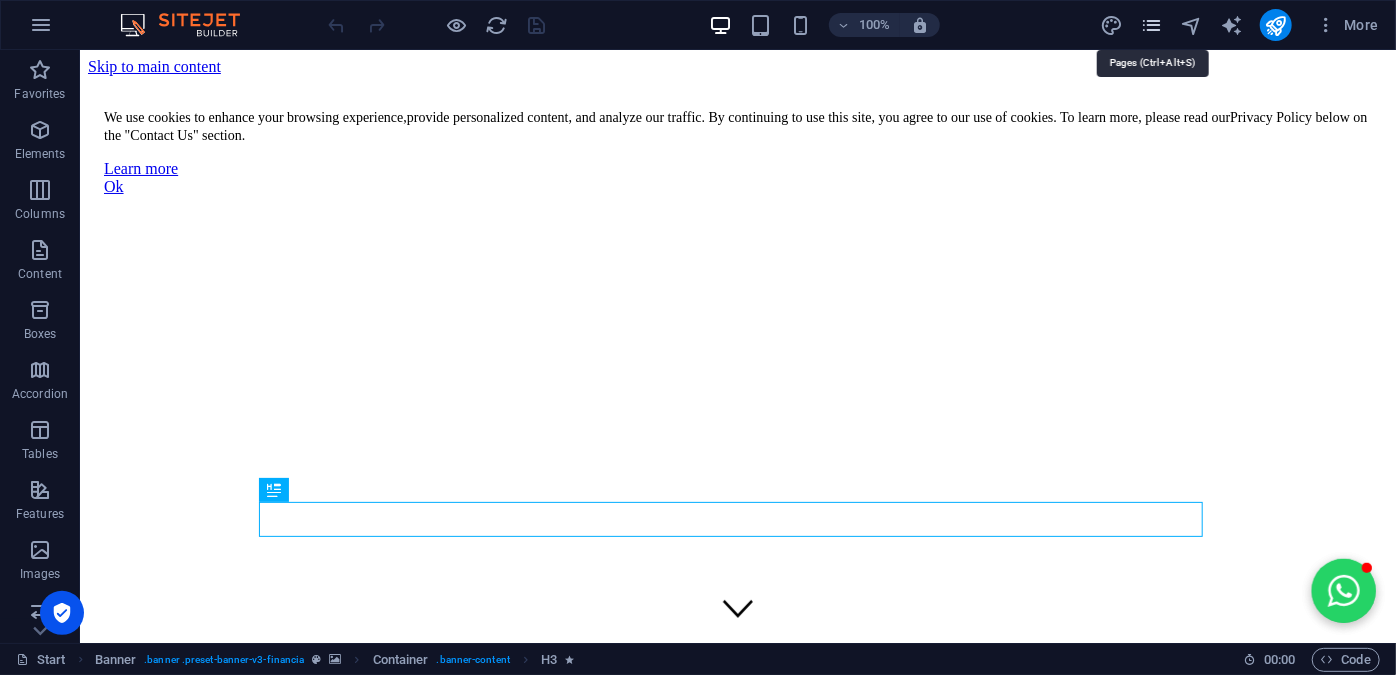 click at bounding box center (1151, 25) 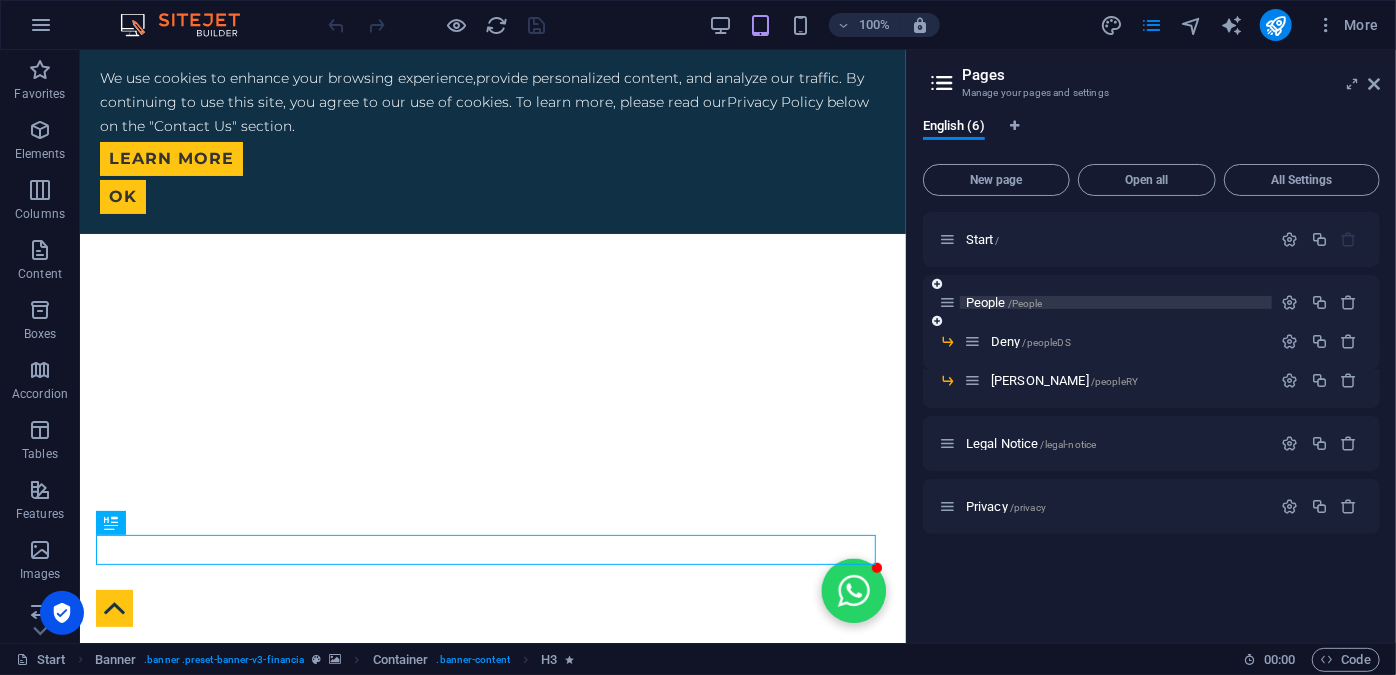 click on "/People" at bounding box center [1025, 303] 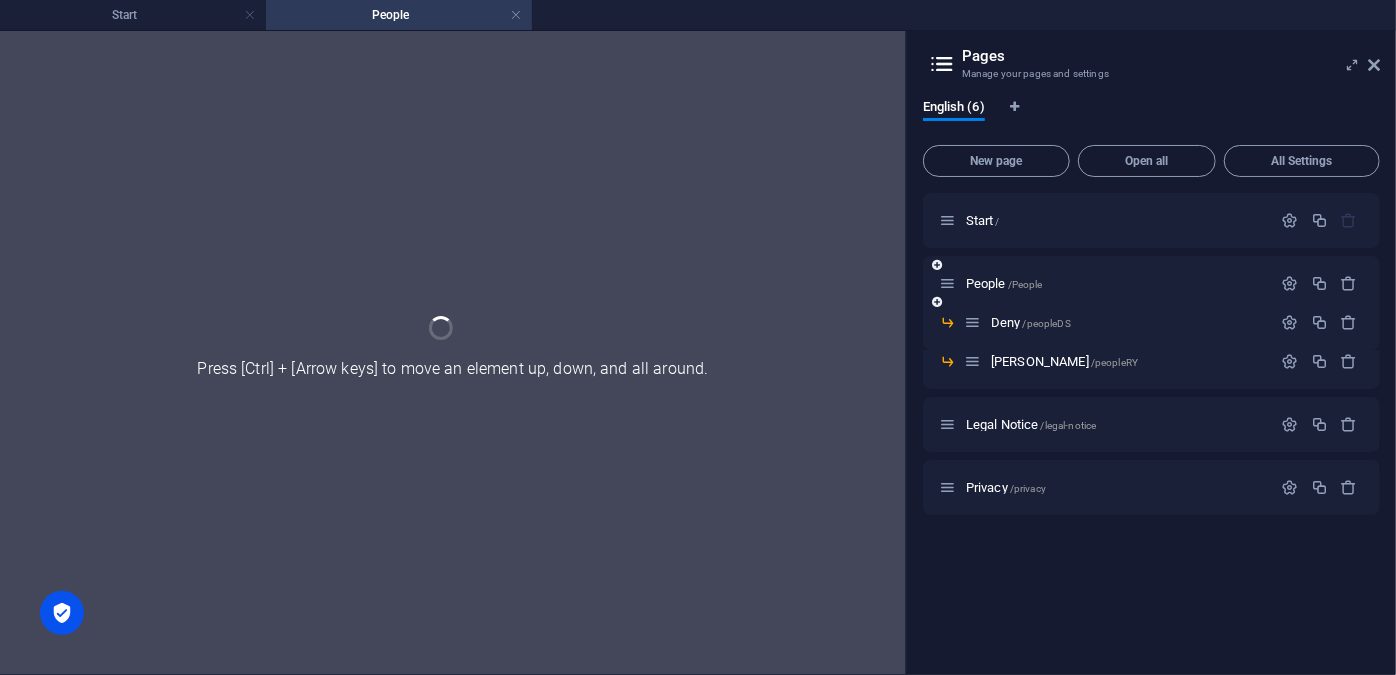 click on "People /People" at bounding box center (1151, 283) 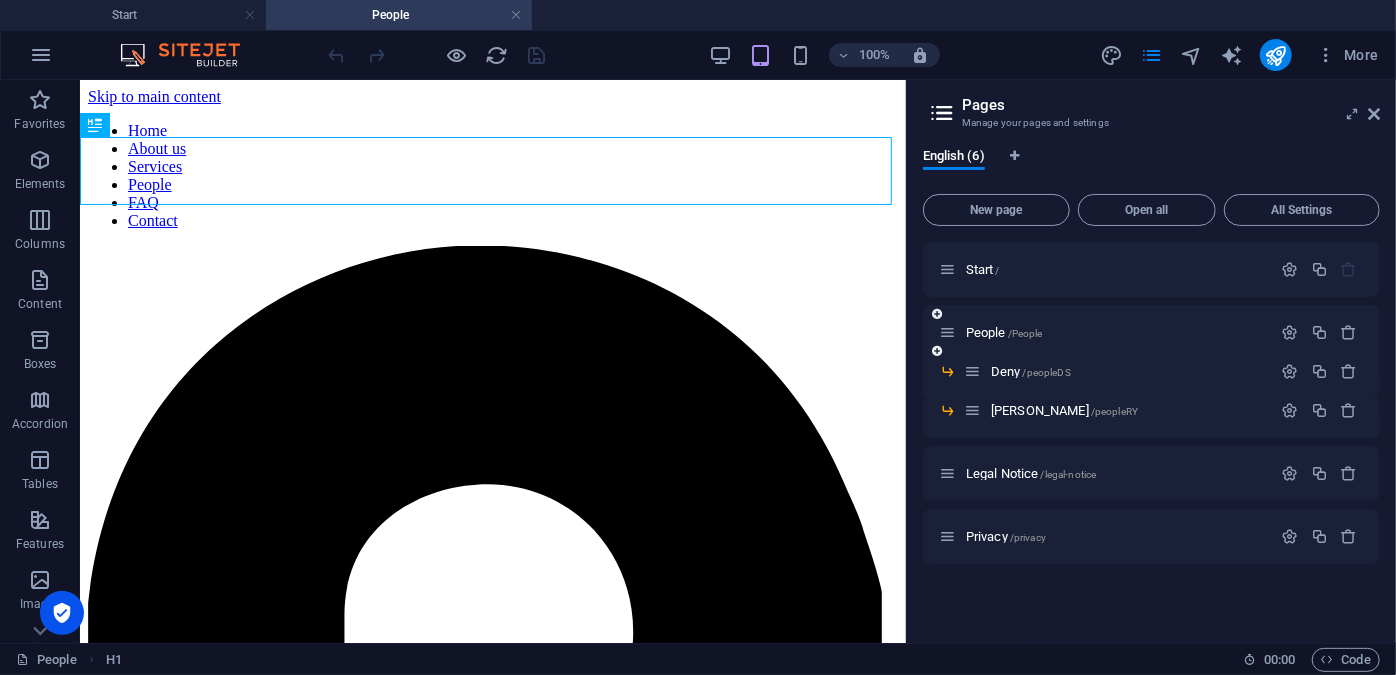 scroll, scrollTop: 0, scrollLeft: 0, axis: both 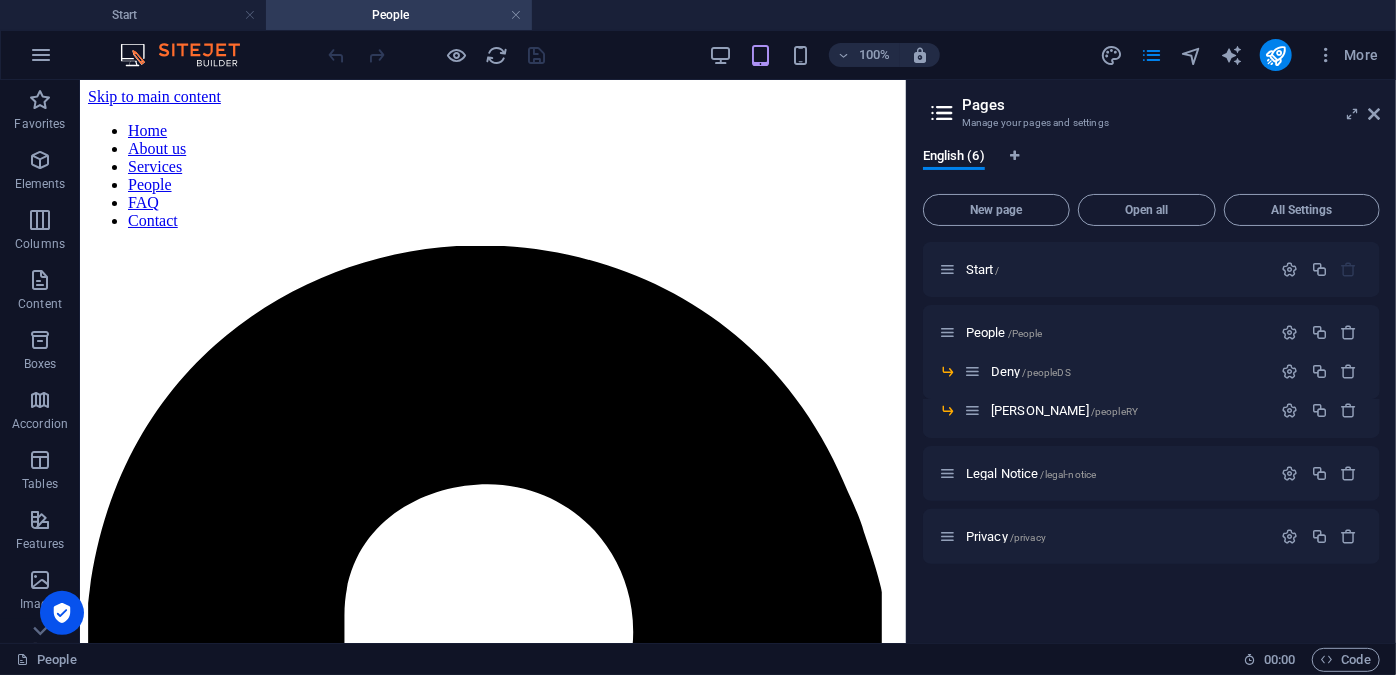 drag, startPoint x: 900, startPoint y: 355, endPoint x: 1013, endPoint y: 423, distance: 131.88252 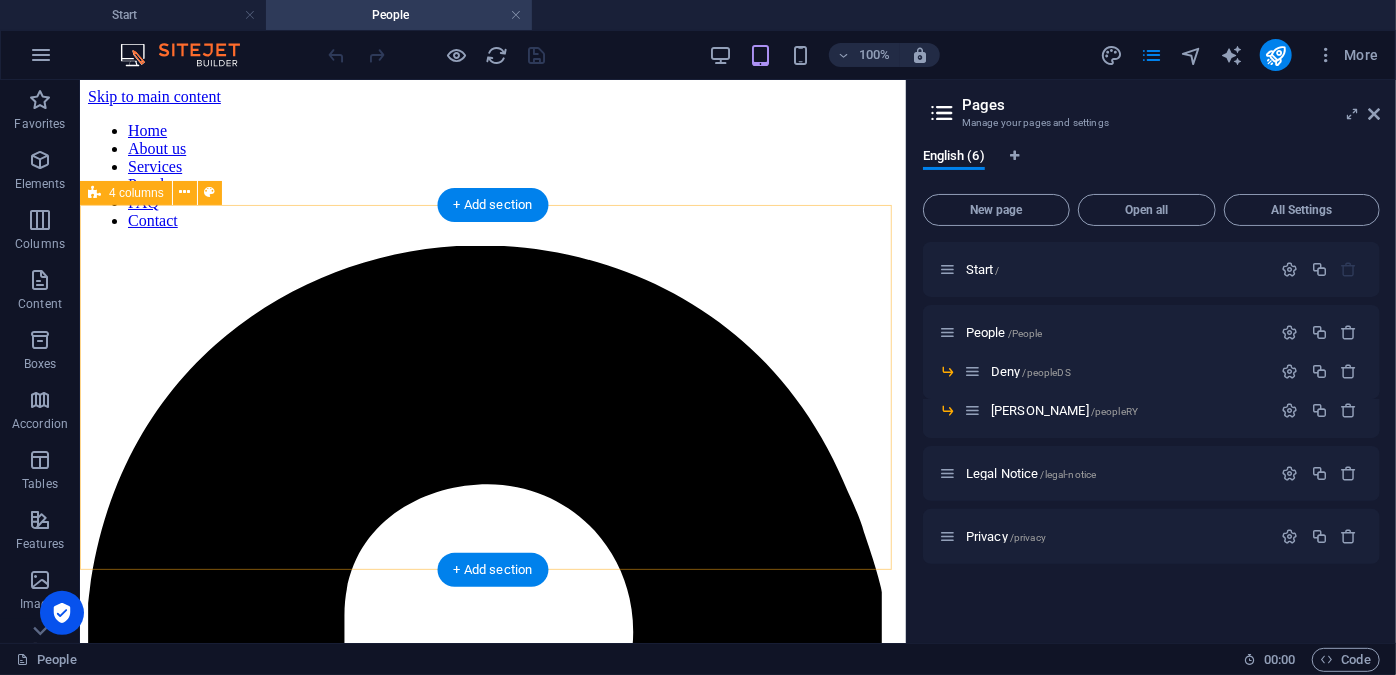 click on "Deny setiawan Attorney read more Drop content here or  Add elements  Paste clipboard Drop content here or  Add elements  Paste clipboard Drop content here or  Add elements  Paste clipboard" at bounding box center [492, 3117] 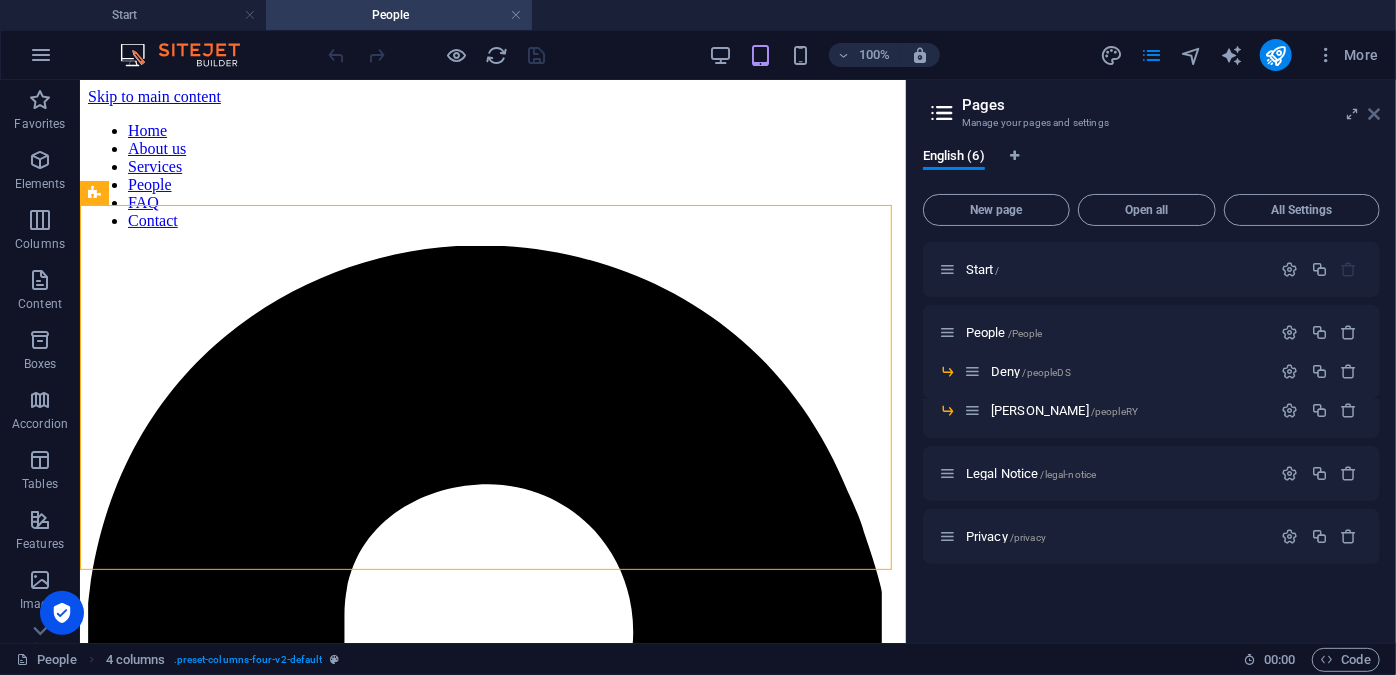 click at bounding box center [1374, 114] 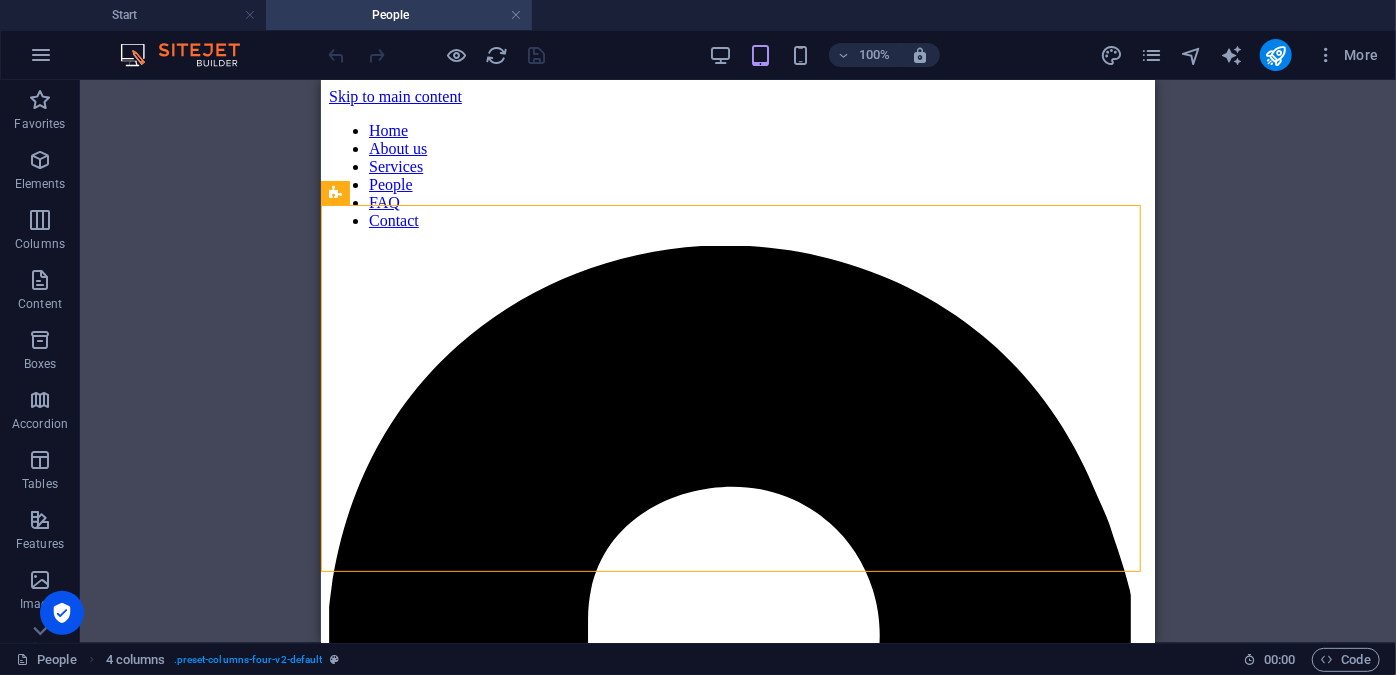 click on "100%" at bounding box center [824, 55] 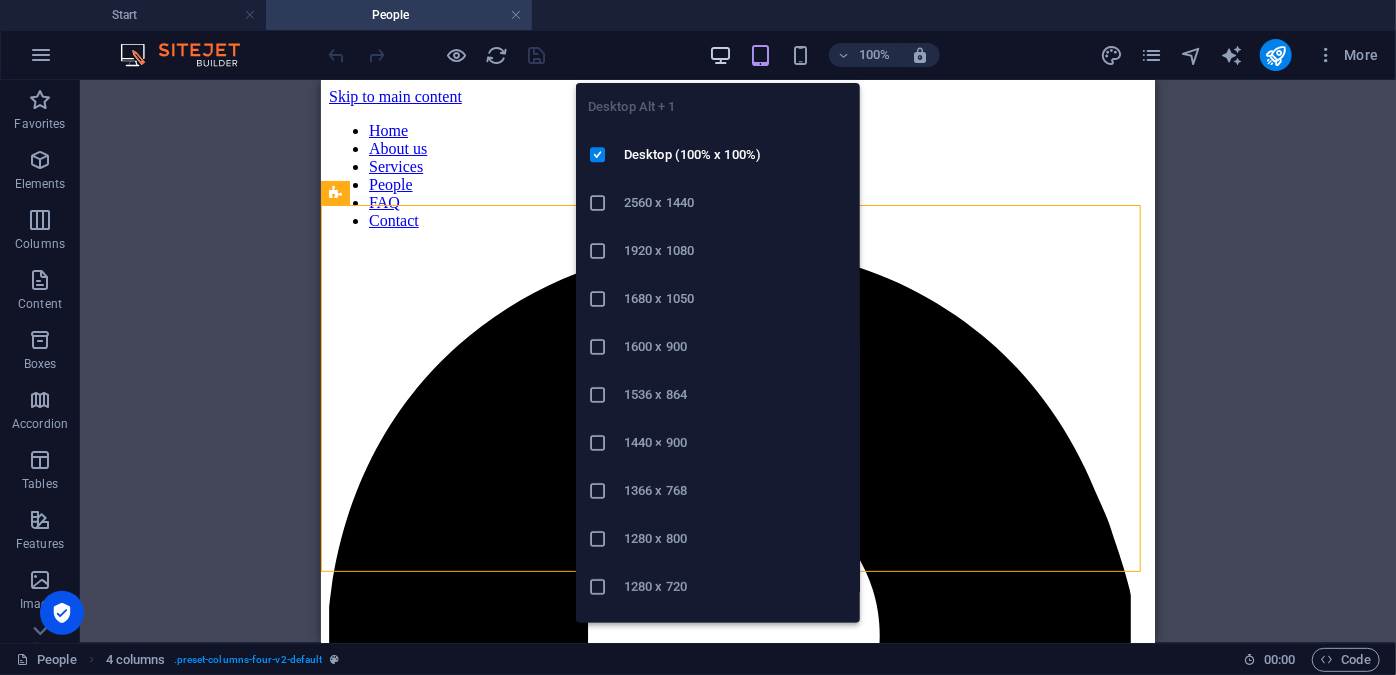 click at bounding box center [720, 55] 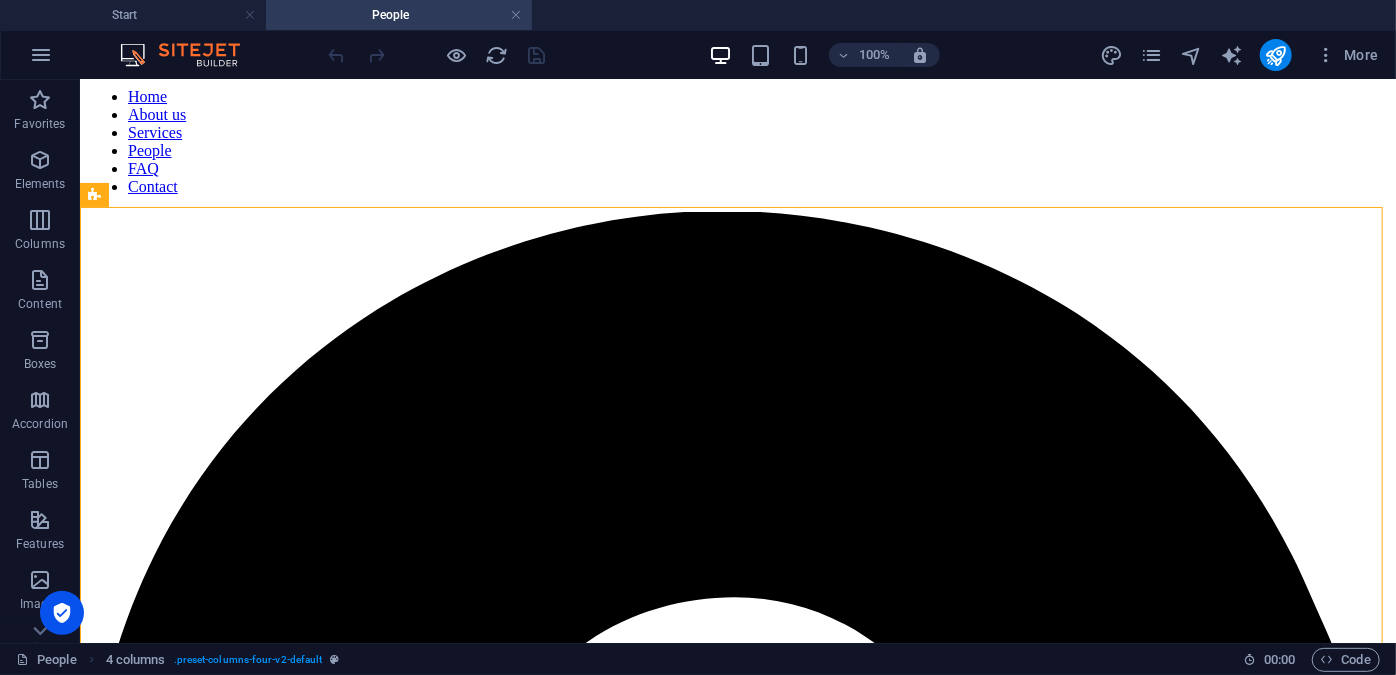 scroll, scrollTop: 31, scrollLeft: 0, axis: vertical 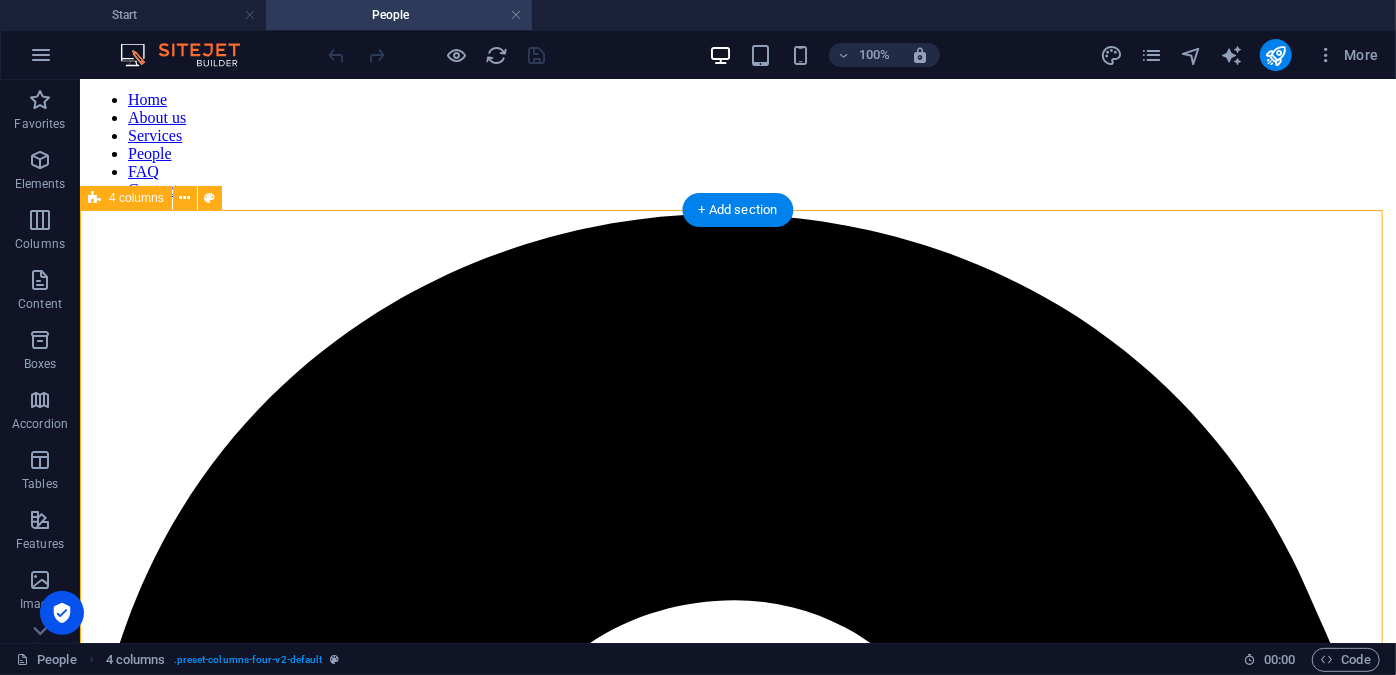 click on "Deny setiawan Attorney read more Drop content here or  Add elements  Paste clipboard Drop content here or  Add elements  Paste clipboard Drop content here or  Add elements  Paste clipboard" at bounding box center (737, 3929) 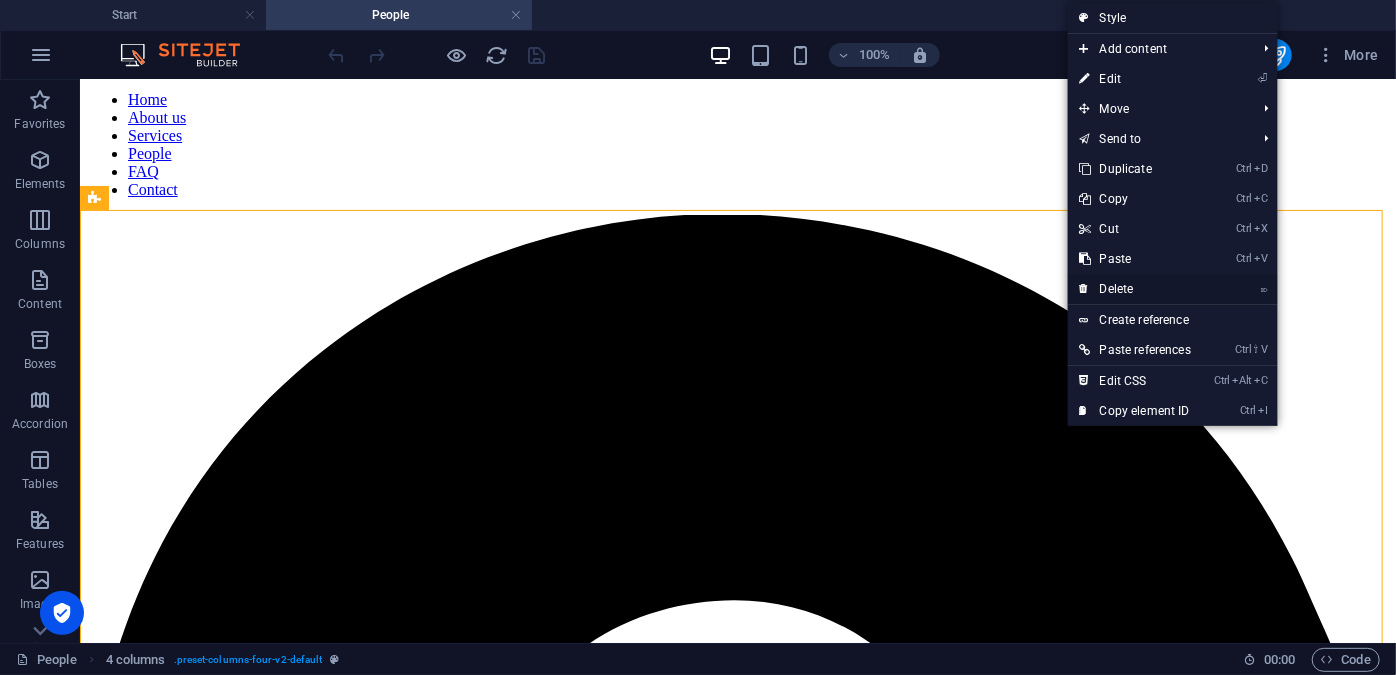 click on "⌦  Delete" at bounding box center (1135, 289) 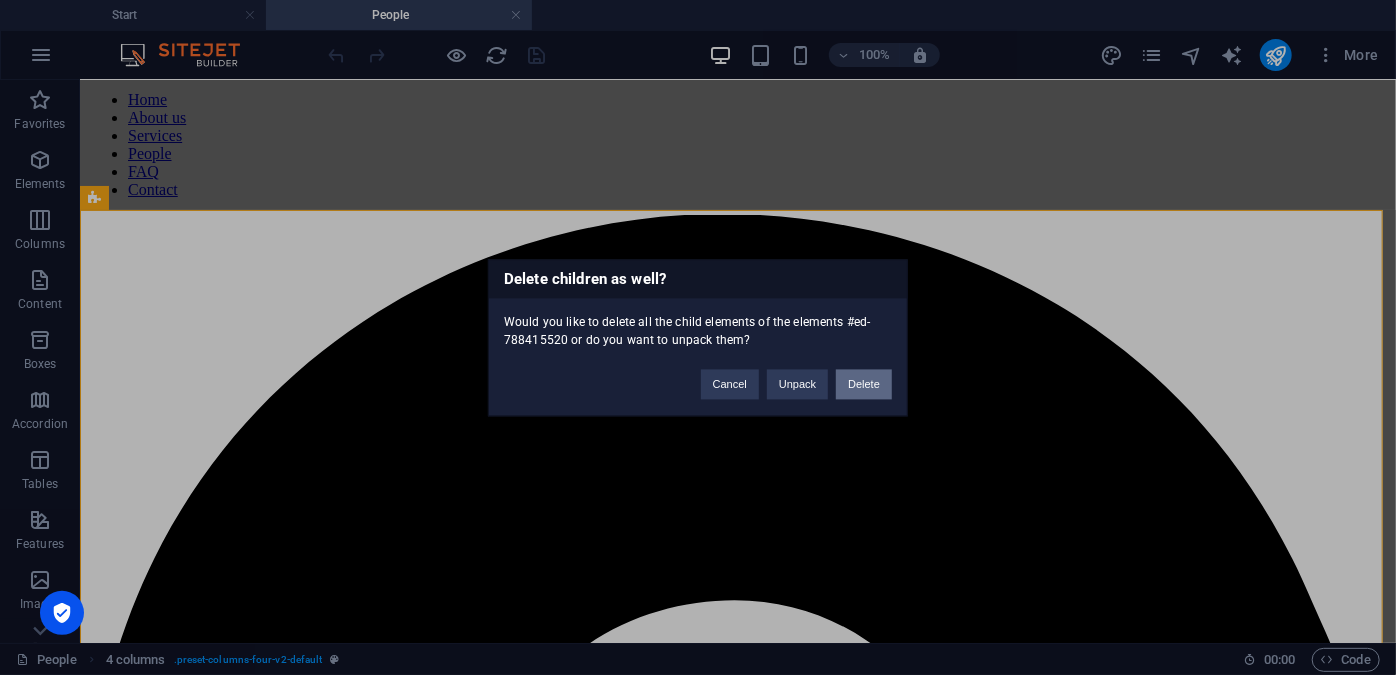click on "Delete" at bounding box center [864, 384] 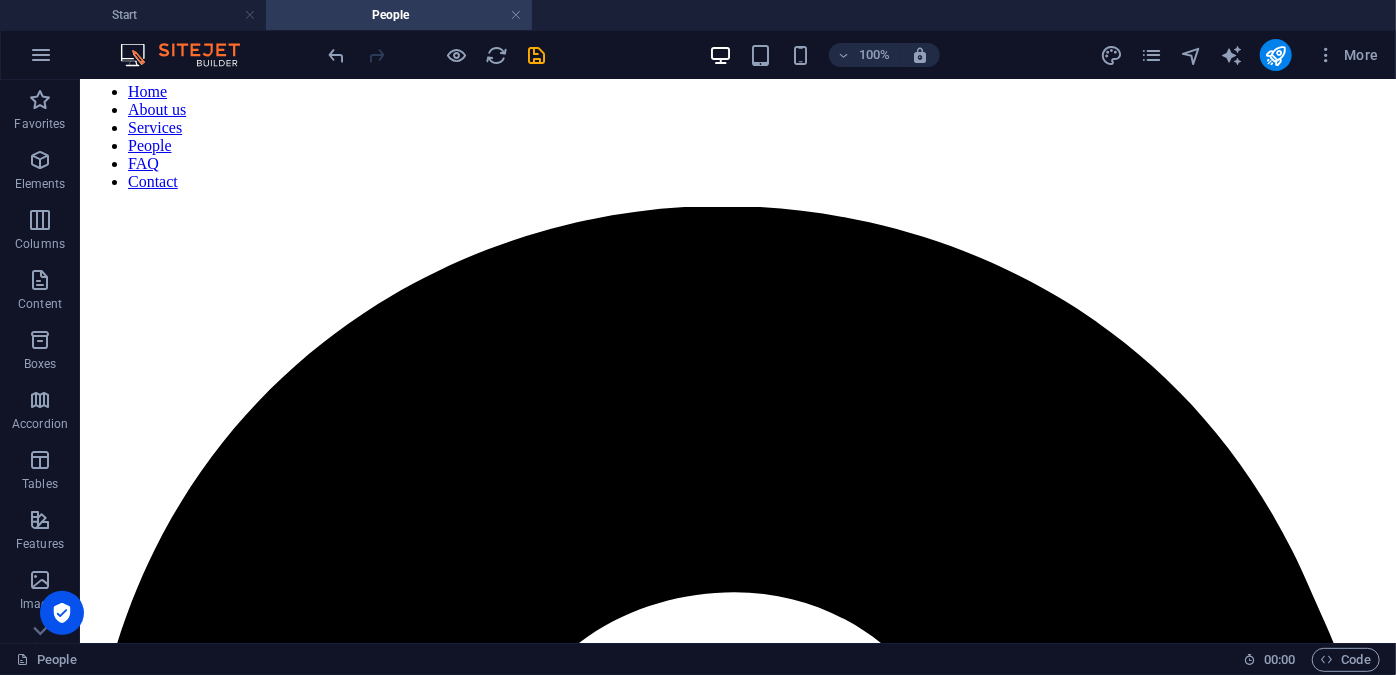scroll, scrollTop: 38, scrollLeft: 0, axis: vertical 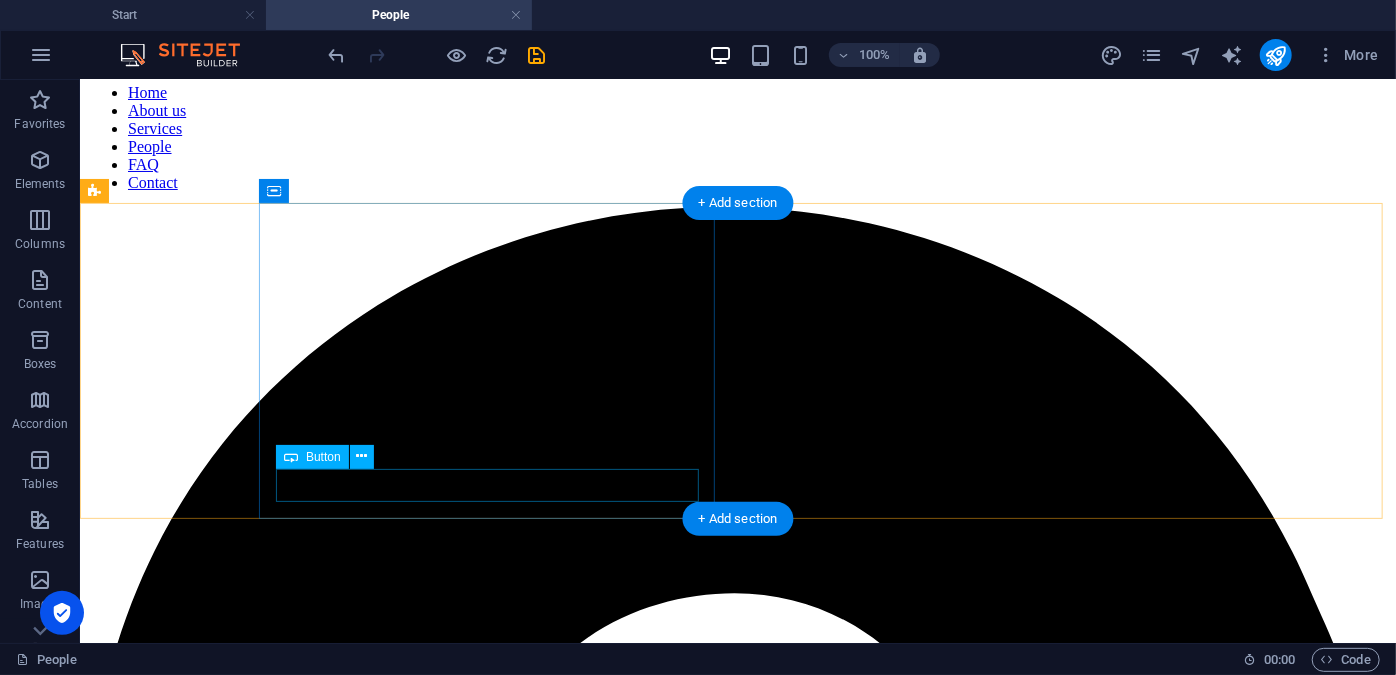 click on "read more" at bounding box center (737, 3779) 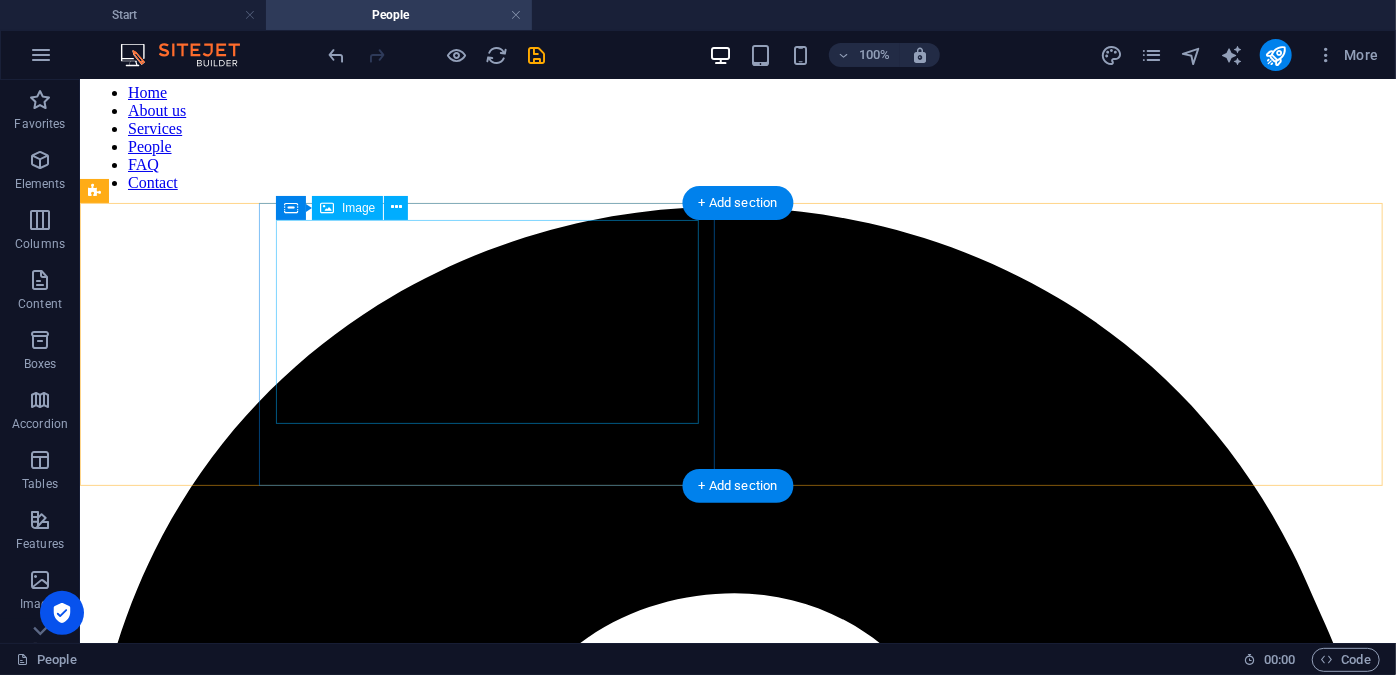 click at bounding box center (737, 3566) 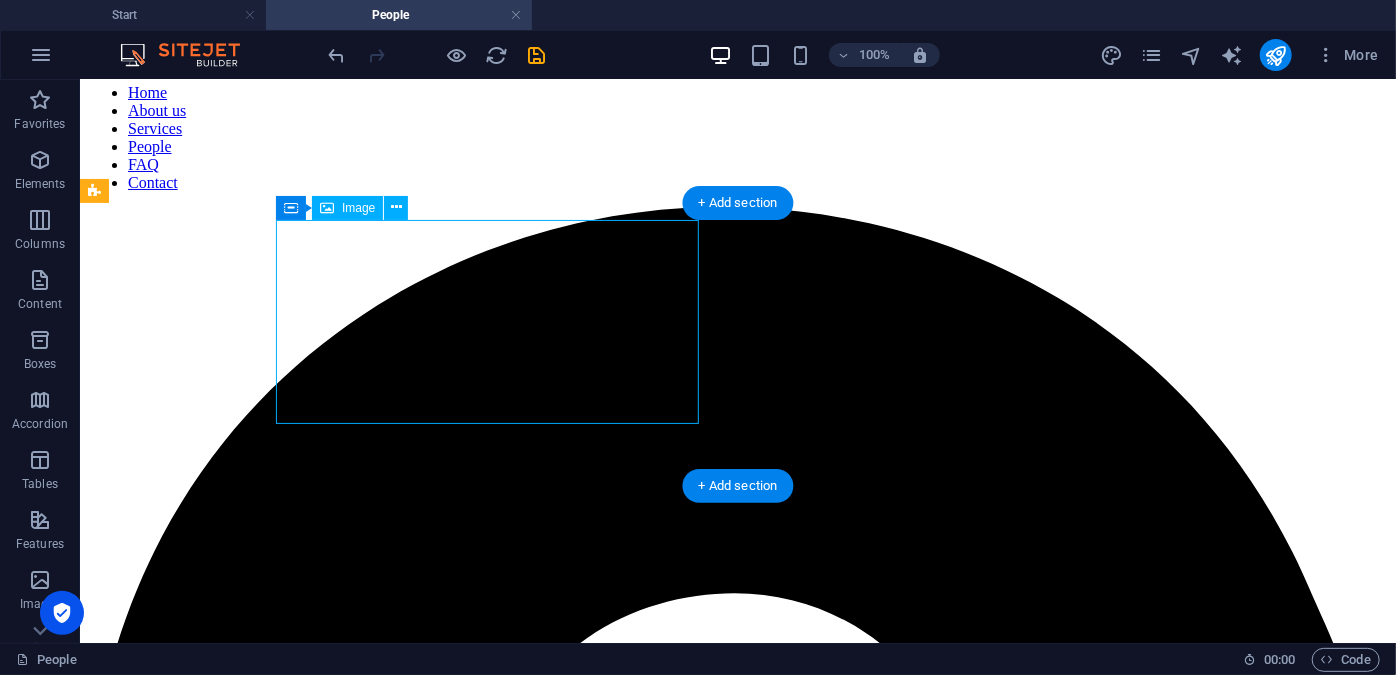 click at bounding box center [737, 3566] 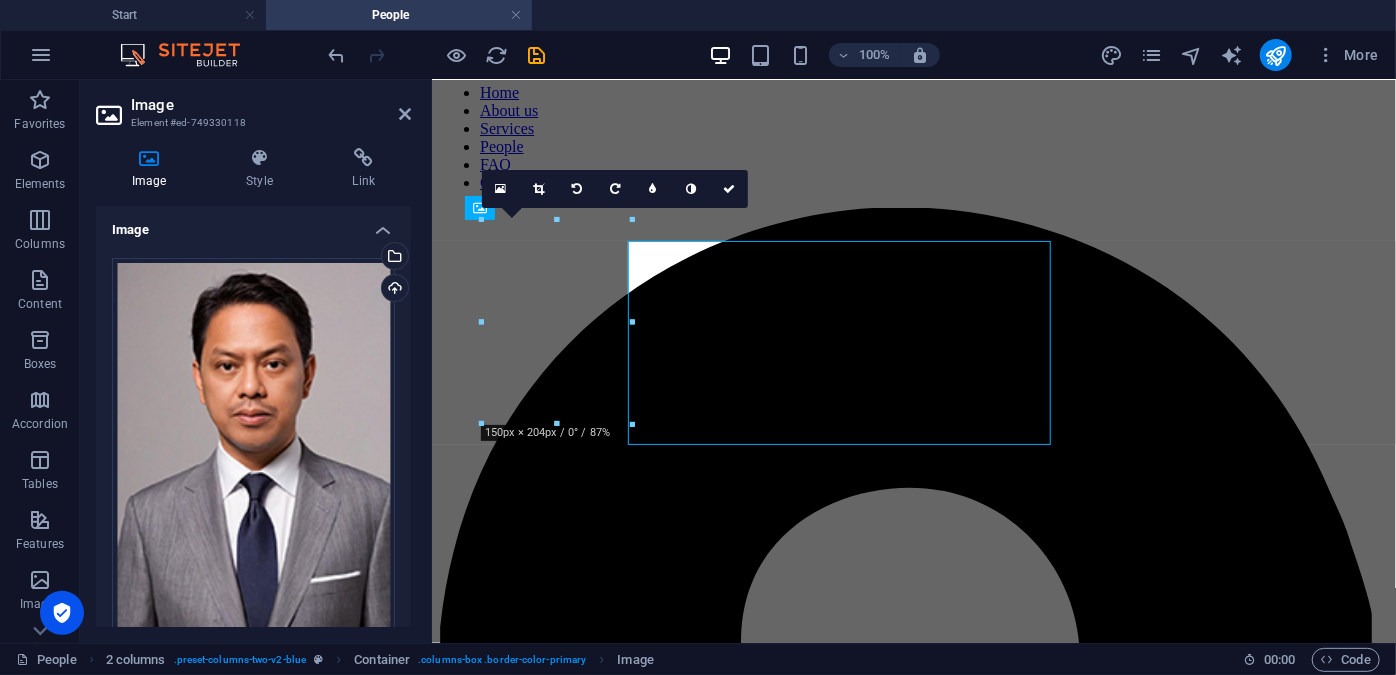 scroll, scrollTop: 13, scrollLeft: 0, axis: vertical 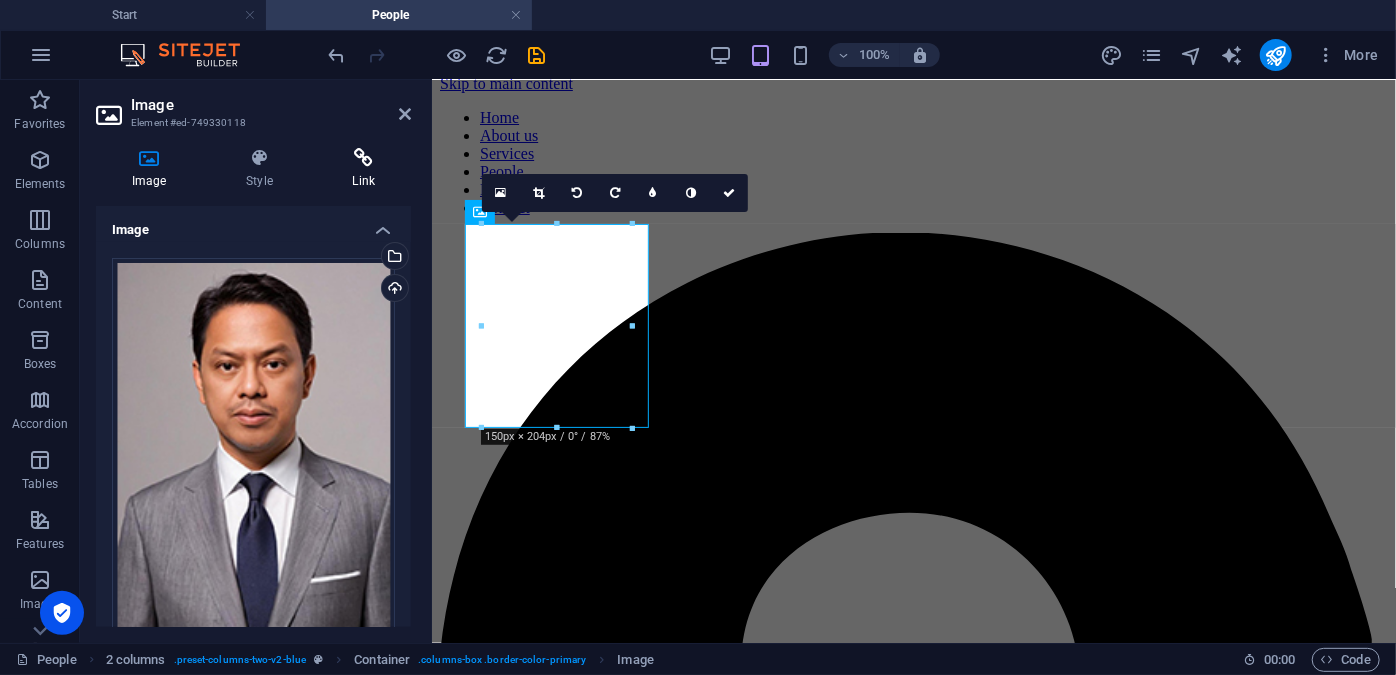 click on "Link" at bounding box center (364, 169) 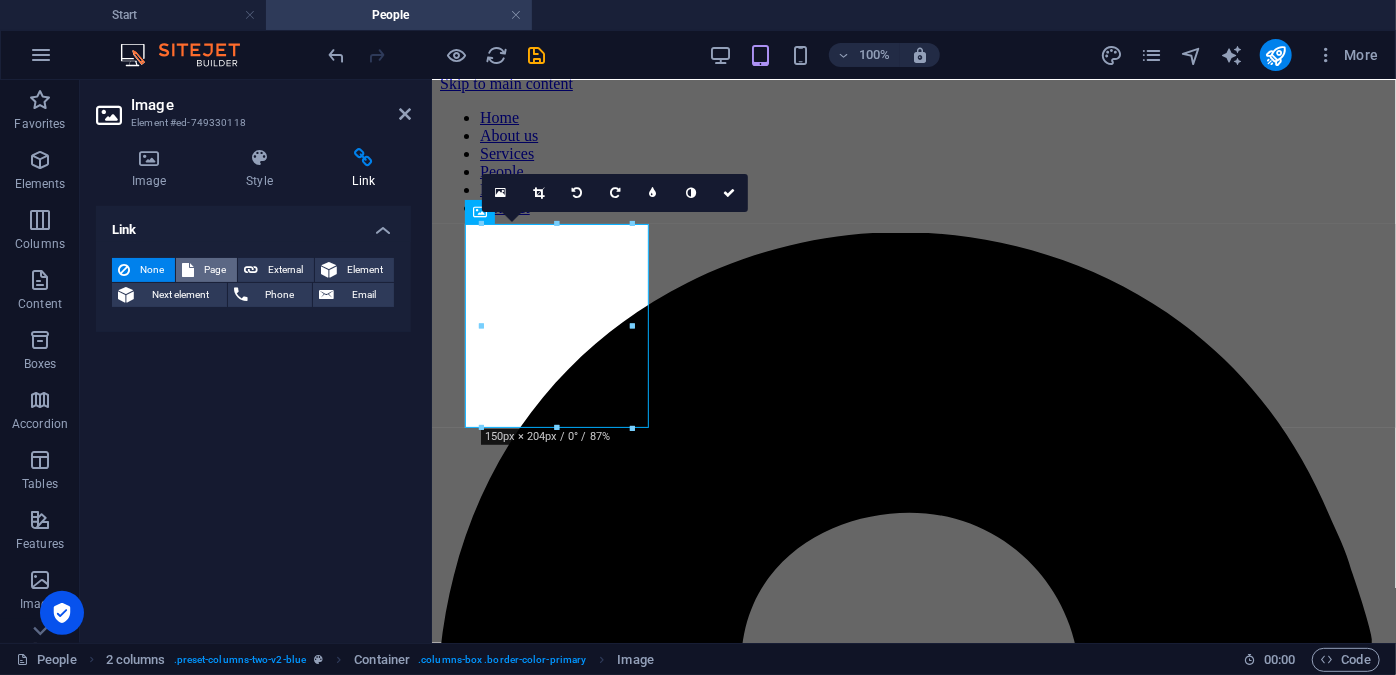 click on "Page" at bounding box center (215, 270) 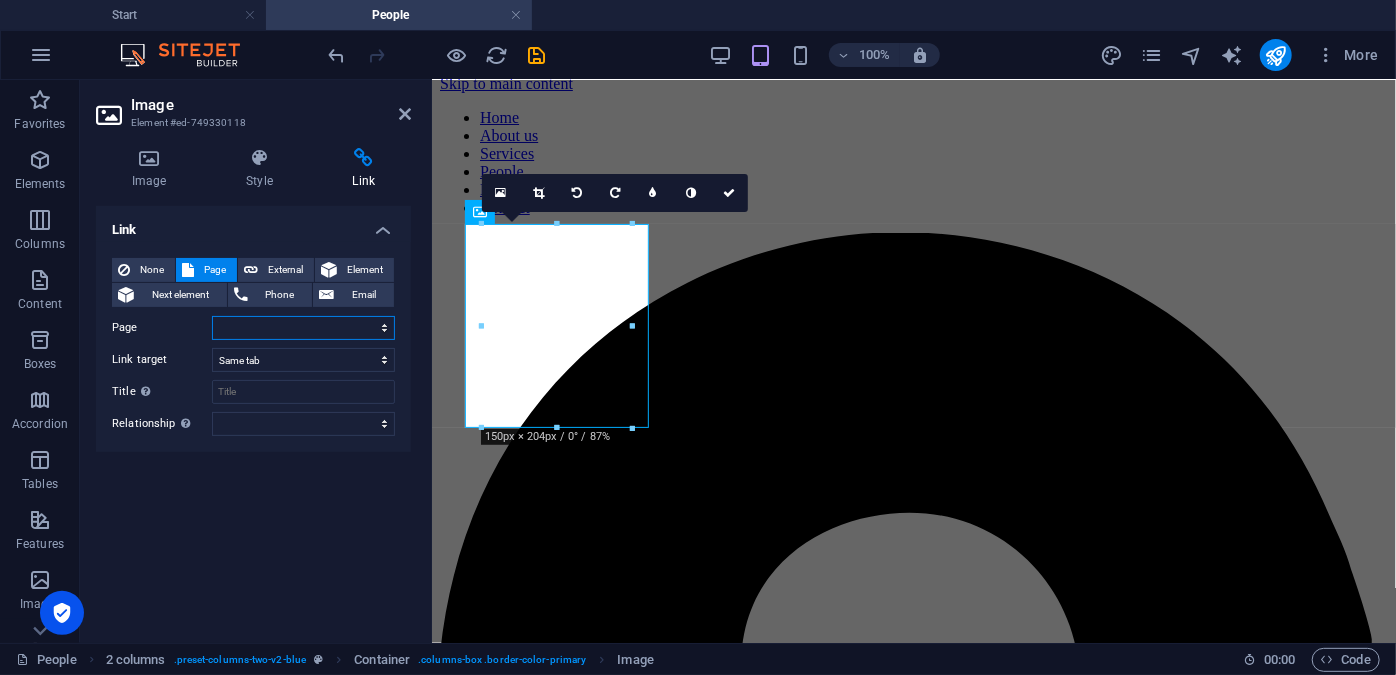 click on "Start People -- Deny -- Tian Legal Notice Privacy" at bounding box center (303, 328) 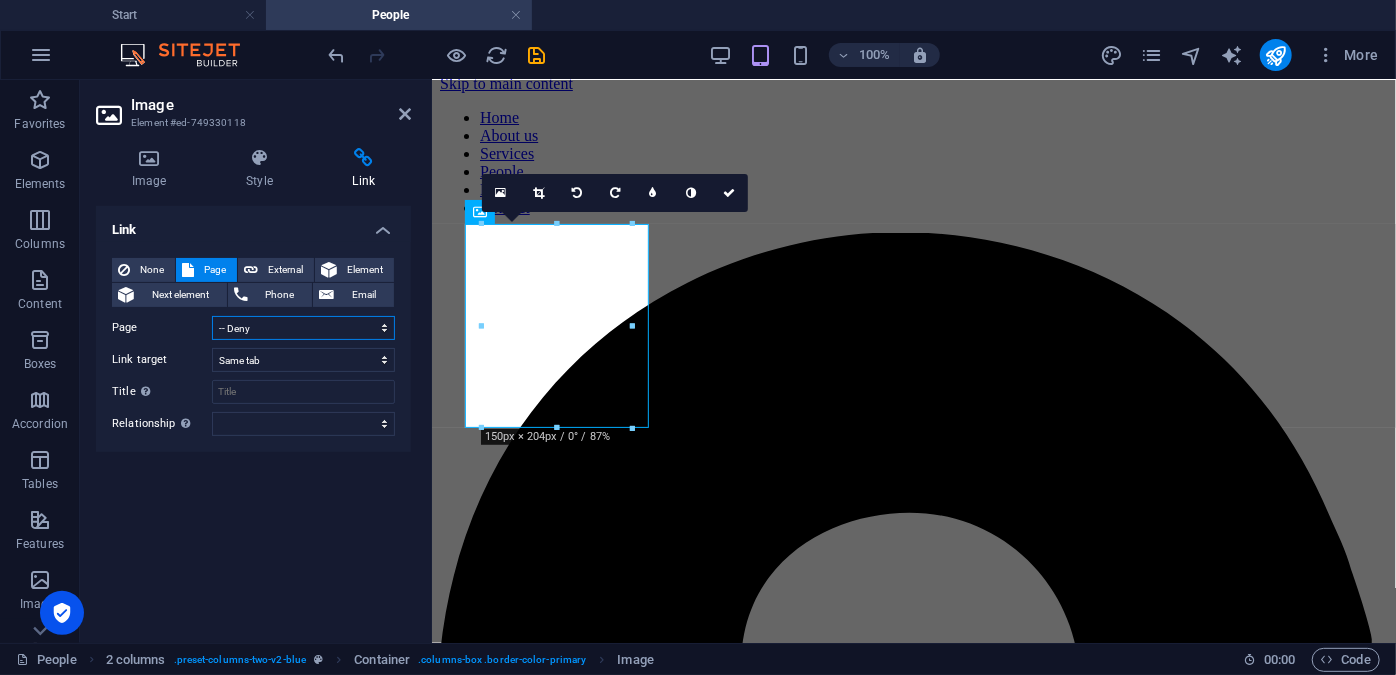 click on "Start People -- Deny -- Tian Legal Notice Privacy" at bounding box center (303, 328) 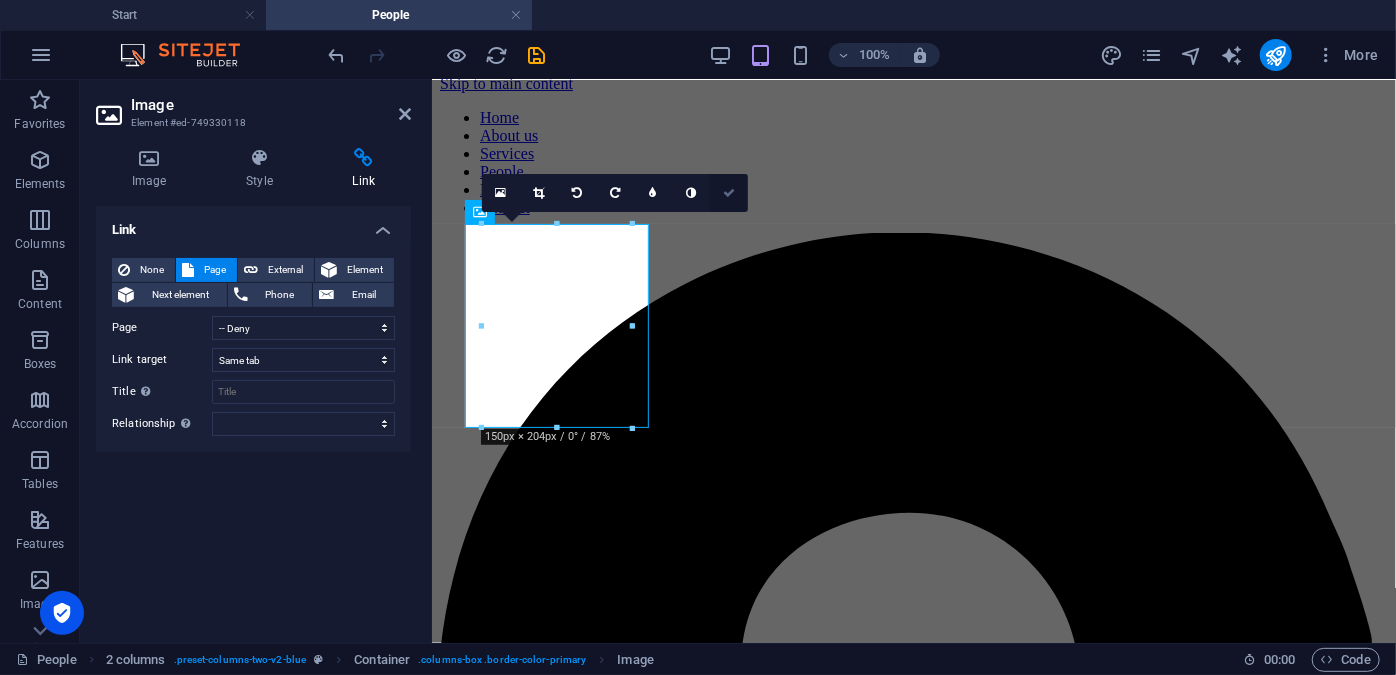 click at bounding box center [729, 193] 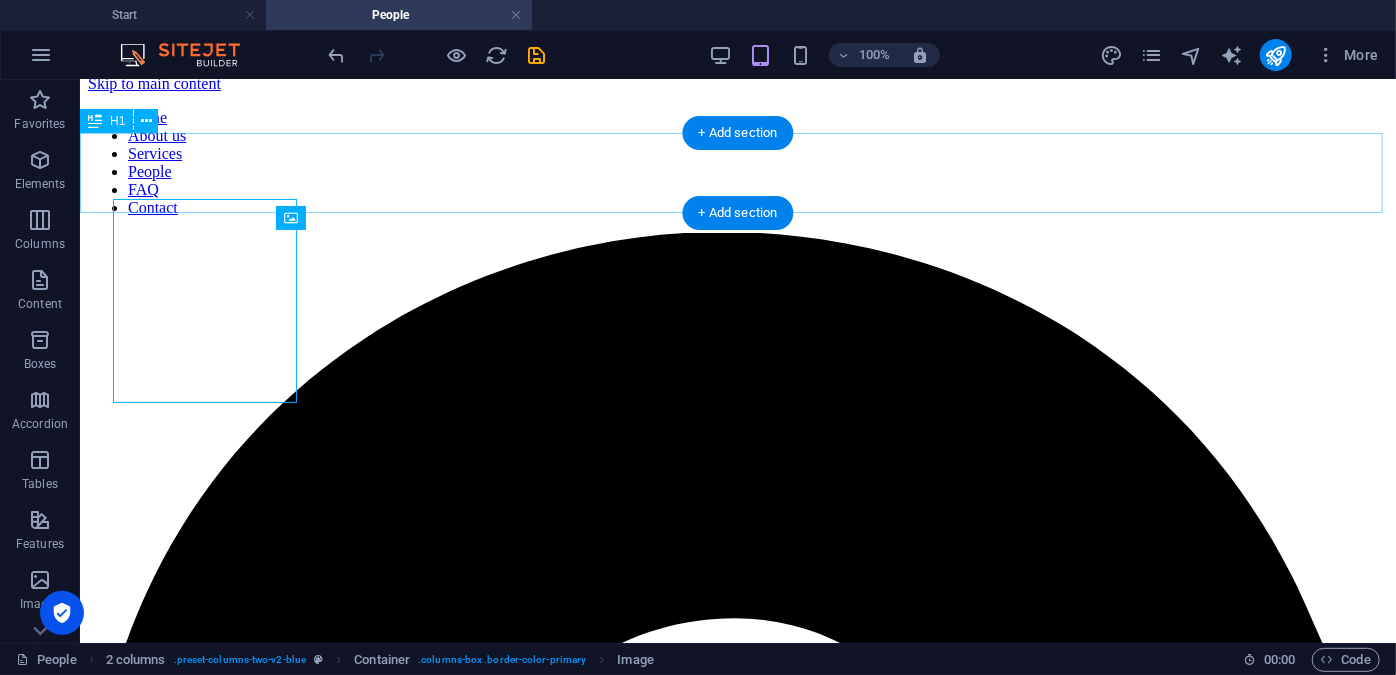 scroll, scrollTop: 38, scrollLeft: 0, axis: vertical 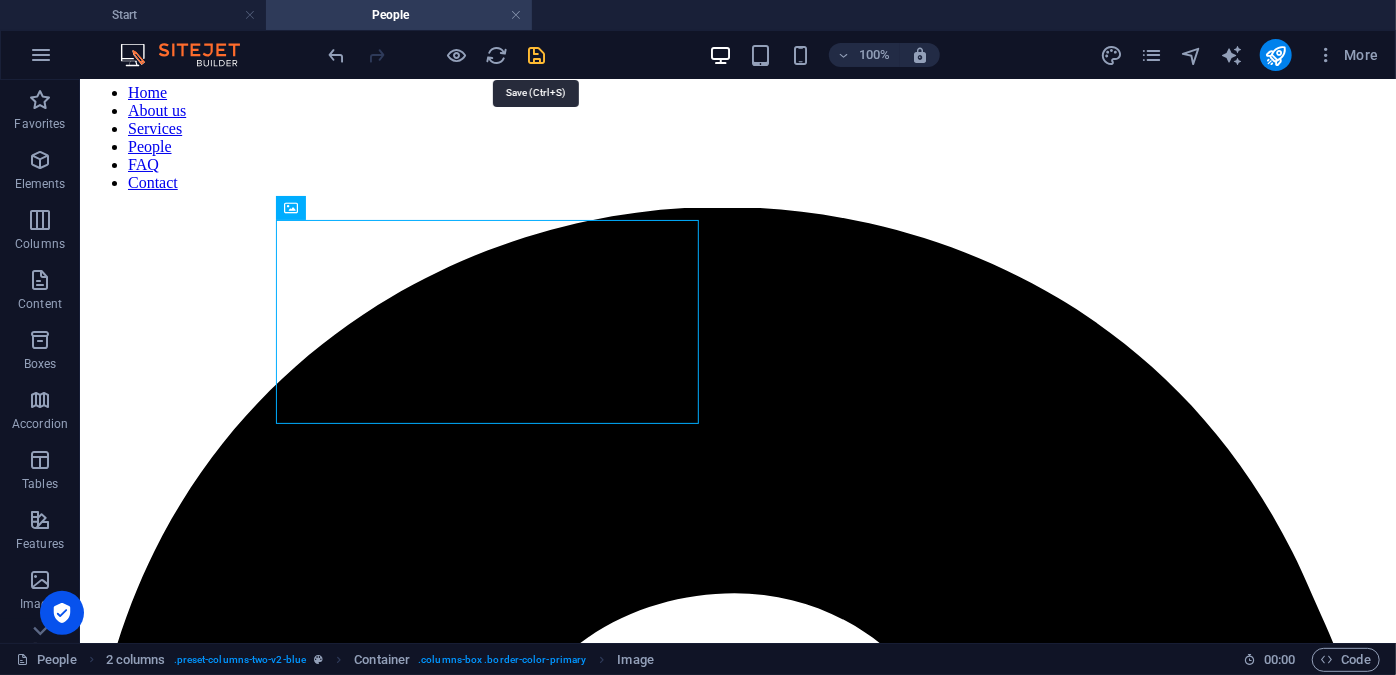 click at bounding box center (537, 55) 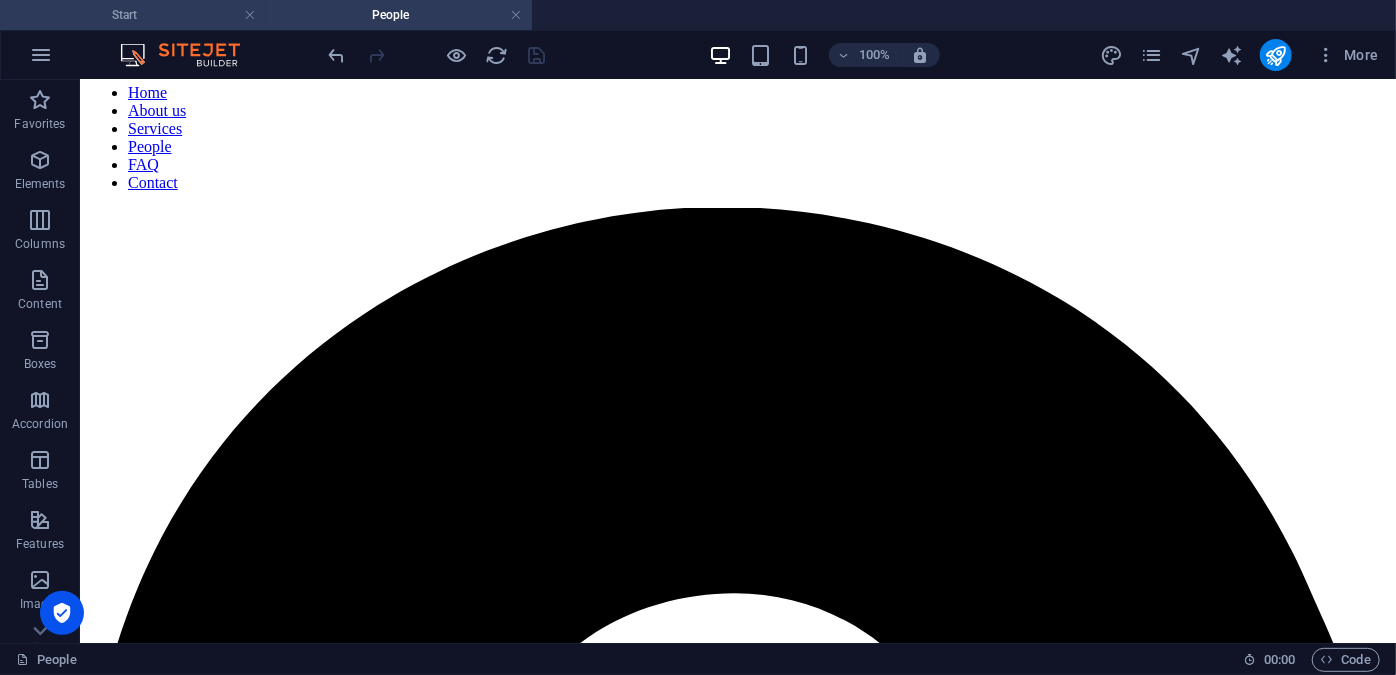 click on "Start" at bounding box center [133, 15] 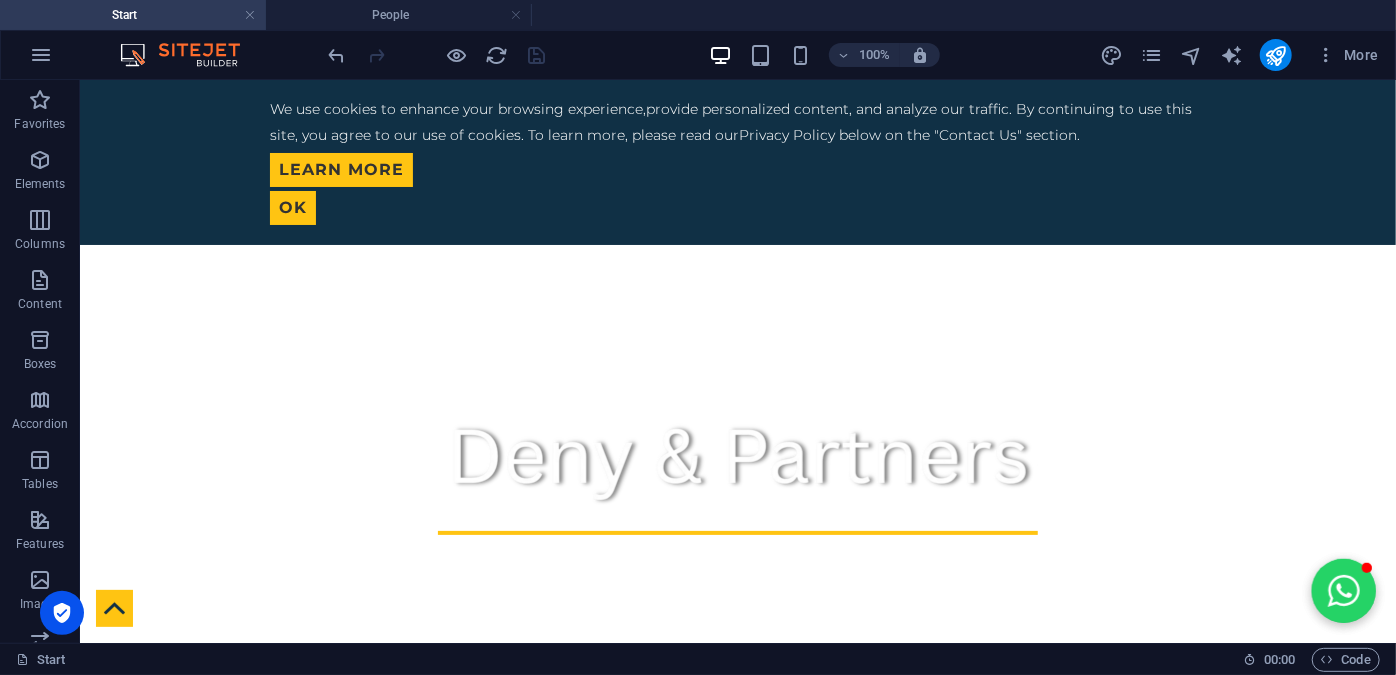 scroll, scrollTop: 0, scrollLeft: 0, axis: both 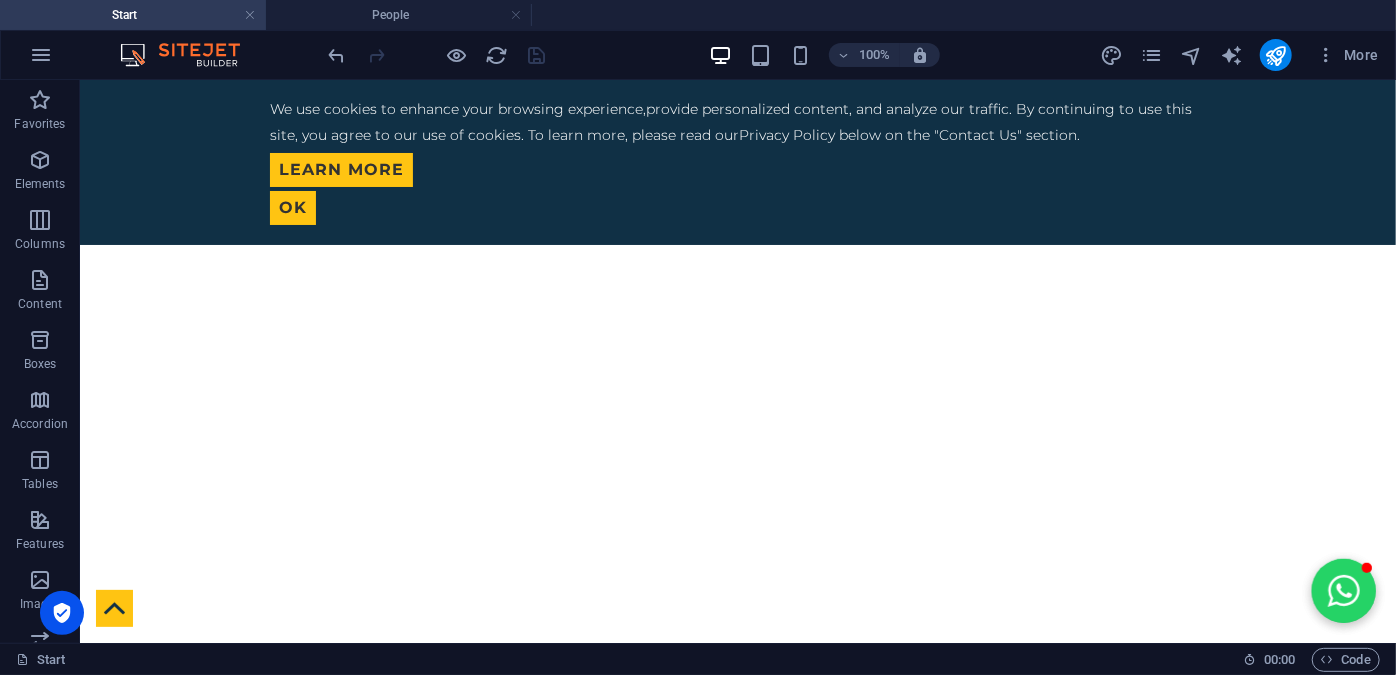 click on "Start" at bounding box center [133, 15] 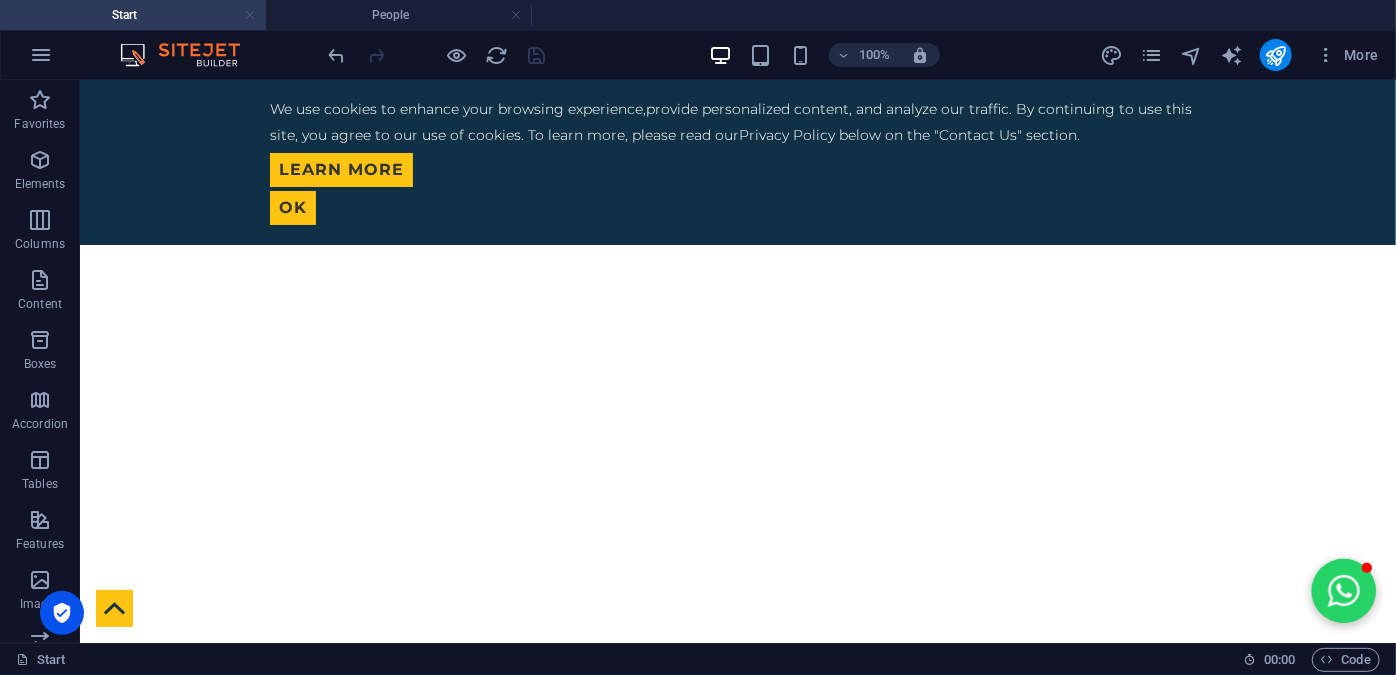 click at bounding box center (250, 15) 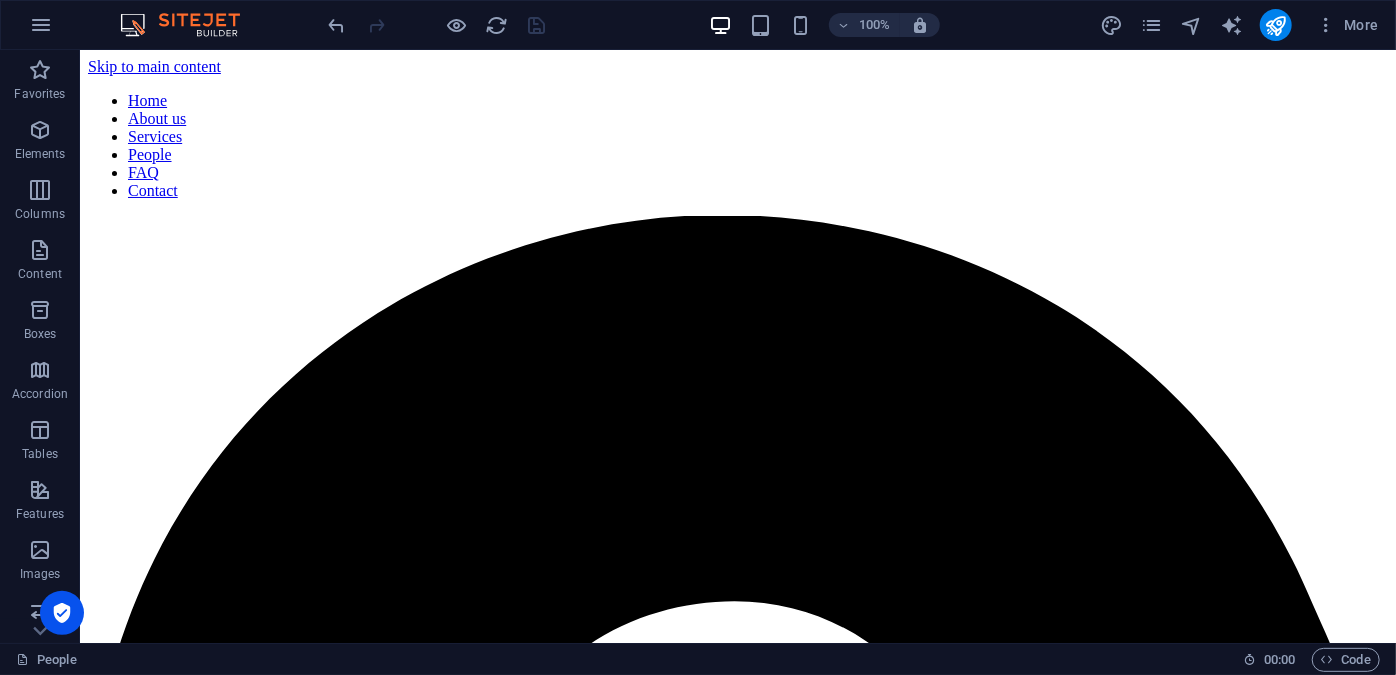 scroll, scrollTop: 38, scrollLeft: 0, axis: vertical 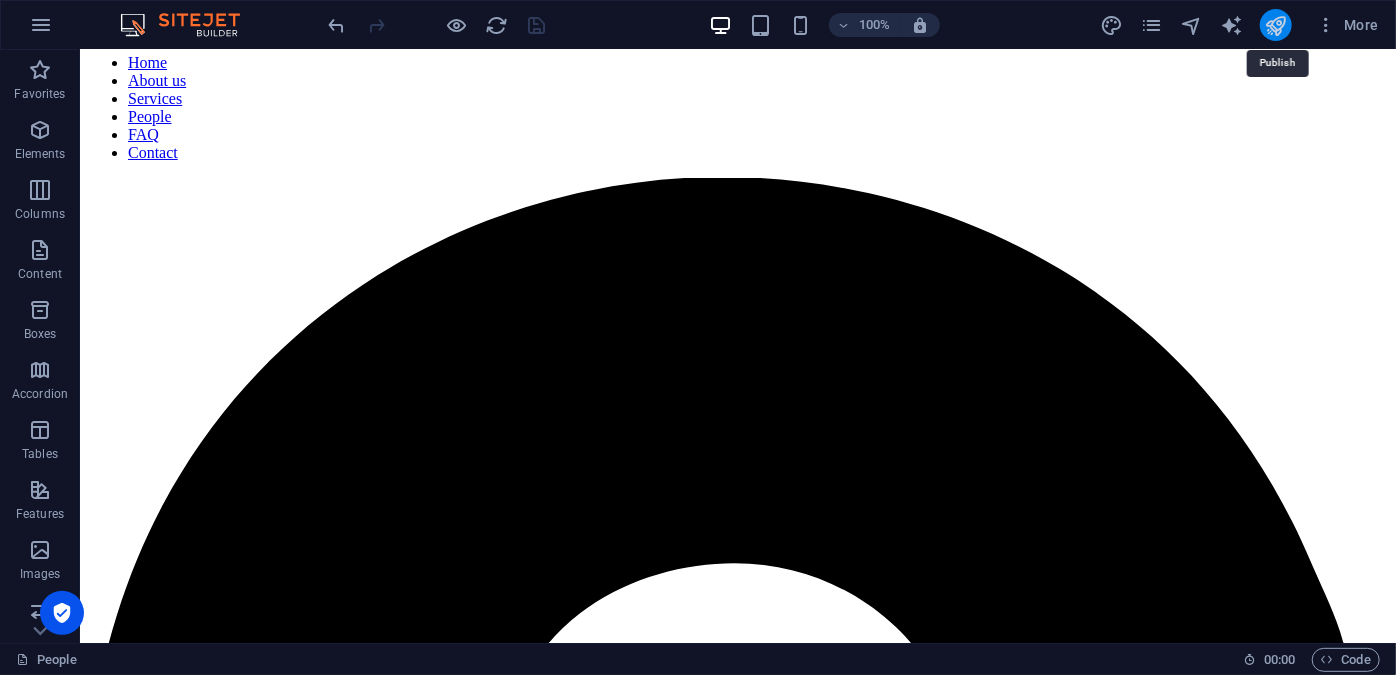 drag, startPoint x: 1269, startPoint y: 26, endPoint x: 688, endPoint y: 17, distance: 581.0697 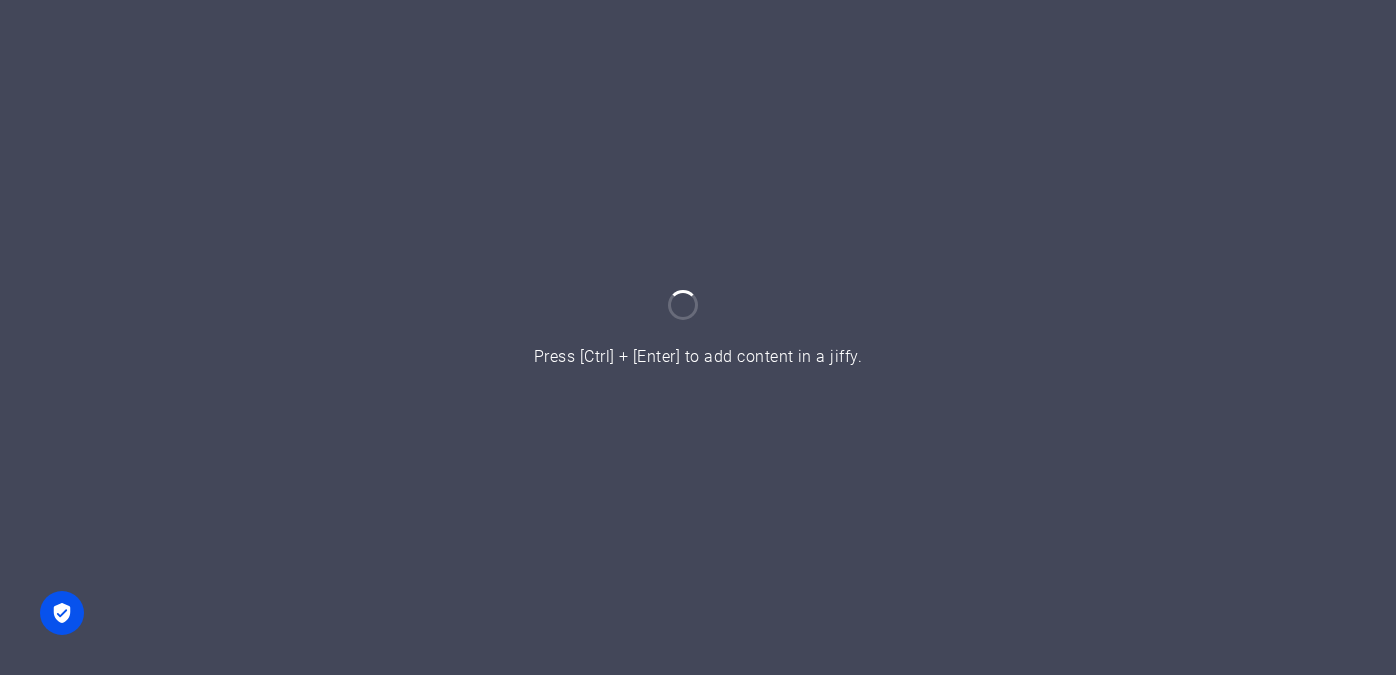 scroll, scrollTop: 0, scrollLeft: 0, axis: both 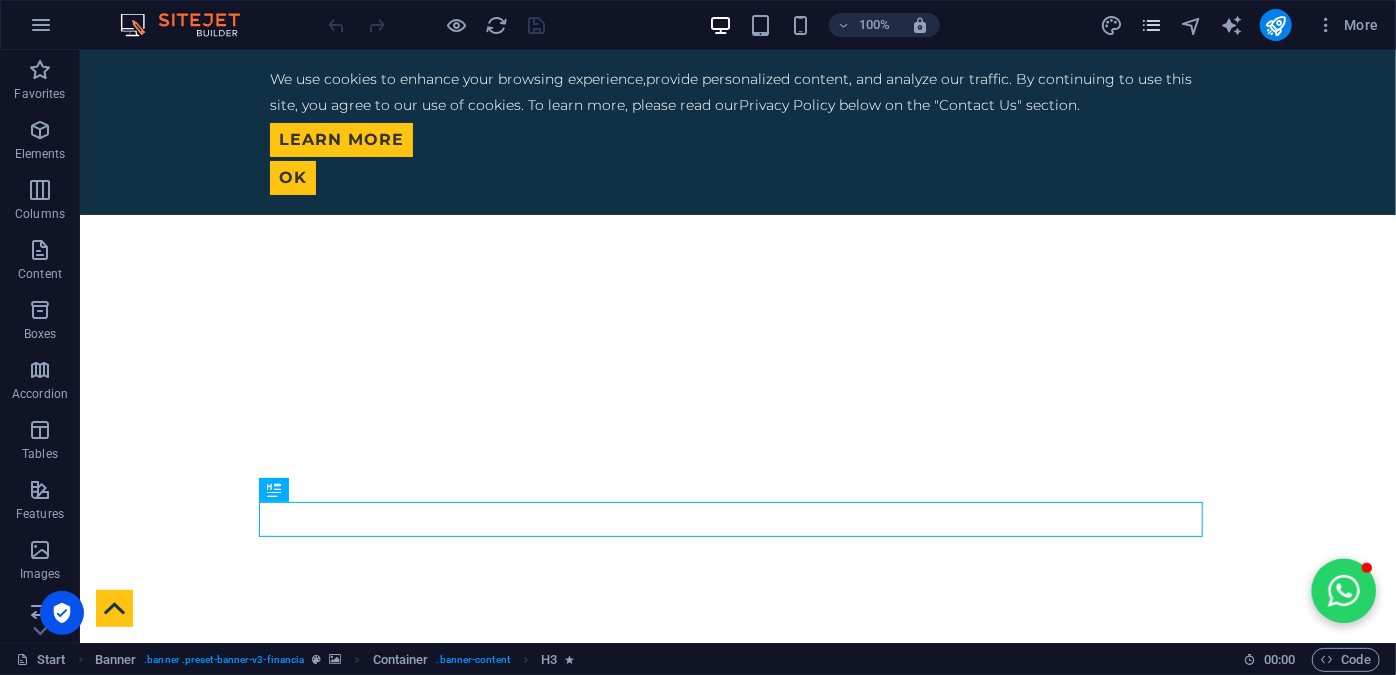 click at bounding box center [1152, 25] 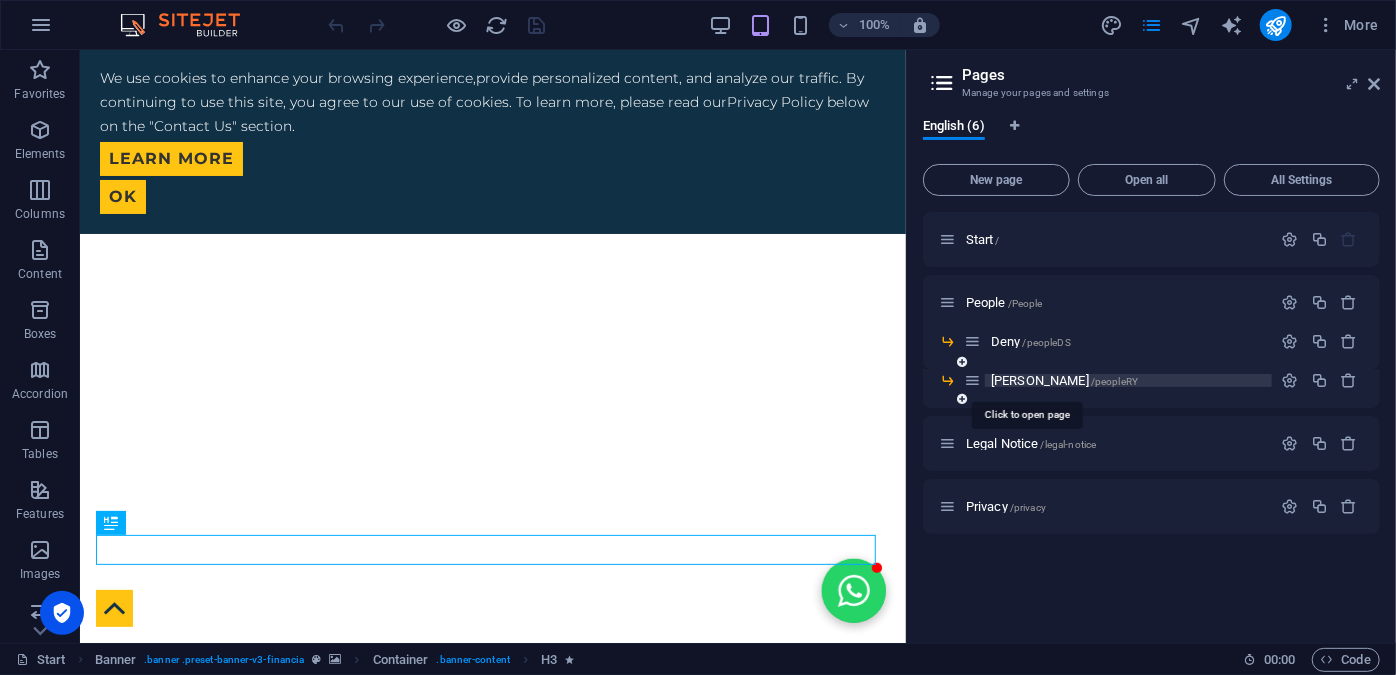 click on "/peopleRY" at bounding box center (1114, 381) 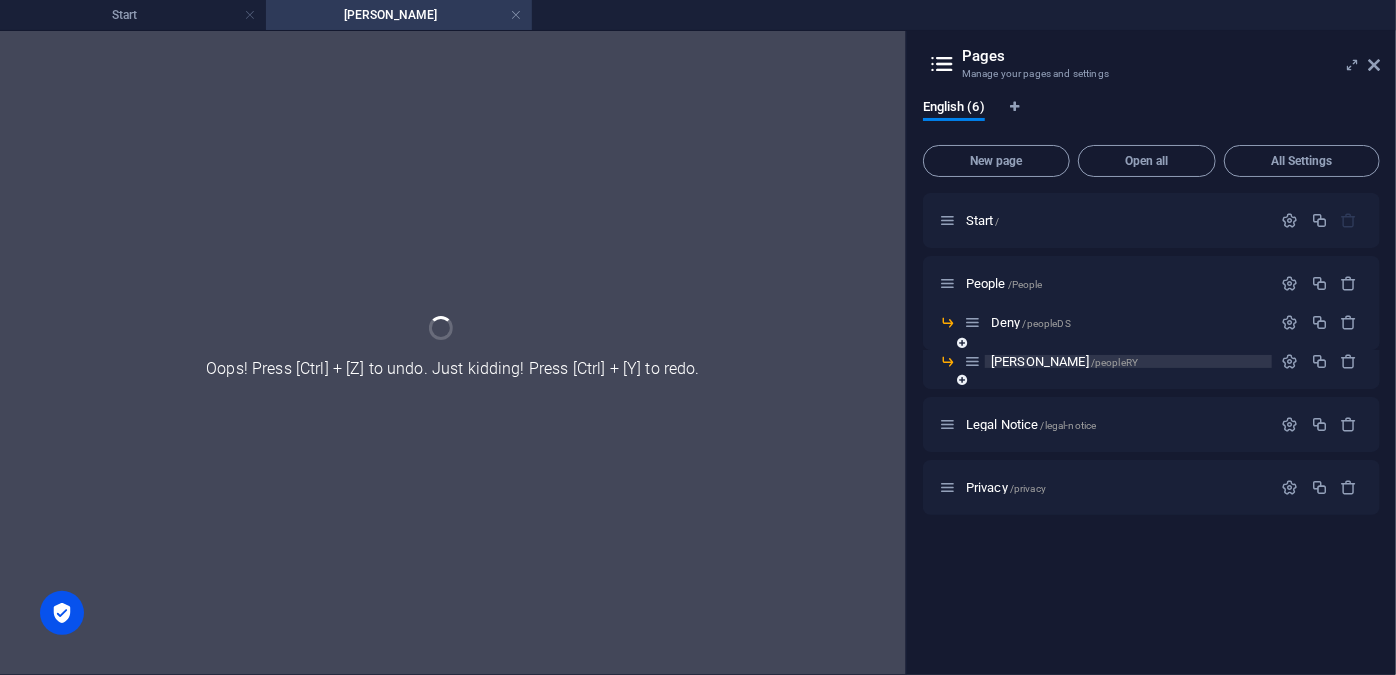 click on "Tian /peopleRY" at bounding box center (1151, 369) 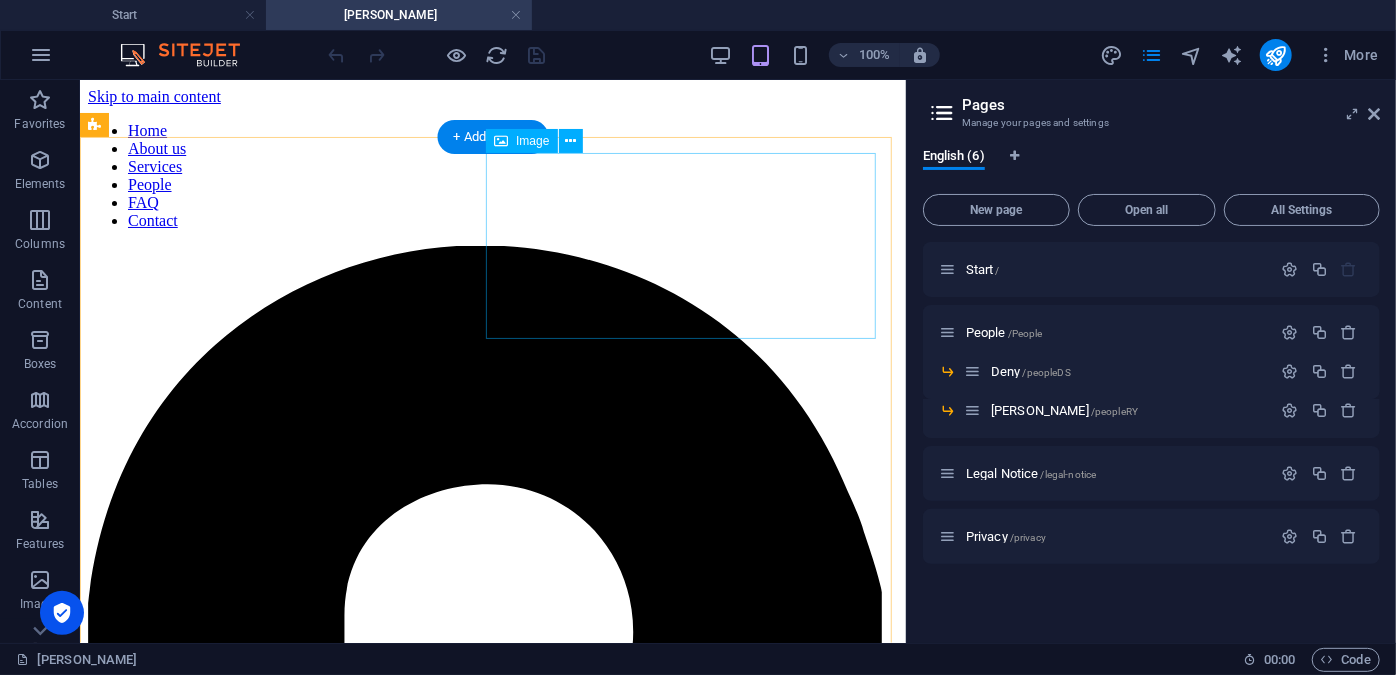 scroll, scrollTop: 0, scrollLeft: 0, axis: both 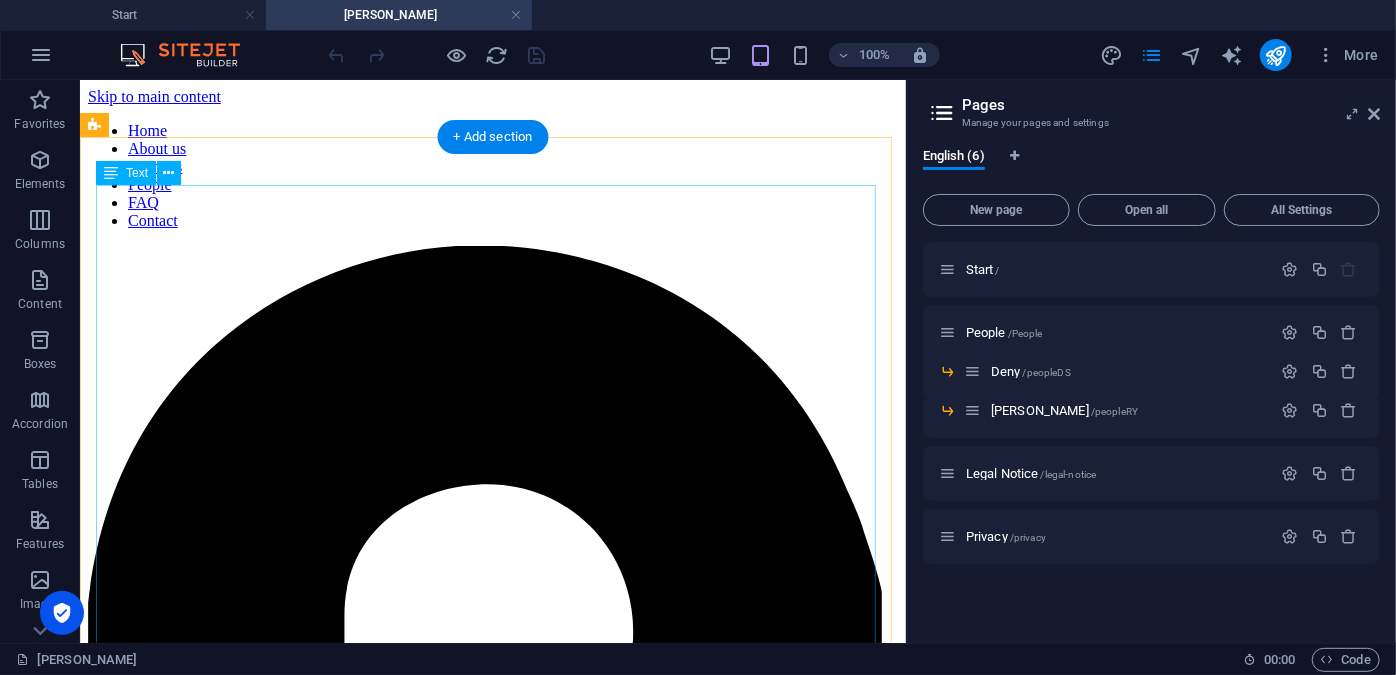 click on "Ristian Yunianto Associate Ristian Yunianto is an associate of the Firm and has been a journalist at one of Indonesia’s national television stations with experience exceeding 15 years. The expertise including journalism with holding Journalist Certificate of Competency registered in Dewan Pers, and had been served in legal area at a well-known Law Firm at Jakarta. Education Padjadjaran University (LL.B) (2004) Languages Bahasa English" at bounding box center [492, 5629] 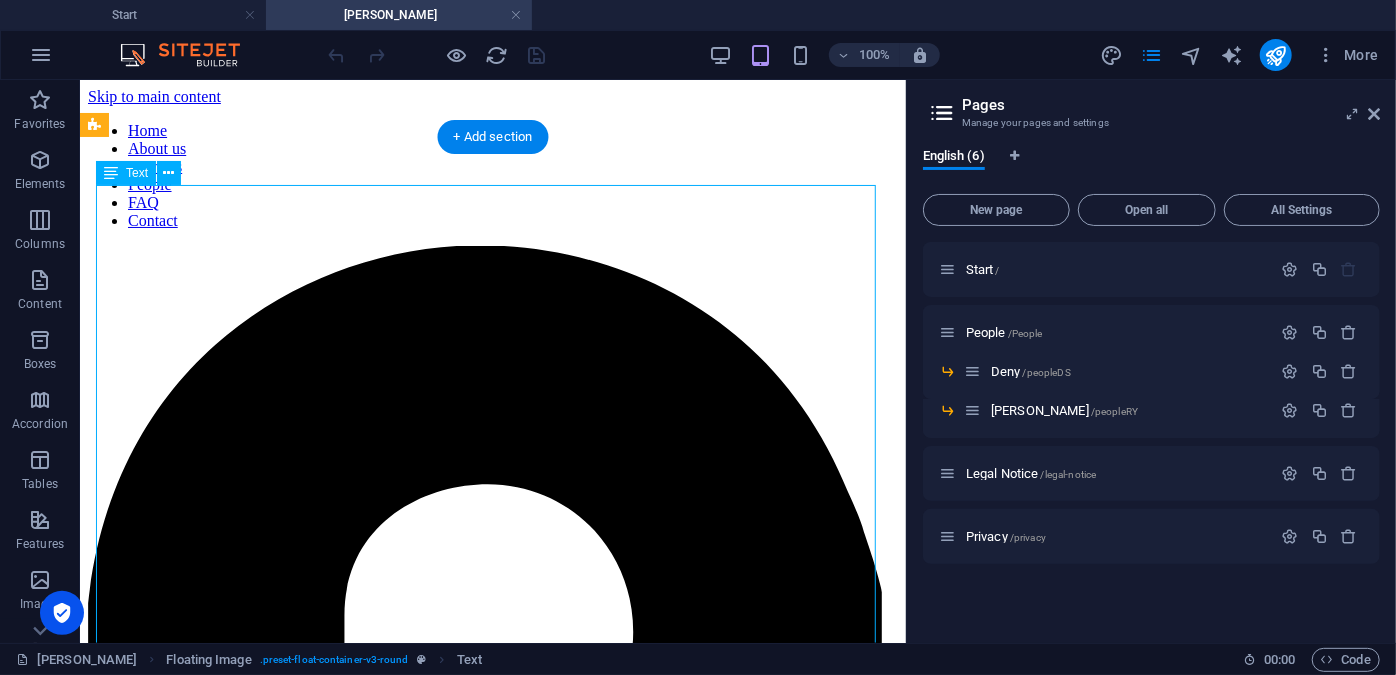 click on "Ristian Yunianto Associate Ristian Yunianto is an associate of the Firm and has been a journalist at one of Indonesia’s national television stations with experience exceeding 15 years. The expertise including journalism with holding Journalist Certificate of Competency registered in Dewan Pers, and had been served in legal area at a well-known Law Firm at Jakarta. Education Padjadjaran University (LL.B) (2004) Languages Bahasa English" at bounding box center [492, 5629] 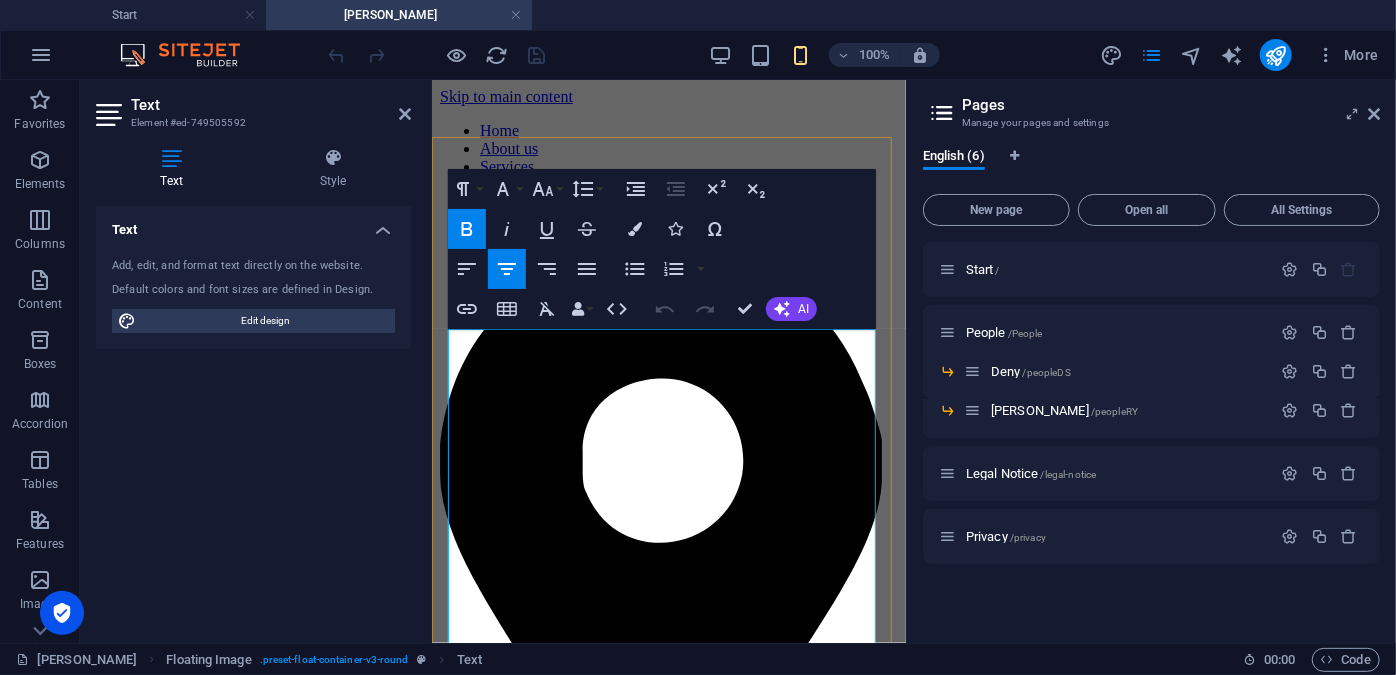 click on "Associate" at bounding box center (668, 3195) 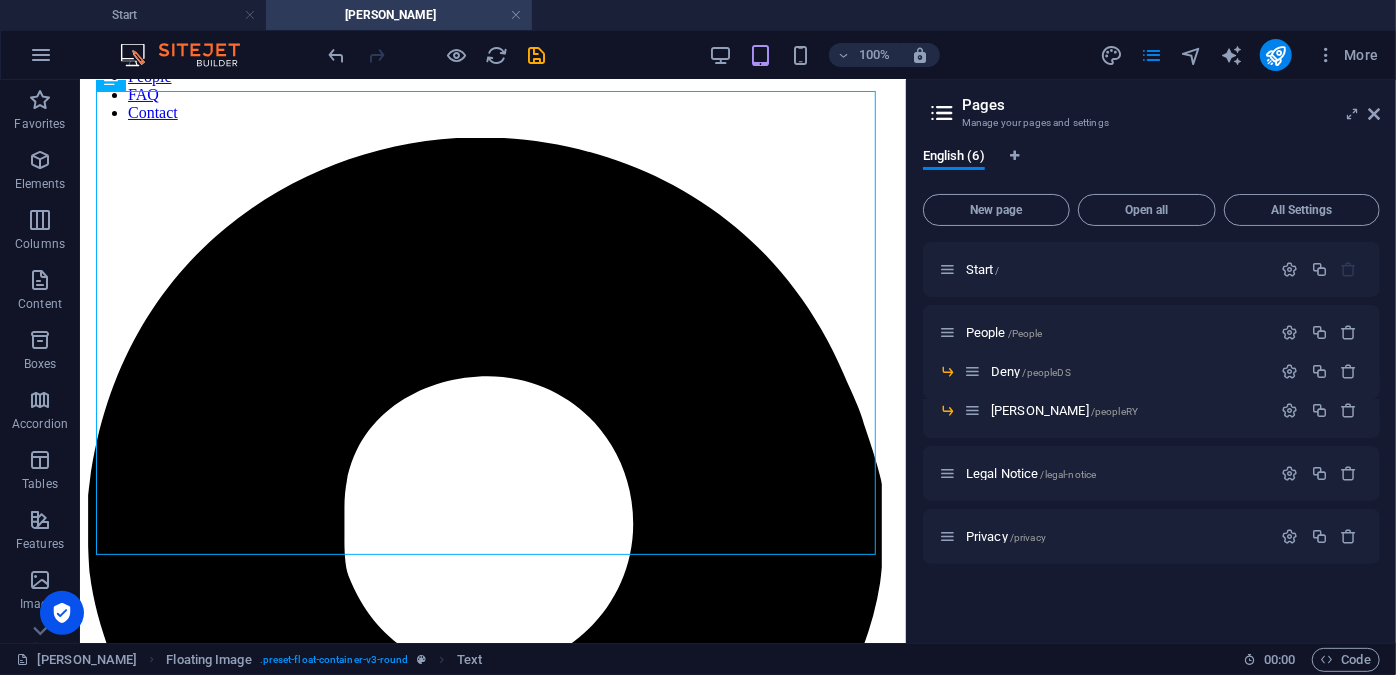 scroll, scrollTop: 0, scrollLeft: 0, axis: both 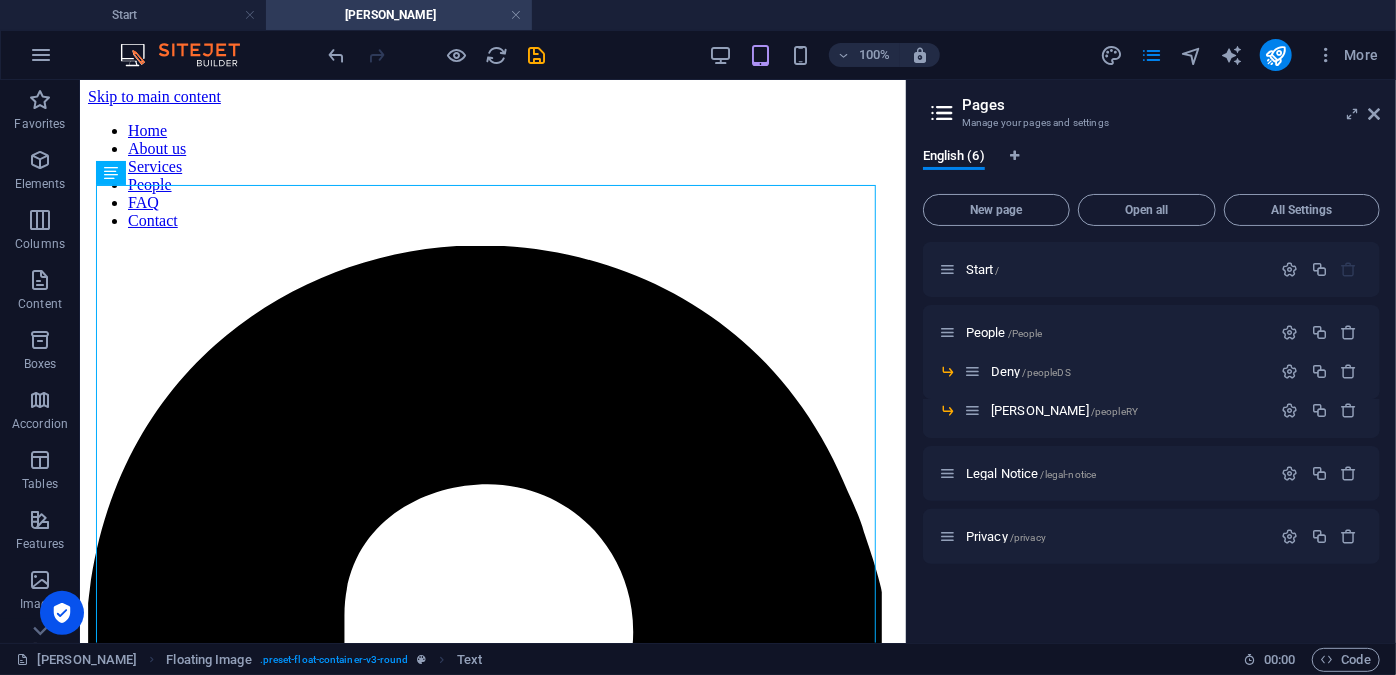 drag, startPoint x: 900, startPoint y: 325, endPoint x: 1012, endPoint y: 342, distance: 113.28283 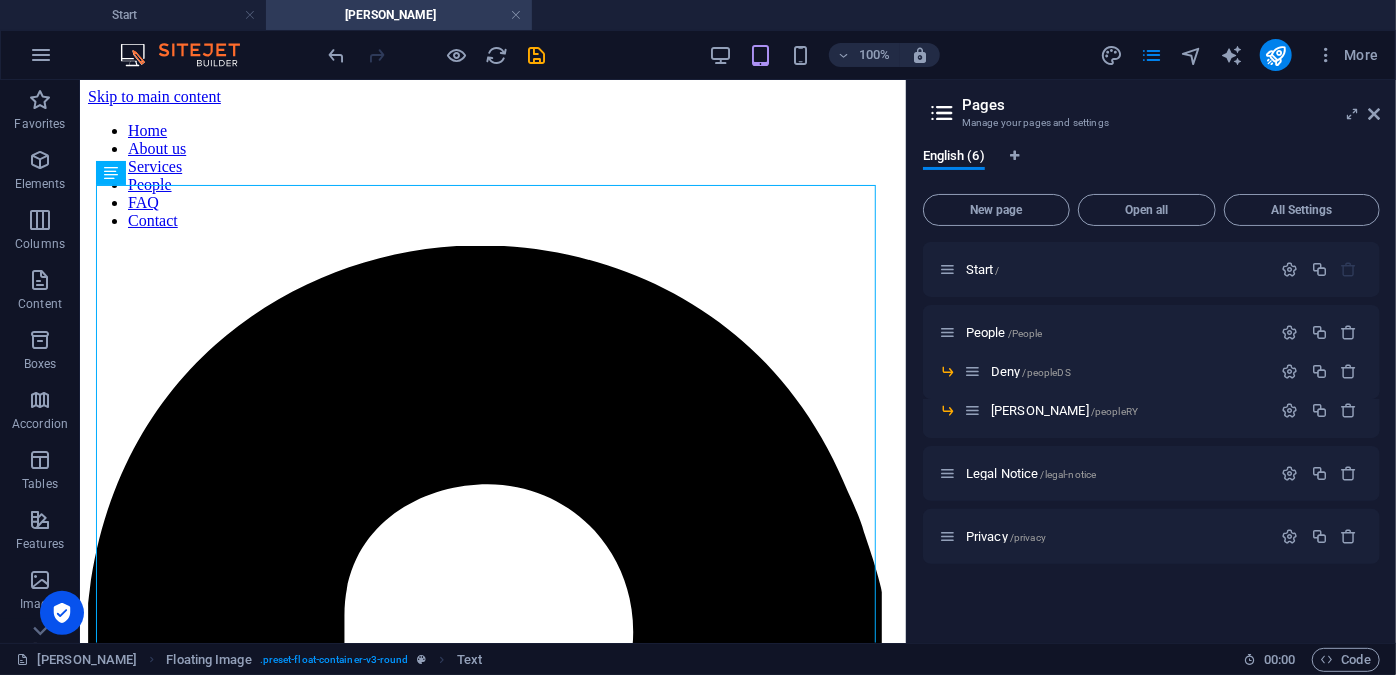 click on "Pages Manage your pages and settings English (6) New page Open all All Settings Start / People /People Deny /peopleDS Tian /peopleRY Legal Notice /legal-notice Privacy /privacy" at bounding box center (1151, 361) 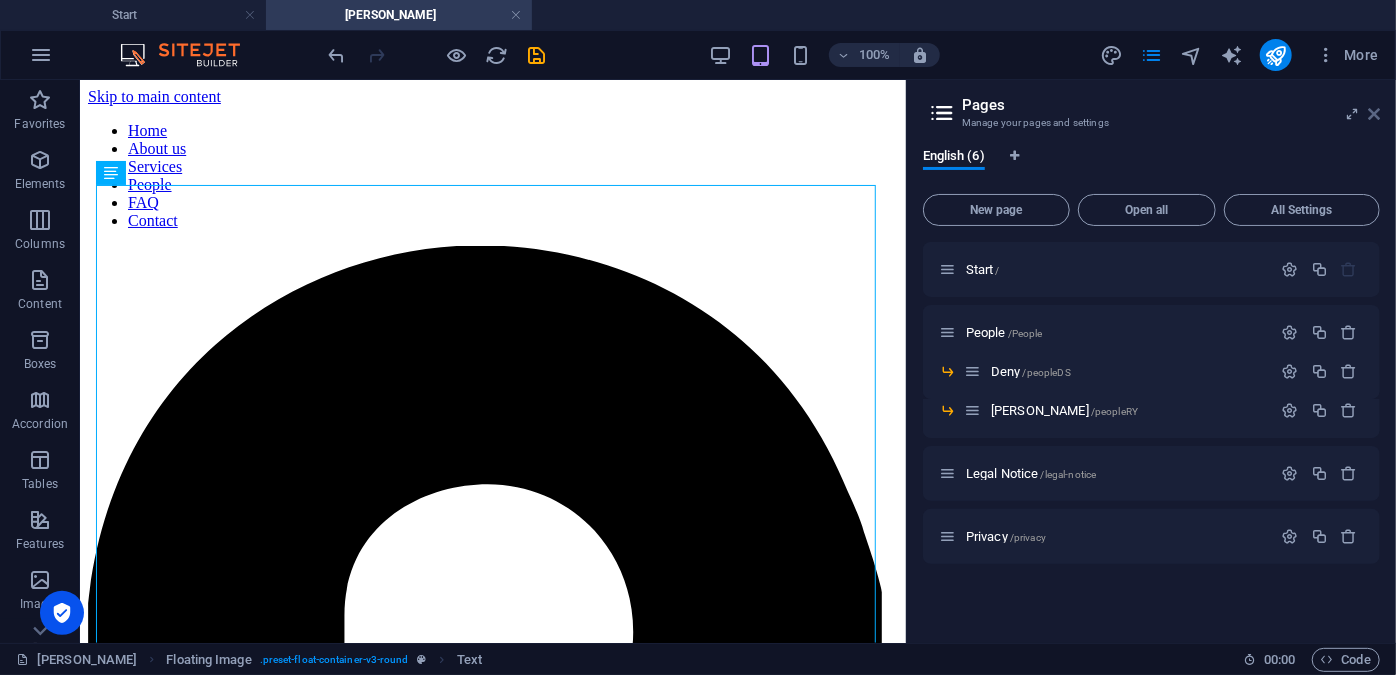 click at bounding box center (1374, 114) 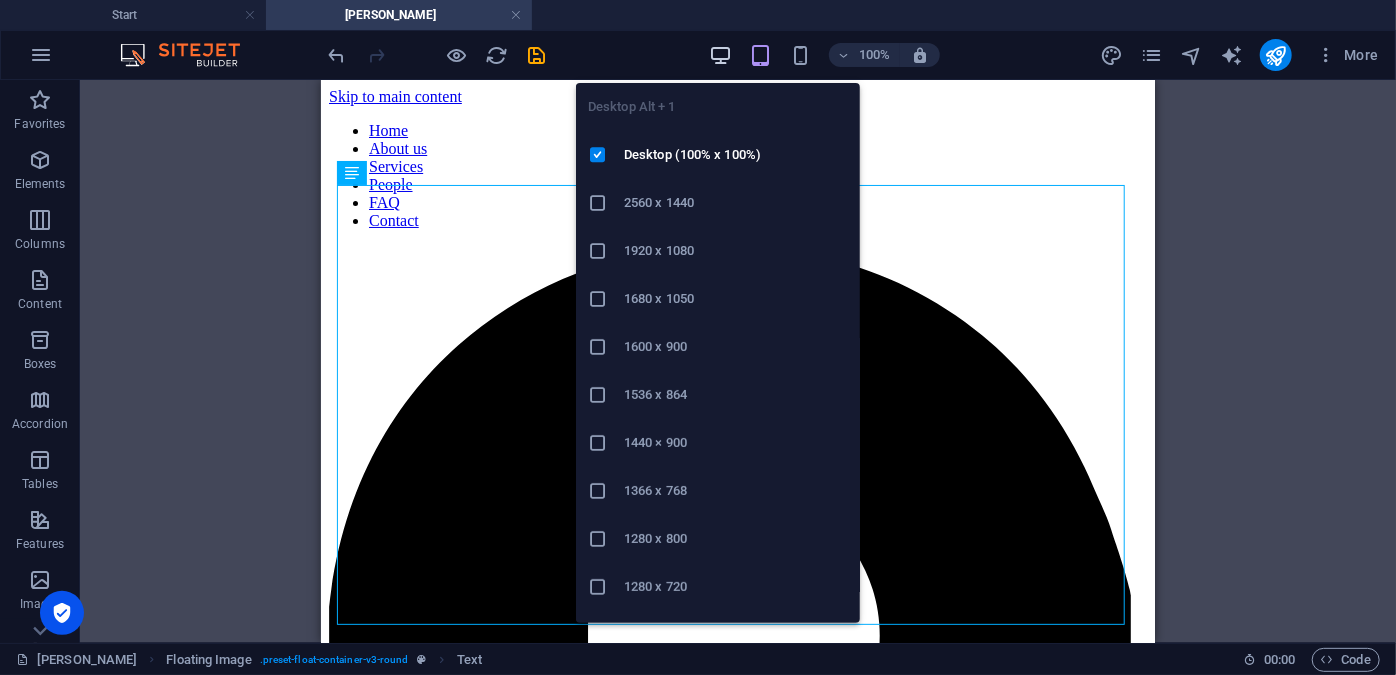click at bounding box center (720, 55) 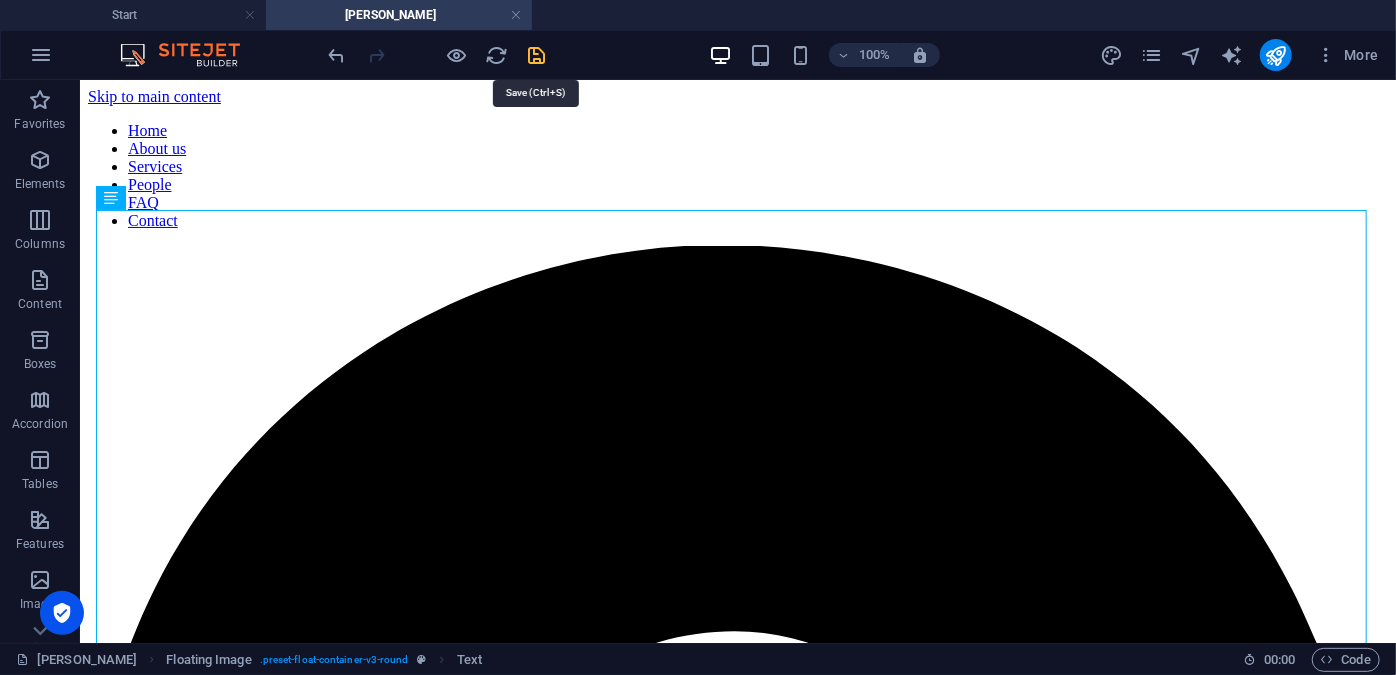 click at bounding box center (537, 55) 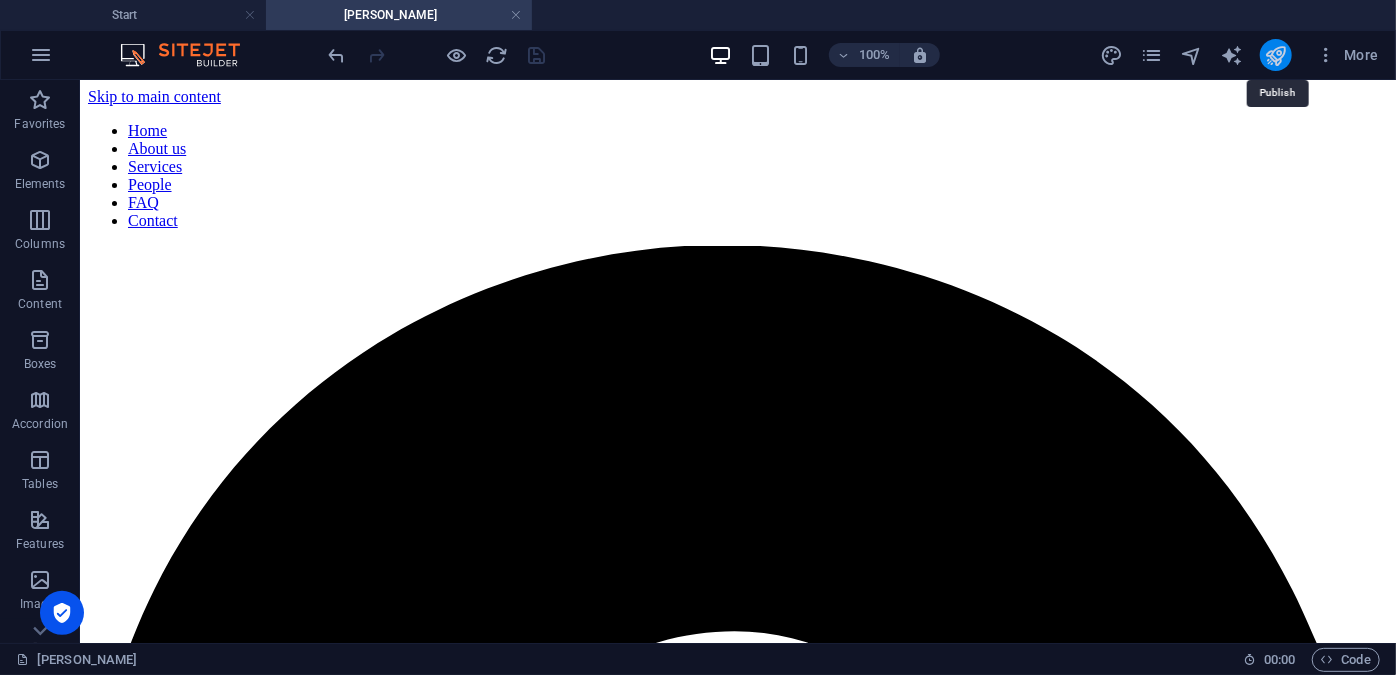 click at bounding box center (1275, 55) 